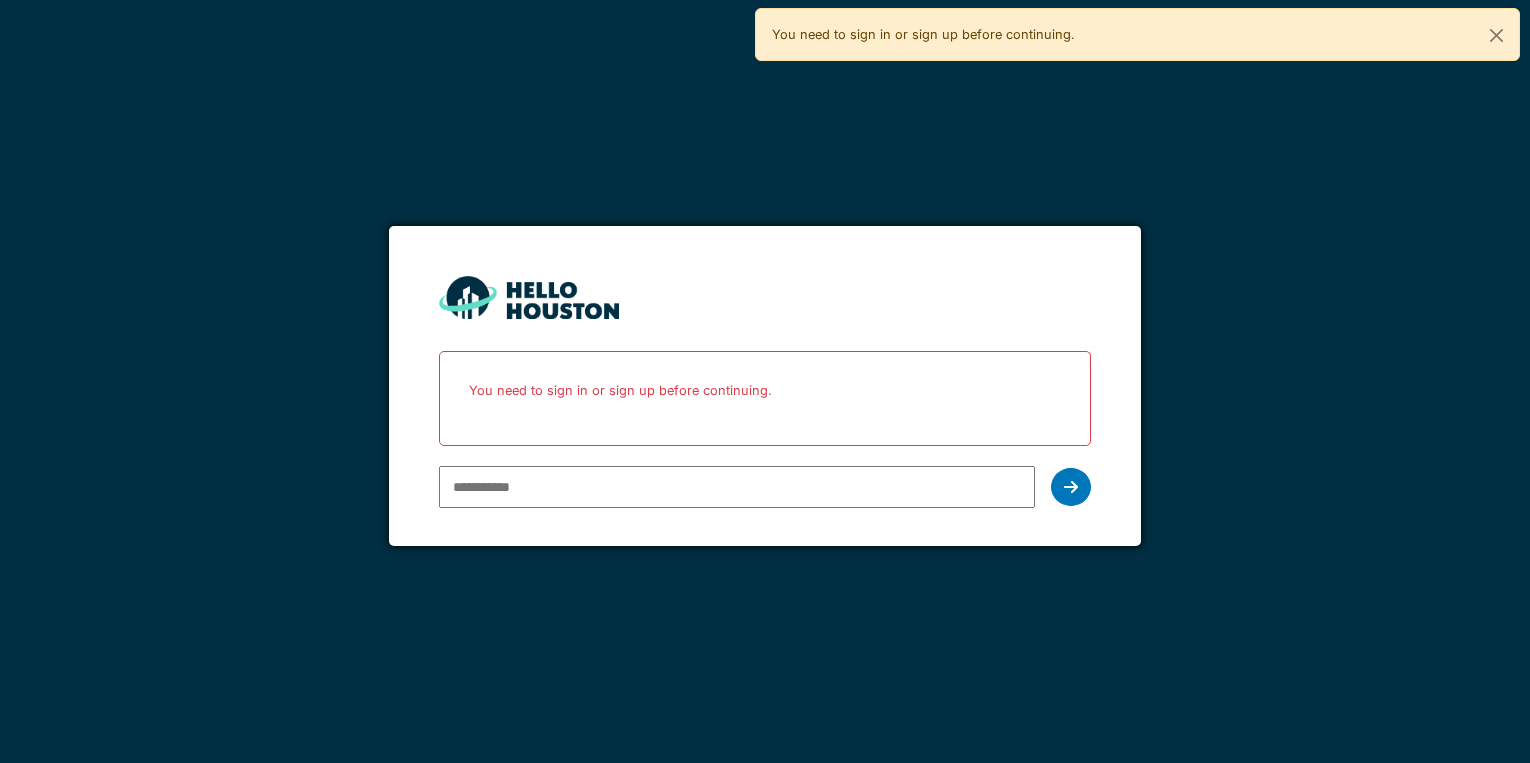 scroll, scrollTop: 0, scrollLeft: 0, axis: both 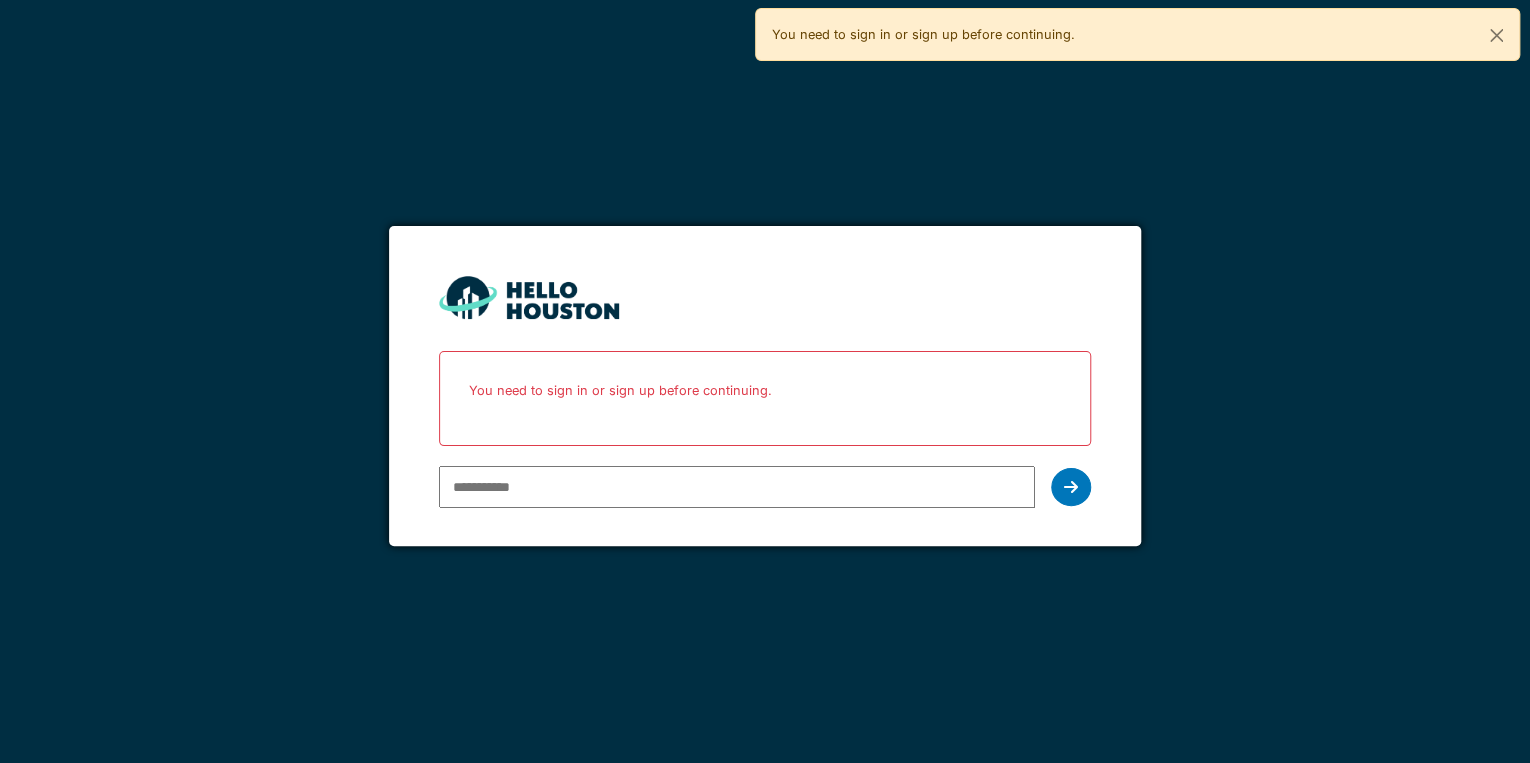 click at bounding box center (737, 487) 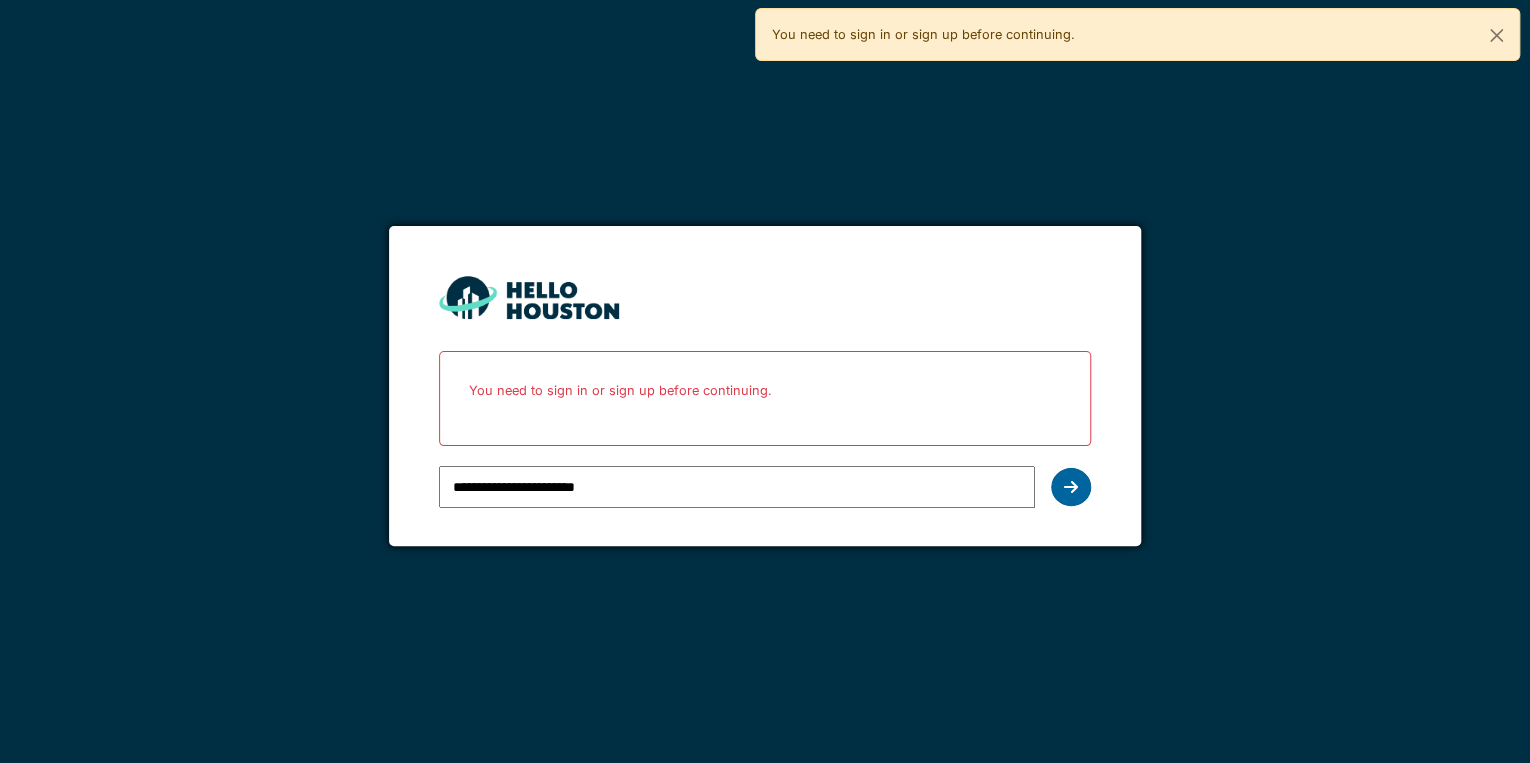 click at bounding box center [1071, 487] 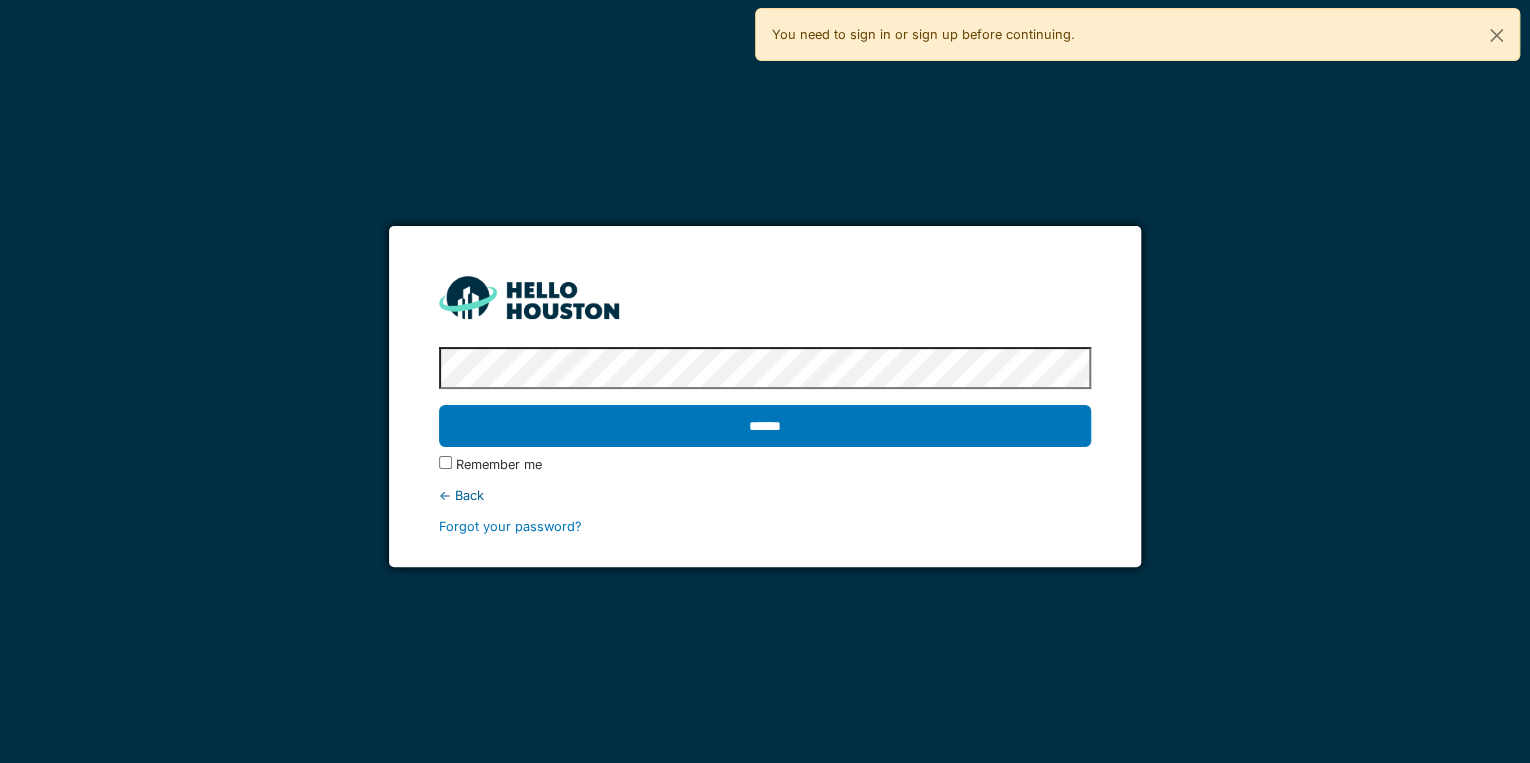 click on "******" at bounding box center (765, 426) 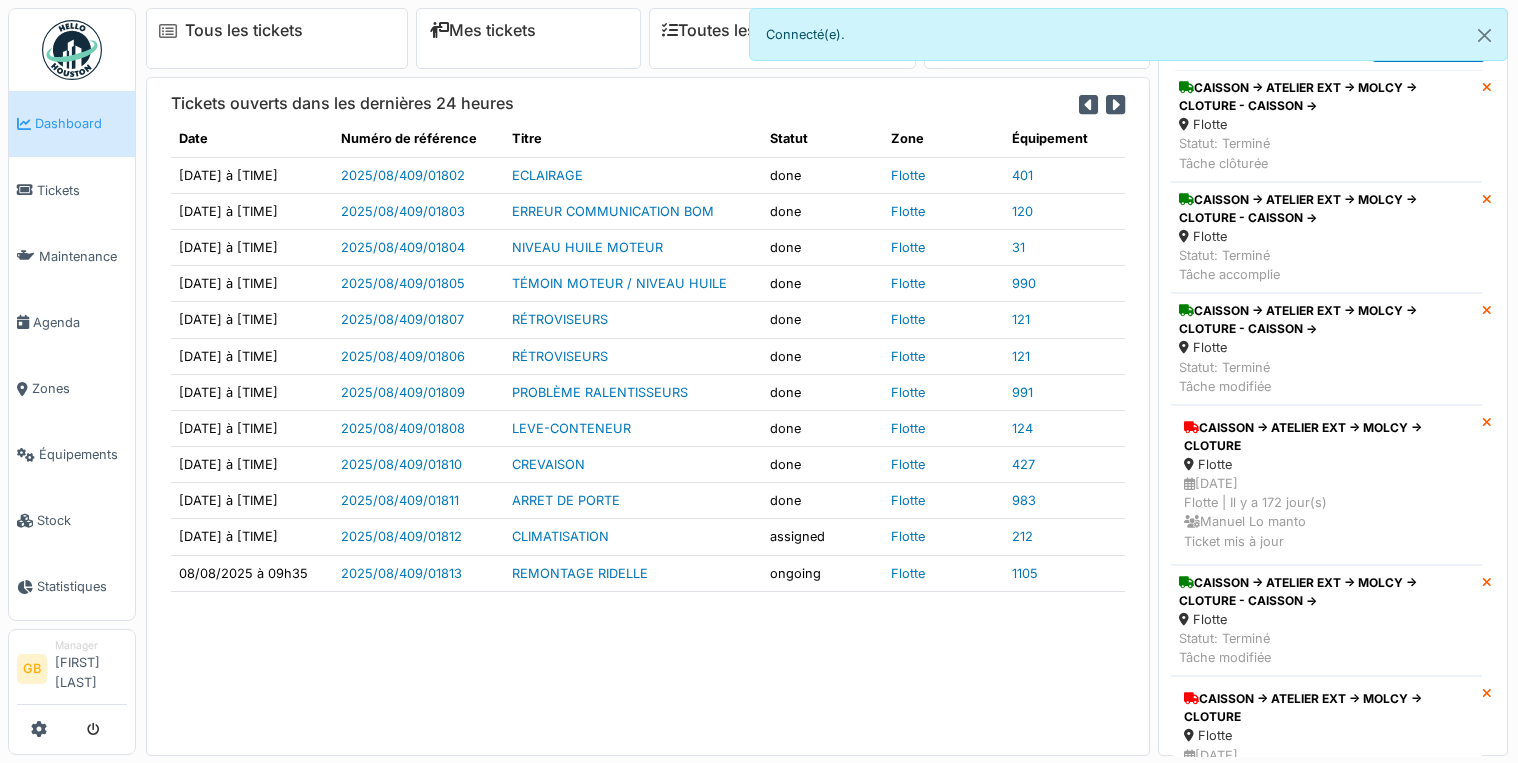 scroll, scrollTop: 0, scrollLeft: 0, axis: both 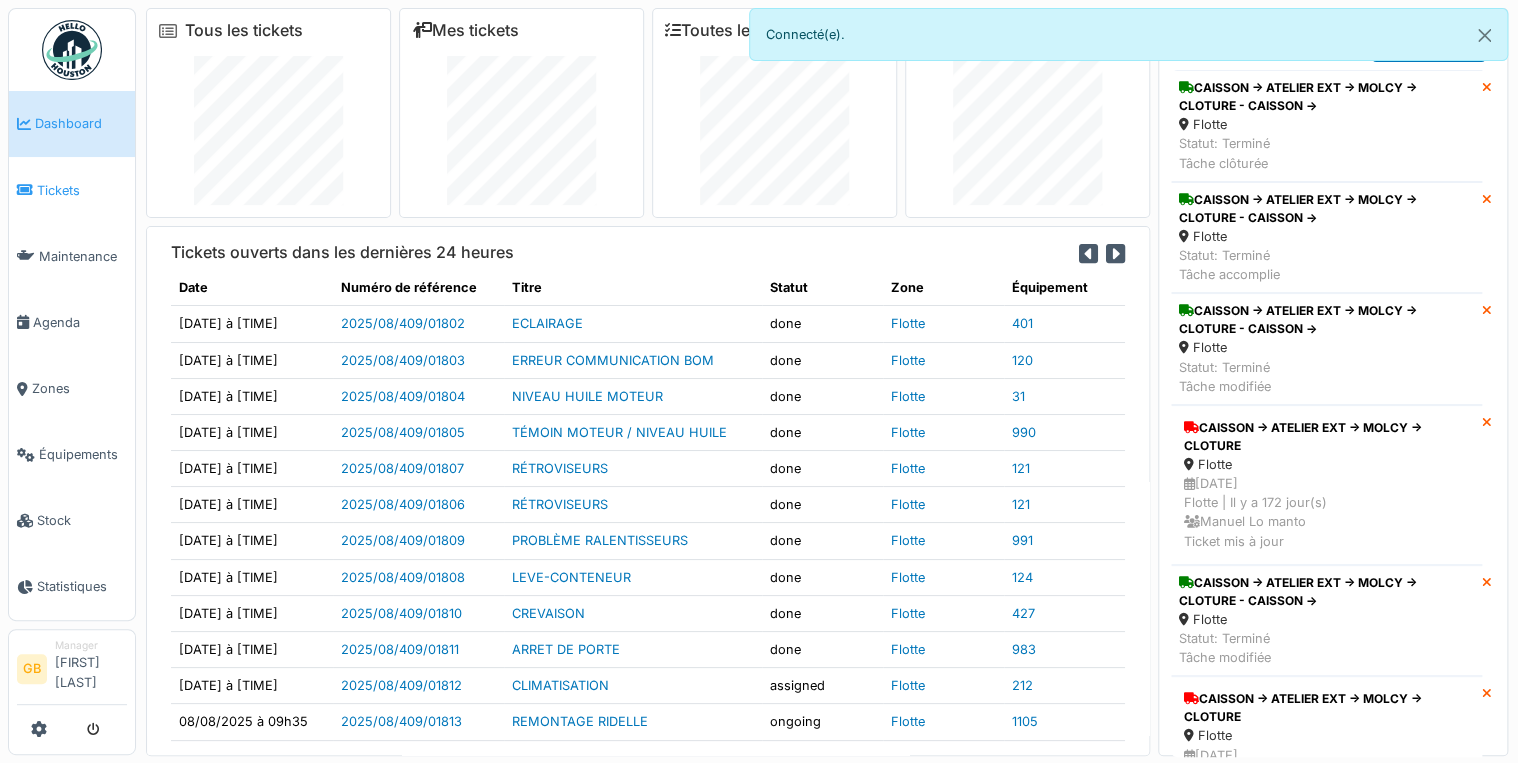click on "Tickets" at bounding box center [82, 190] 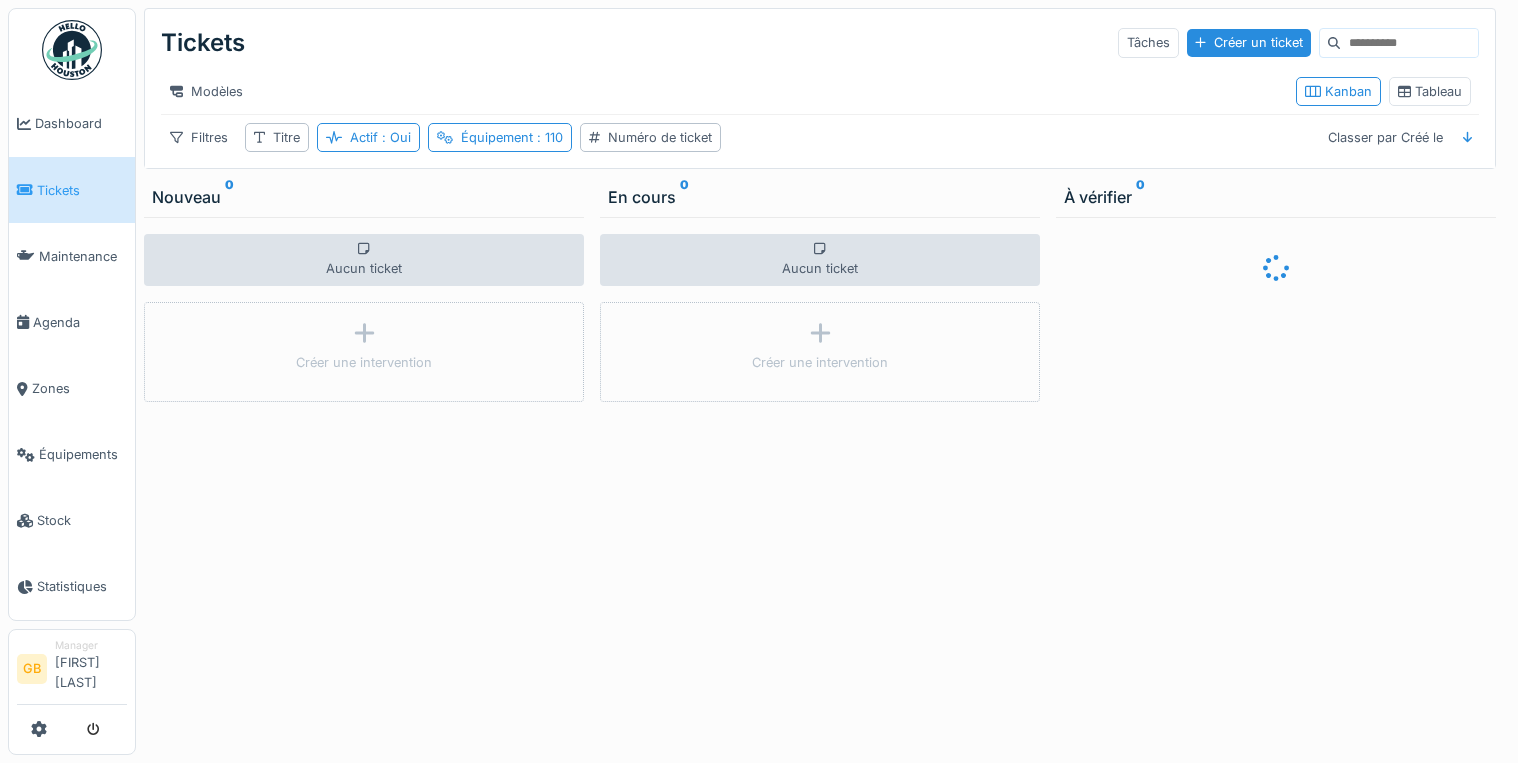 scroll, scrollTop: 0, scrollLeft: 0, axis: both 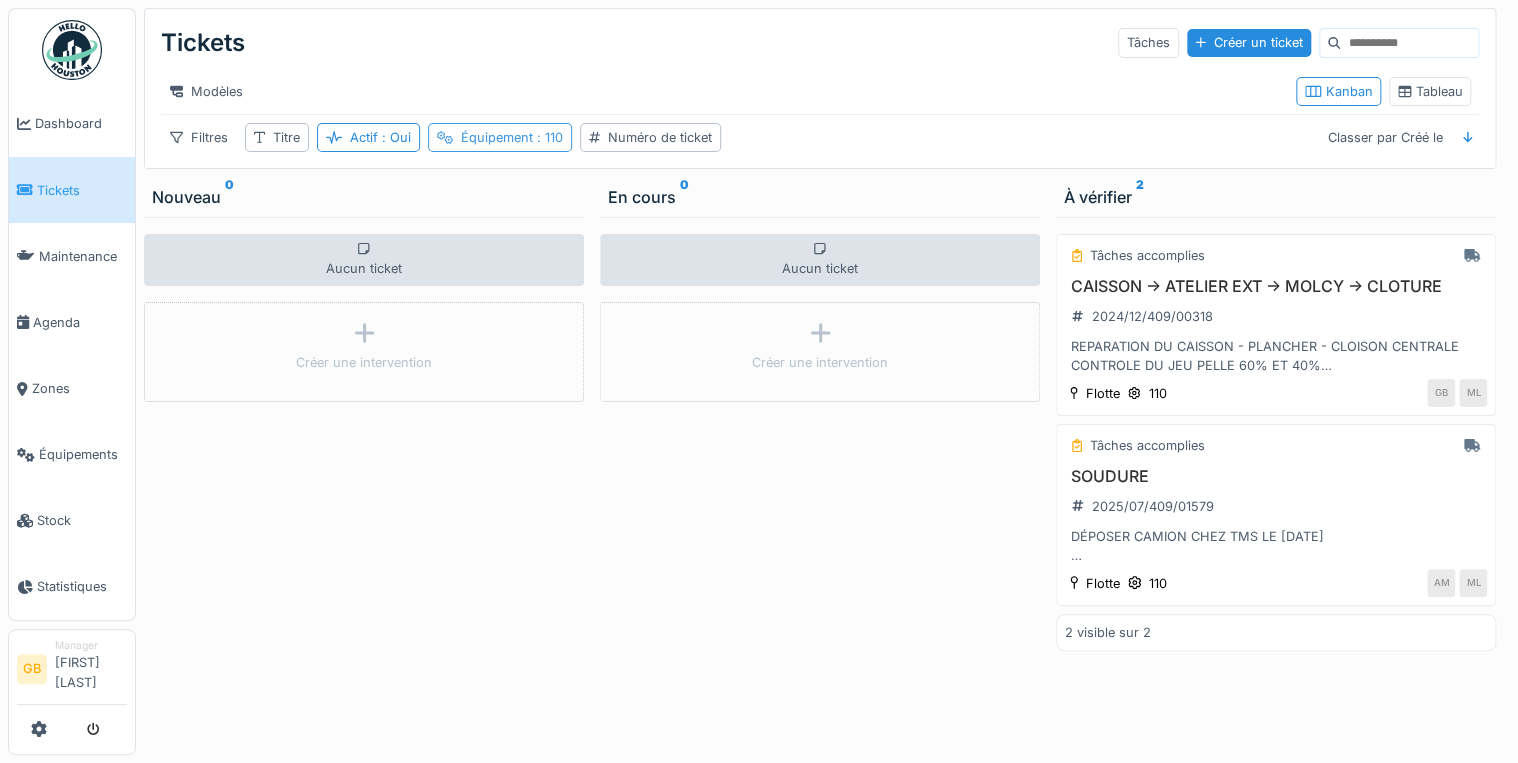click on "Équipement   :   110" at bounding box center (512, 137) 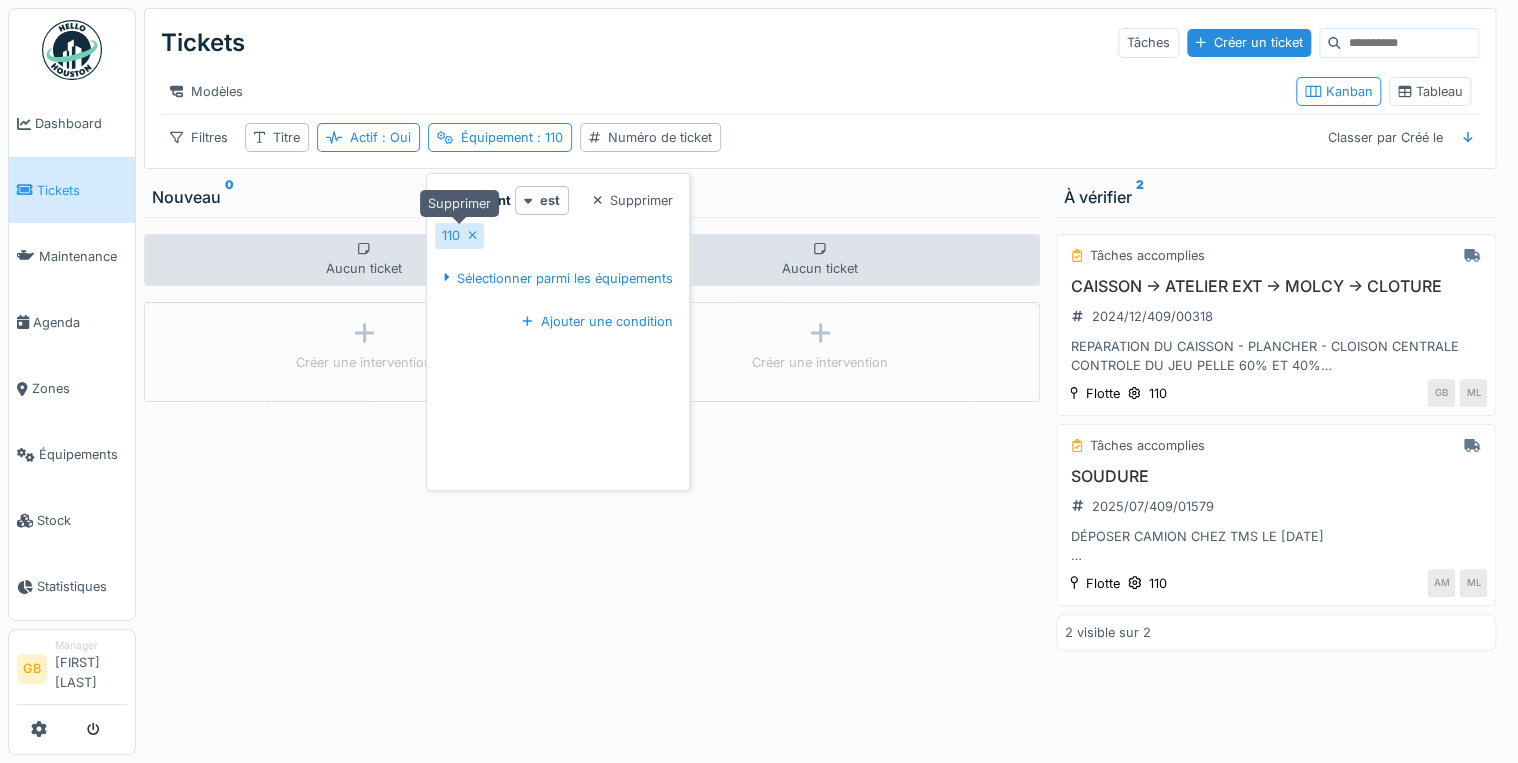 click 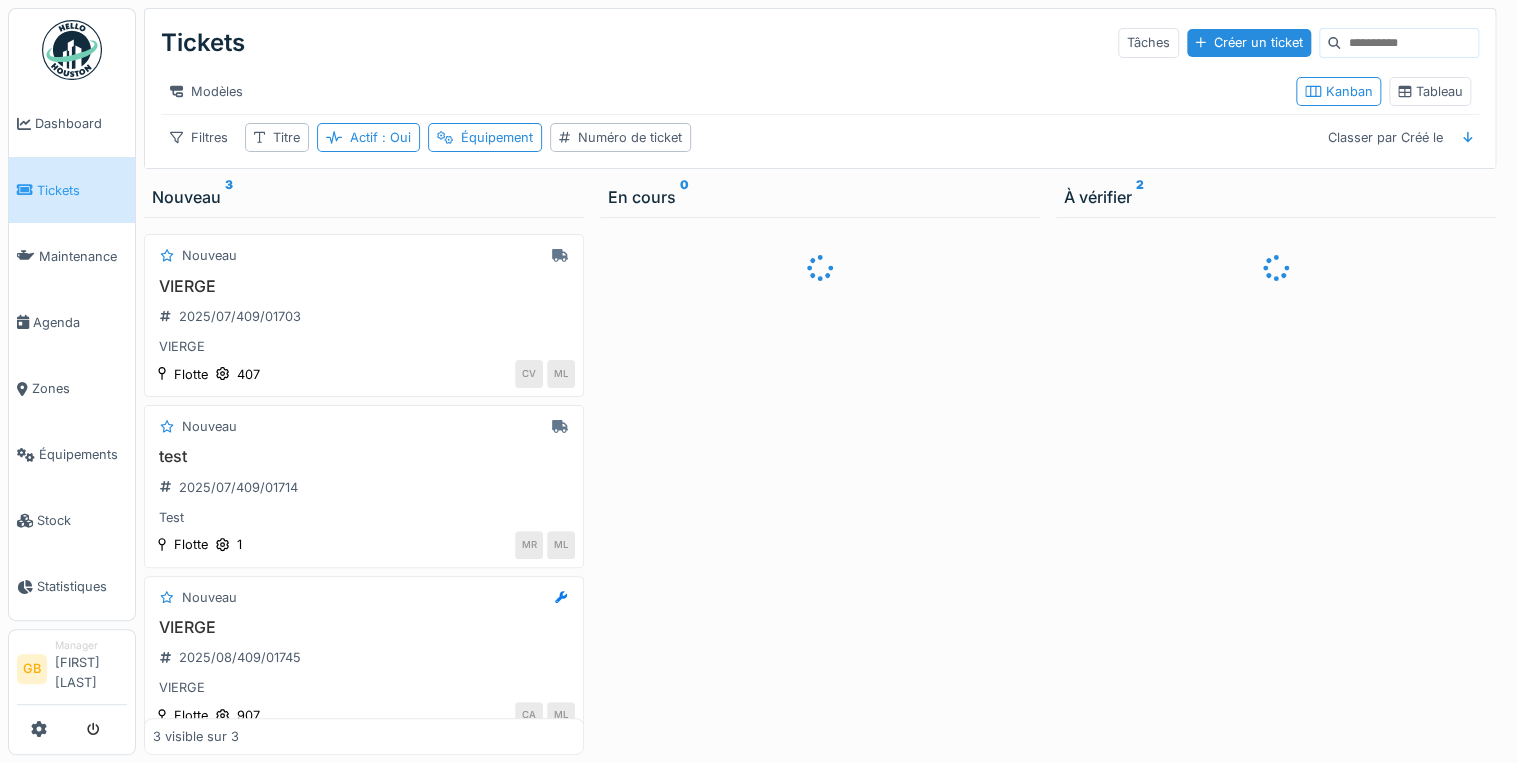 click on "Filtres Titre Actif   :   Oui Équipement Numéro de ticket Classer par Créé le" at bounding box center (820, 137) 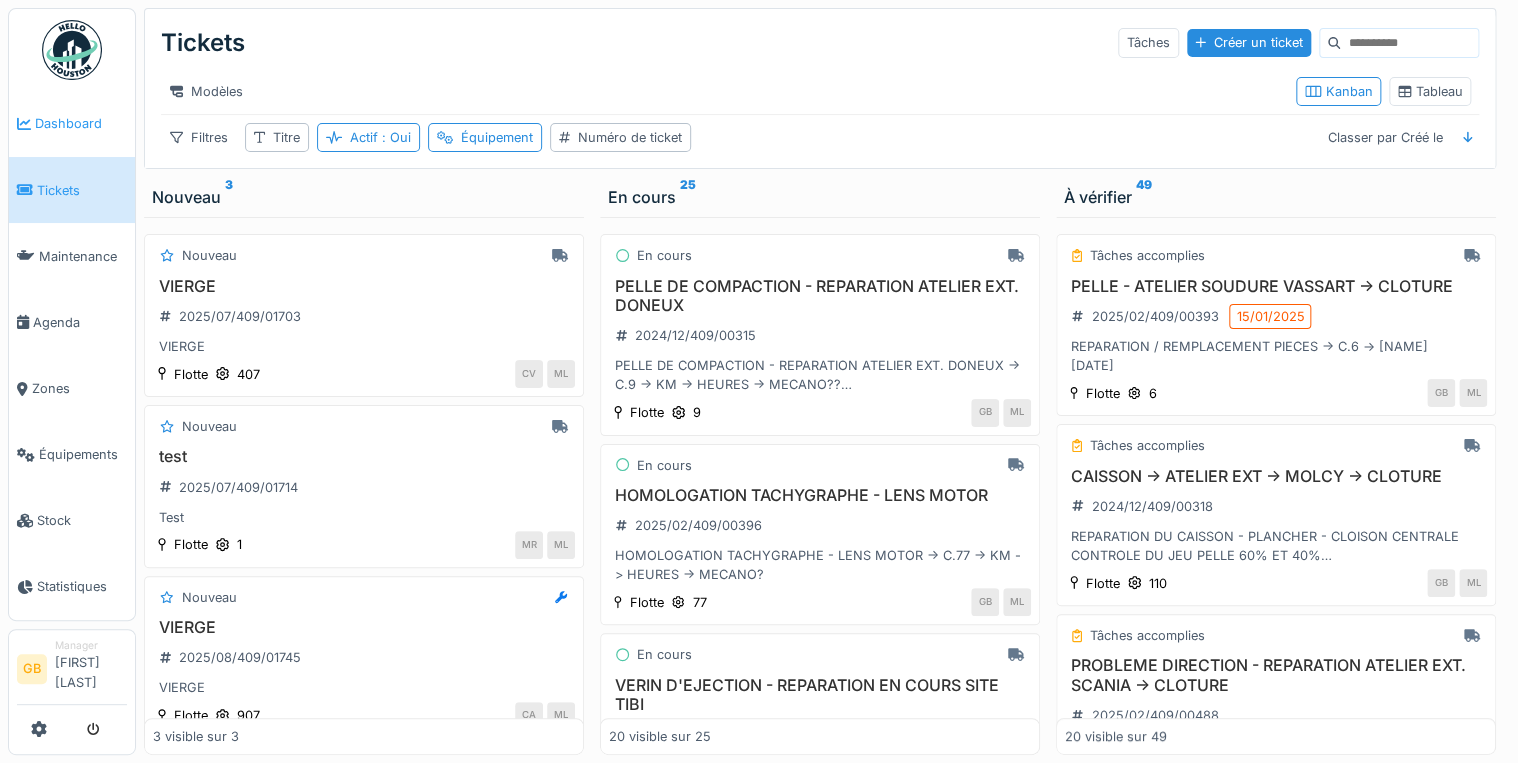 click on "Dashboard" at bounding box center (81, 123) 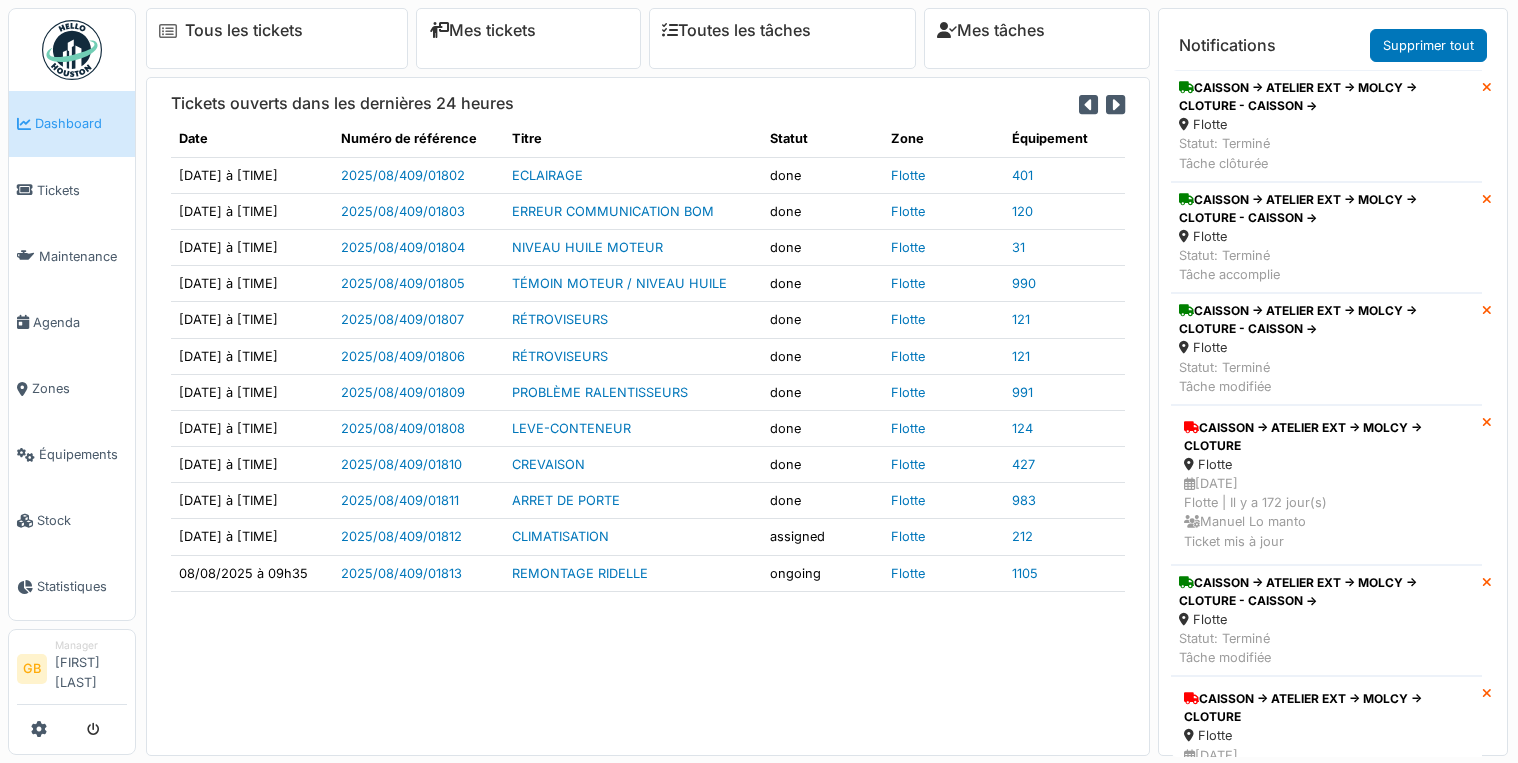scroll, scrollTop: 0, scrollLeft: 0, axis: both 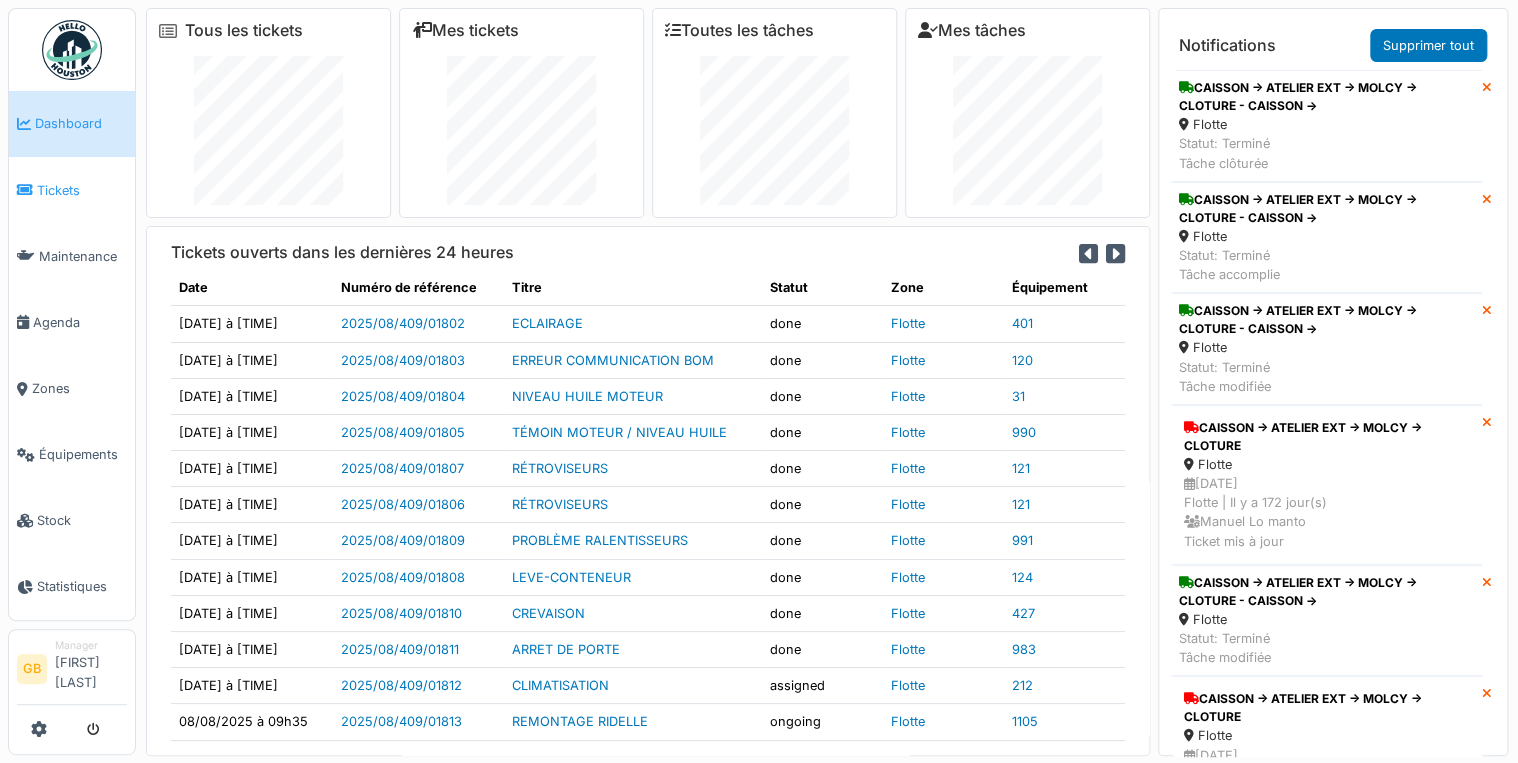 click on "Tickets" at bounding box center (82, 190) 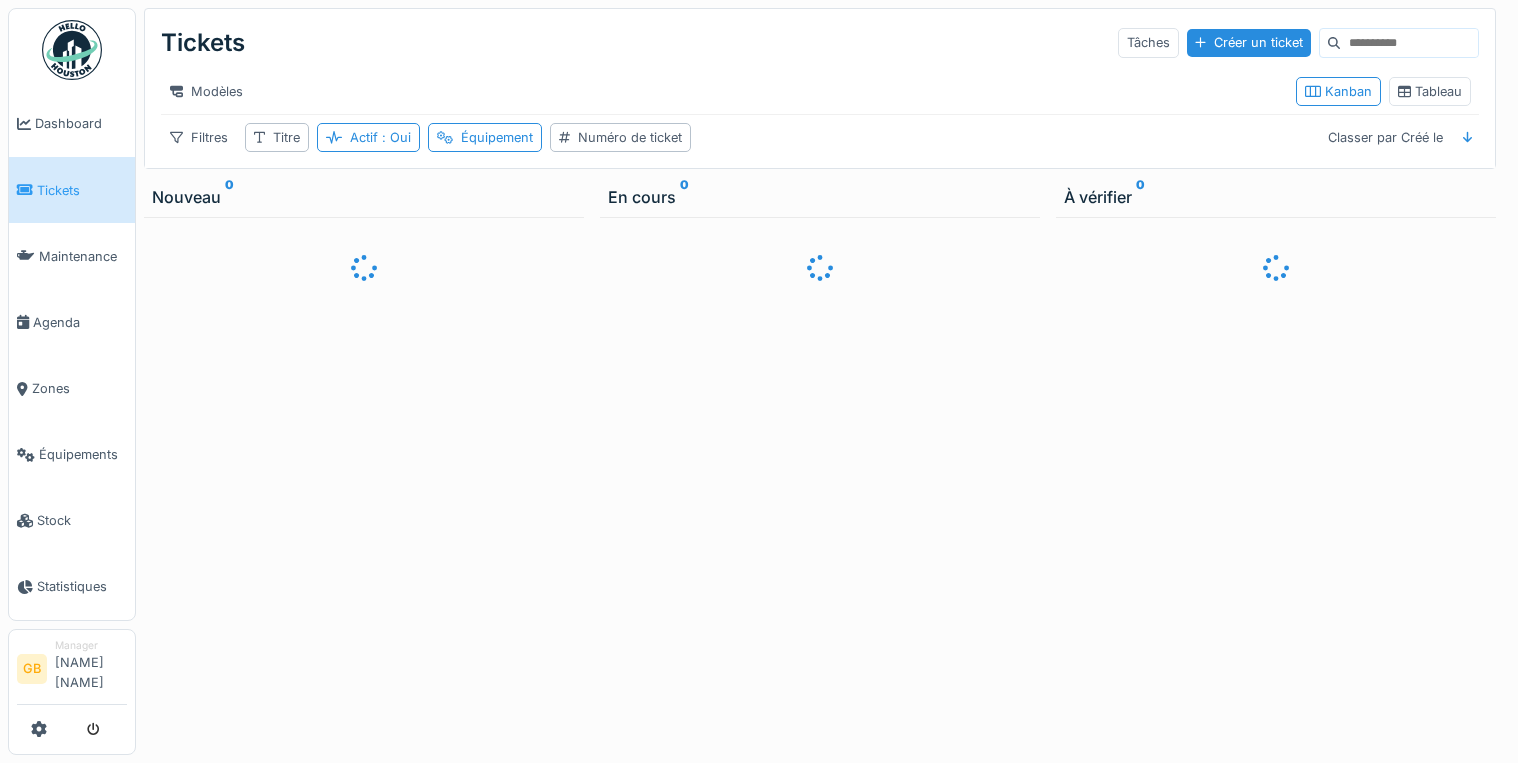 scroll, scrollTop: 0, scrollLeft: 0, axis: both 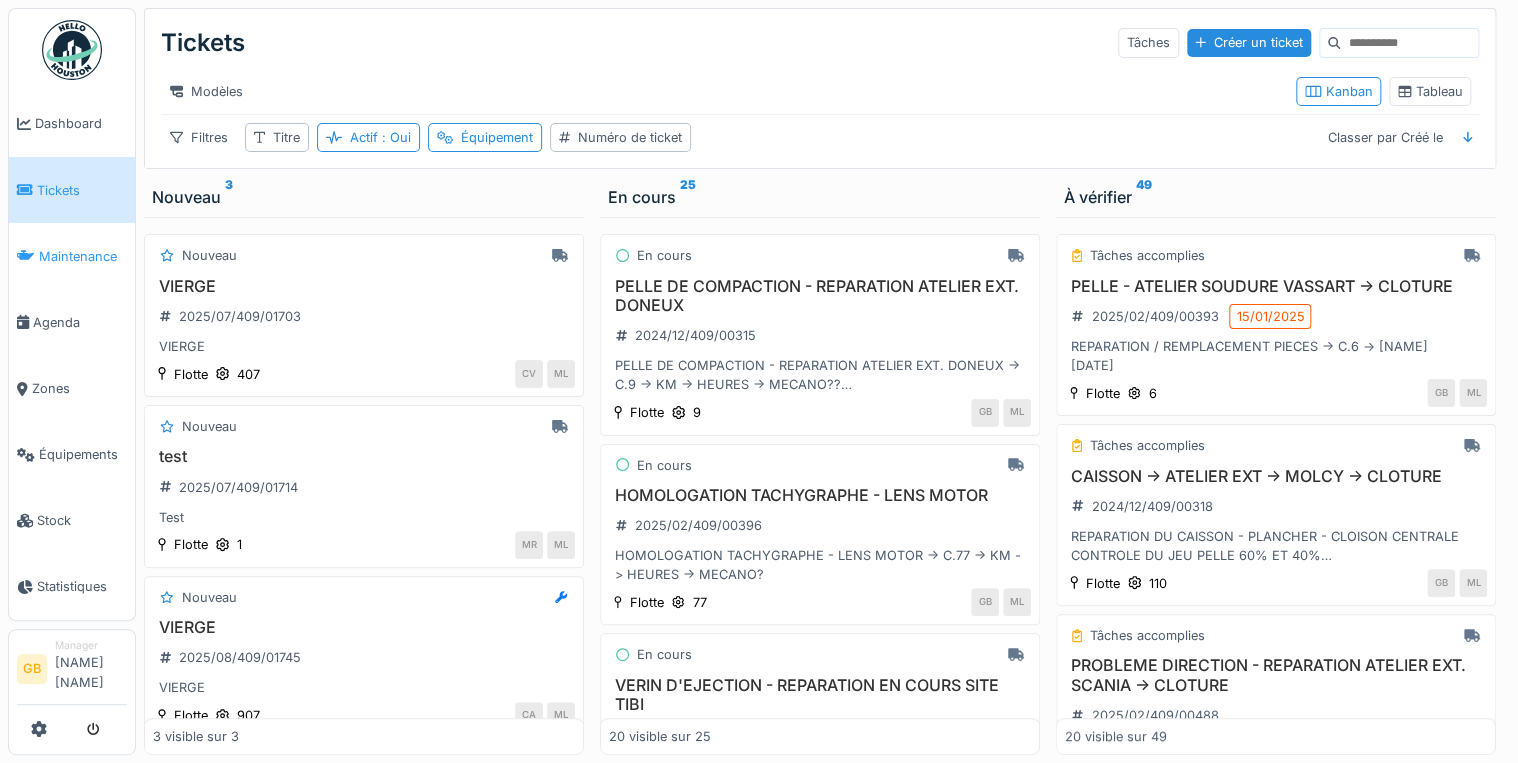 click on "Maintenance" at bounding box center [72, 256] 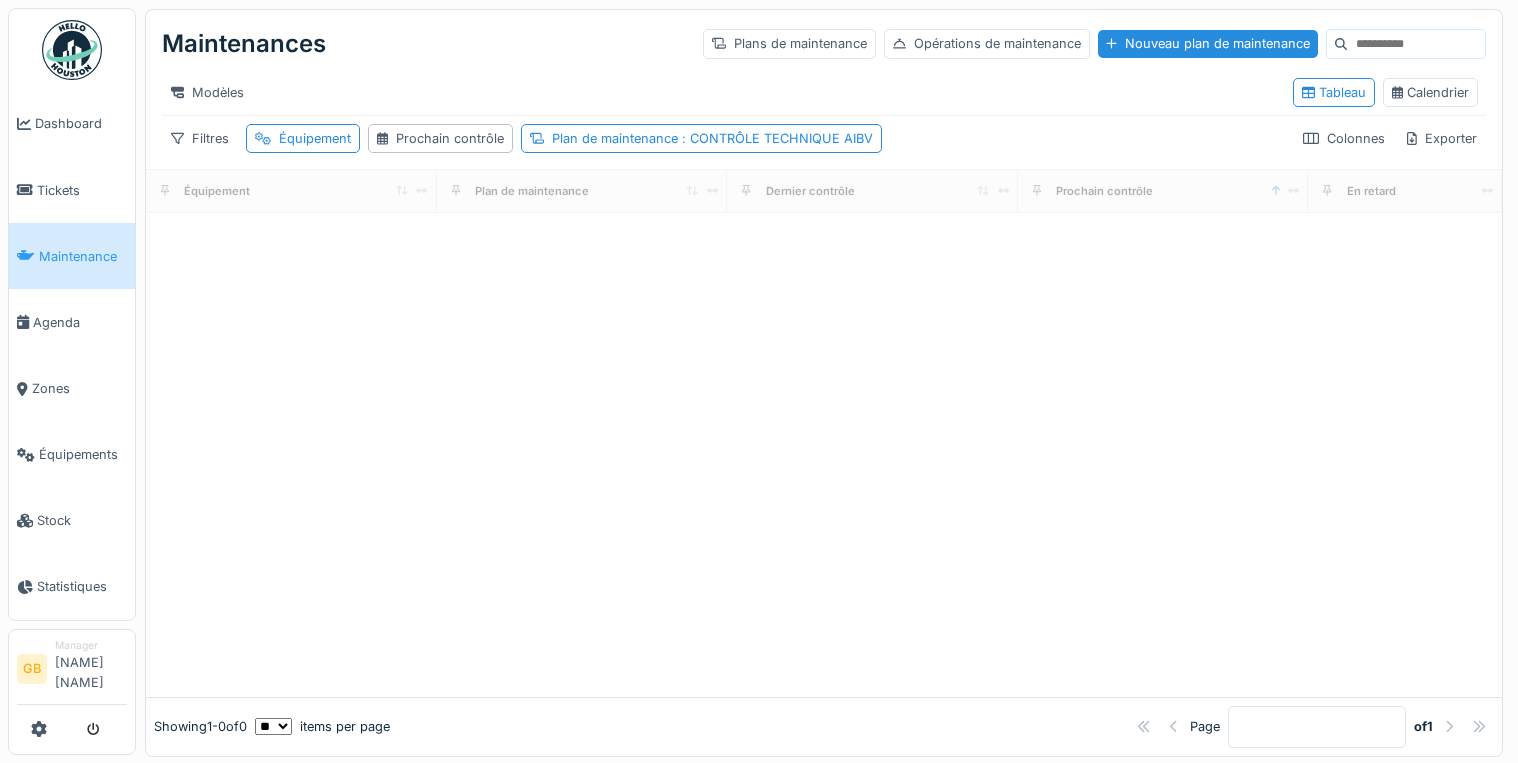 scroll, scrollTop: 0, scrollLeft: 0, axis: both 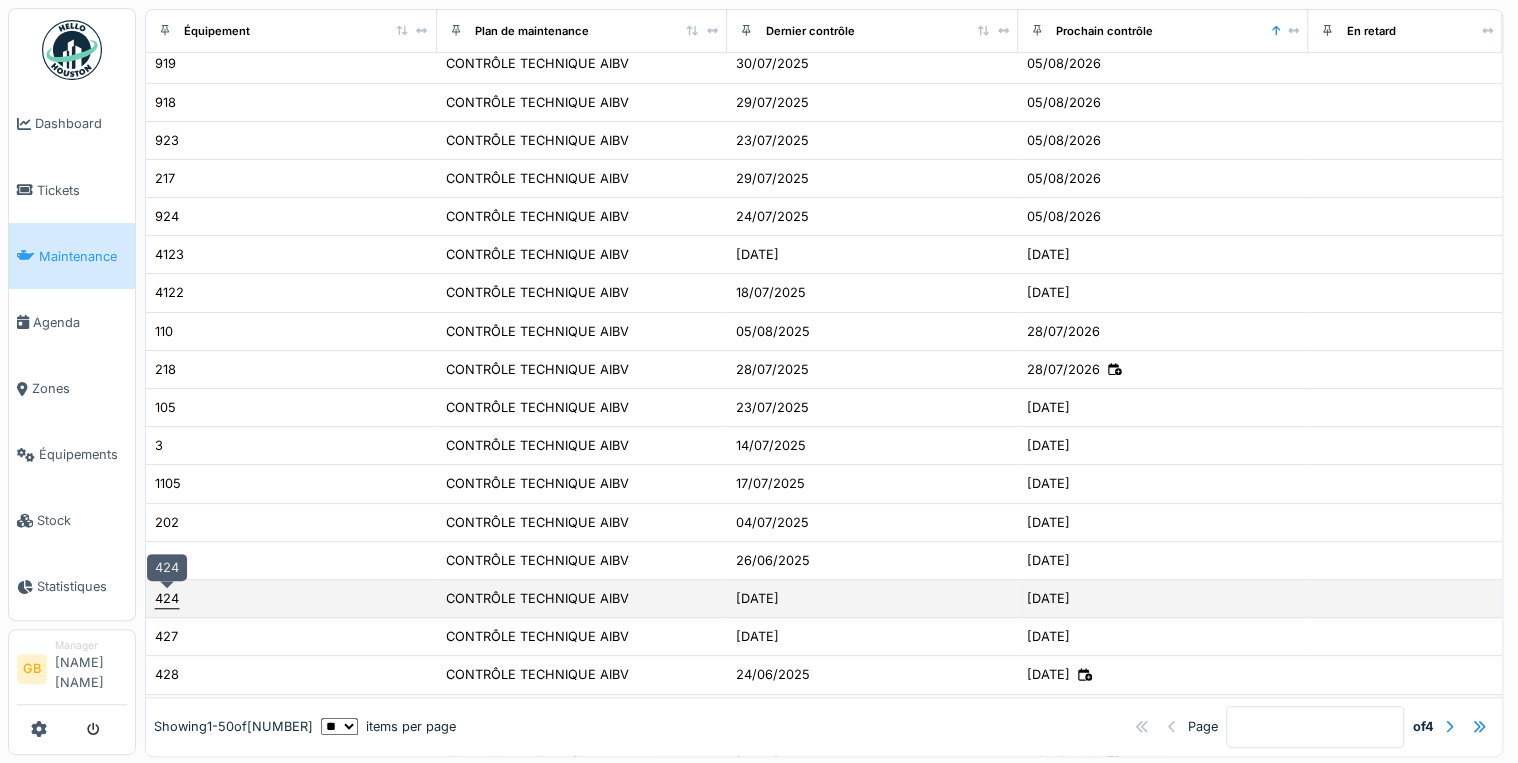 click on "424" at bounding box center (167, 598) 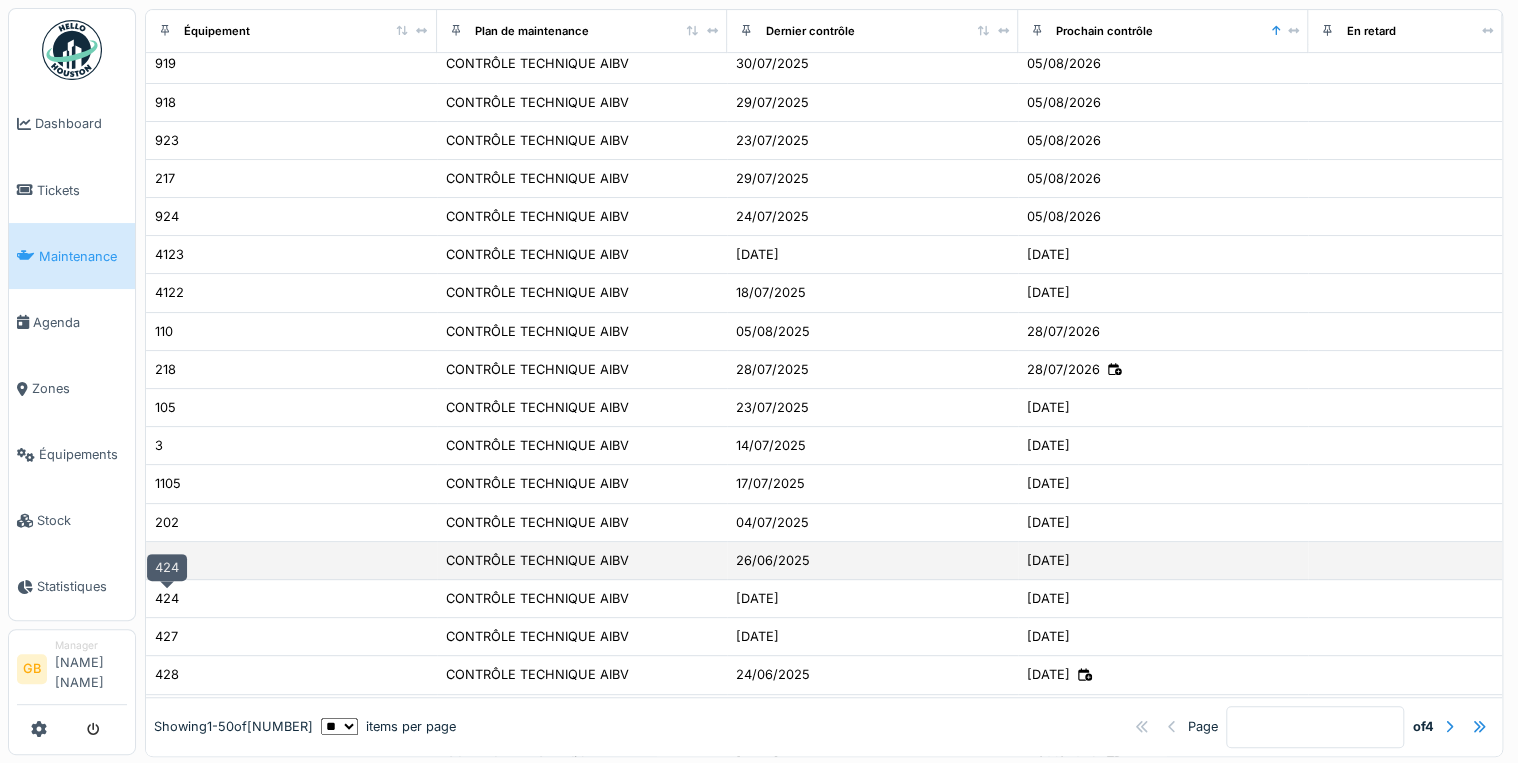 scroll, scrollTop: 356, scrollLeft: 0, axis: vertical 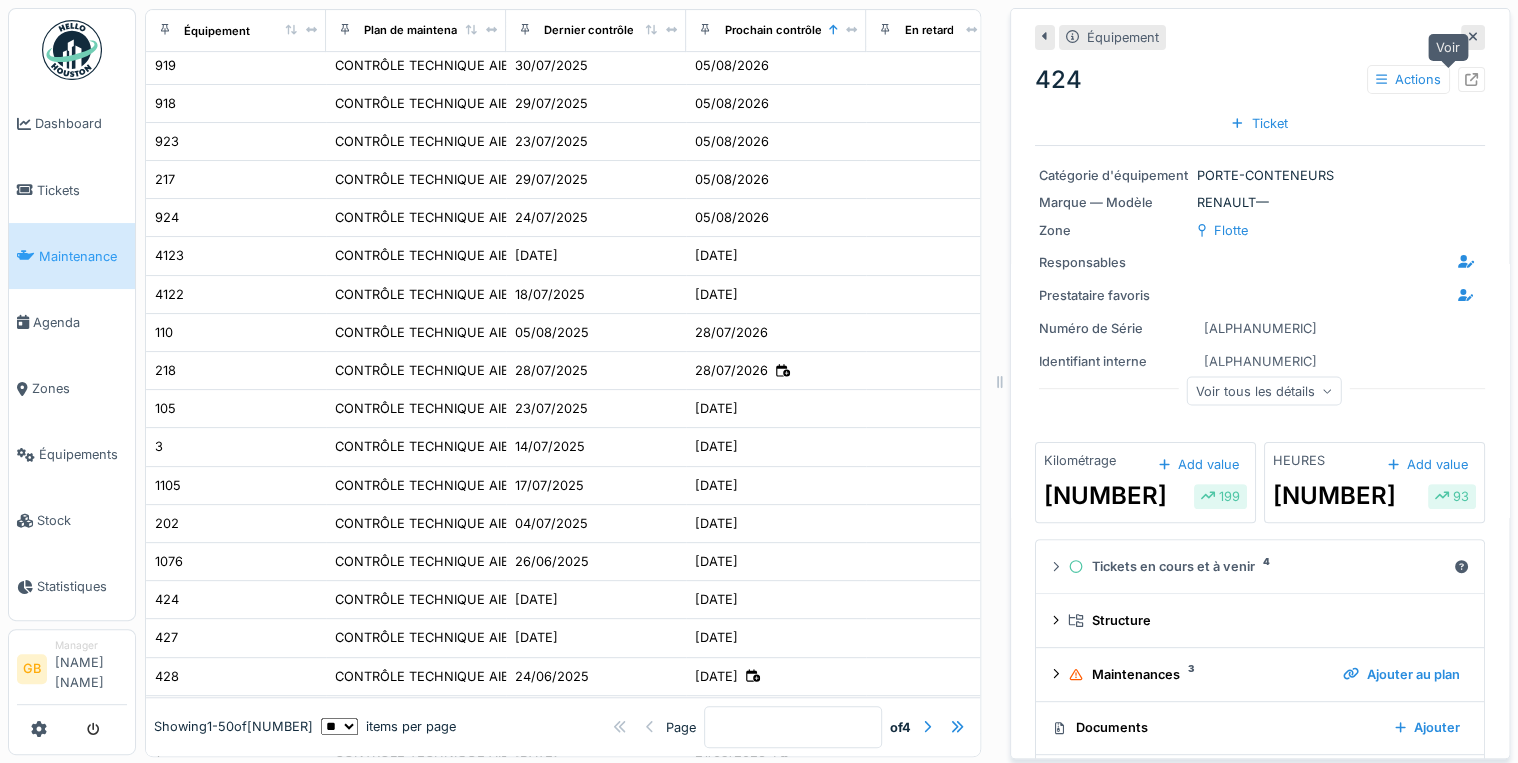 click 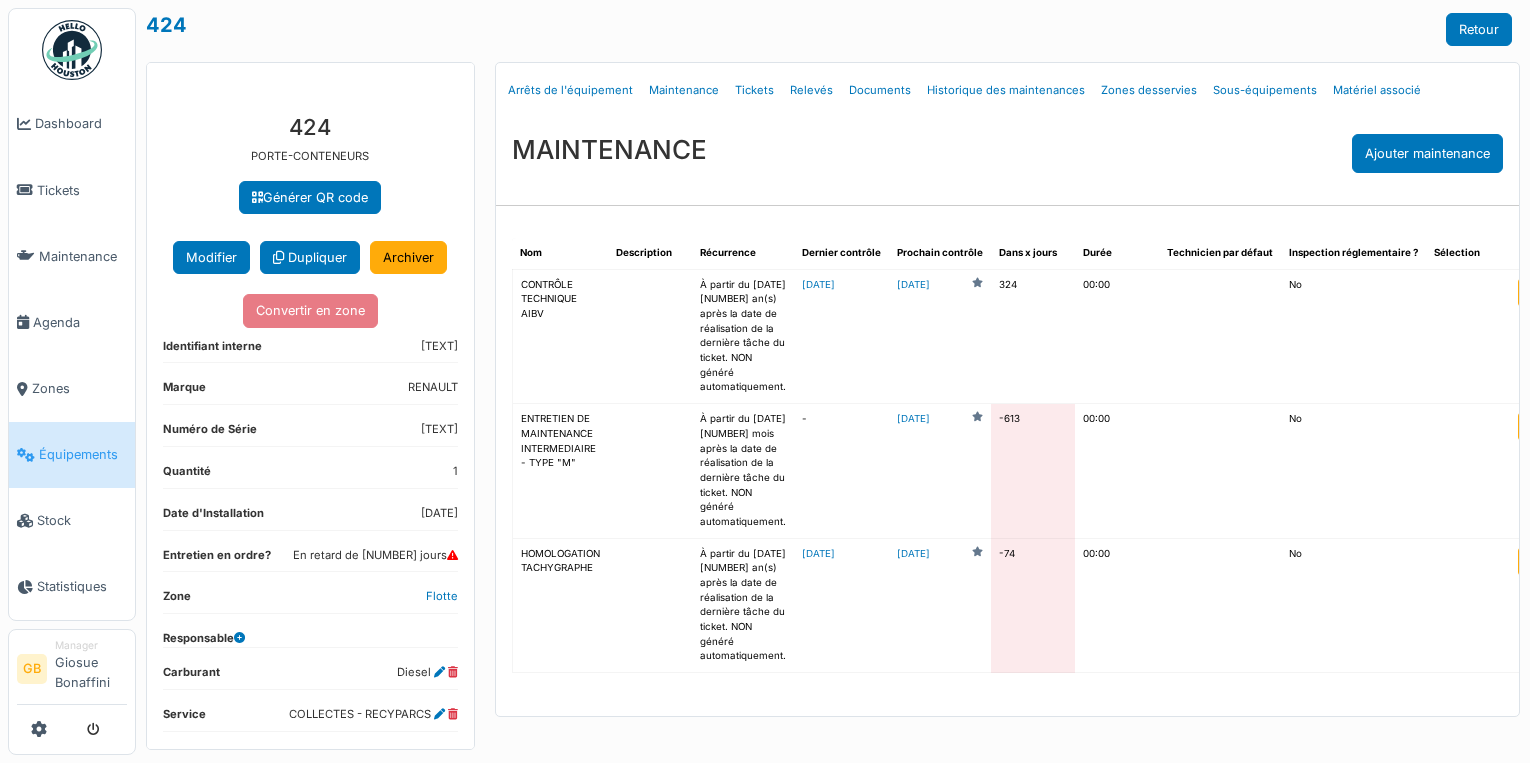 scroll, scrollTop: 0, scrollLeft: 0, axis: both 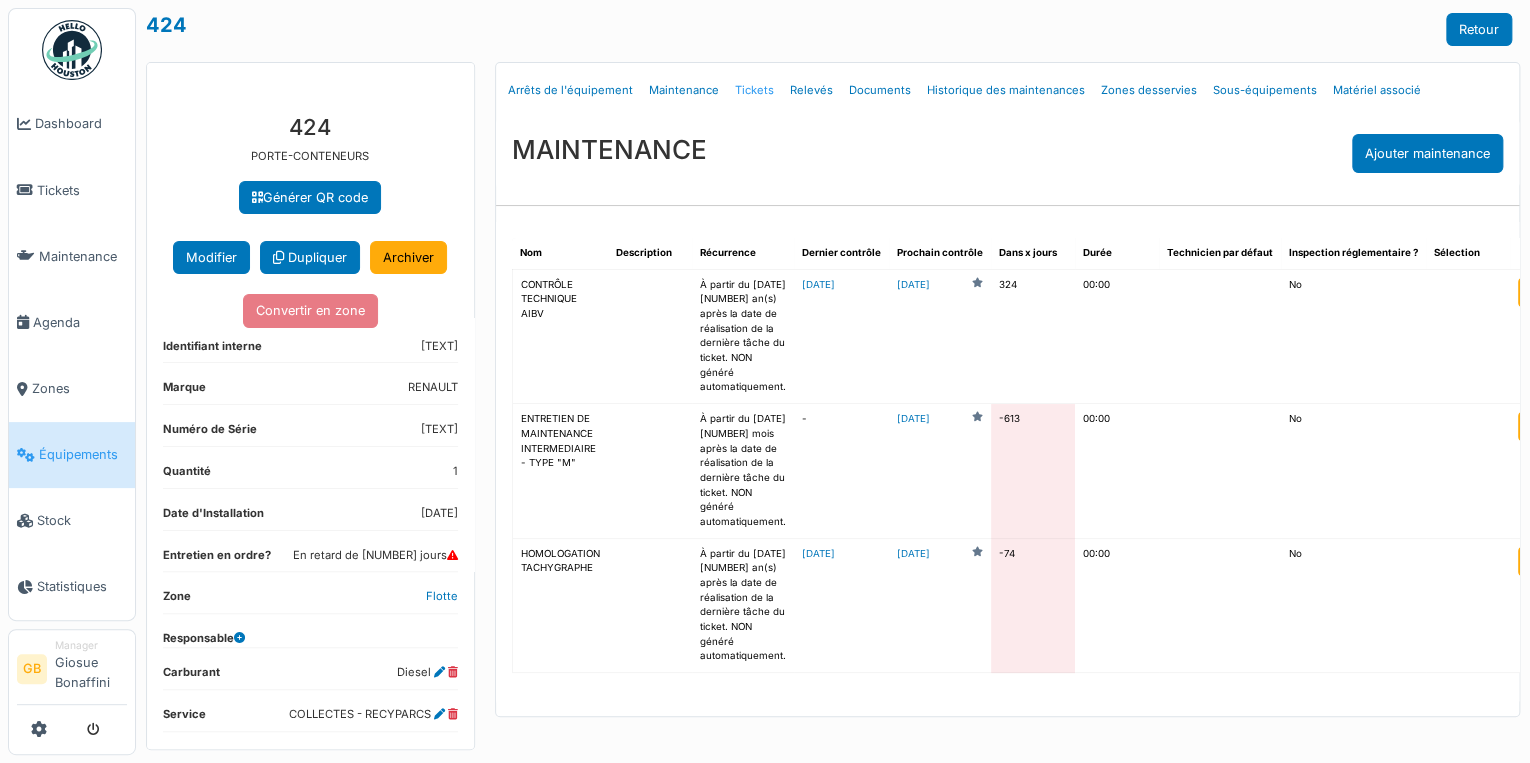 click on "Tickets" at bounding box center (754, 90) 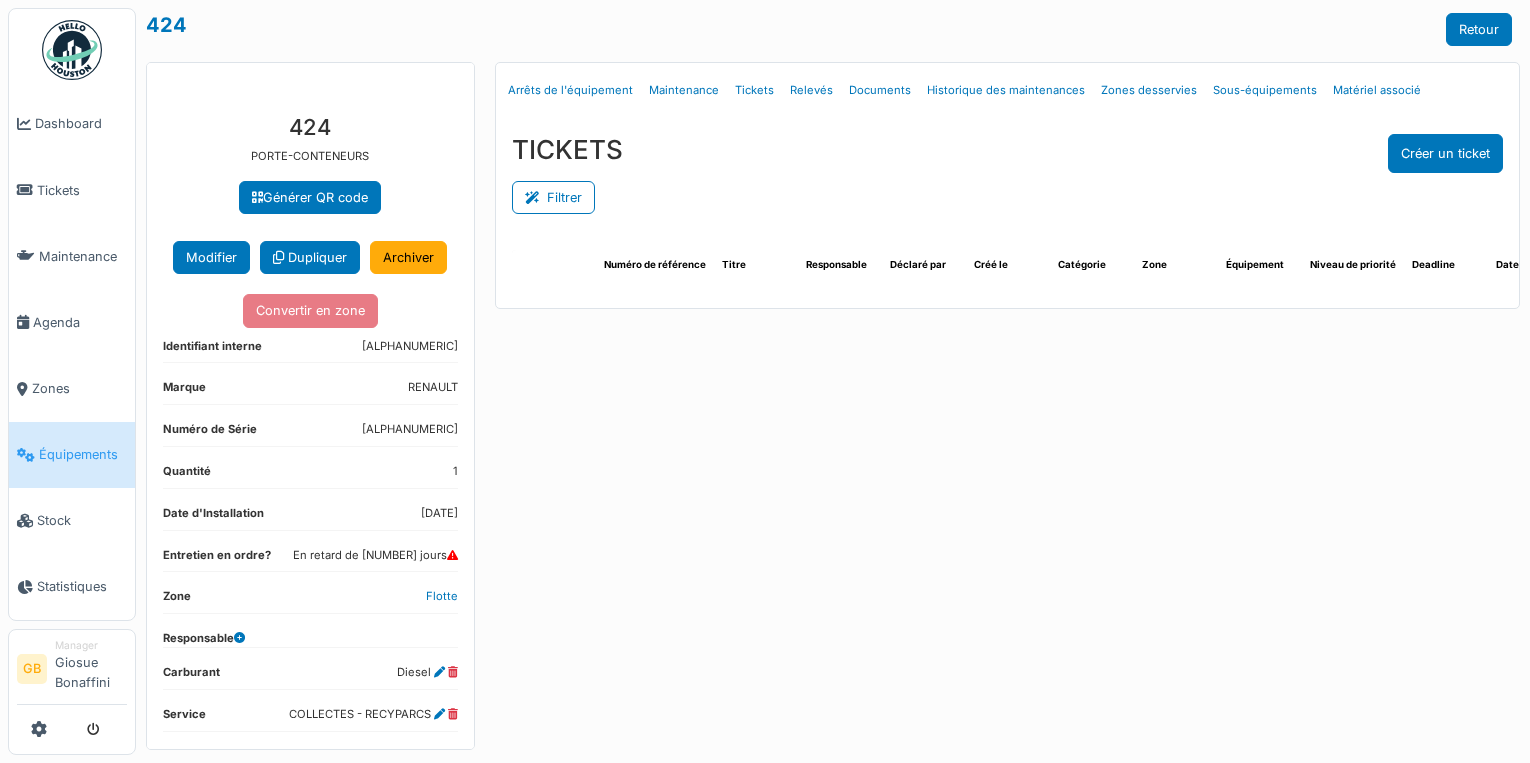 scroll, scrollTop: 0, scrollLeft: 0, axis: both 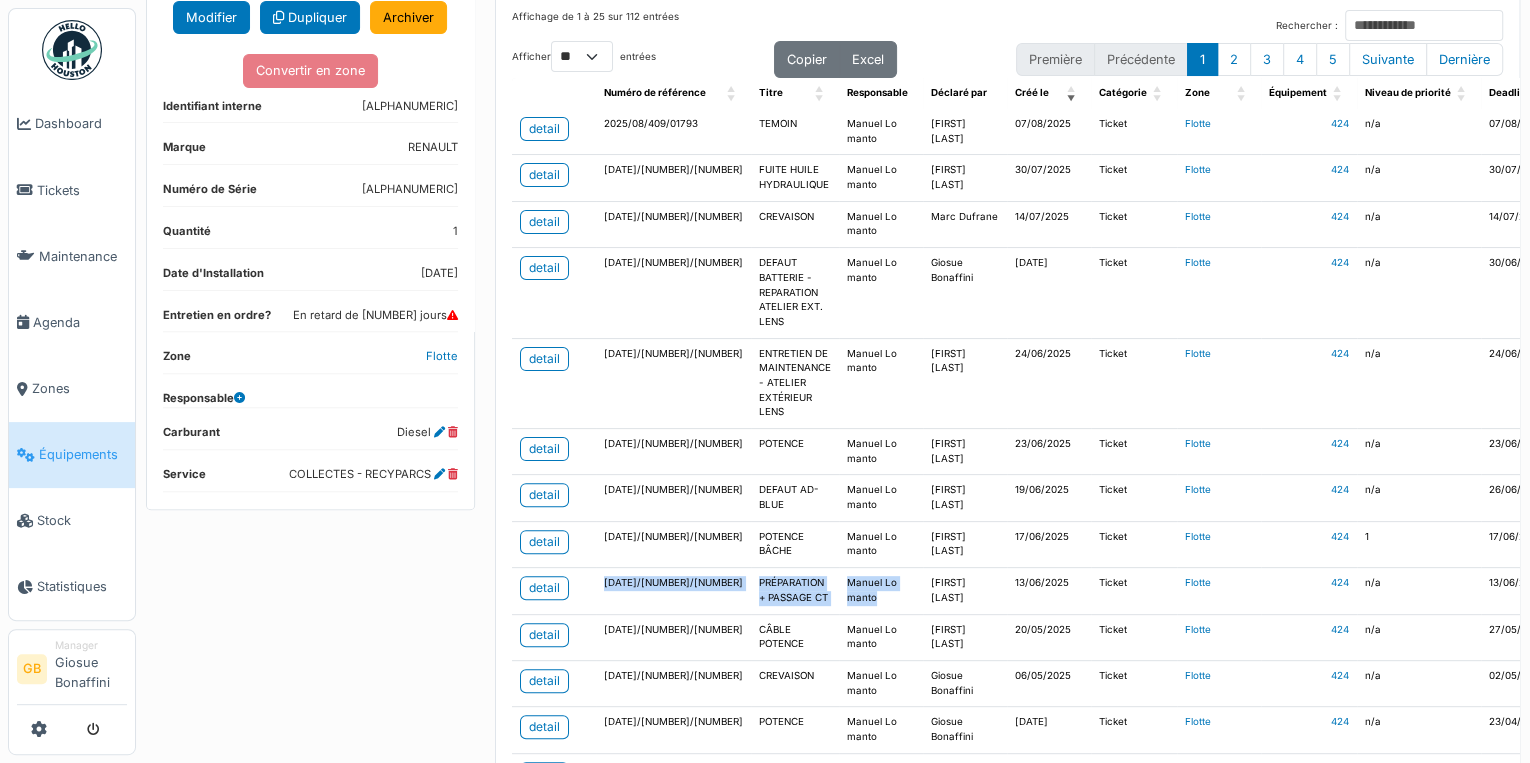 drag, startPoint x: 857, startPoint y: 597, endPoint x: 581, endPoint y: 572, distance: 277.12994 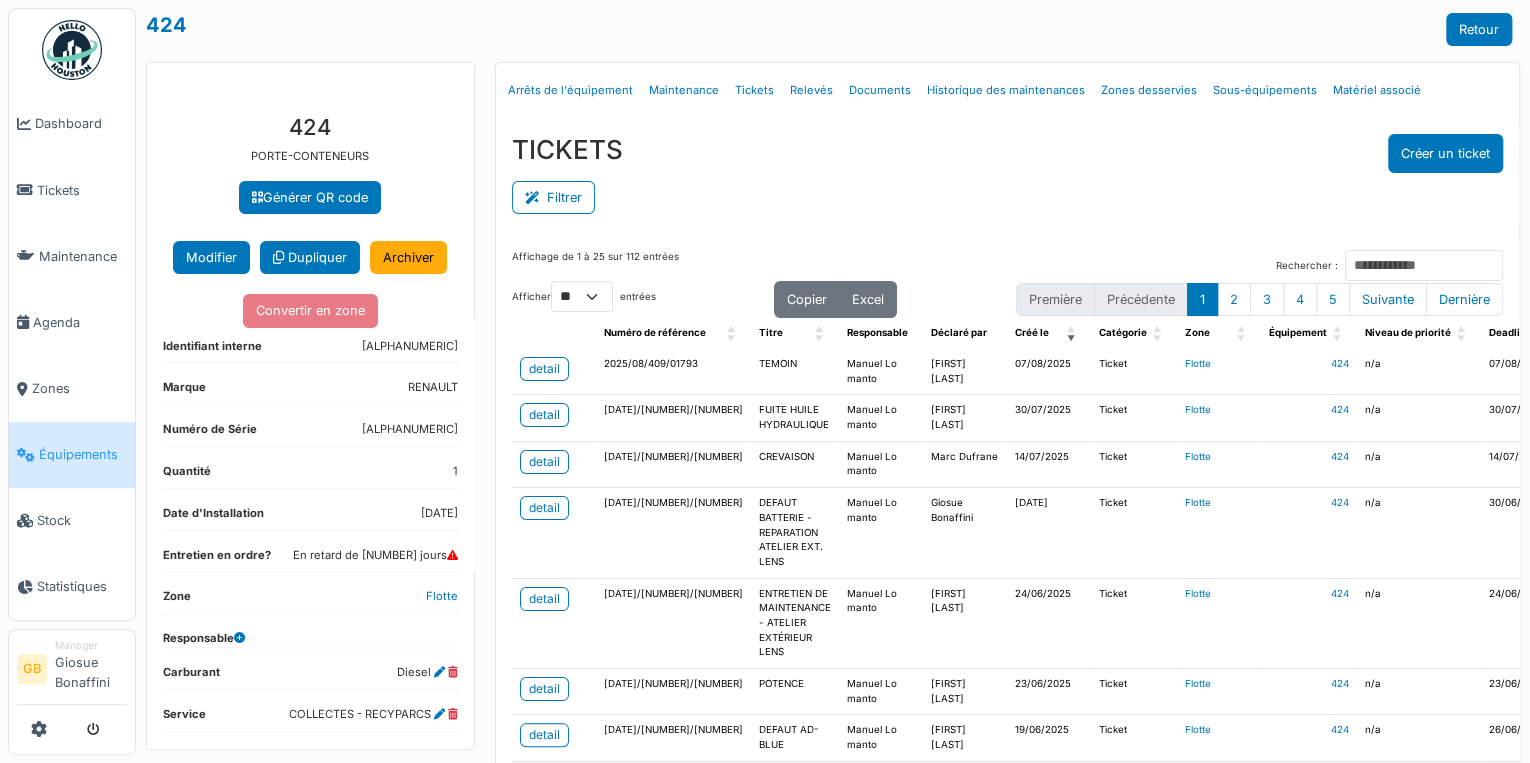 scroll, scrollTop: 240, scrollLeft: 0, axis: vertical 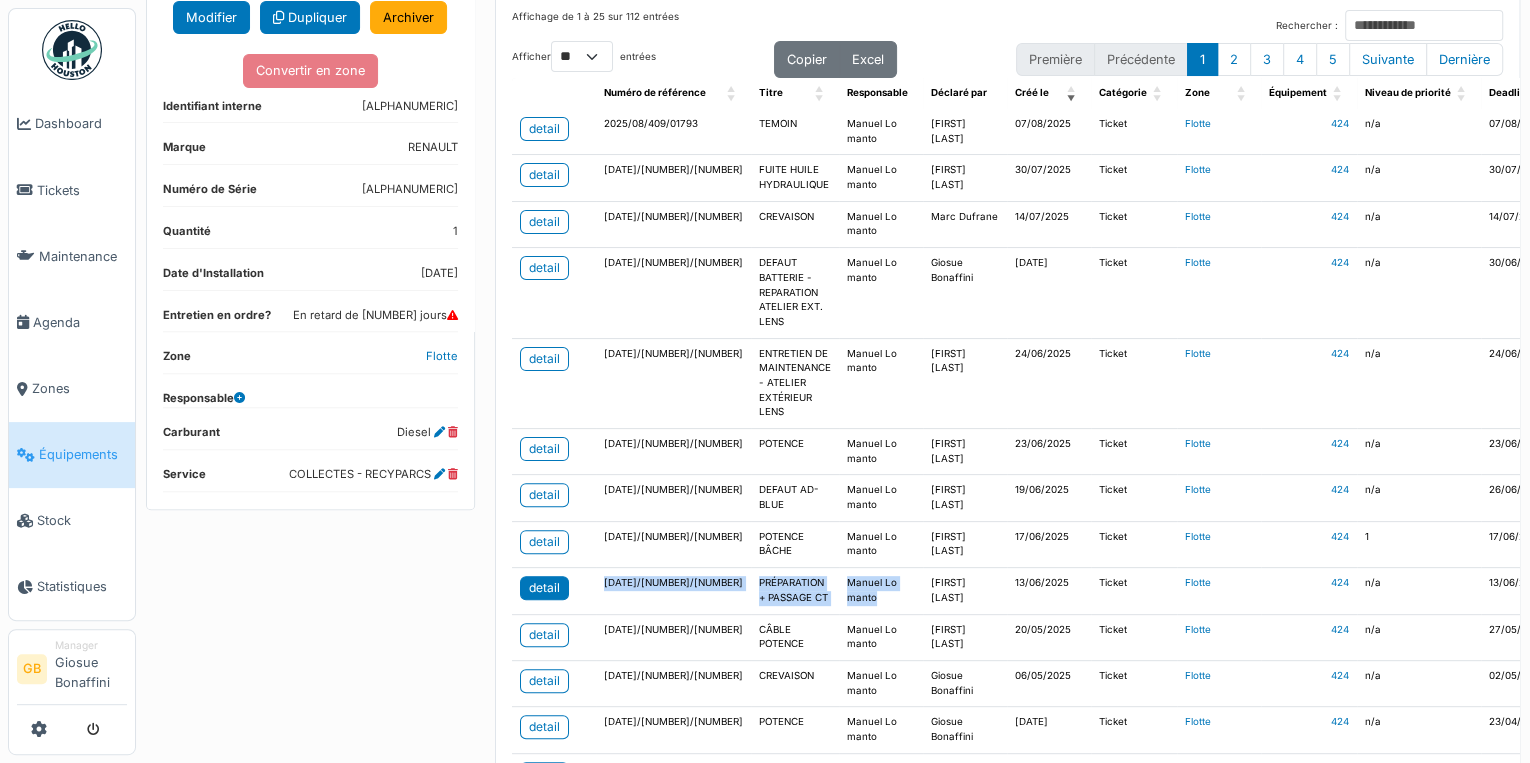 click on "detail" at bounding box center [544, 588] 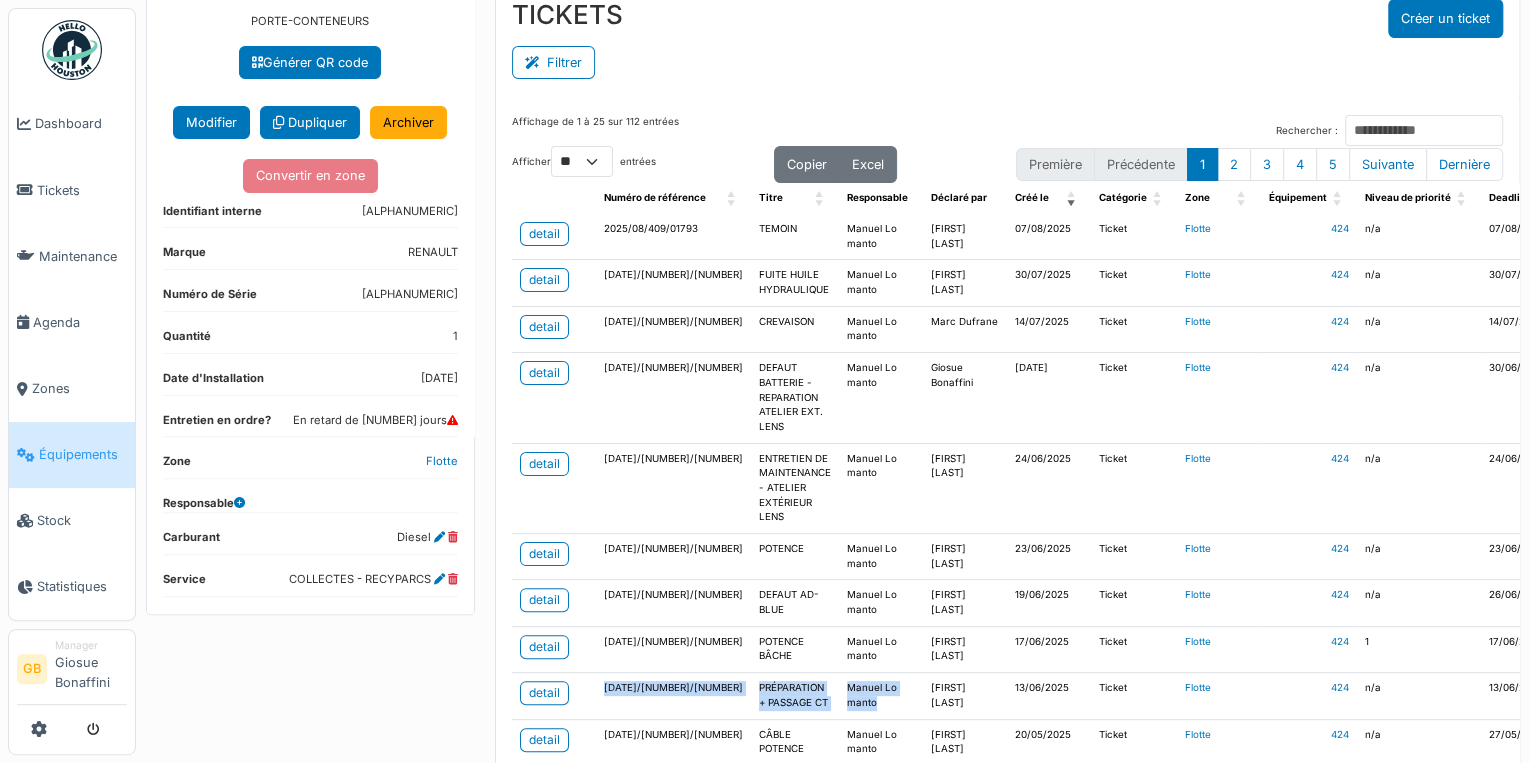 scroll, scrollTop: 0, scrollLeft: 0, axis: both 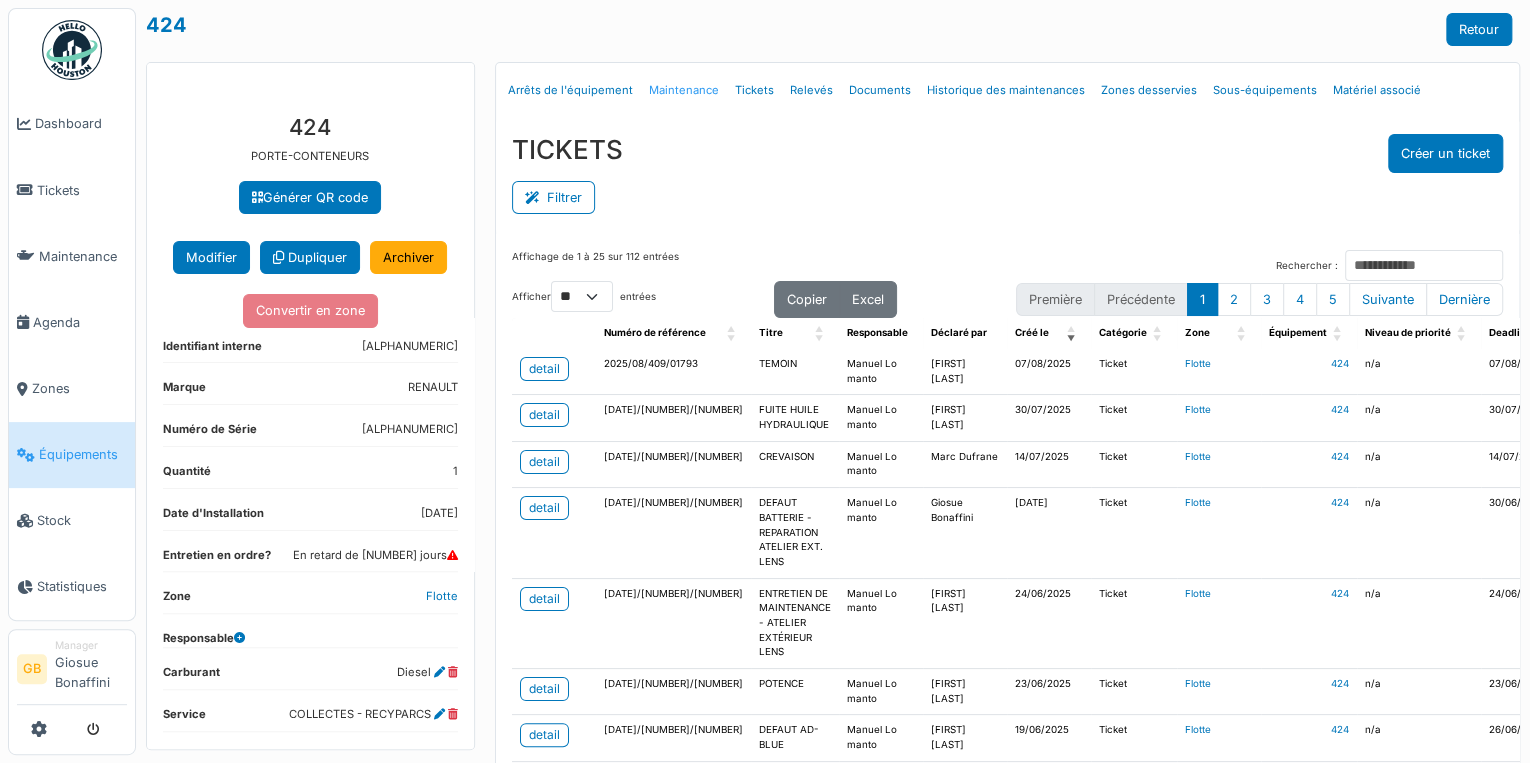 click on "Maintenance" at bounding box center (684, 90) 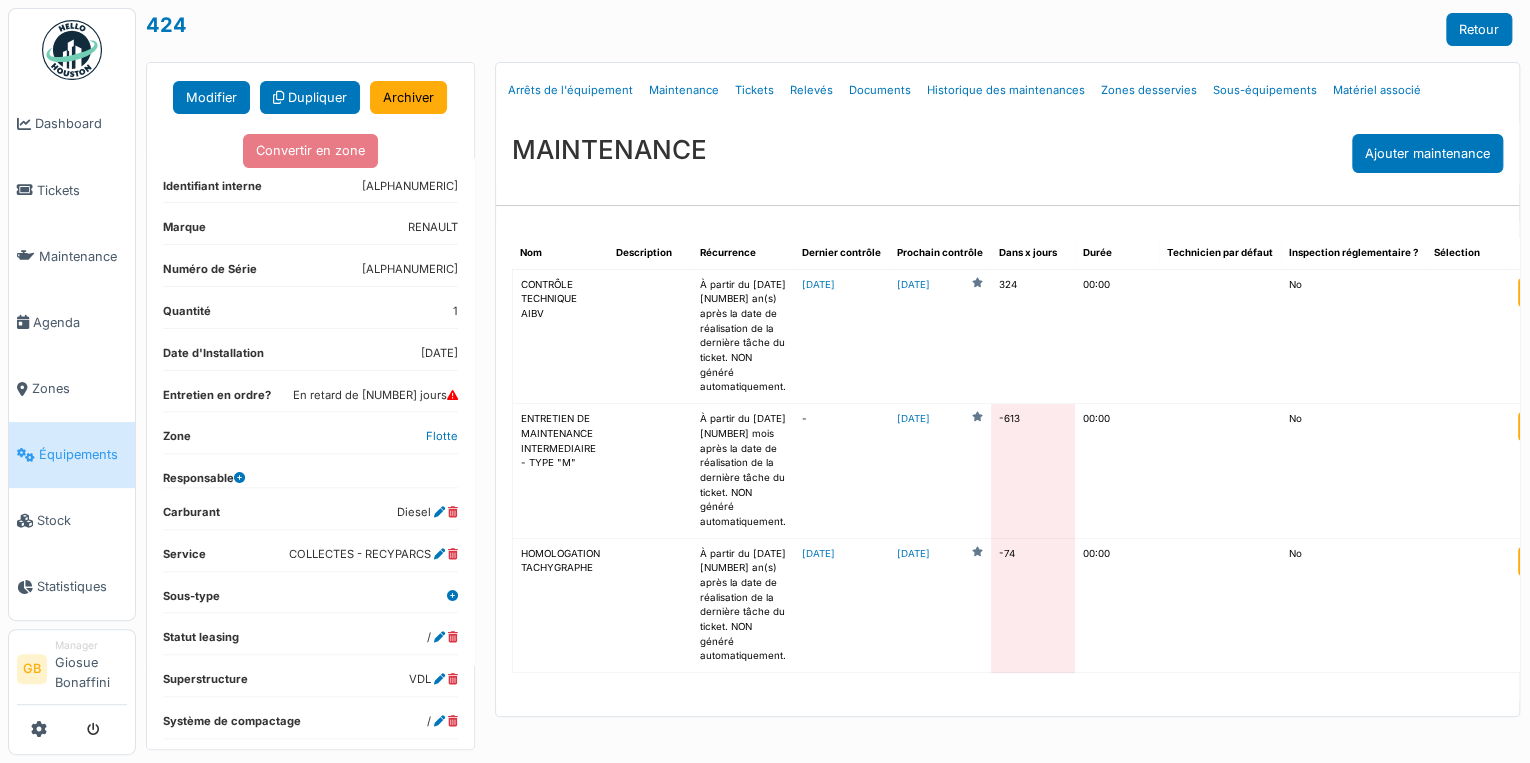 scroll, scrollTop: 296, scrollLeft: 0, axis: vertical 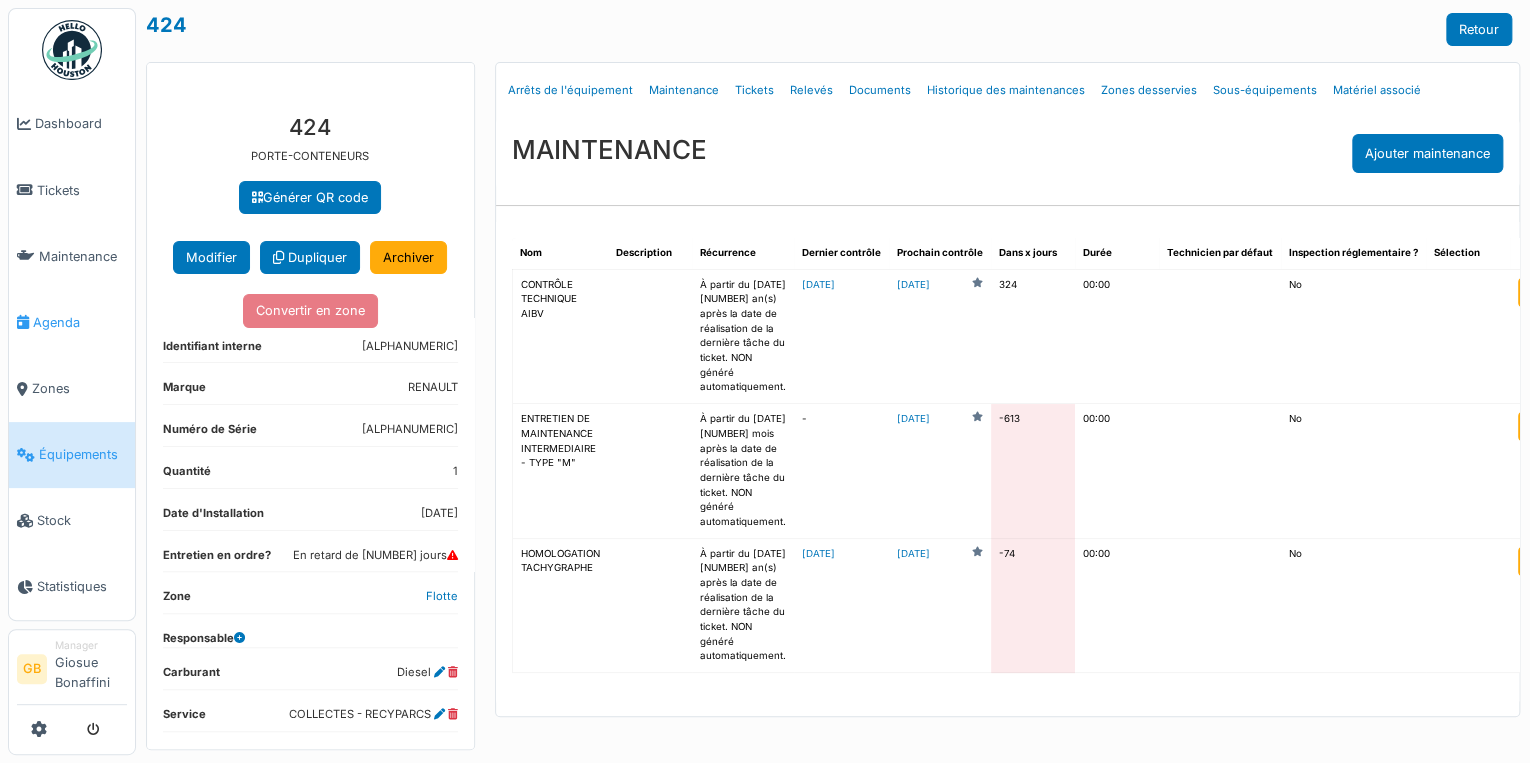 click on "Agenda" at bounding box center (80, 322) 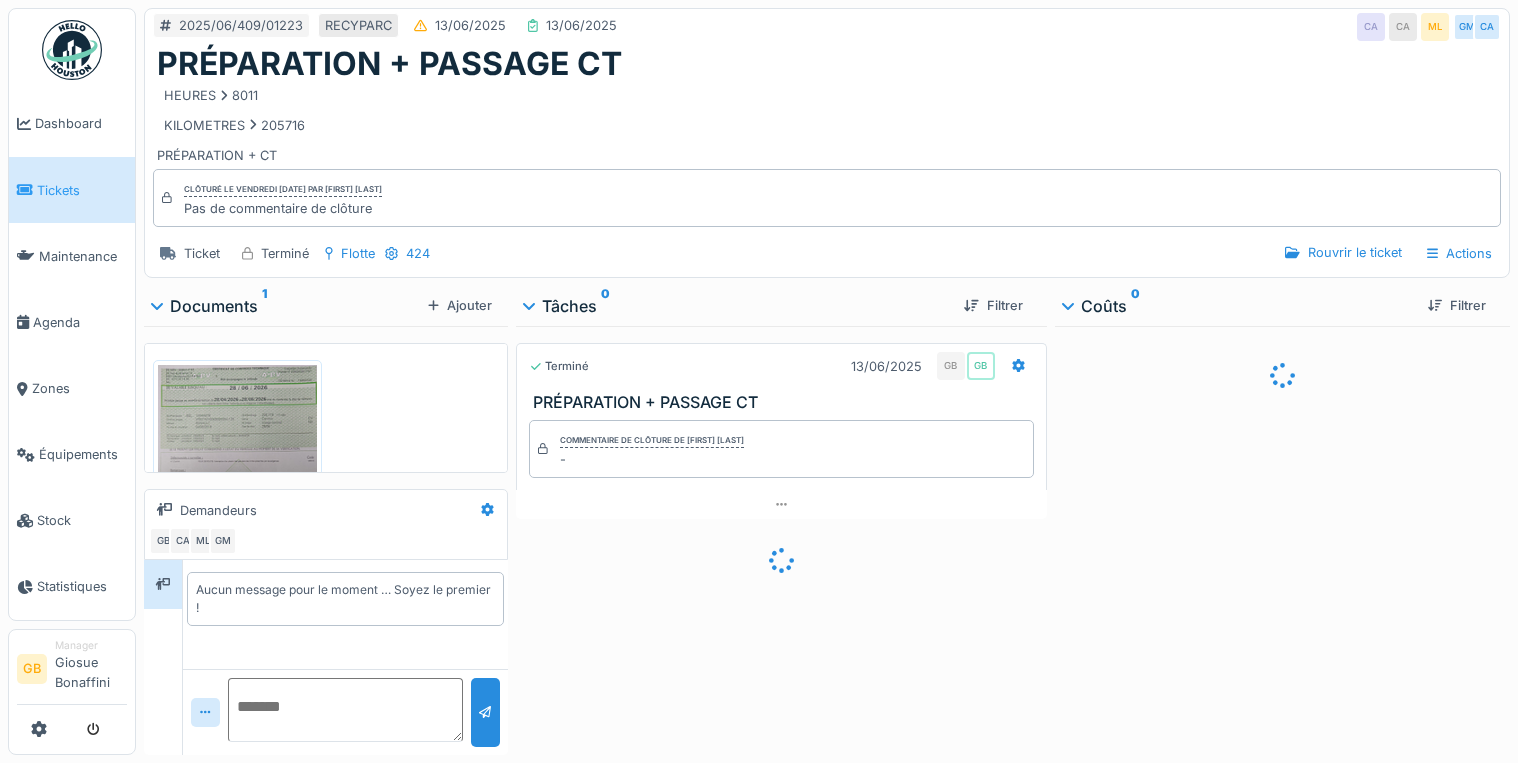 scroll, scrollTop: 0, scrollLeft: 0, axis: both 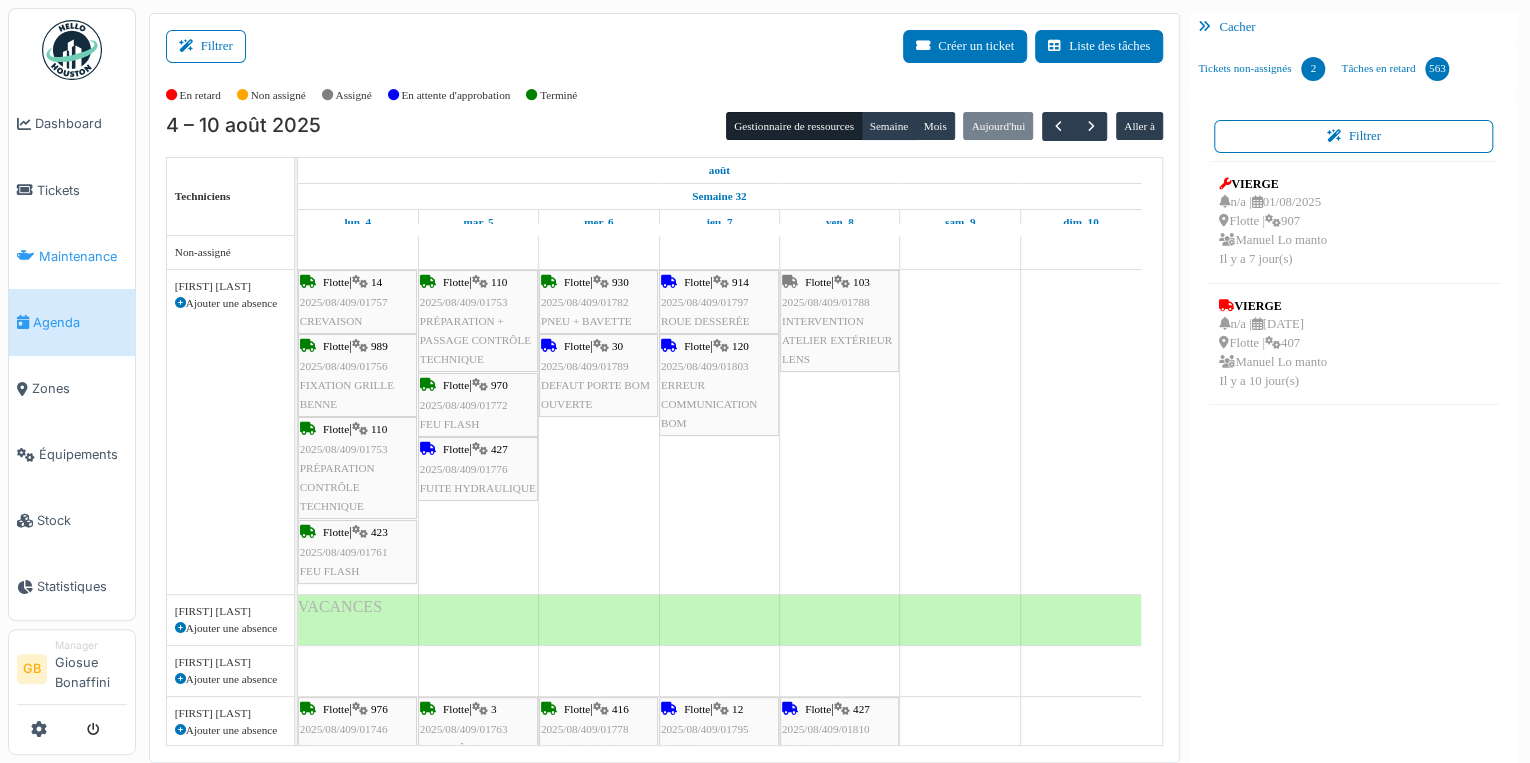 click on "Maintenance" at bounding box center (83, 256) 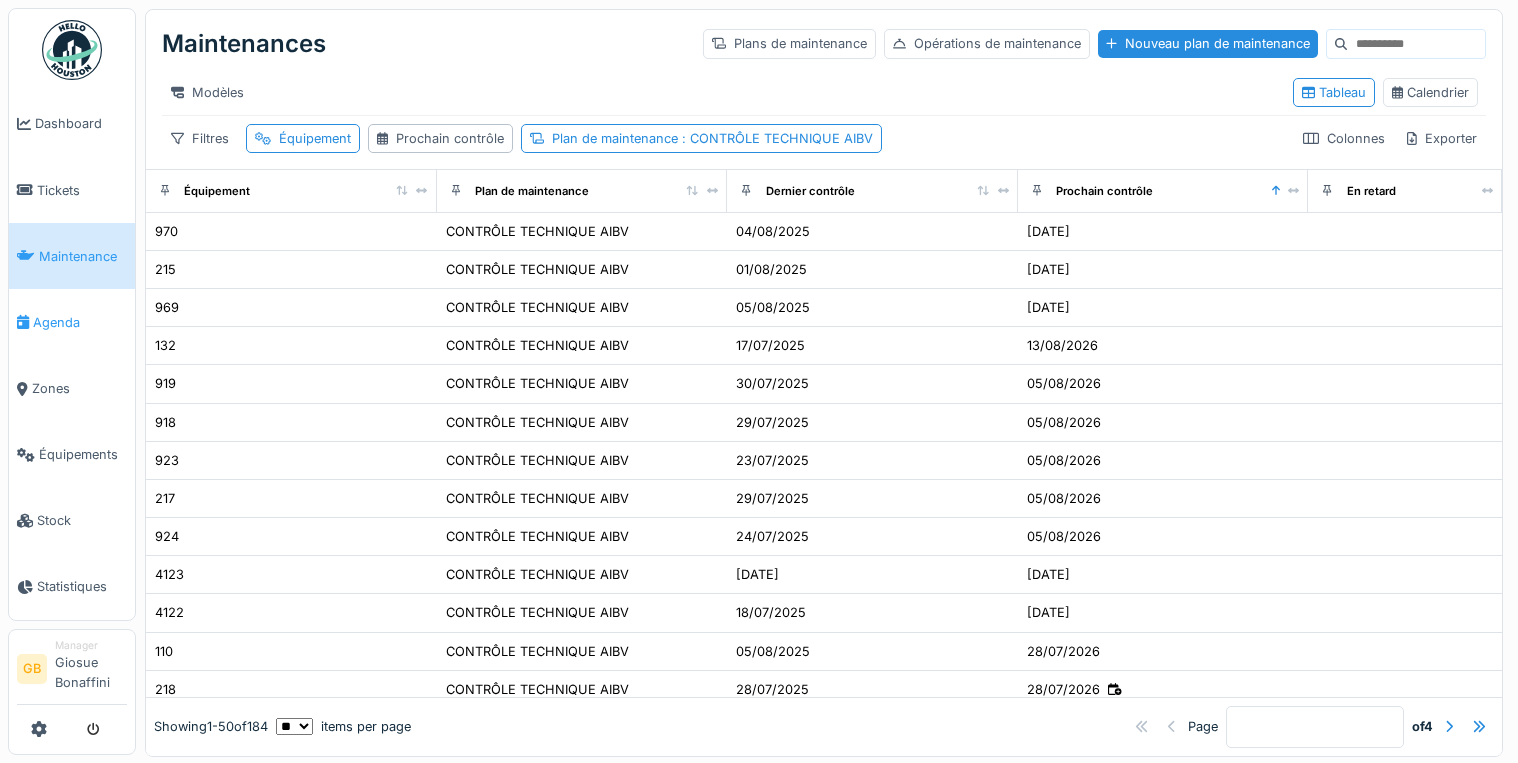 scroll, scrollTop: 0, scrollLeft: 0, axis: both 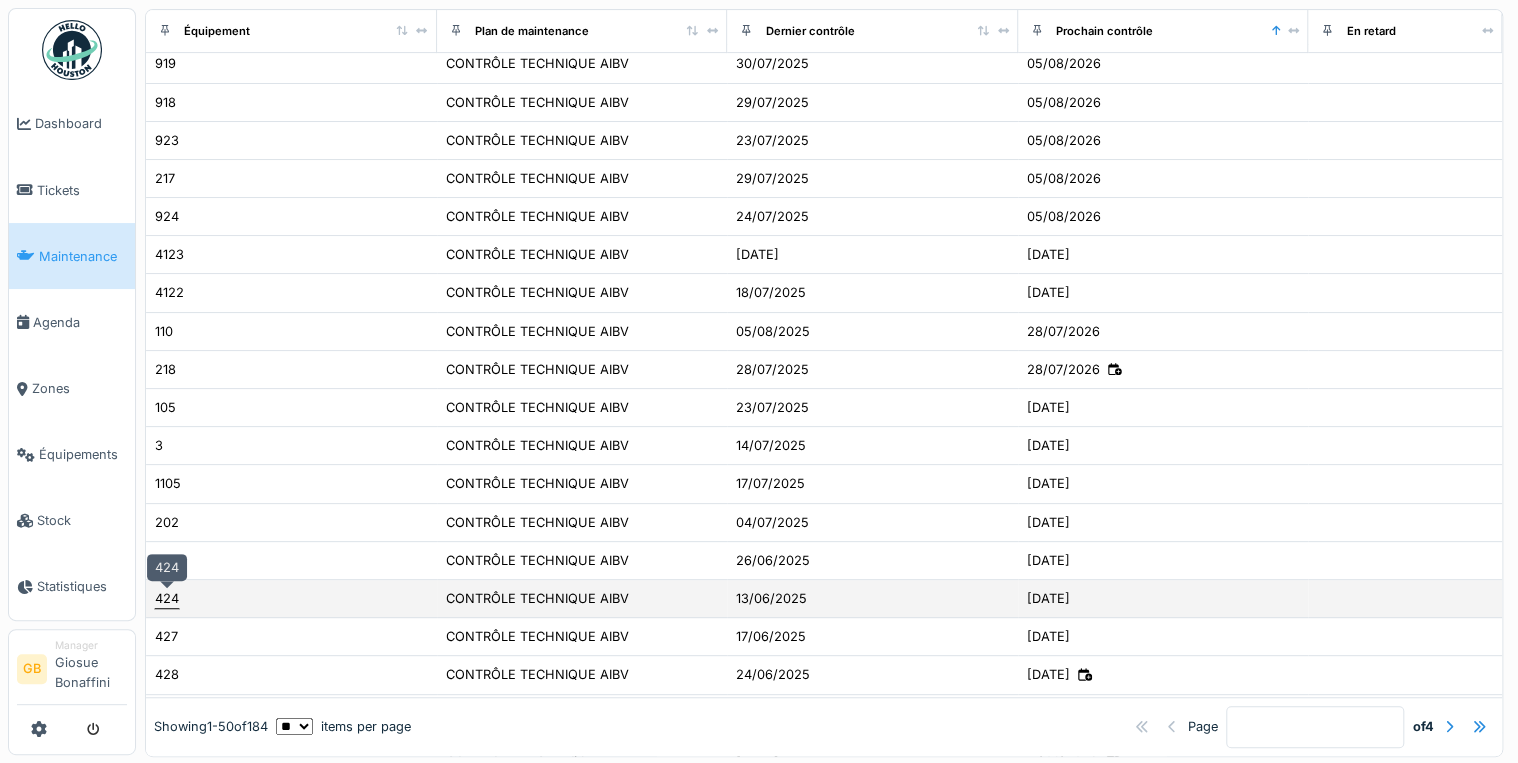 click on "424" at bounding box center (167, 598) 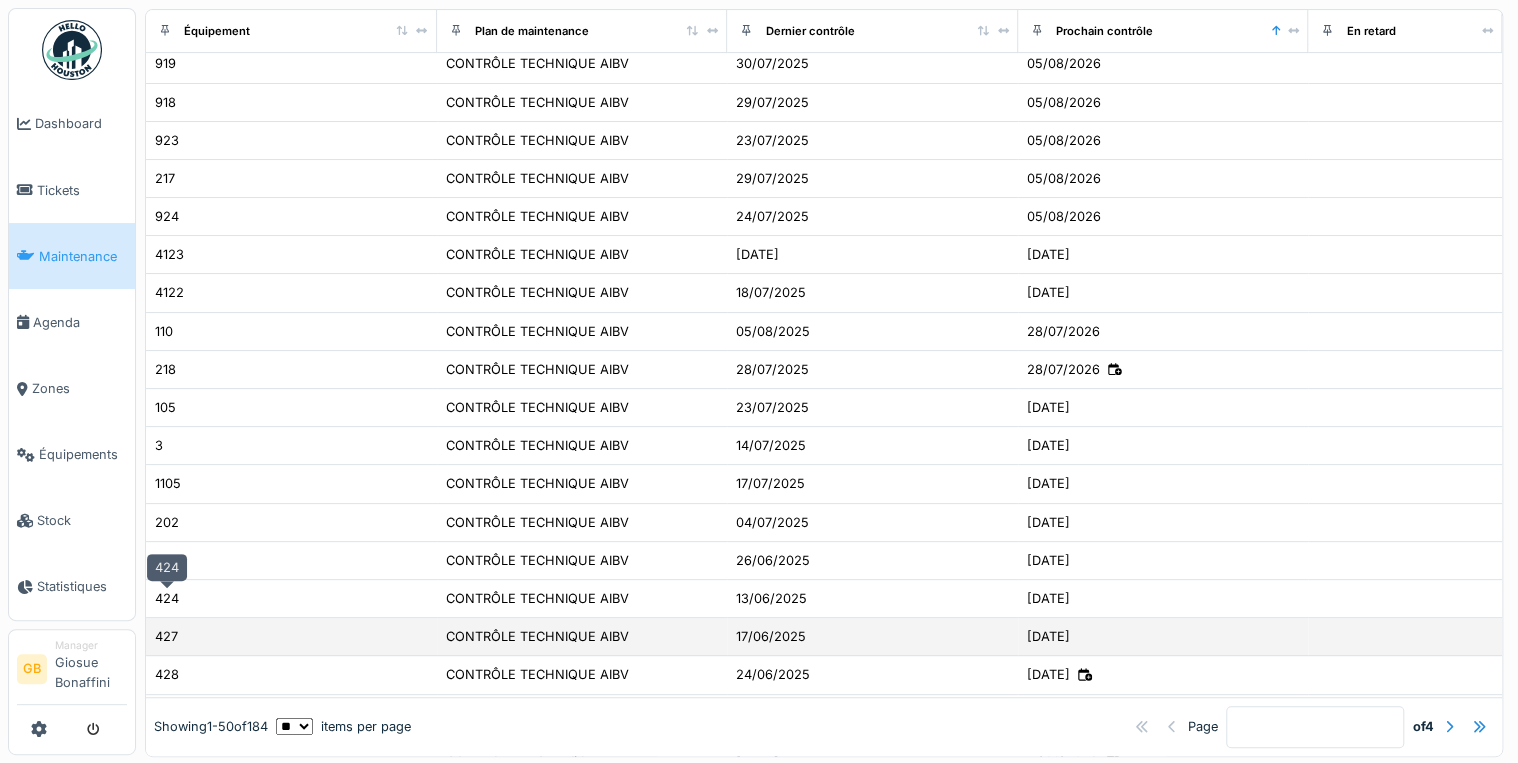 scroll, scrollTop: 356, scrollLeft: 0, axis: vertical 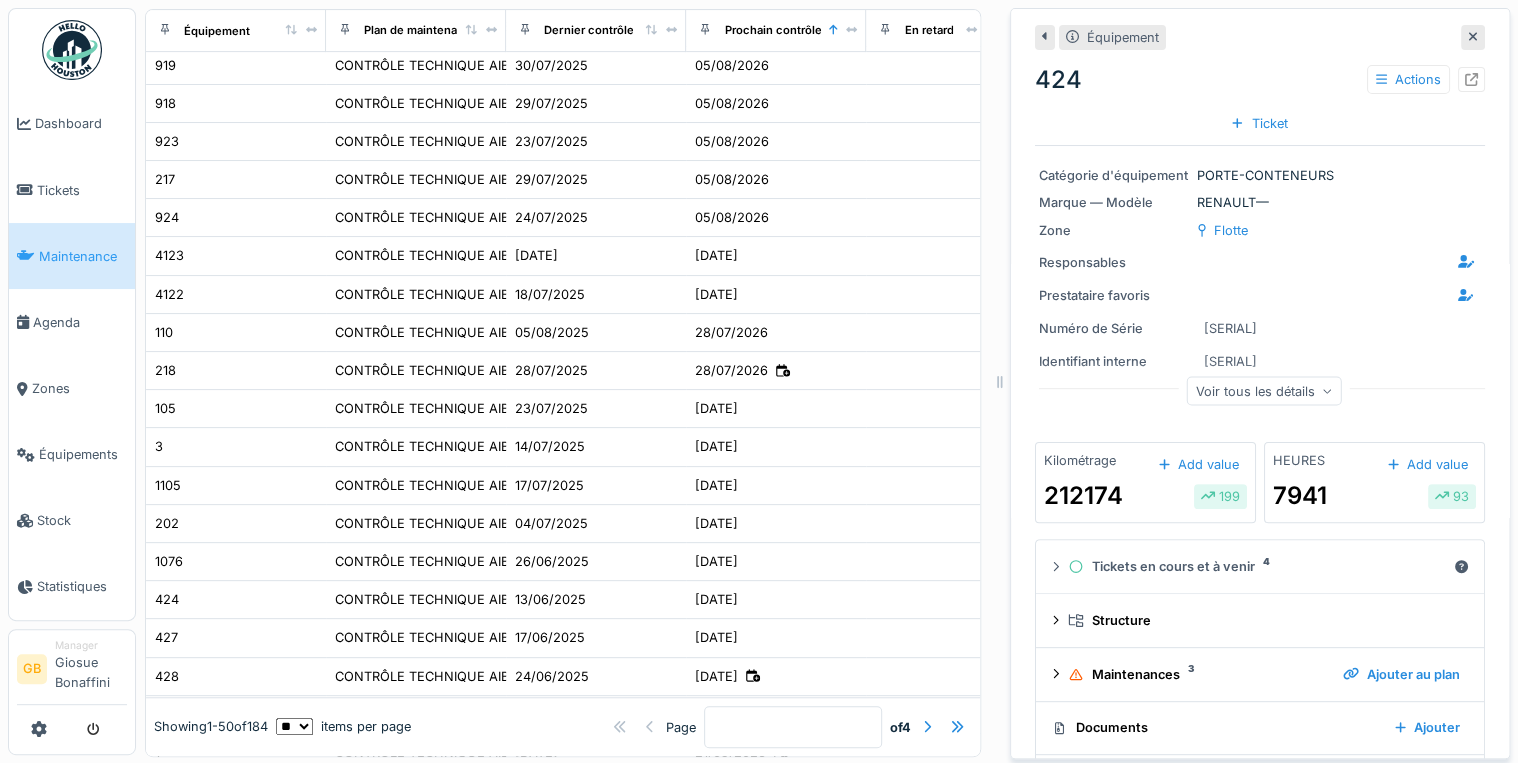 click at bounding box center [1471, 79] 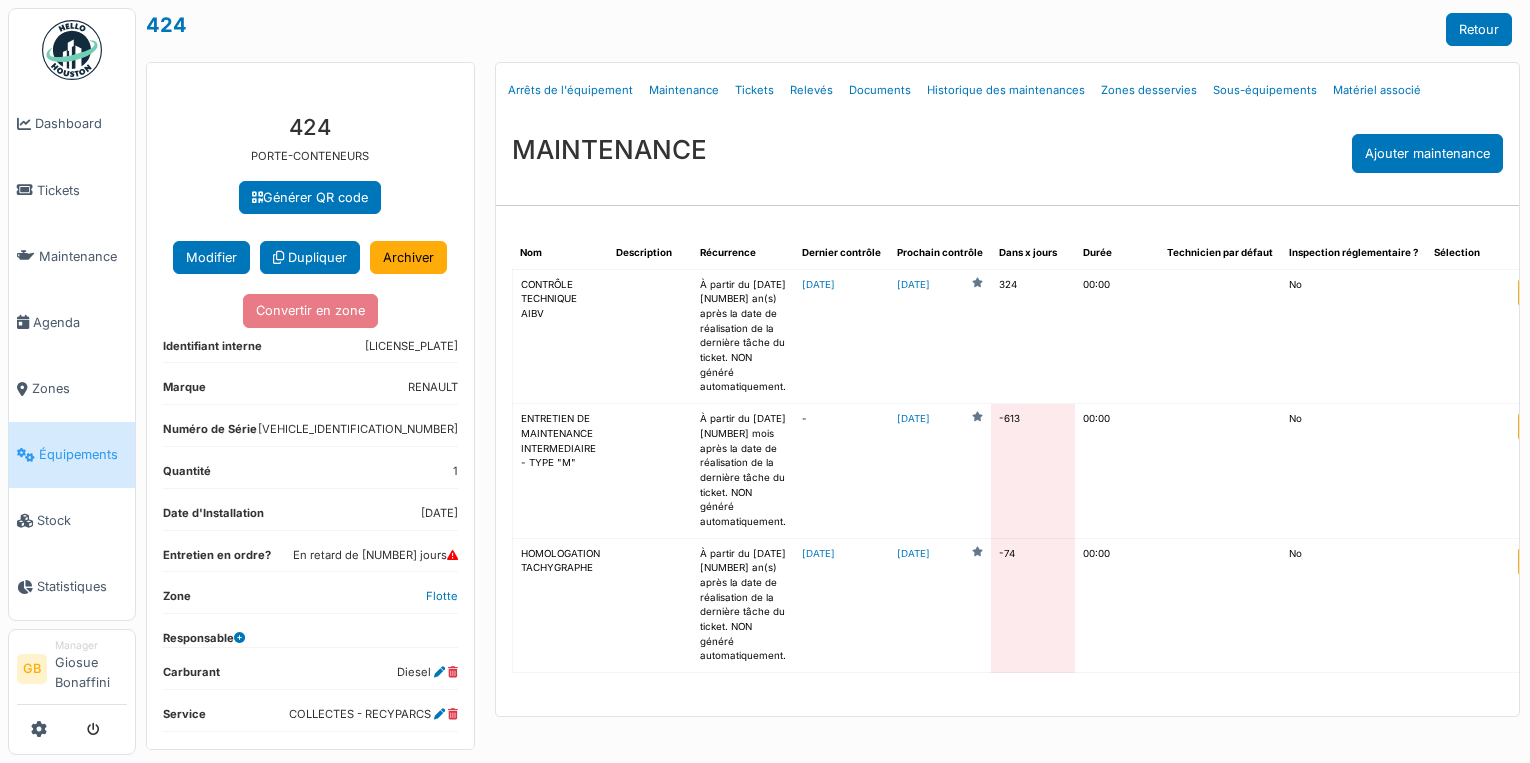 scroll, scrollTop: 0, scrollLeft: 0, axis: both 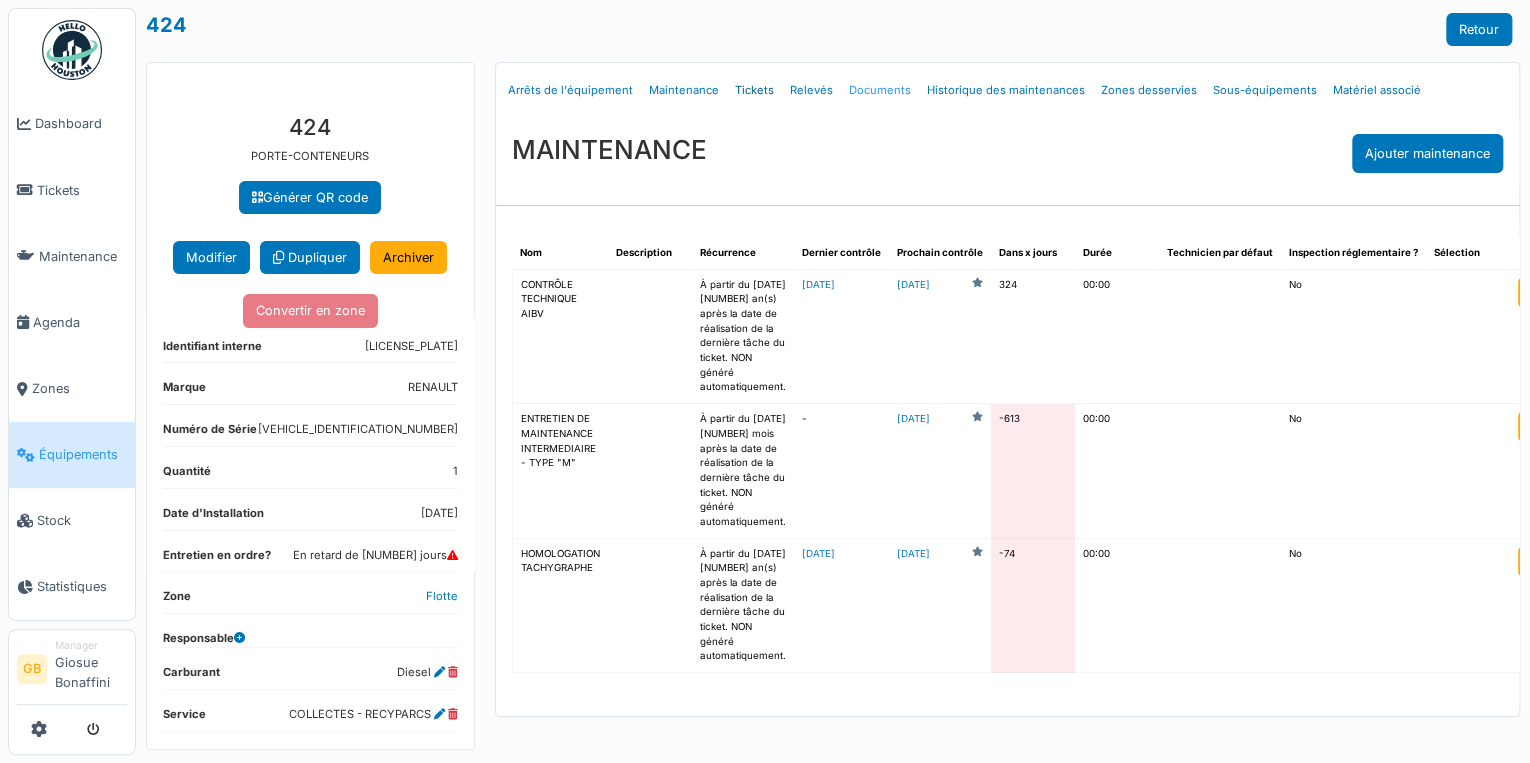 drag, startPoint x: 757, startPoint y: 88, endPoint x: 853, endPoint y: 106, distance: 97.67292 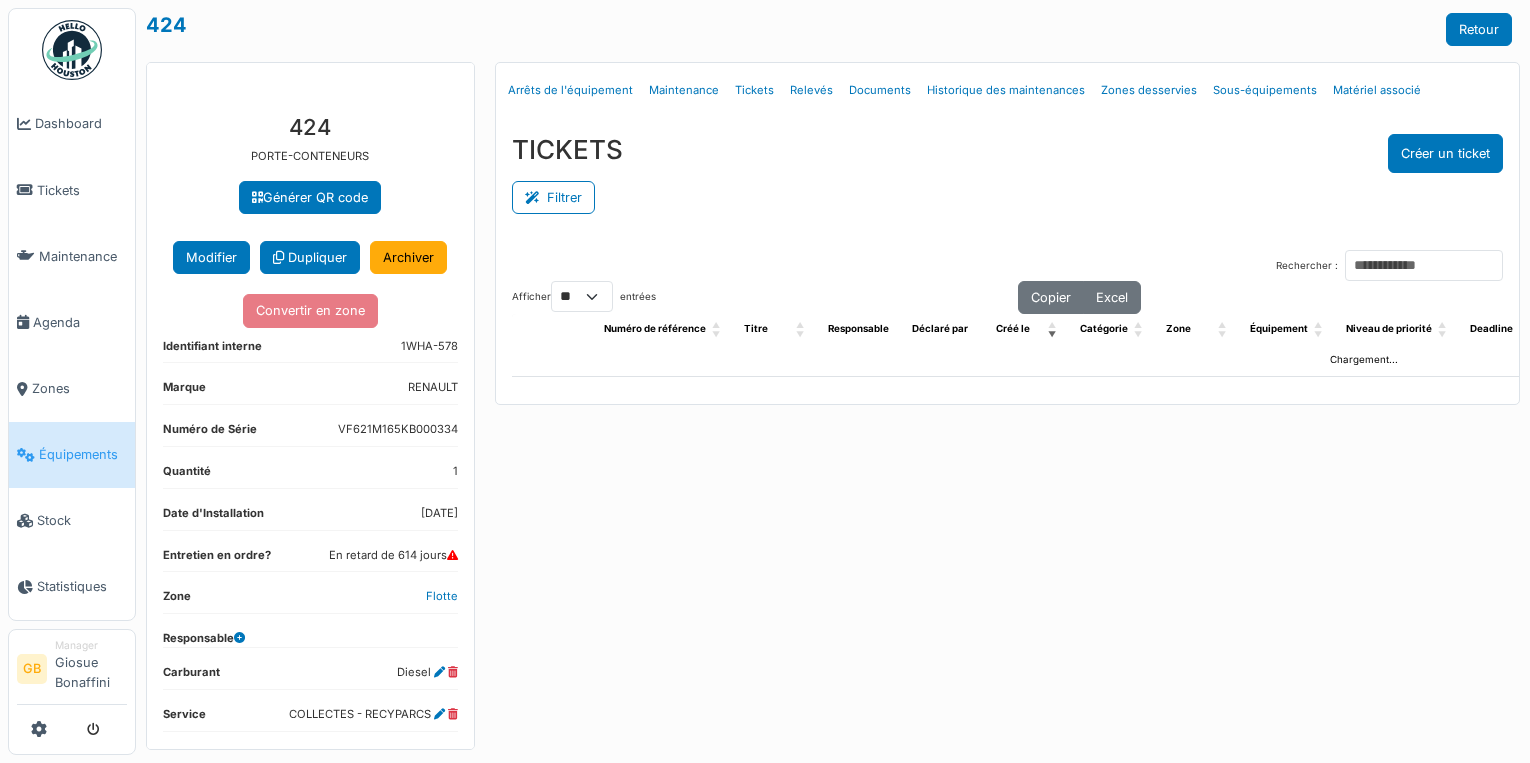 scroll, scrollTop: 0, scrollLeft: 0, axis: both 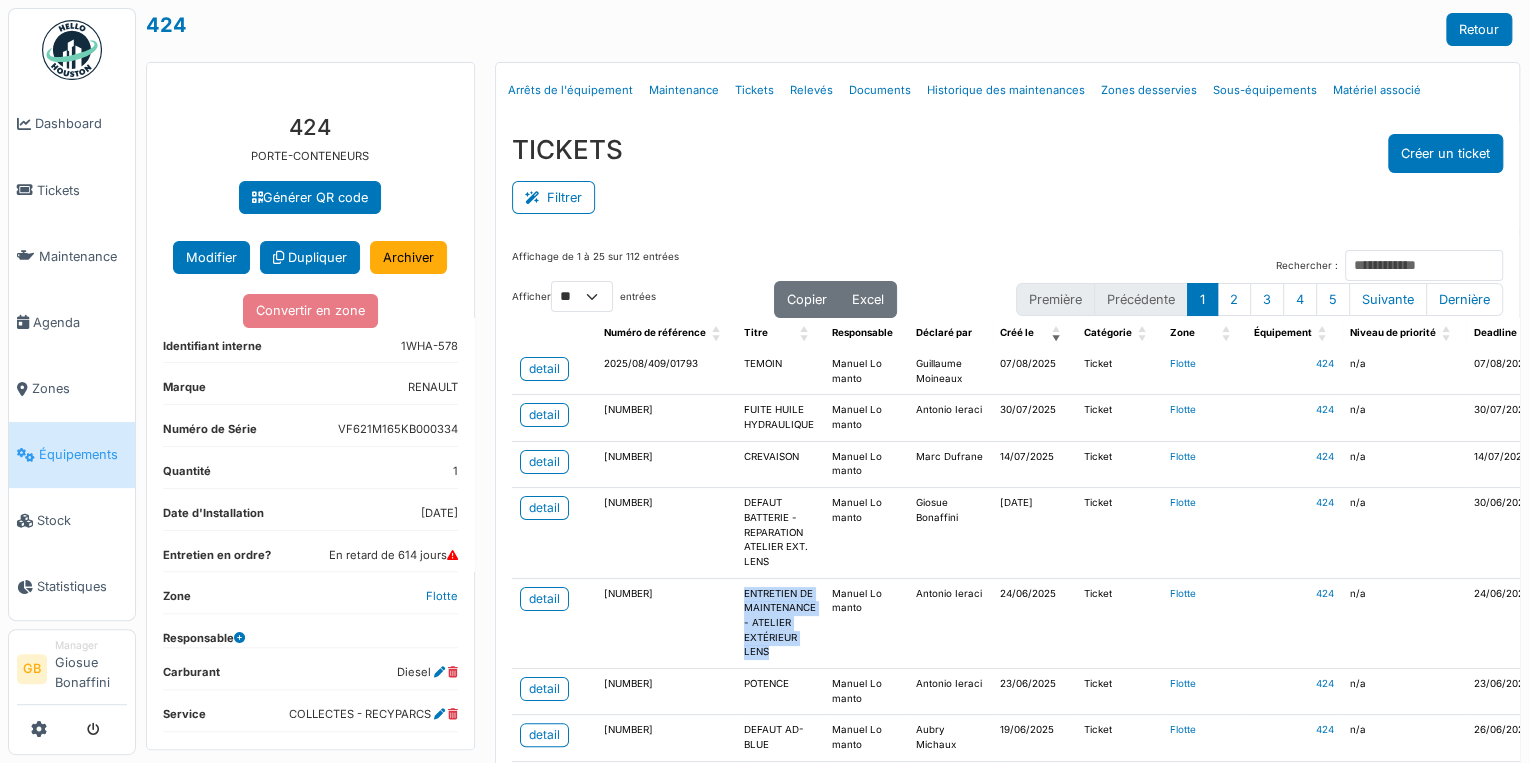 drag, startPoint x: 787, startPoint y: 657, endPoint x: 728, endPoint y: 588, distance: 90.78546 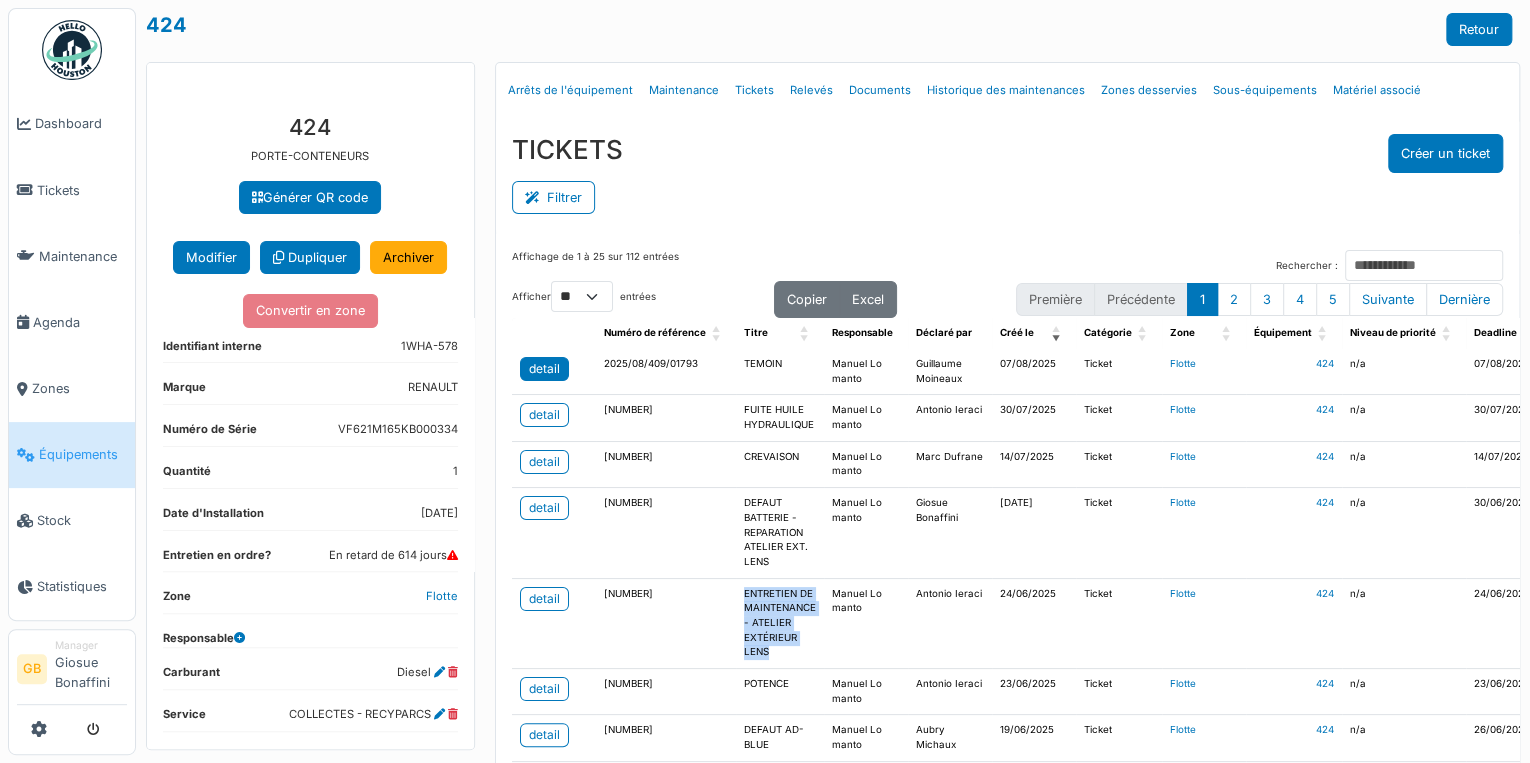 click on "detail" at bounding box center (544, 369) 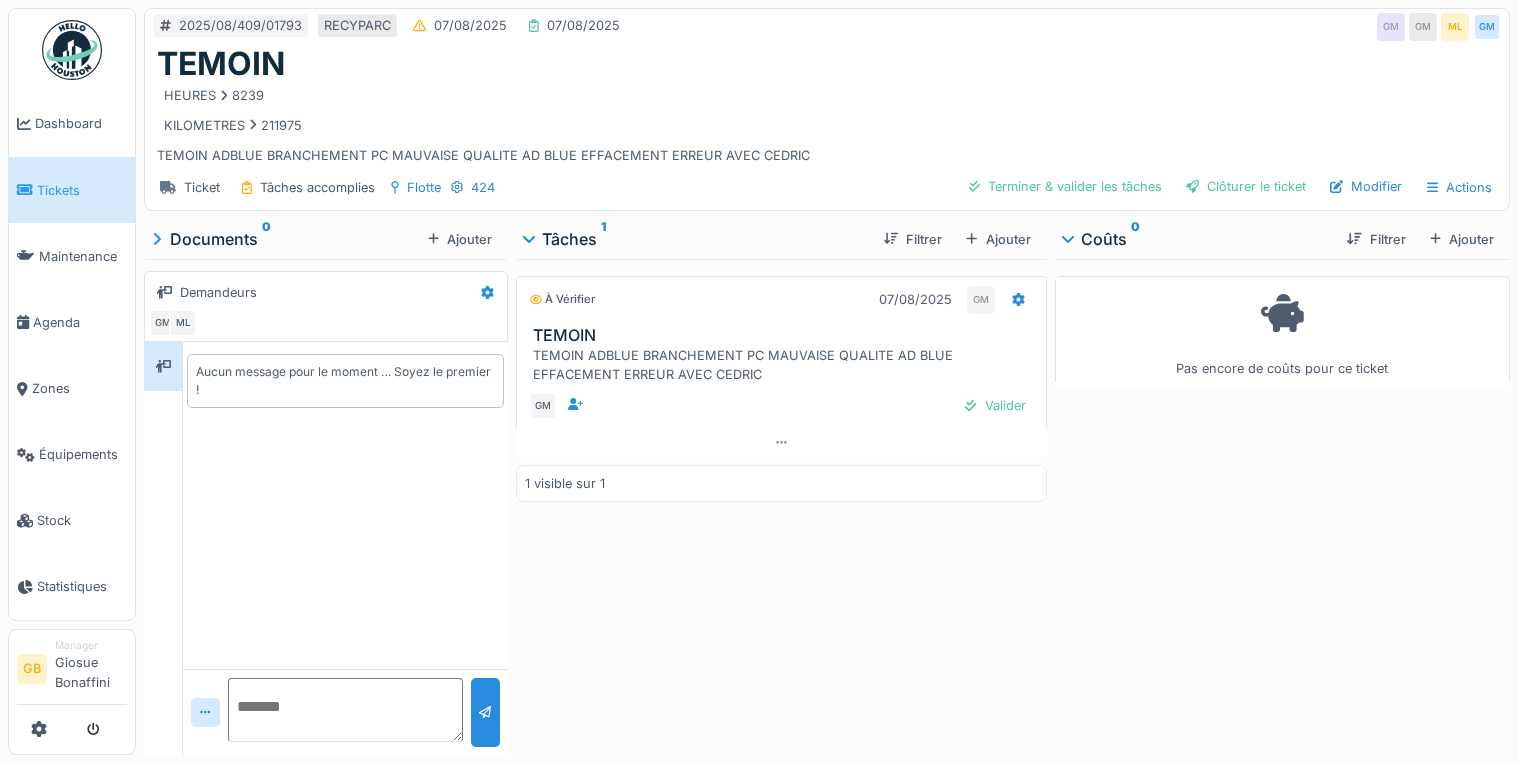 scroll, scrollTop: 0, scrollLeft: 0, axis: both 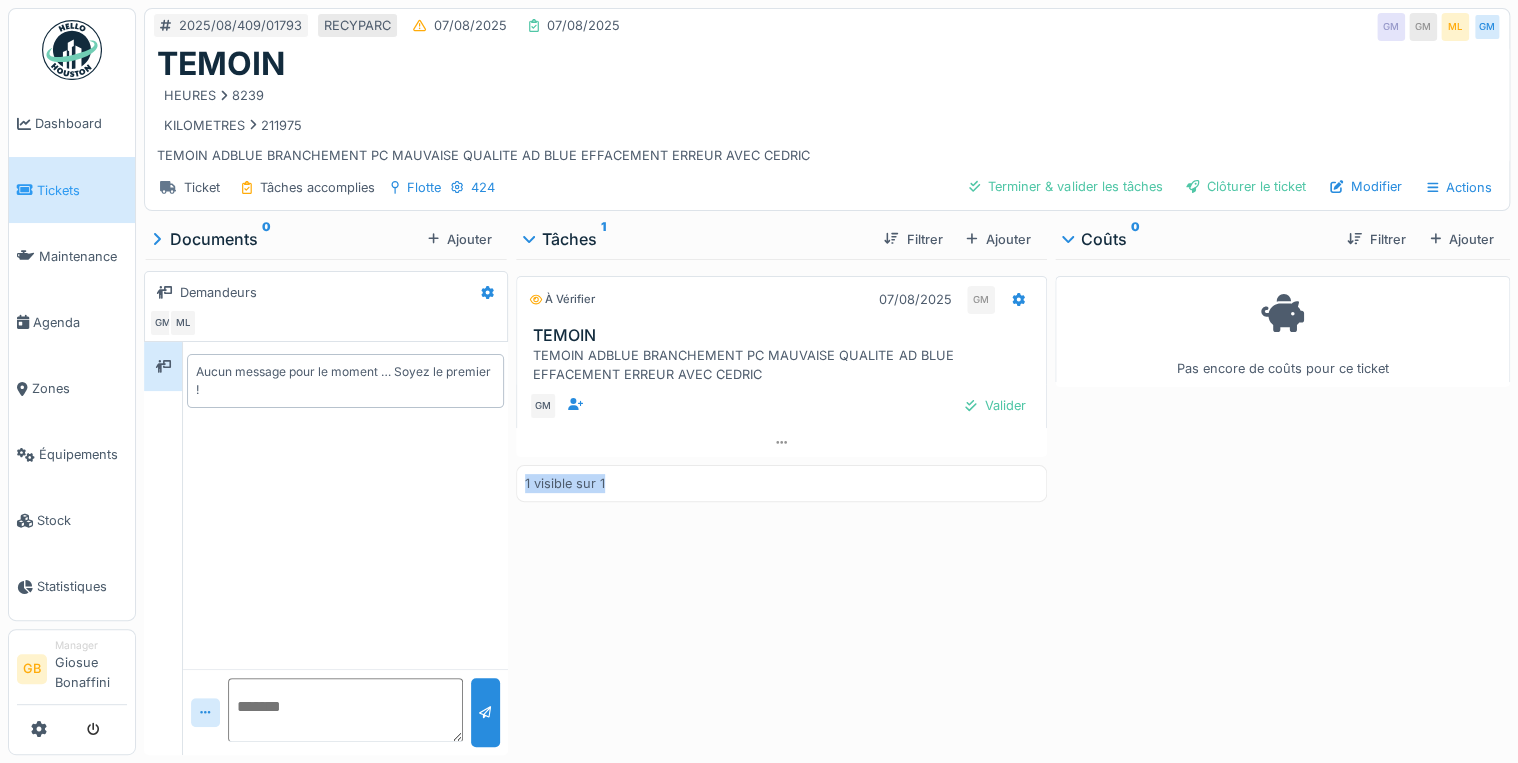 drag, startPoint x: 628, startPoint y: 528, endPoint x: 602, endPoint y: 804, distance: 277.22192 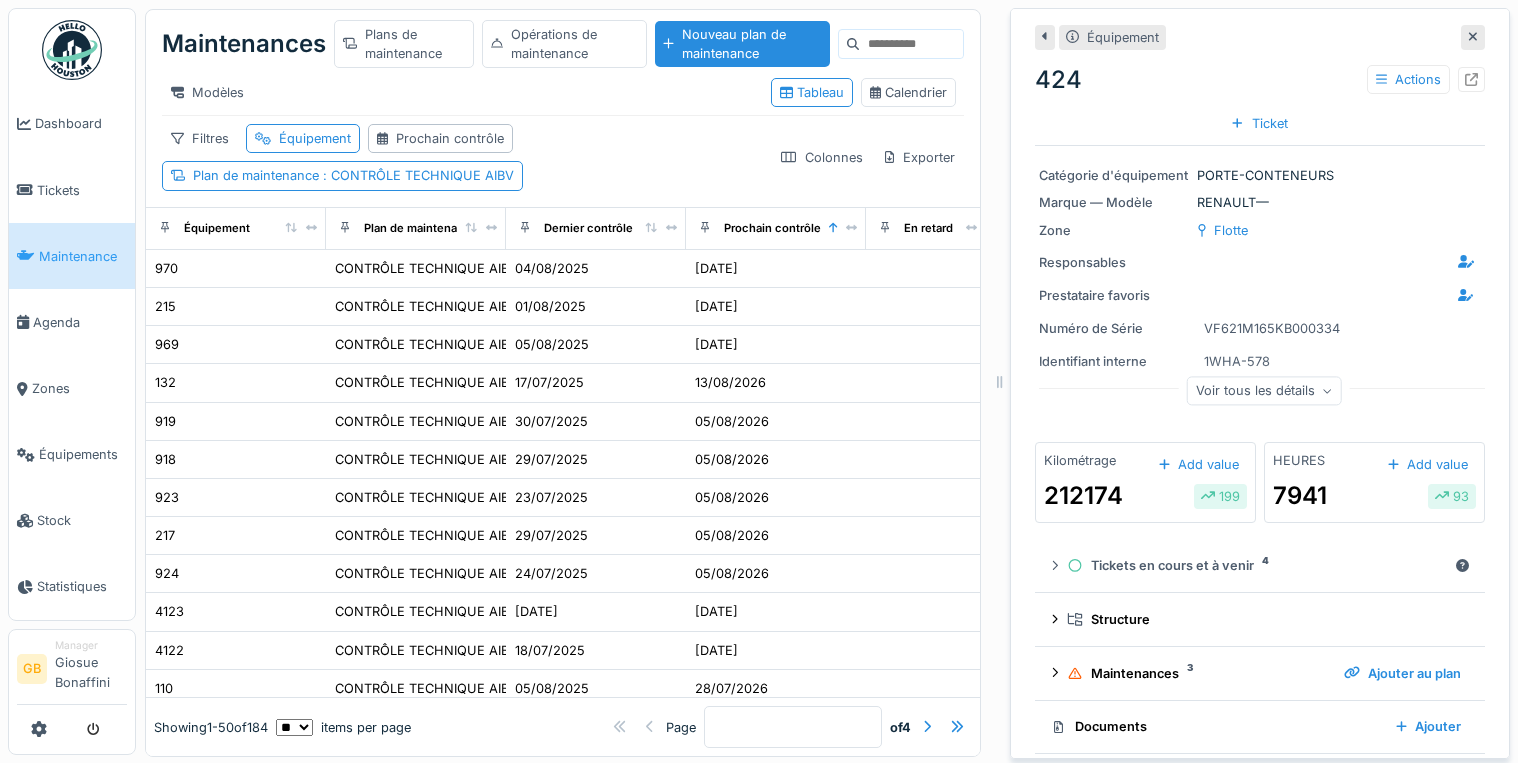 scroll, scrollTop: 0, scrollLeft: 0, axis: both 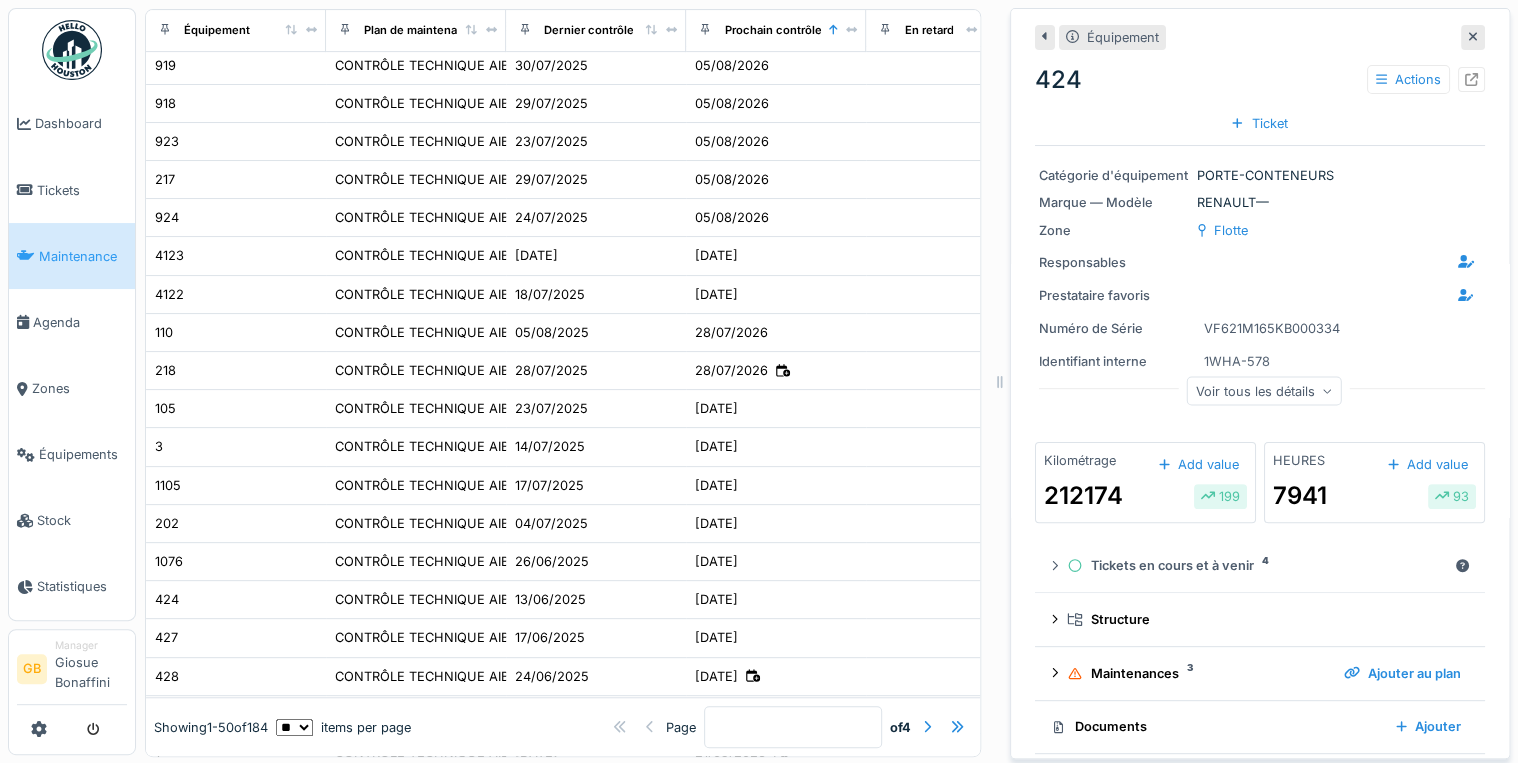 click 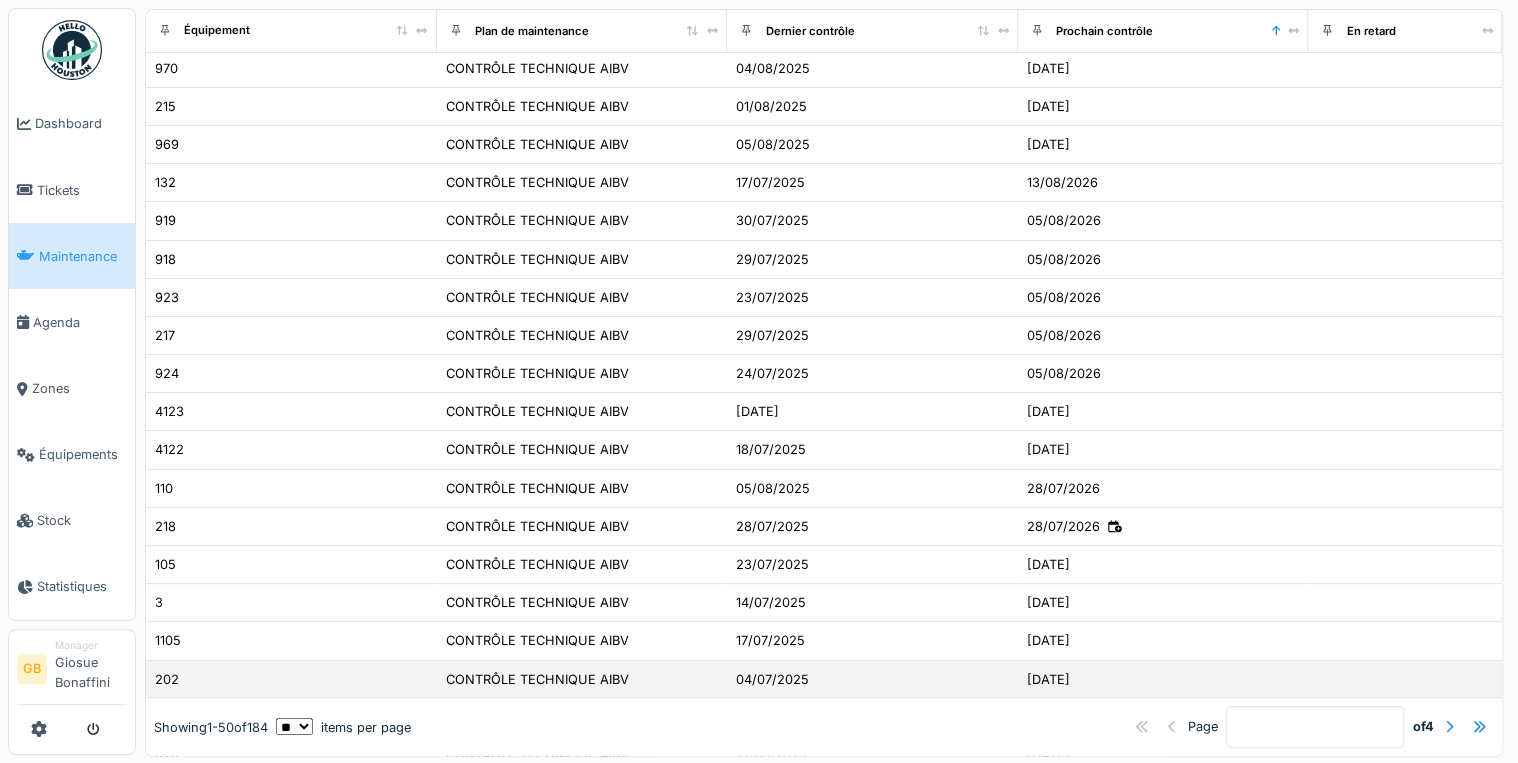 scroll, scrollTop: 0, scrollLeft: 0, axis: both 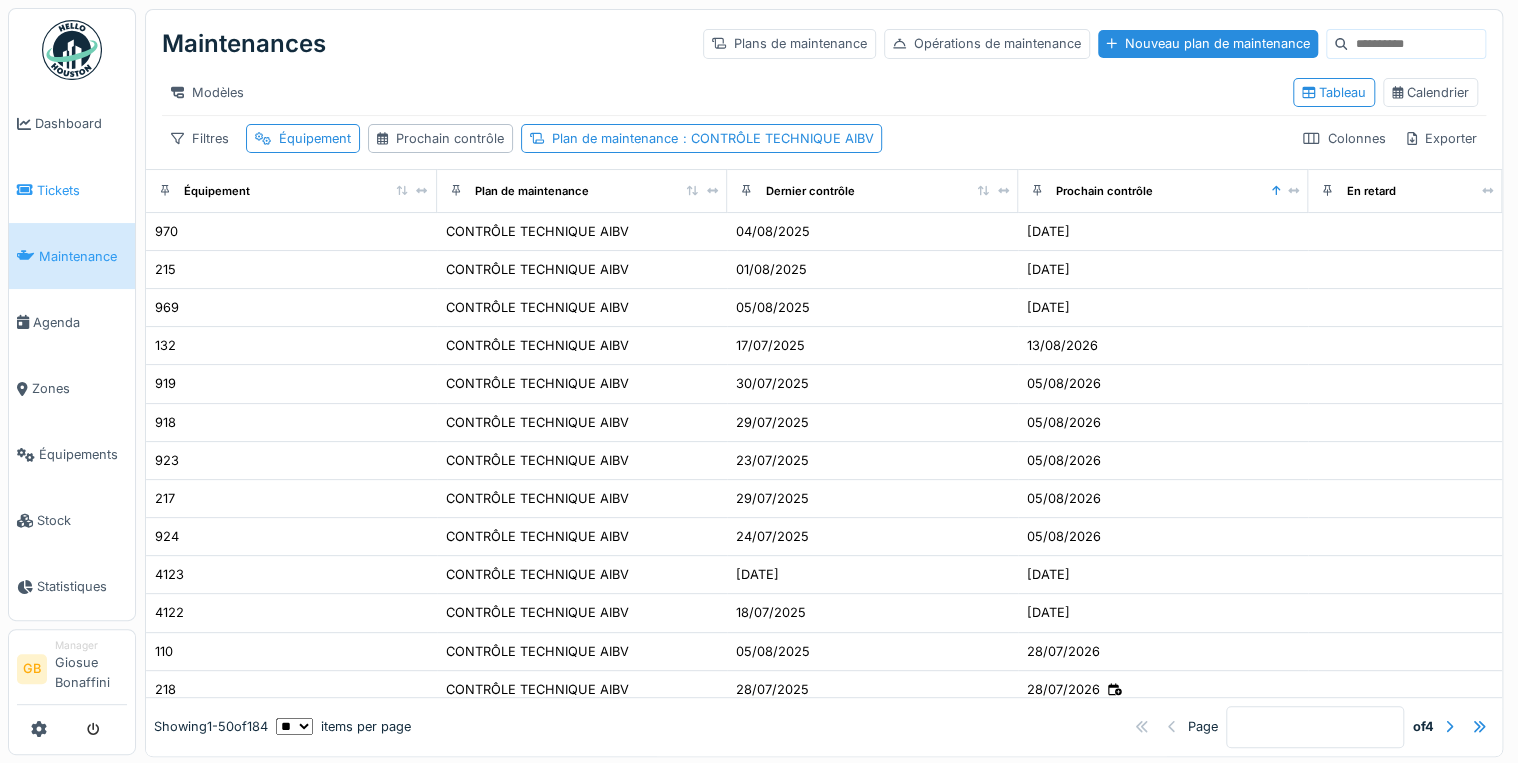 click on "Tickets" at bounding box center (82, 190) 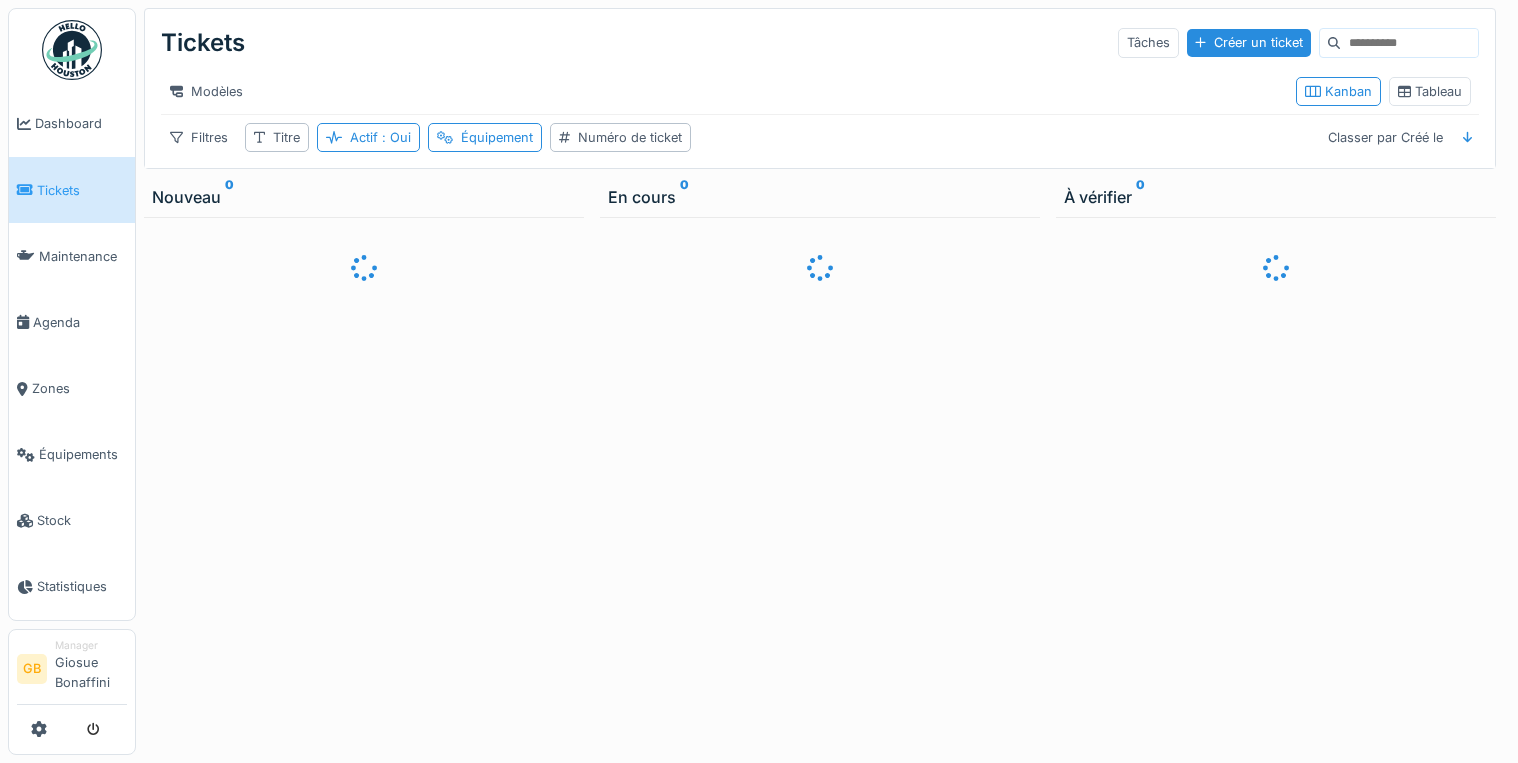 scroll, scrollTop: 0, scrollLeft: 0, axis: both 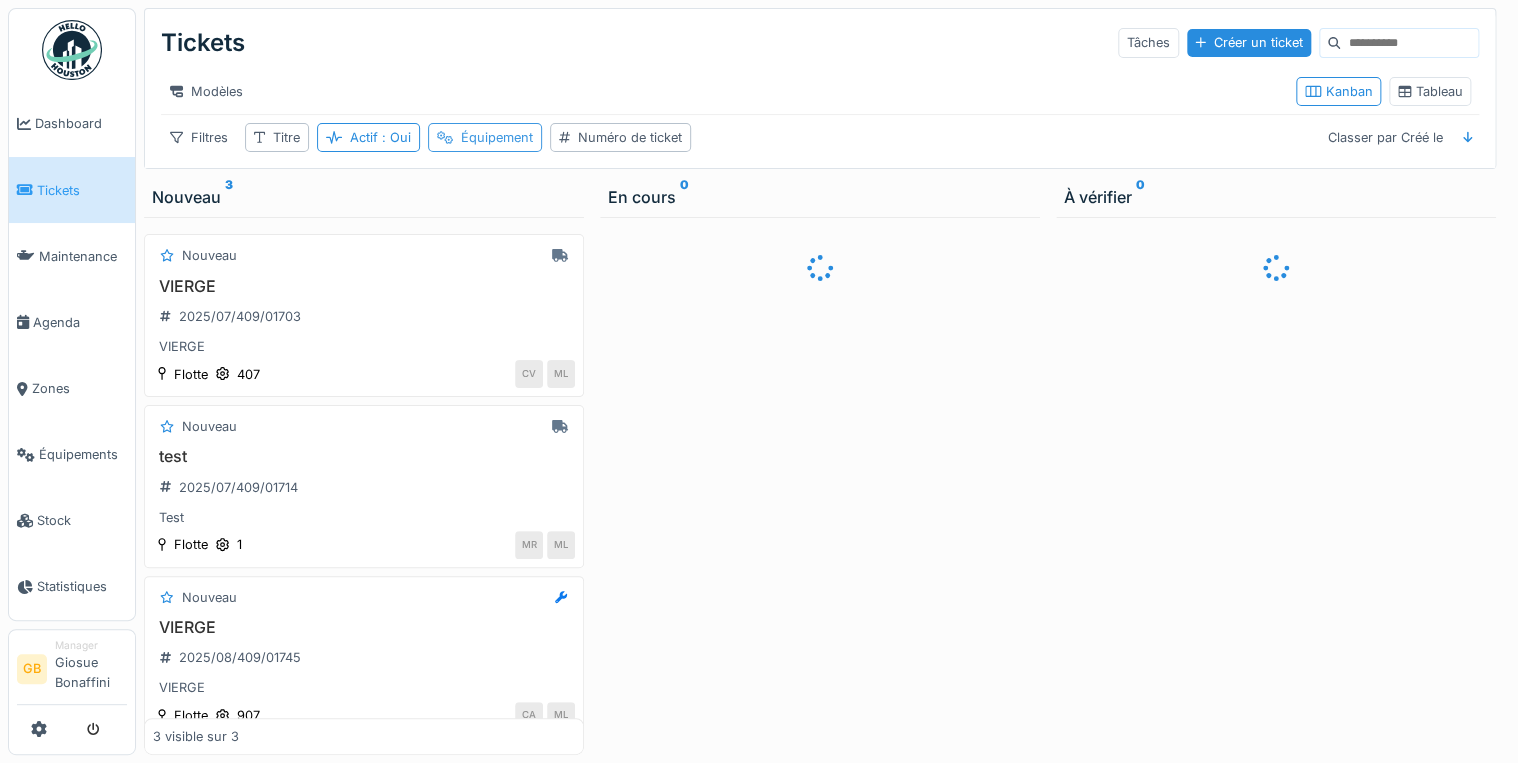 click on "Équipement" at bounding box center (497, 137) 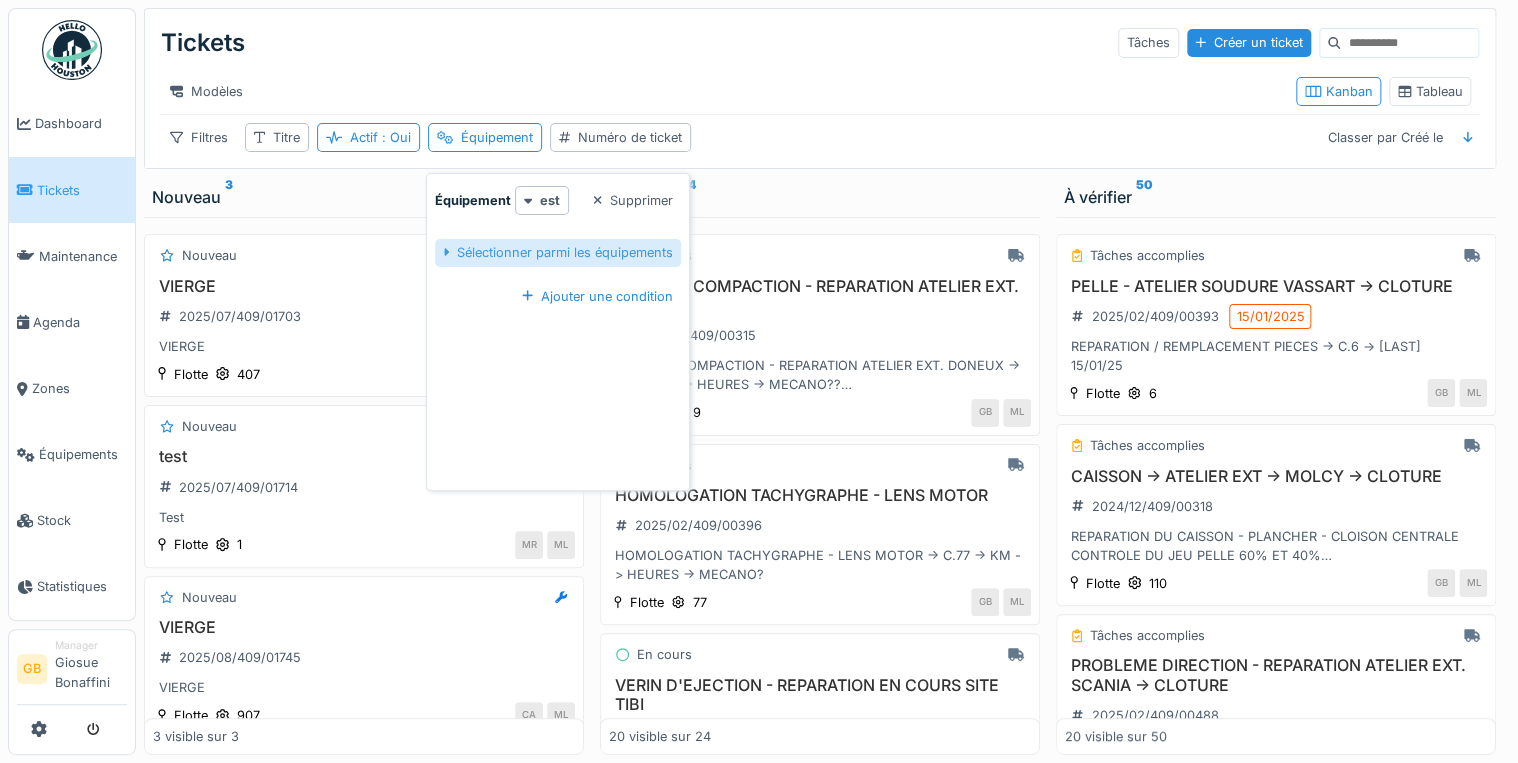 click on "Sélectionner parmi les équipements" at bounding box center [558, 252] 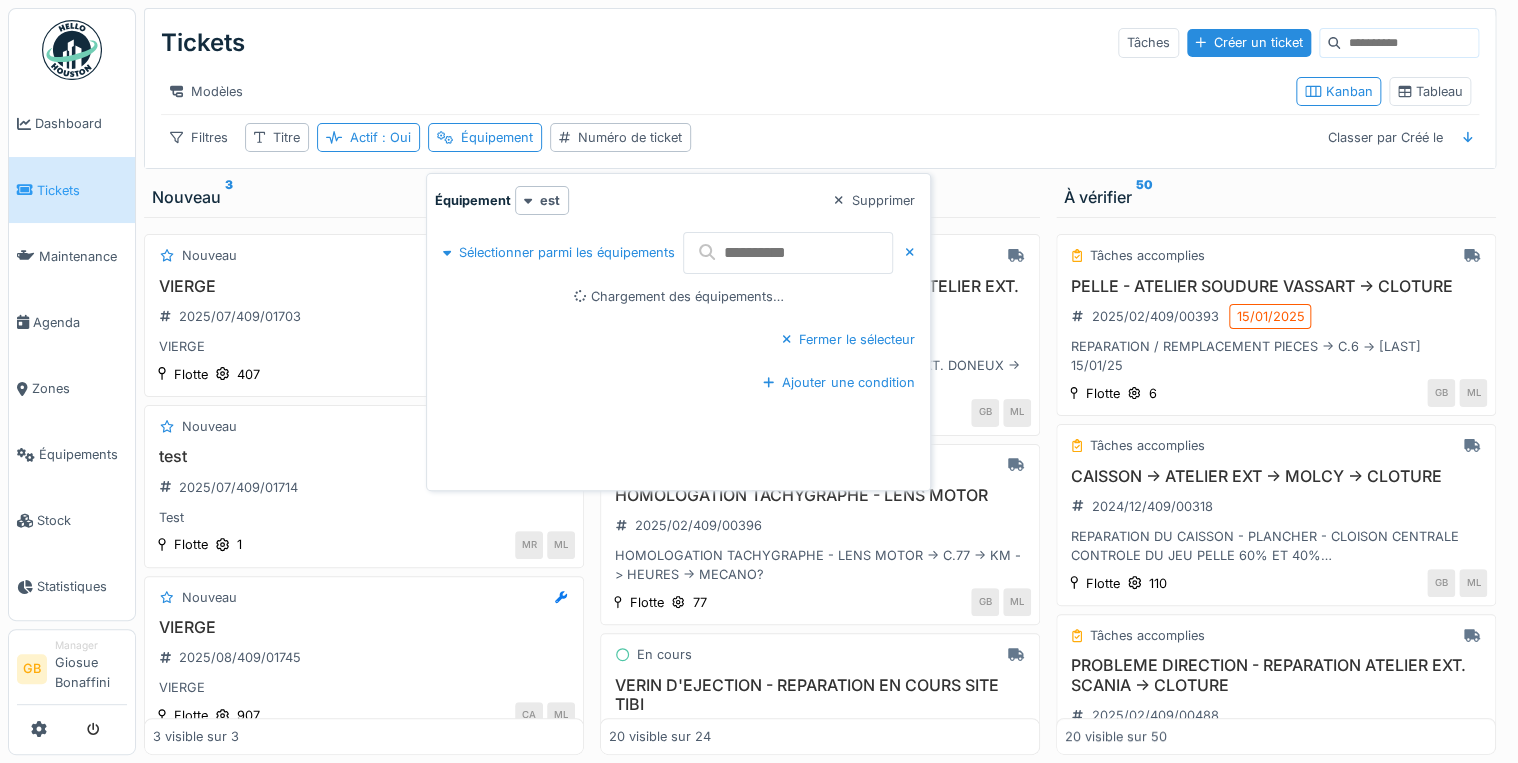 click at bounding box center [788, 253] 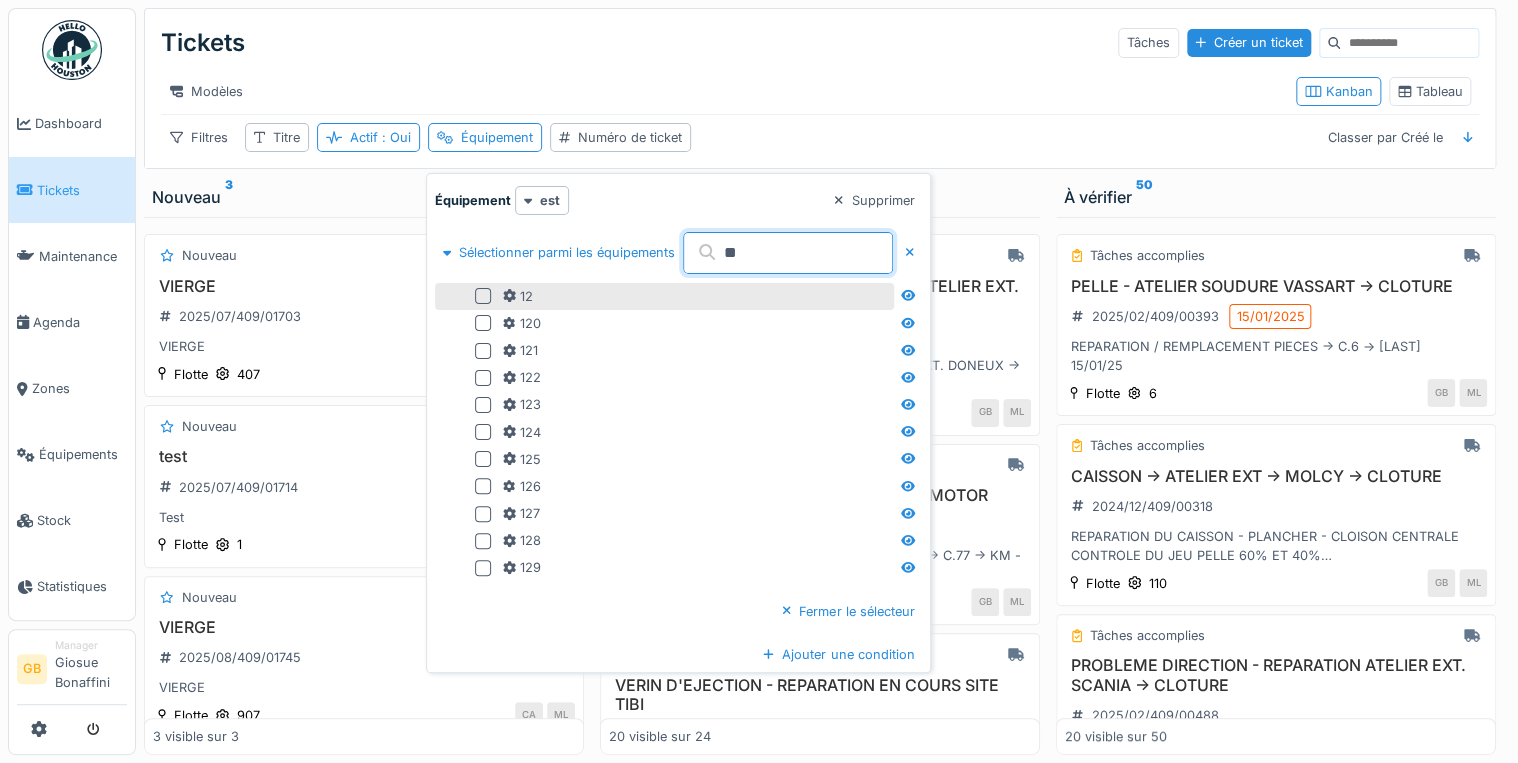 type on "**" 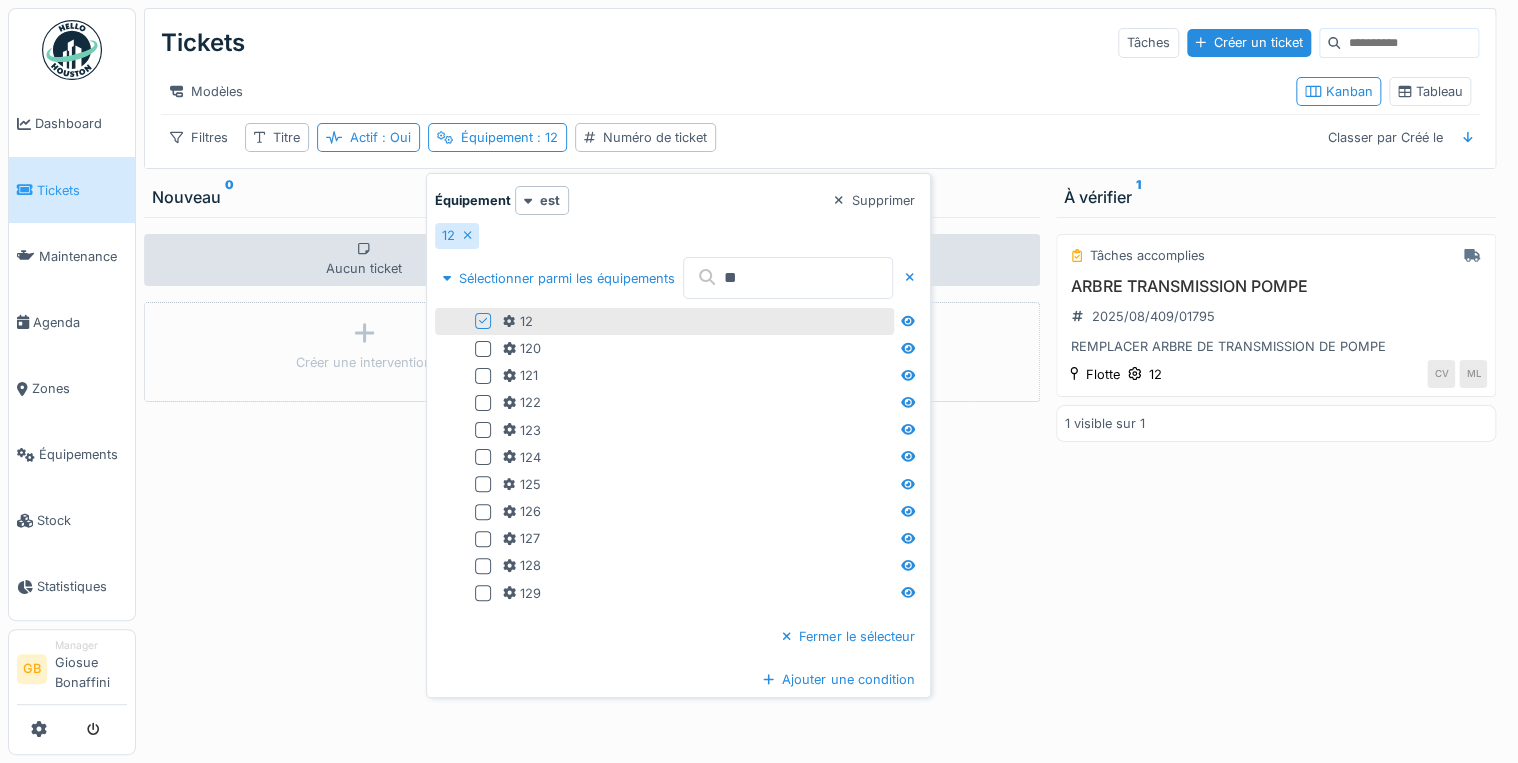 click on "Filtres Titre Actif   :   Oui Équipement   :   12 Numéro de ticket Classer par Créé le" at bounding box center (820, 137) 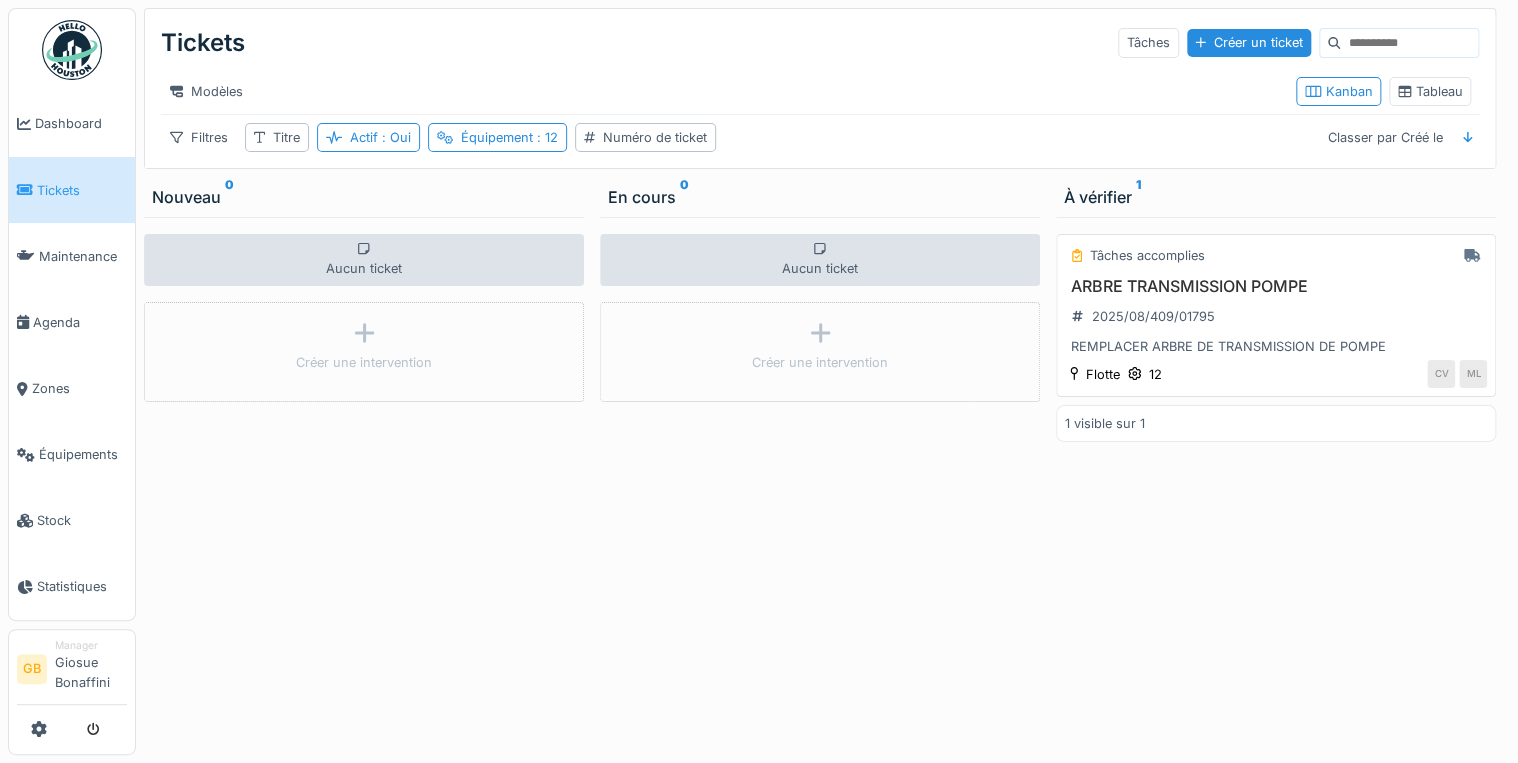 click on "ARBRE TRANSMISSION POMPE" at bounding box center (1276, 286) 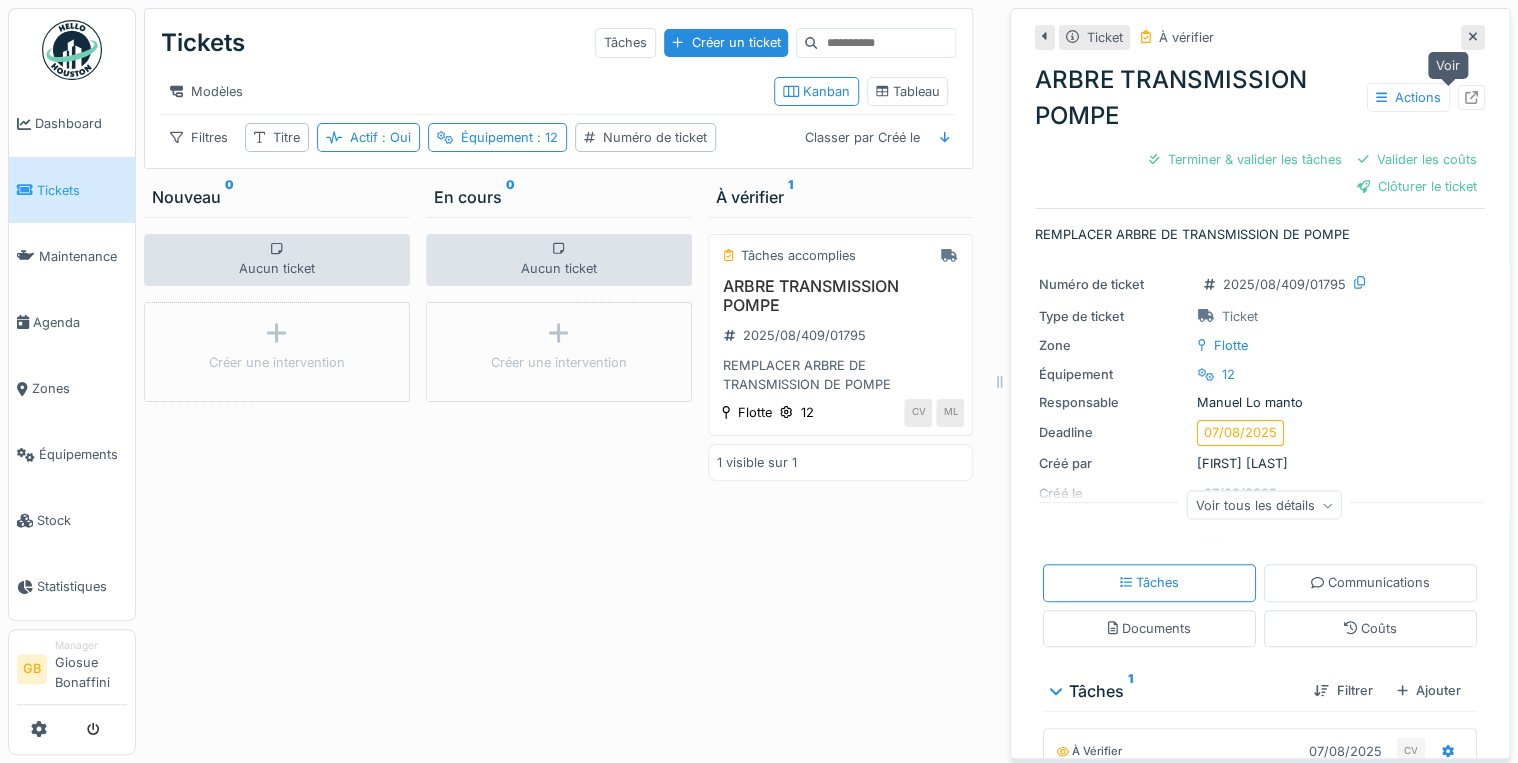 click at bounding box center (1471, 97) 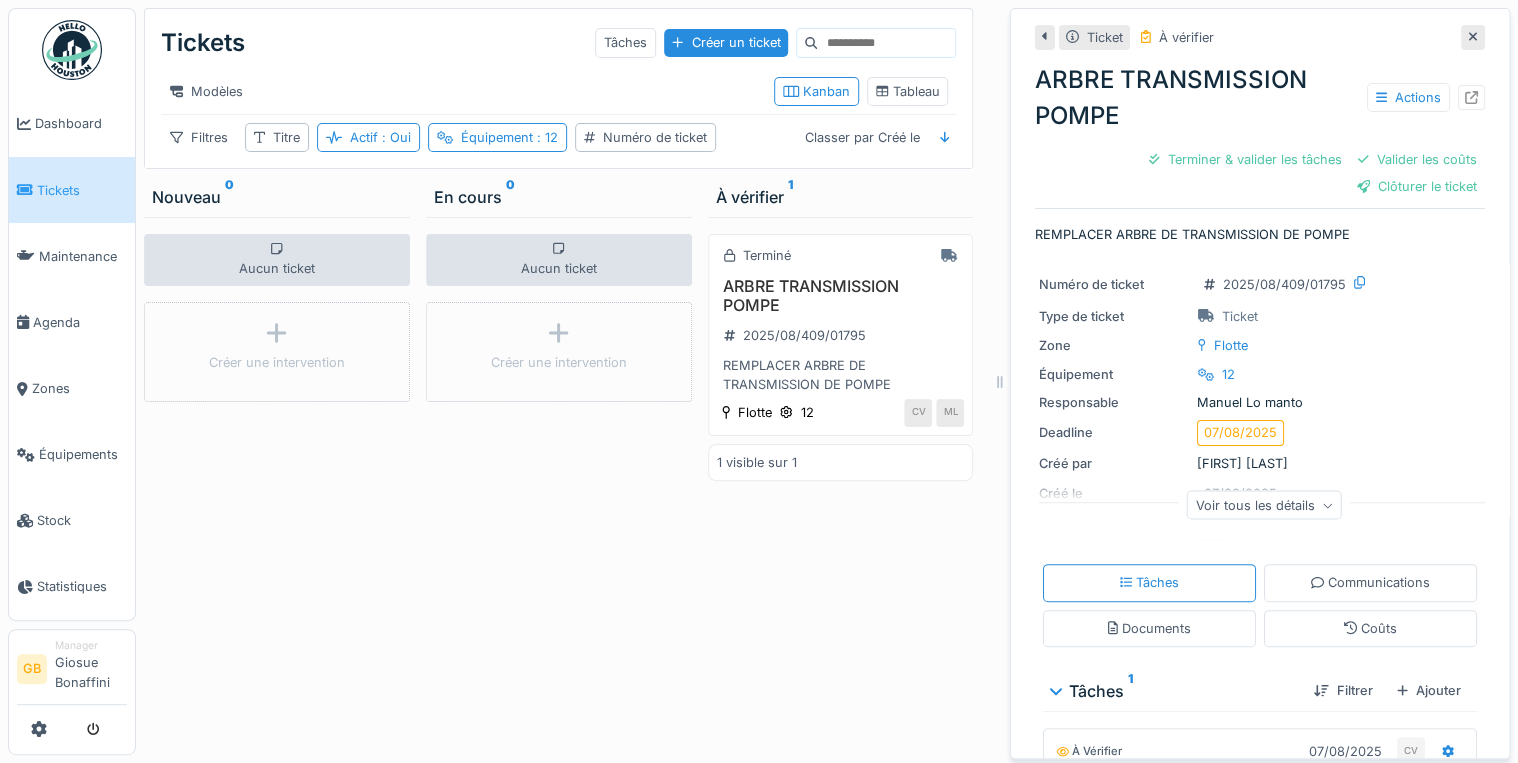 click 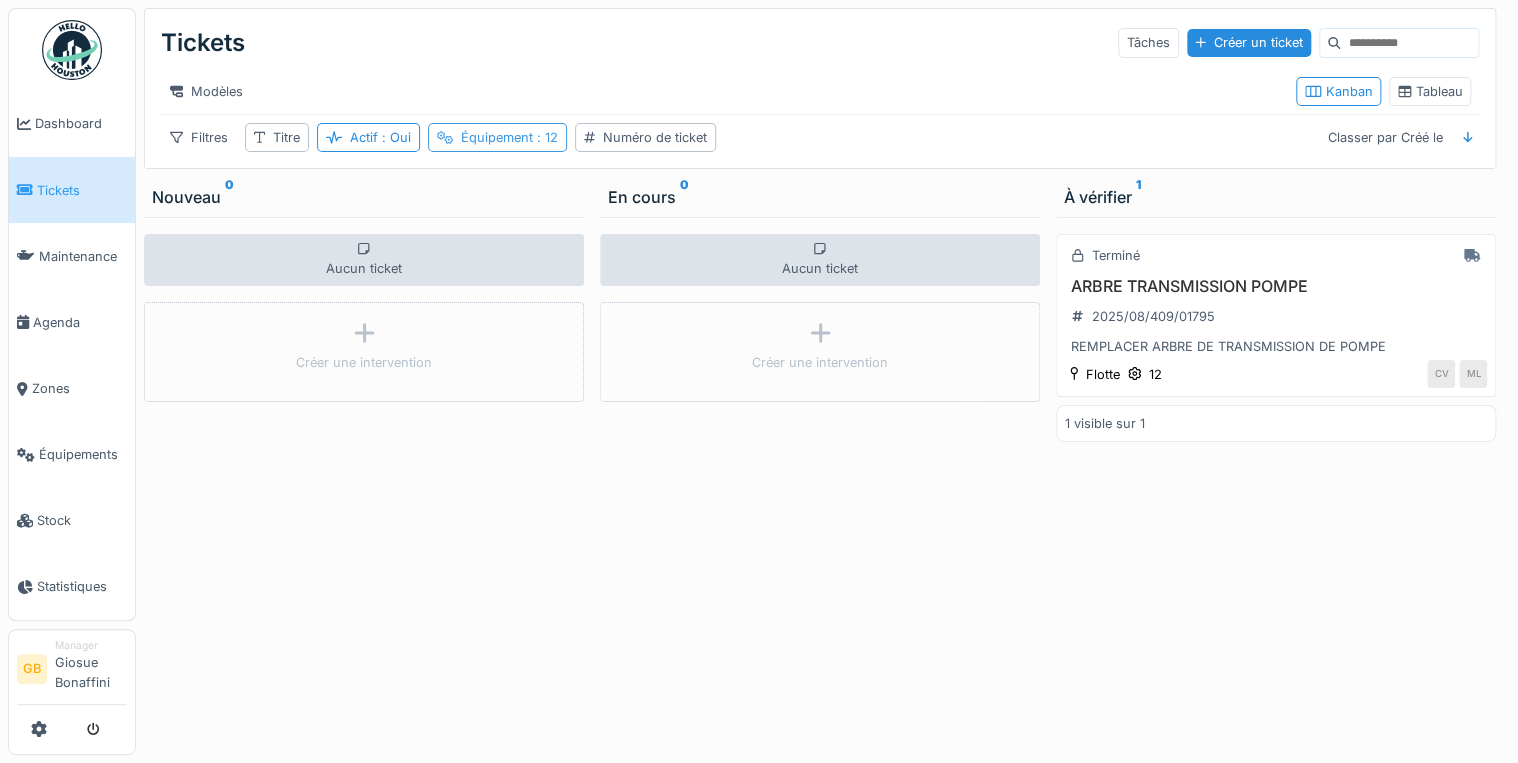 click on "Équipement   :   12" at bounding box center [497, 137] 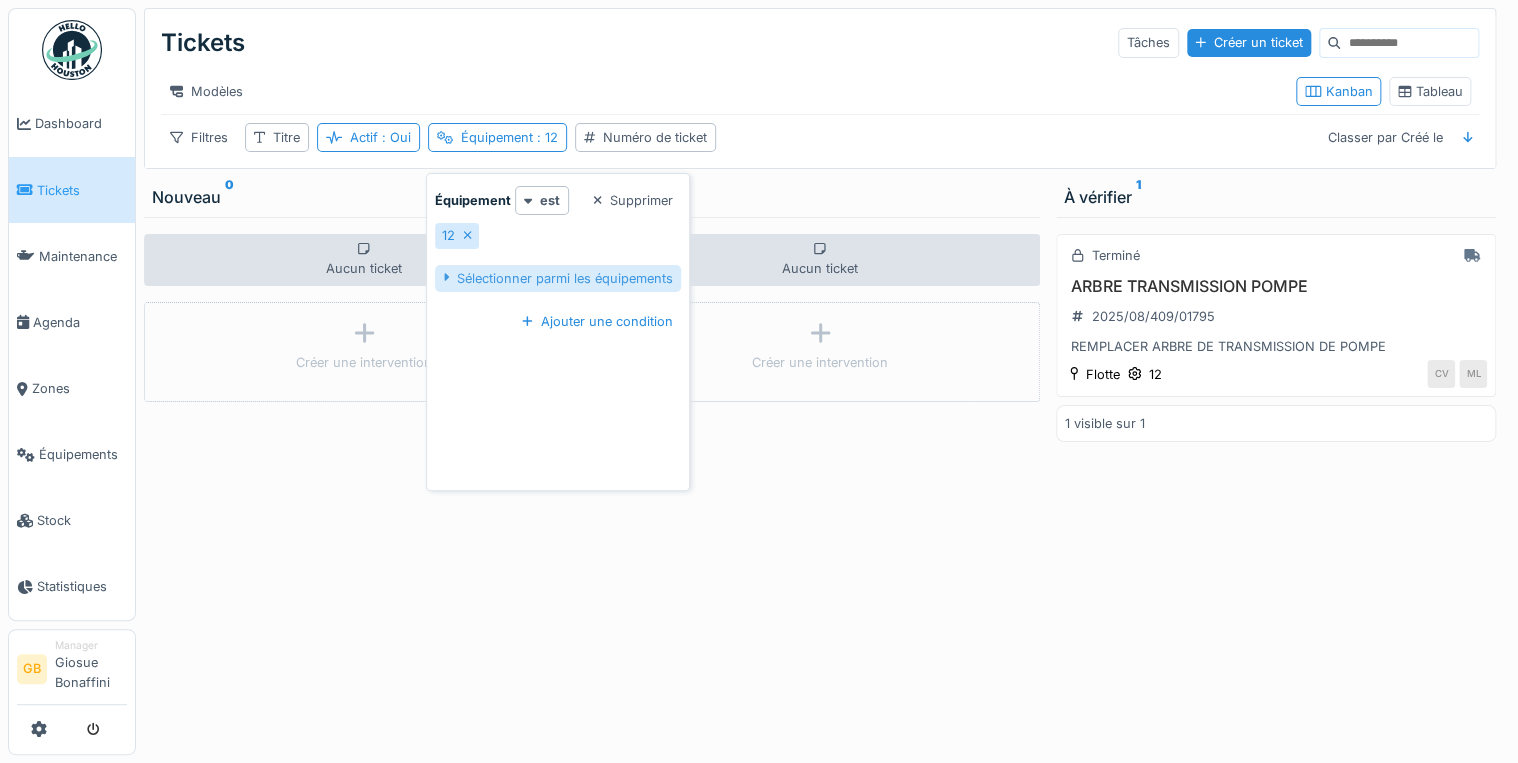 click on "Sélectionner parmi les équipements" at bounding box center (558, 278) 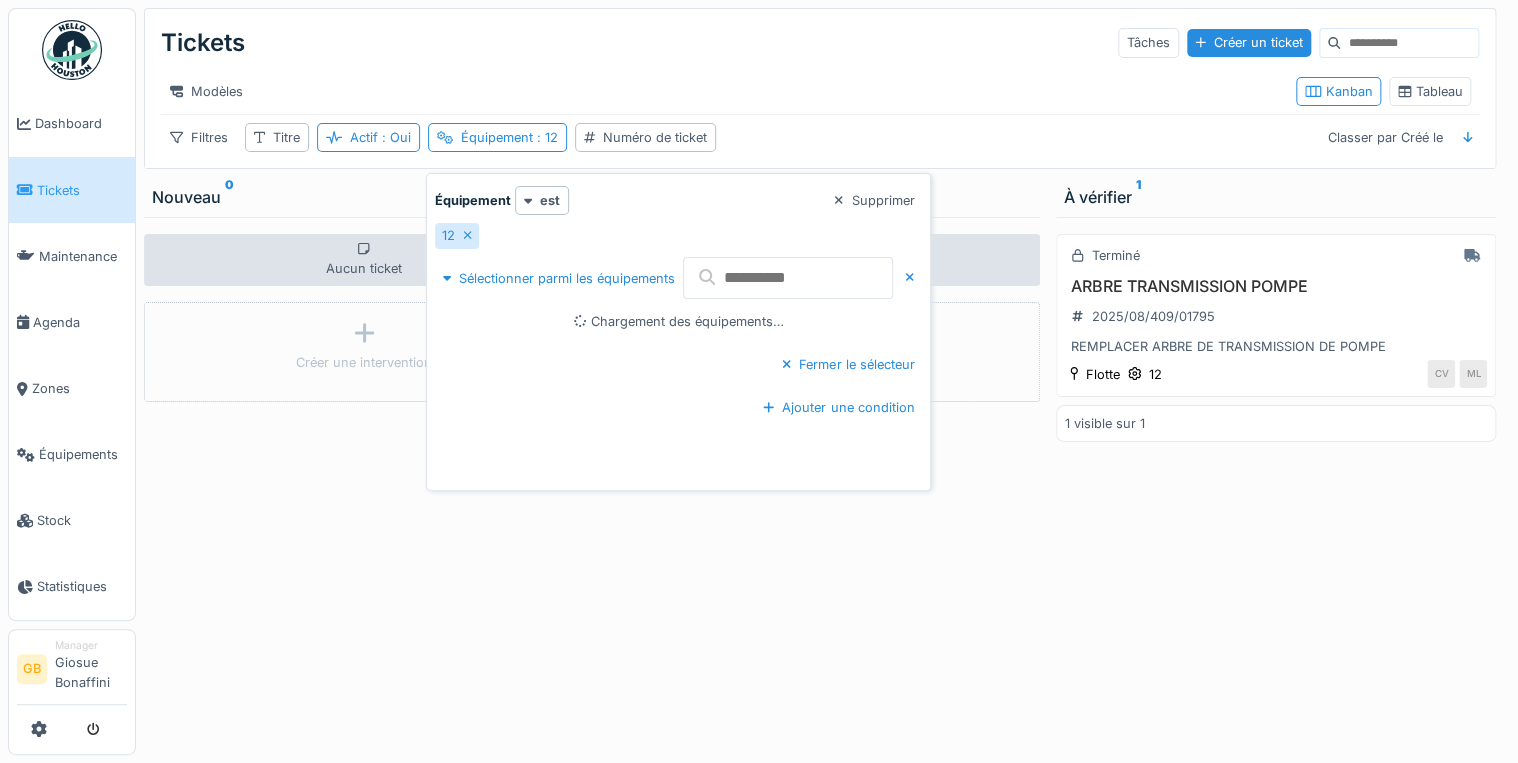 click at bounding box center (788, 278) 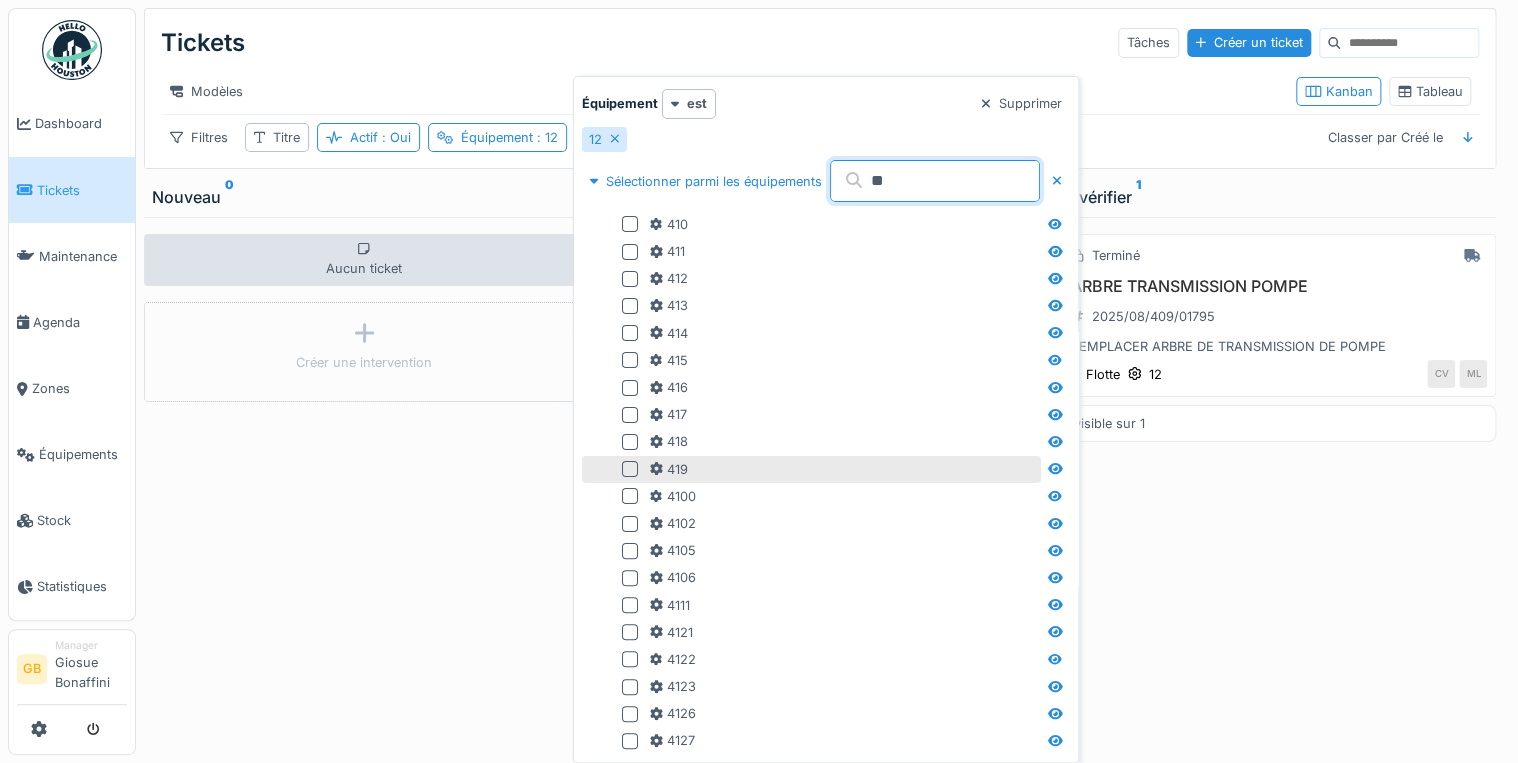 type on "**" 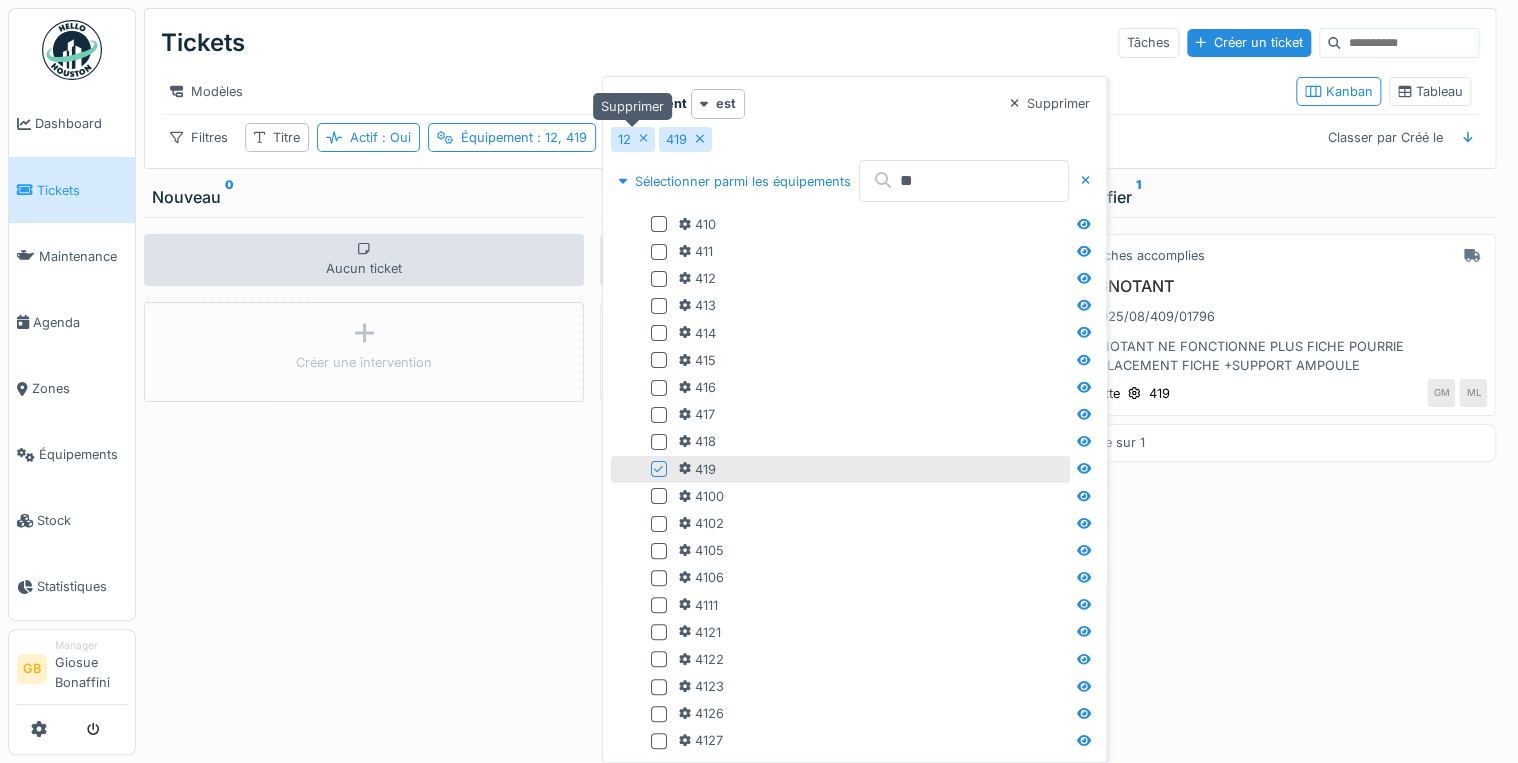 click 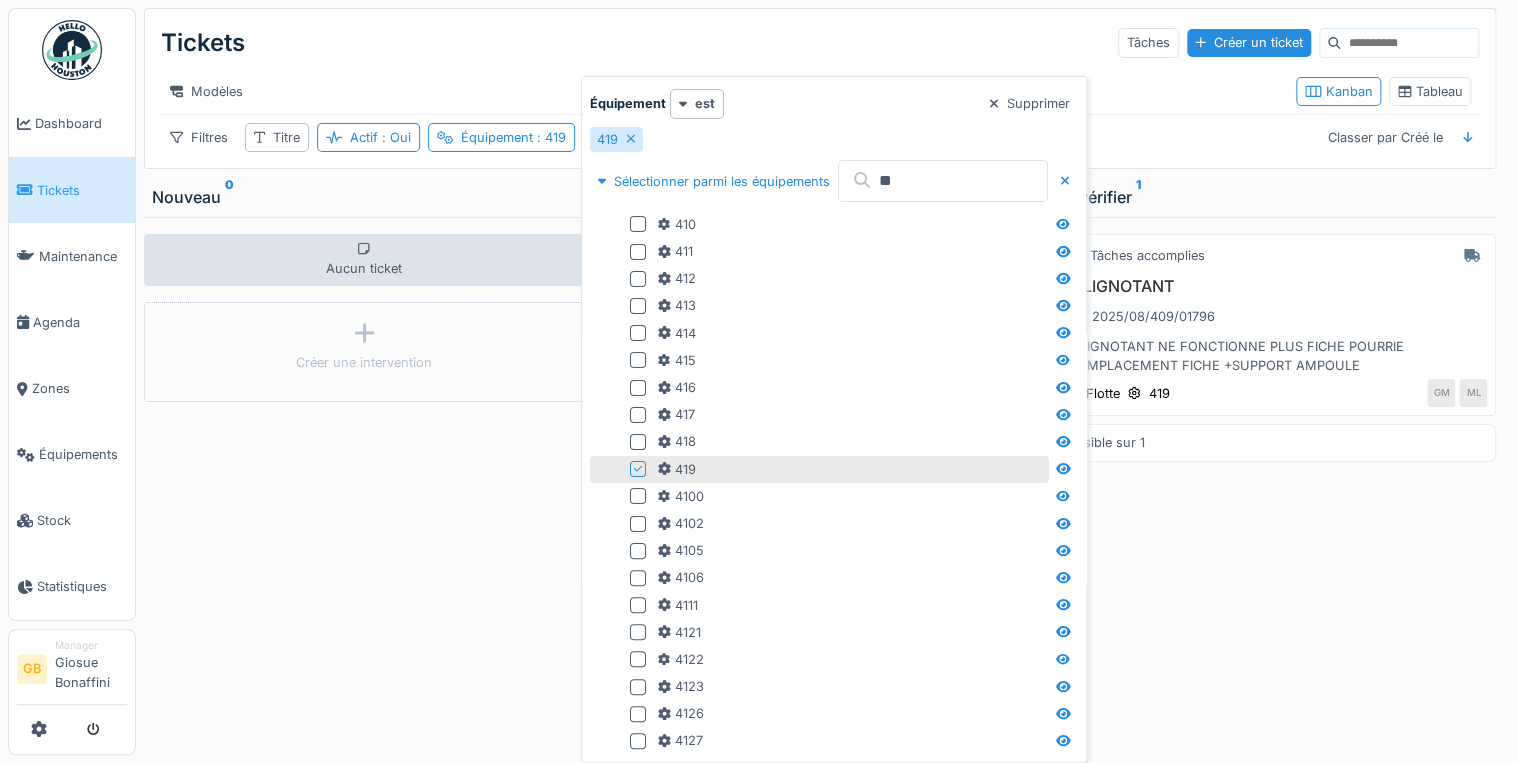 click on "Aucun ticket Créer une intervention" at bounding box center (364, 486) 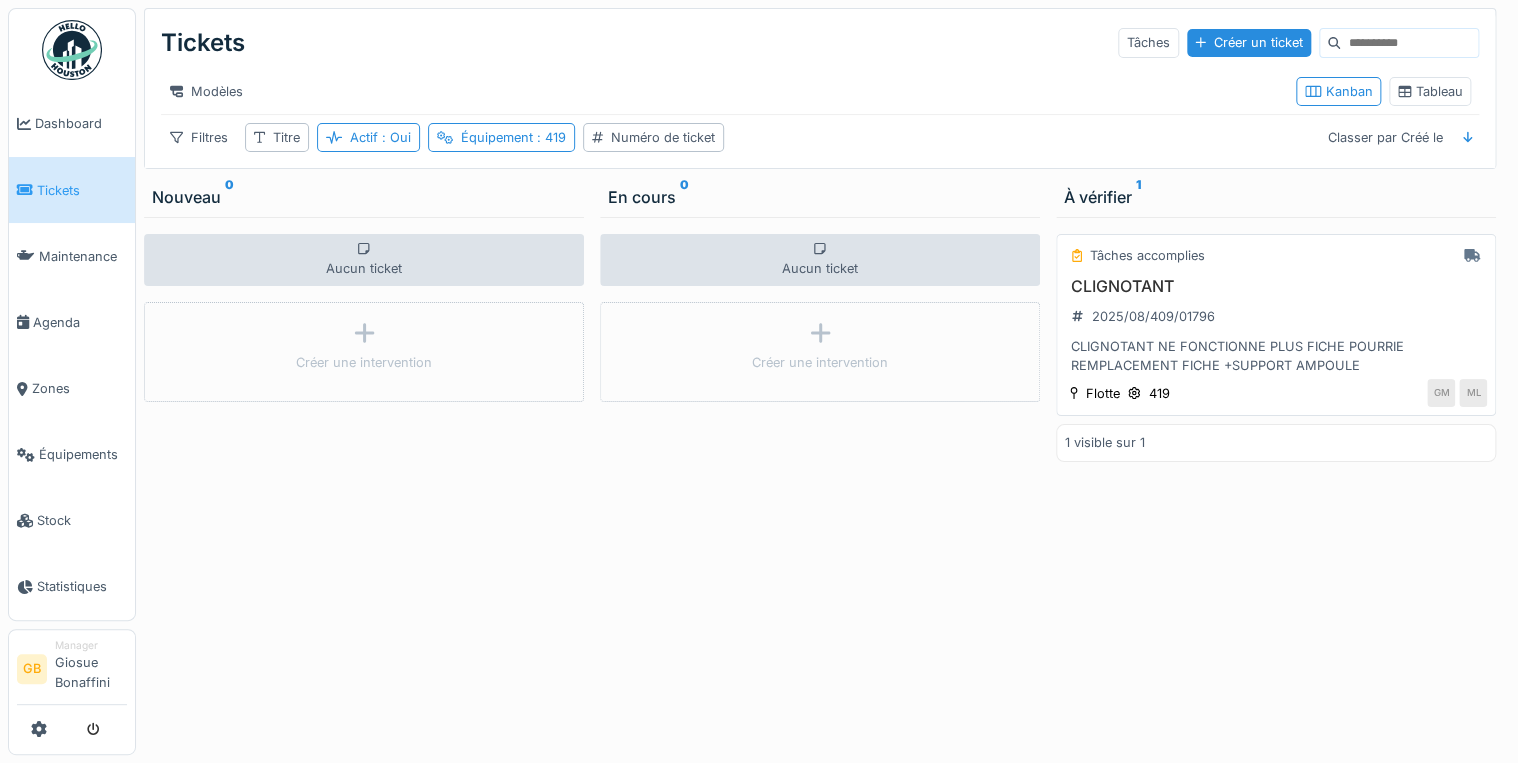 click on "CLIGNOTANT" at bounding box center (1276, 286) 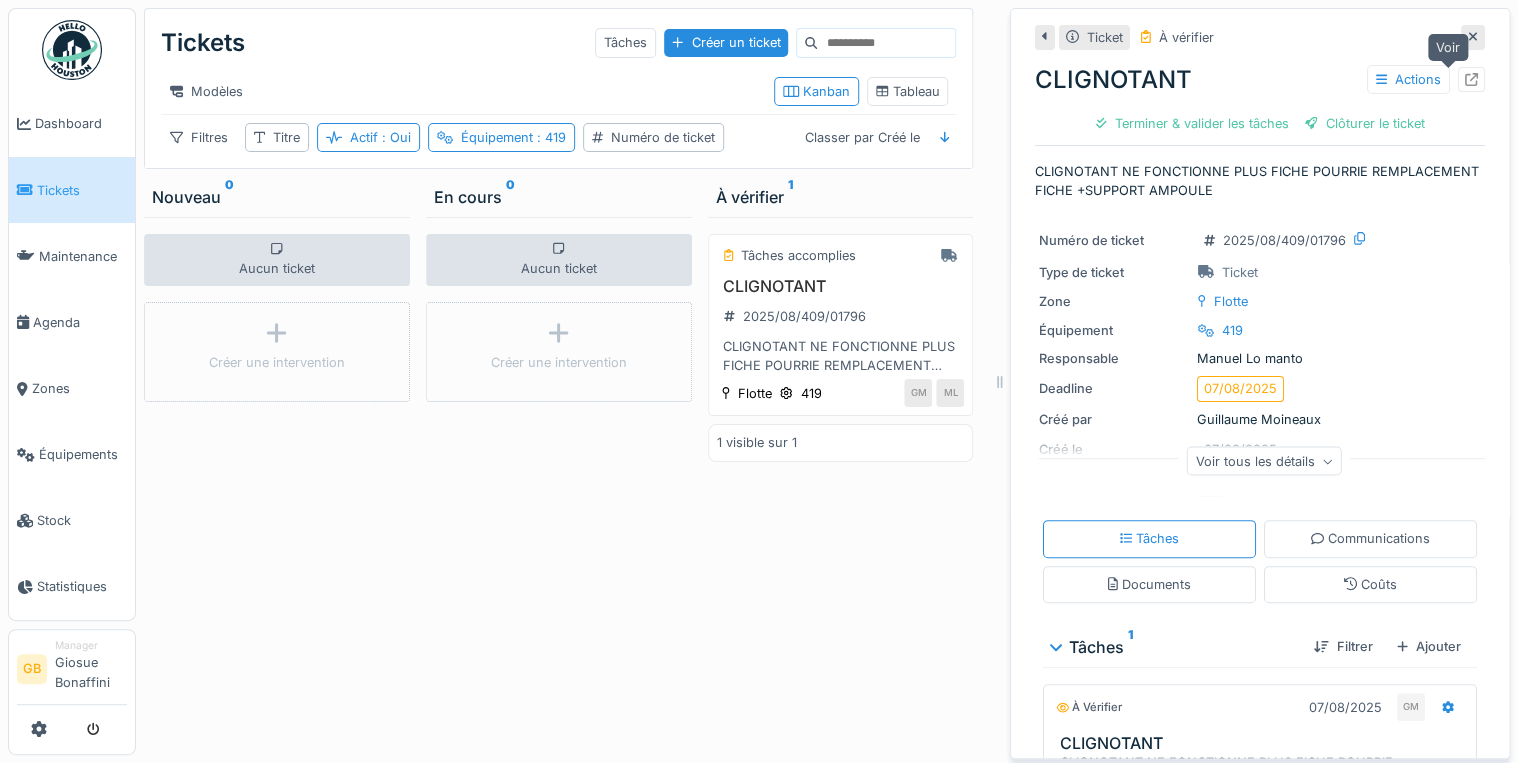 click at bounding box center [1471, 79] 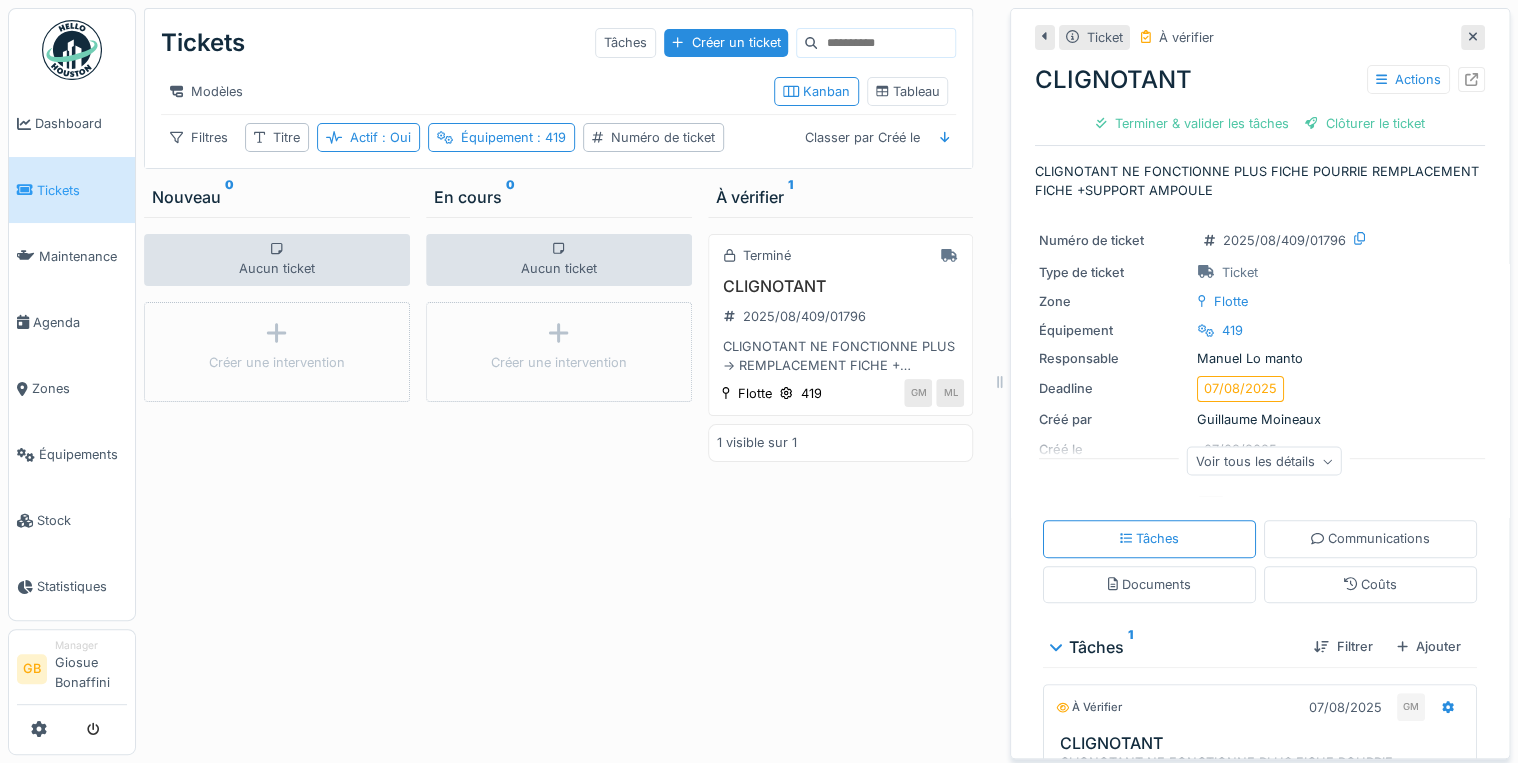 click 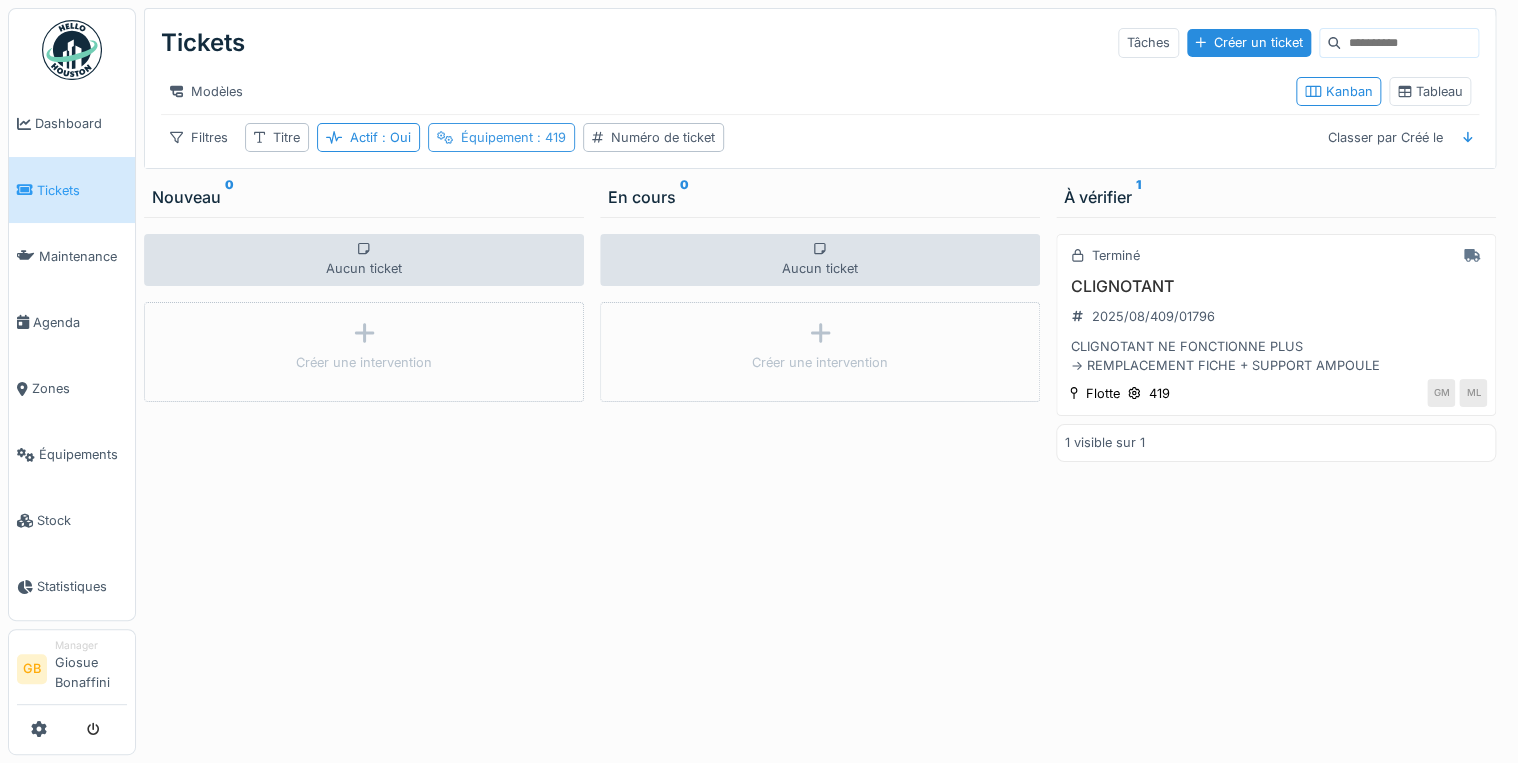 click on "Équipement   :   419" at bounding box center (501, 137) 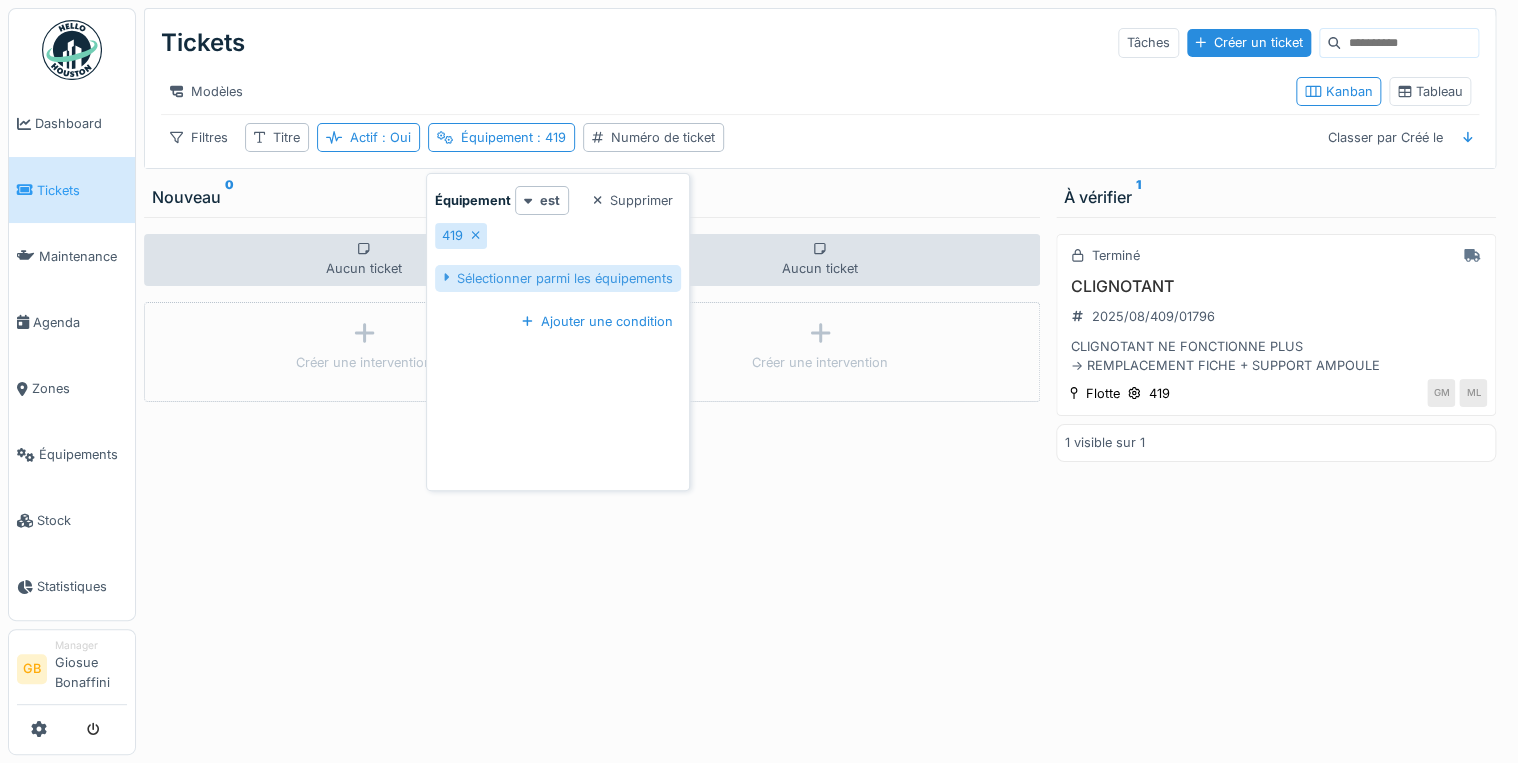 click on "Sélectionner parmi les équipements" at bounding box center (558, 278) 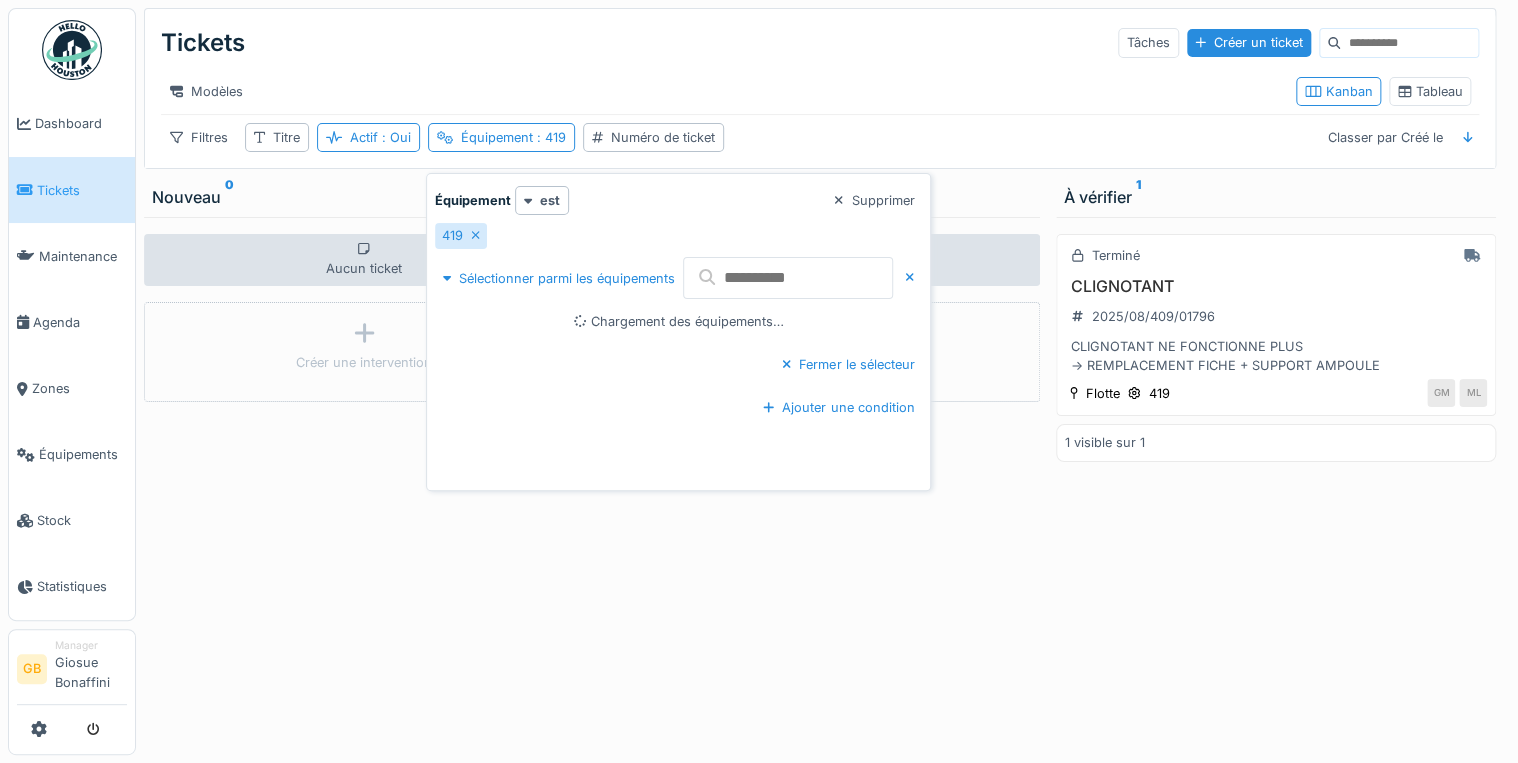 click at bounding box center [788, 278] 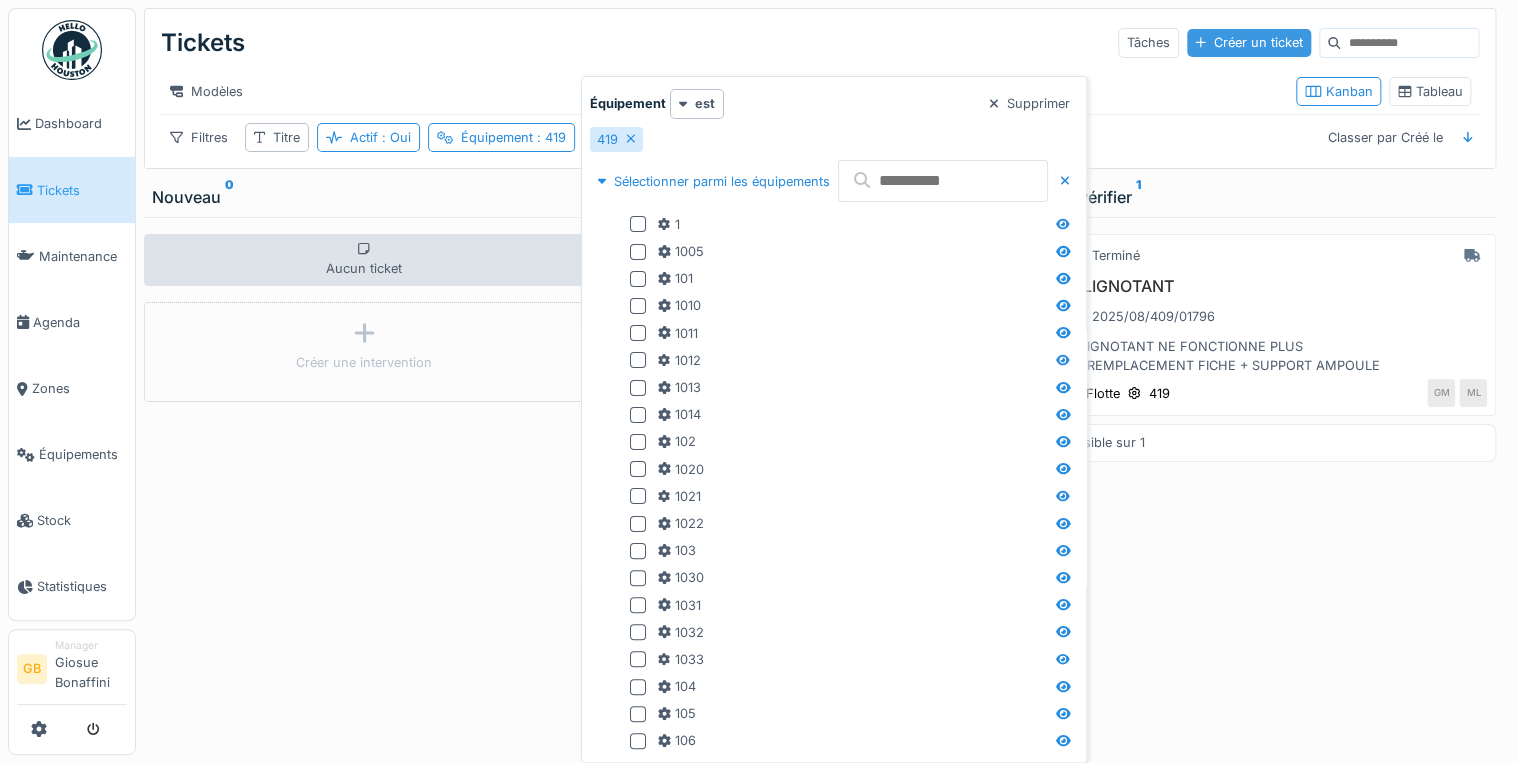 click on "Créer un ticket" at bounding box center [1249, 42] 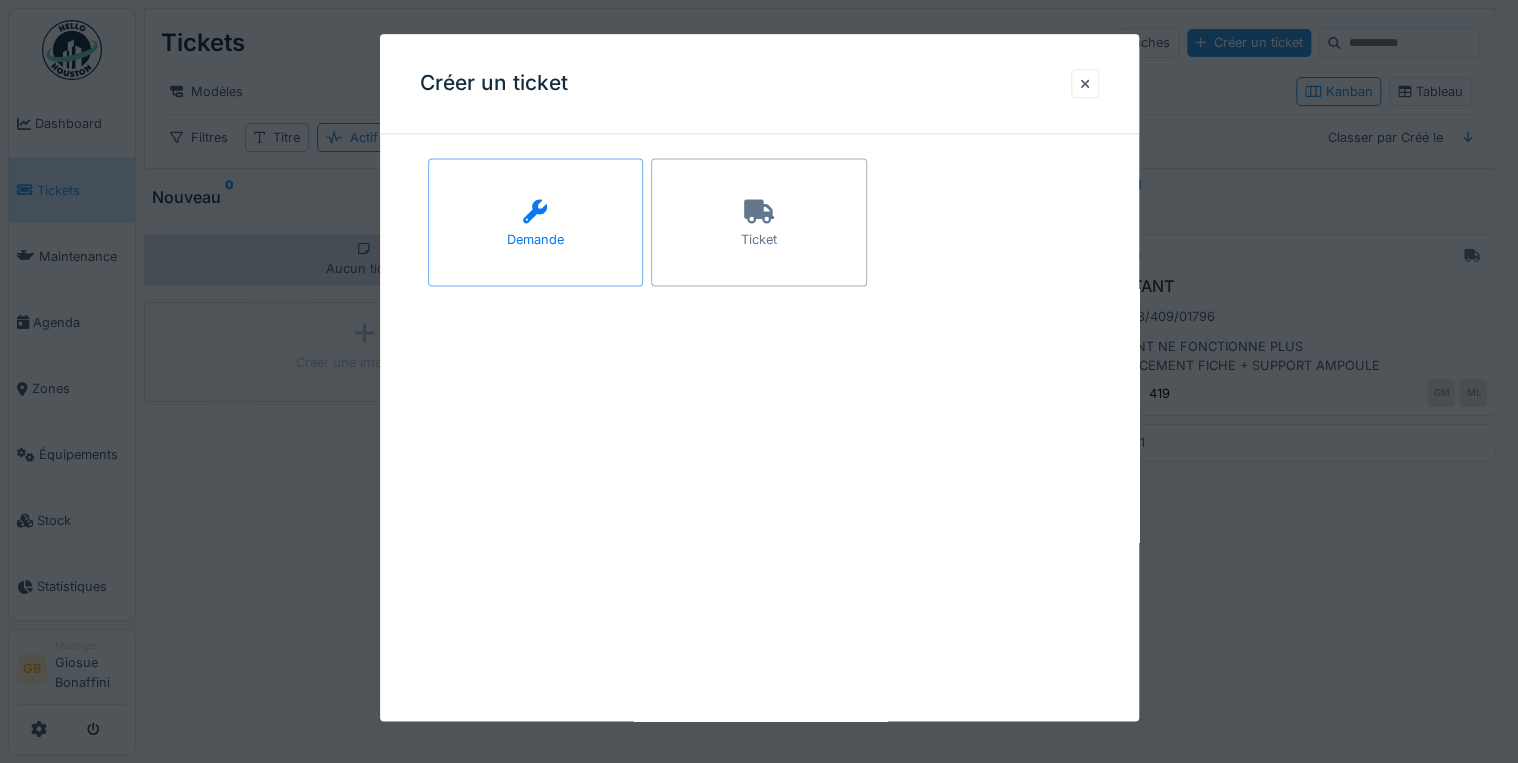 click on "Demande" at bounding box center [536, 222] 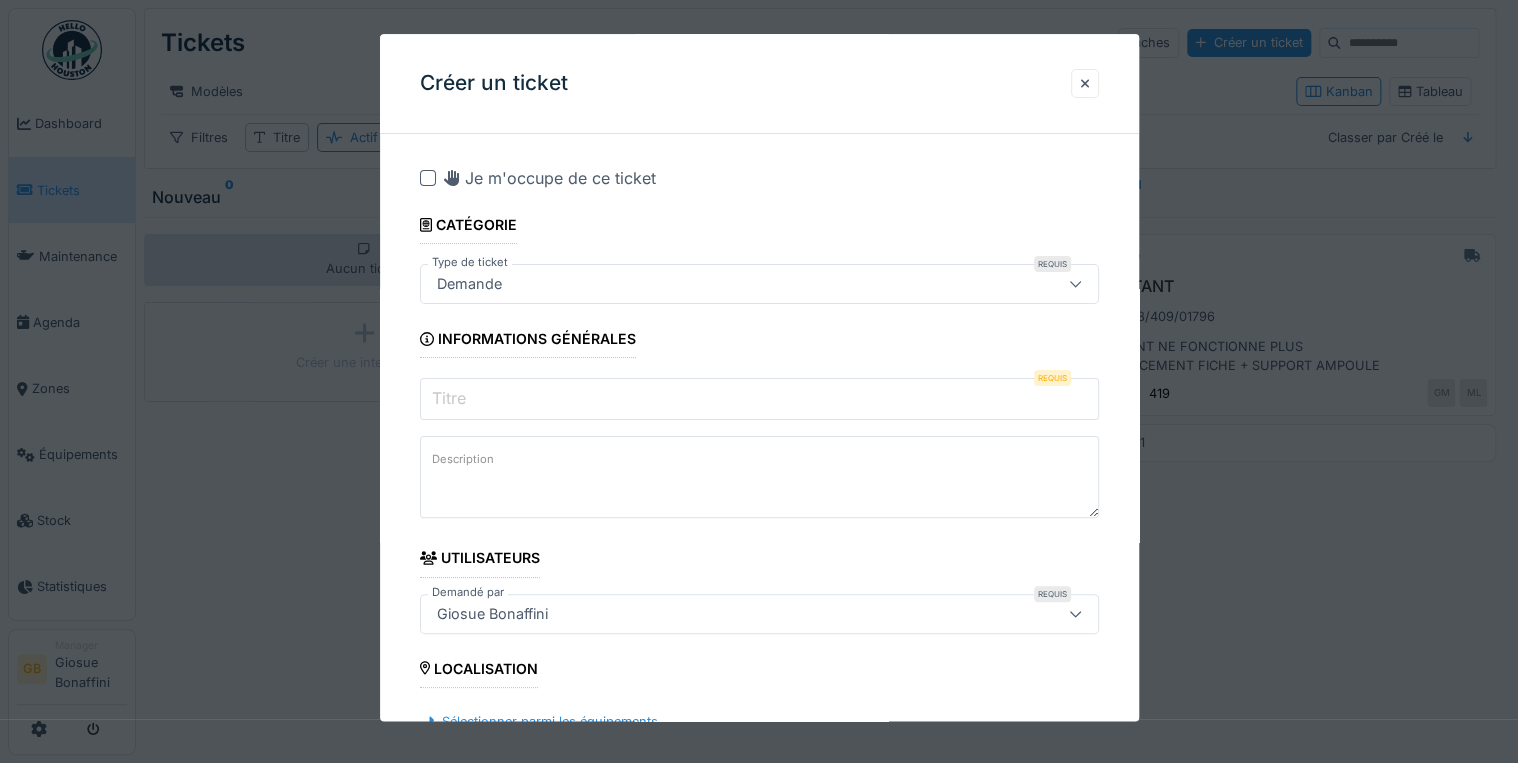click on "Demande" at bounding box center (718, 284) 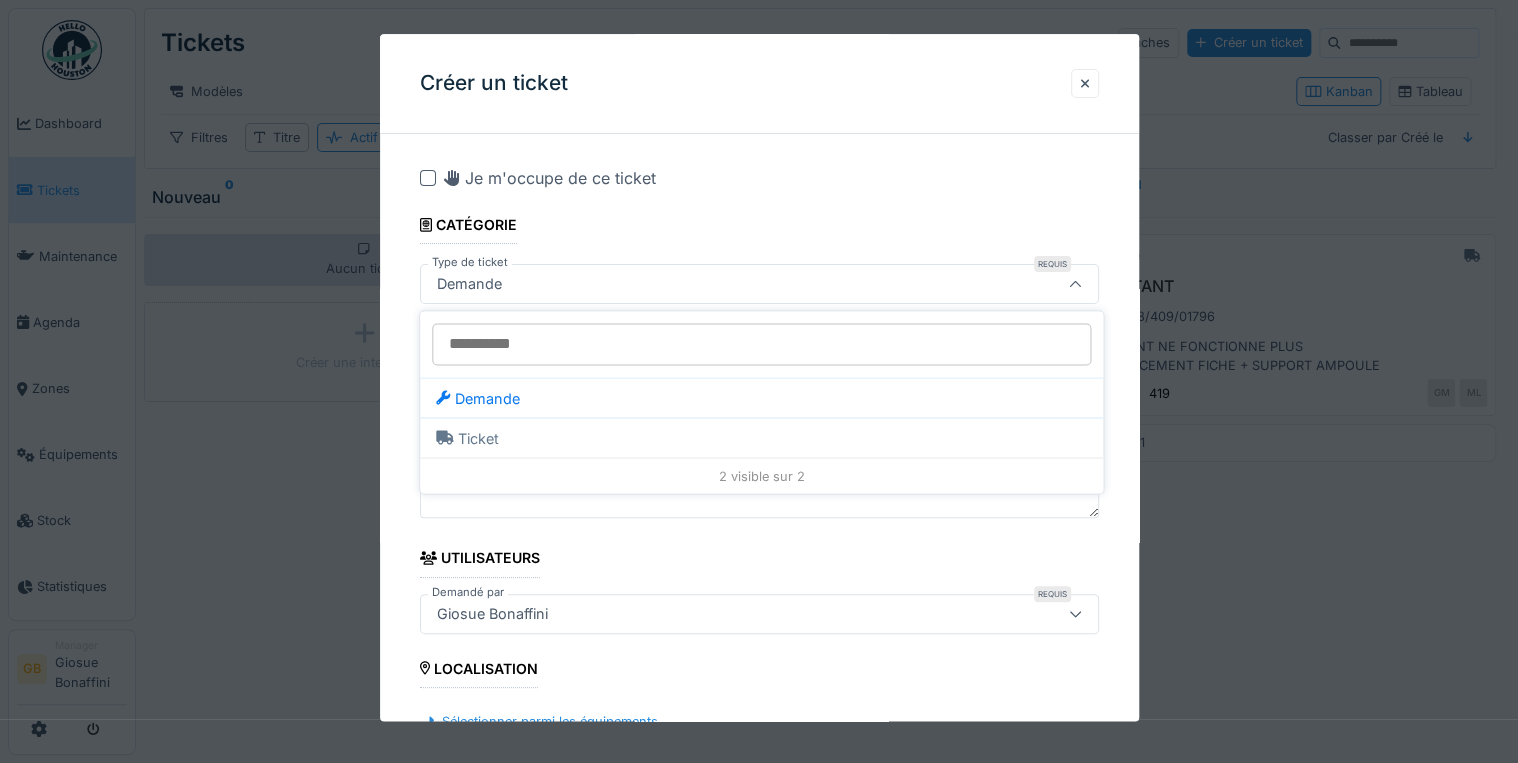 click on "Demande" at bounding box center (718, 284) 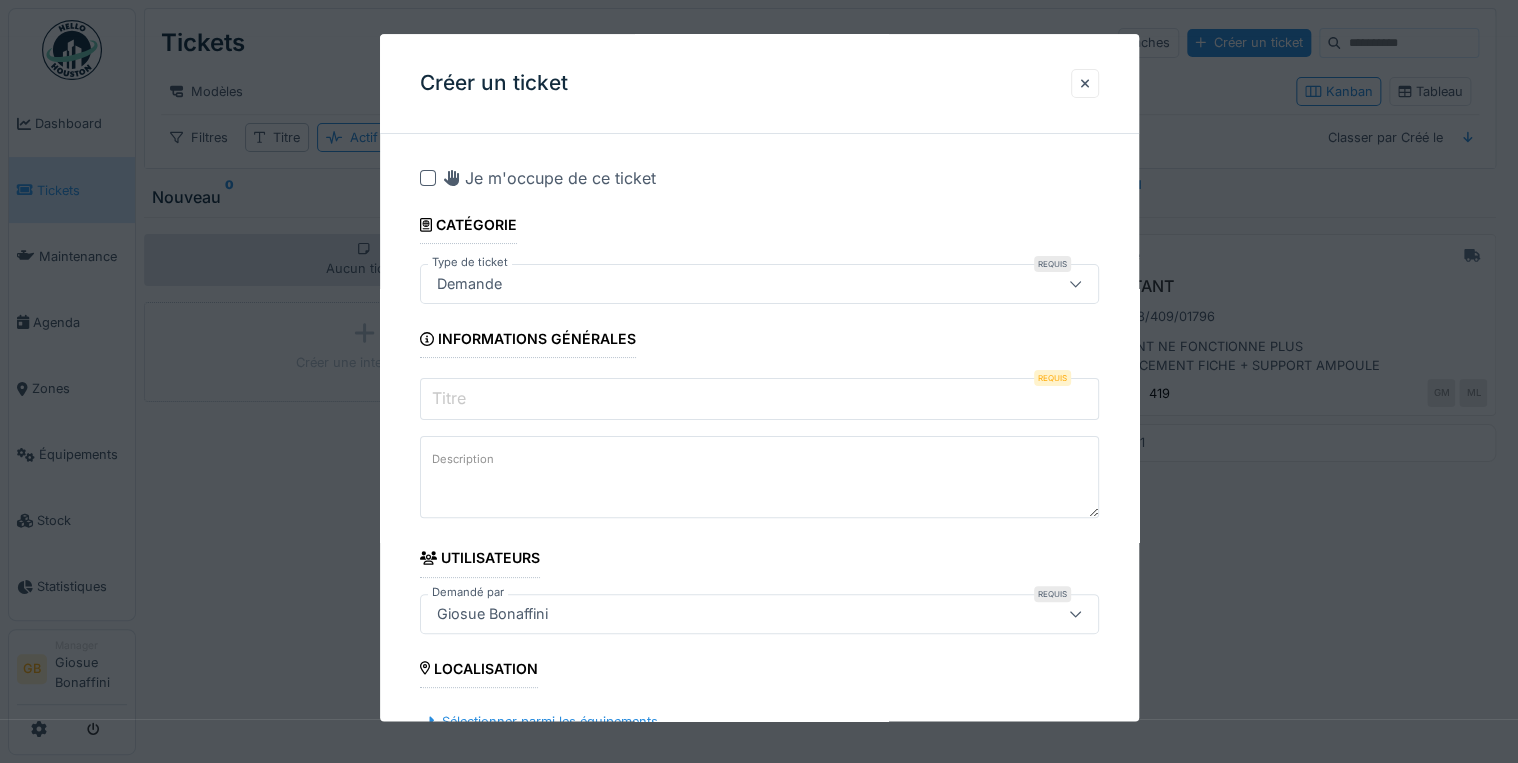 click on "Titre" at bounding box center (759, 400) 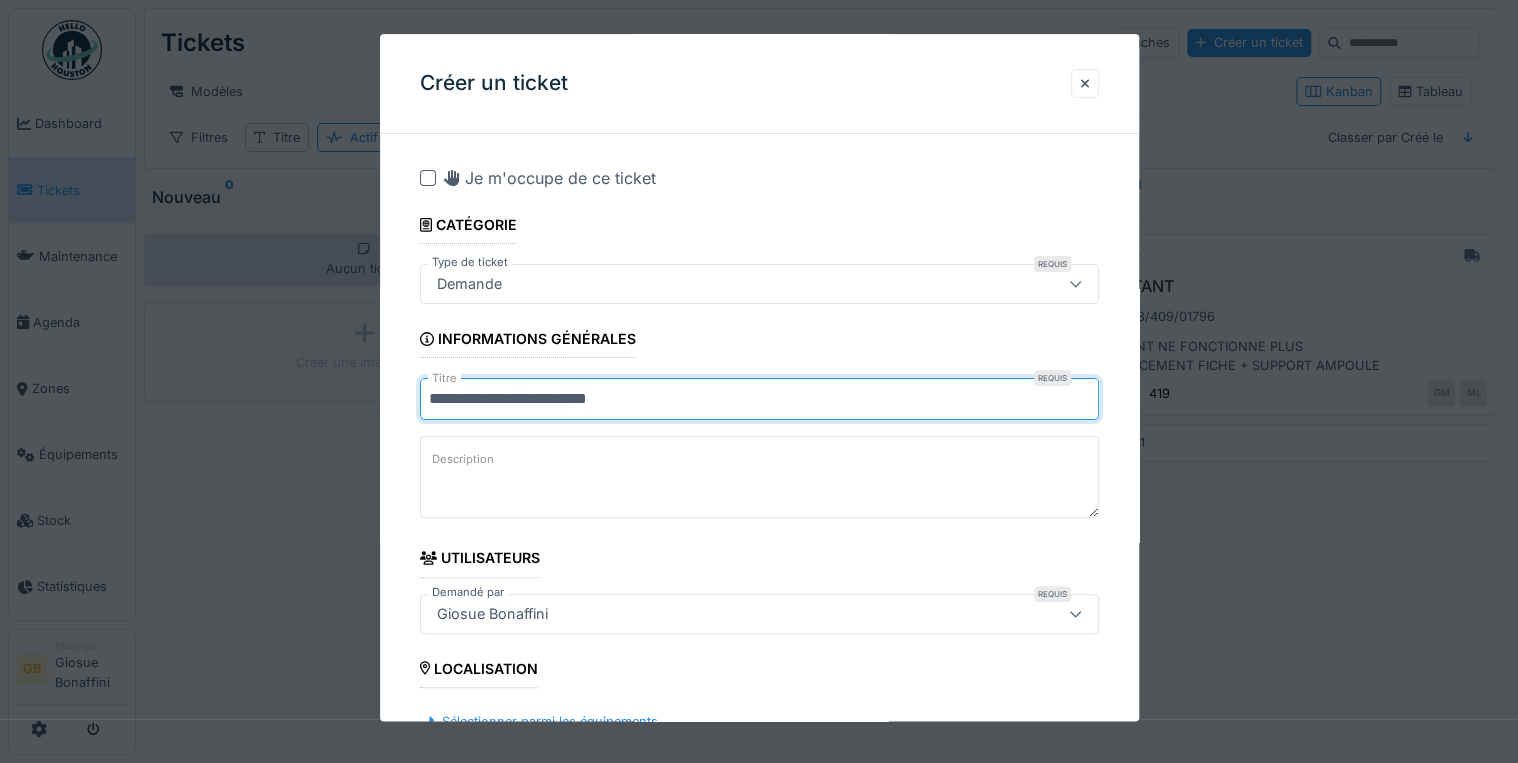 type on "**********" 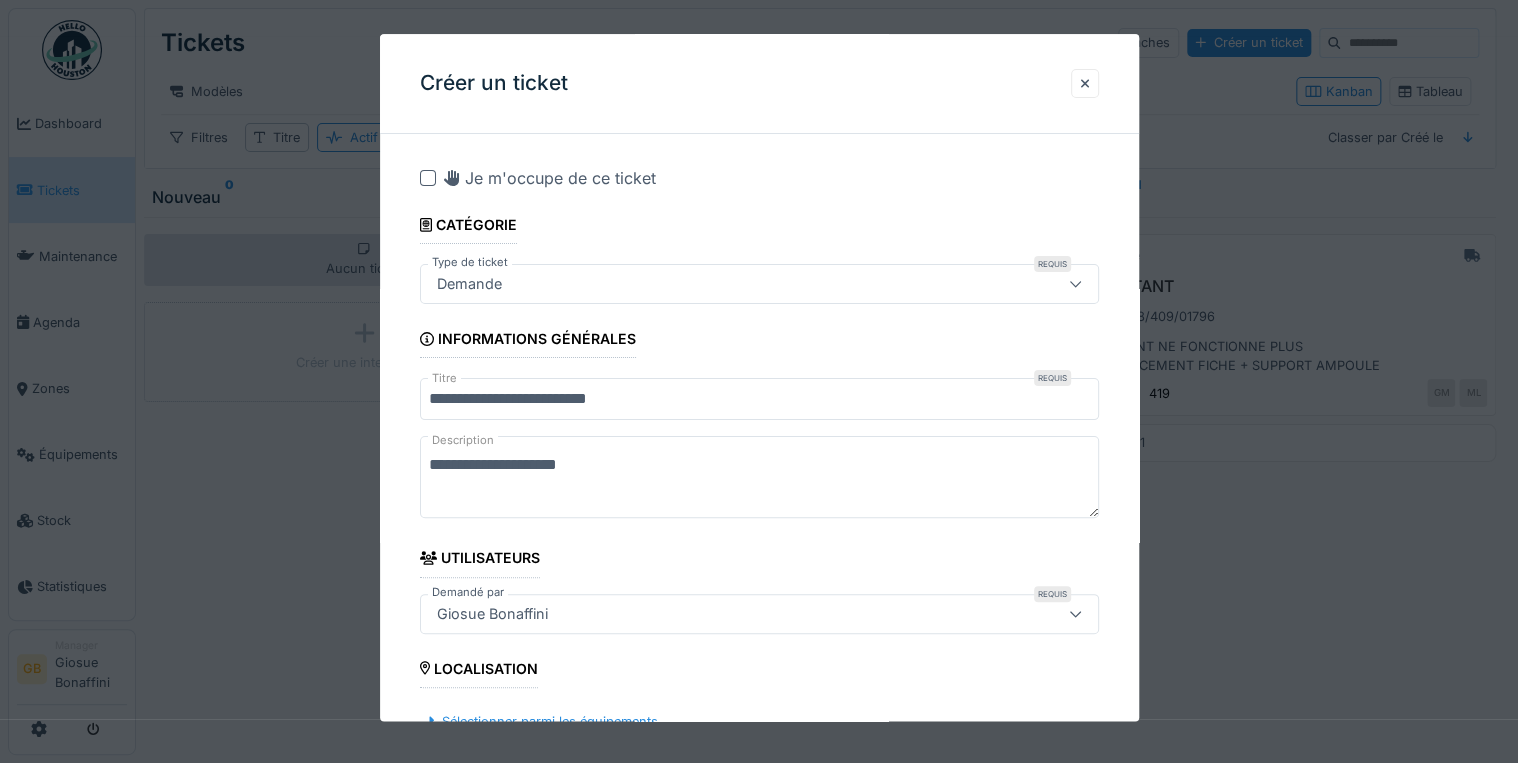 click on "**********" at bounding box center [759, 478] 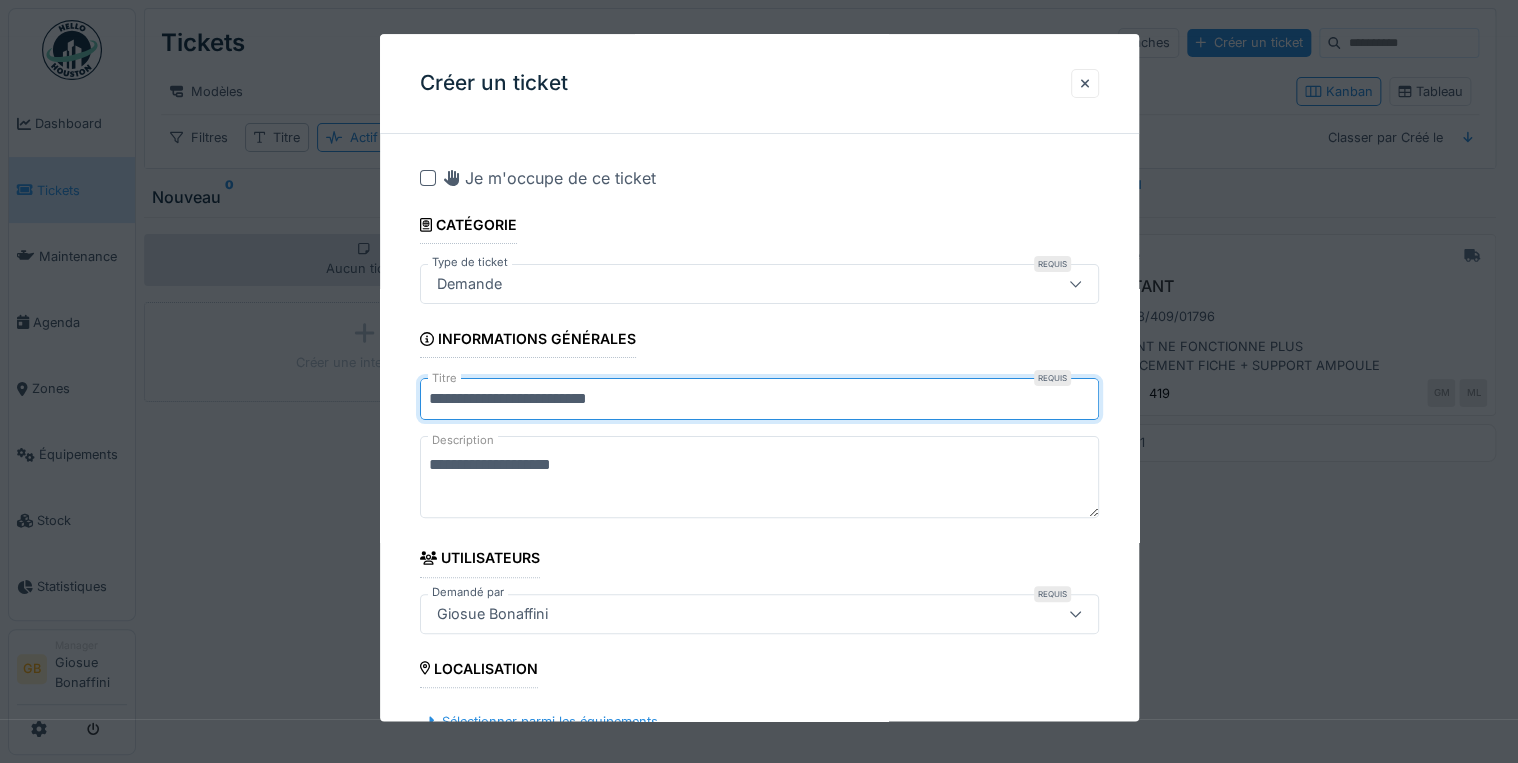 drag, startPoint x: 718, startPoint y: 416, endPoint x: -4, endPoint y: 407, distance: 722.0561 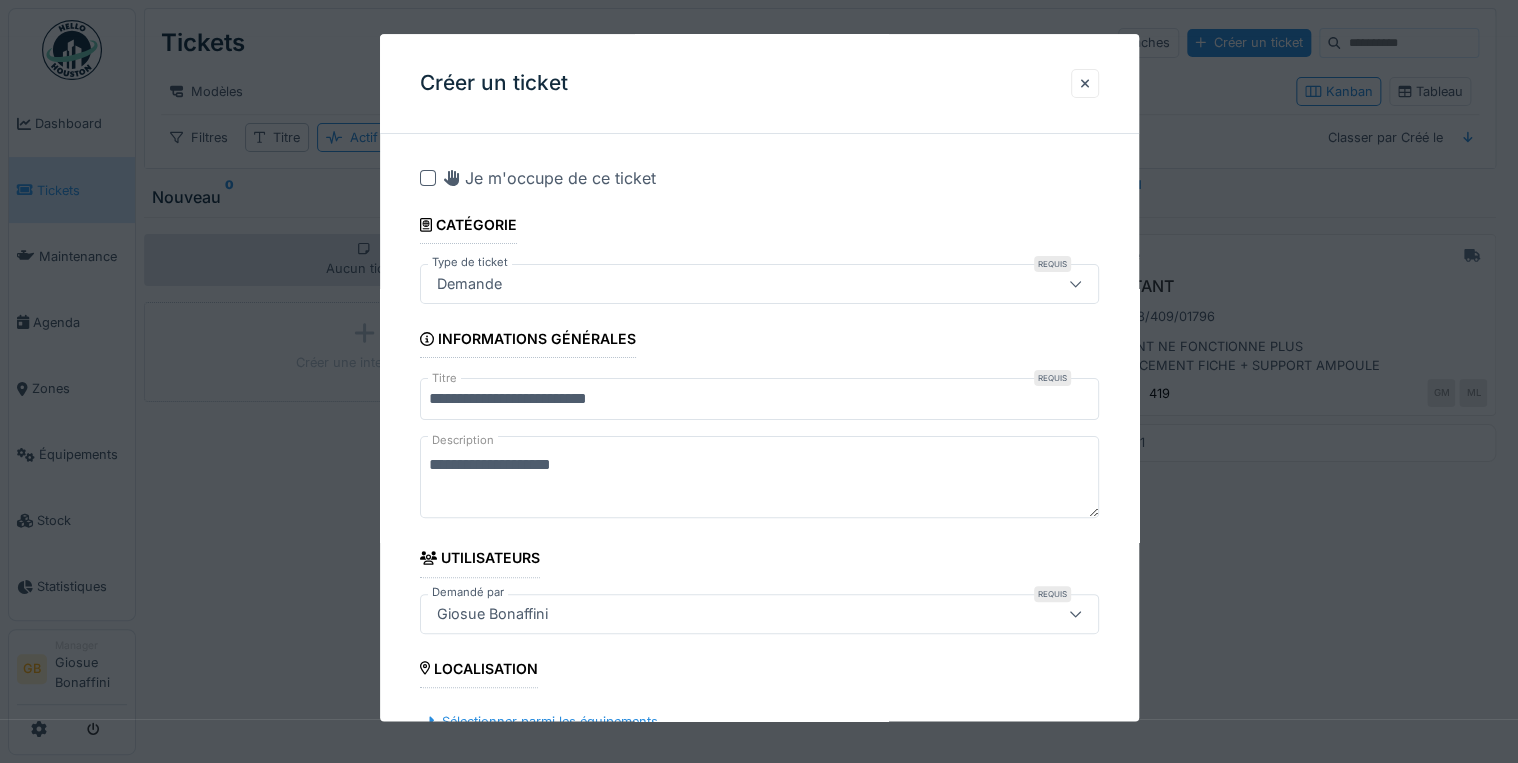 paste on "**********" 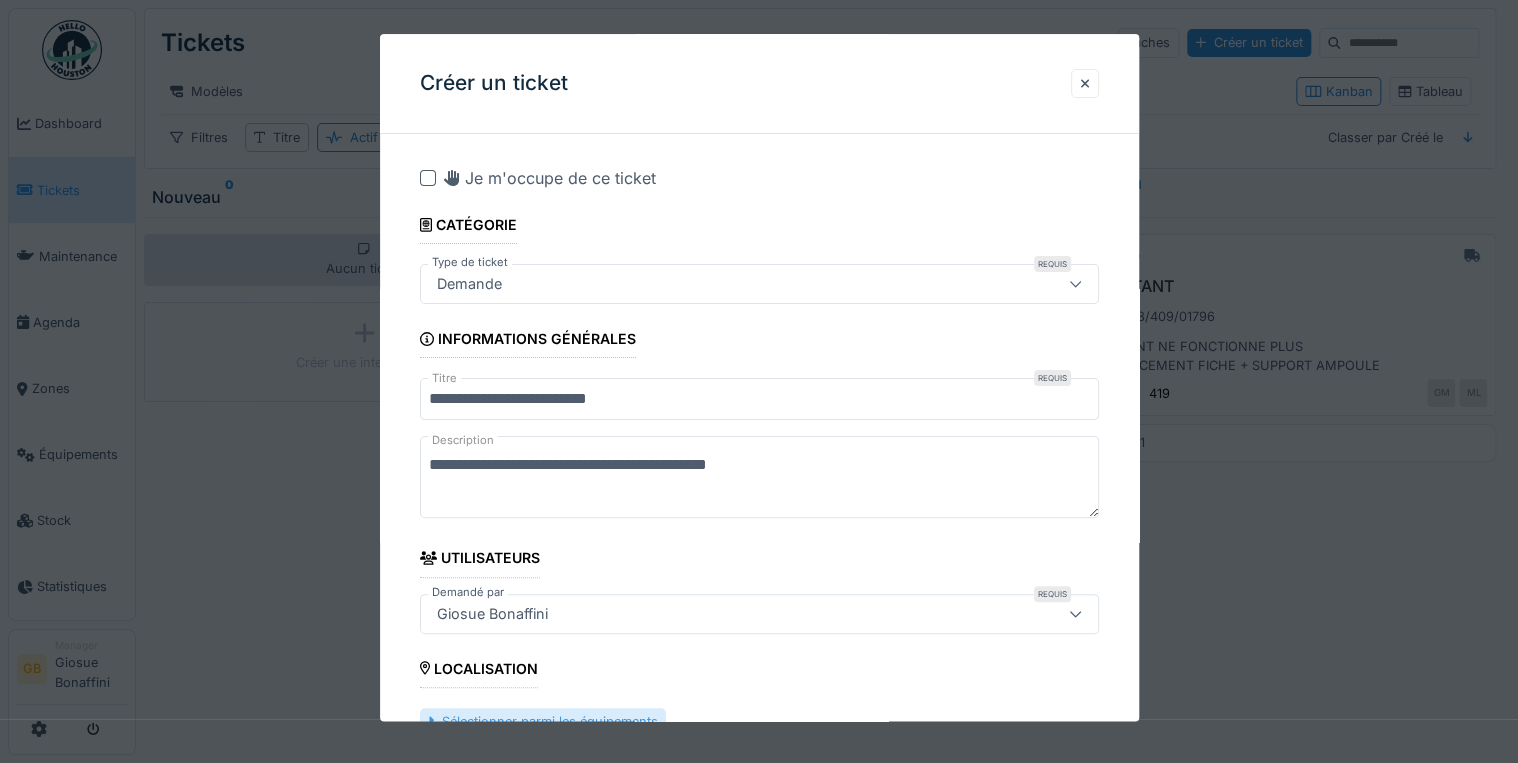 scroll, scrollTop: 400, scrollLeft: 0, axis: vertical 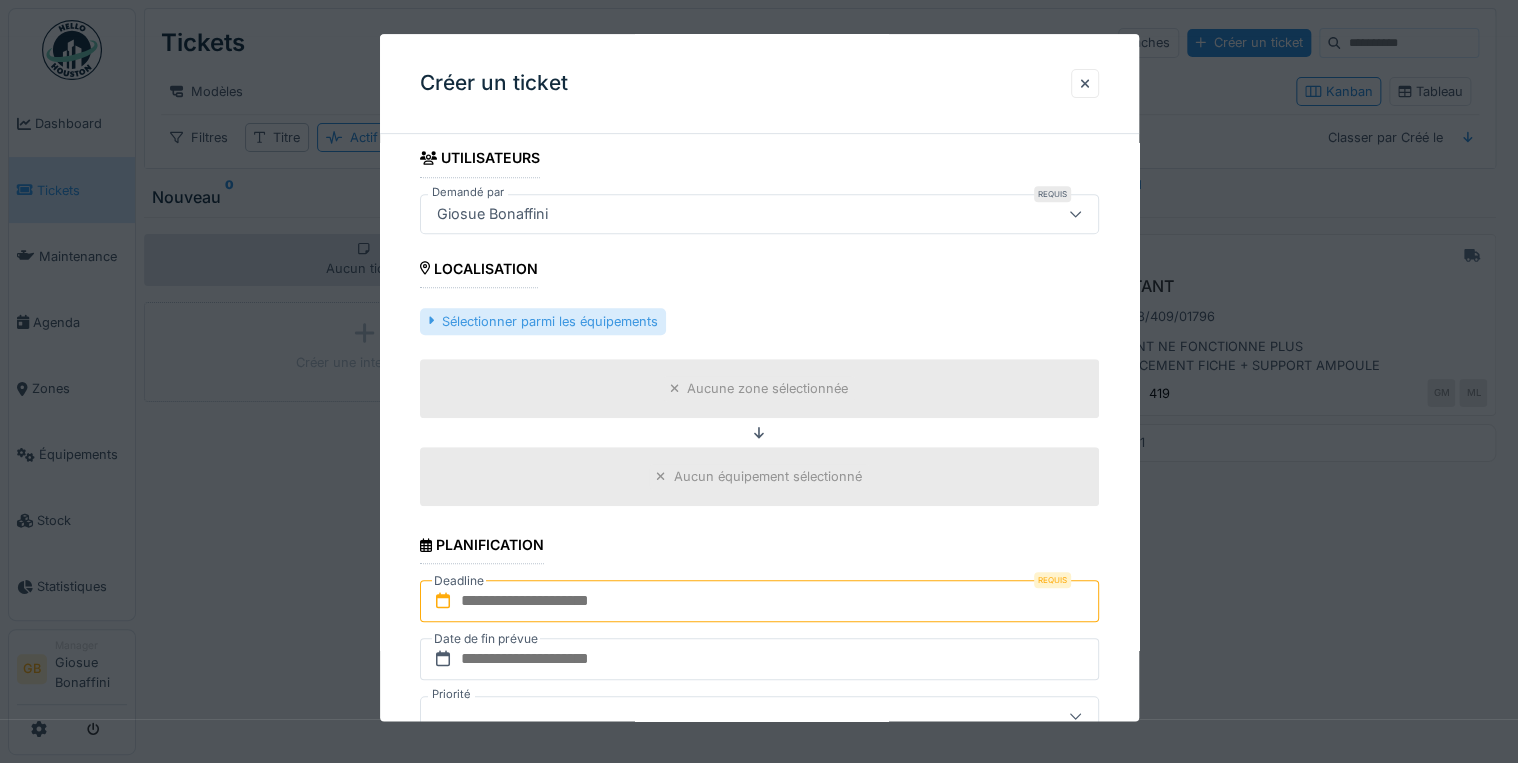 type on "**********" 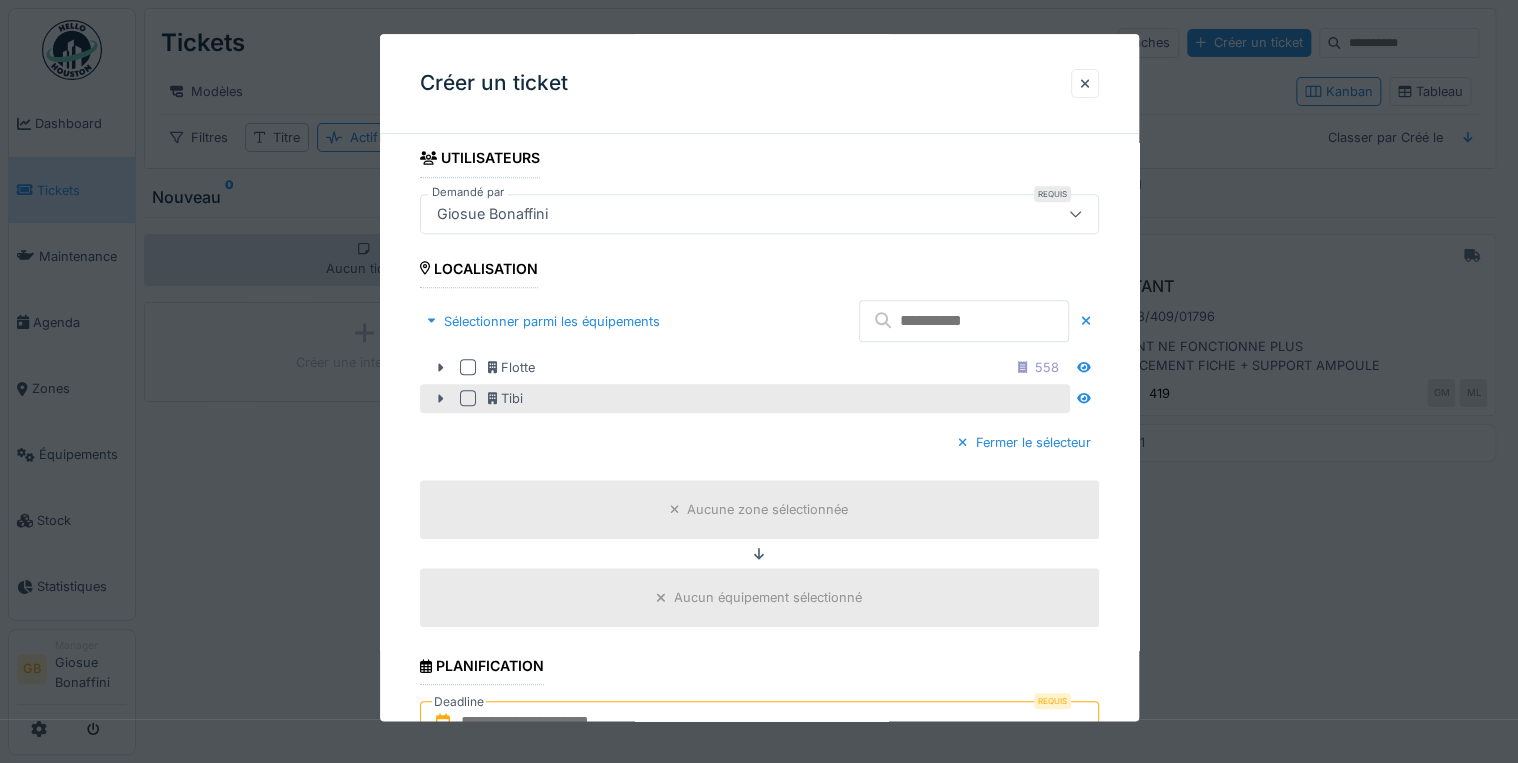 click at bounding box center [468, 399] 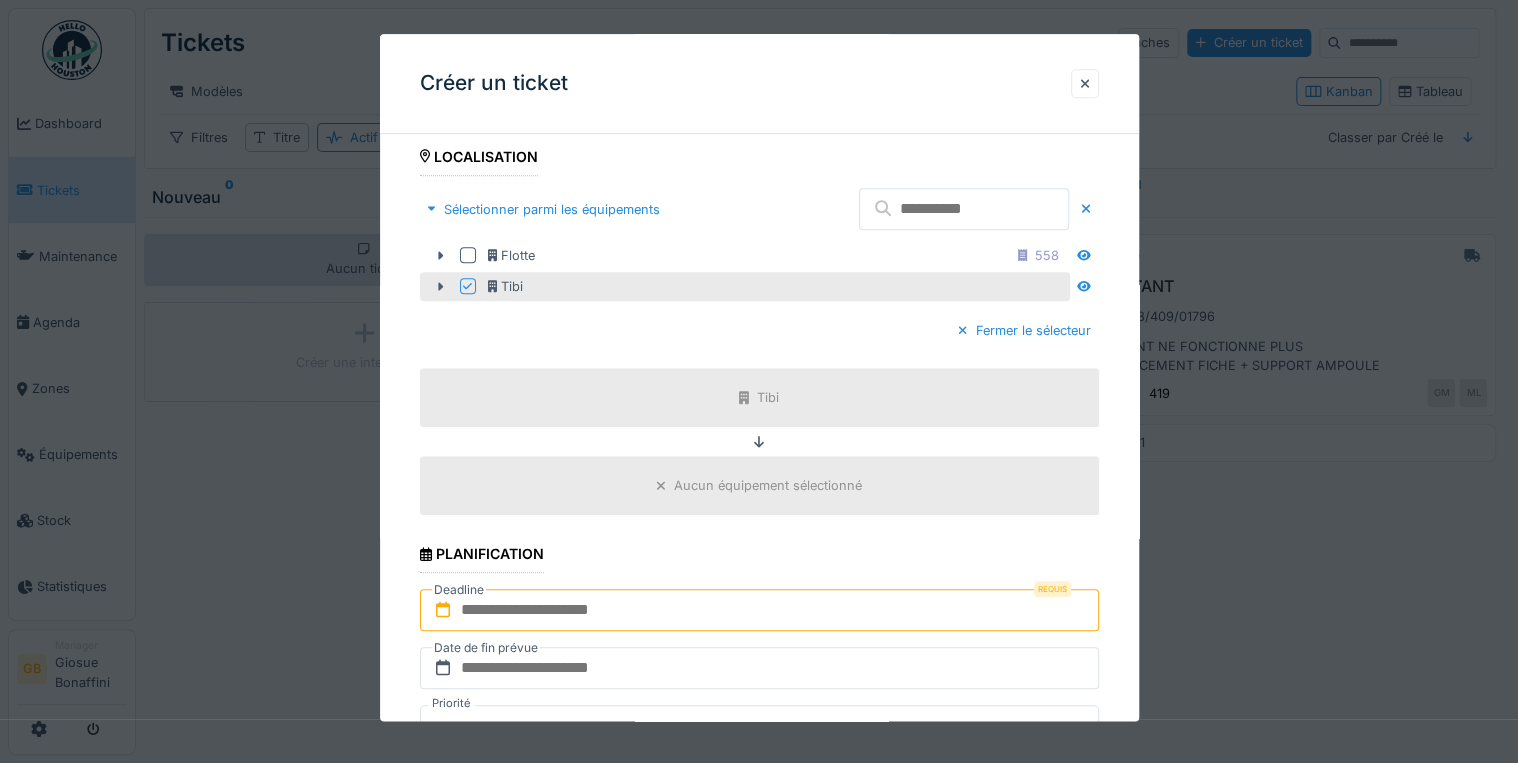 scroll, scrollTop: 800, scrollLeft: 0, axis: vertical 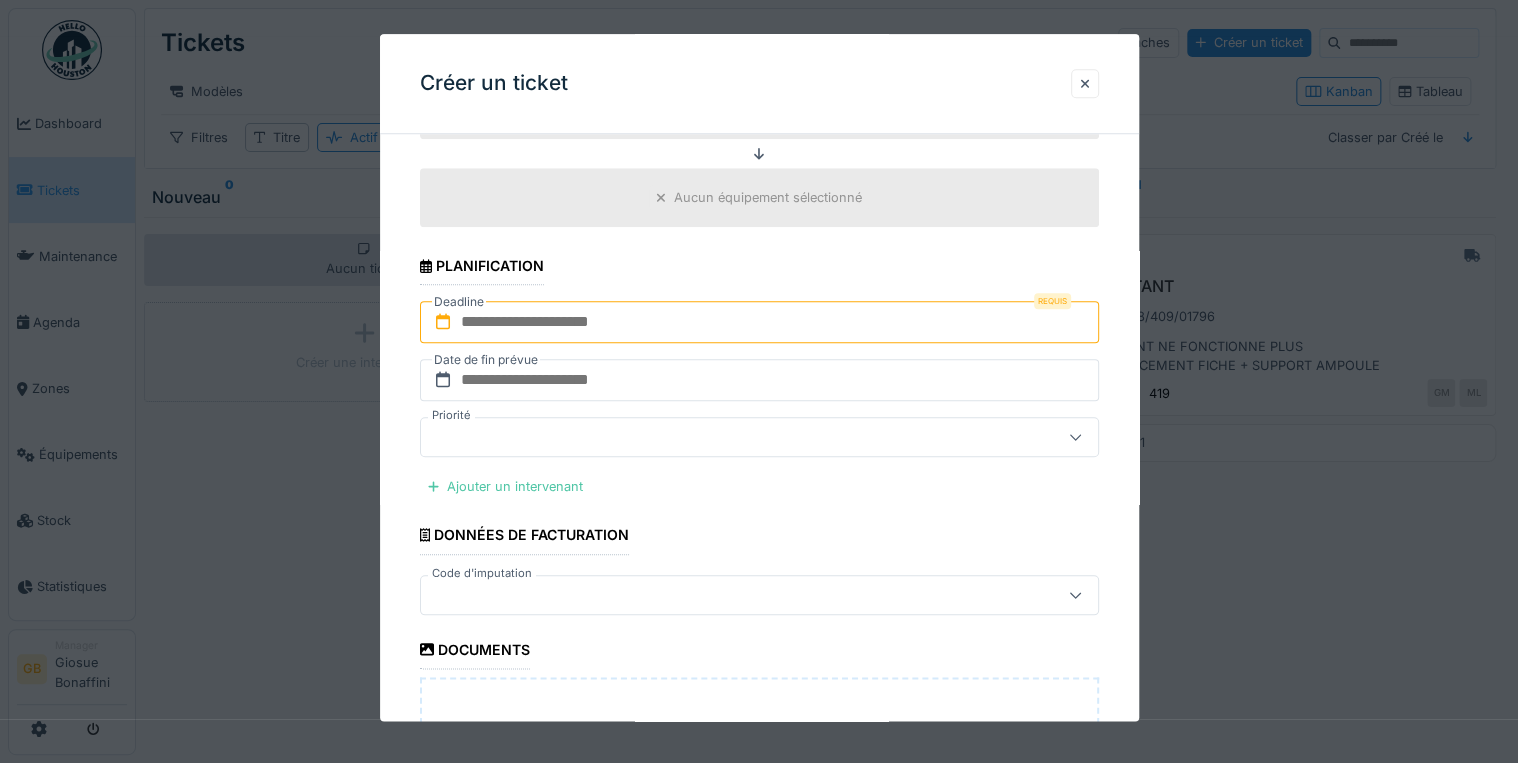 click at bounding box center [759, 323] 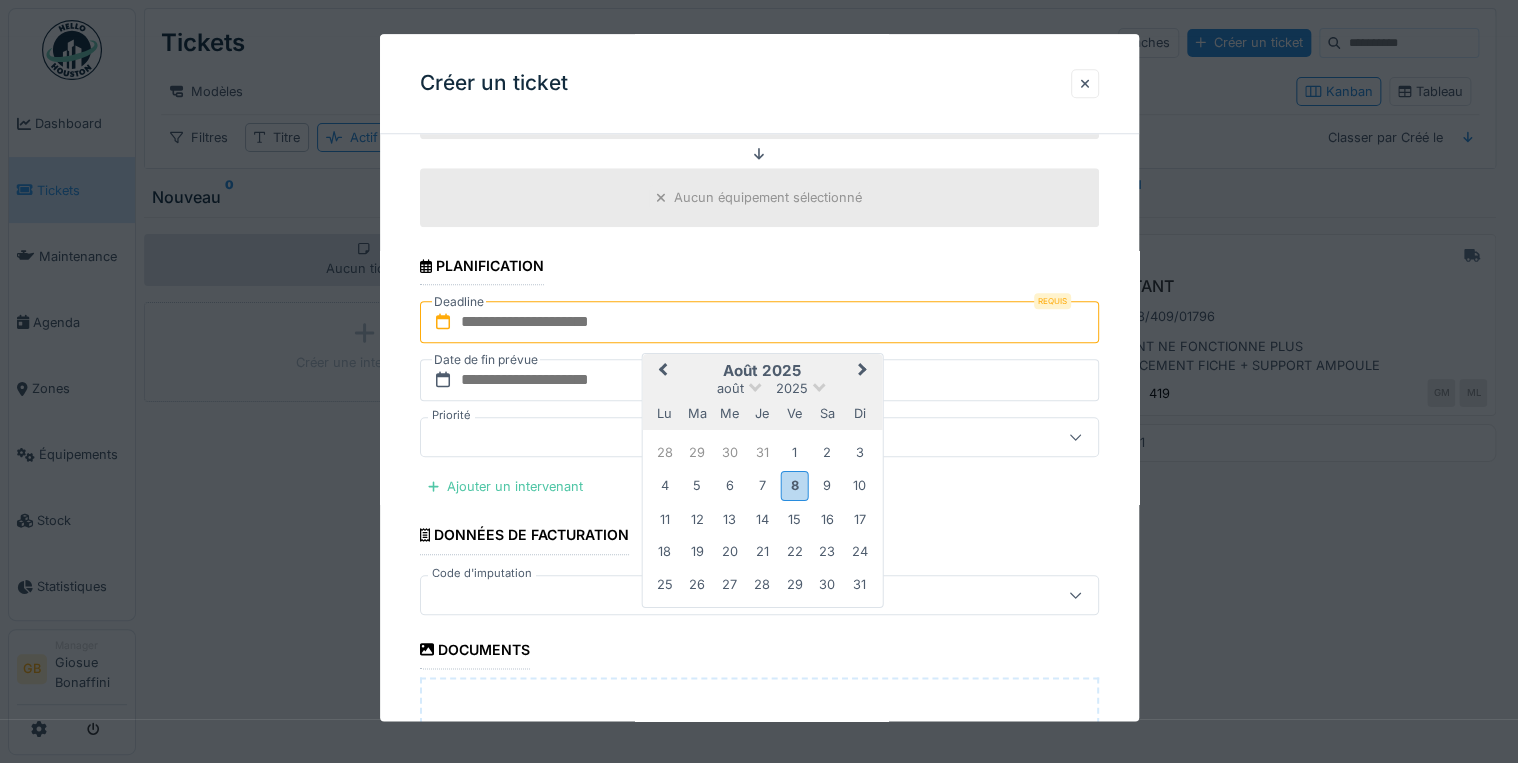 click on "7" at bounding box center [762, 485] 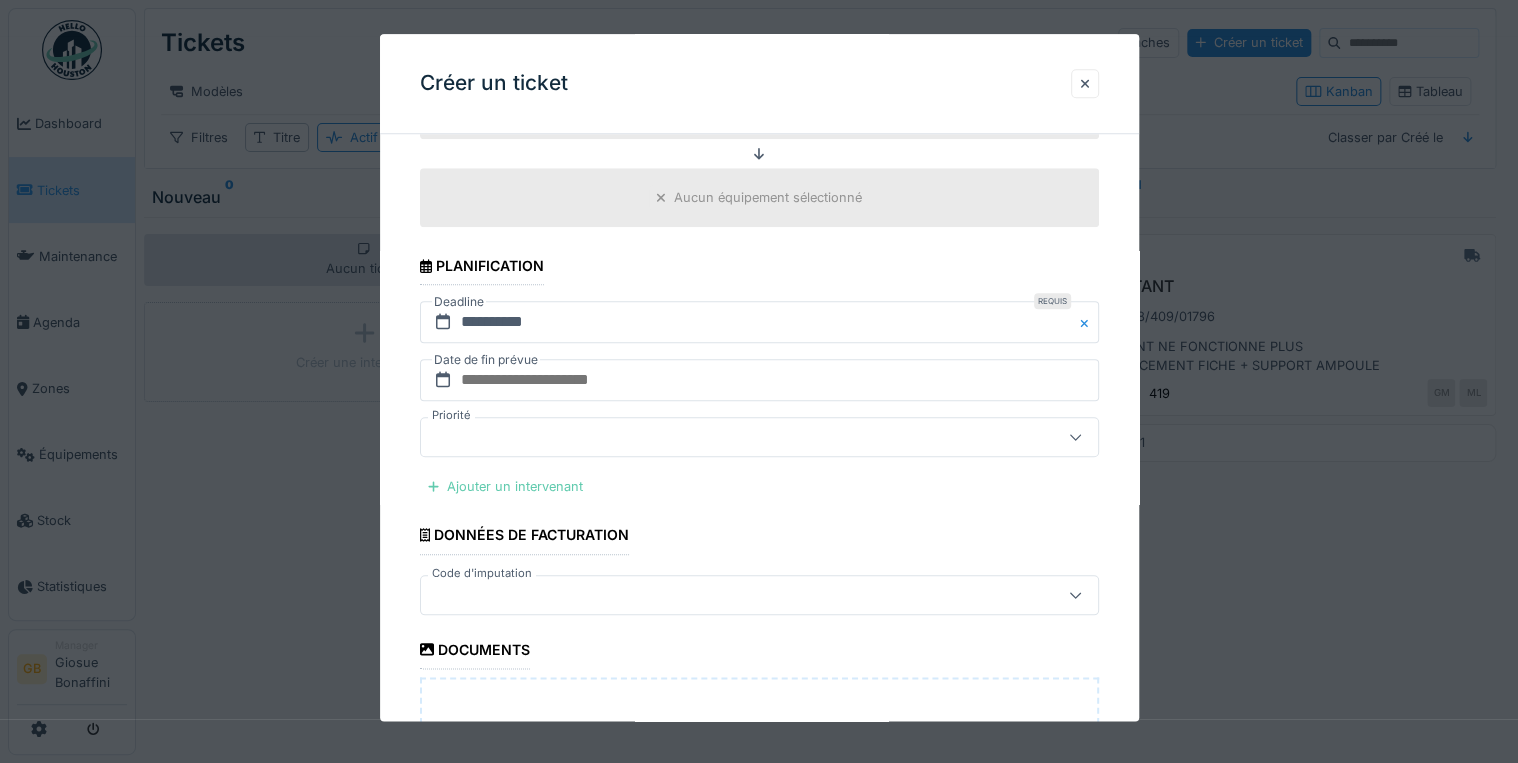 click on "Ajouter un intervenant" at bounding box center (505, 487) 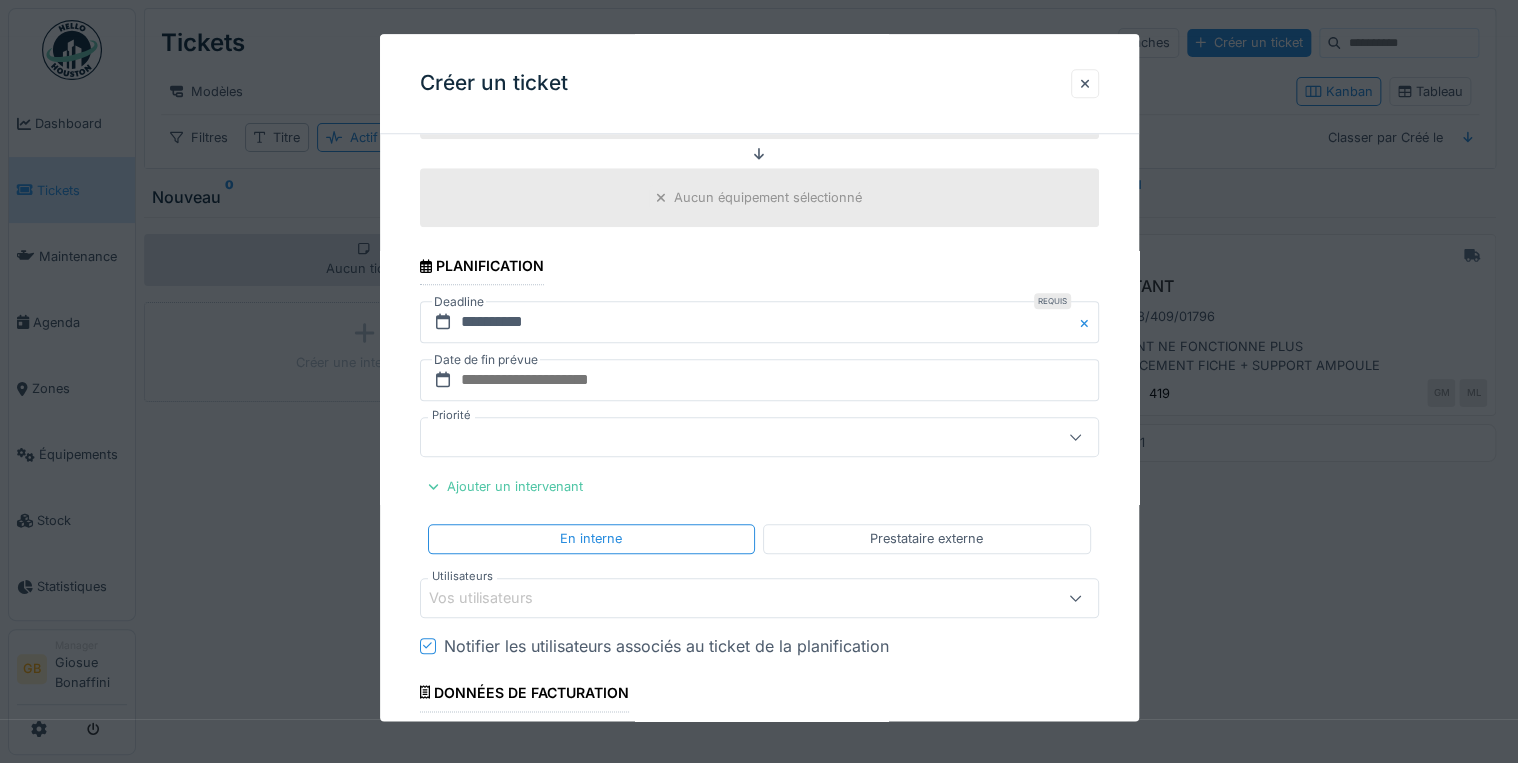 click on "Notifier les utilisateurs associés au ticket de la planification" at bounding box center (666, 646) 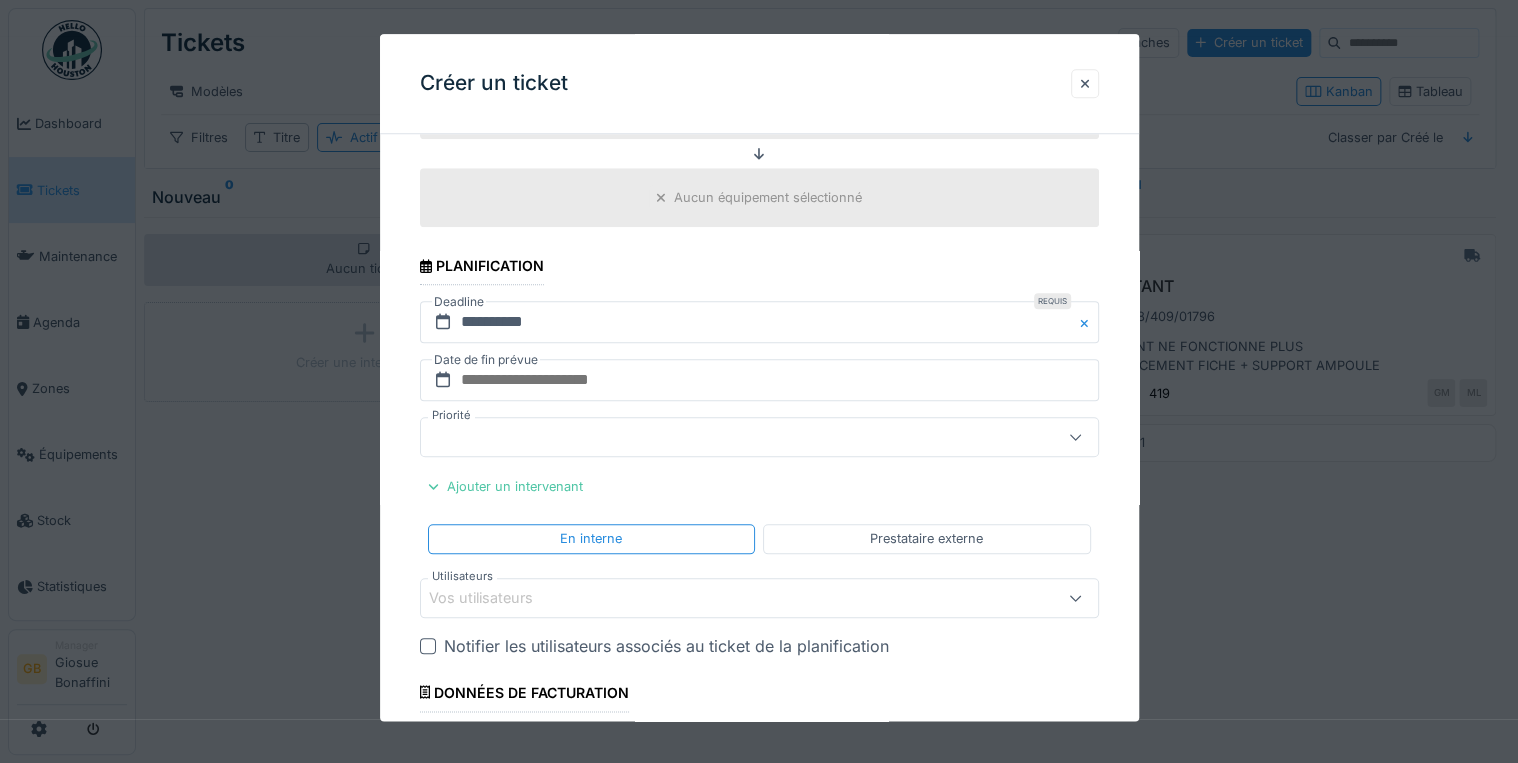 click on "Vos utilisateurs" at bounding box center (759, 598) 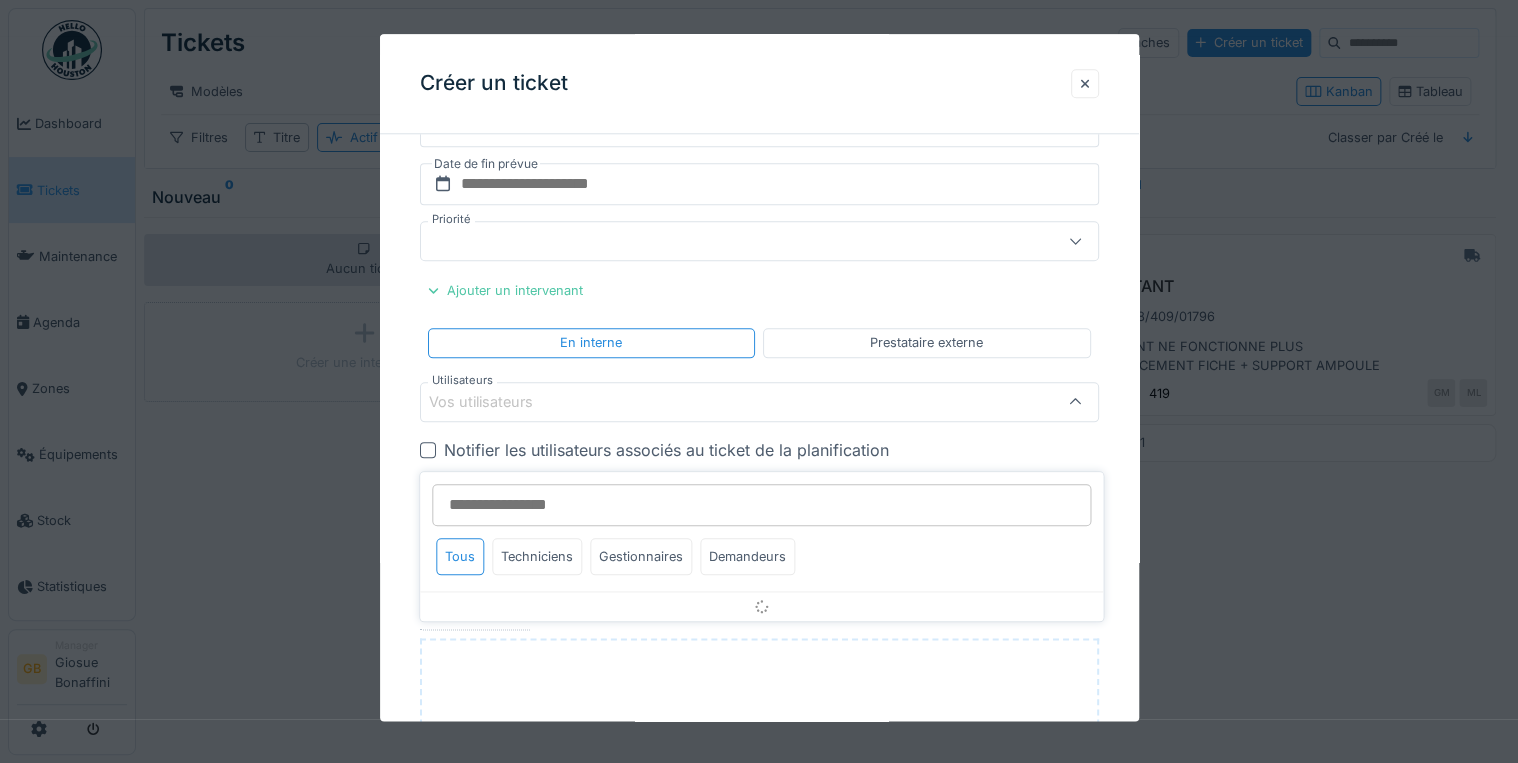 scroll, scrollTop: 1015, scrollLeft: 0, axis: vertical 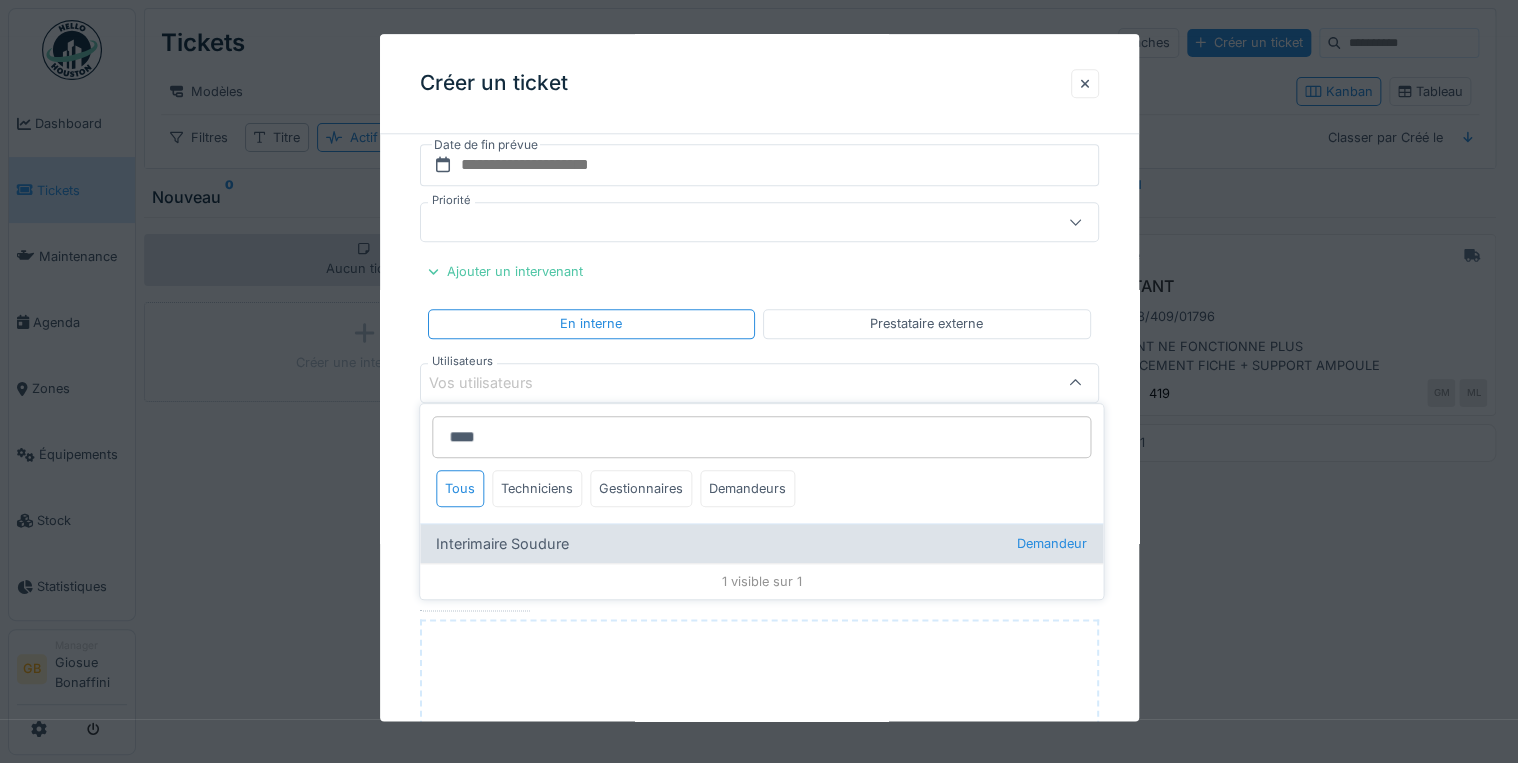 type on "****" 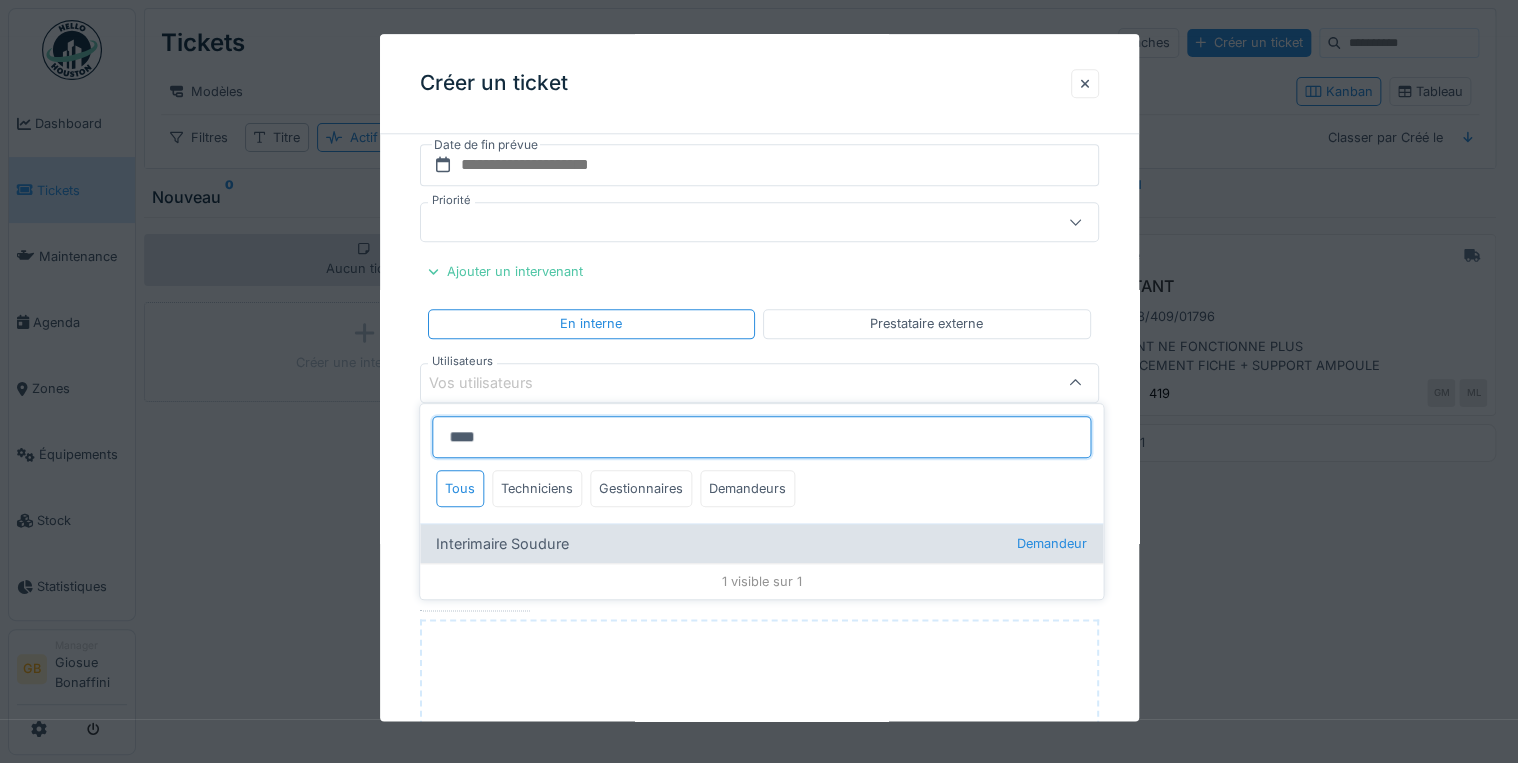 type on "*****" 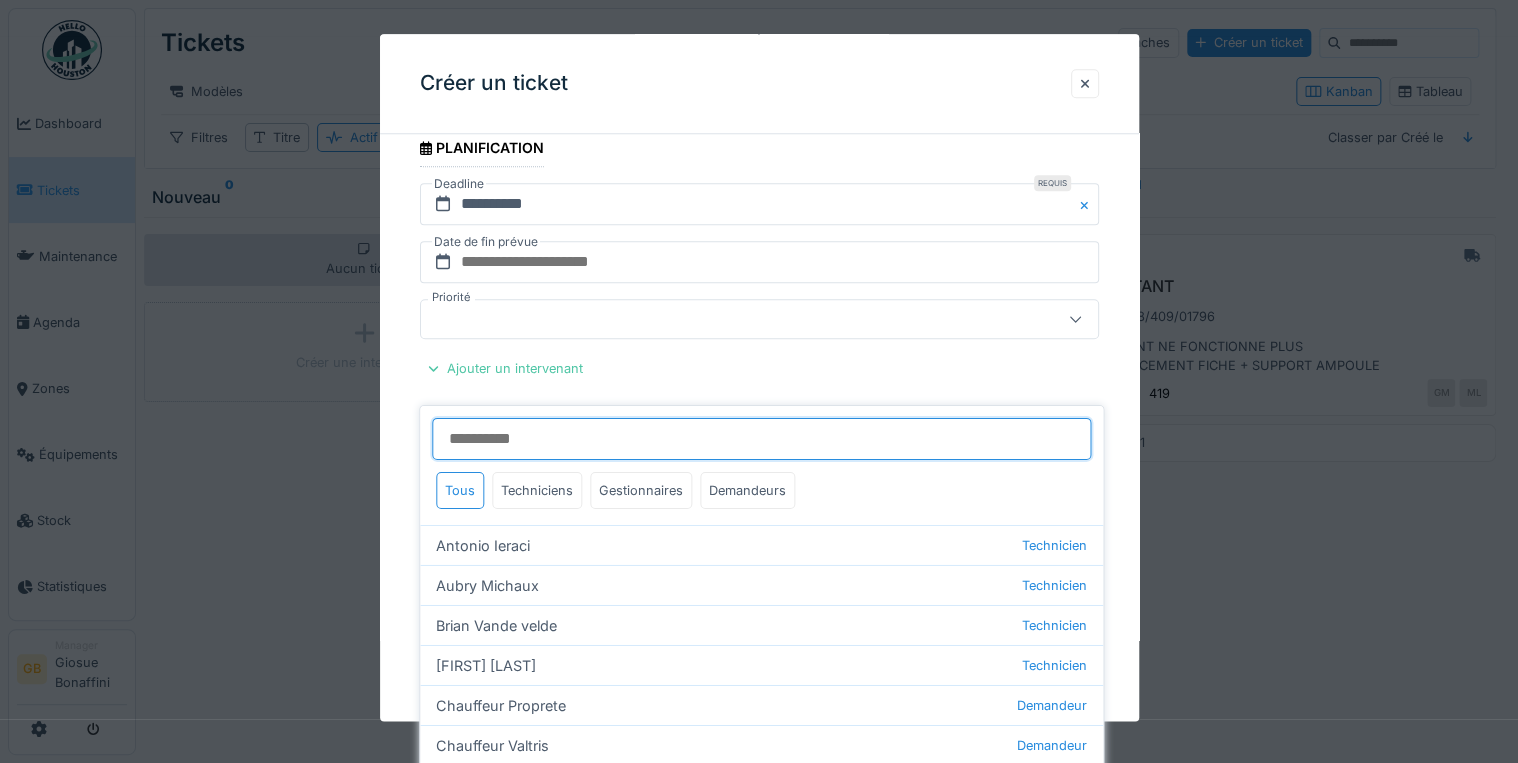 scroll, scrollTop: 775, scrollLeft: 0, axis: vertical 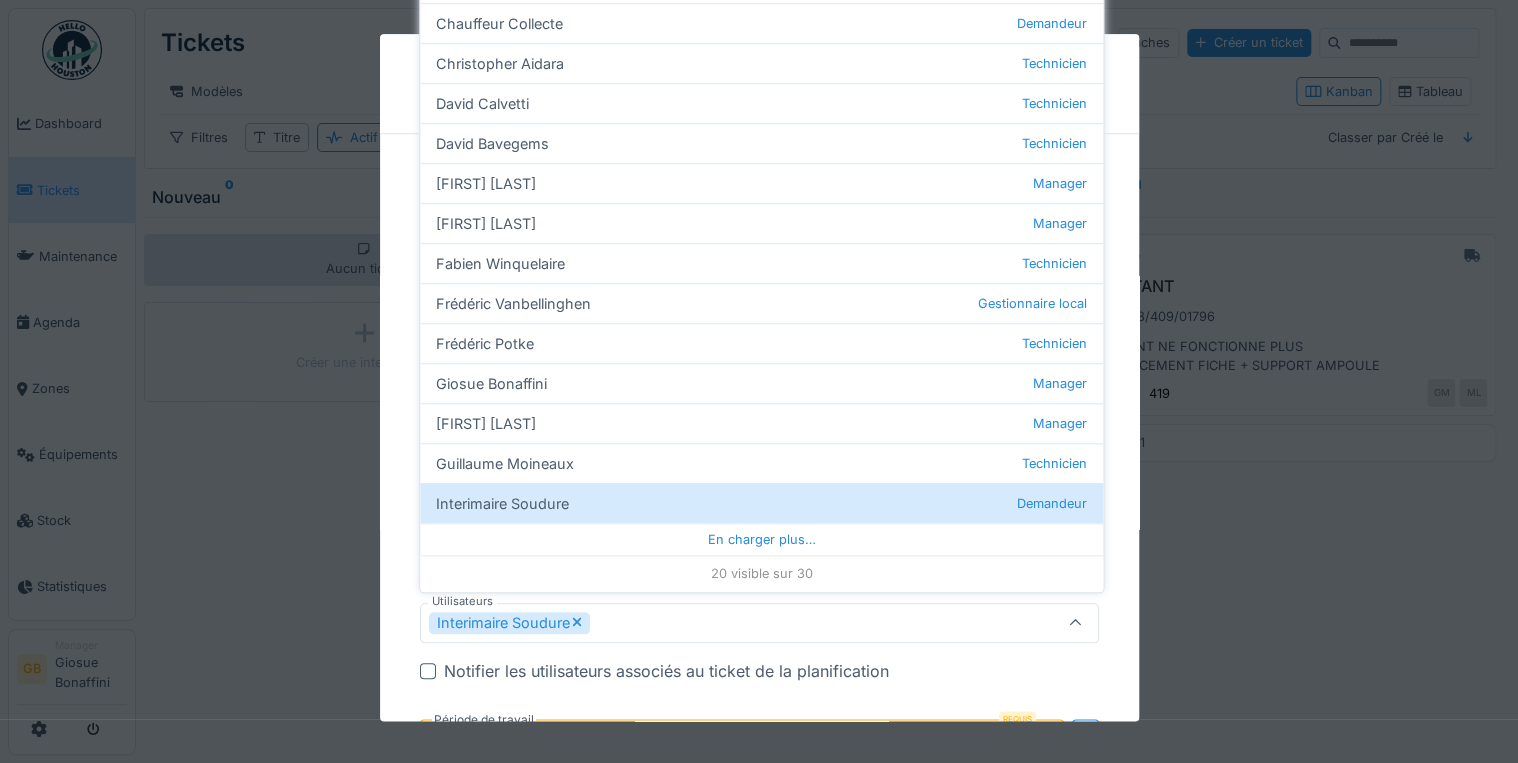 click on "**********" at bounding box center [759, 379] 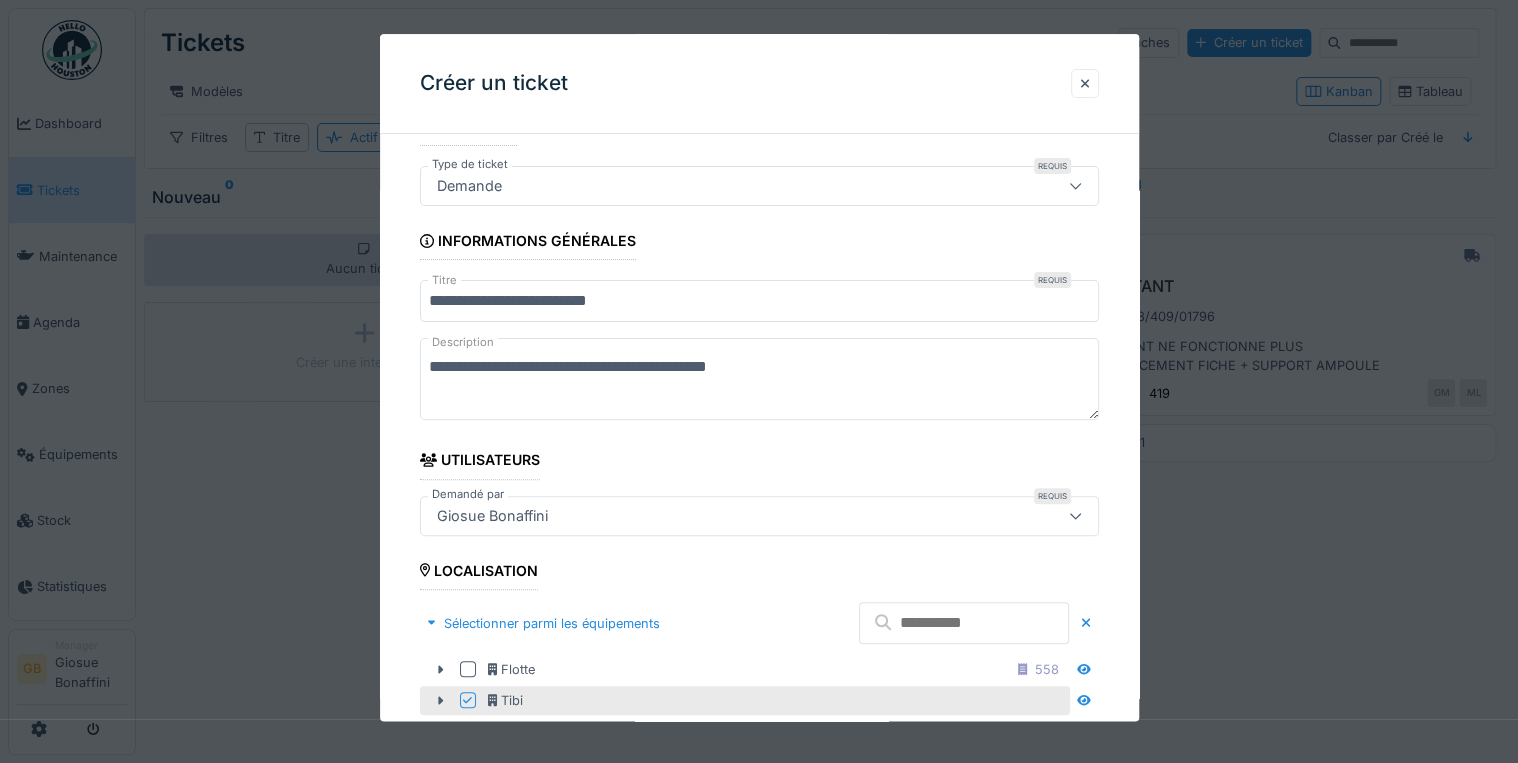 scroll, scrollTop: 0, scrollLeft: 0, axis: both 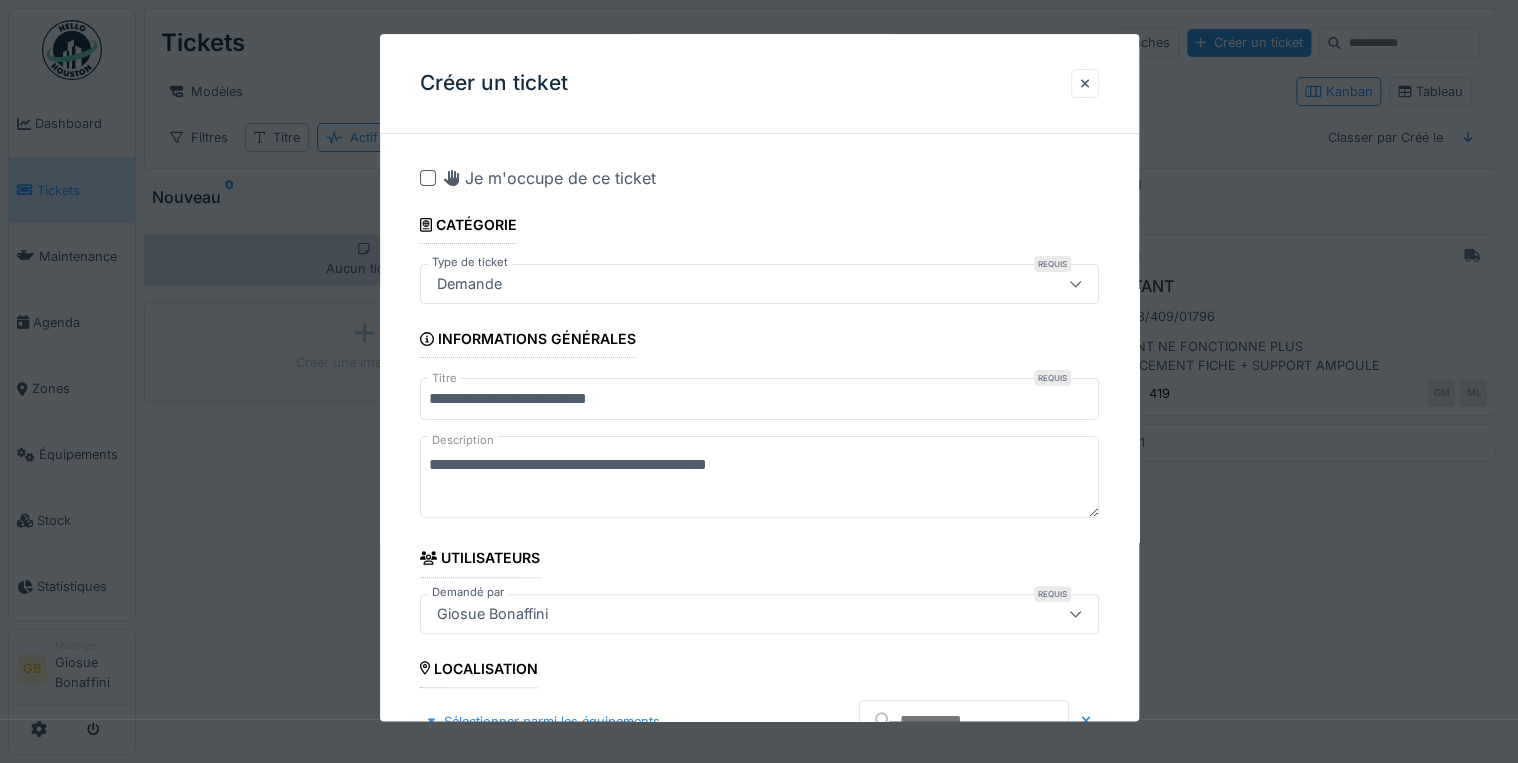 click on "**********" at bounding box center [759, 478] 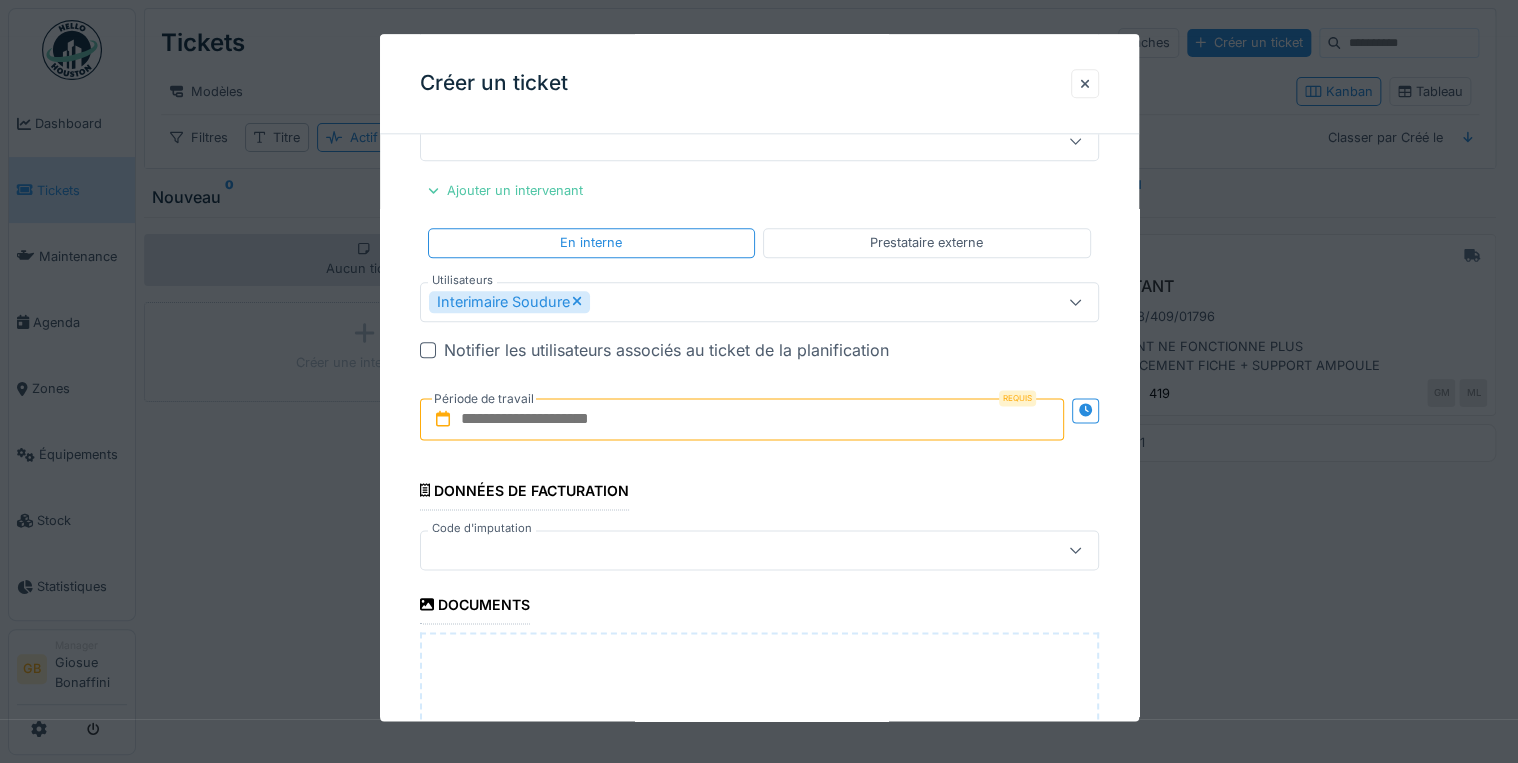 scroll, scrollTop: 1200, scrollLeft: 0, axis: vertical 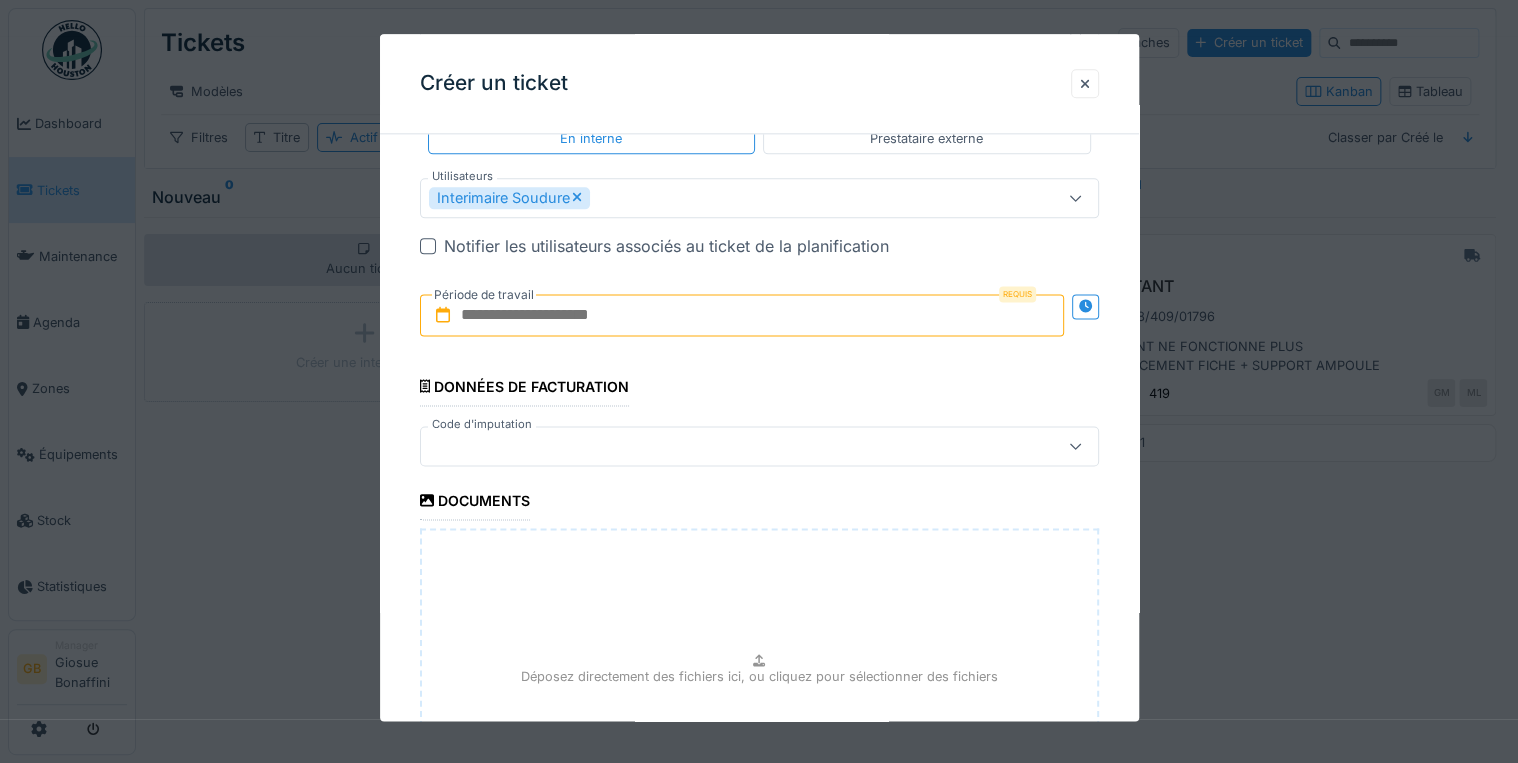 type on "**********" 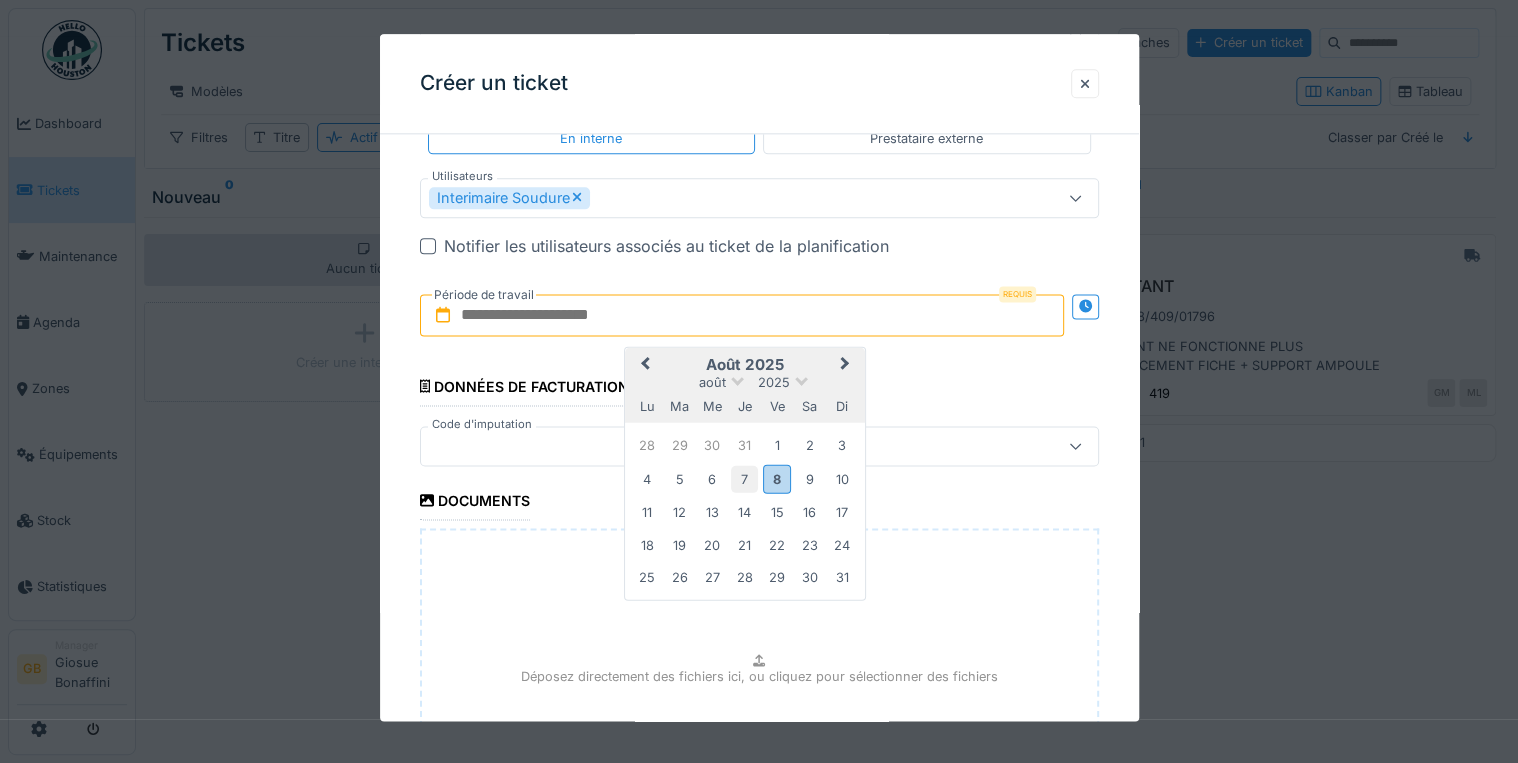 click on "7" at bounding box center [744, 479] 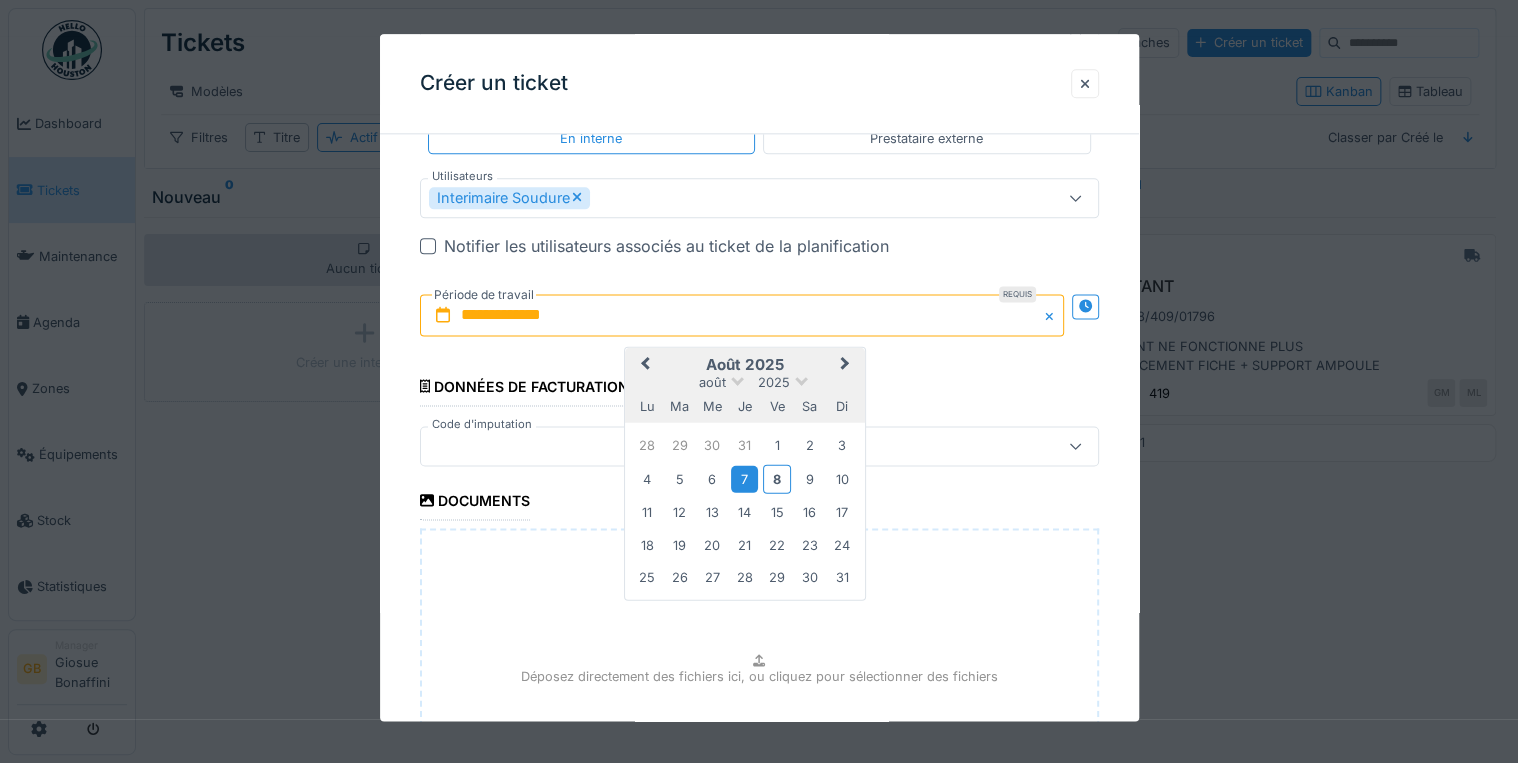 click on "7" at bounding box center [744, 479] 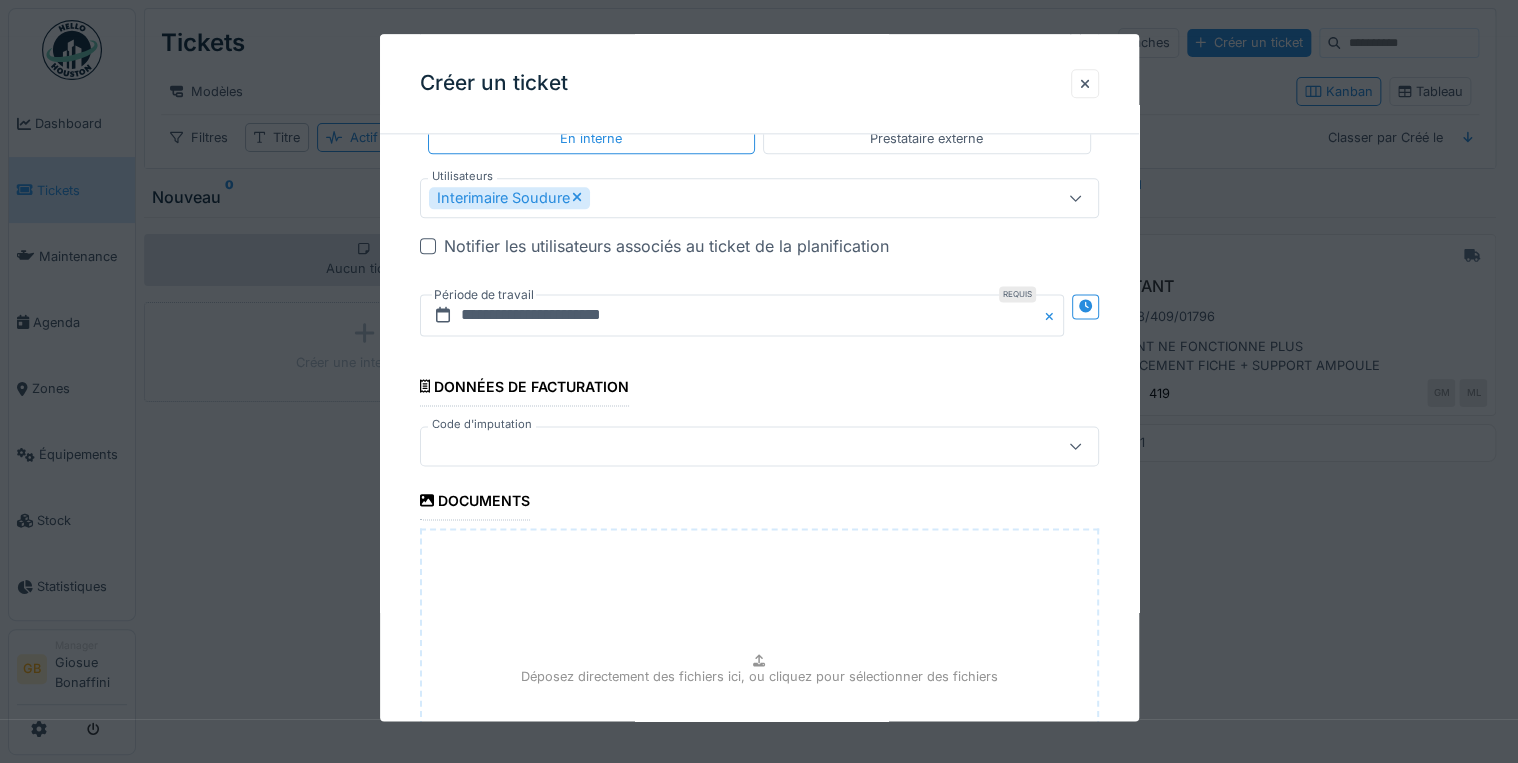 click at bounding box center (759, 446) 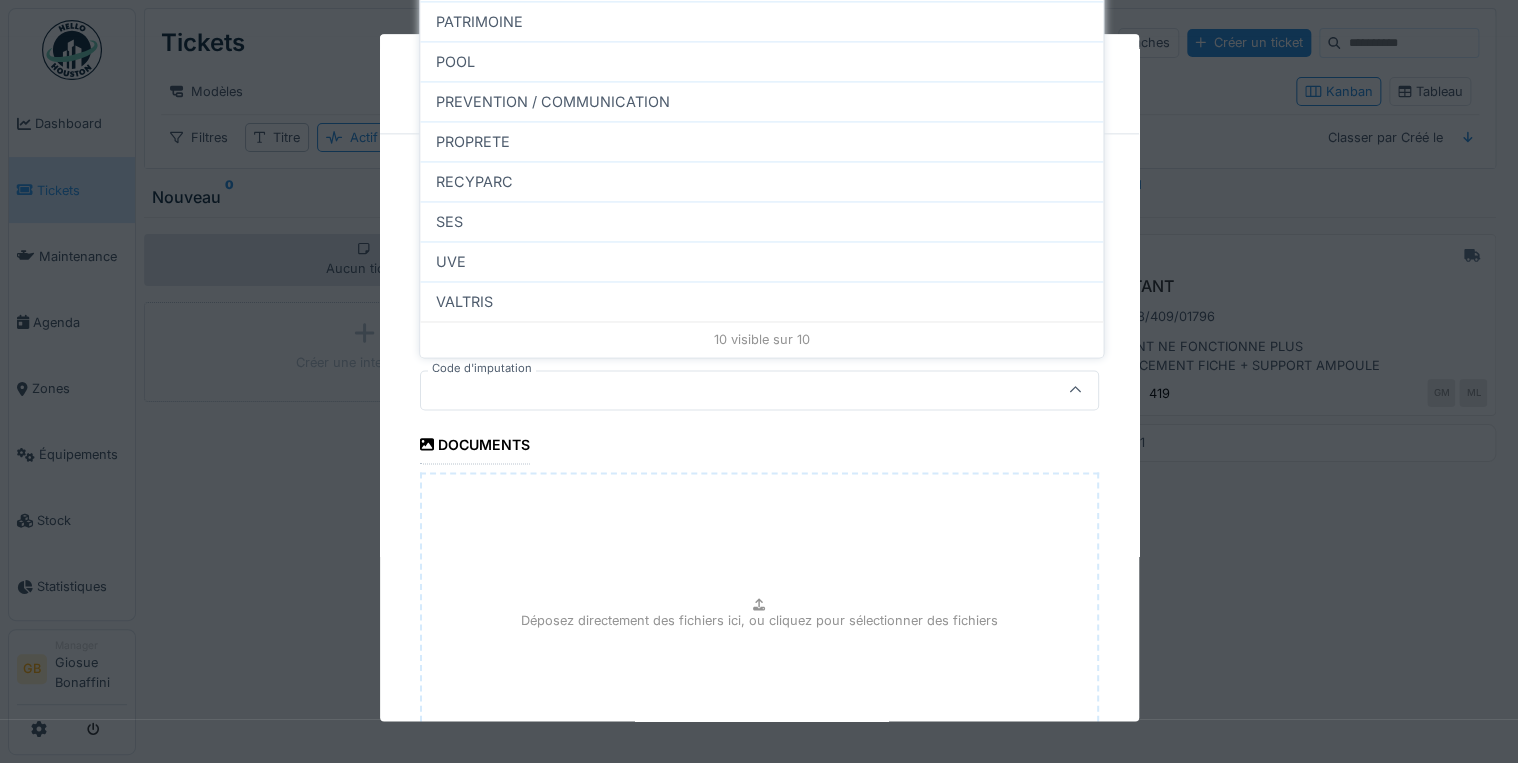 scroll, scrollTop: 1262, scrollLeft: 0, axis: vertical 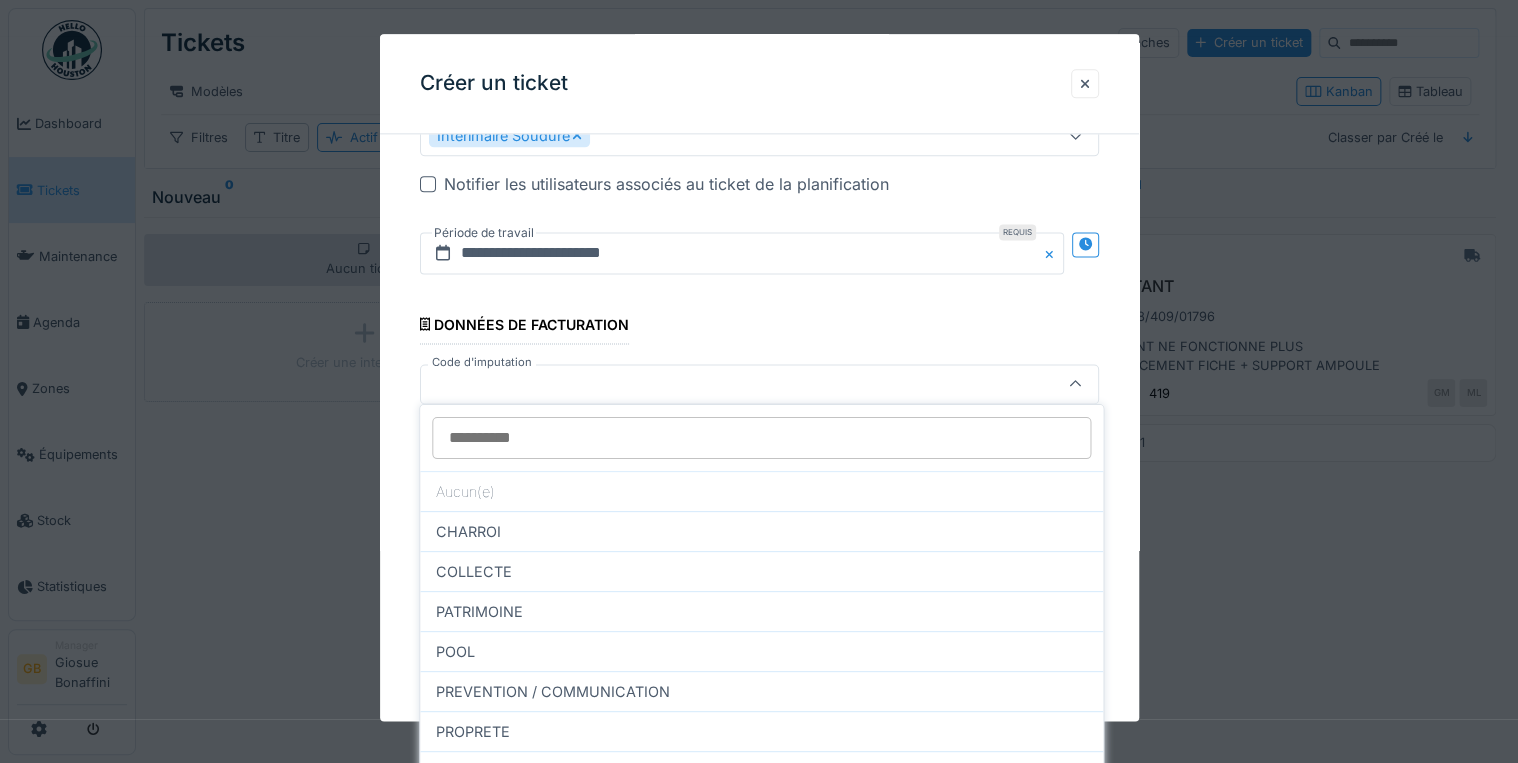 click on "CHARROI" at bounding box center (761, 531) 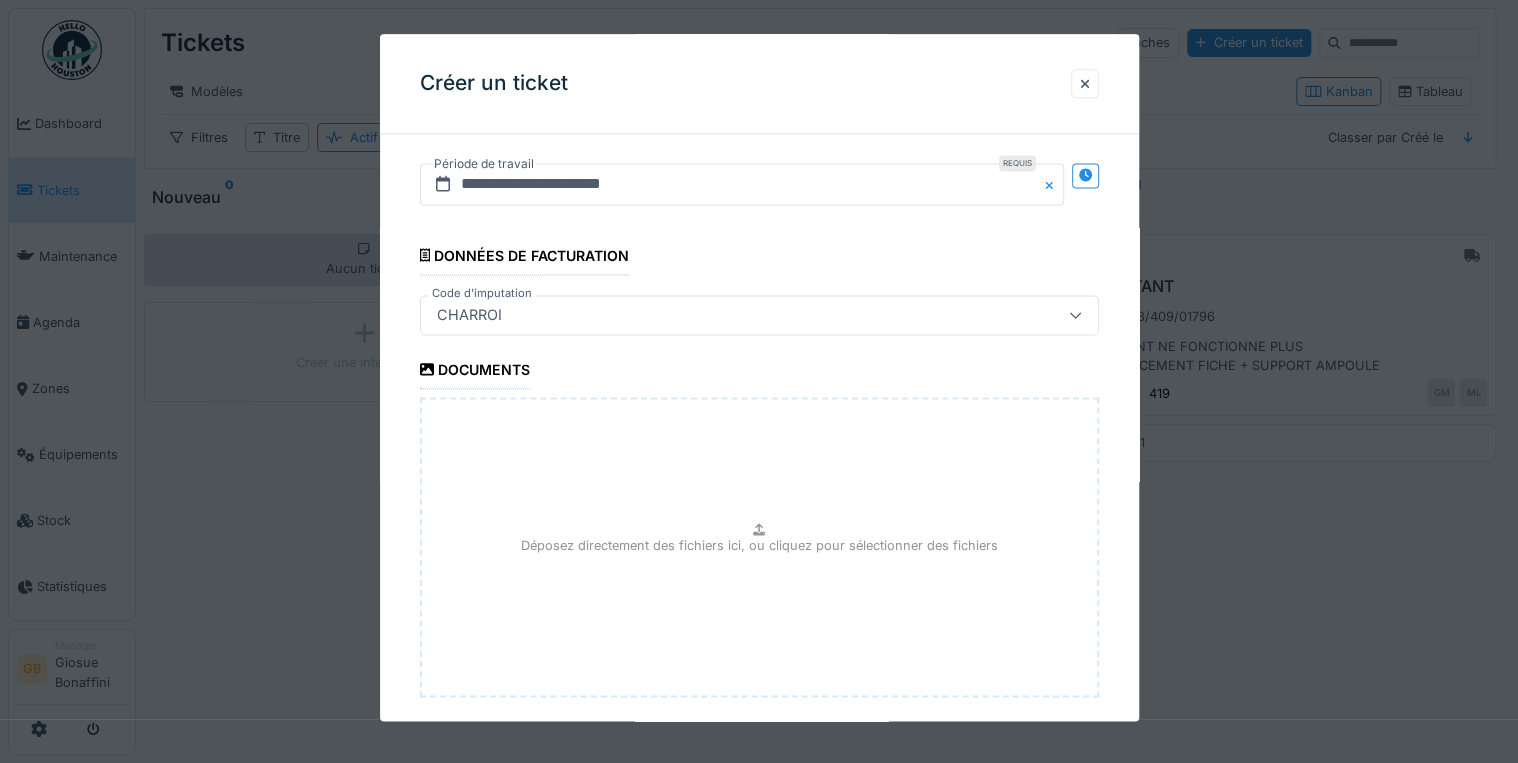 scroll, scrollTop: 1430, scrollLeft: 0, axis: vertical 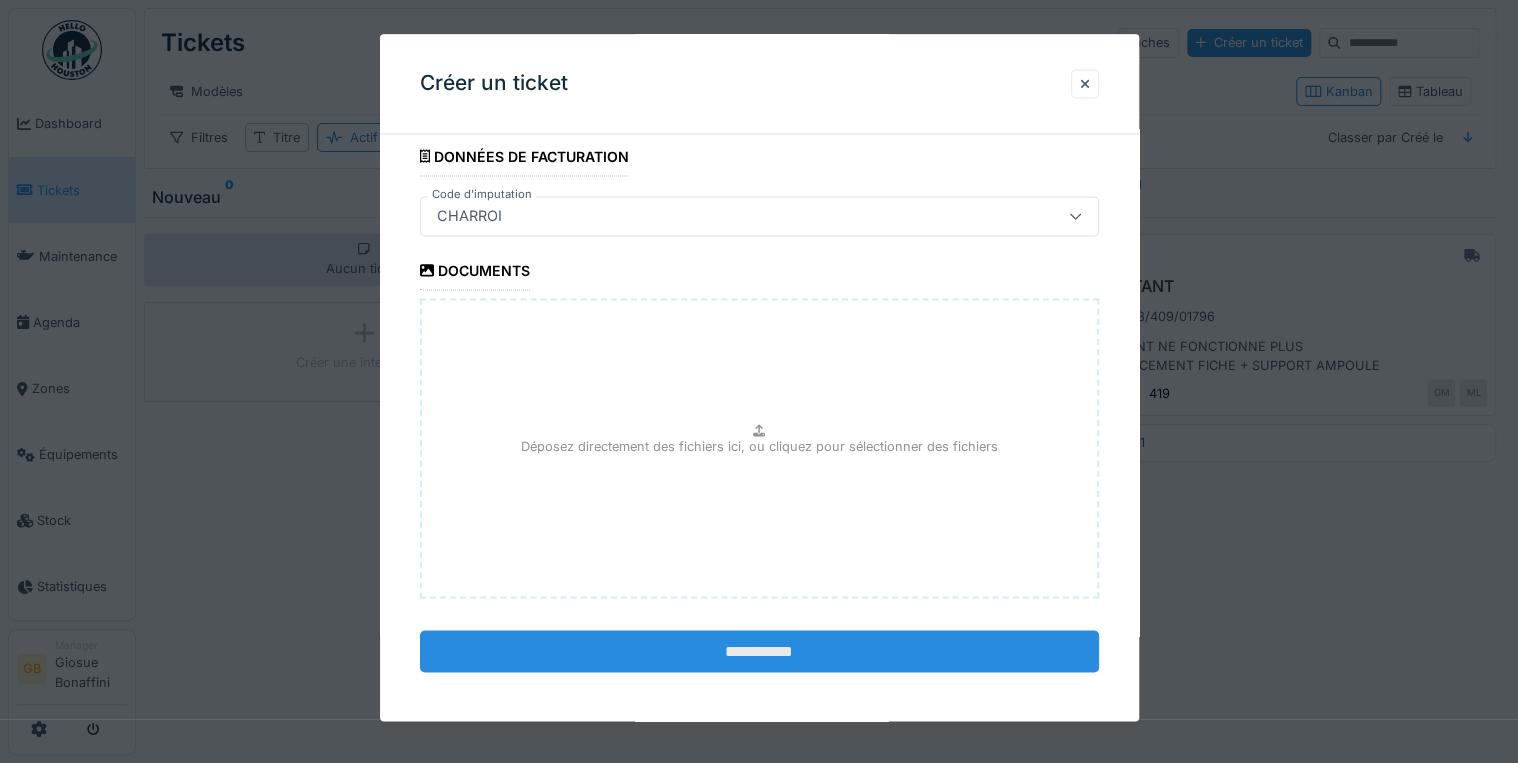 click on "**********" at bounding box center [759, 651] 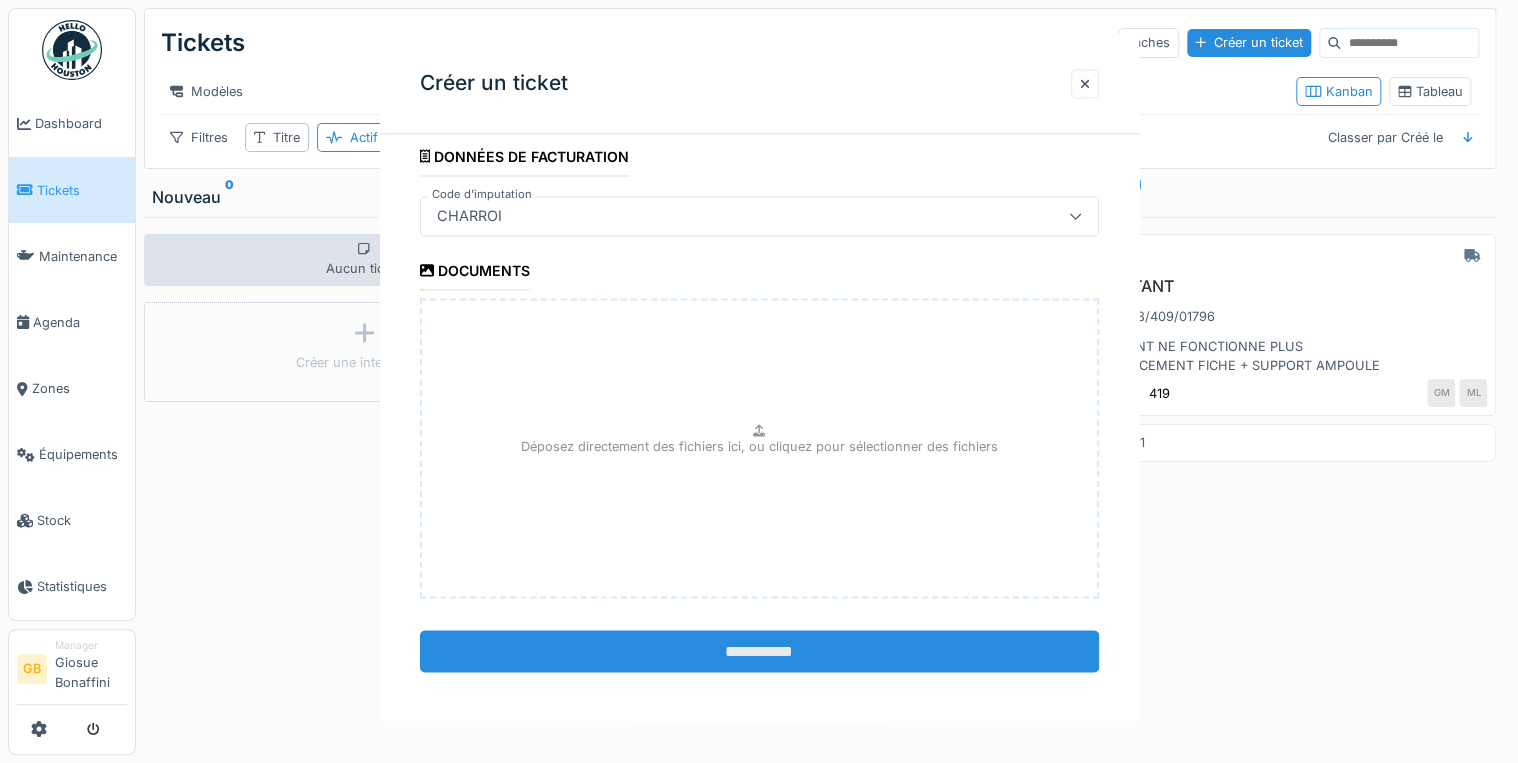 scroll, scrollTop: 0, scrollLeft: 0, axis: both 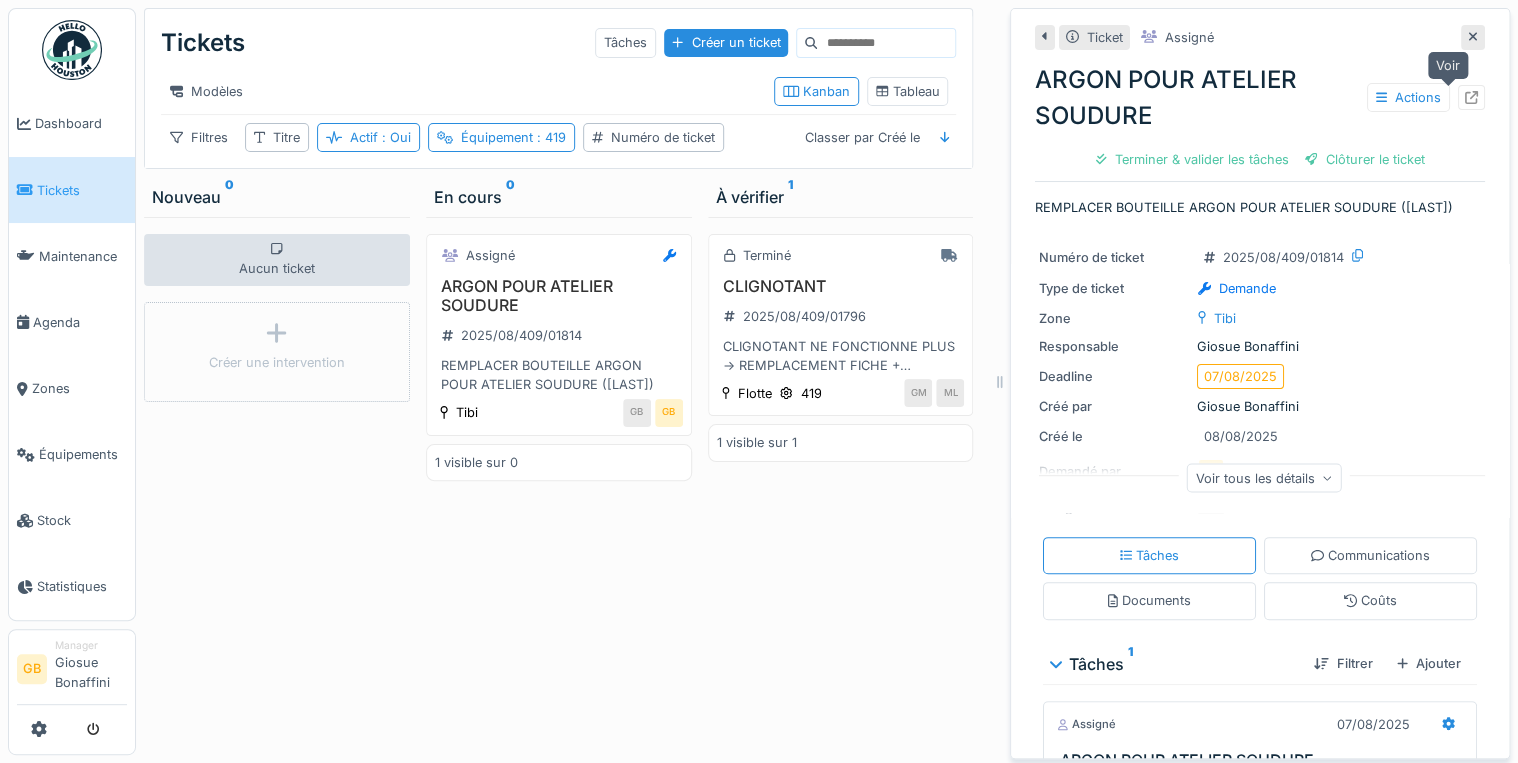 click 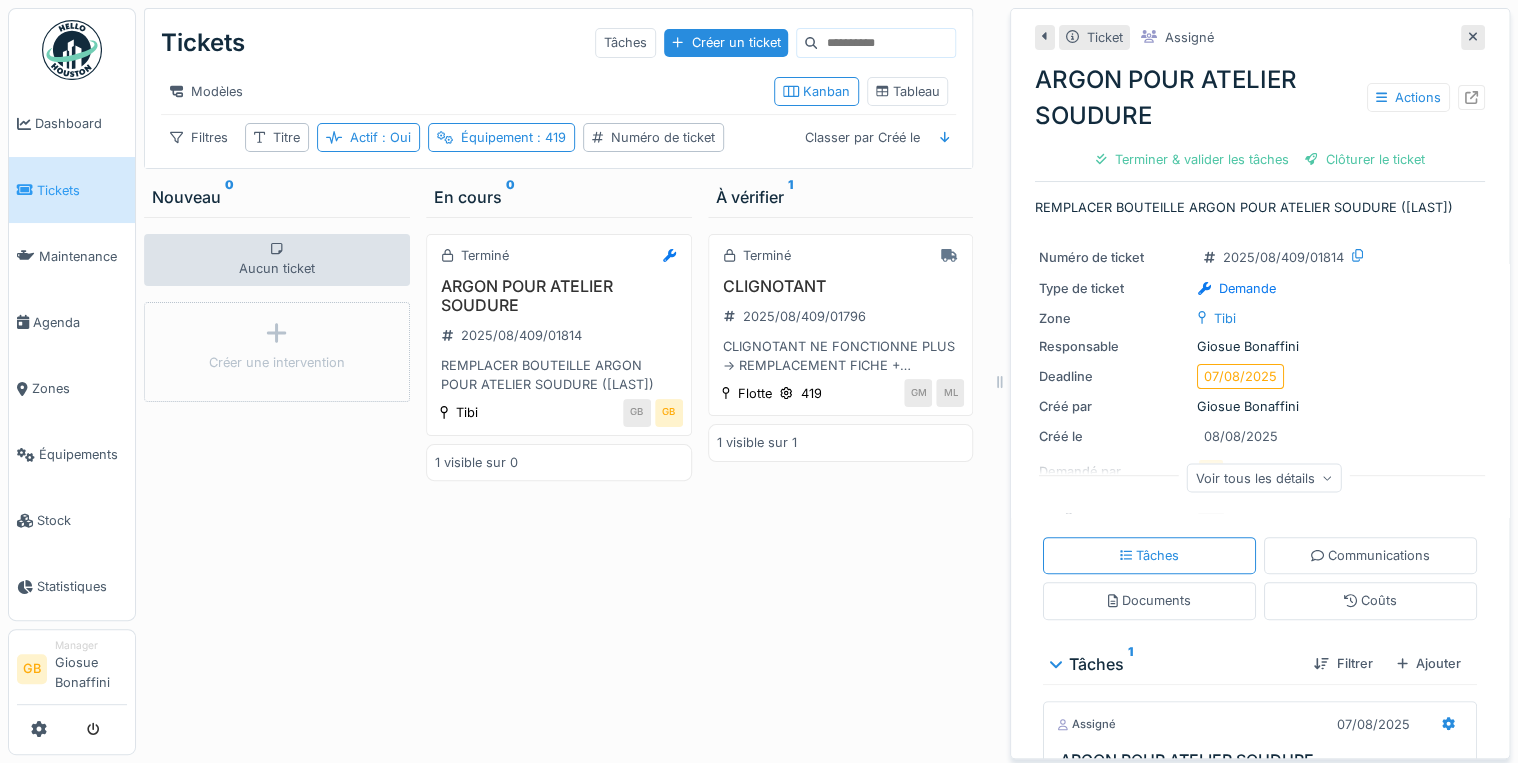 click at bounding box center (1473, 37) 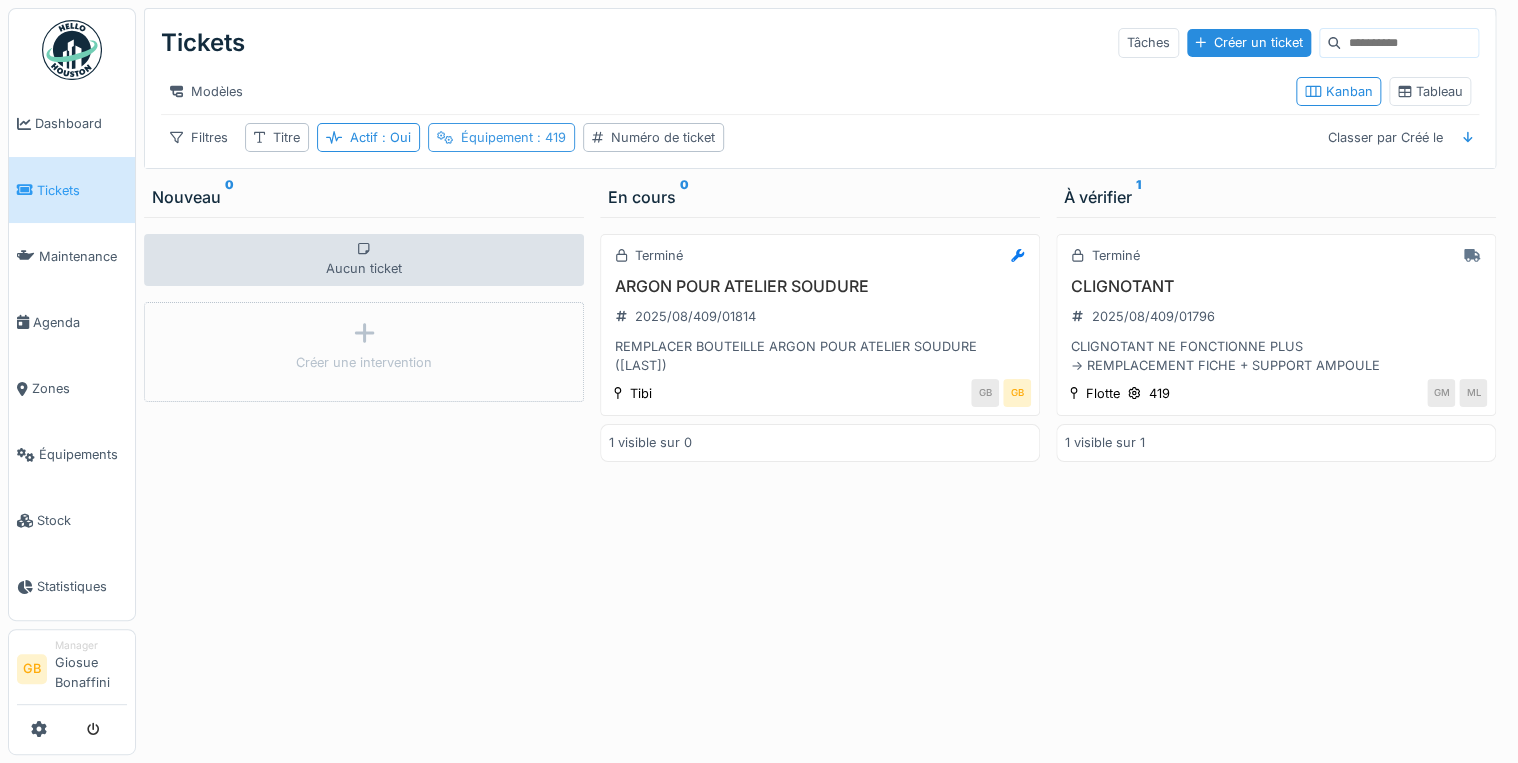 click on "Équipement   :   419" at bounding box center (513, 137) 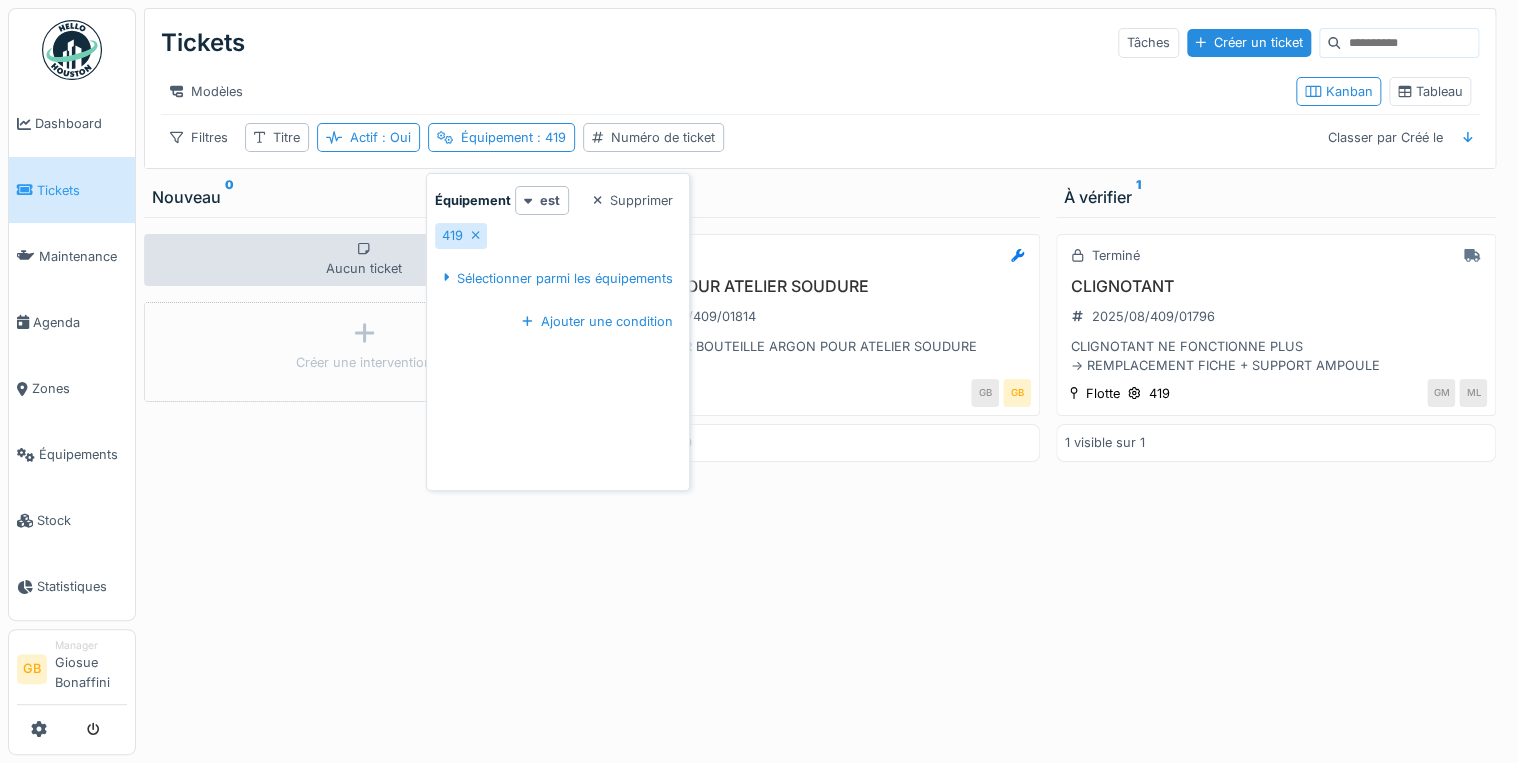 click on "Sélectionner parmi les équipements" at bounding box center [558, 278] 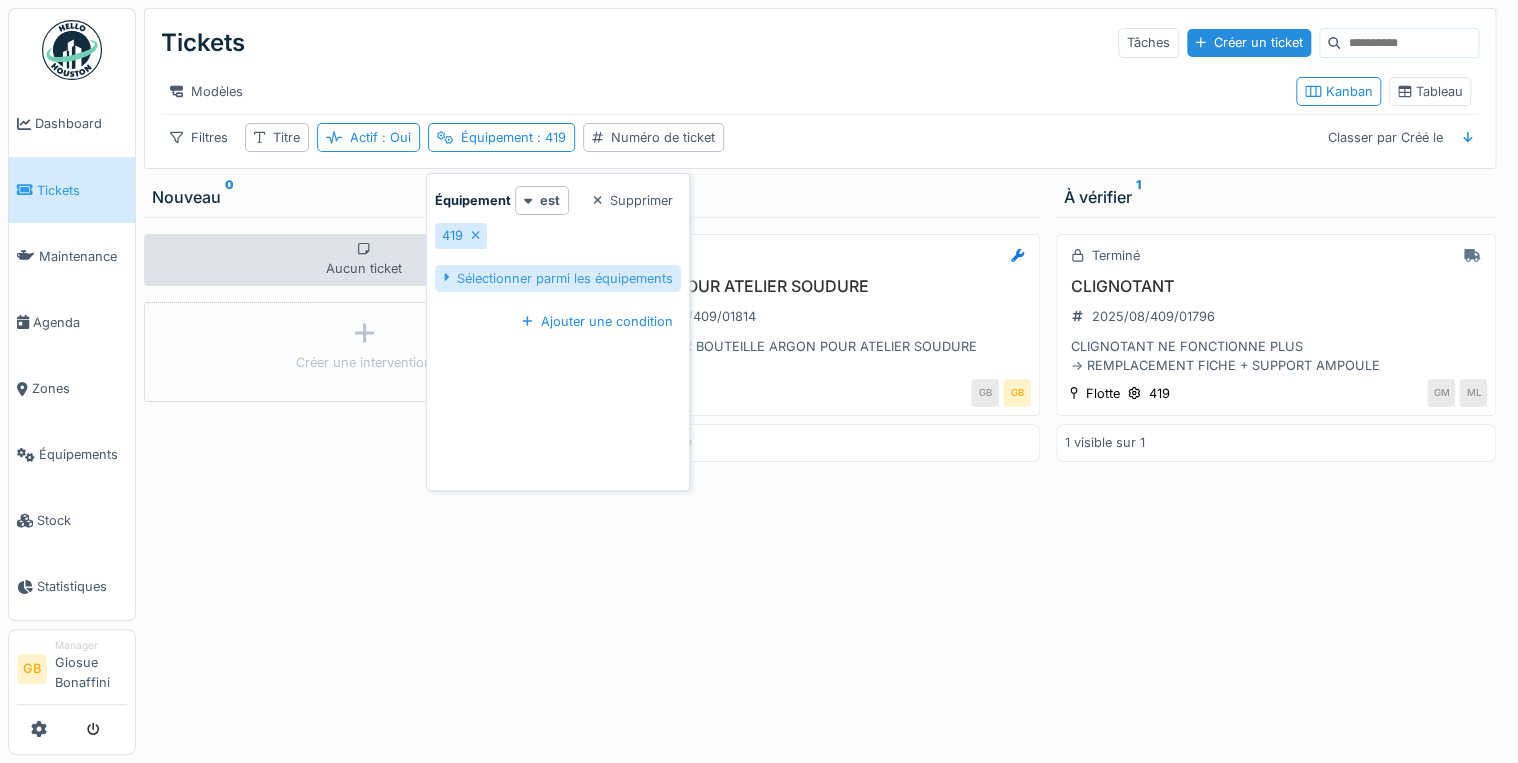 drag, startPoint x: 553, startPoint y: 284, endPoint x: 679, endPoint y: 280, distance: 126.06348 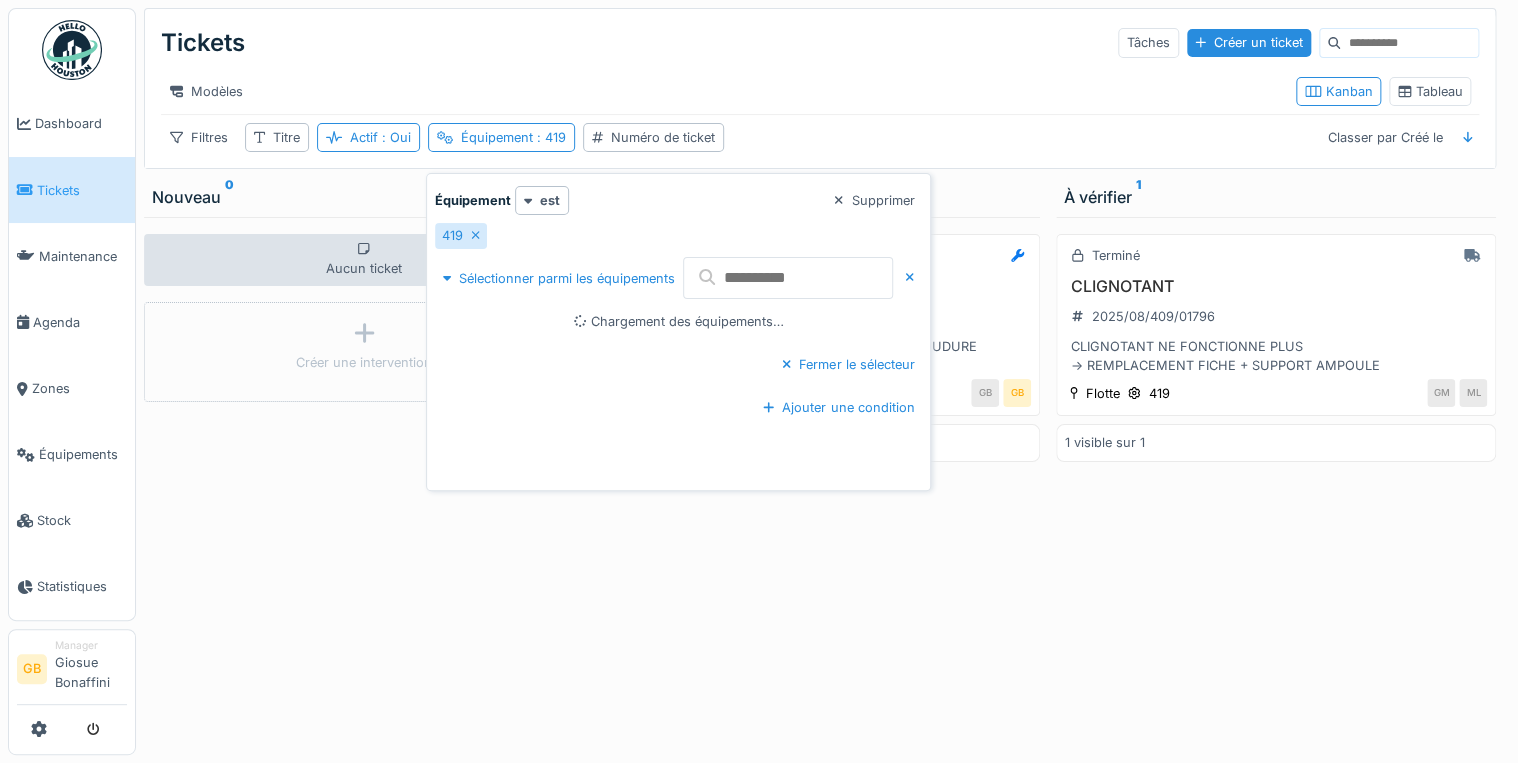 click at bounding box center [788, 278] 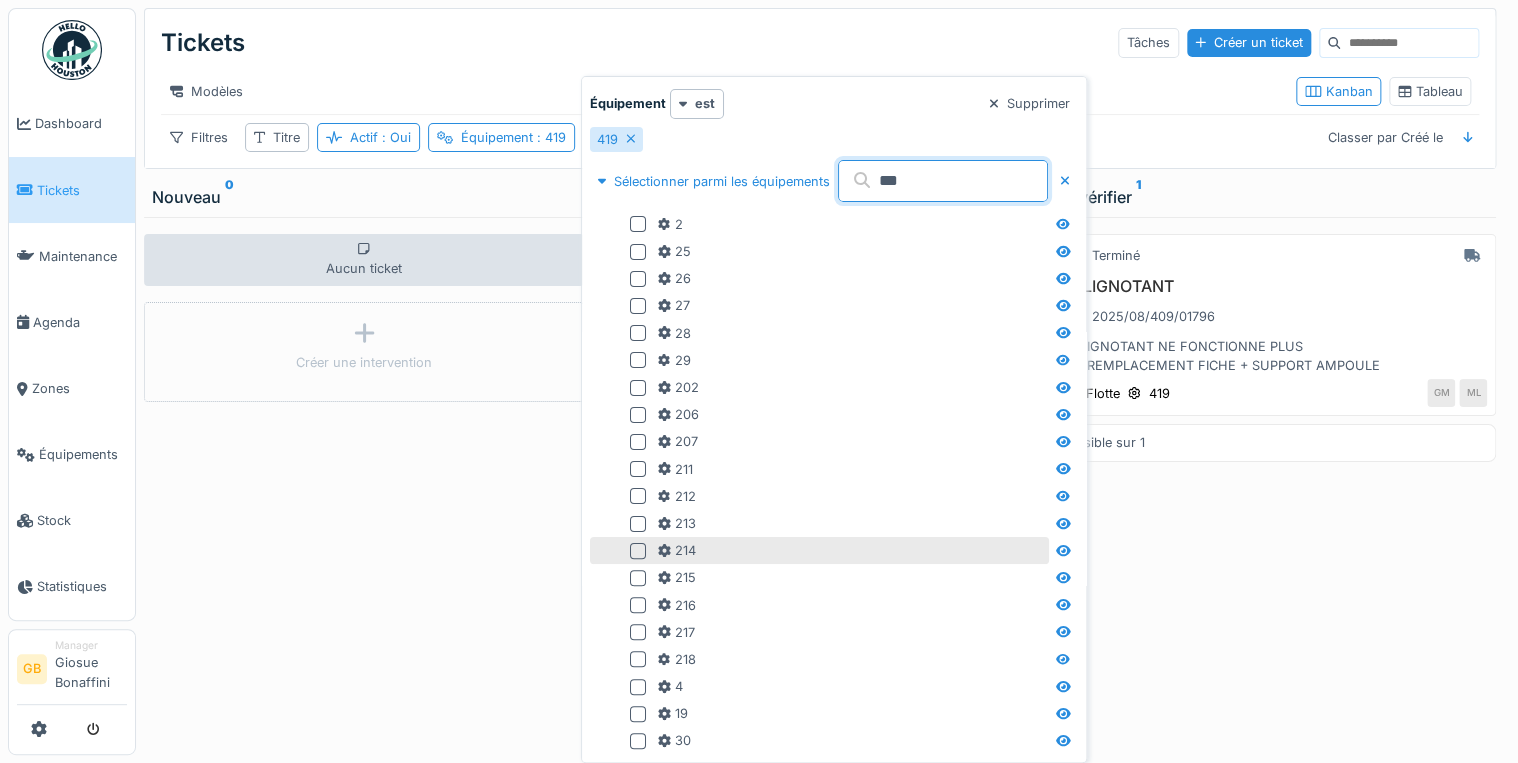 type on "***" 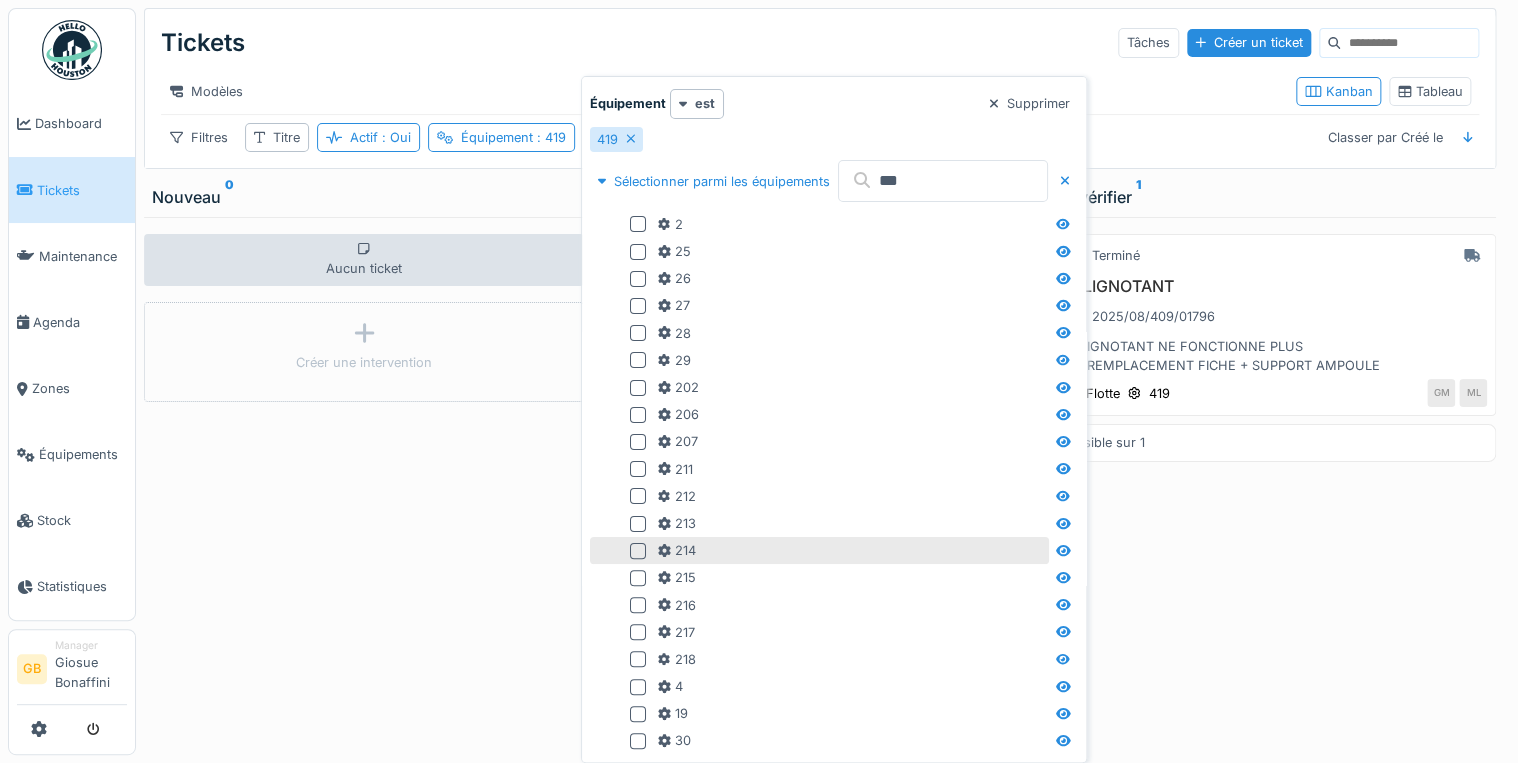 click at bounding box center [638, 551] 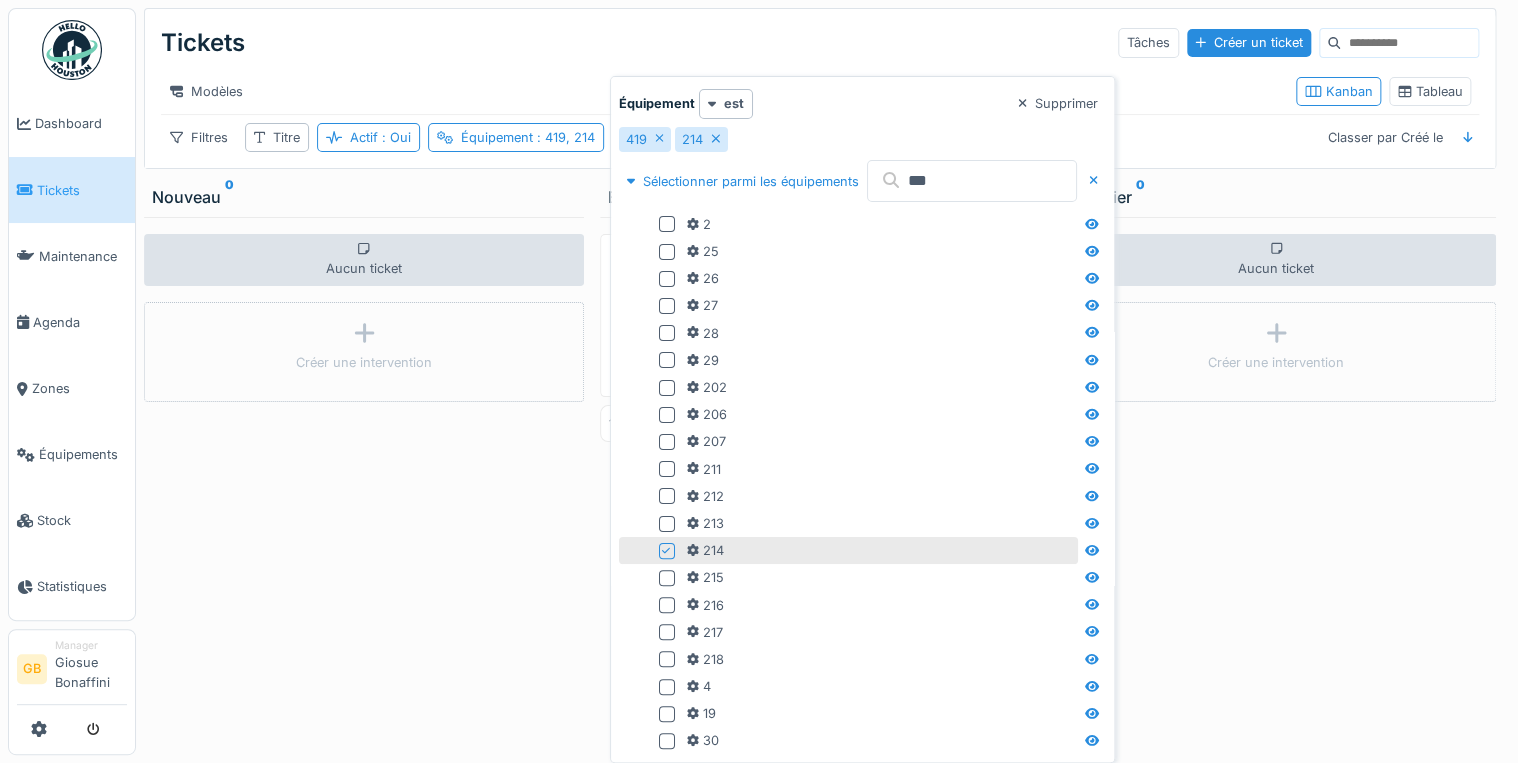 click on "Aucun ticket Créer une intervention" at bounding box center [364, 486] 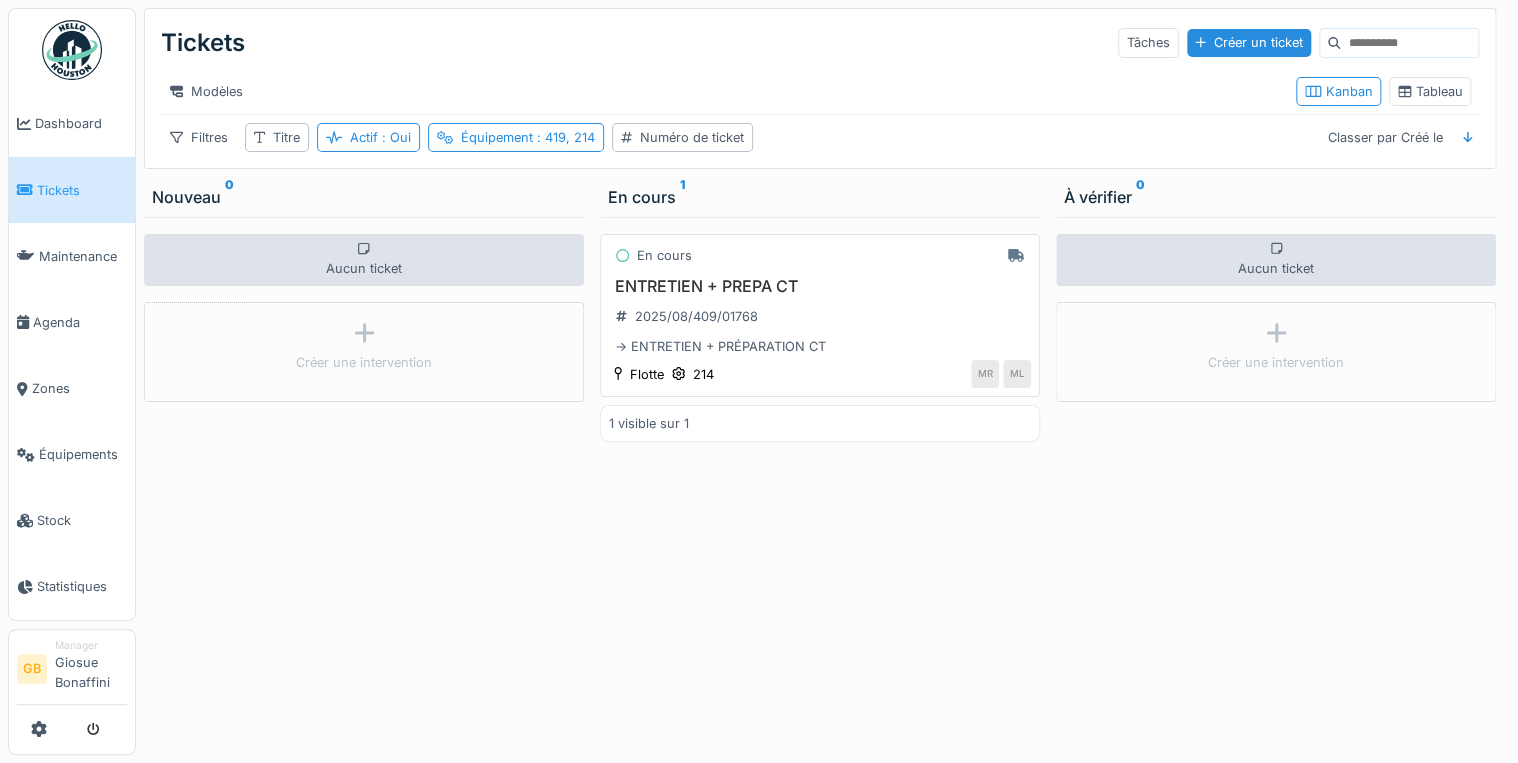 click on "ENTRETIEN + PREPA CT" at bounding box center (820, 286) 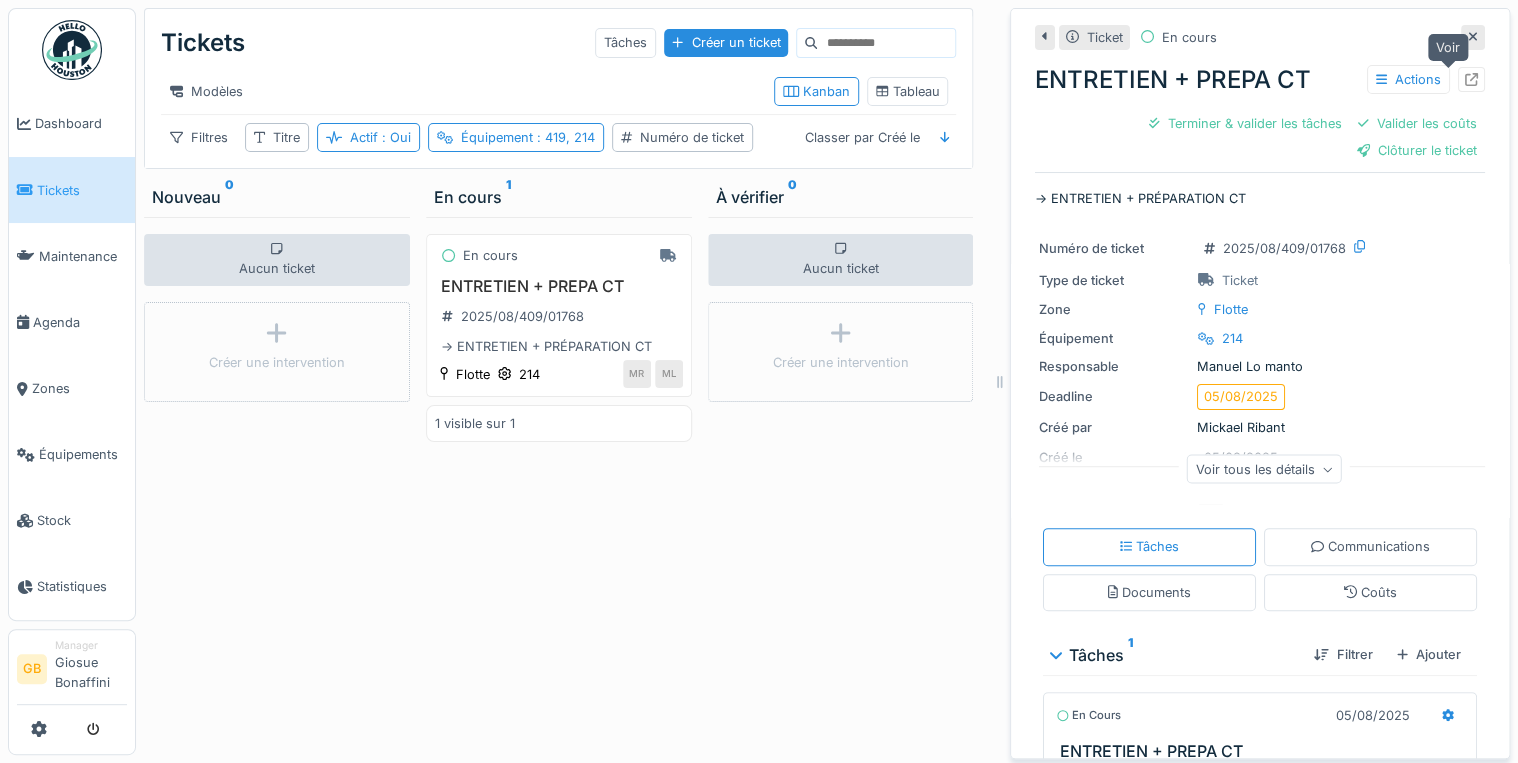 click 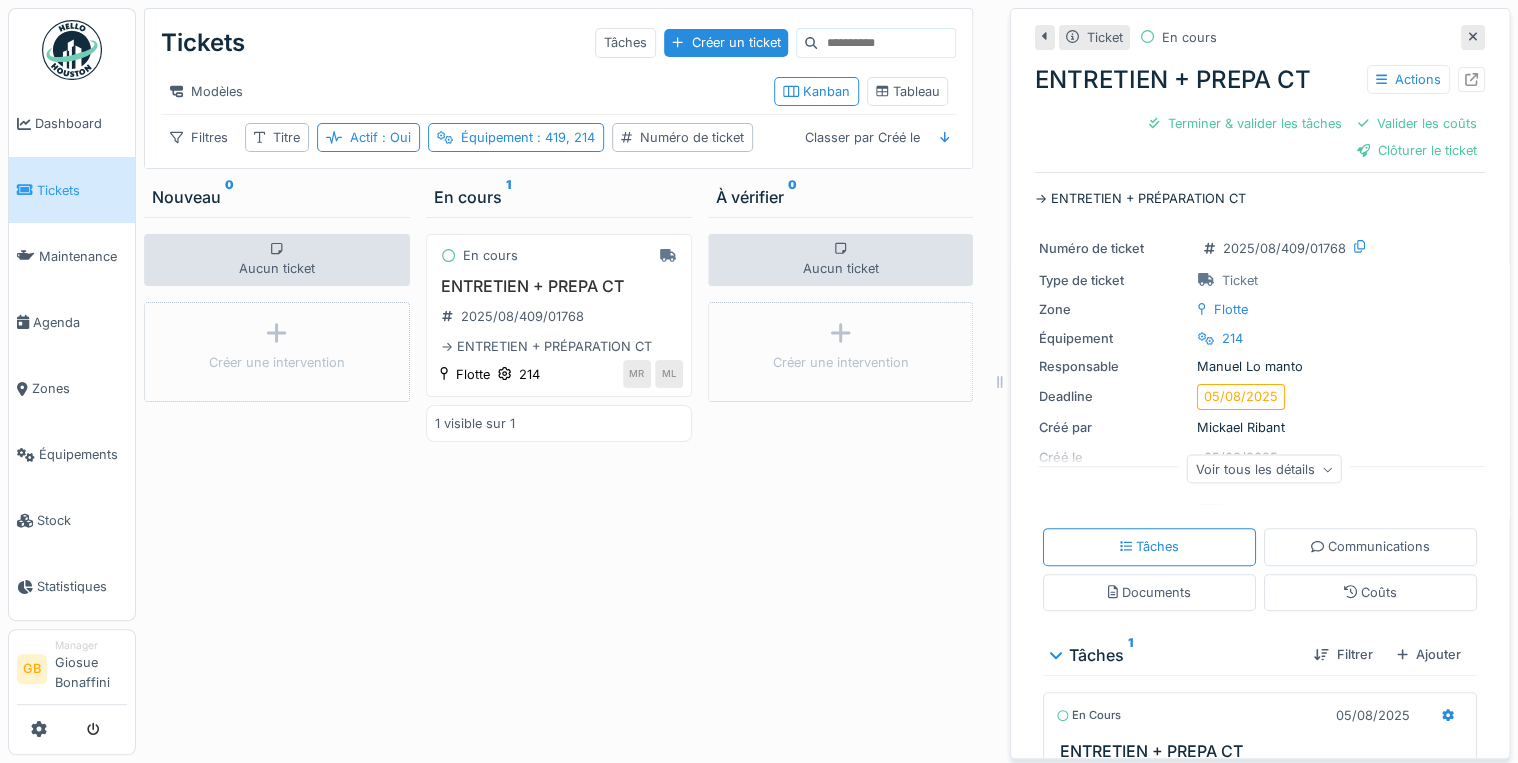 click at bounding box center [1473, 37] 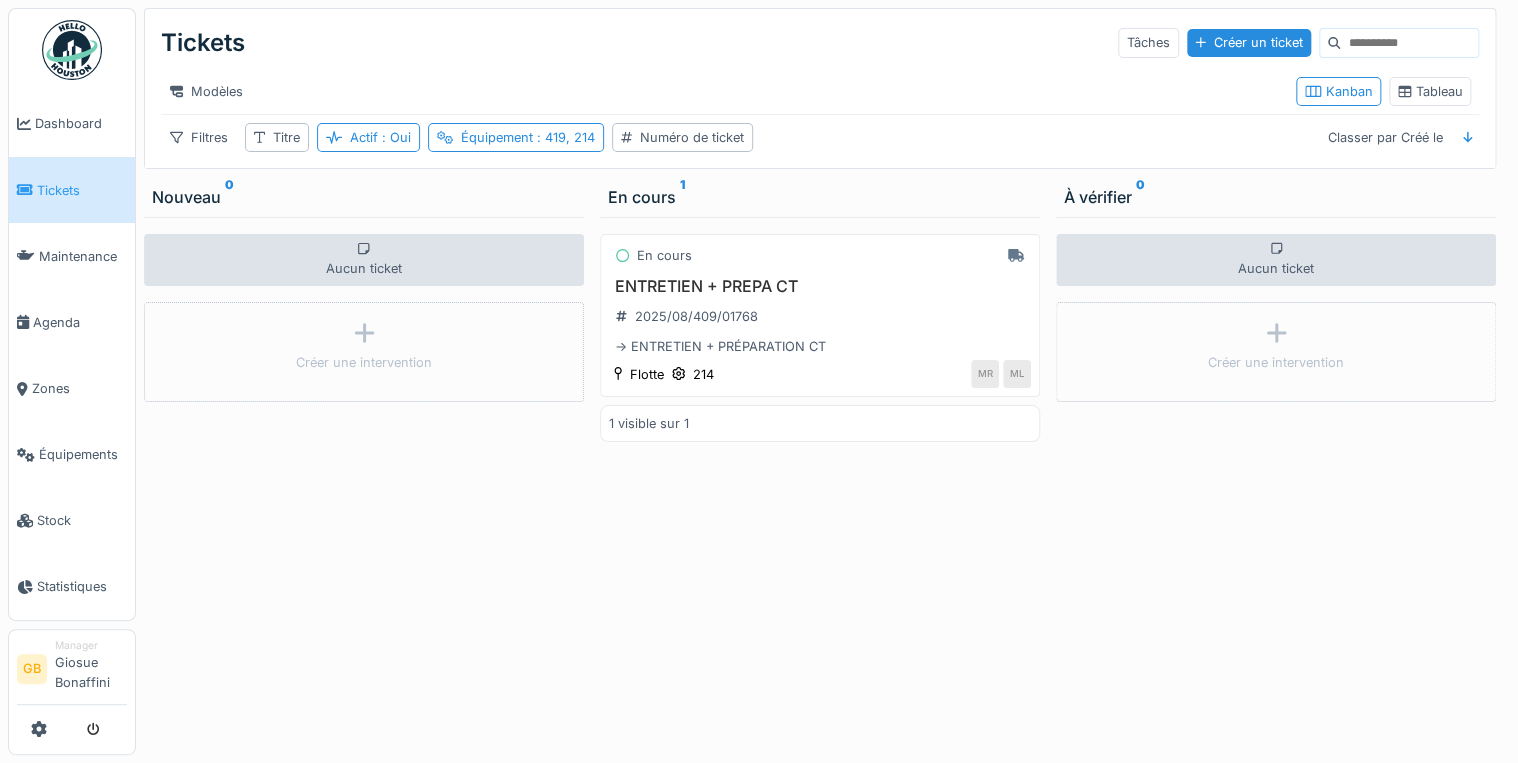 click on "Tickets Tâches Créer un ticket Modèles   Kanban   Tableau Filtres Titre Actif   :   Oui Équipement   :   419, 214 Numéro de ticket Classer par Créé le" at bounding box center (820, 88) 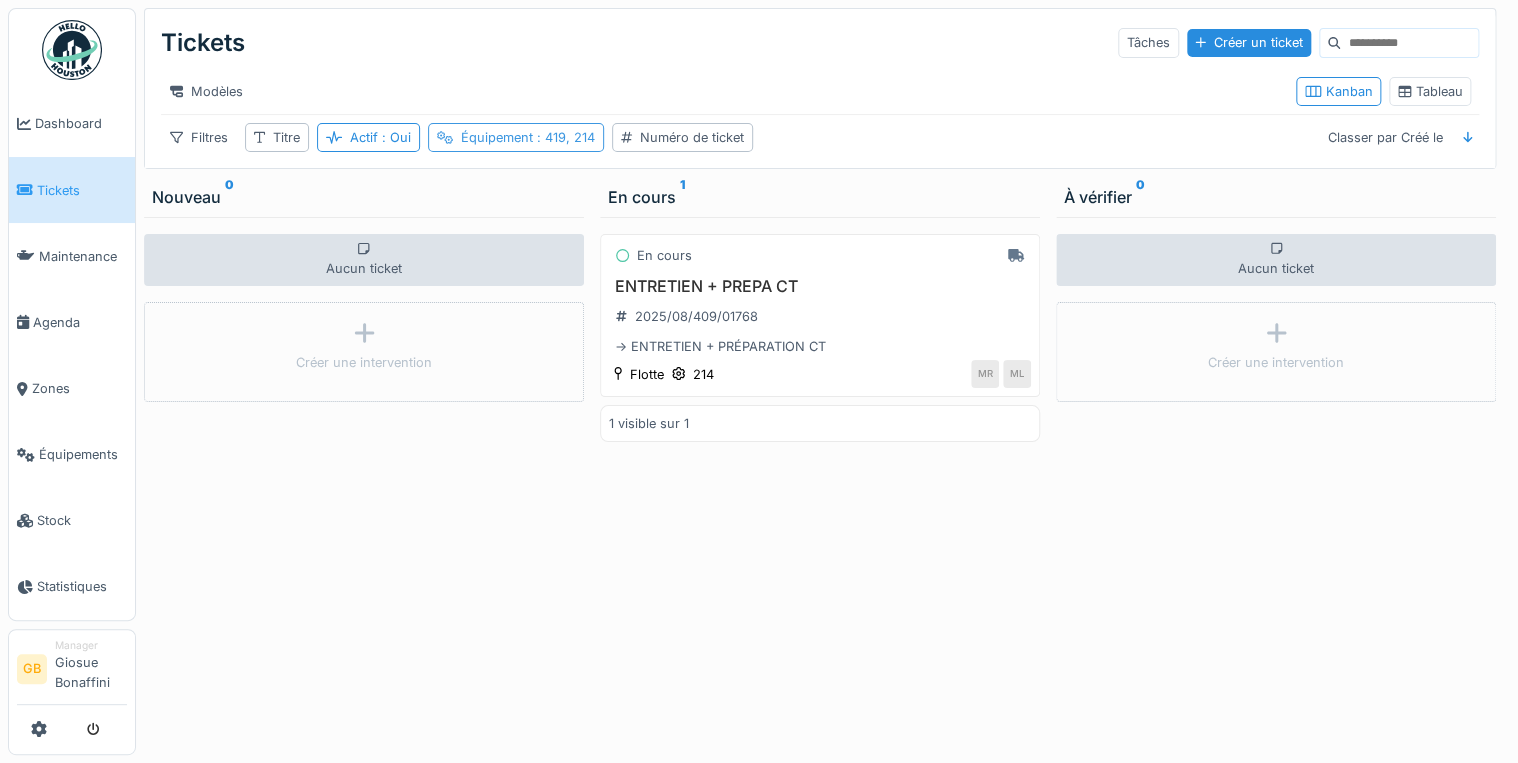 click on "Équipement   :   419, 214" at bounding box center (516, 137) 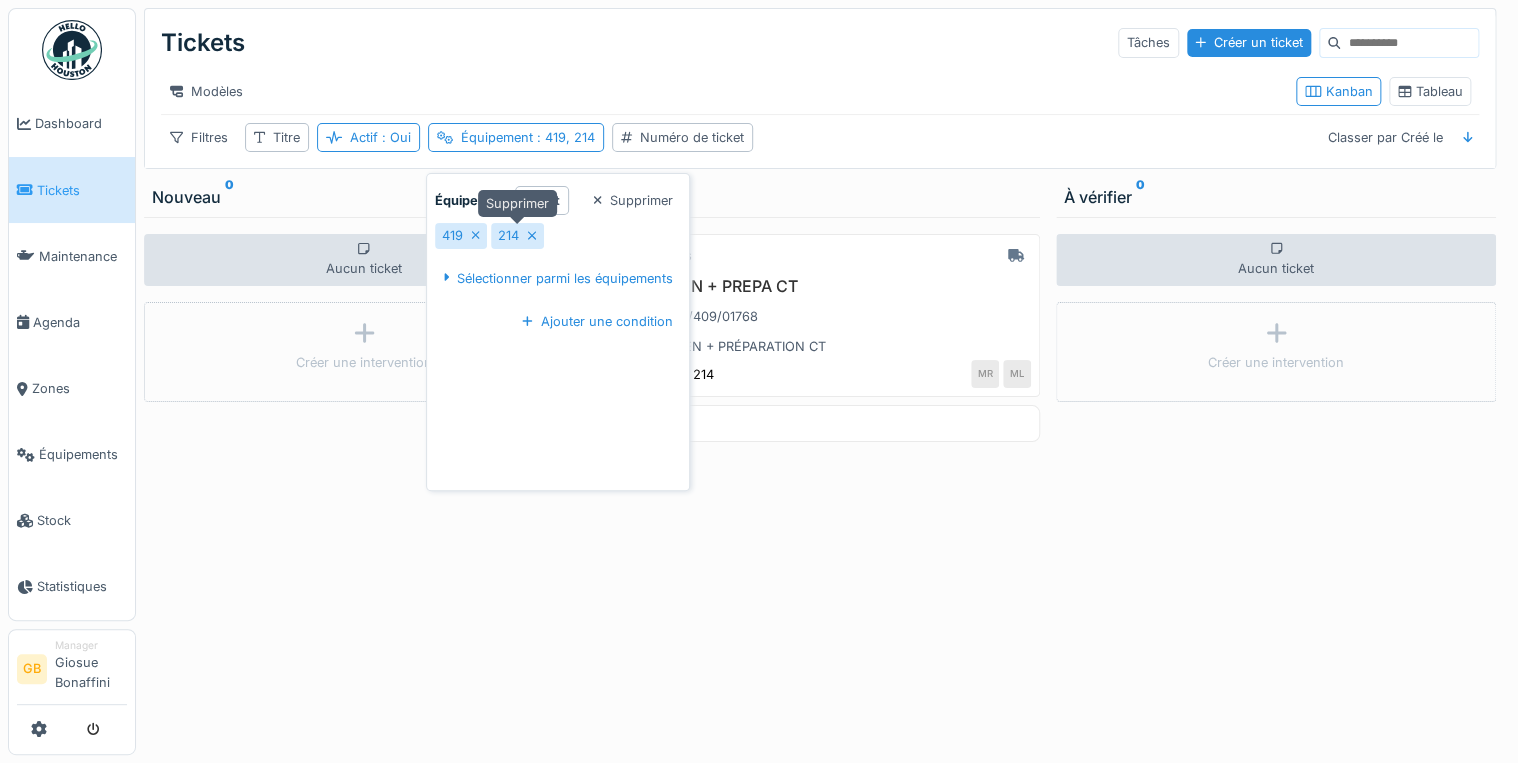 click on "214" at bounding box center (517, 235) 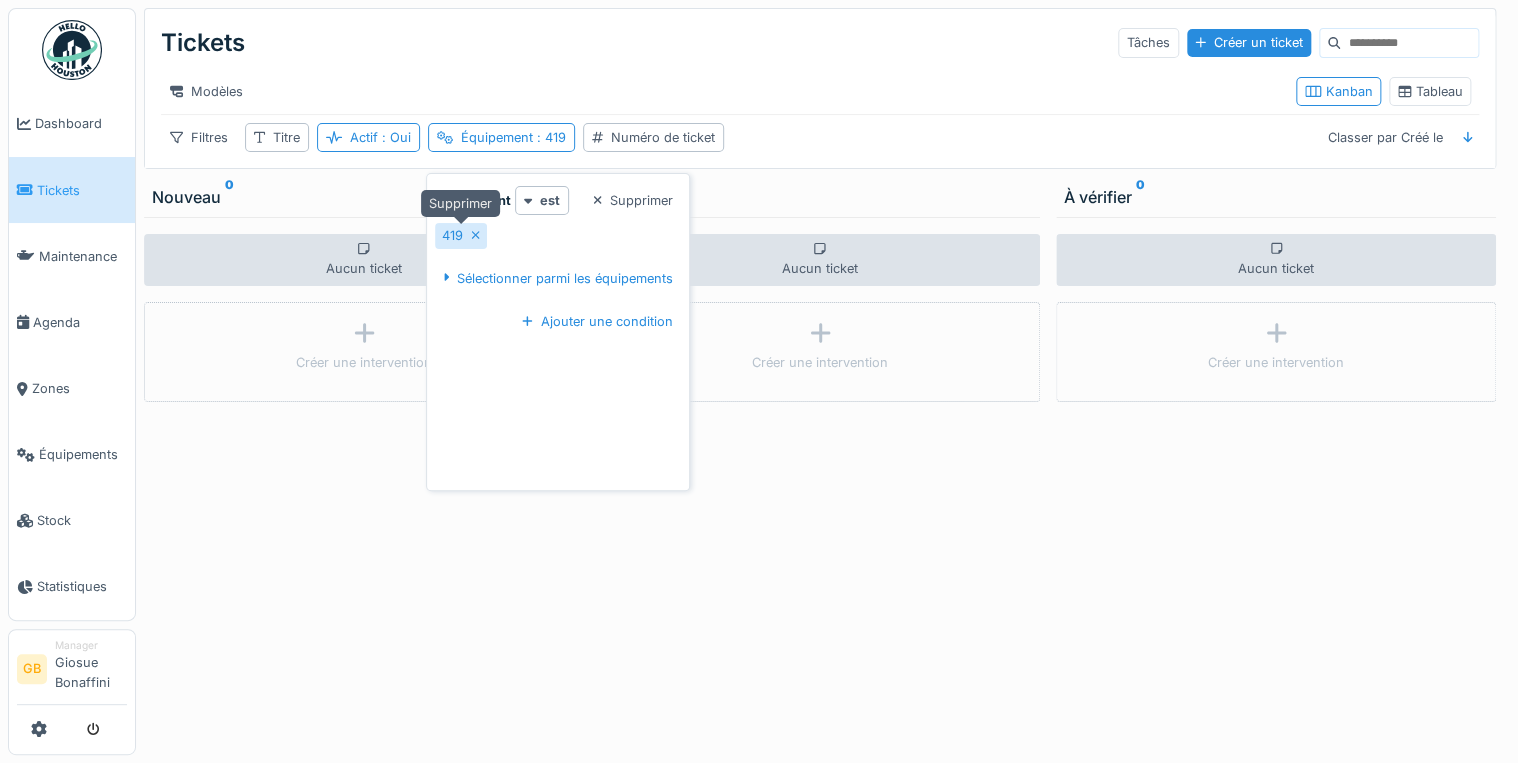 click 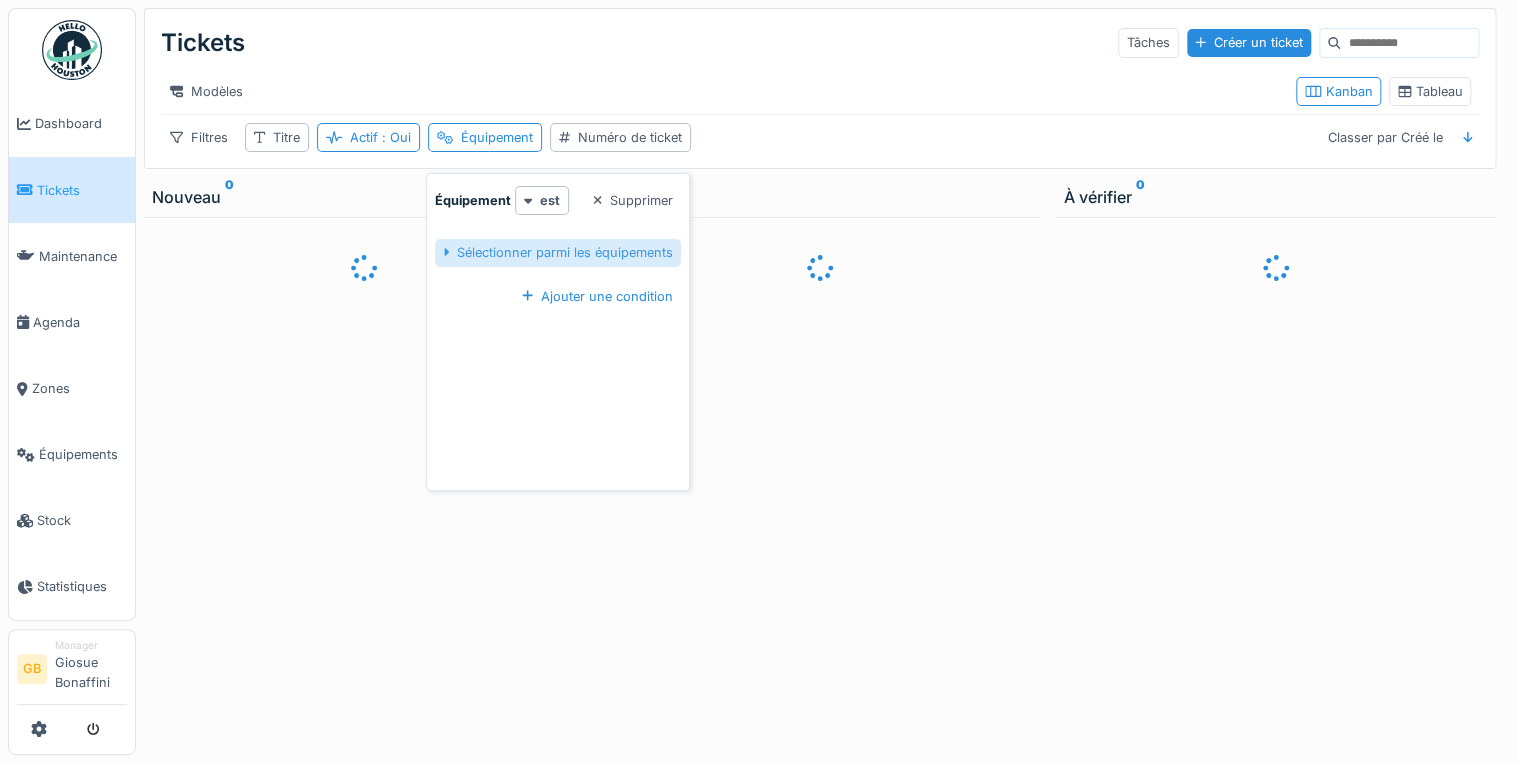 click on "Sélectionner parmi les équipements" at bounding box center [558, 252] 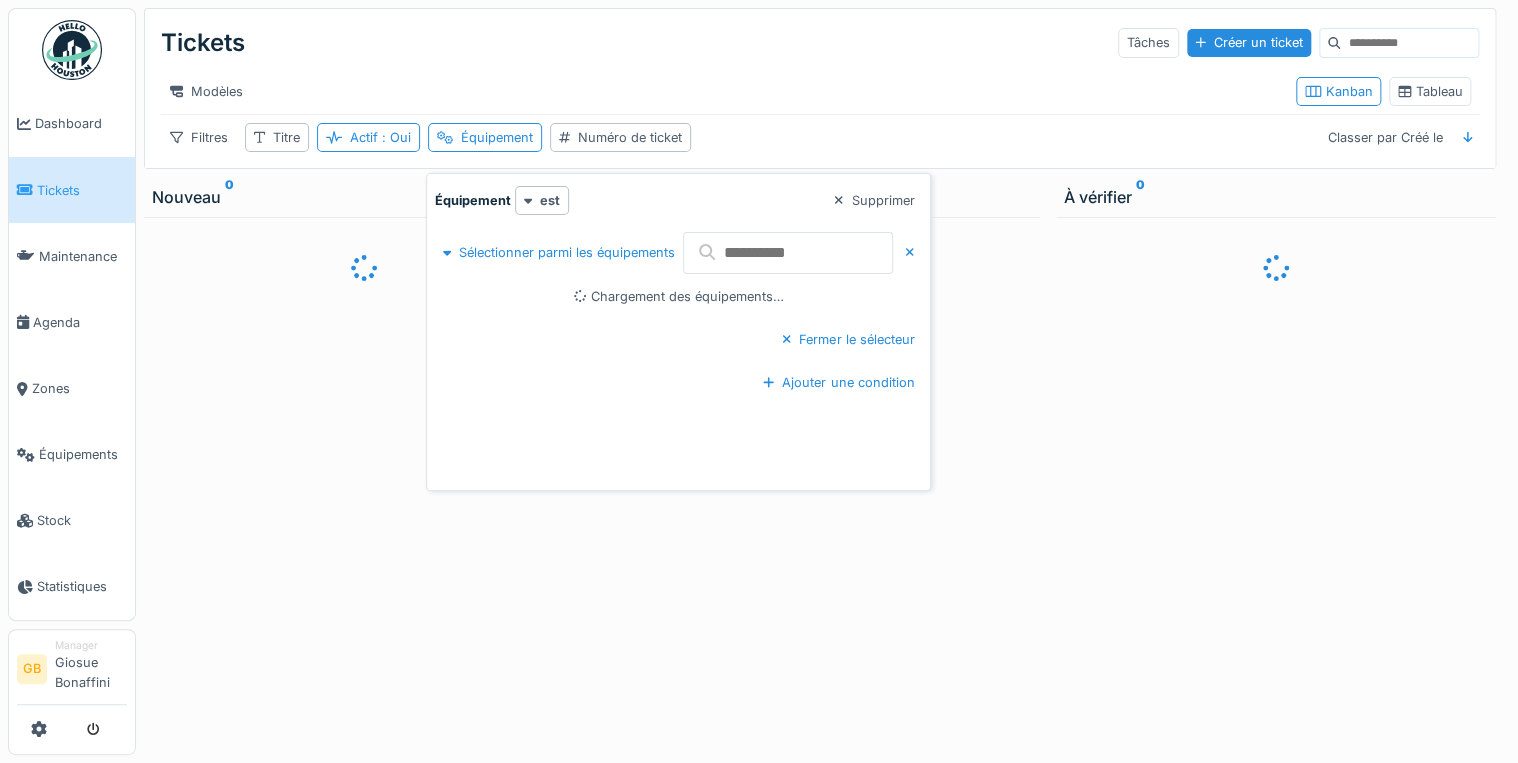 click at bounding box center (788, 253) 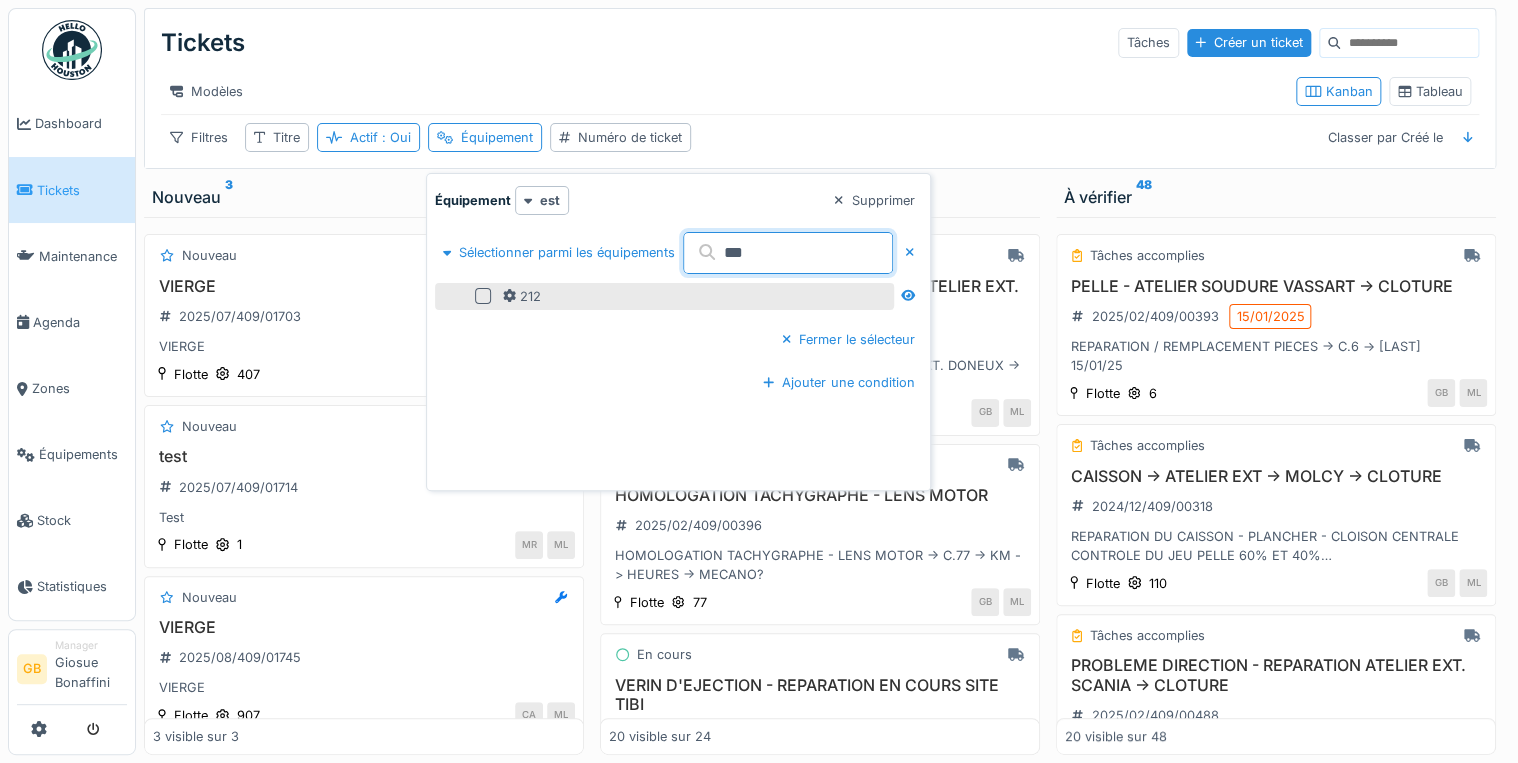 type on "***" 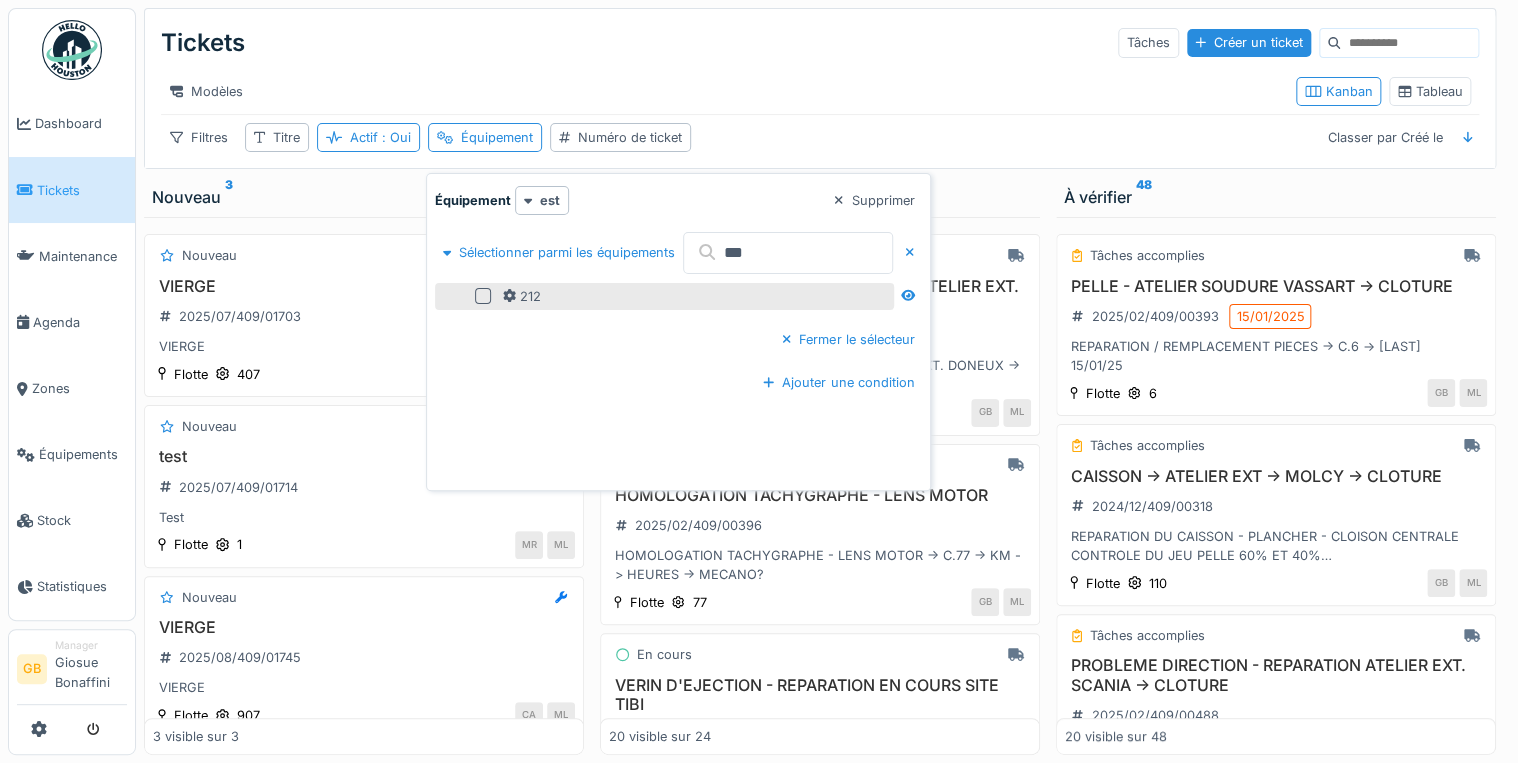 click at bounding box center (483, 296) 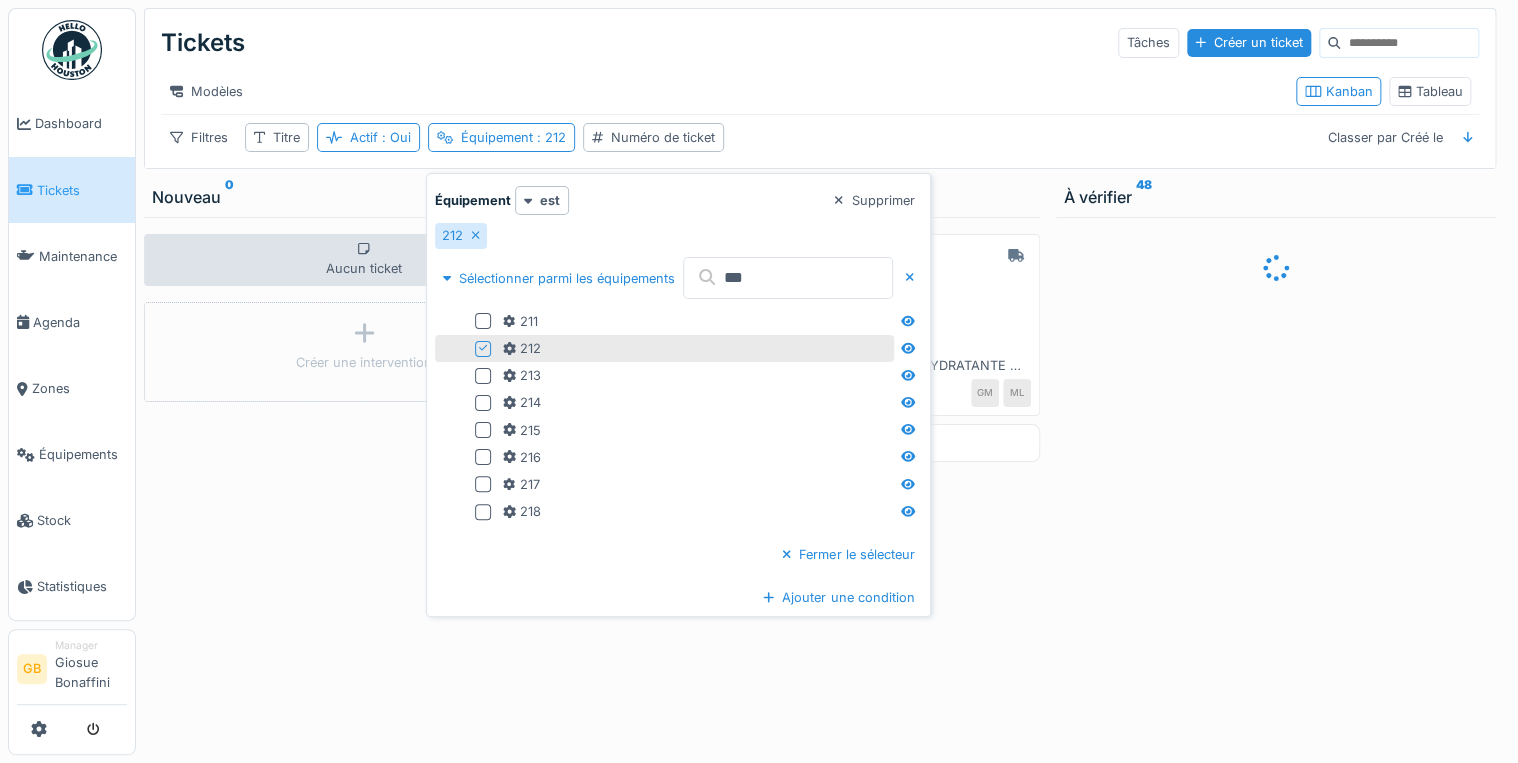 click on "Assigné CLIMATISATION 2025/08/409/01812 CLIM NE FONCTIONNE PLUS
REMPLACEMENT TUYAU CLIM + BOUTEILLE DESHYDRATANTE  -> GUILLAUME
RECHARGE CLIM - REPARATION BOUTON DE COMMANDE LEVEE BAC-> ANTONIO
Flotte 212 GM ML 1 visible sur 1" at bounding box center [820, 486] 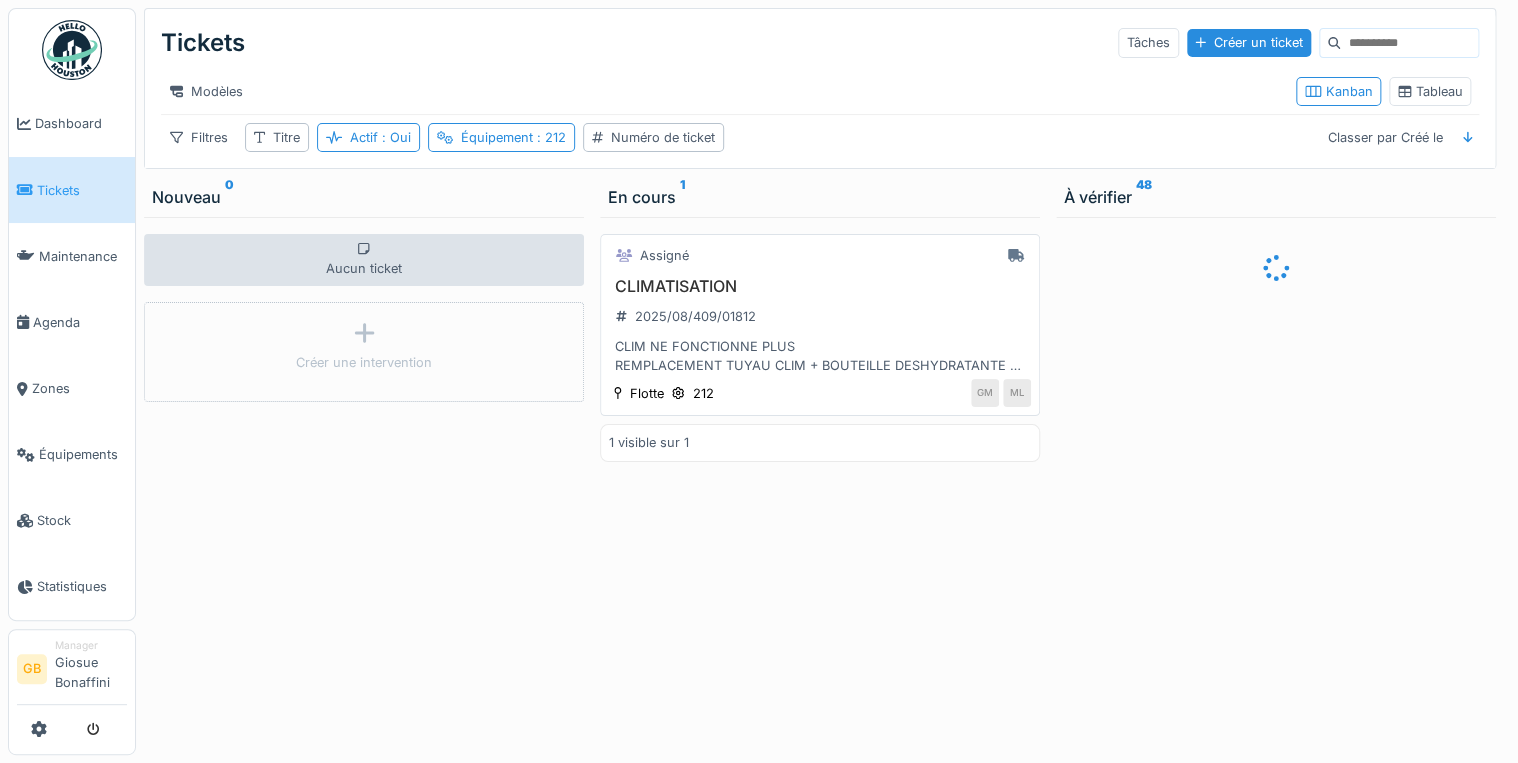click on "CLIMATISATION" at bounding box center [820, 286] 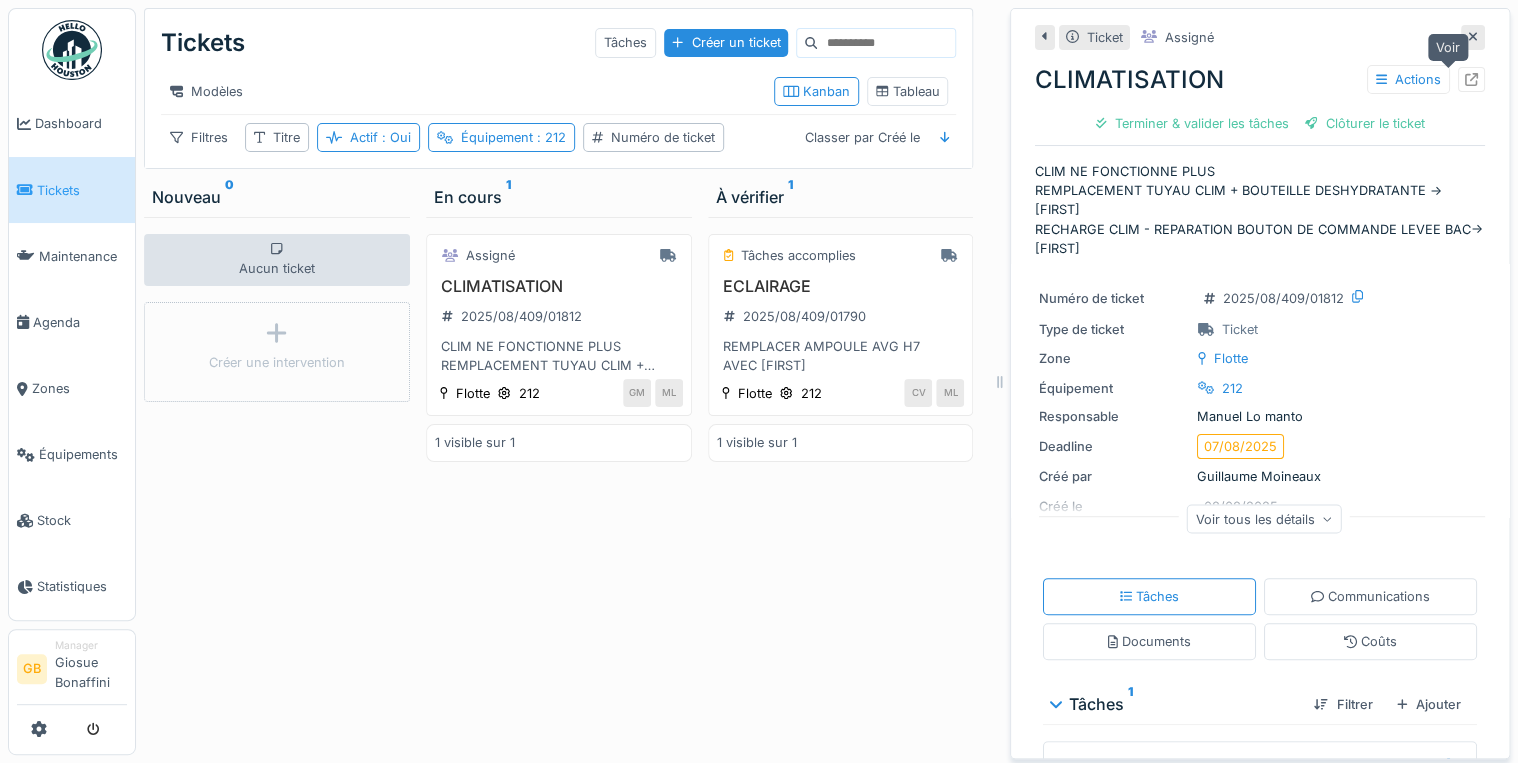 click 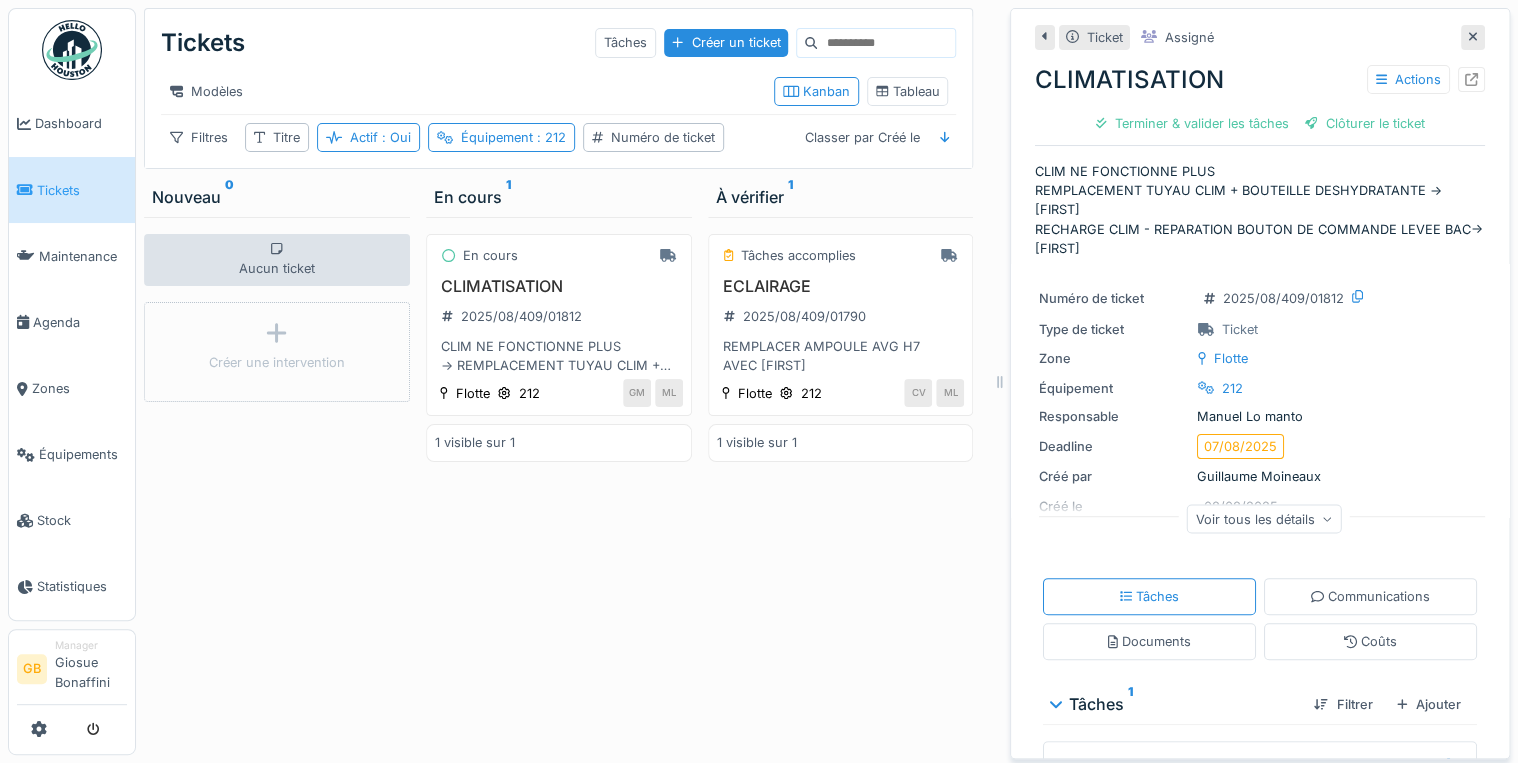 click at bounding box center (1473, 37) 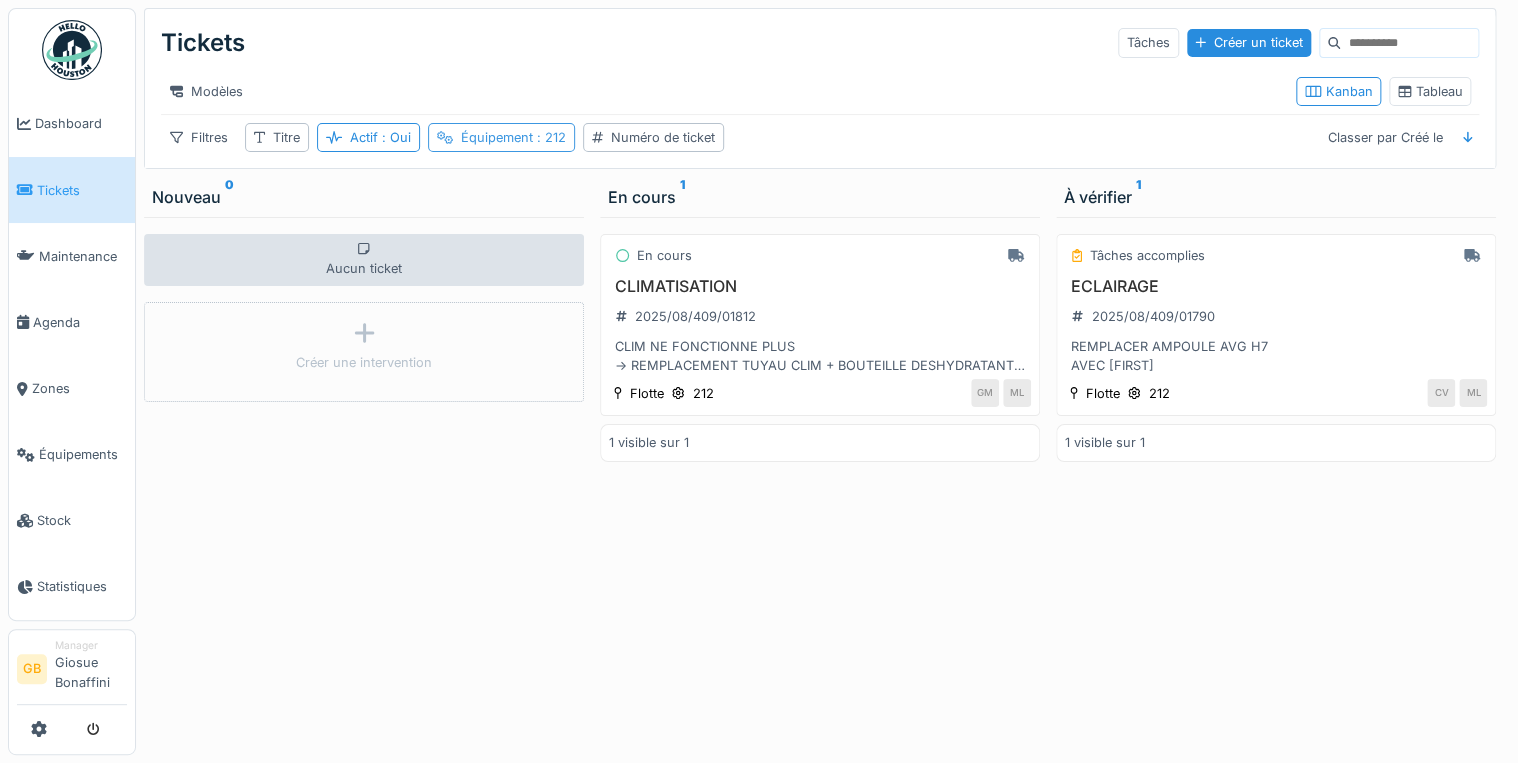 click on ":   212" at bounding box center [549, 137] 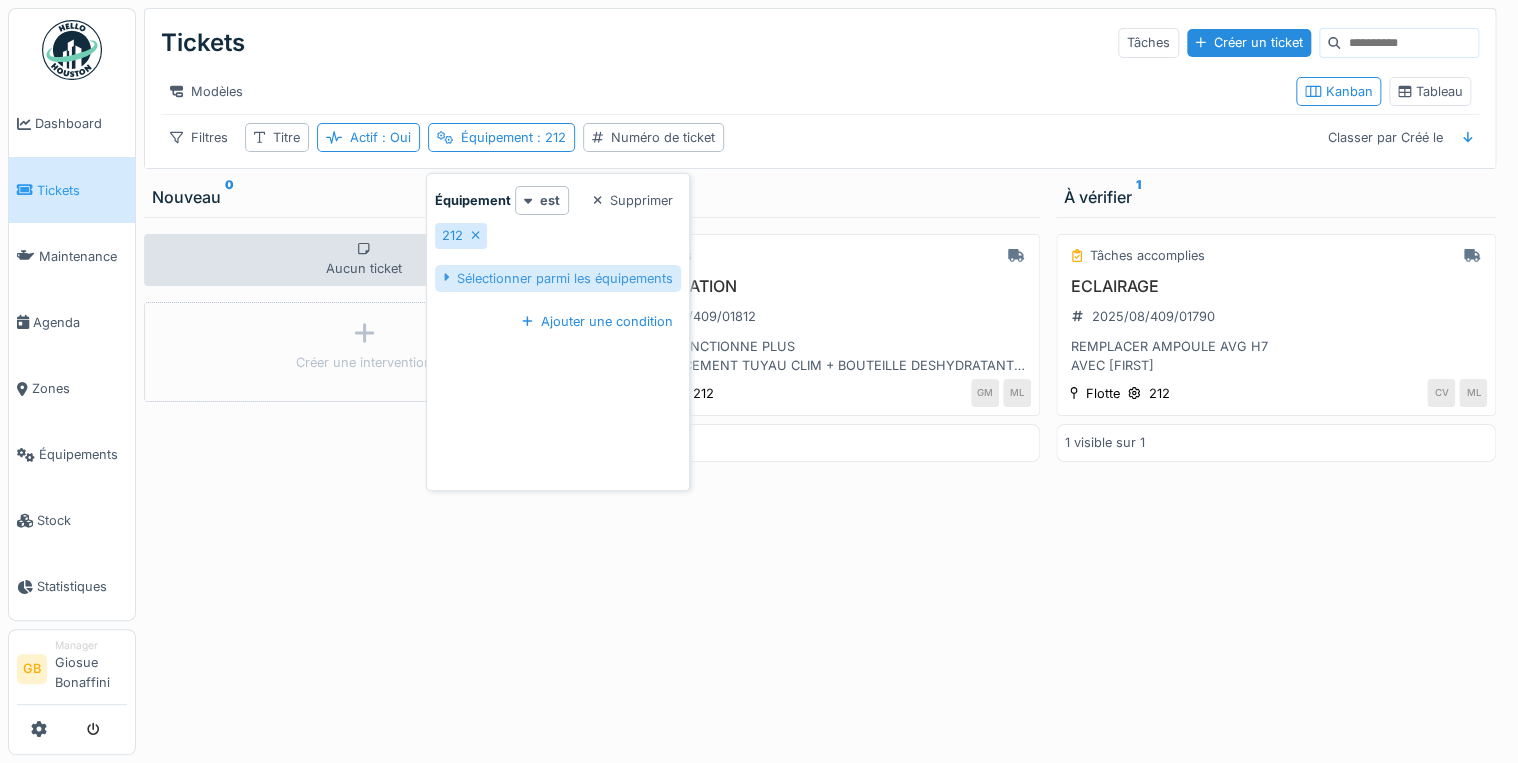 drag, startPoint x: 604, startPoint y: 277, endPoint x: 631, endPoint y: 288, distance: 29.15476 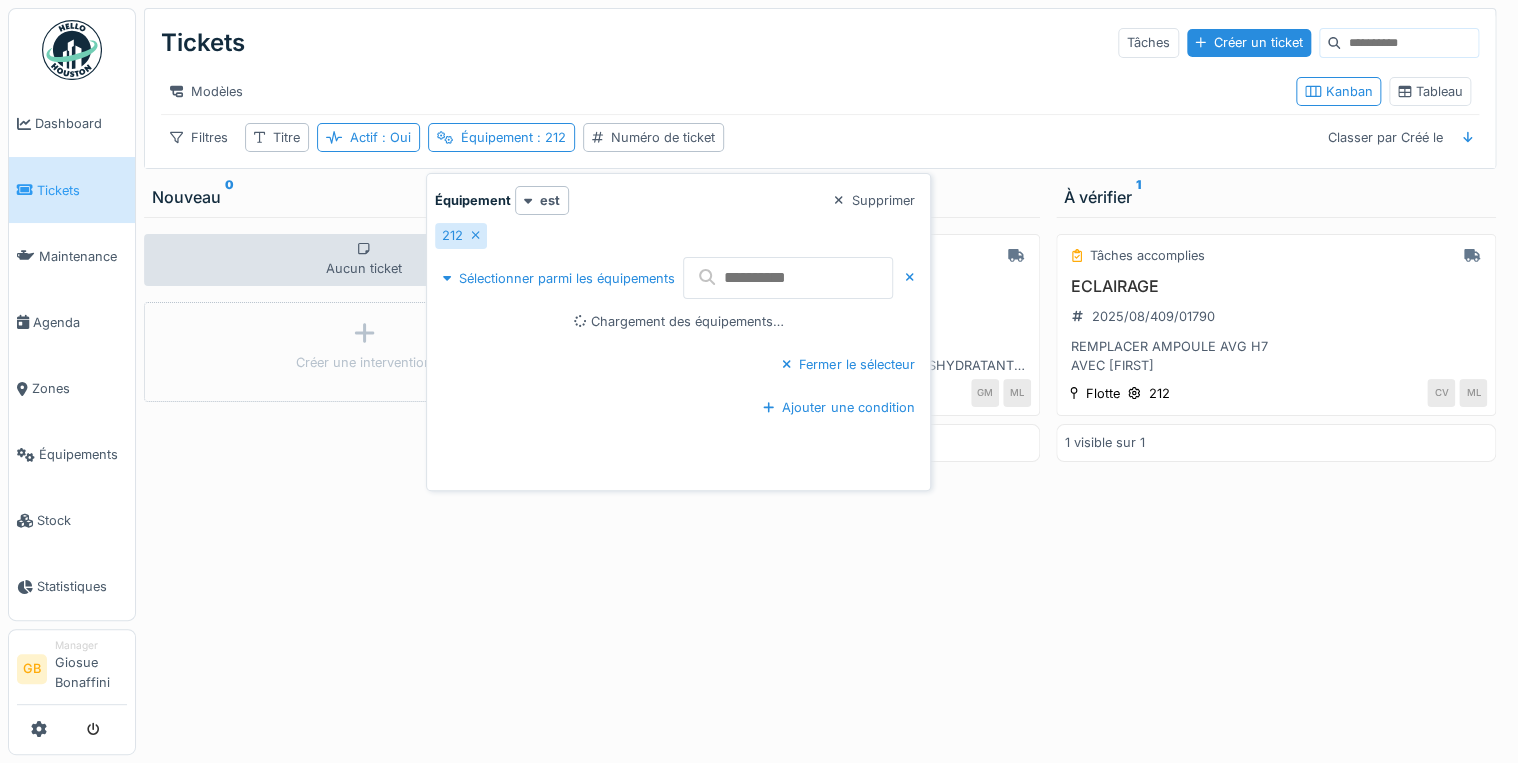 click at bounding box center (788, 278) 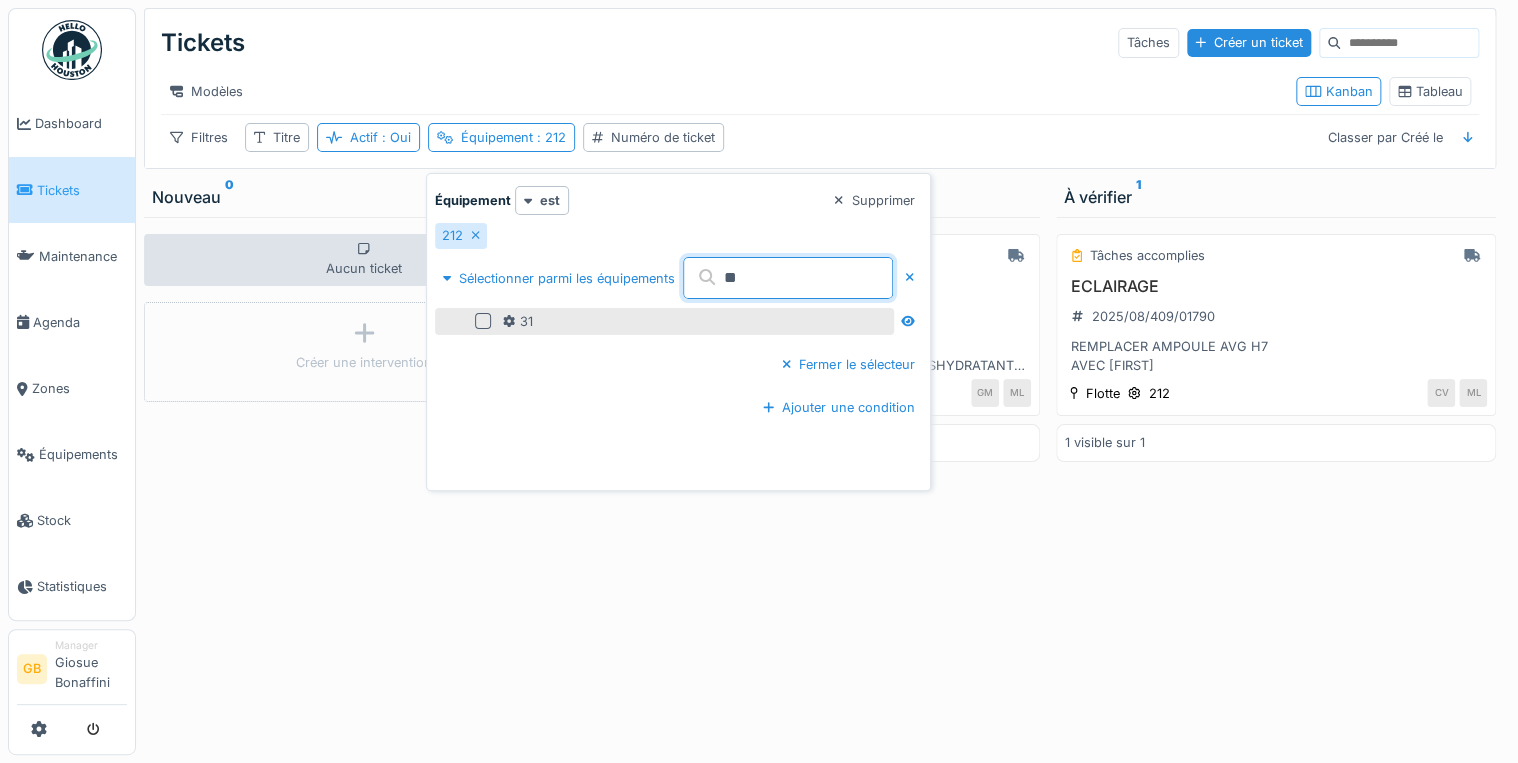 type on "**" 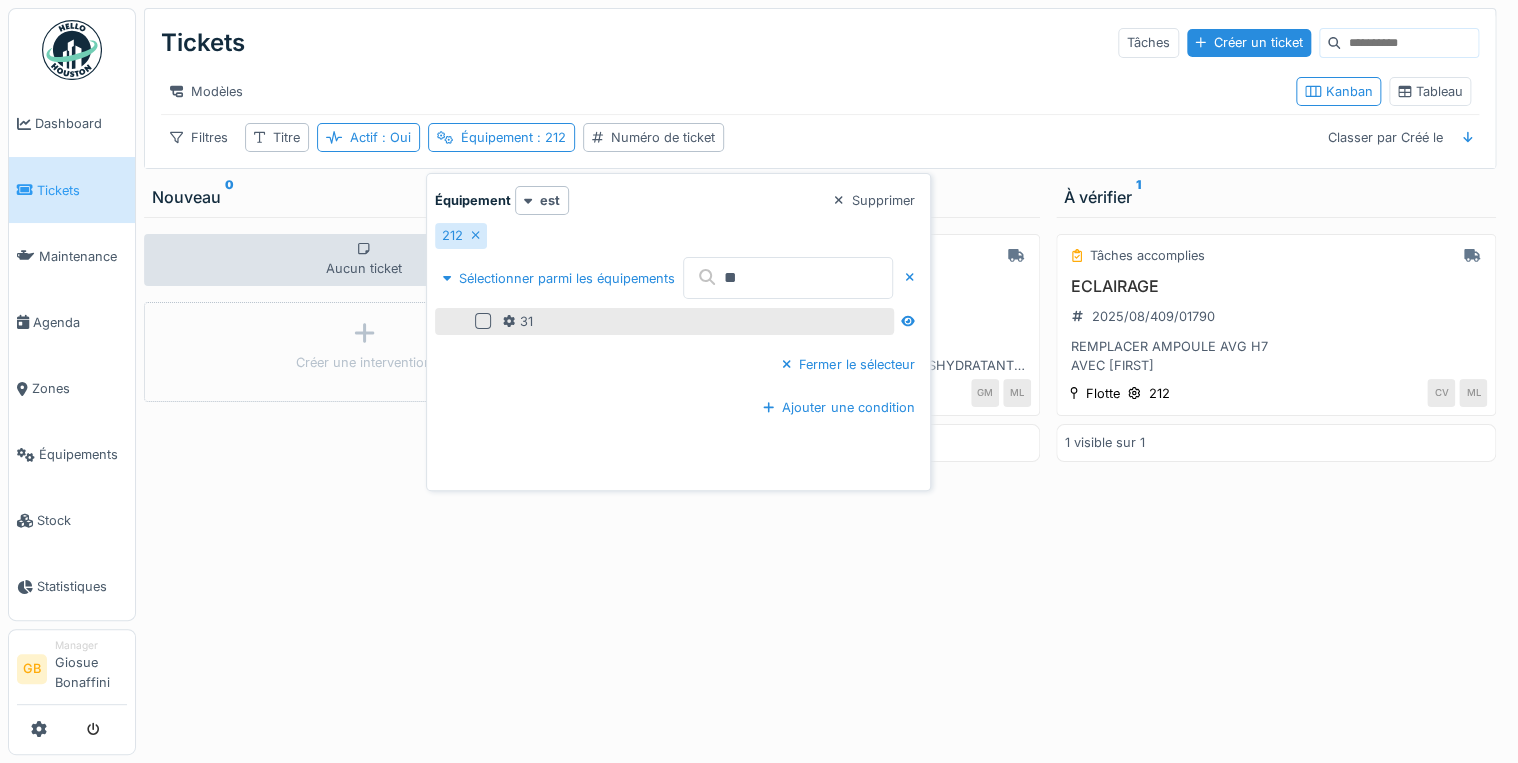 click at bounding box center (483, 321) 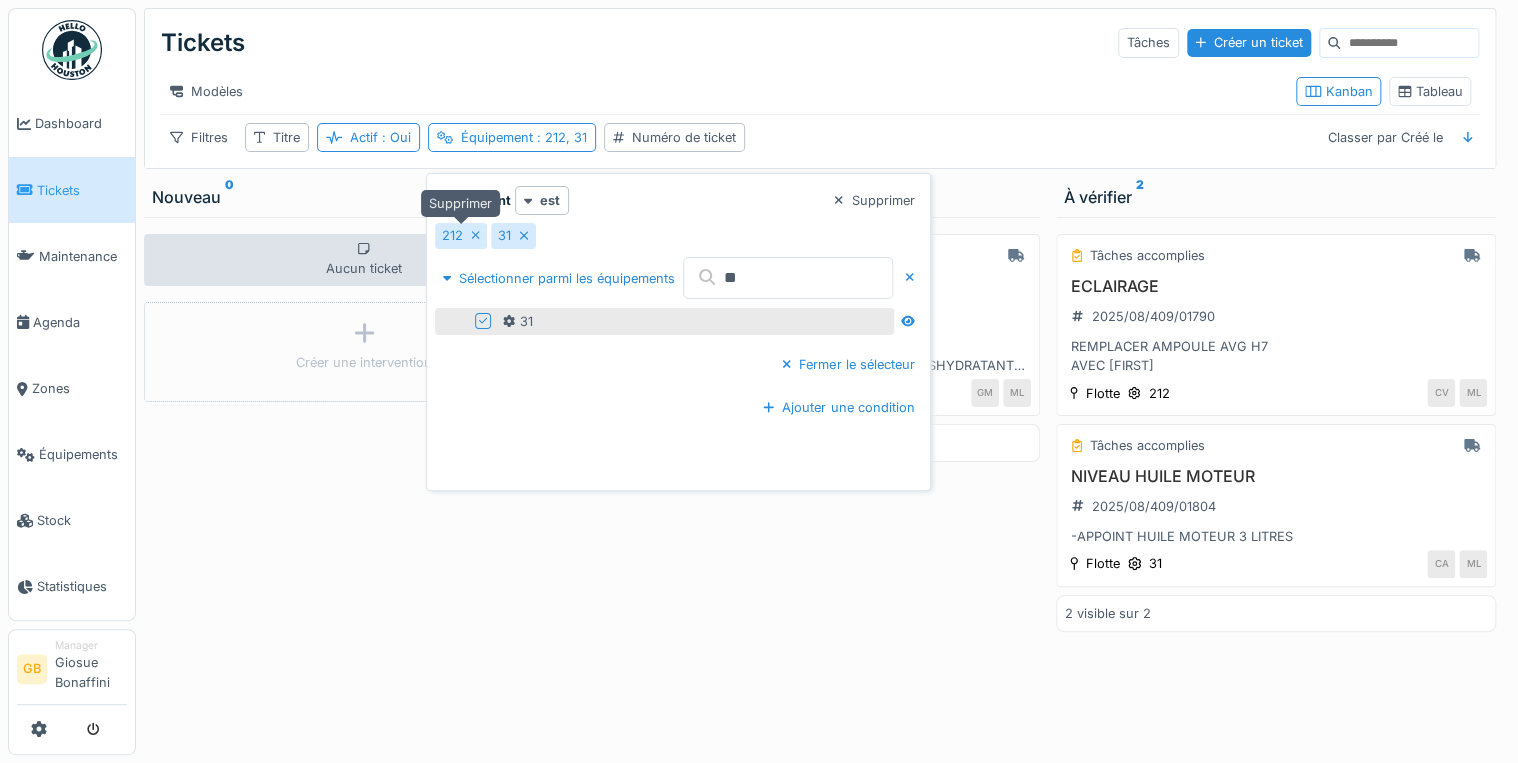 click 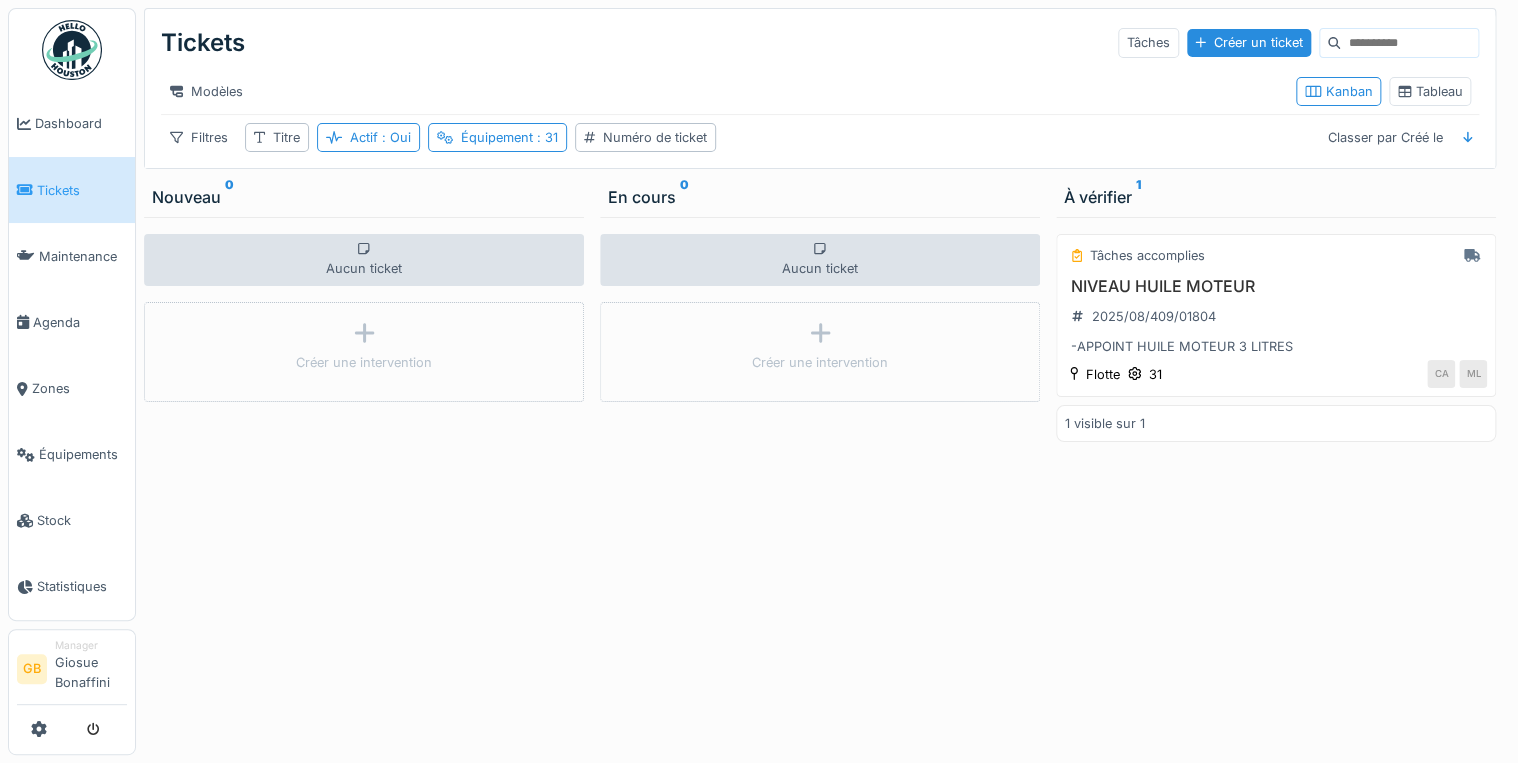 click on "Aucun ticket Créer une intervention" at bounding box center [820, 486] 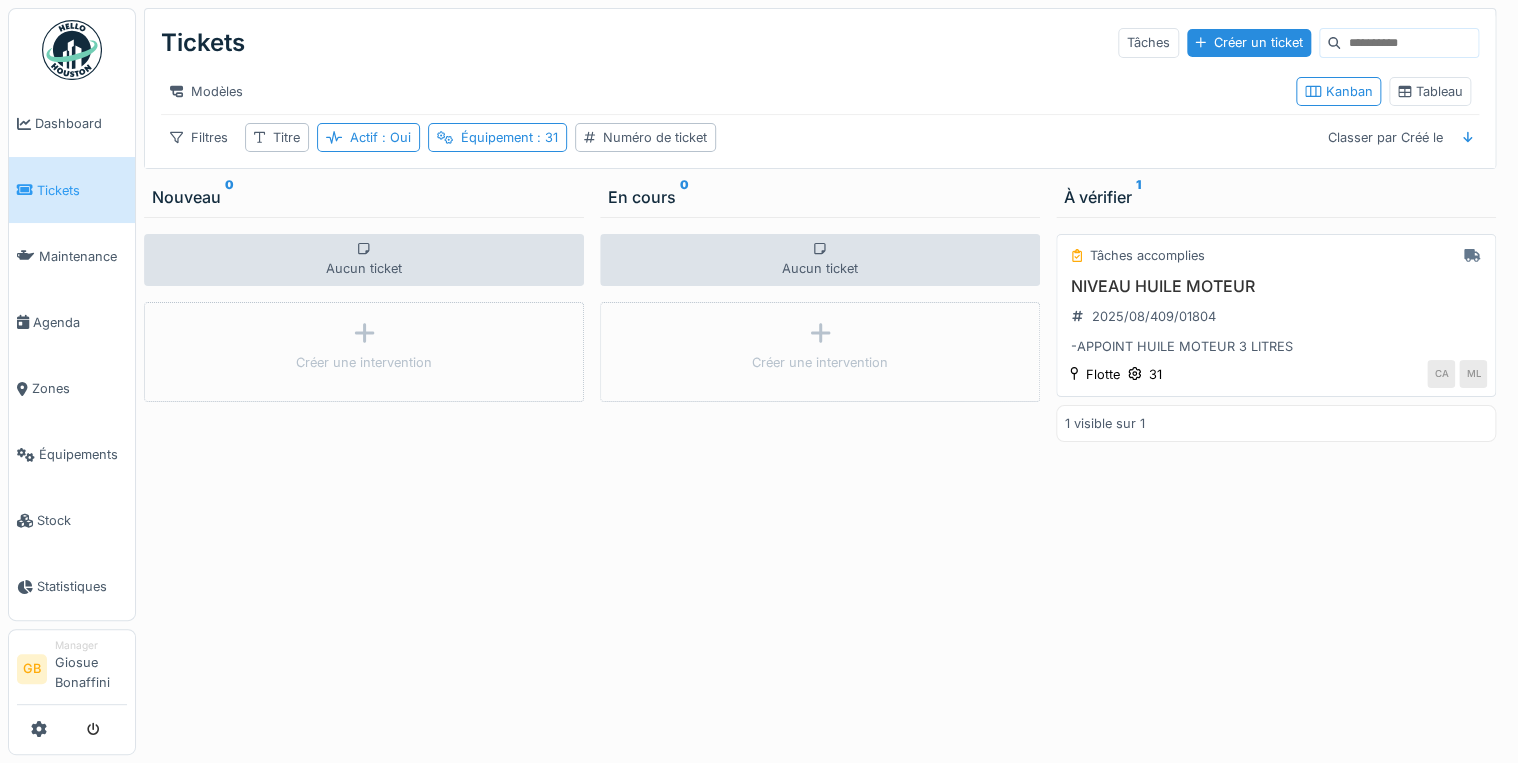click on "NIVEAU HUILE MOTEUR  2025/08/409/01804 -APPOINT HUILE MOTEUR 3 LITRES" at bounding box center (1276, 317) 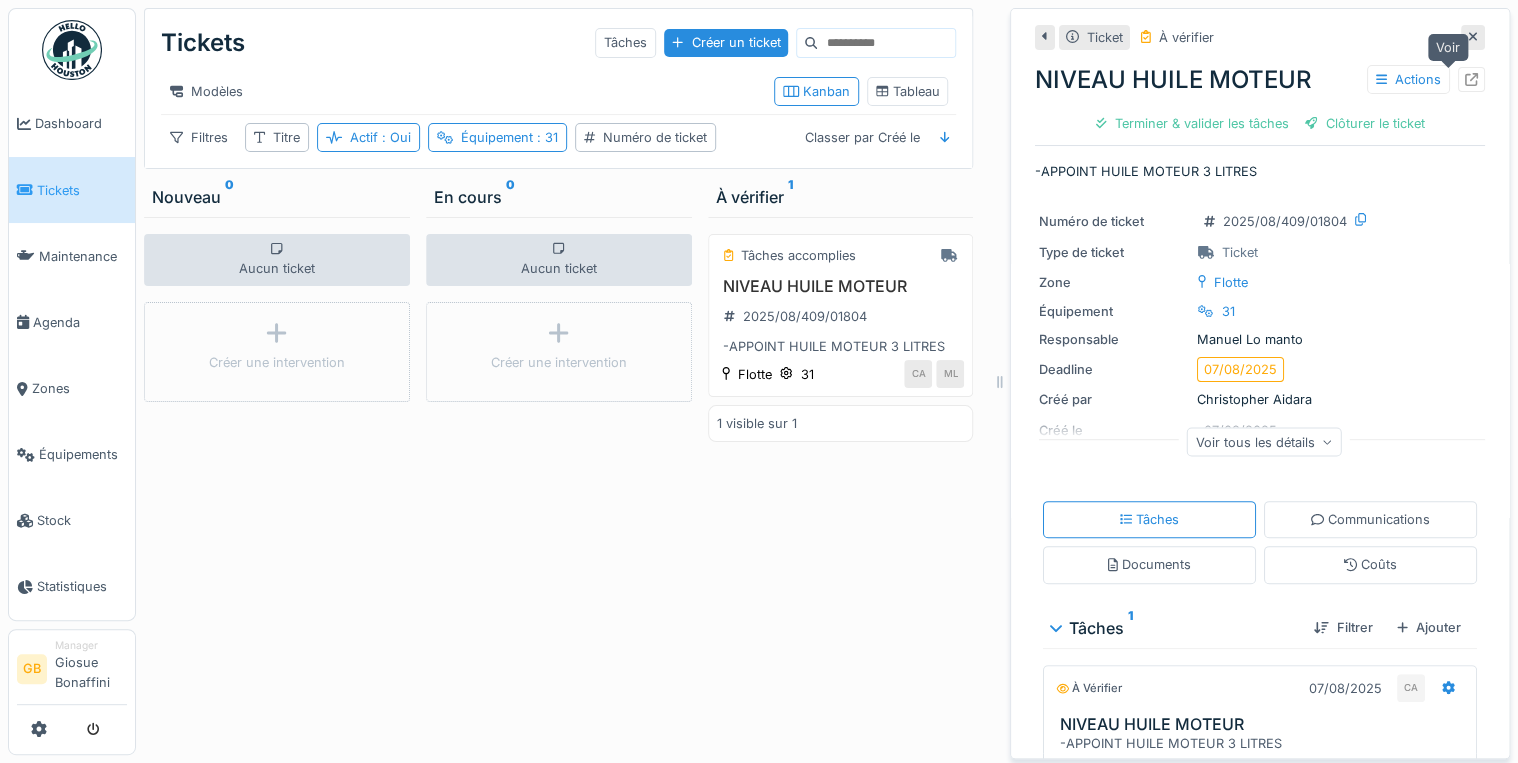 click 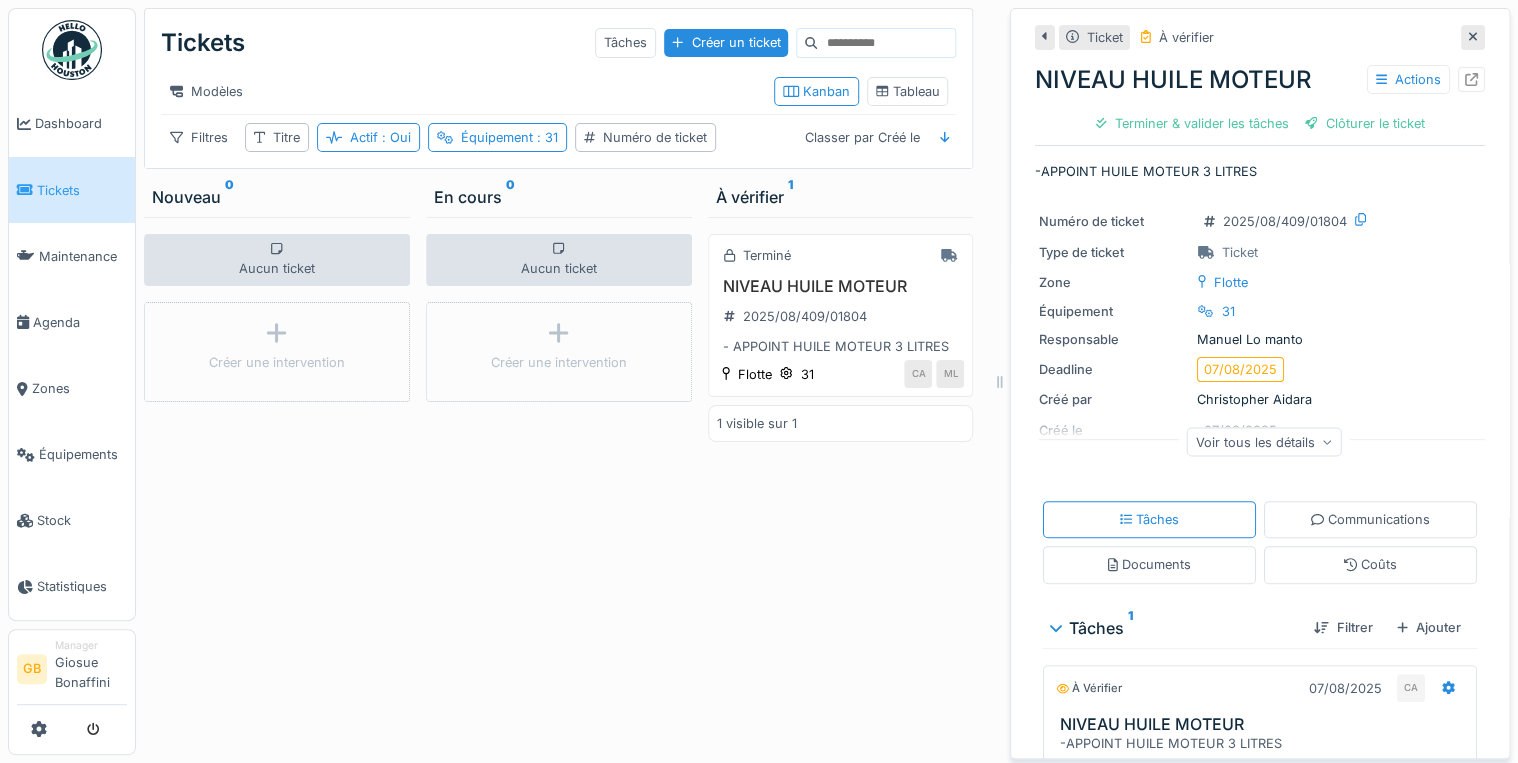 click 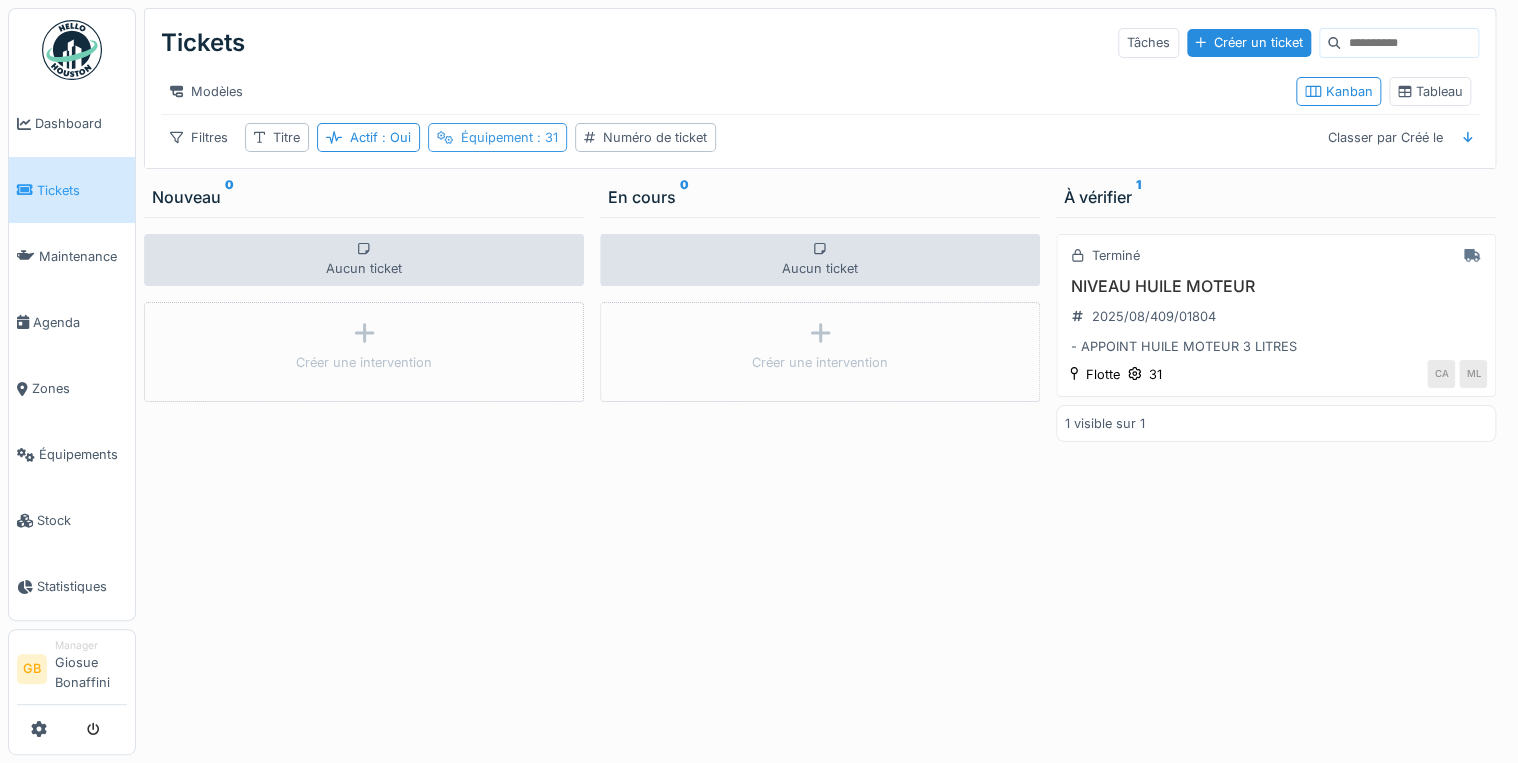 click on "Équipement   :   31" at bounding box center [509, 137] 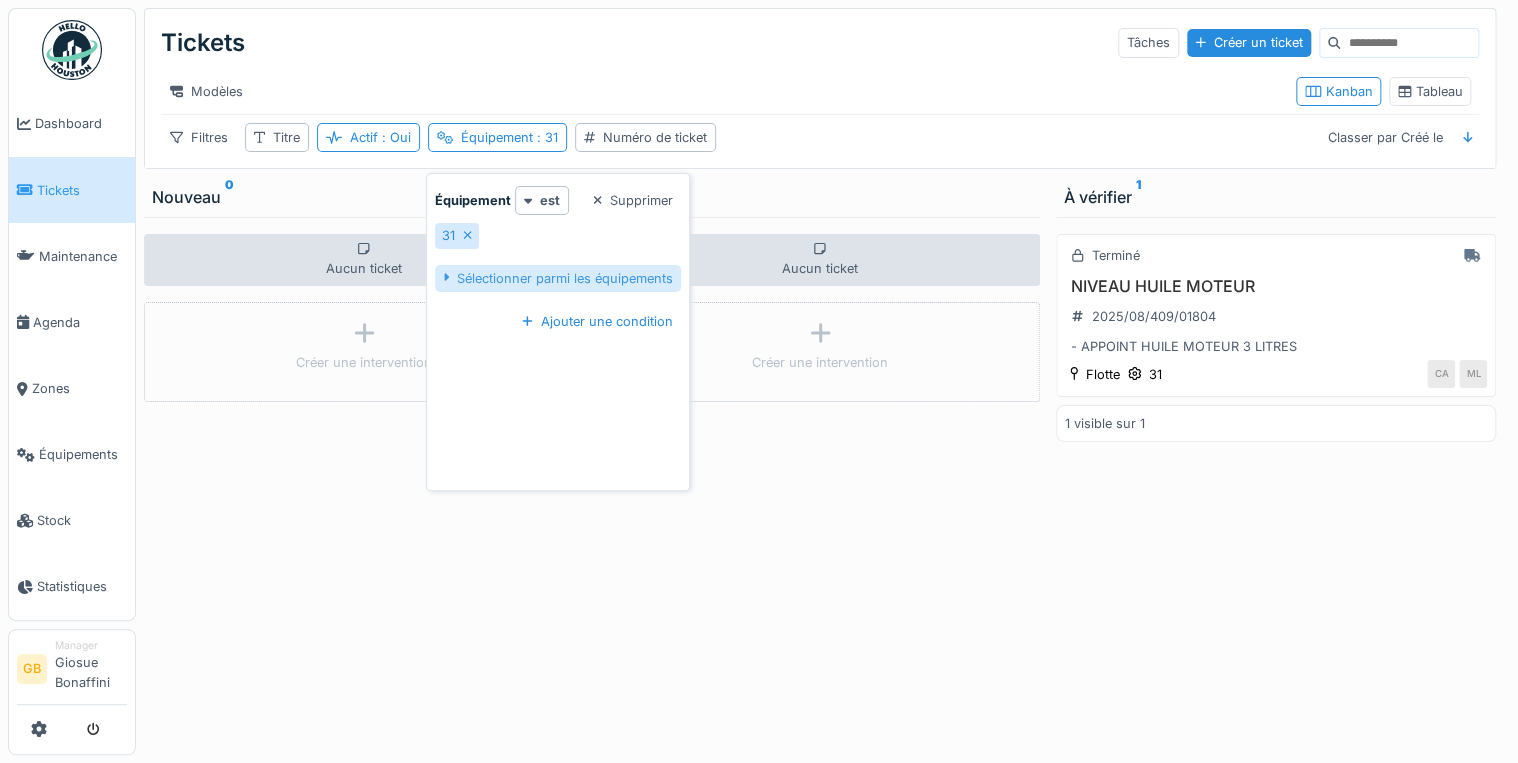 click on "Sélectionner parmi les équipements" at bounding box center [558, 278] 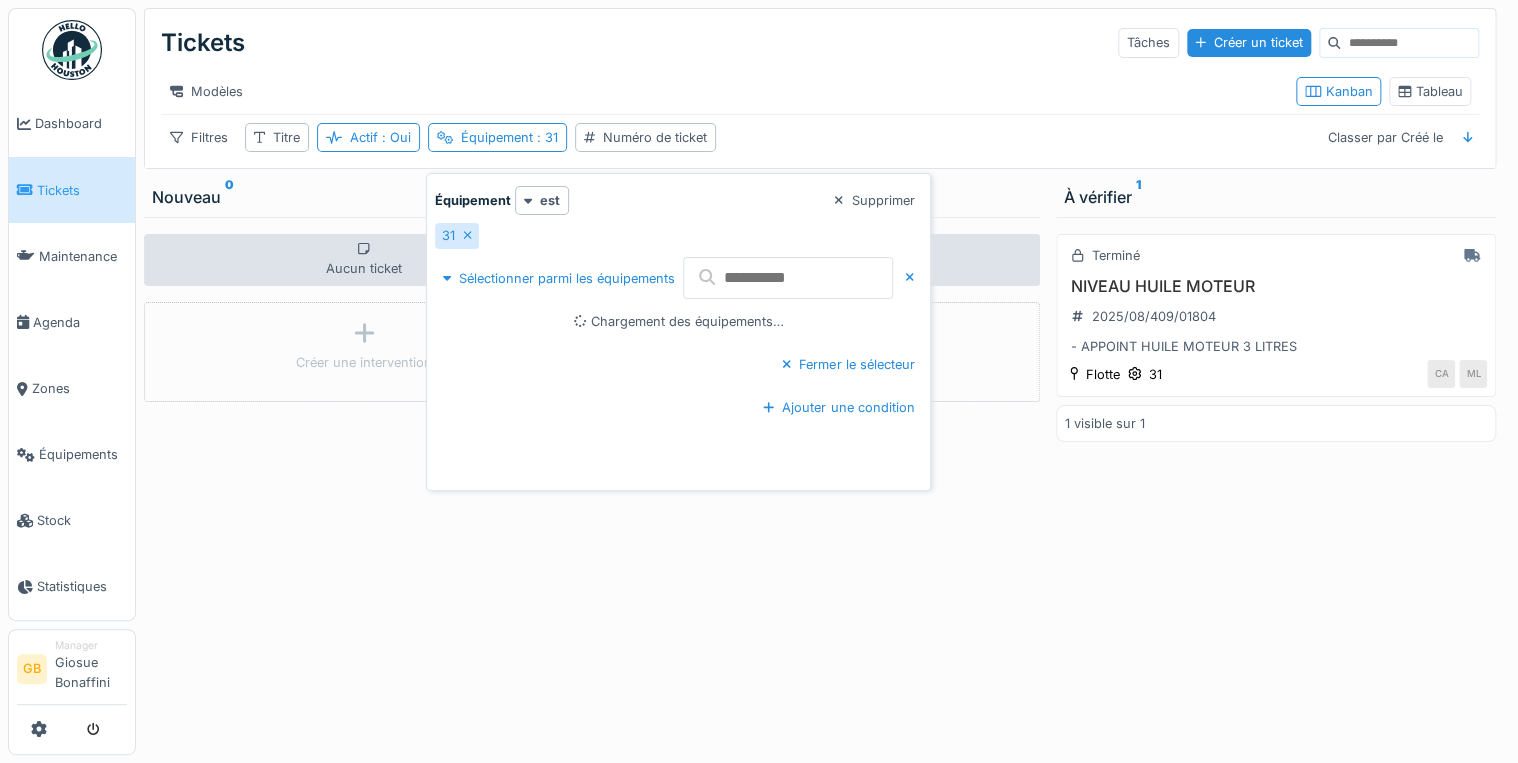 click at bounding box center [788, 278] 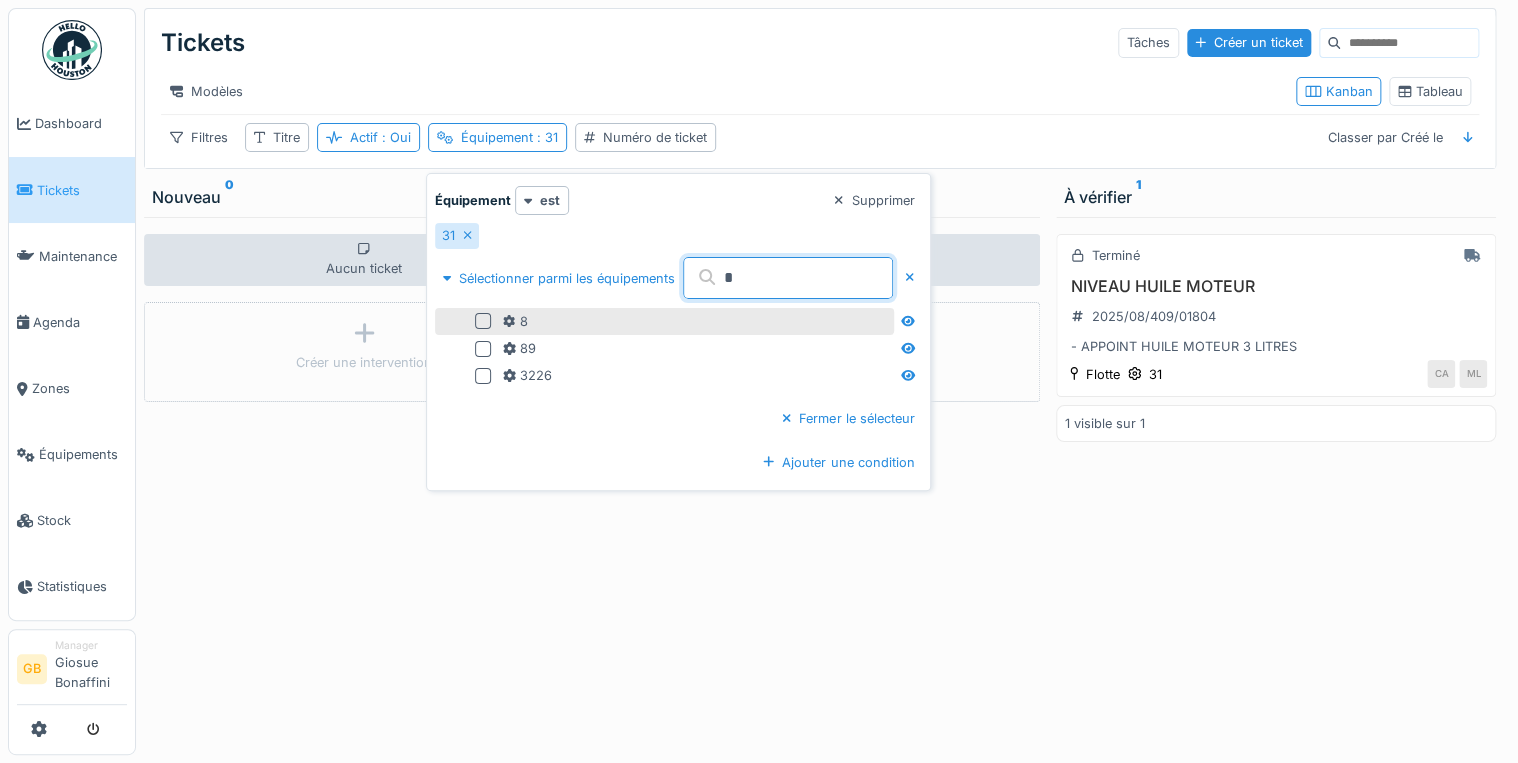 type on "*" 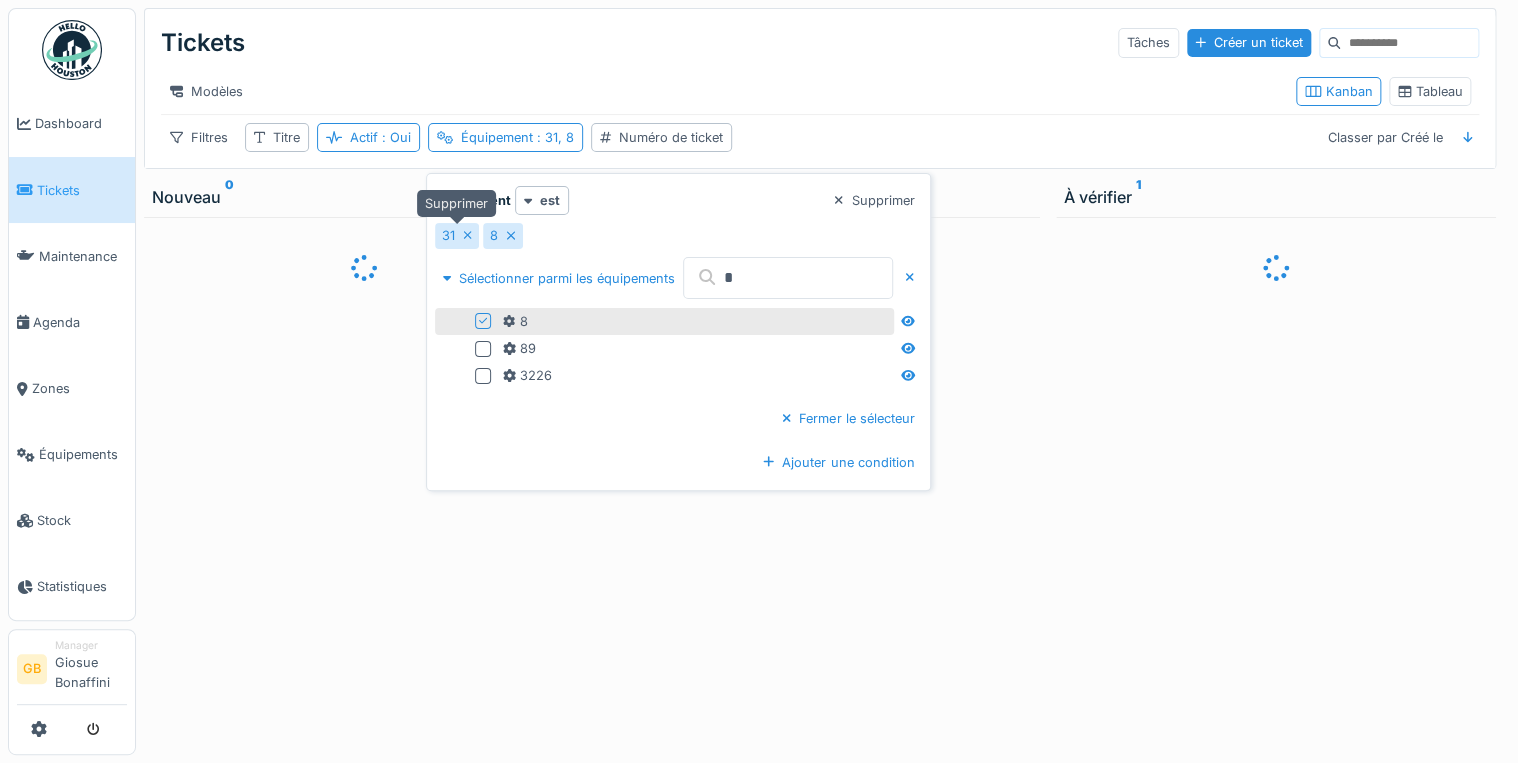 click 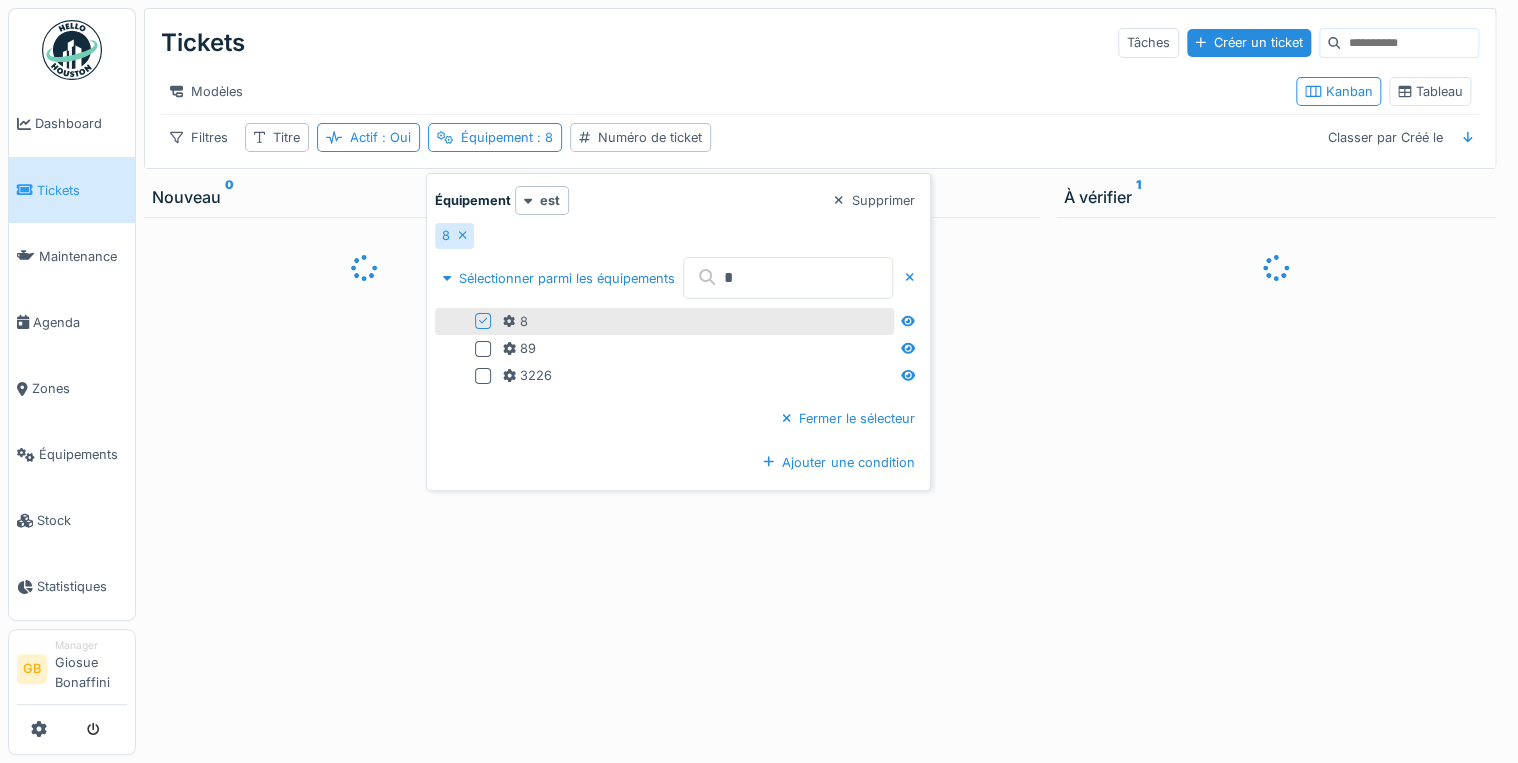 click at bounding box center (364, 486) 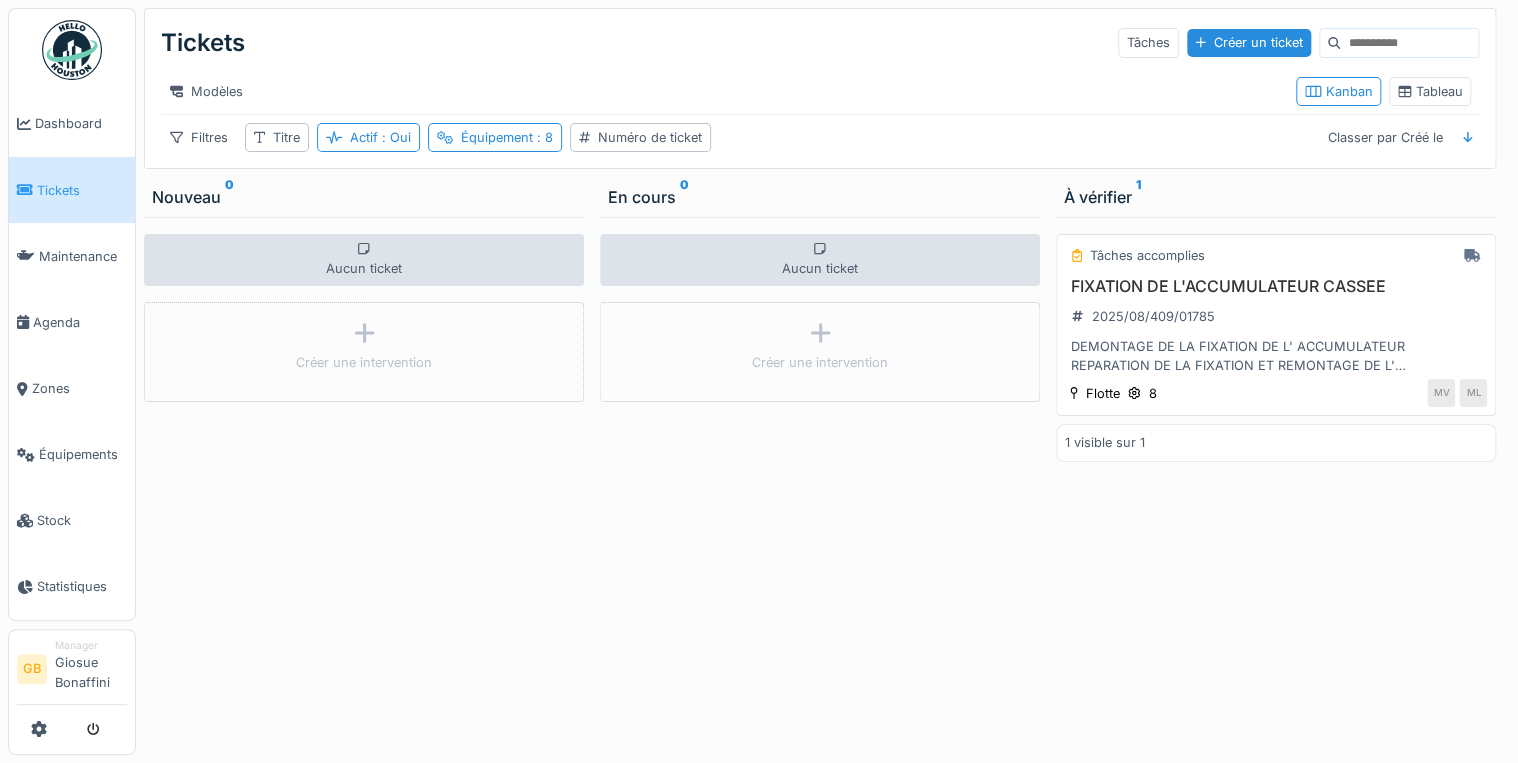 click on "FIXATION DE L'ACCUMULATEUR CASSEE" at bounding box center (1276, 286) 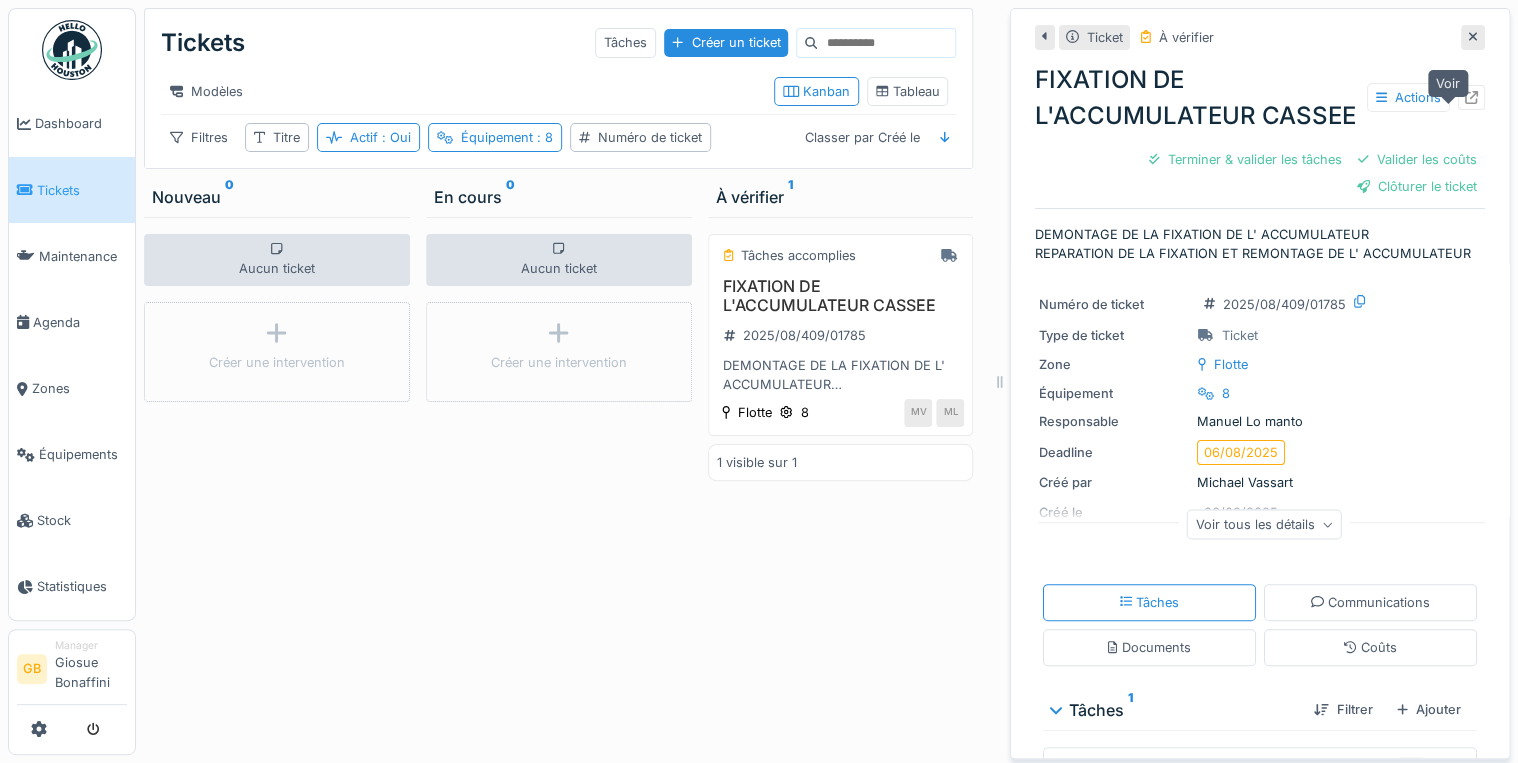 click 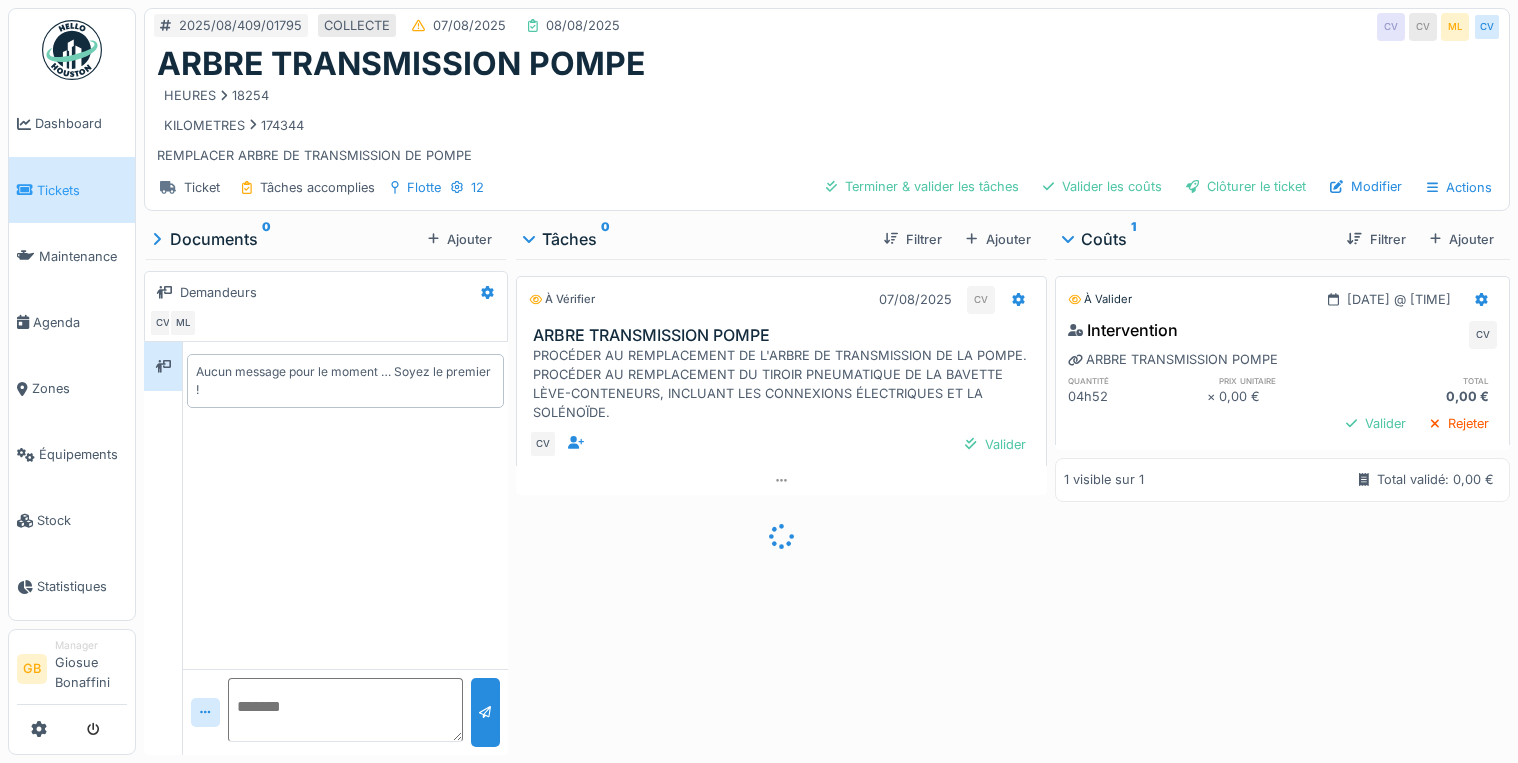scroll, scrollTop: 0, scrollLeft: 0, axis: both 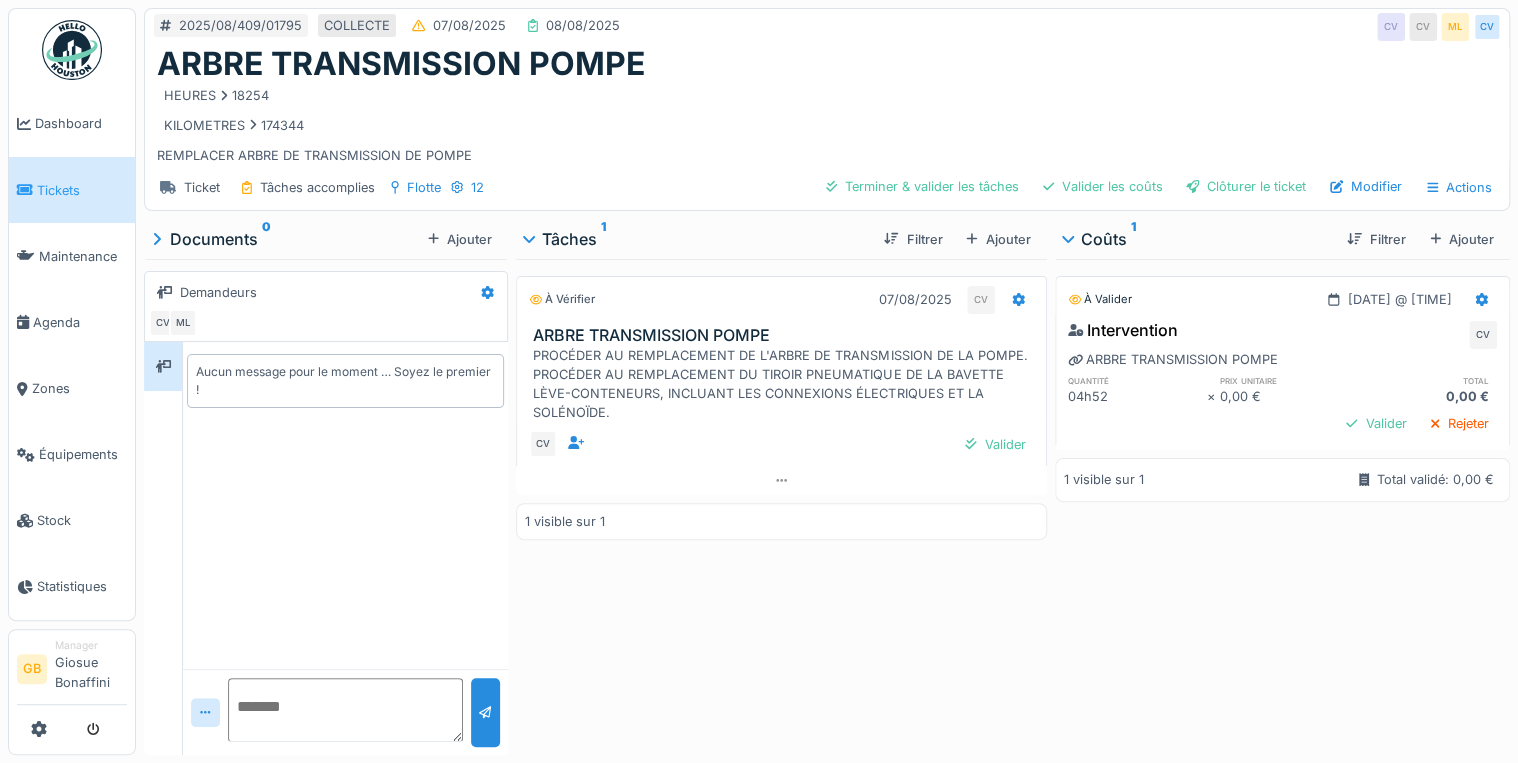 drag, startPoint x: 1354, startPoint y: 205, endPoint x: 1352, endPoint y: 192, distance: 13.152946 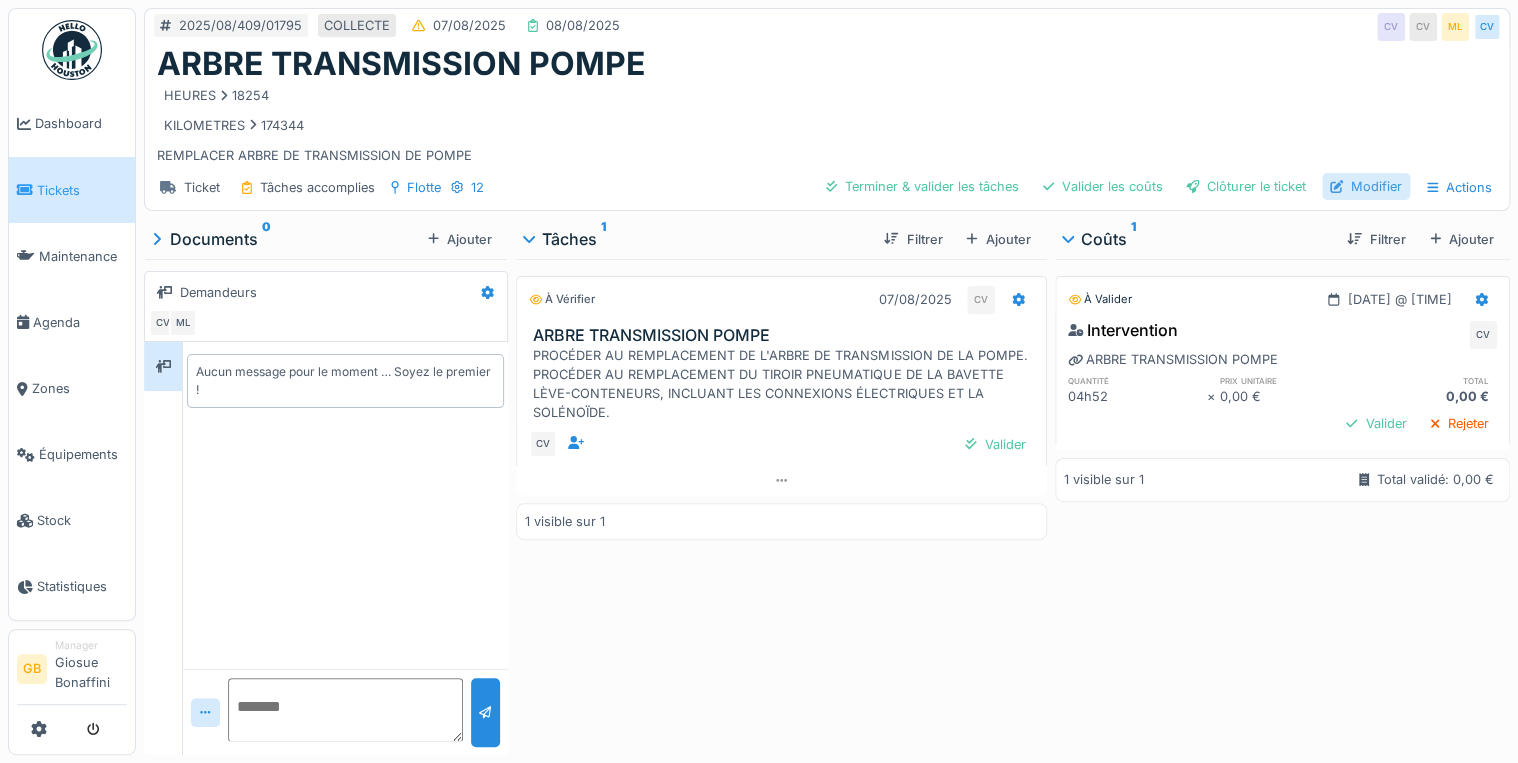 click on "Ticket Tâches accomplies Flotte 12   Terminer & valider les tâches Valider les coûts Clôturer le ticket Modifier Actions" at bounding box center [827, 187] 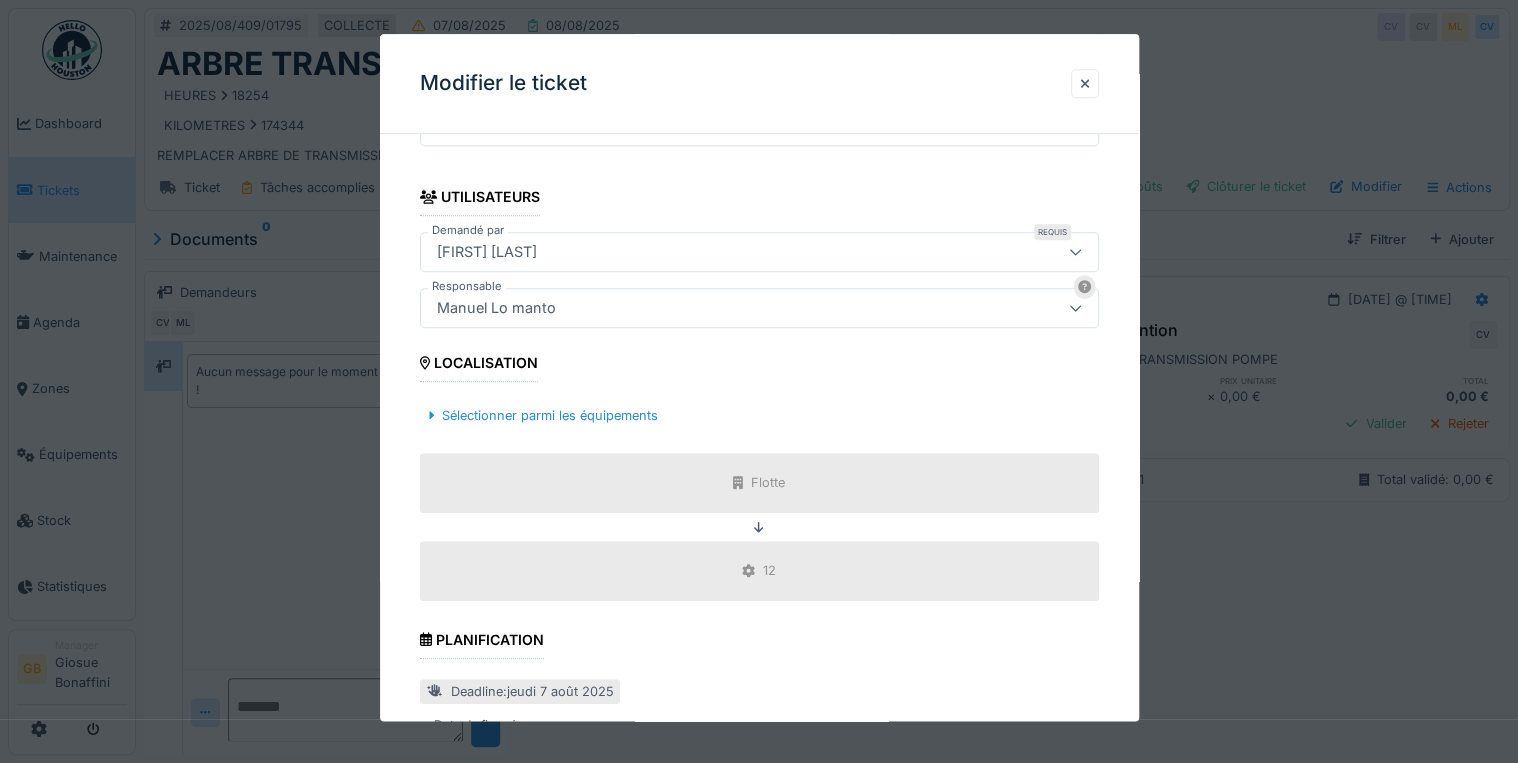 scroll, scrollTop: 152, scrollLeft: 0, axis: vertical 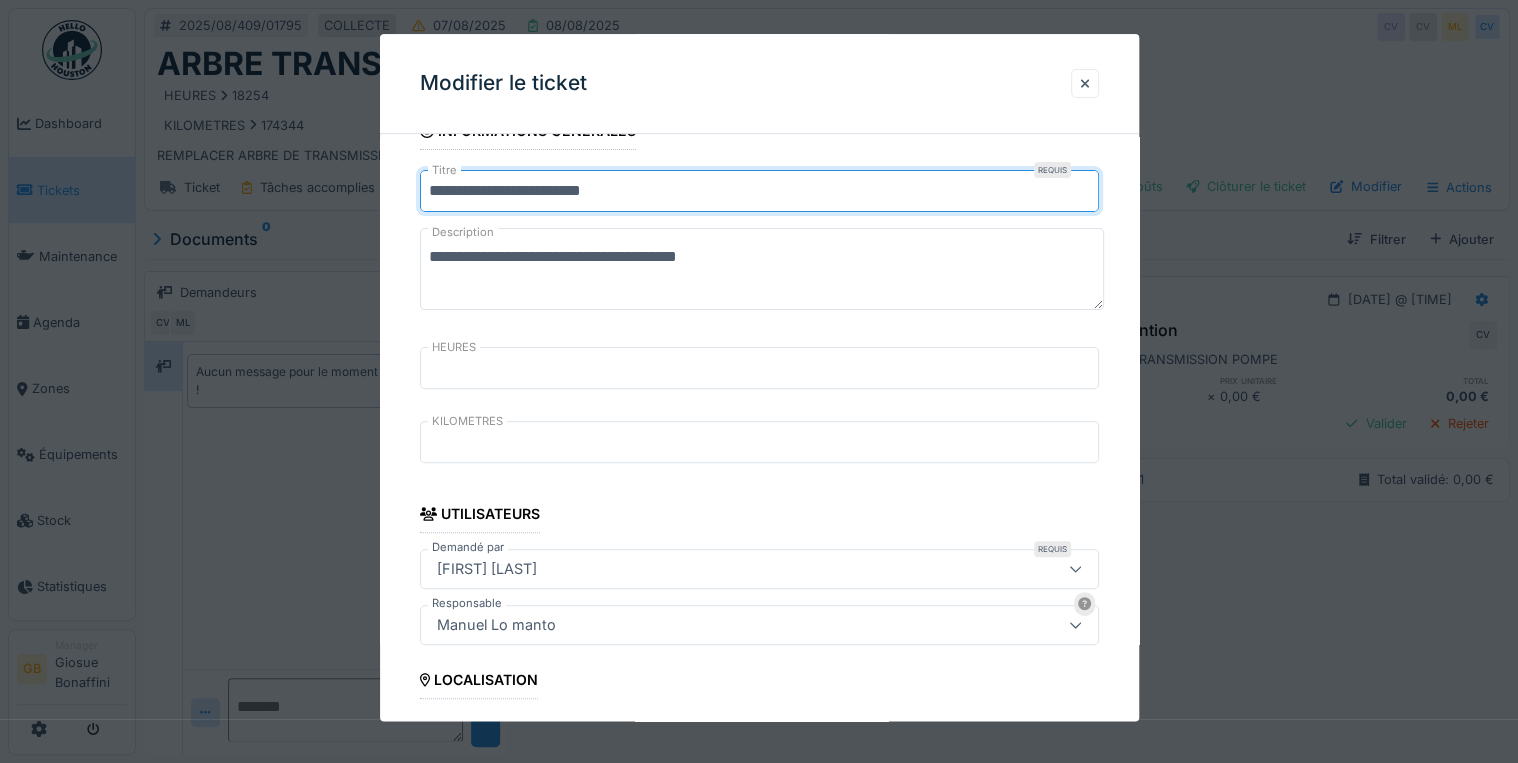 drag, startPoint x: 692, startPoint y: 192, endPoint x: 615, endPoint y: 194, distance: 77.02597 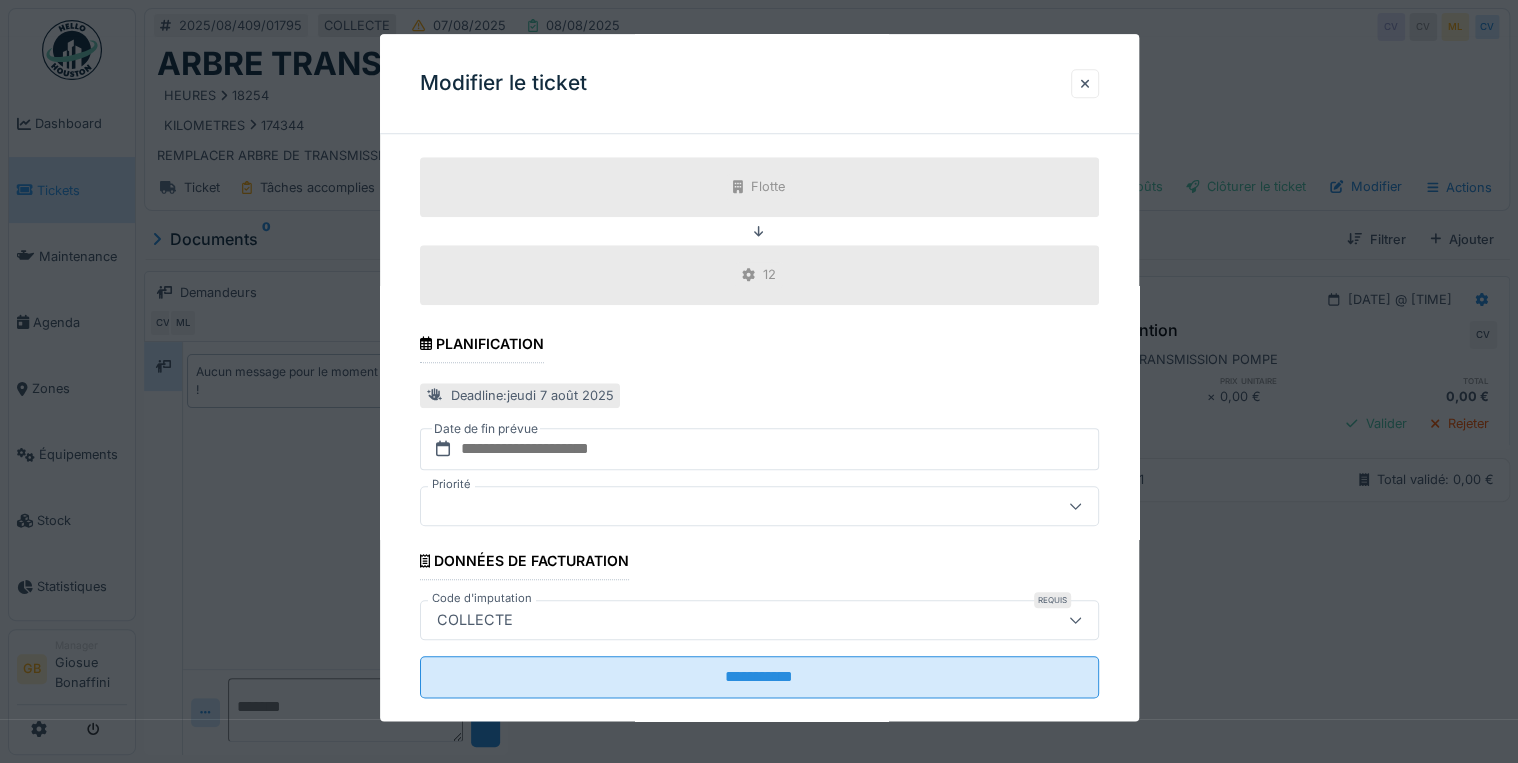 scroll, scrollTop: 792, scrollLeft: 0, axis: vertical 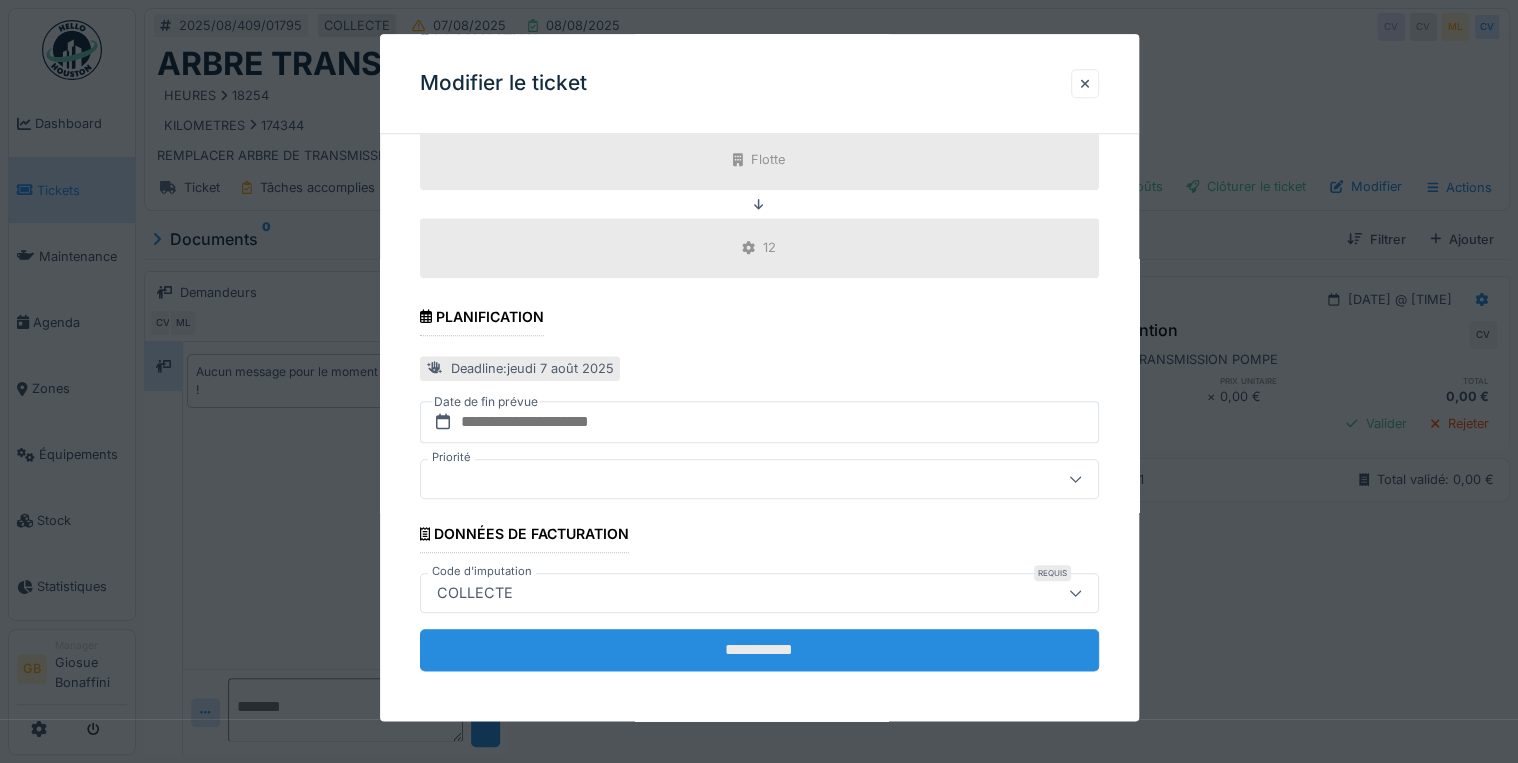 click on "**********" at bounding box center (759, 650) 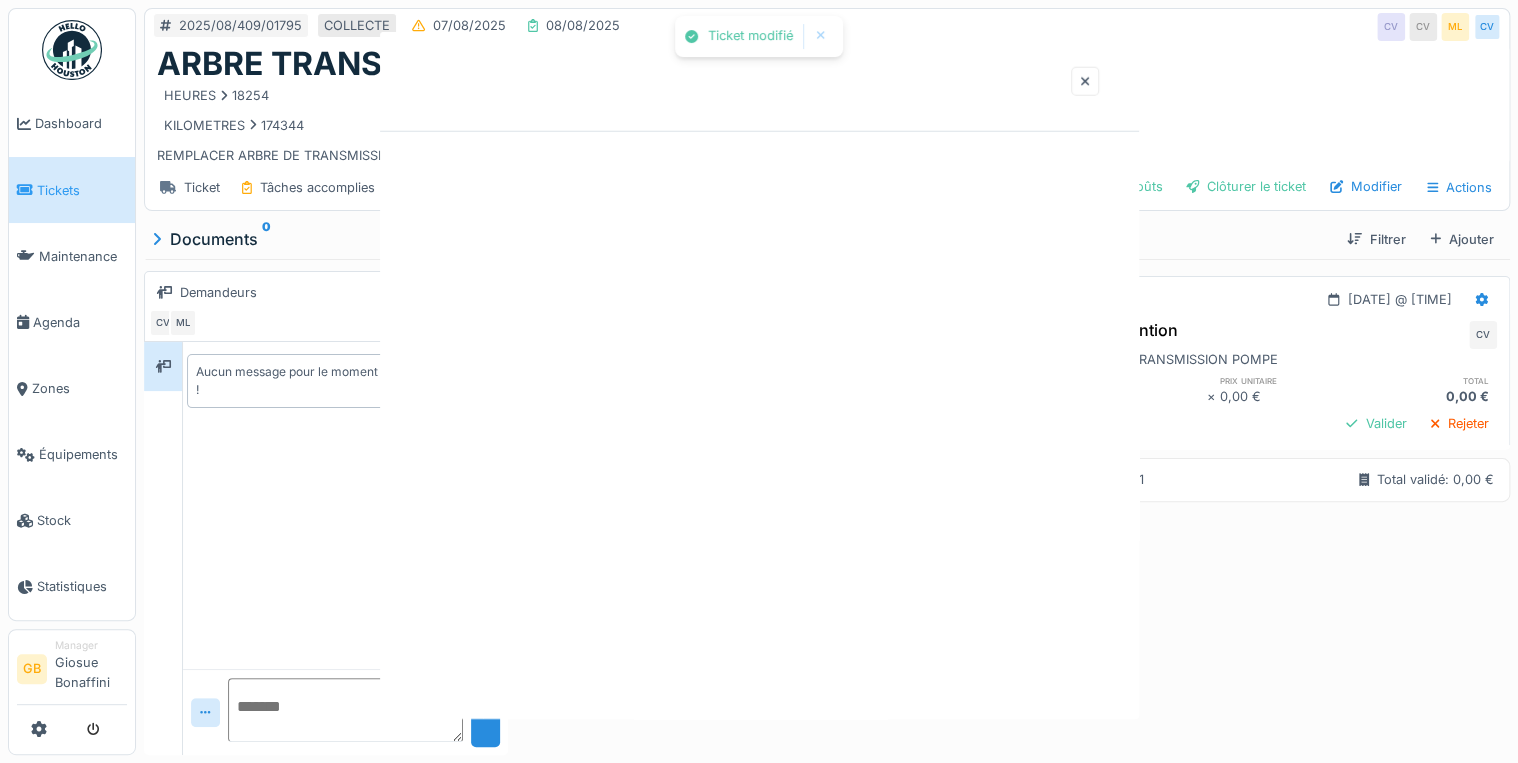 scroll, scrollTop: 0, scrollLeft: 0, axis: both 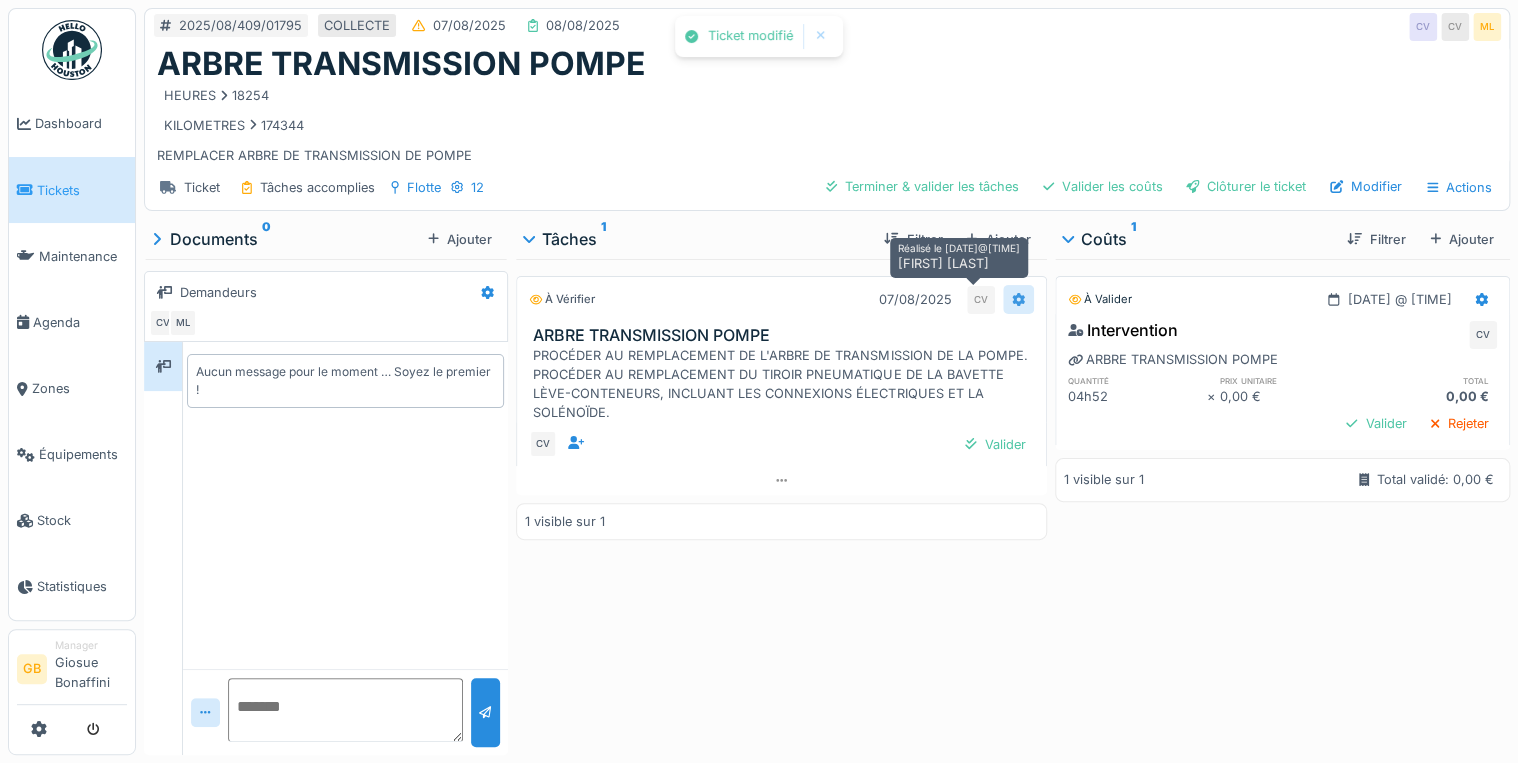 click 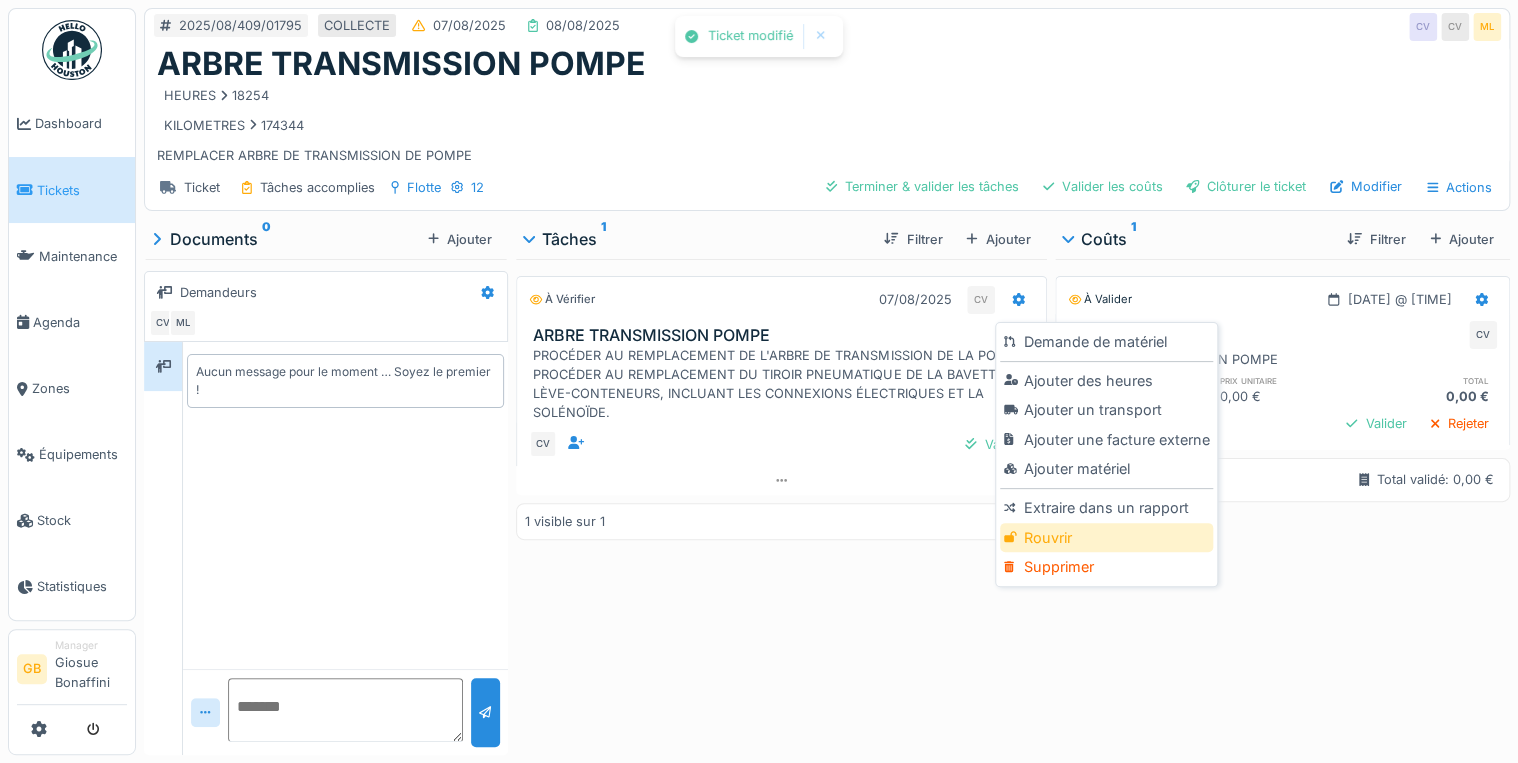 click on "Rouvrir" at bounding box center [1106, 538] 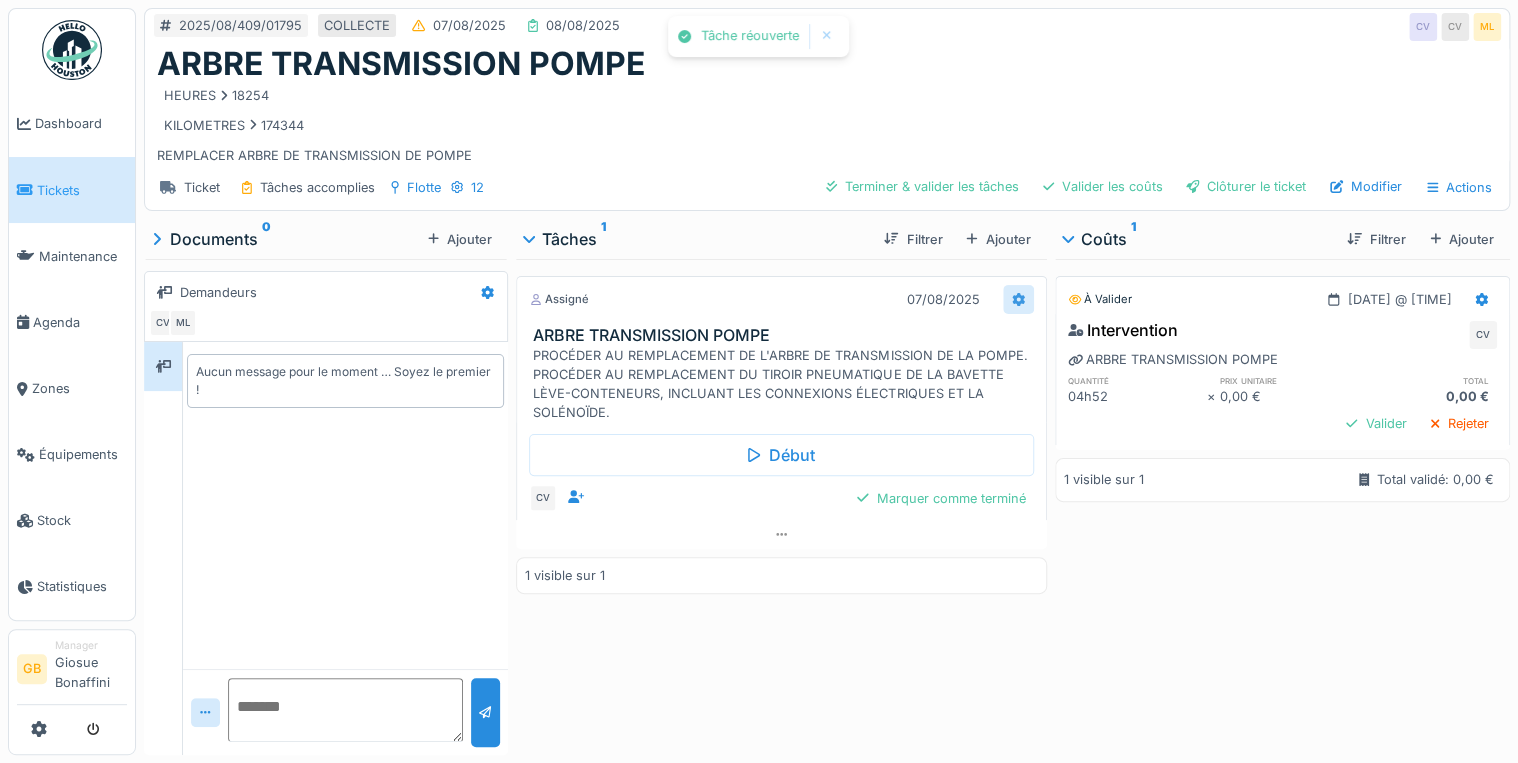 click at bounding box center (1018, 299) 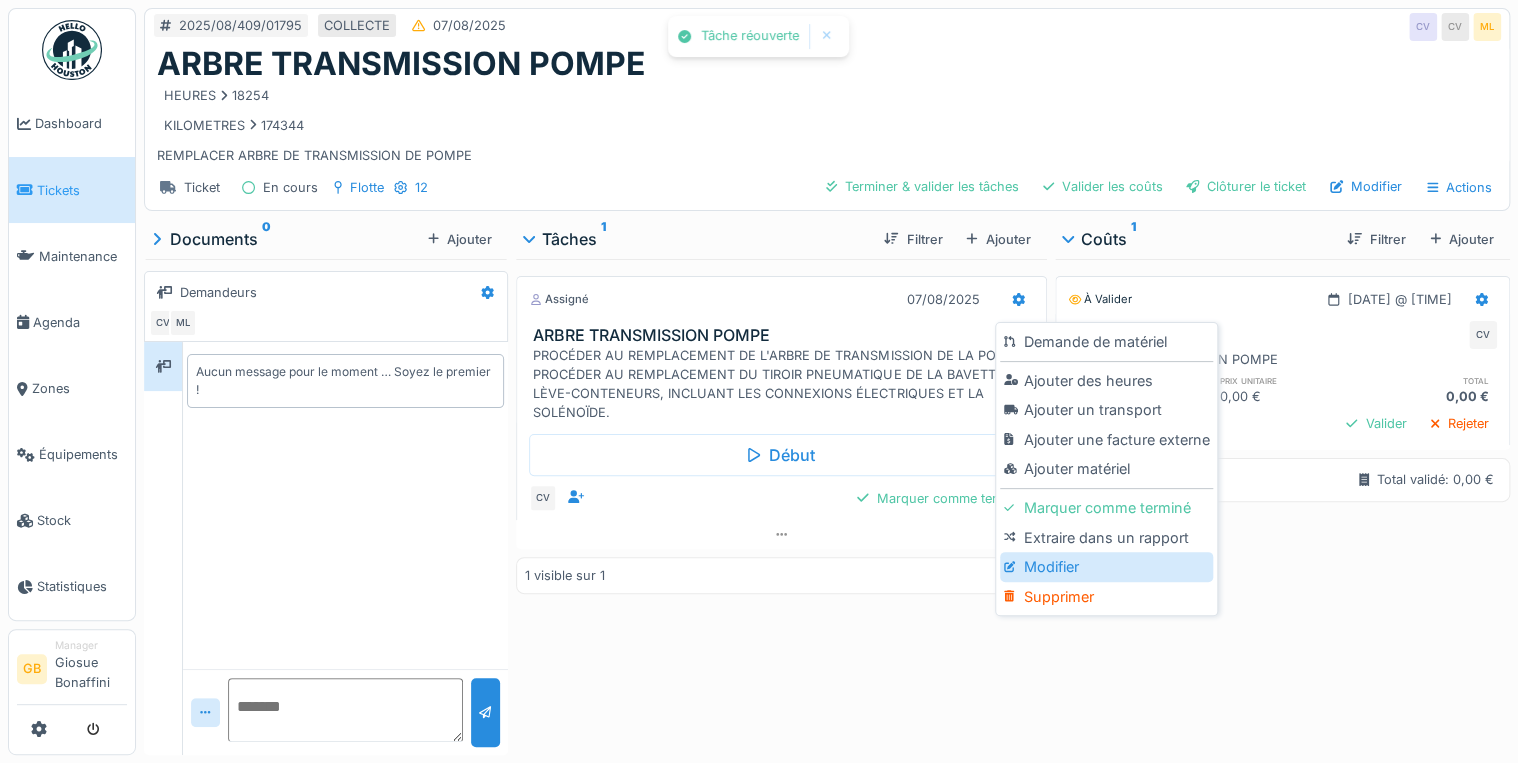 click on "Modifier" at bounding box center [1106, 567] 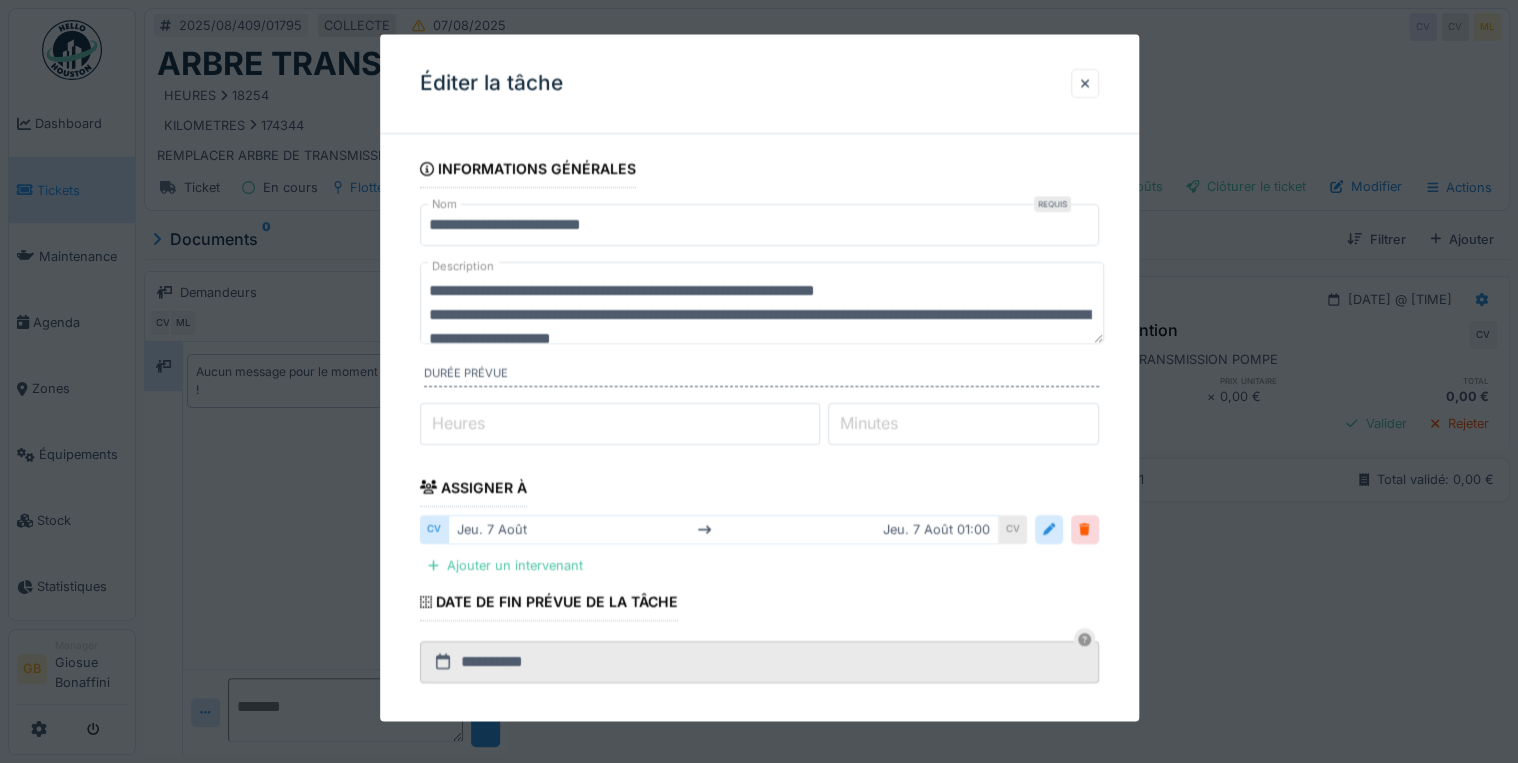 click on "**********" at bounding box center (762, 303) 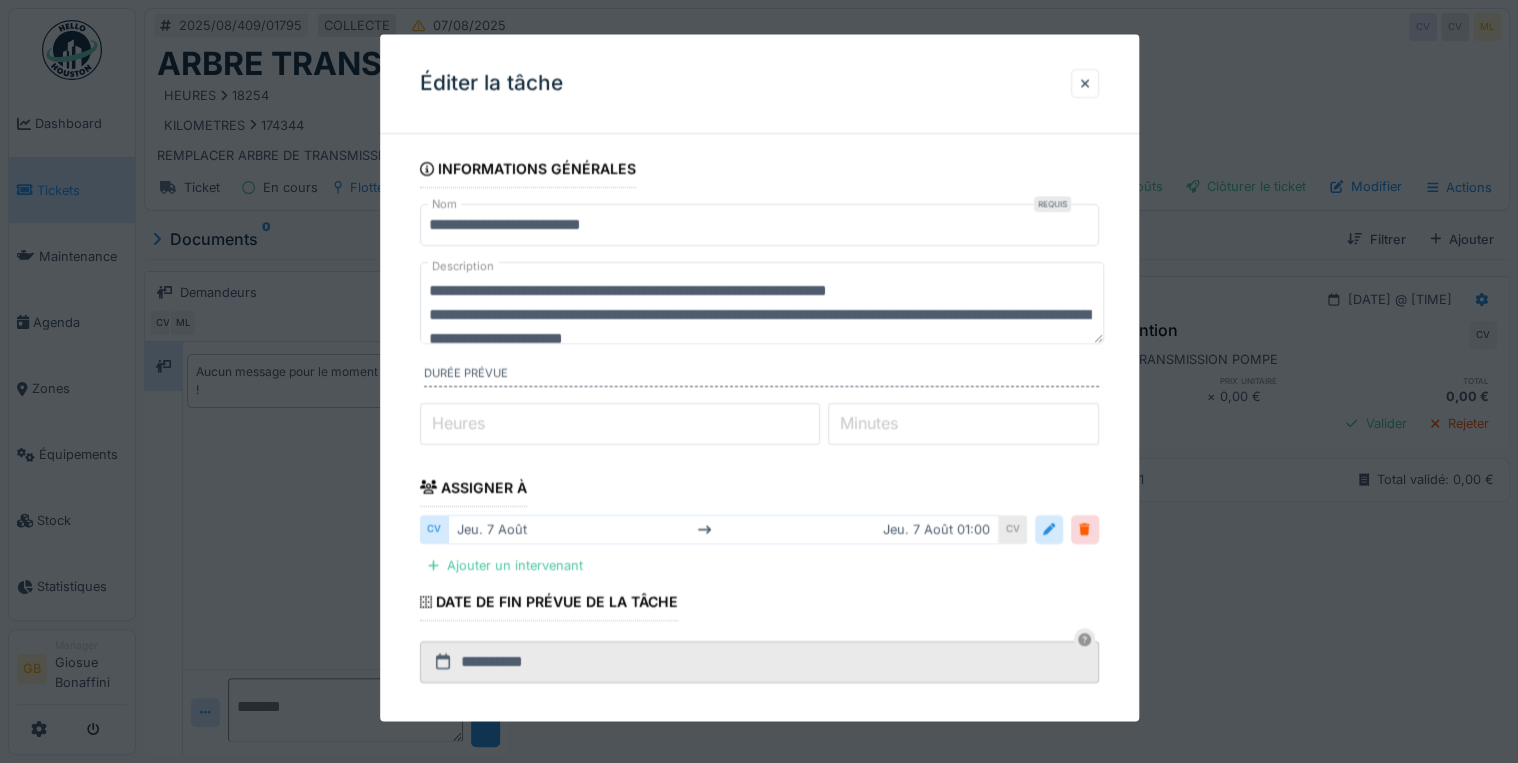 click on "**********" at bounding box center [762, 303] 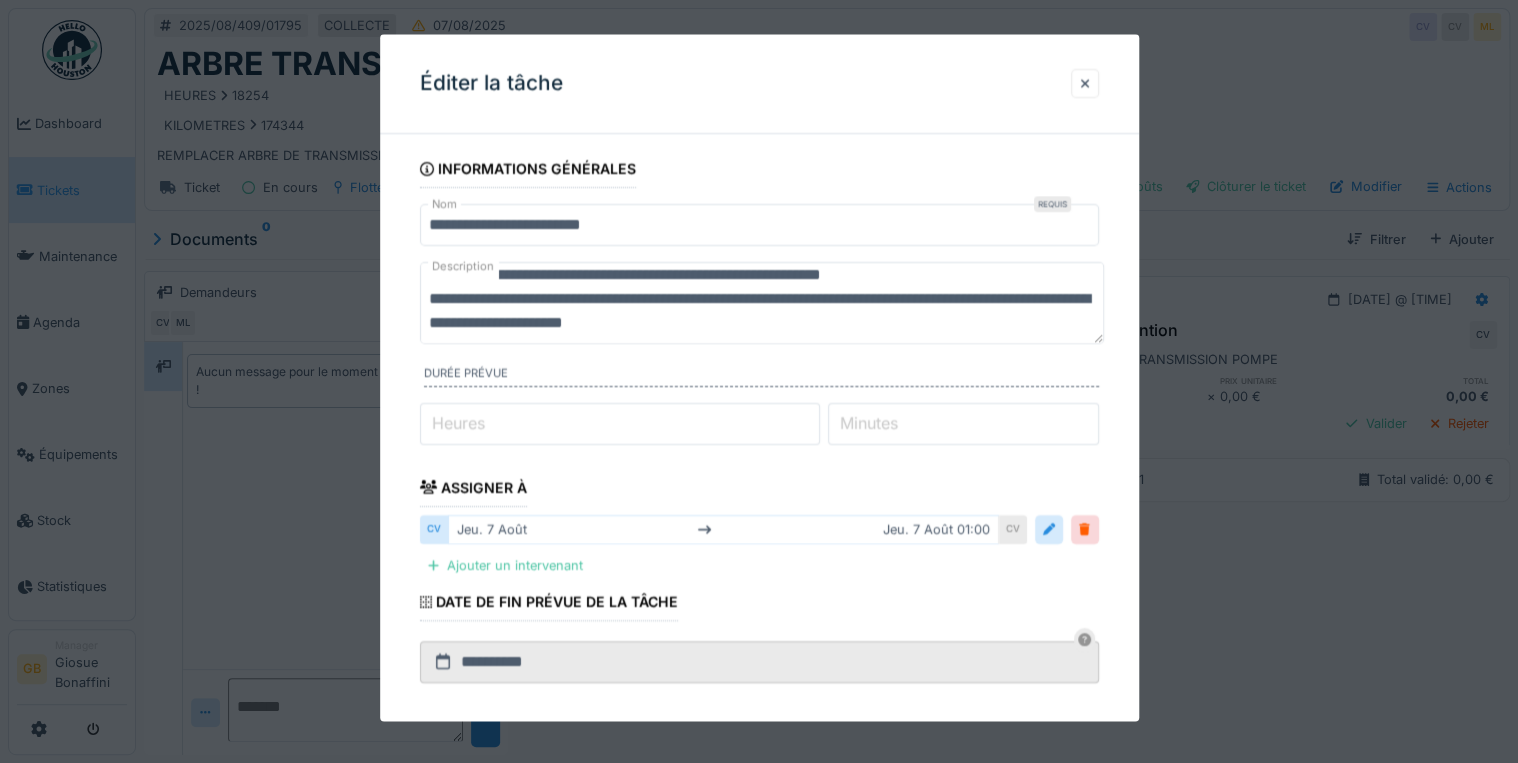 scroll, scrollTop: 24, scrollLeft: 0, axis: vertical 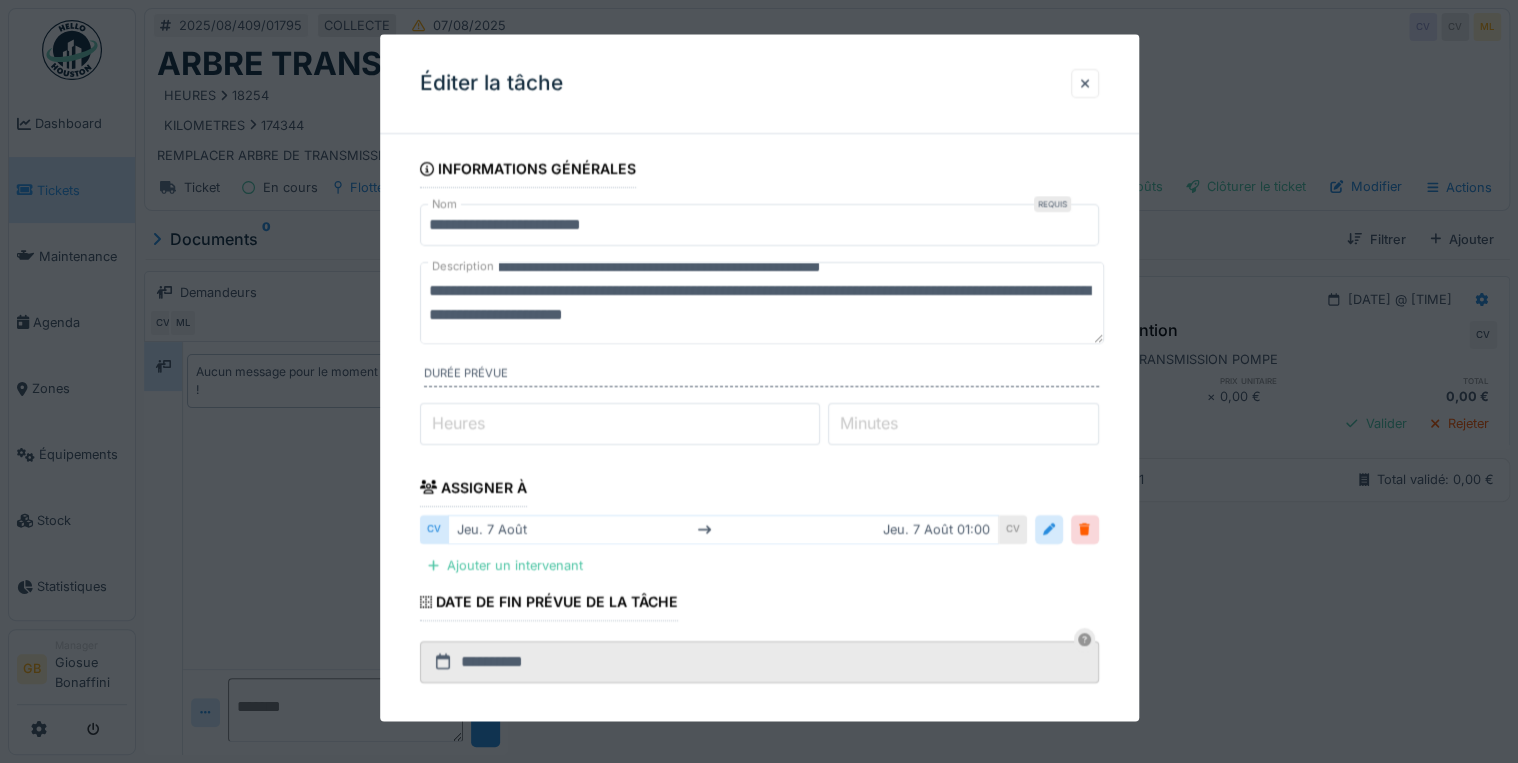 click on "**********" at bounding box center [762, 303] 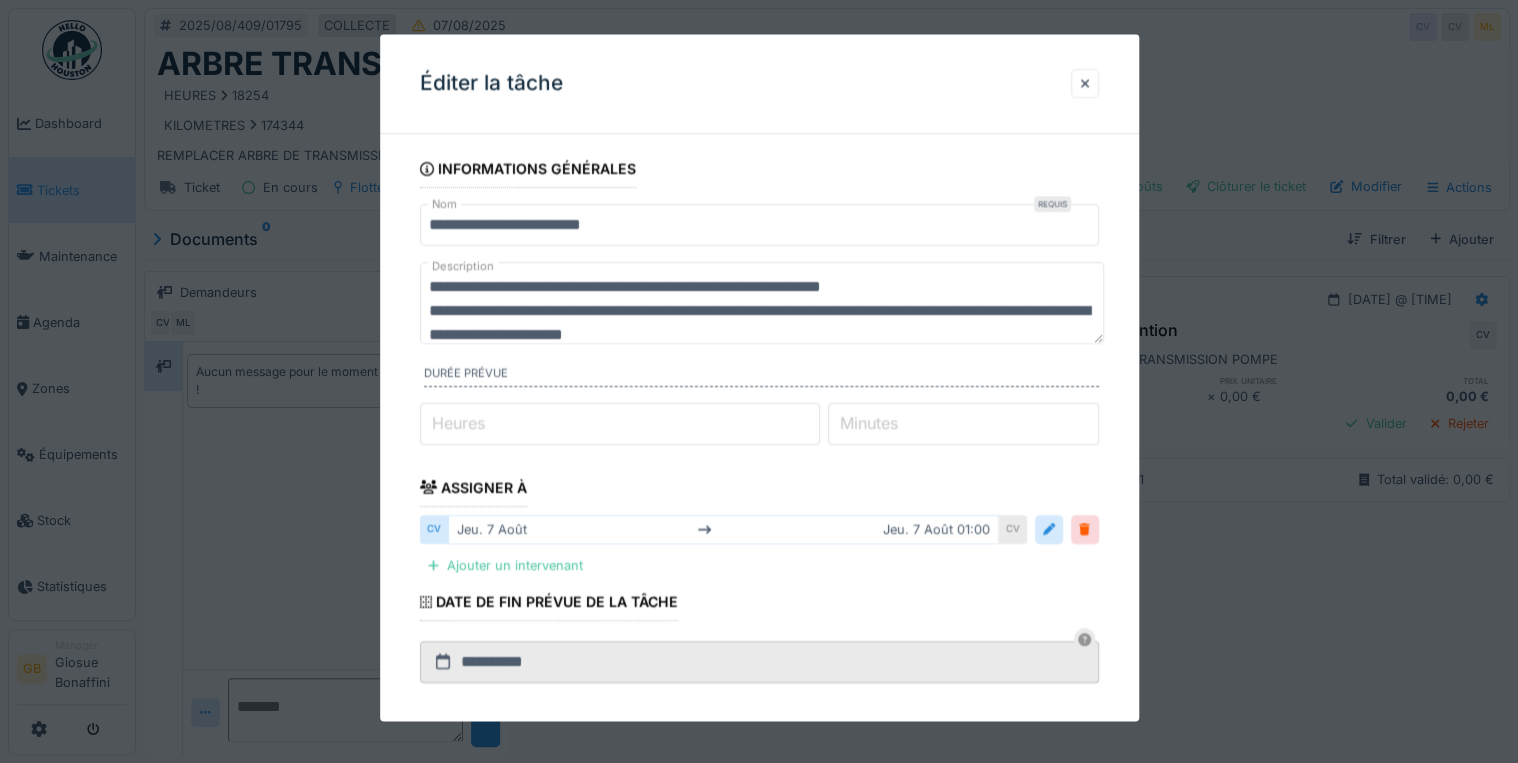 scroll, scrollTop: 0, scrollLeft: 0, axis: both 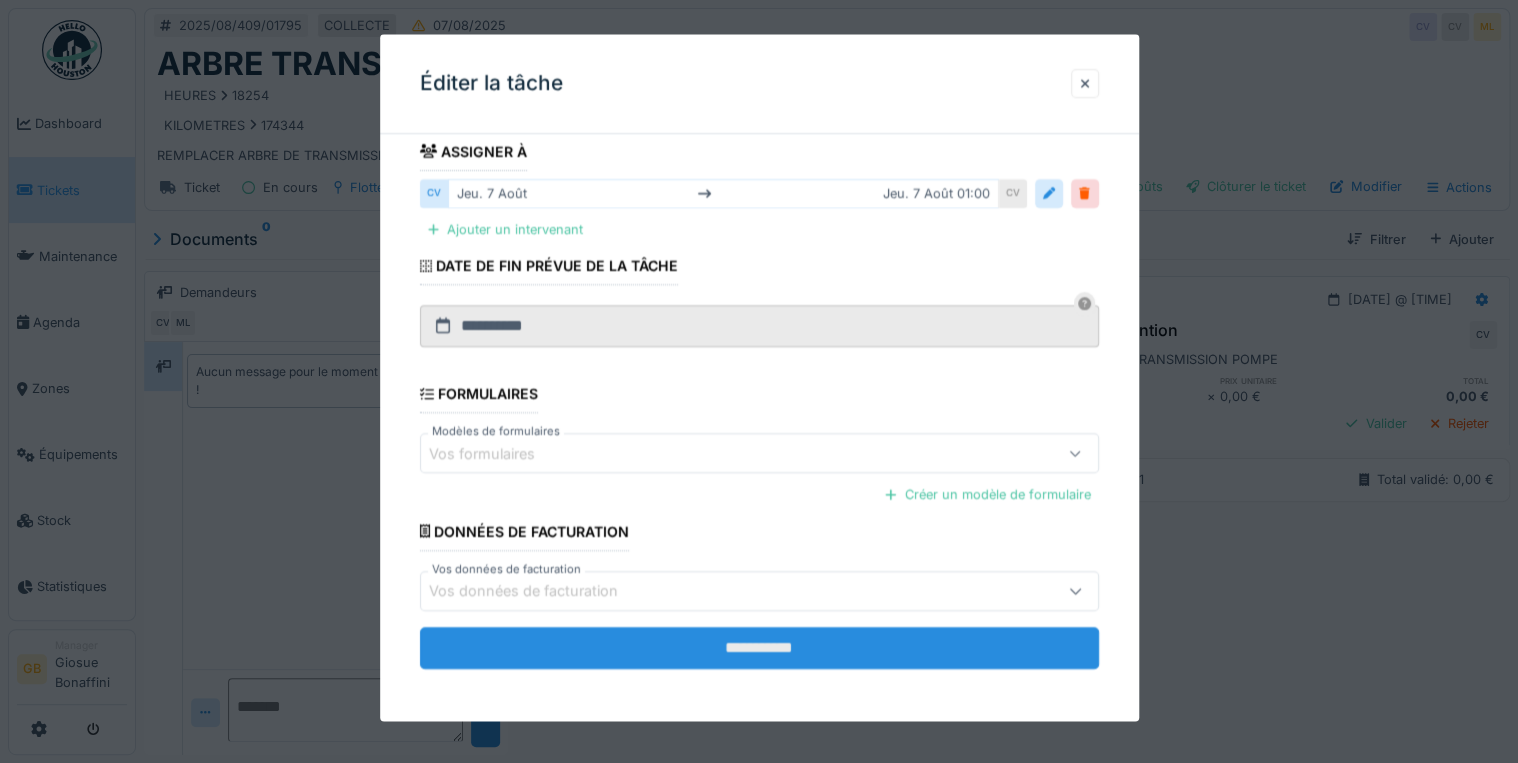 type on "**********" 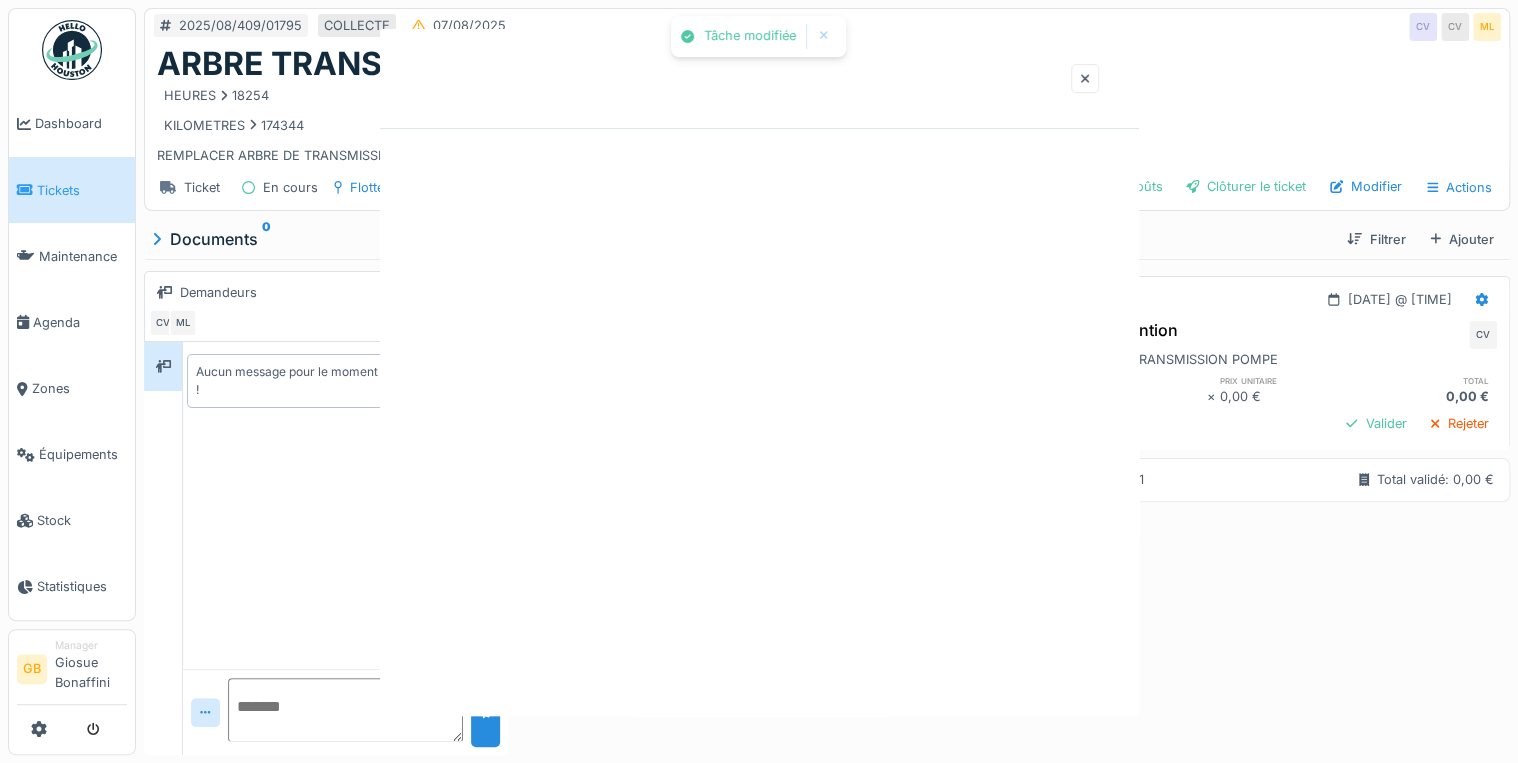scroll, scrollTop: 0, scrollLeft: 0, axis: both 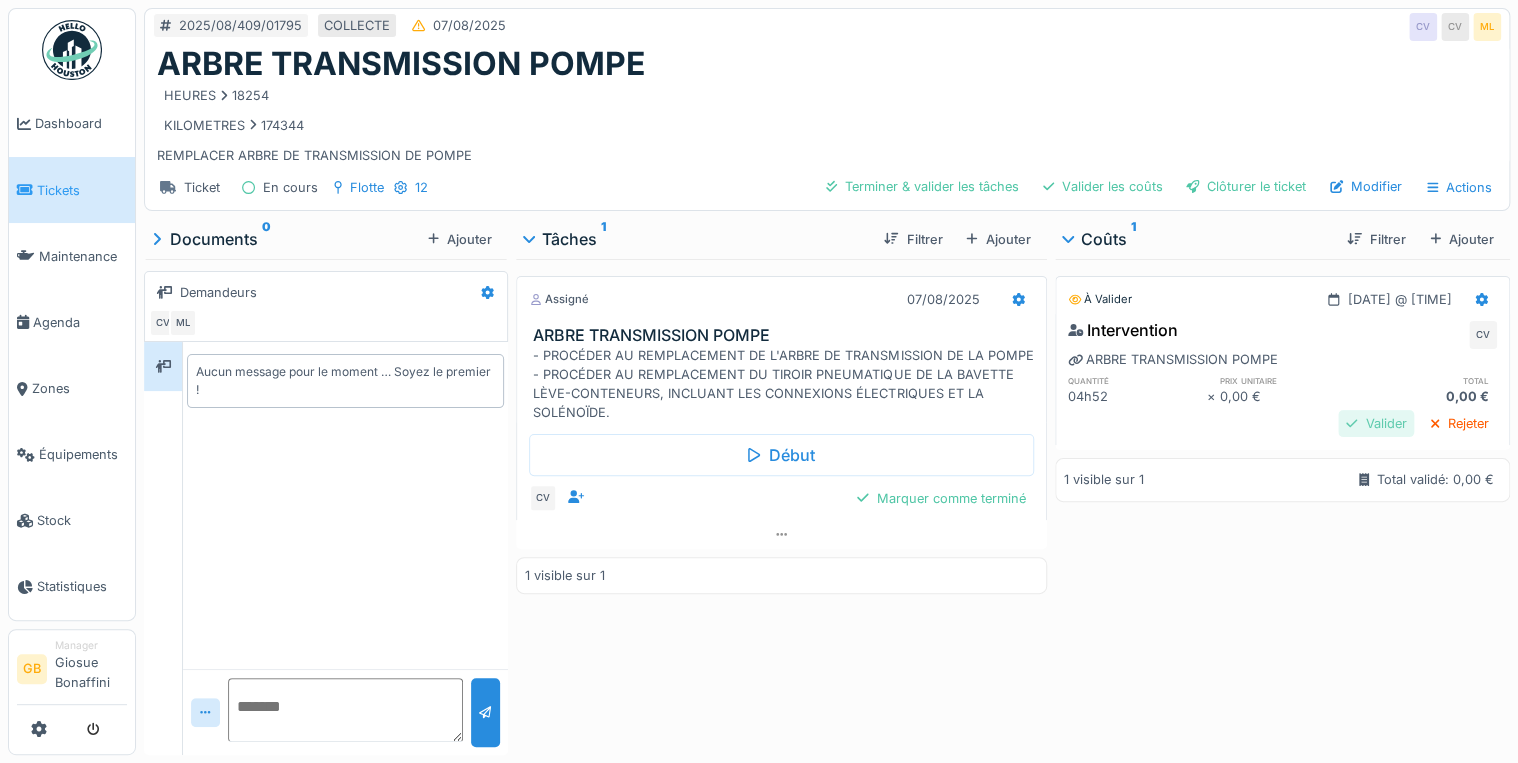 click on "Valider" at bounding box center (1376, 423) 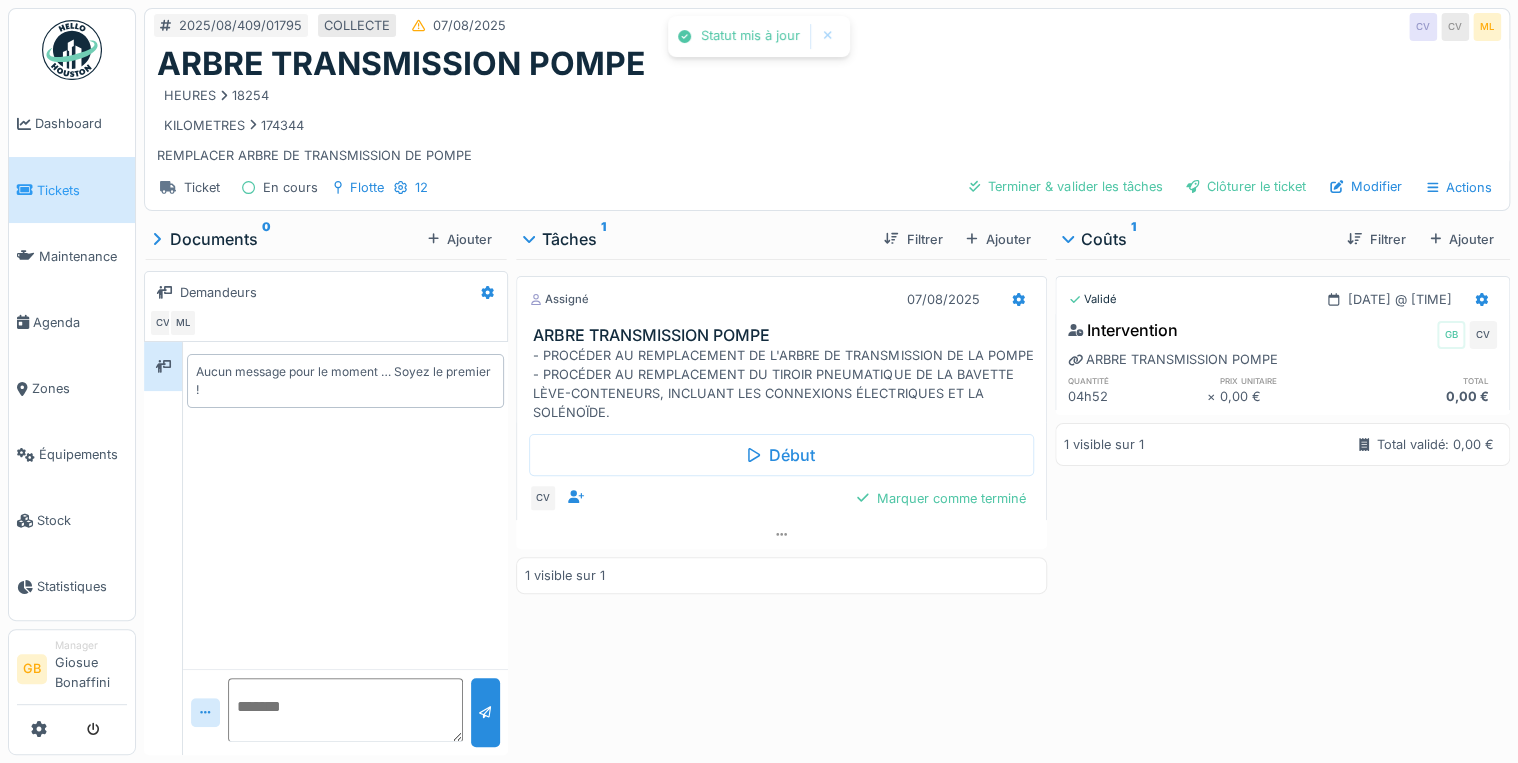 click on "Filtrer Ajouter" at bounding box center [1416, 239] 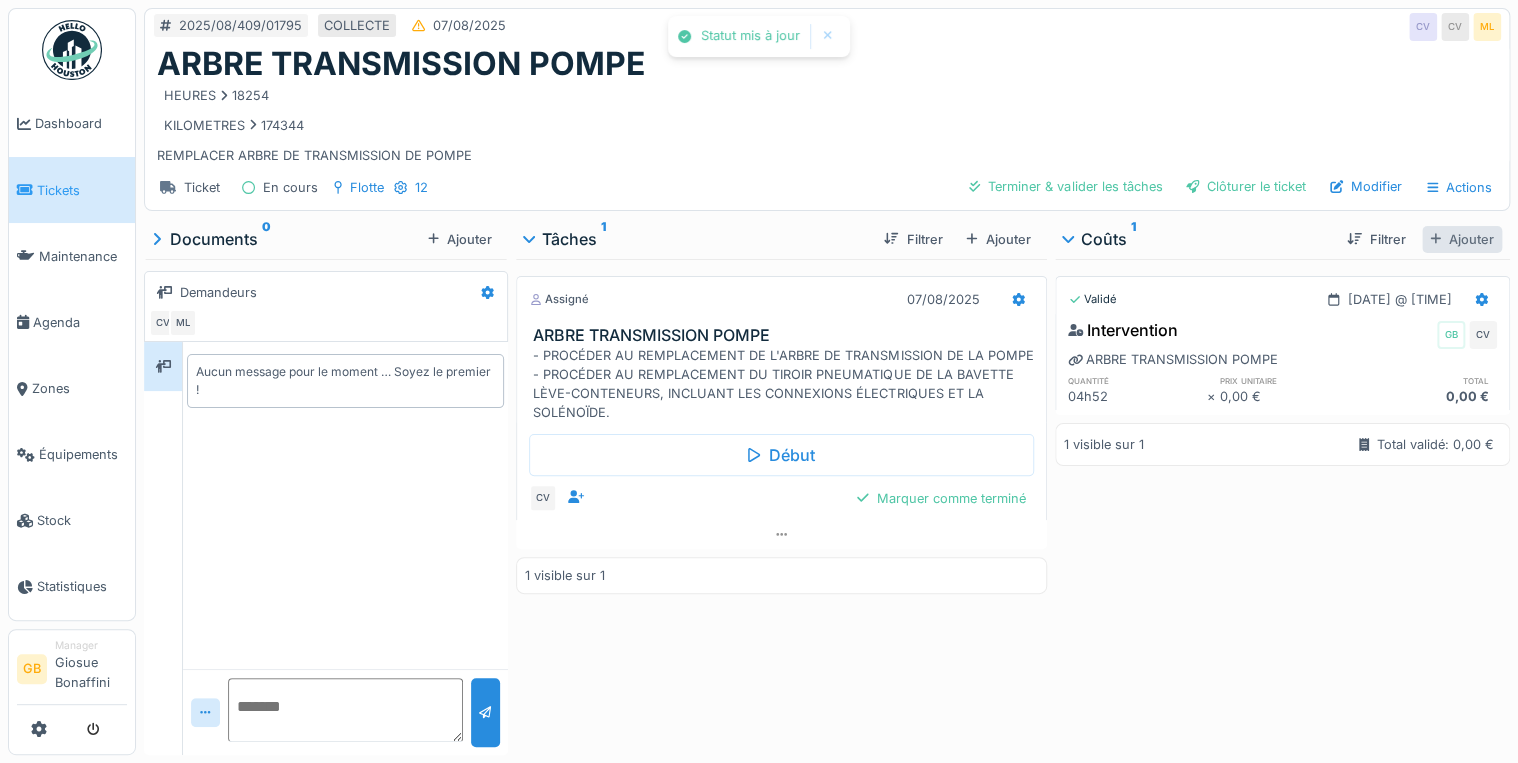 click on "Ajouter" at bounding box center (1462, 239) 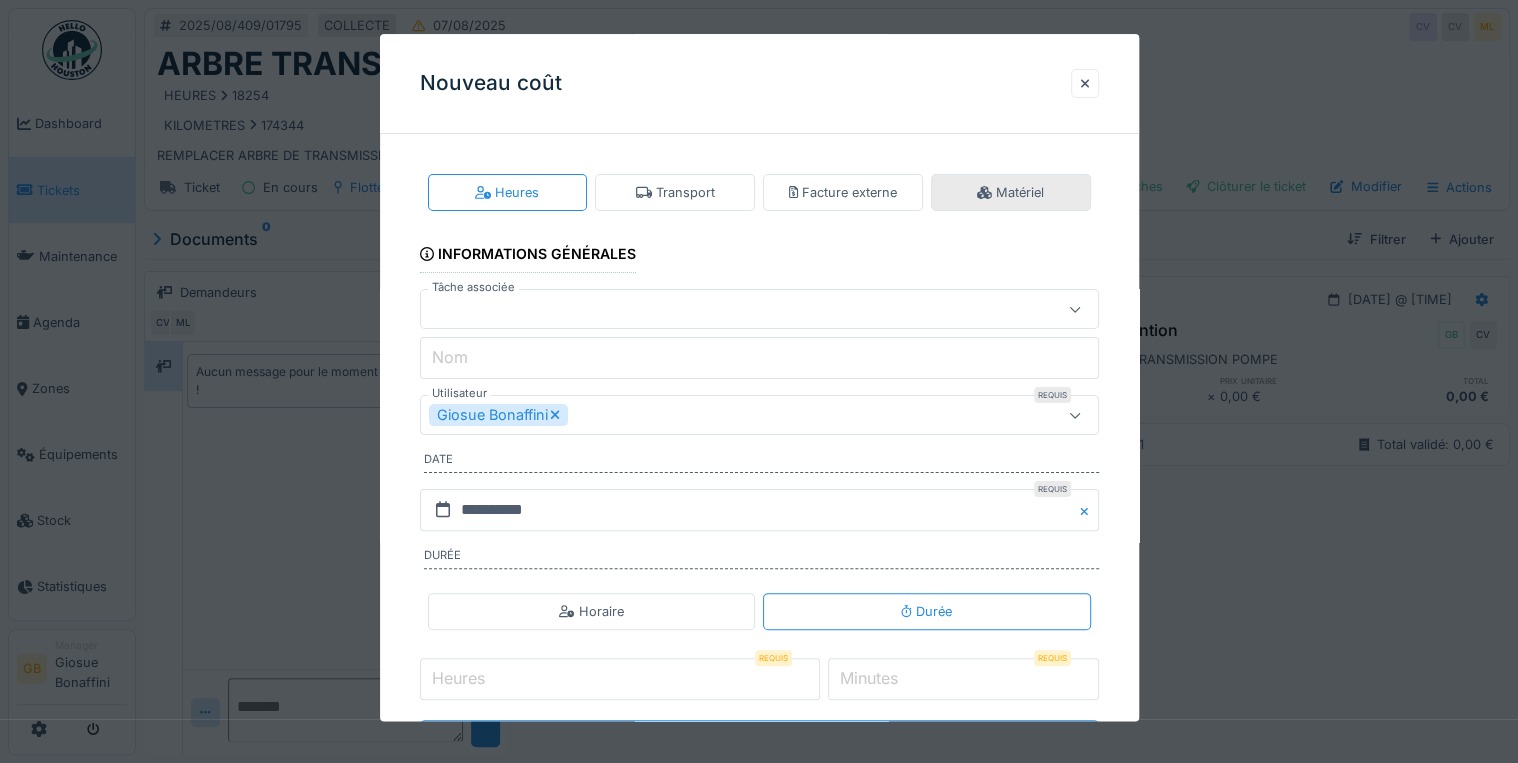click on "Matériel" at bounding box center (1010, 192) 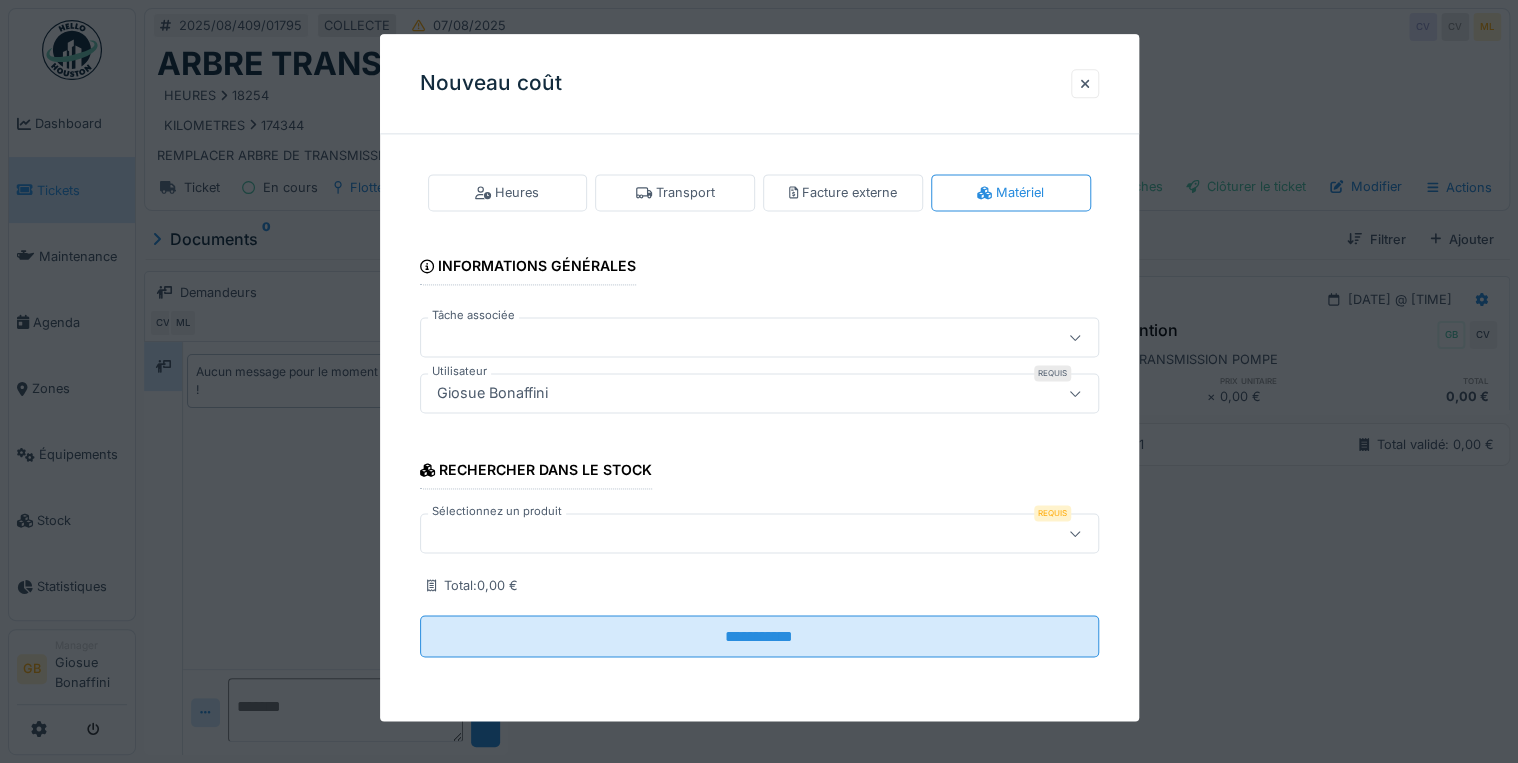 click at bounding box center [718, 534] 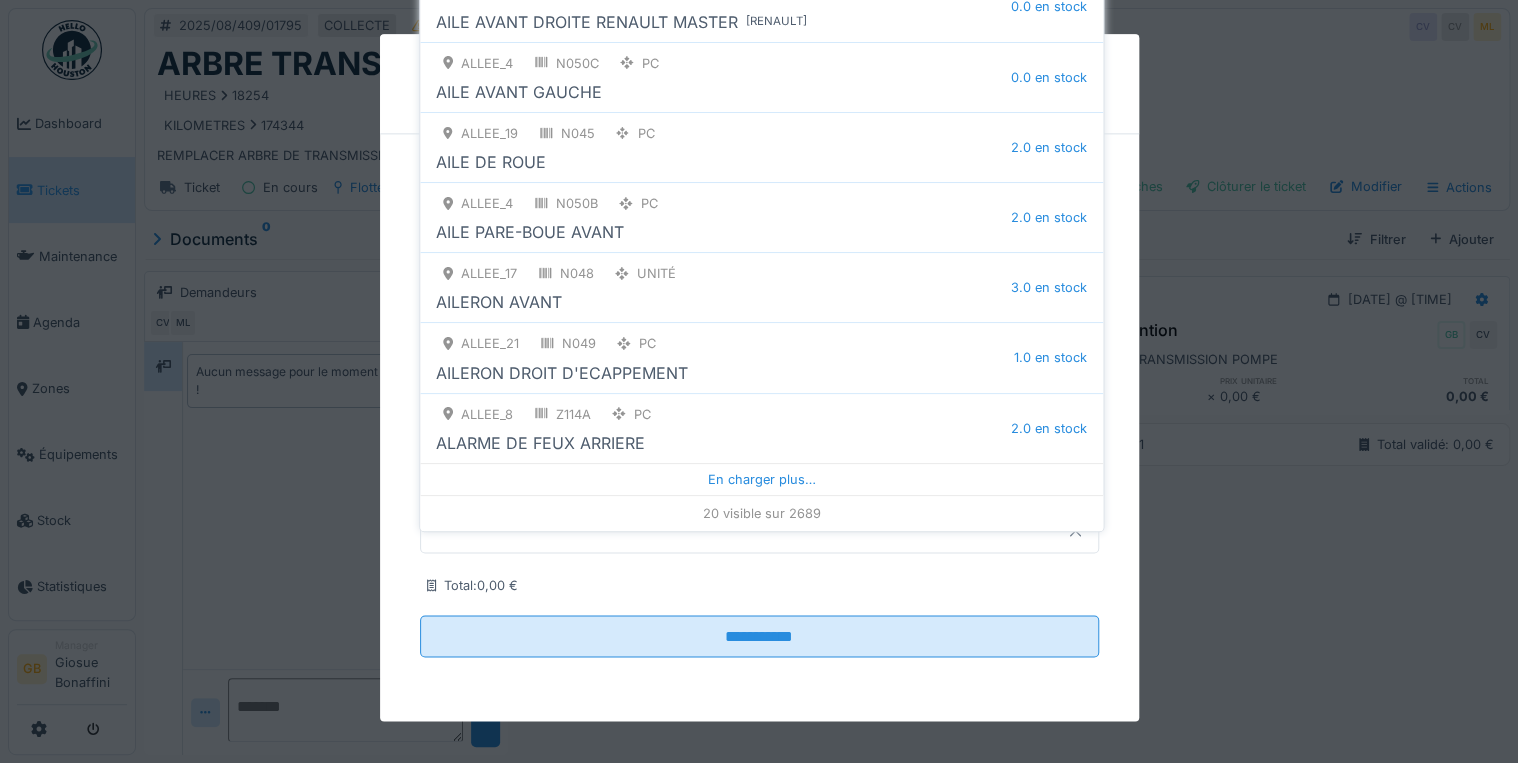 click at bounding box center [718, 534] 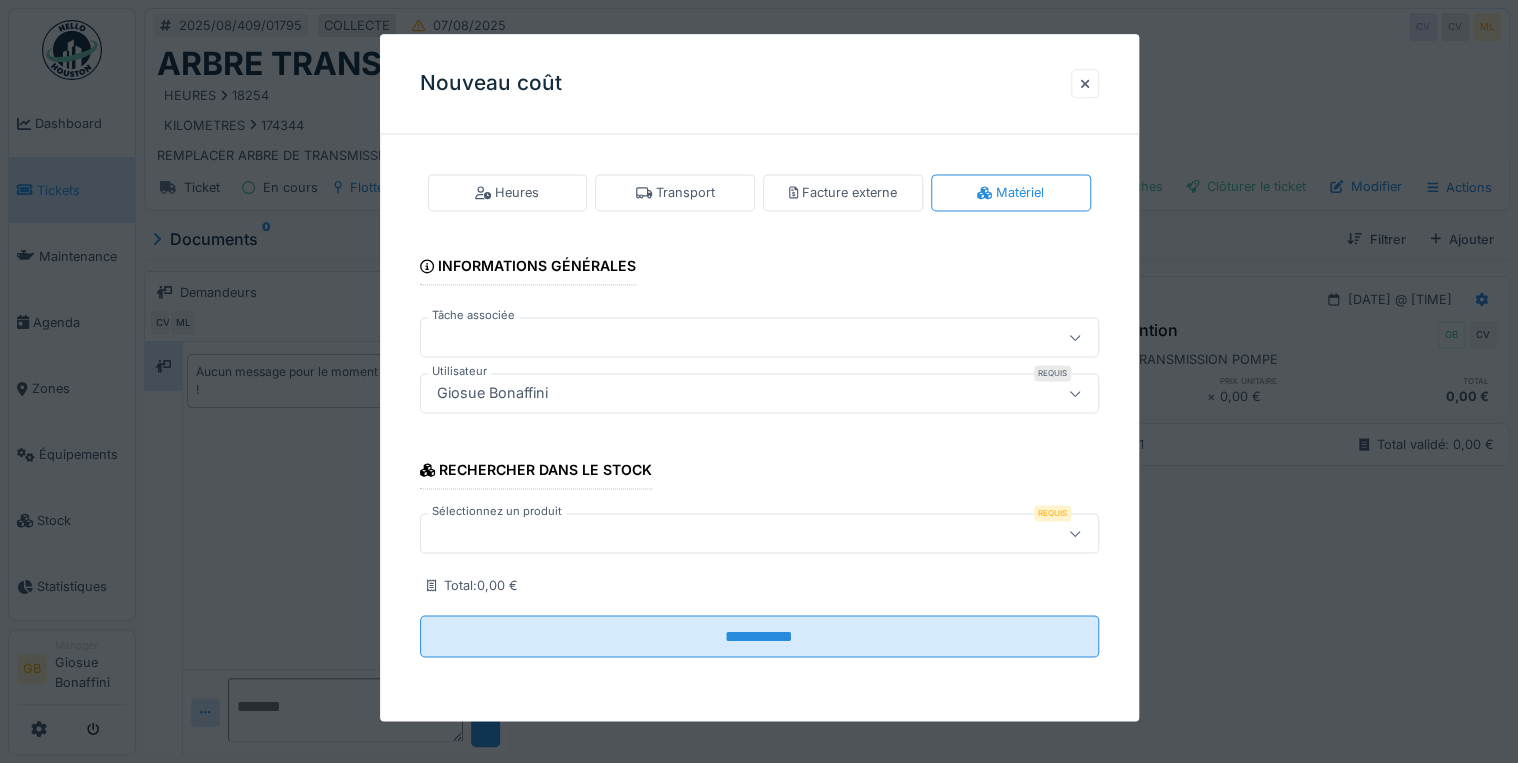 click at bounding box center [718, 534] 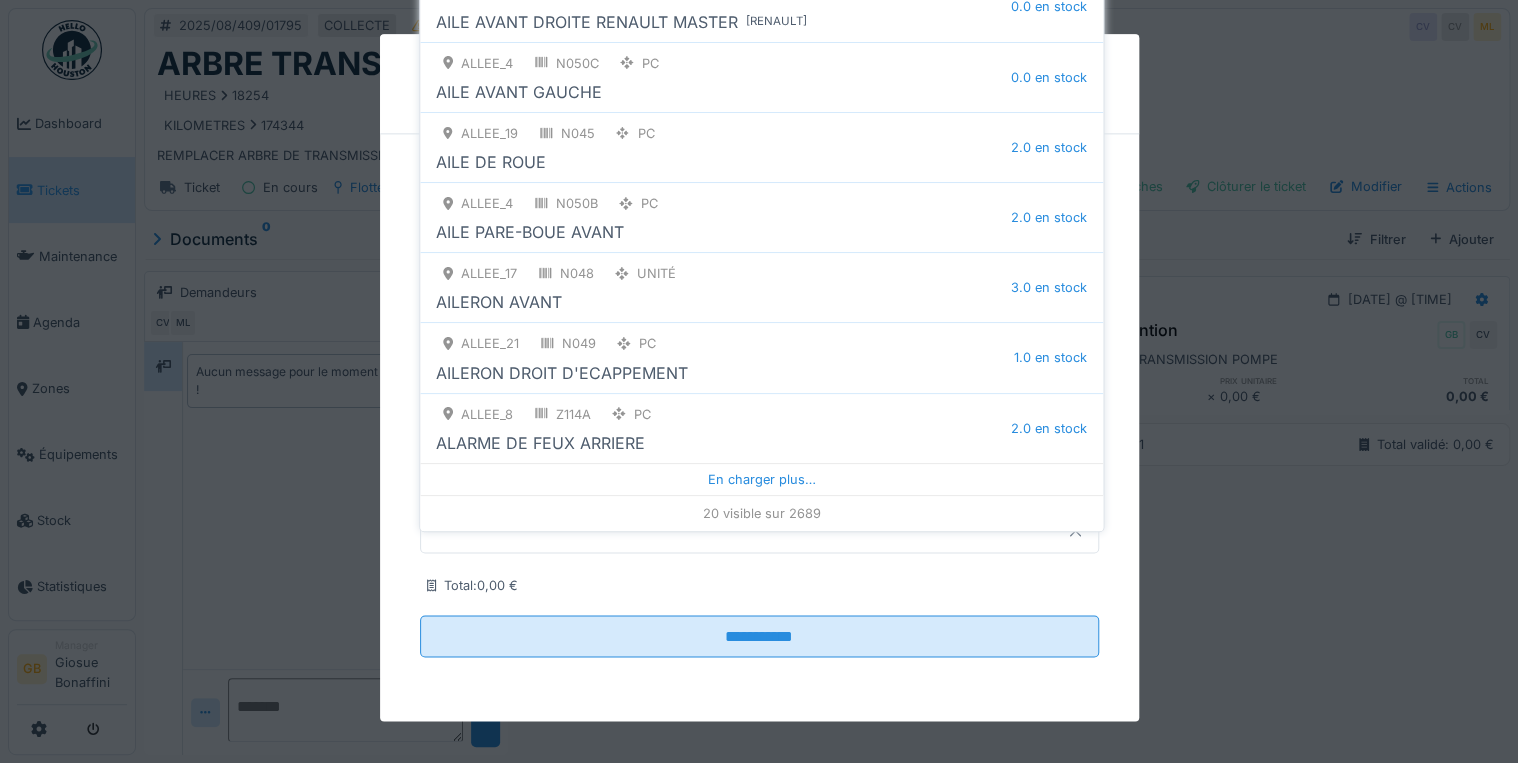 click at bounding box center (718, 534) 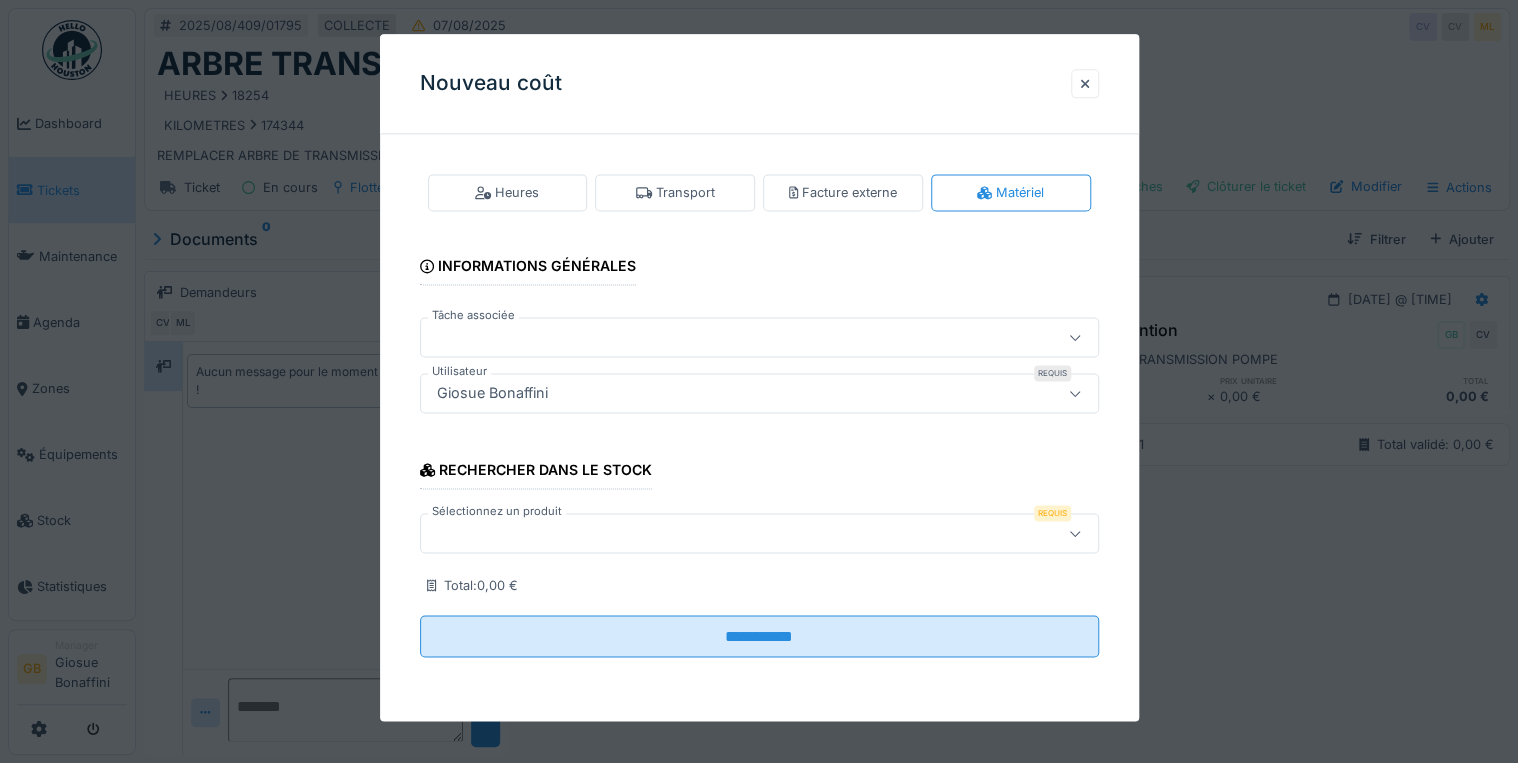 click at bounding box center [718, 534] 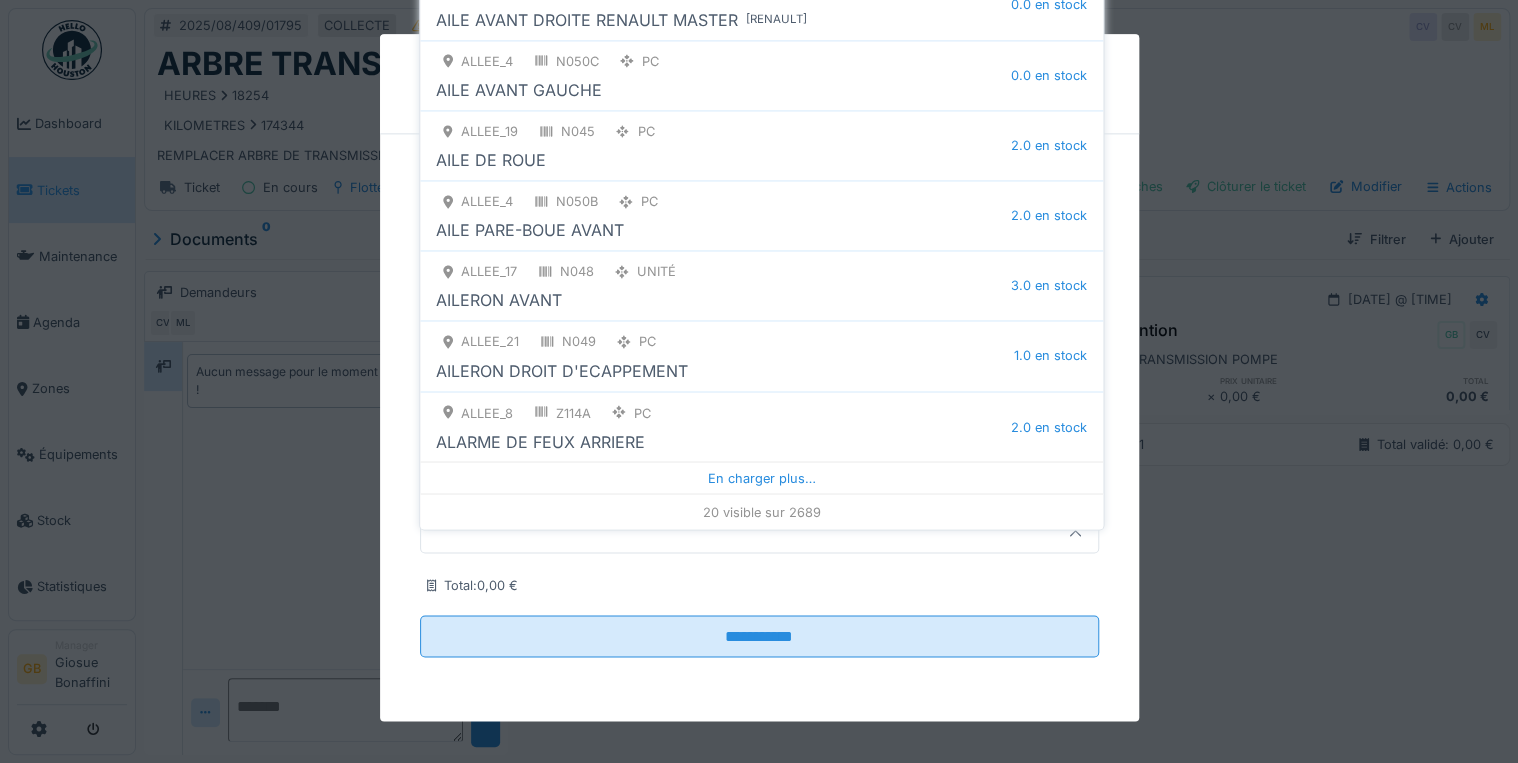 scroll, scrollTop: 12, scrollLeft: 0, axis: vertical 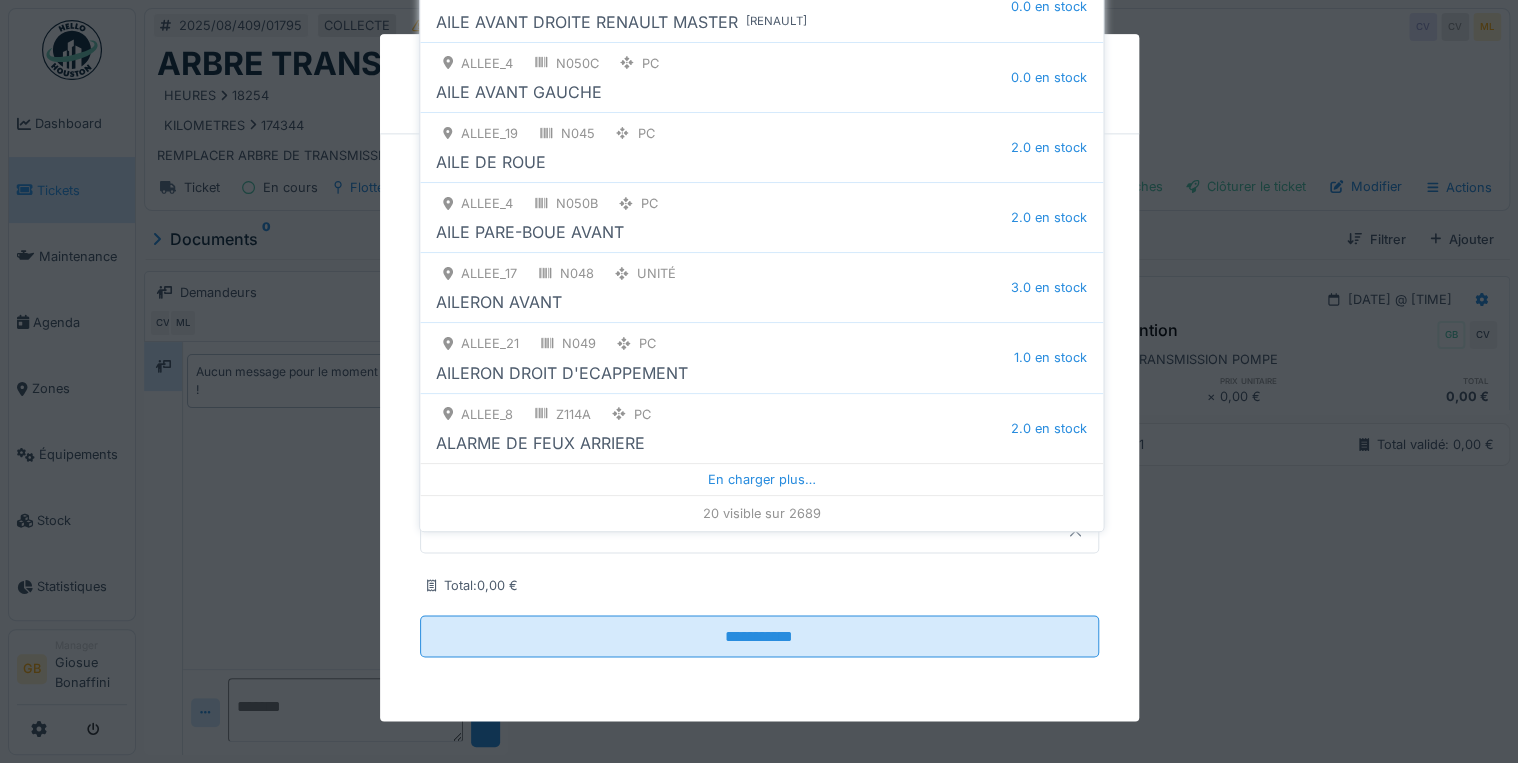 click on "**********" at bounding box center (759, 431) 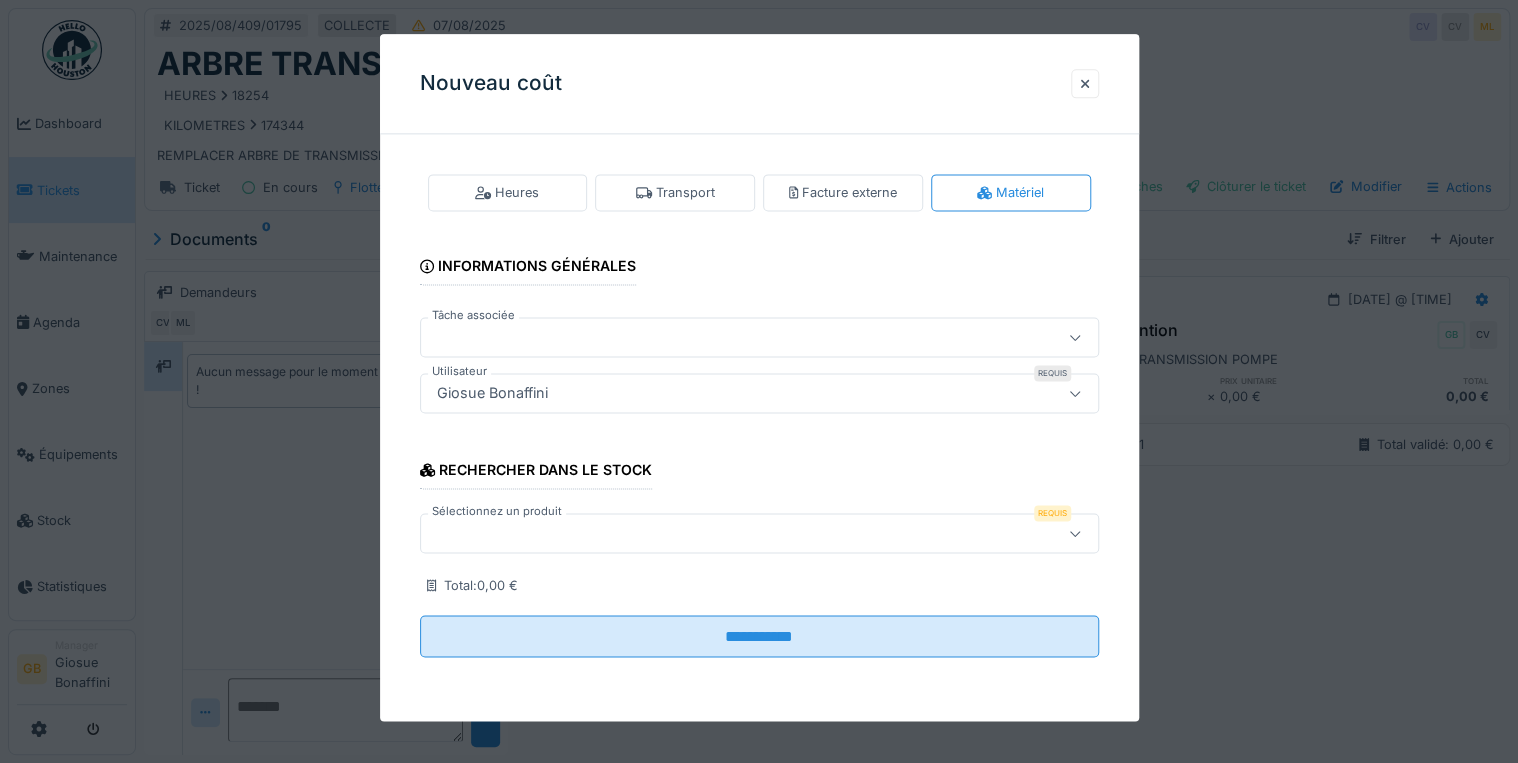 click at bounding box center [718, 534] 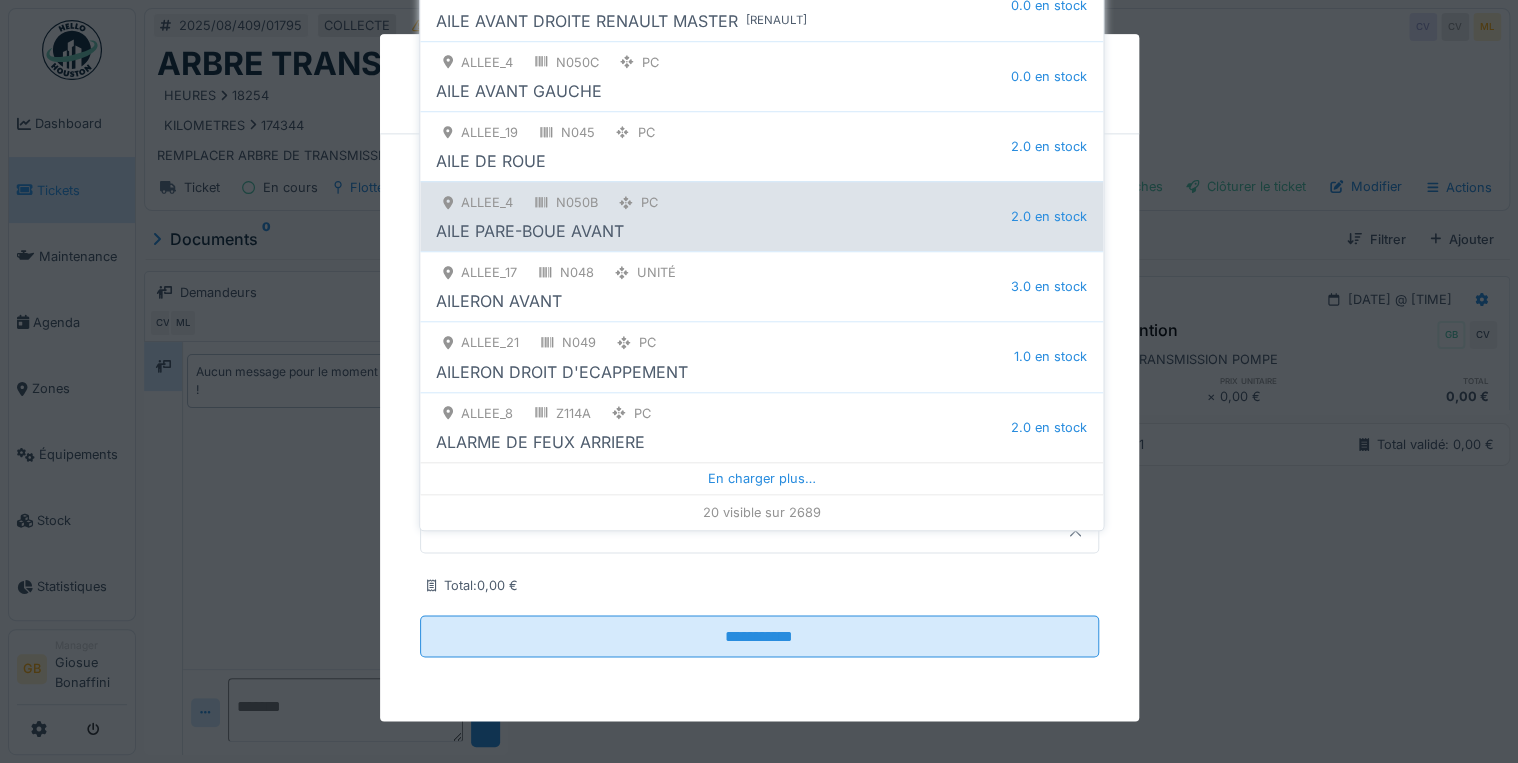 scroll, scrollTop: 0, scrollLeft: 0, axis: both 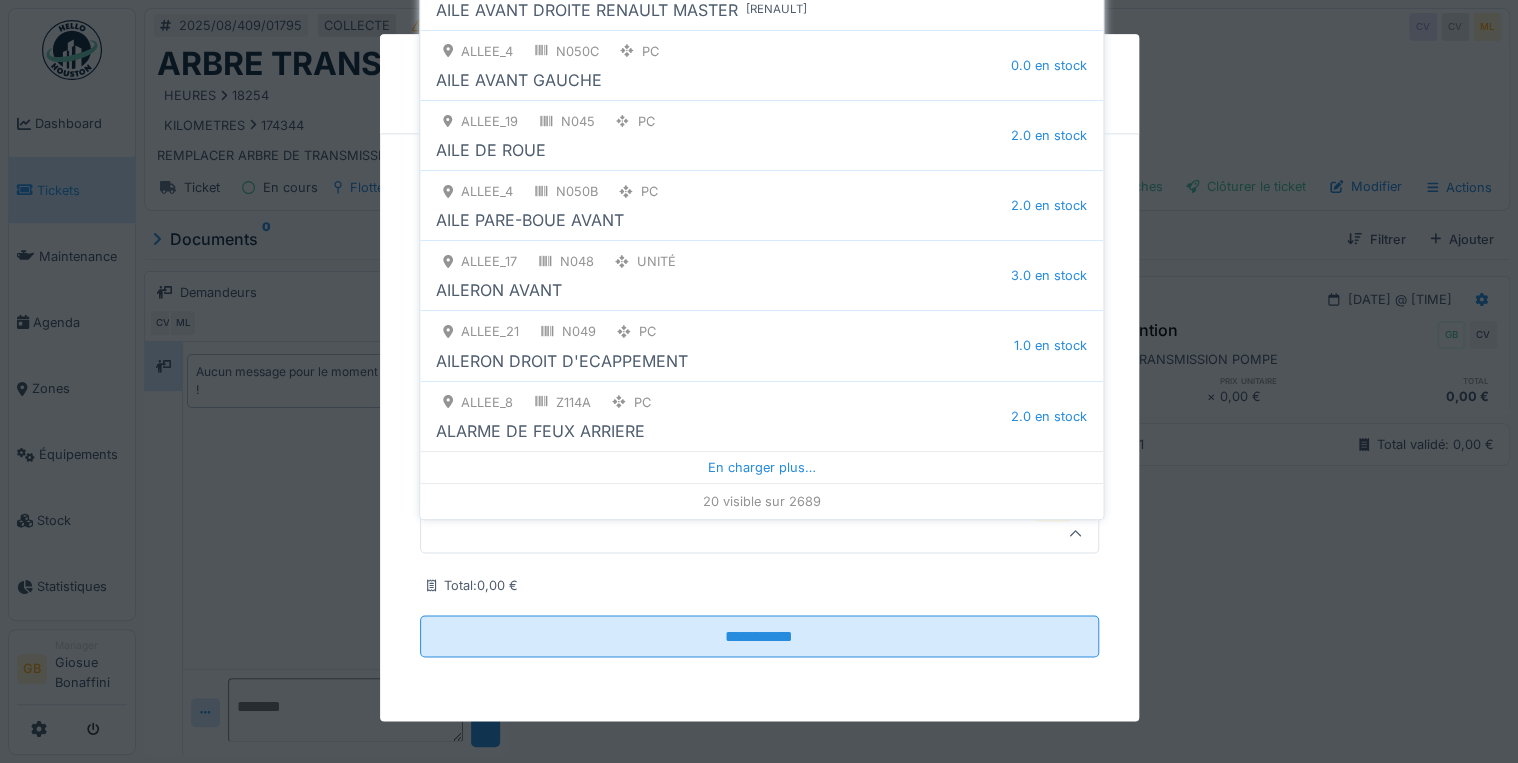 click at bounding box center [718, 534] 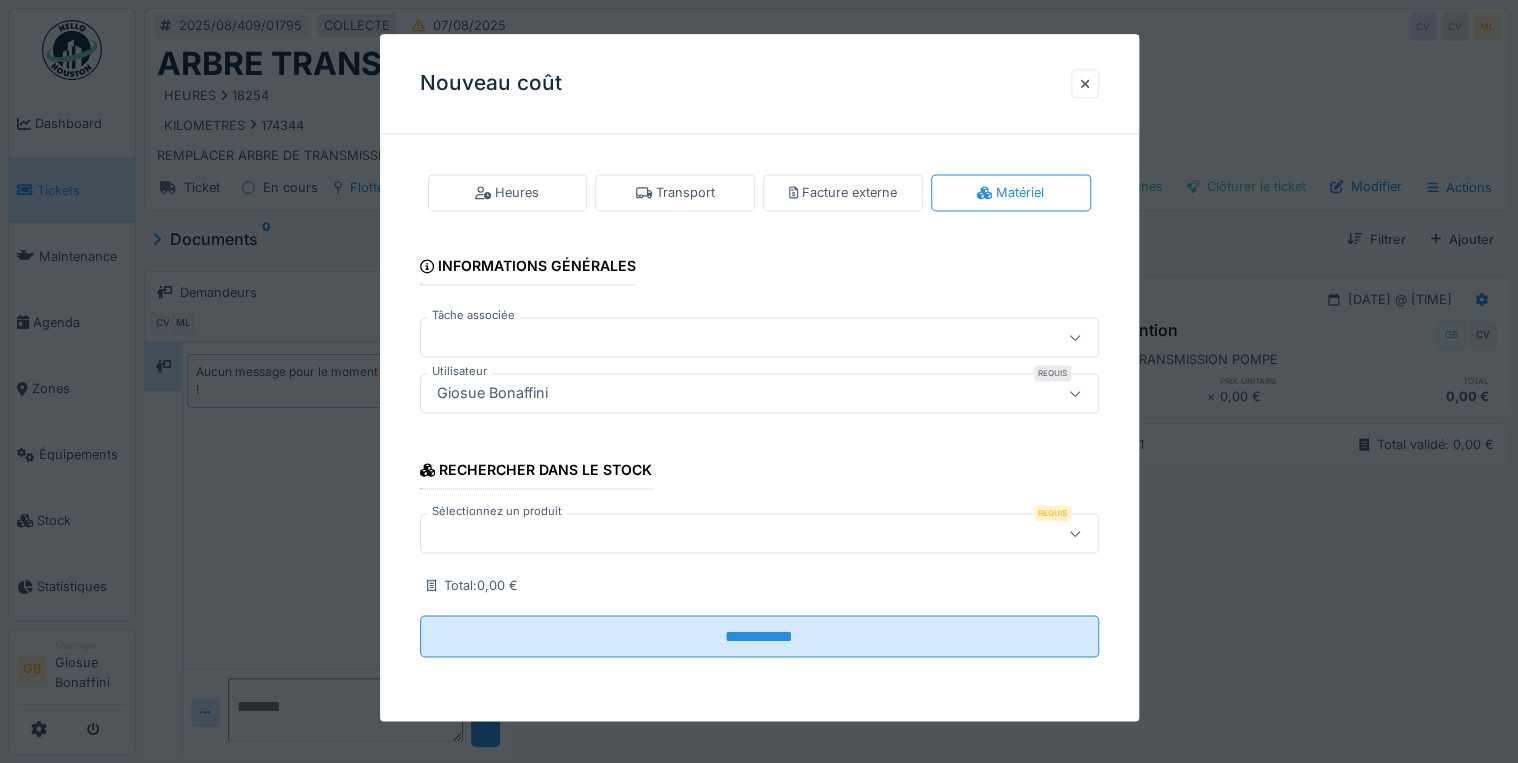 click on "Requis" at bounding box center (1052, 514) 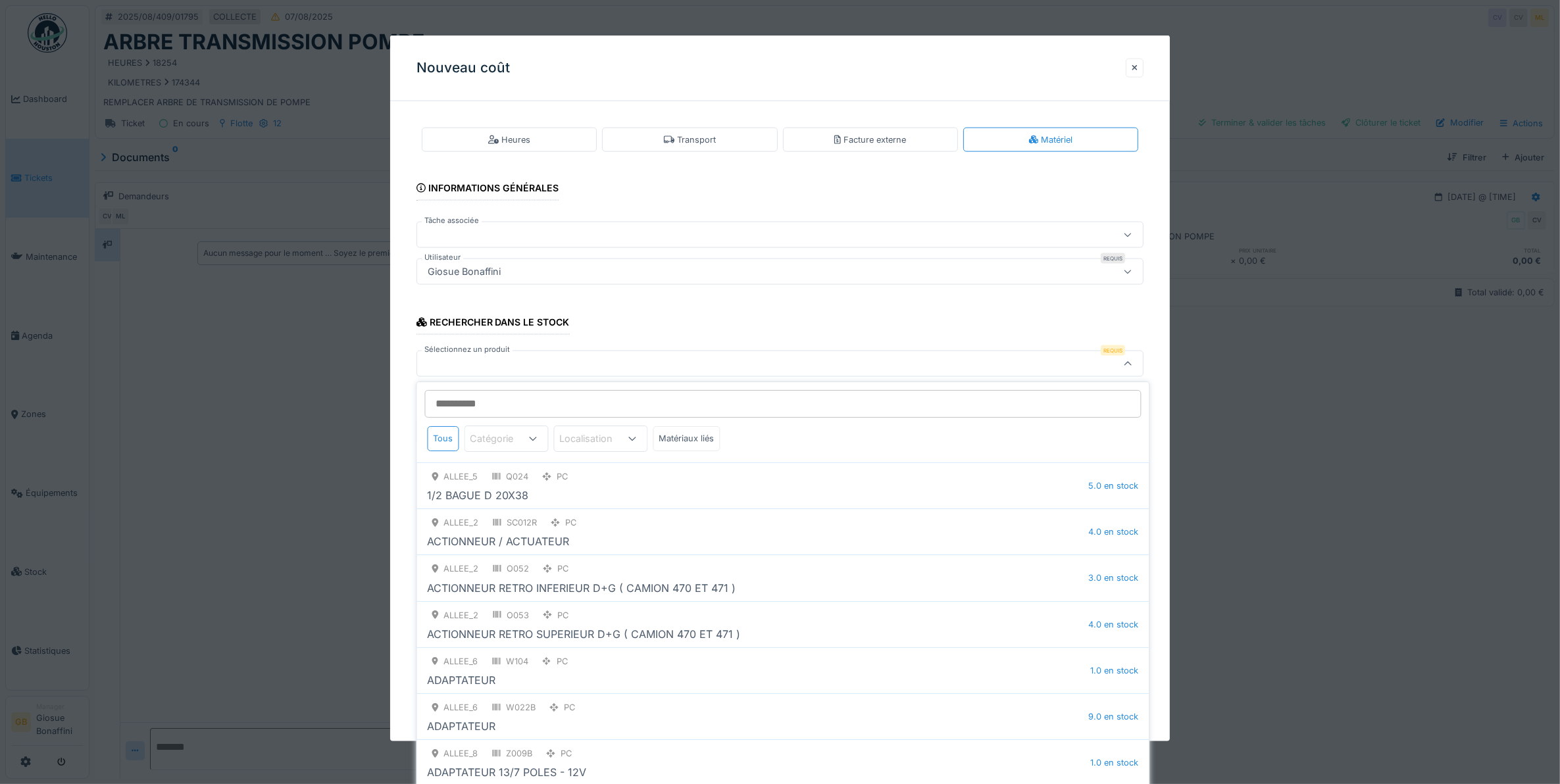 drag, startPoint x: 1005, startPoint y: 53, endPoint x: 731, endPoint y: 406, distance: 446.861 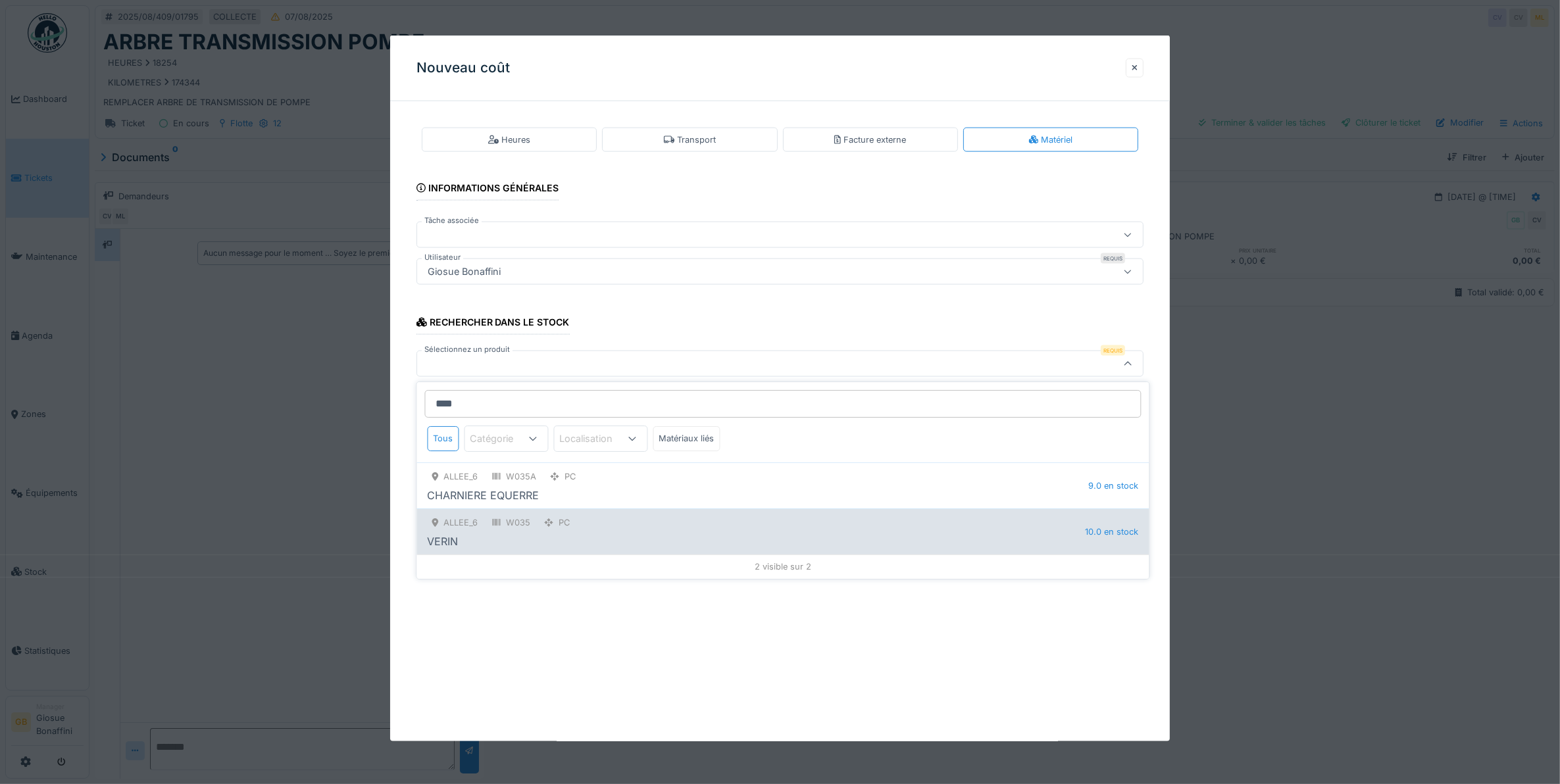 type on "****" 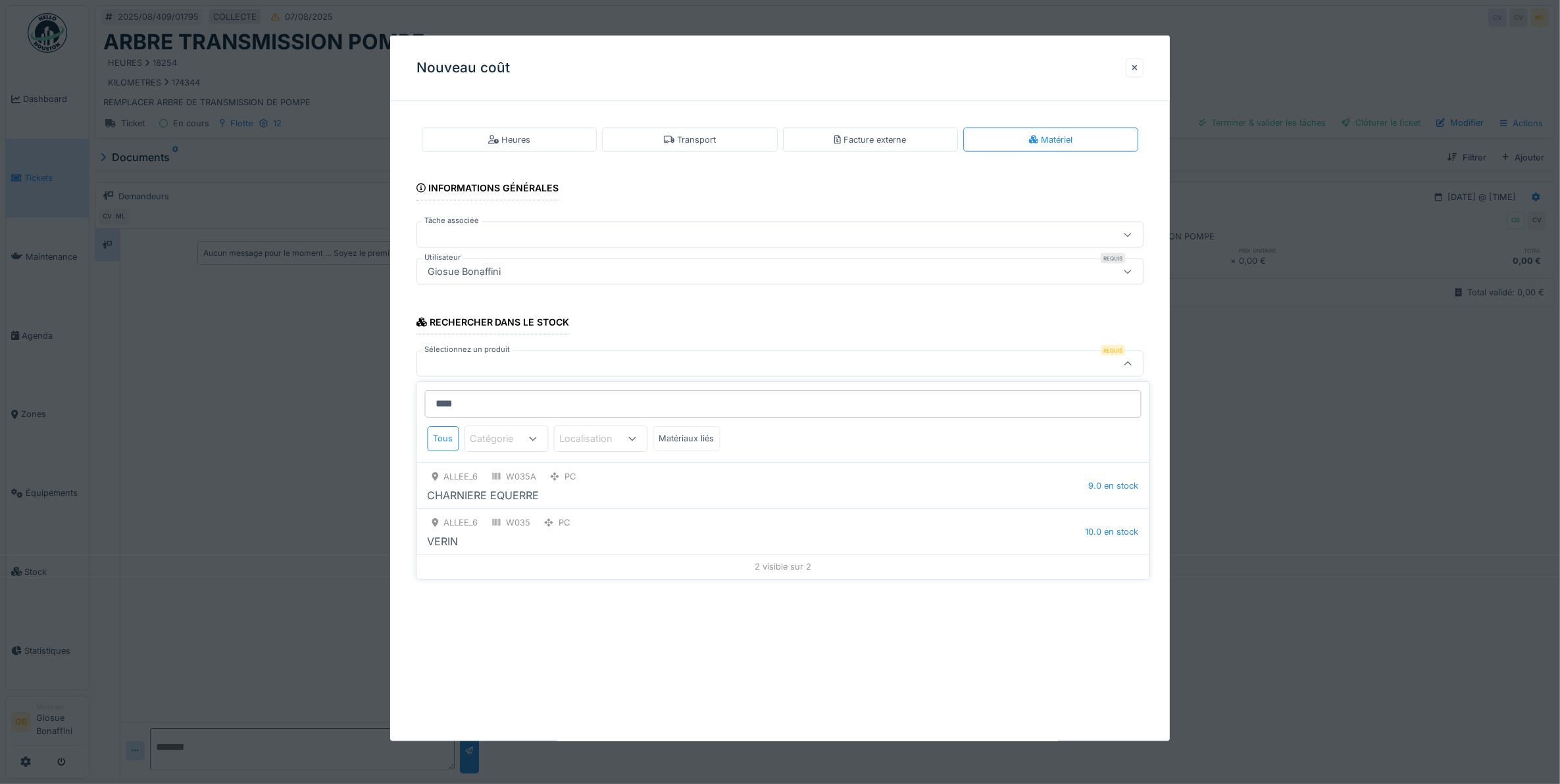 click at bounding box center [549, 522] 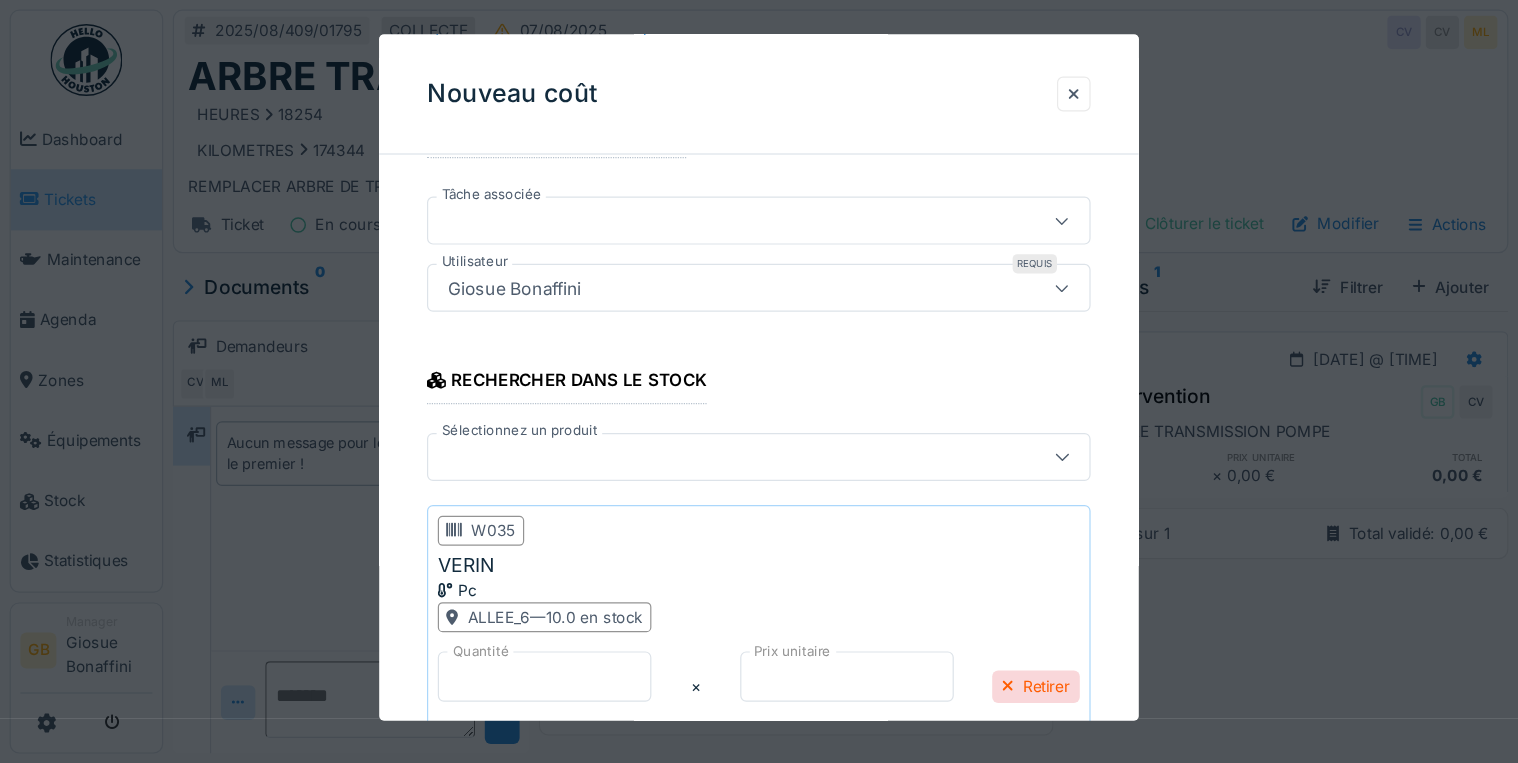 scroll, scrollTop: 193, scrollLeft: 0, axis: vertical 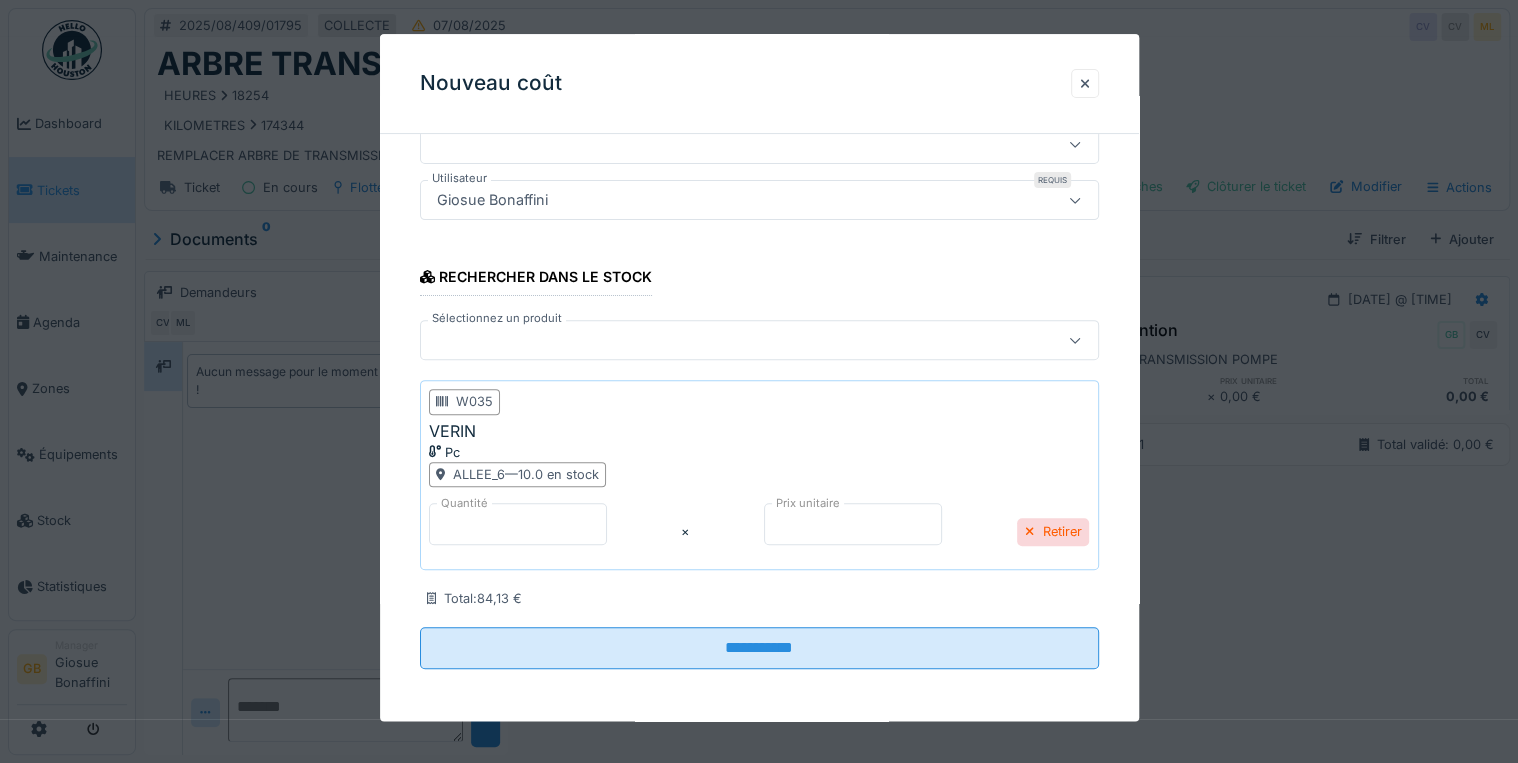 click at bounding box center (718, 341) 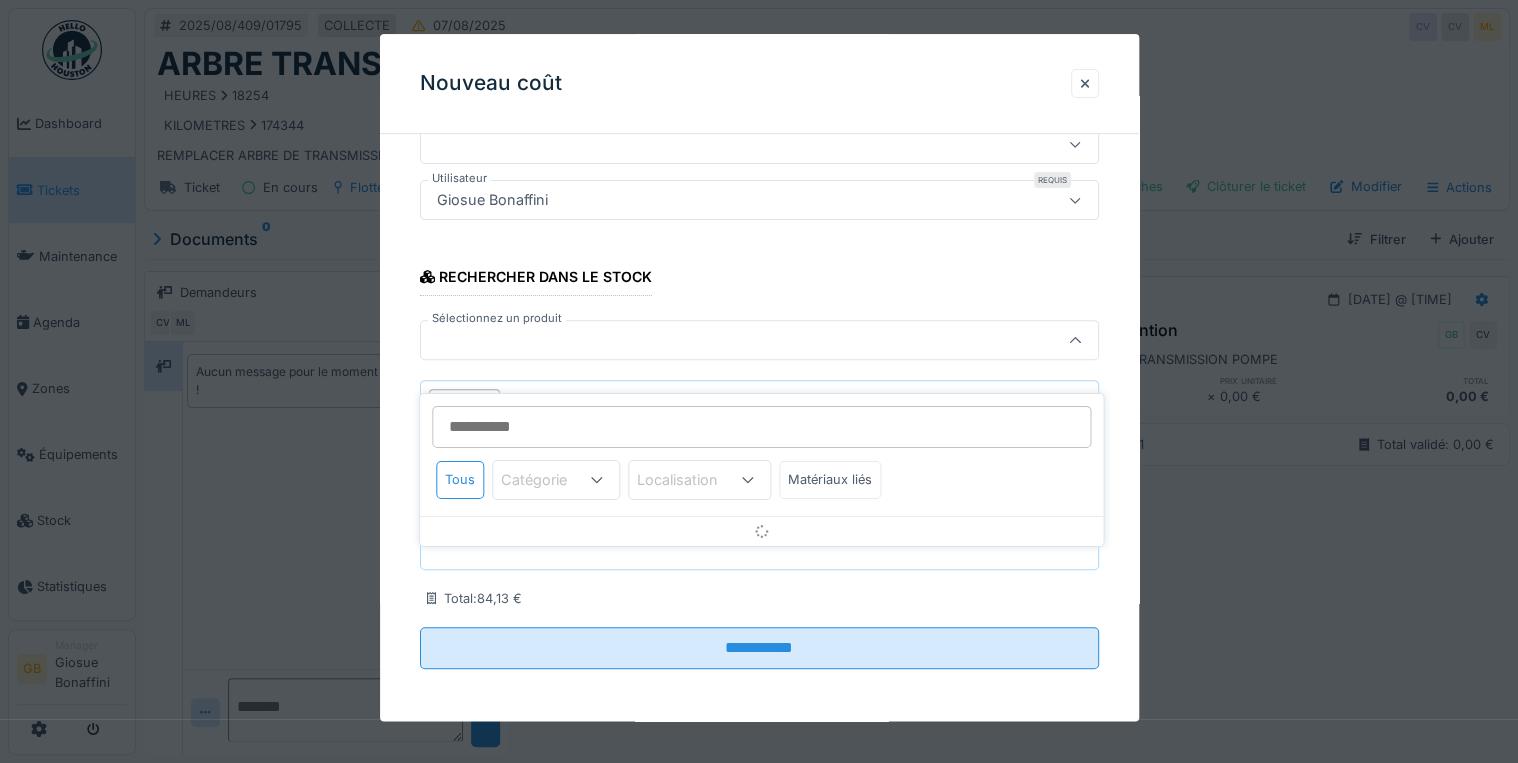 scroll, scrollTop: 155, scrollLeft: 0, axis: vertical 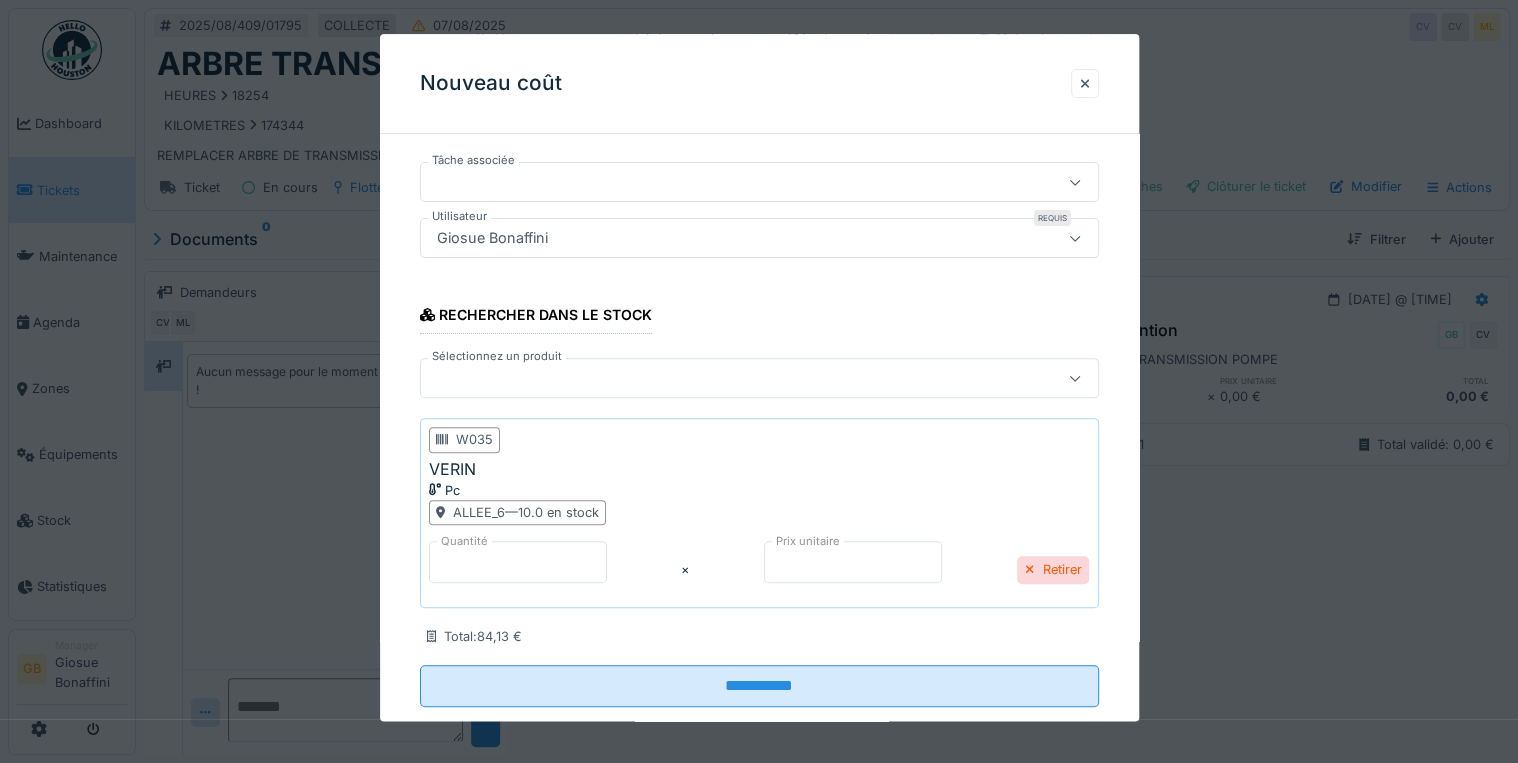 click on "**********" at bounding box center [759, 379] 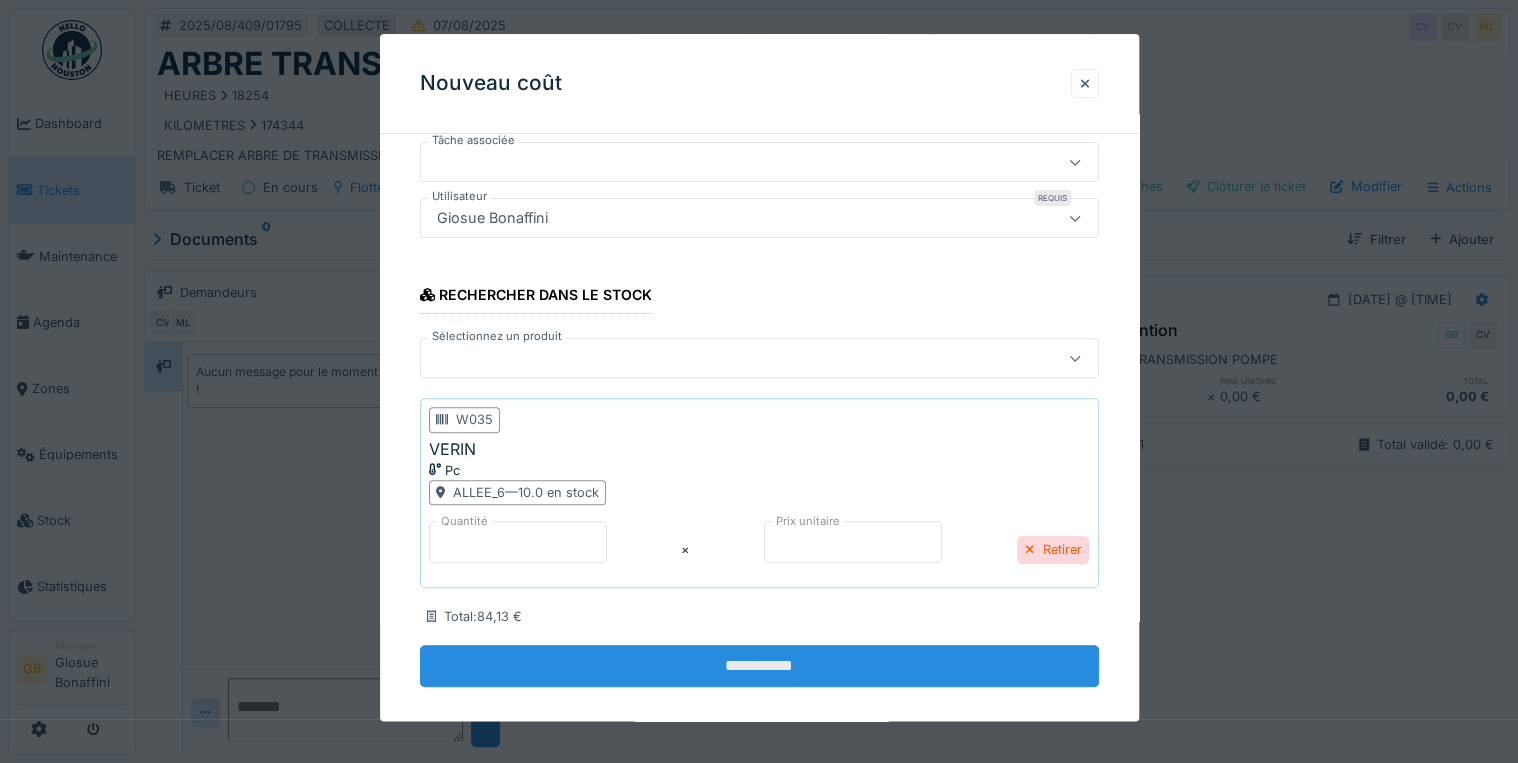 scroll, scrollTop: 193, scrollLeft: 0, axis: vertical 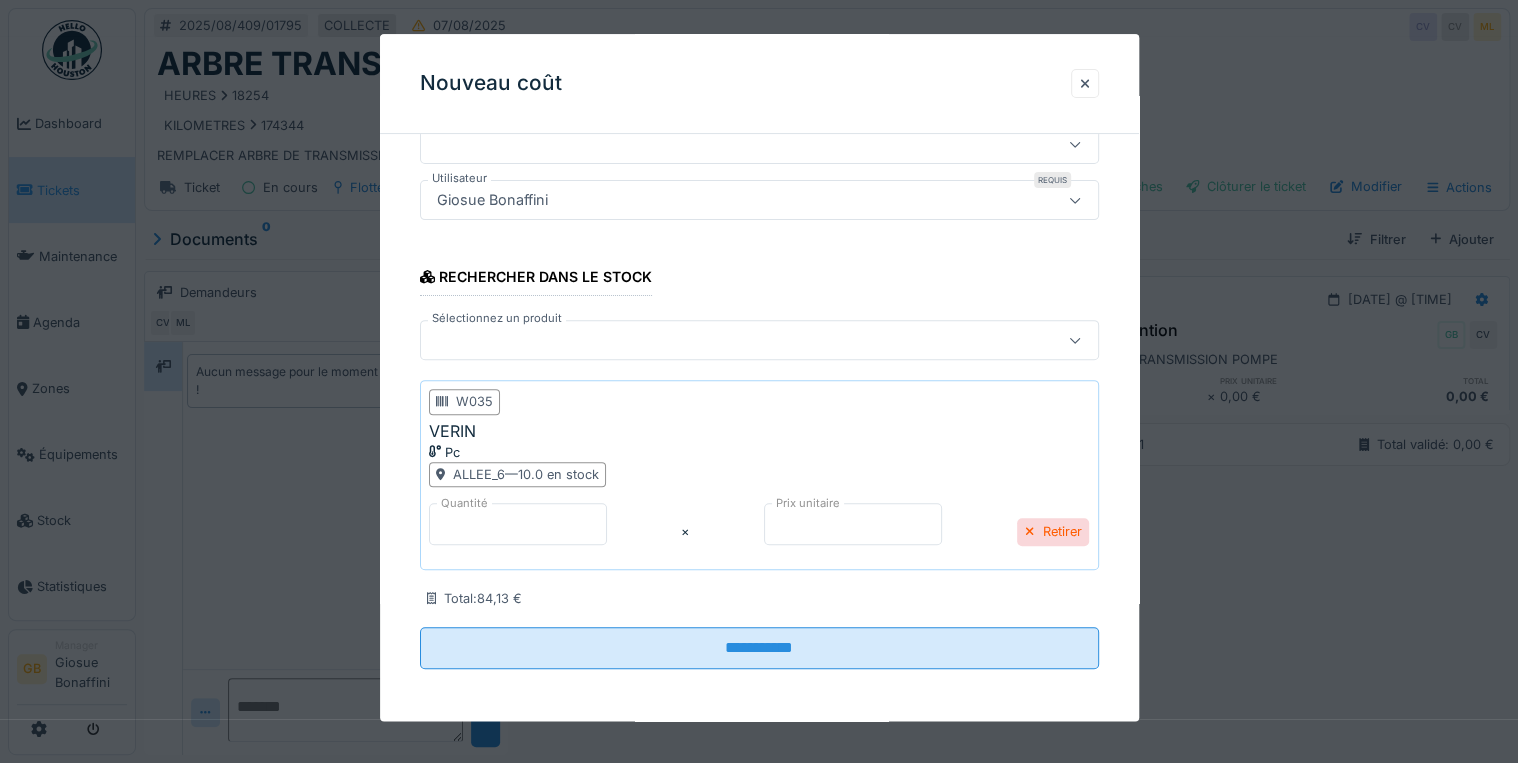 click on "*" at bounding box center [518, 524] 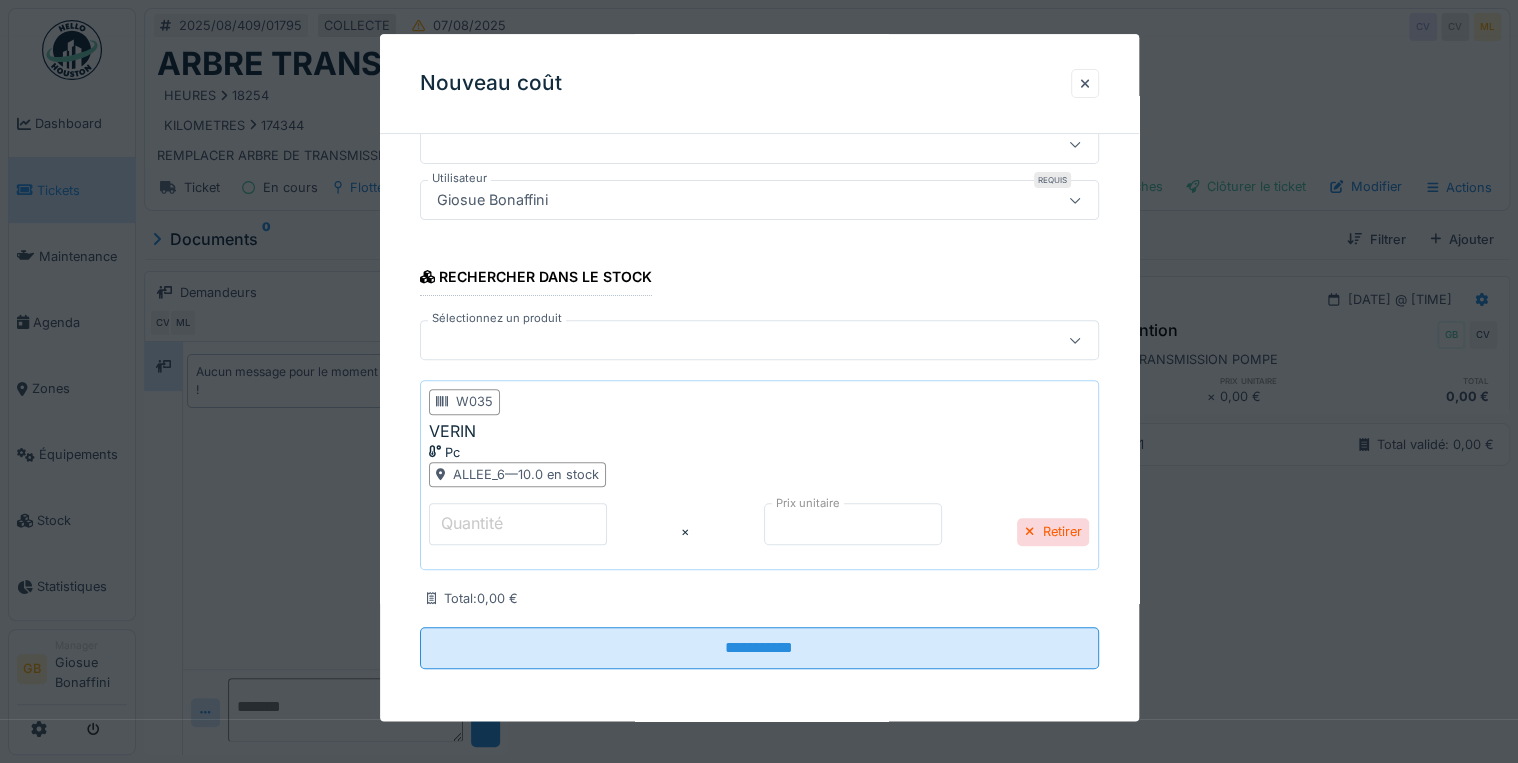 type on "*" 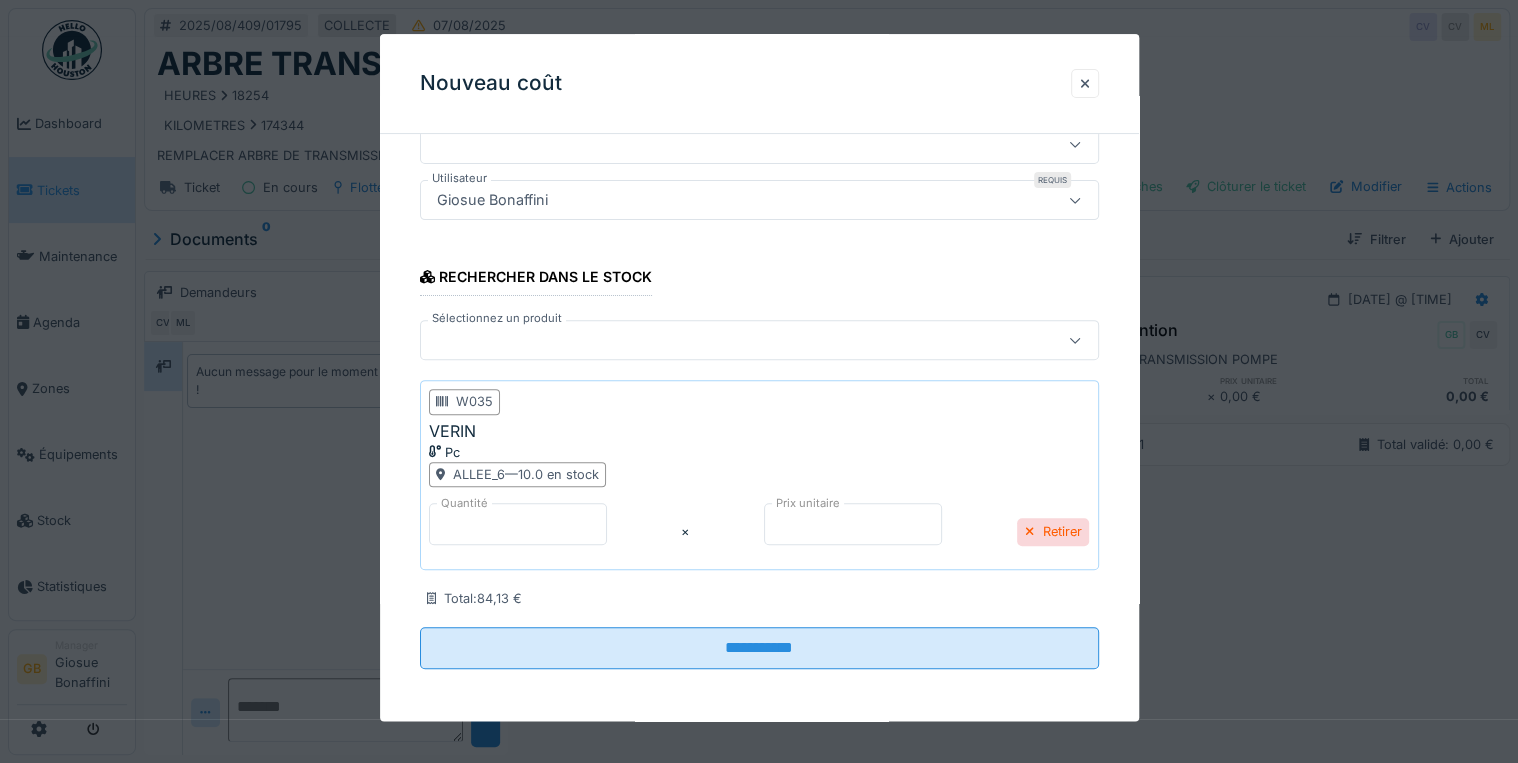 click at bounding box center [718, 341] 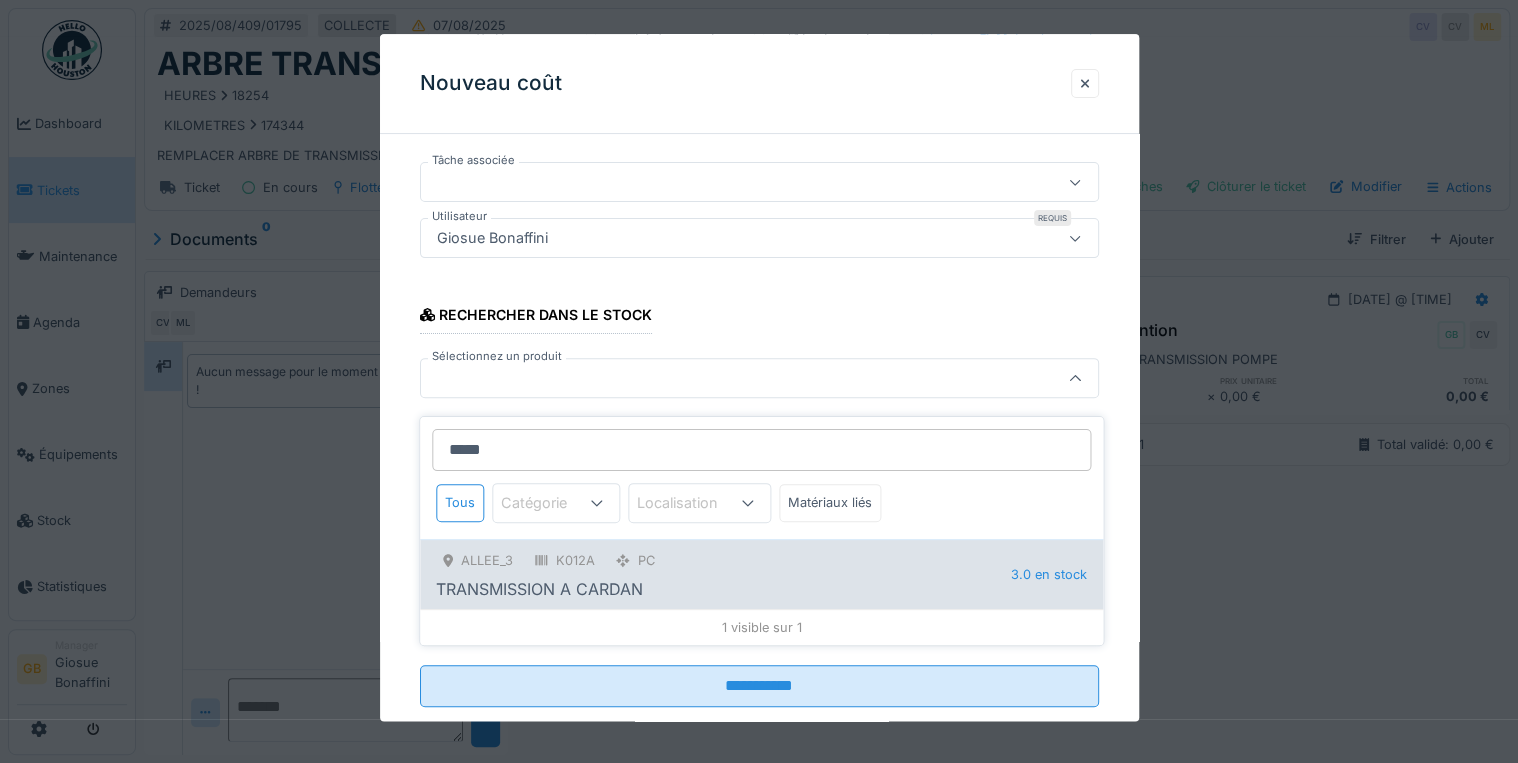 type on "*****" 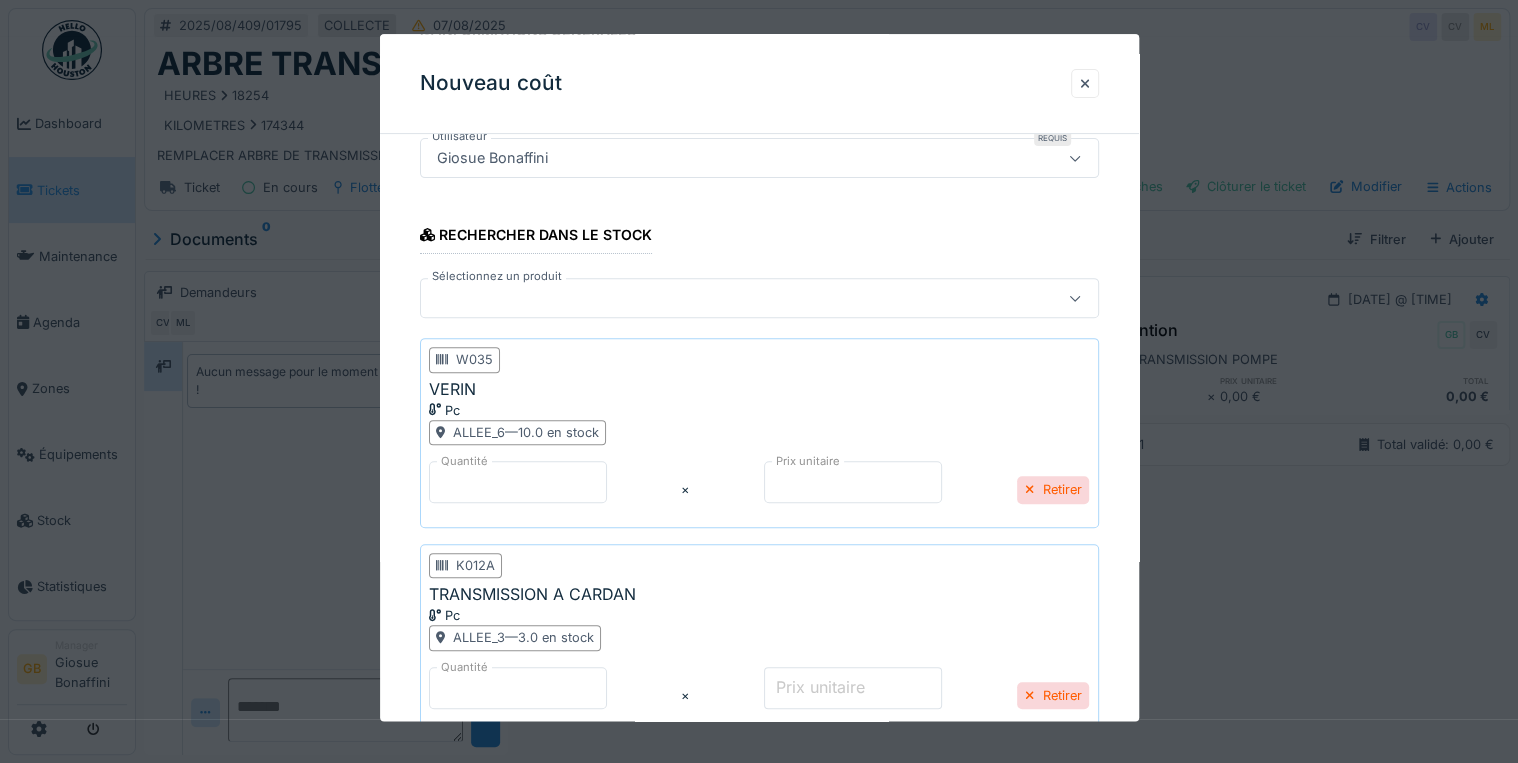 scroll, scrollTop: 395, scrollLeft: 0, axis: vertical 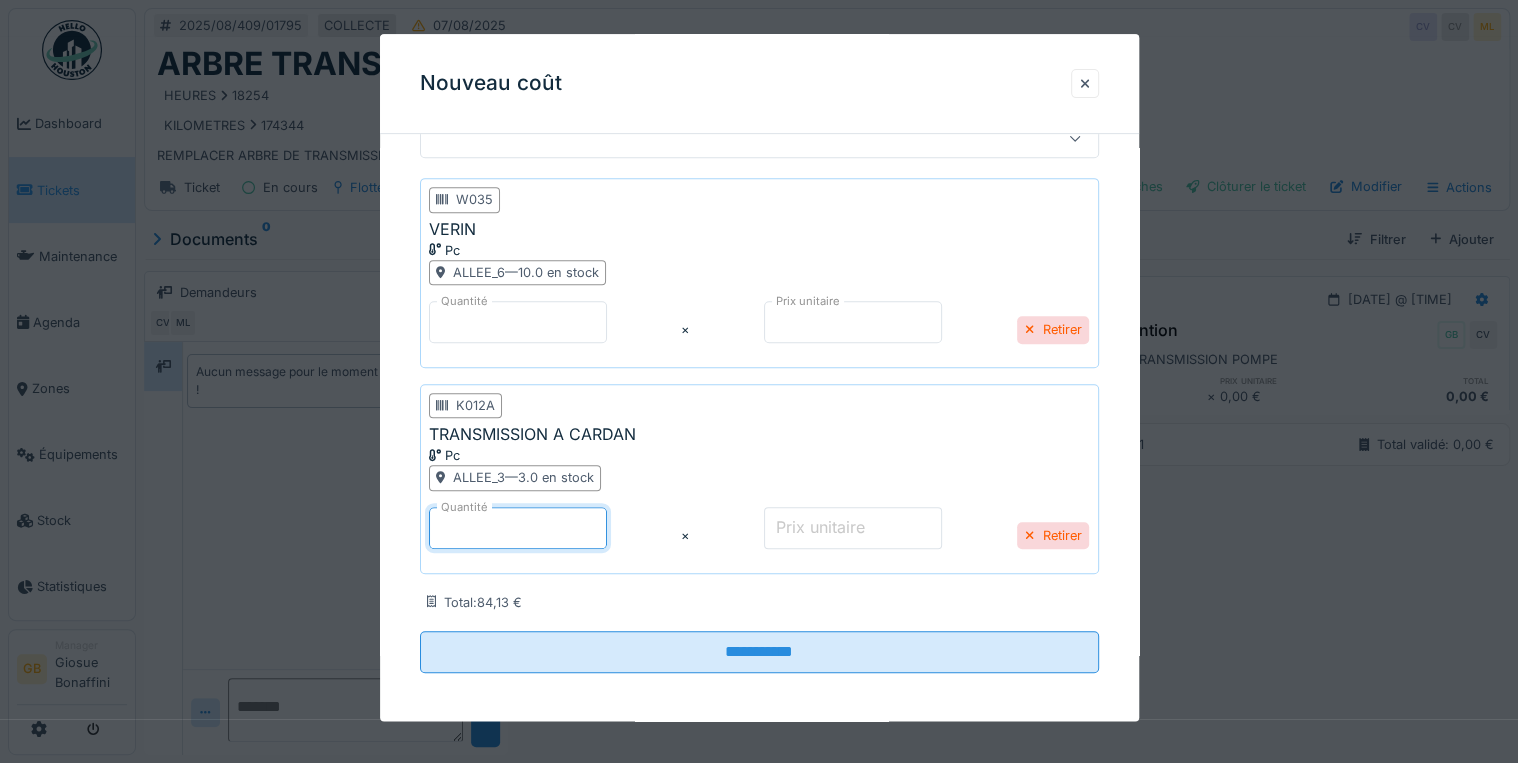 drag, startPoint x: 510, startPoint y: 523, endPoint x: 403, endPoint y: 522, distance: 107.00467 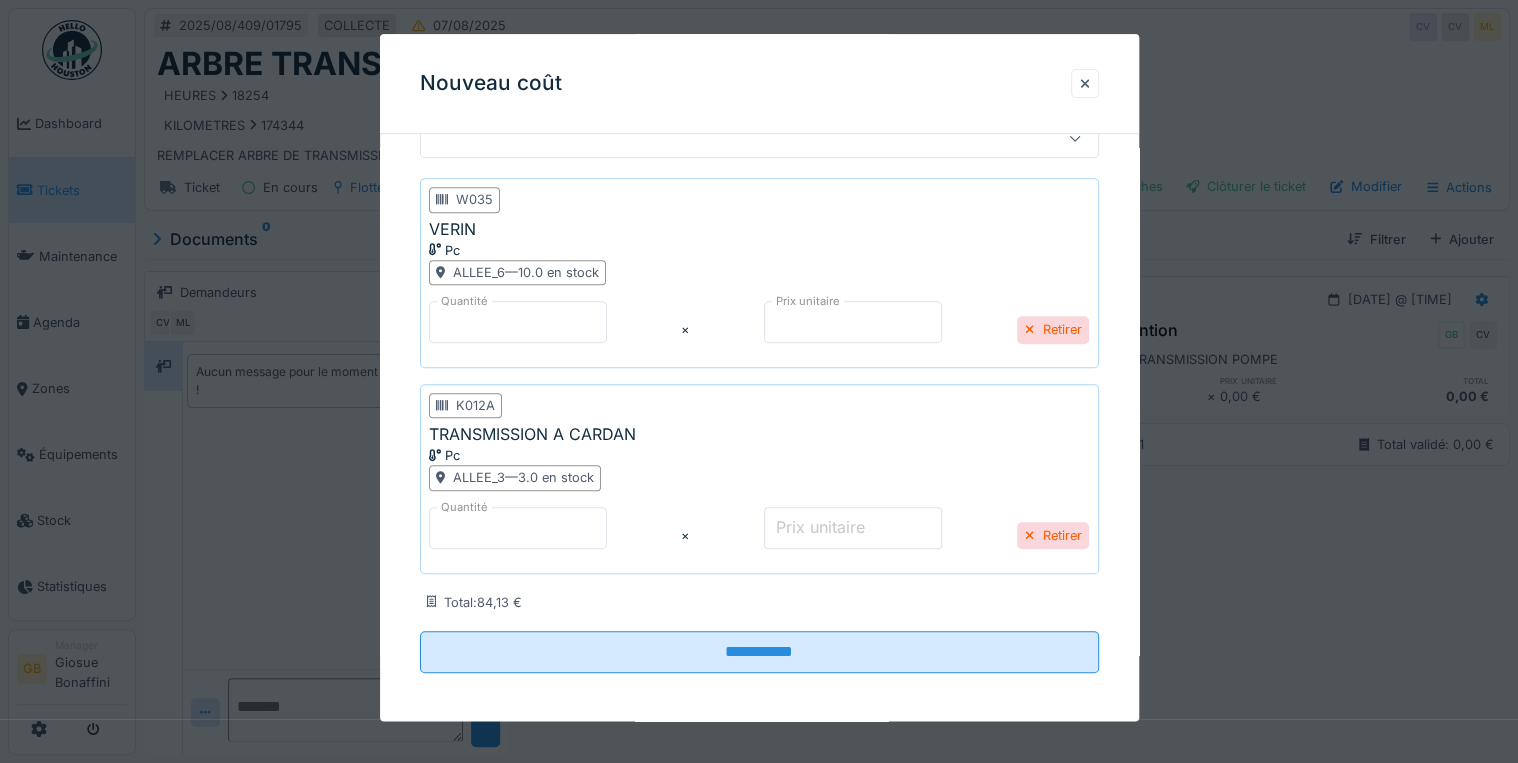 click on "Prix unitaire" at bounding box center [820, 527] 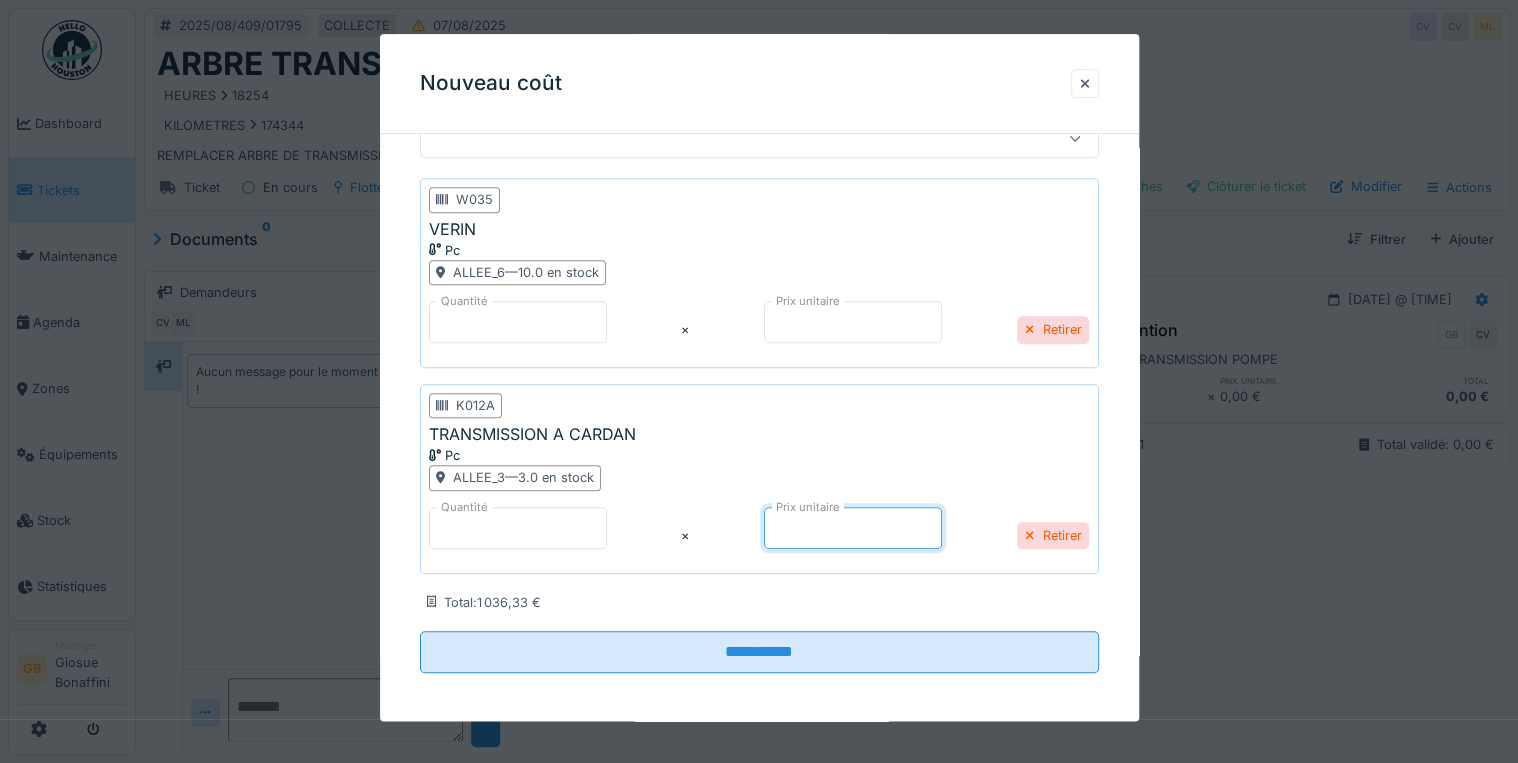 type on "******" 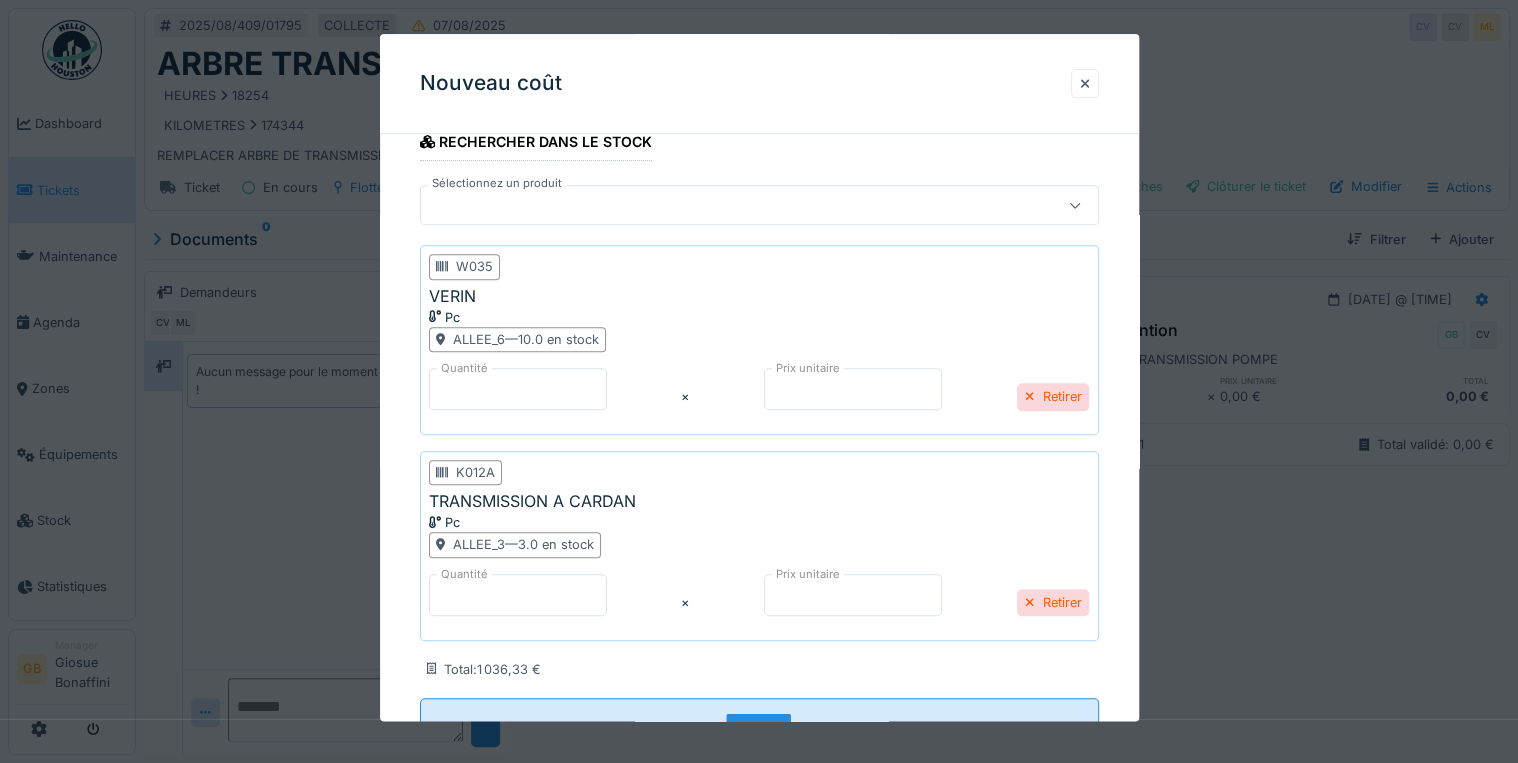 scroll, scrollTop: 235, scrollLeft: 0, axis: vertical 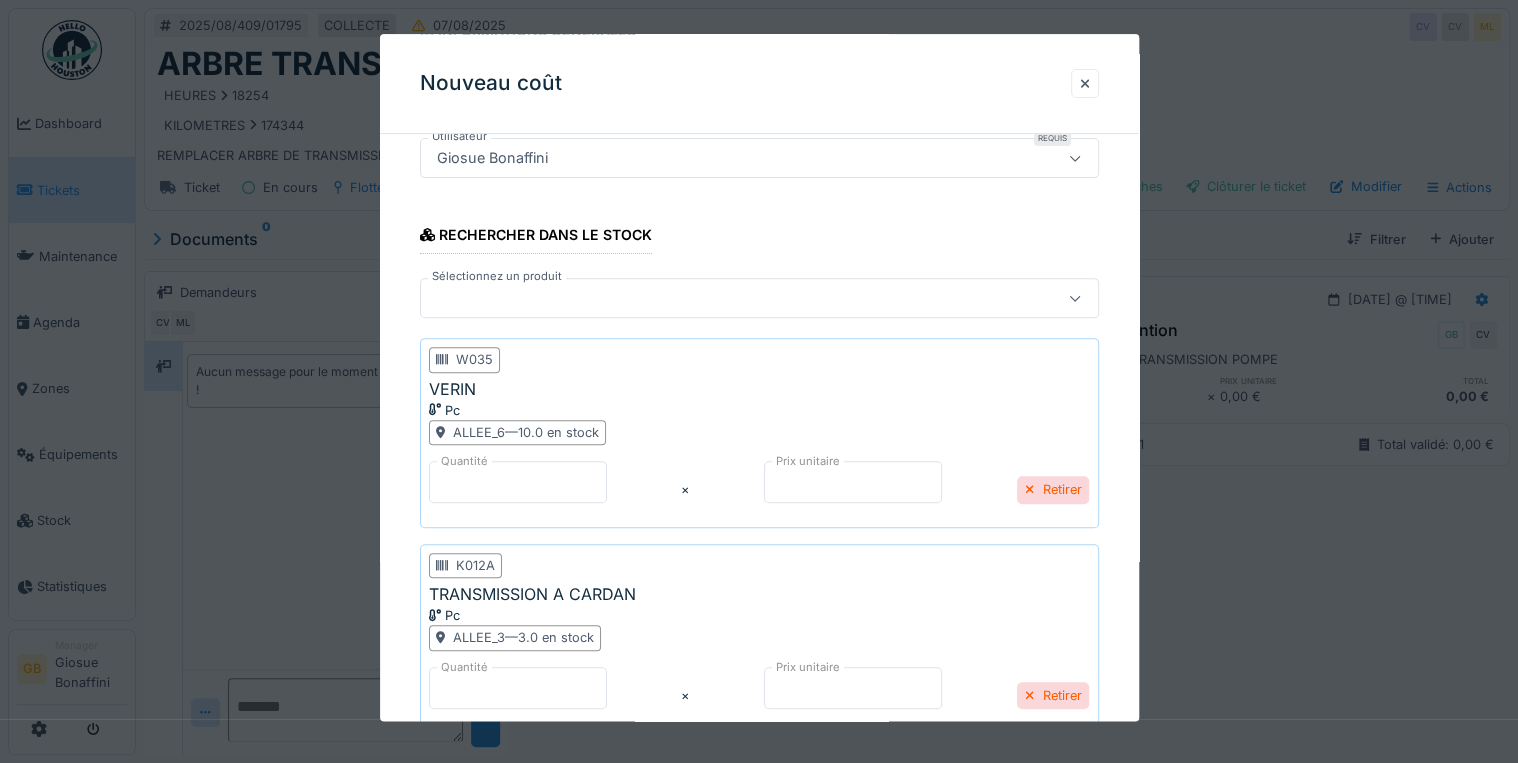 click at bounding box center (718, 299) 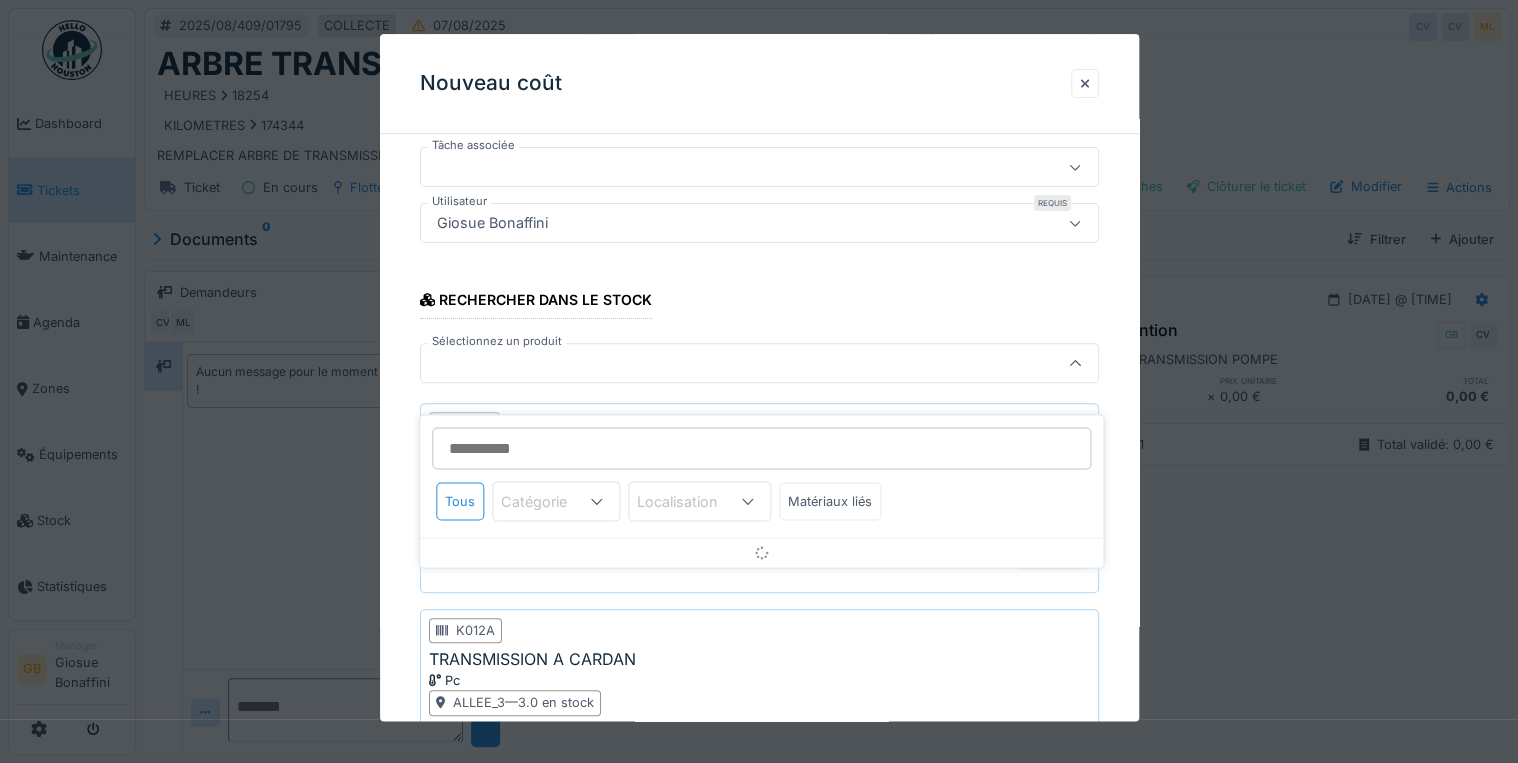 scroll, scrollTop: 155, scrollLeft: 0, axis: vertical 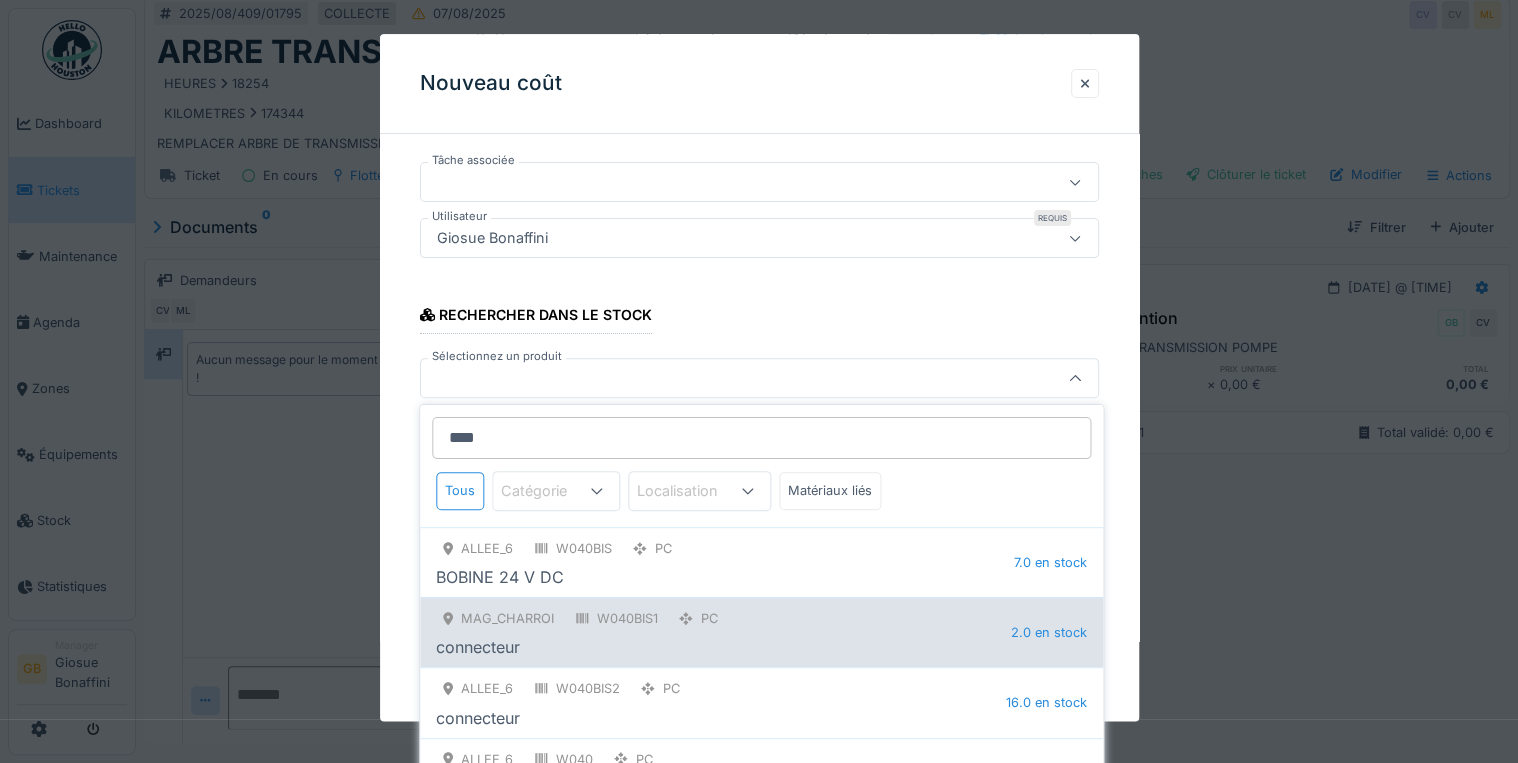 type on "****" 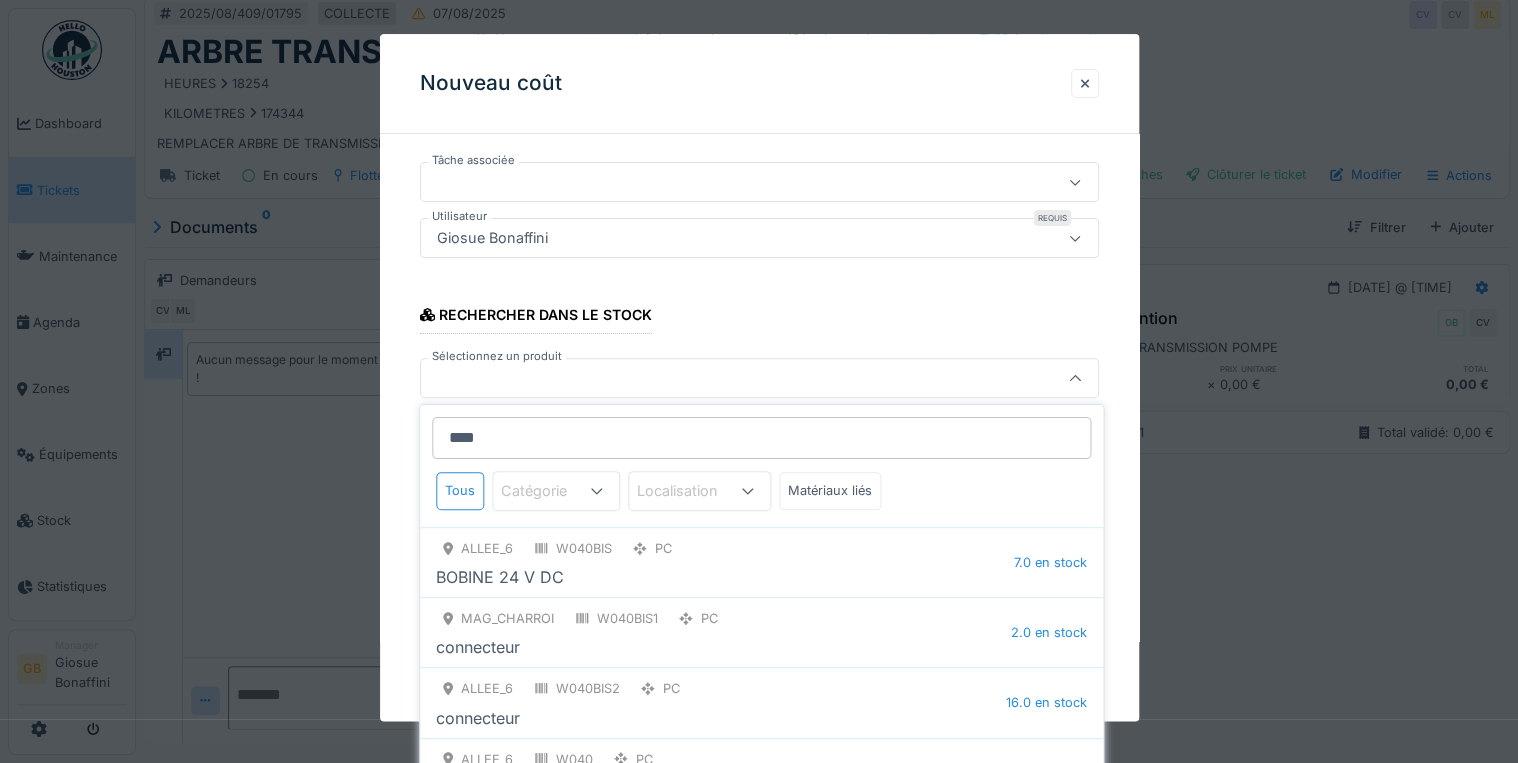 click 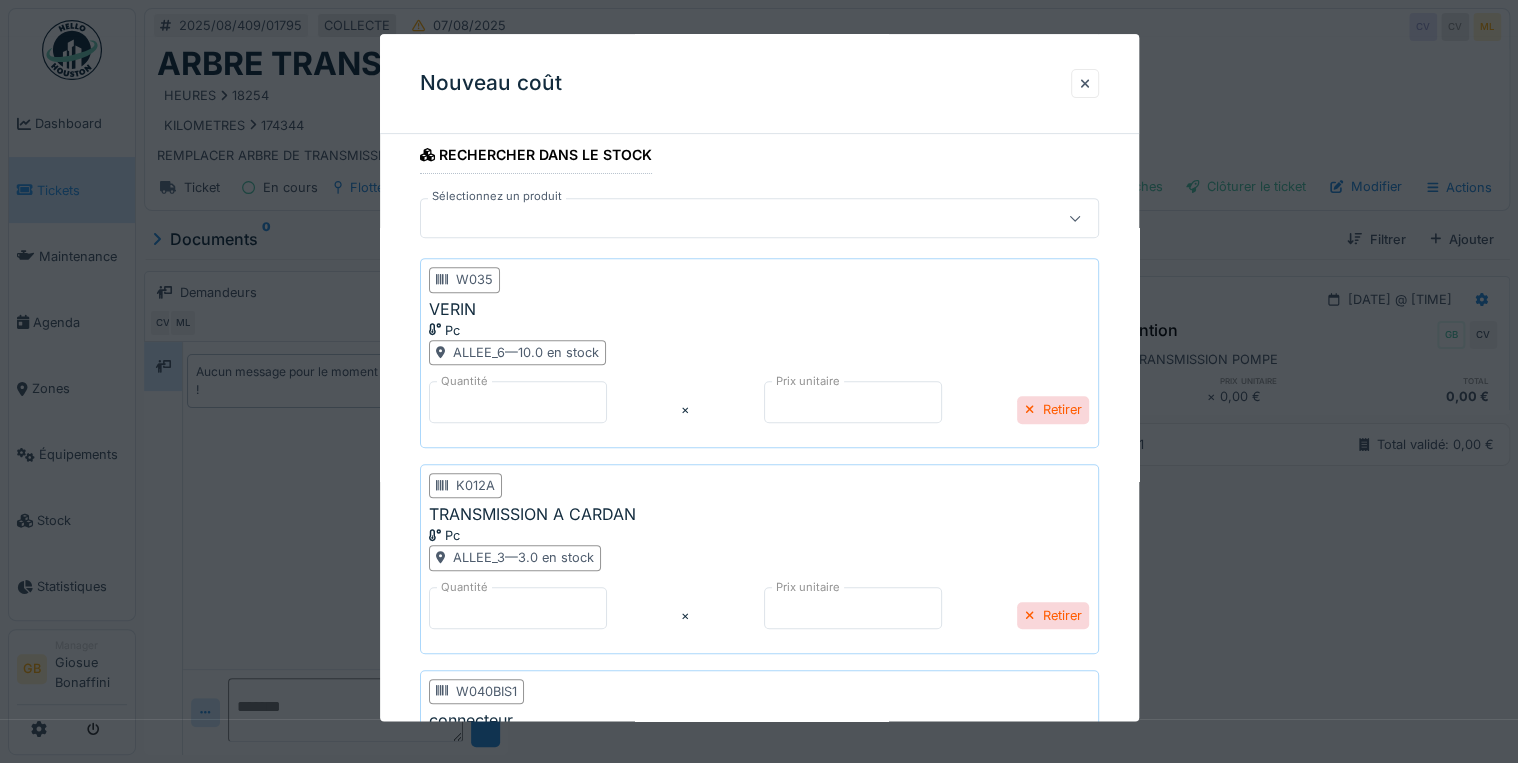 scroll, scrollTop: 155, scrollLeft: 0, axis: vertical 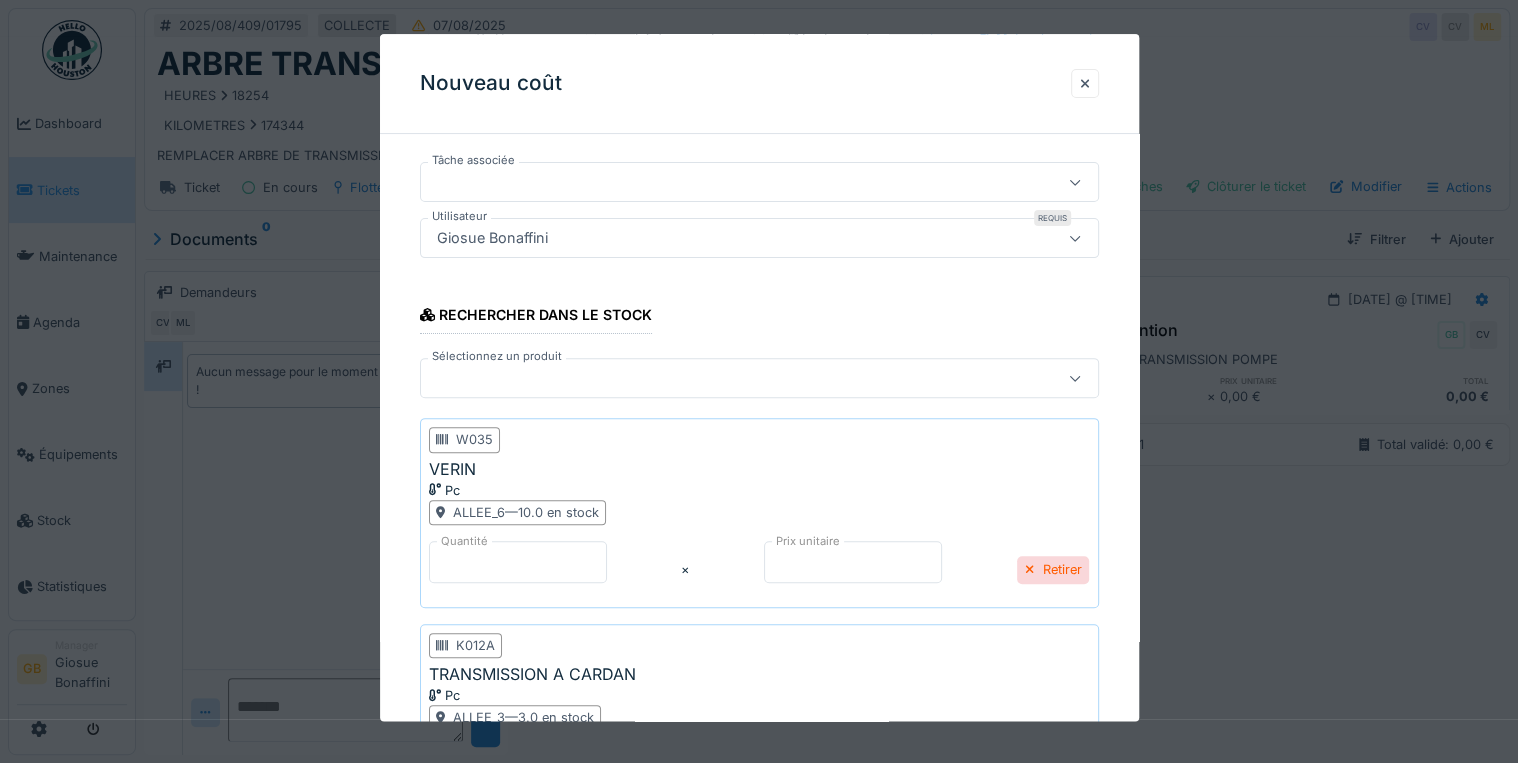click at bounding box center (718, 379) 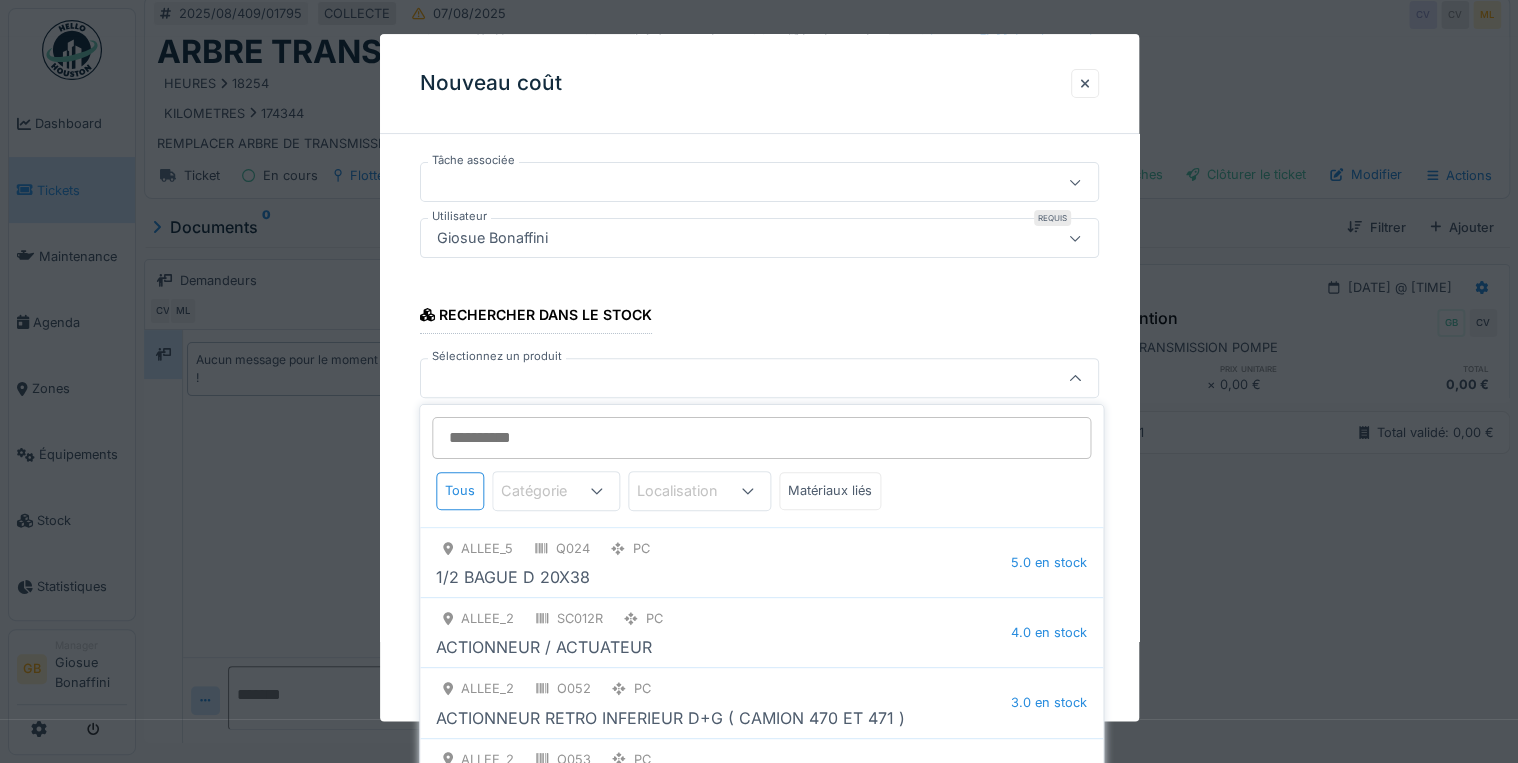 click at bounding box center [718, 379] 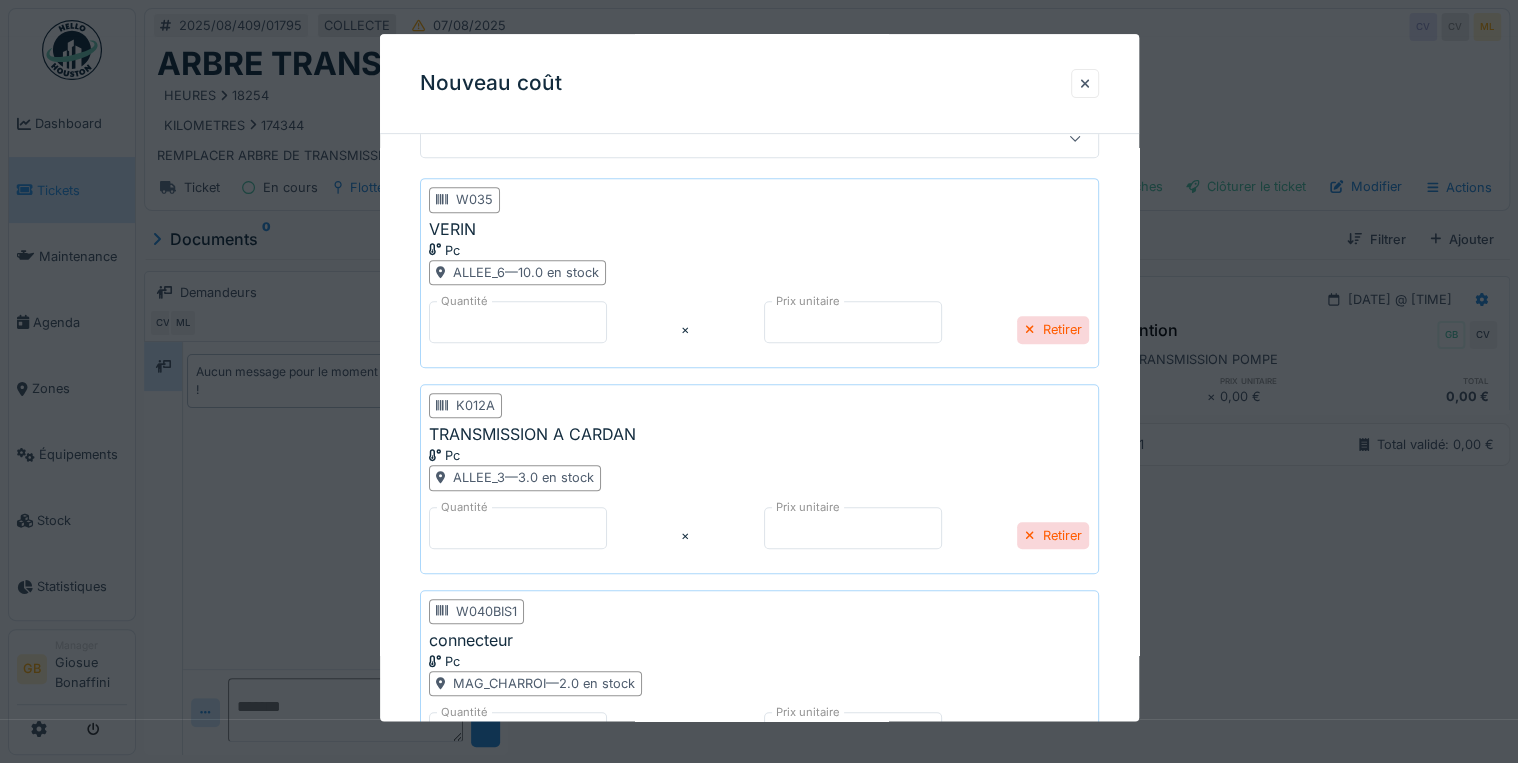 scroll, scrollTop: 601, scrollLeft: 0, axis: vertical 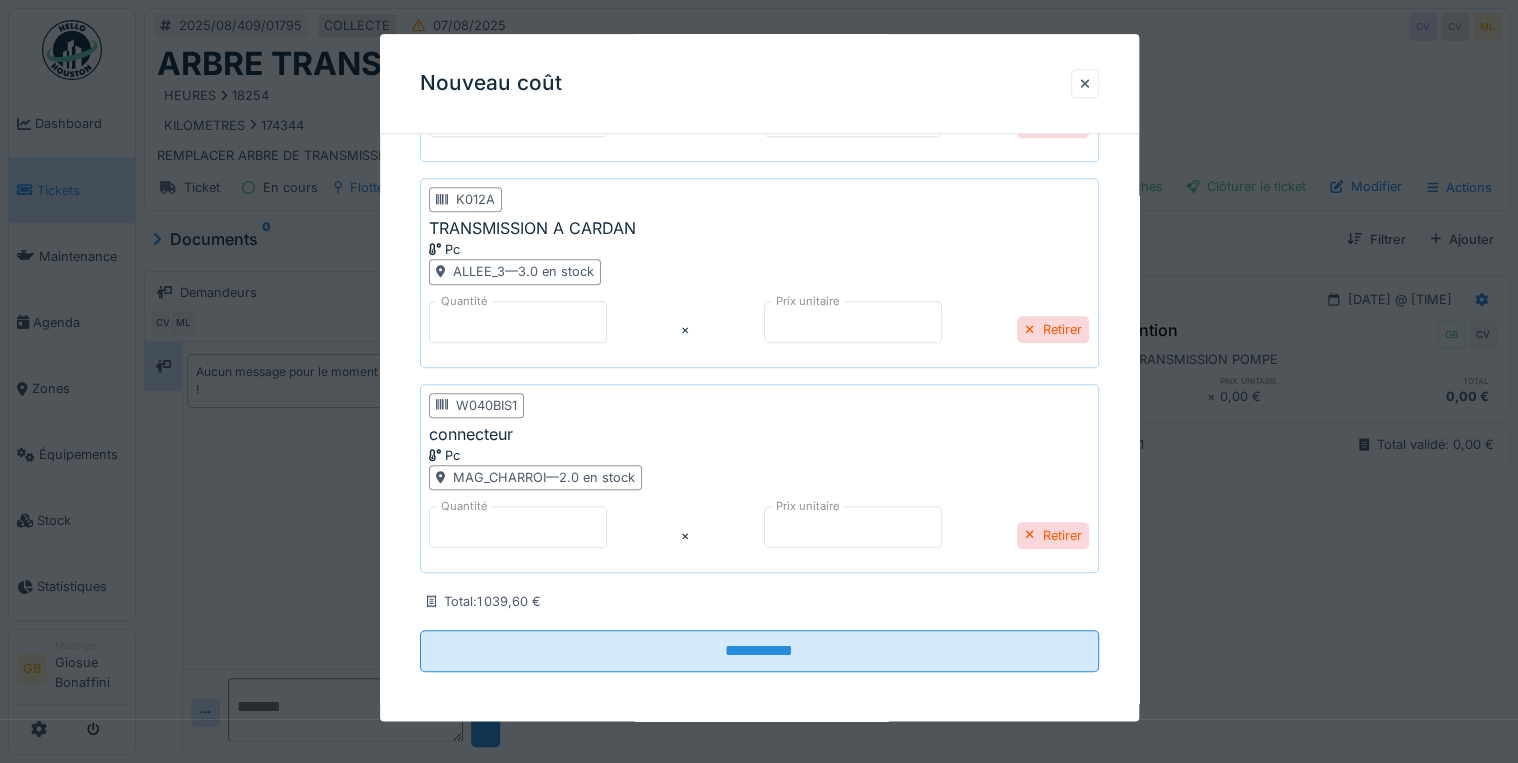 click on "****" at bounding box center (853, 527) 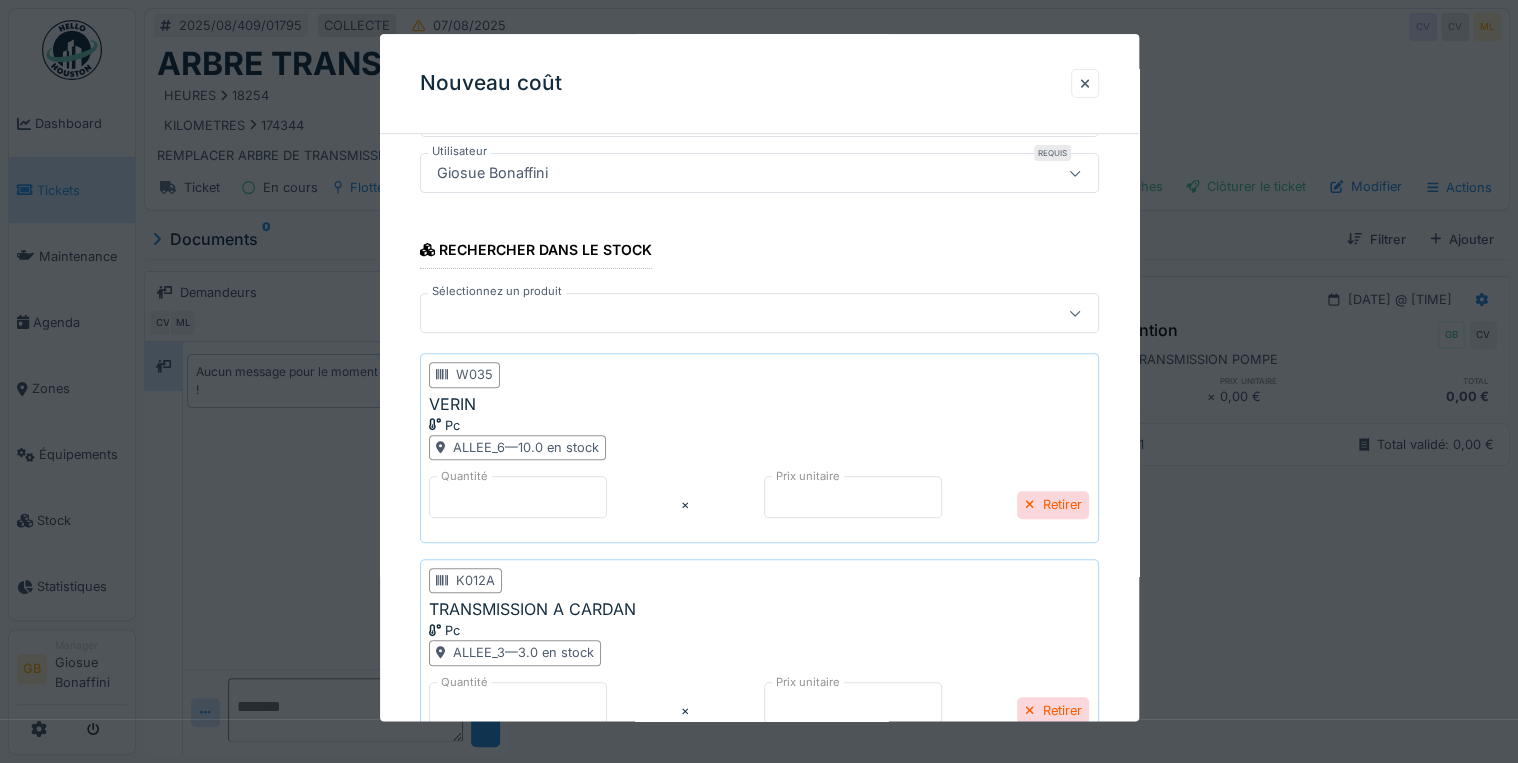 scroll, scrollTop: 0, scrollLeft: 0, axis: both 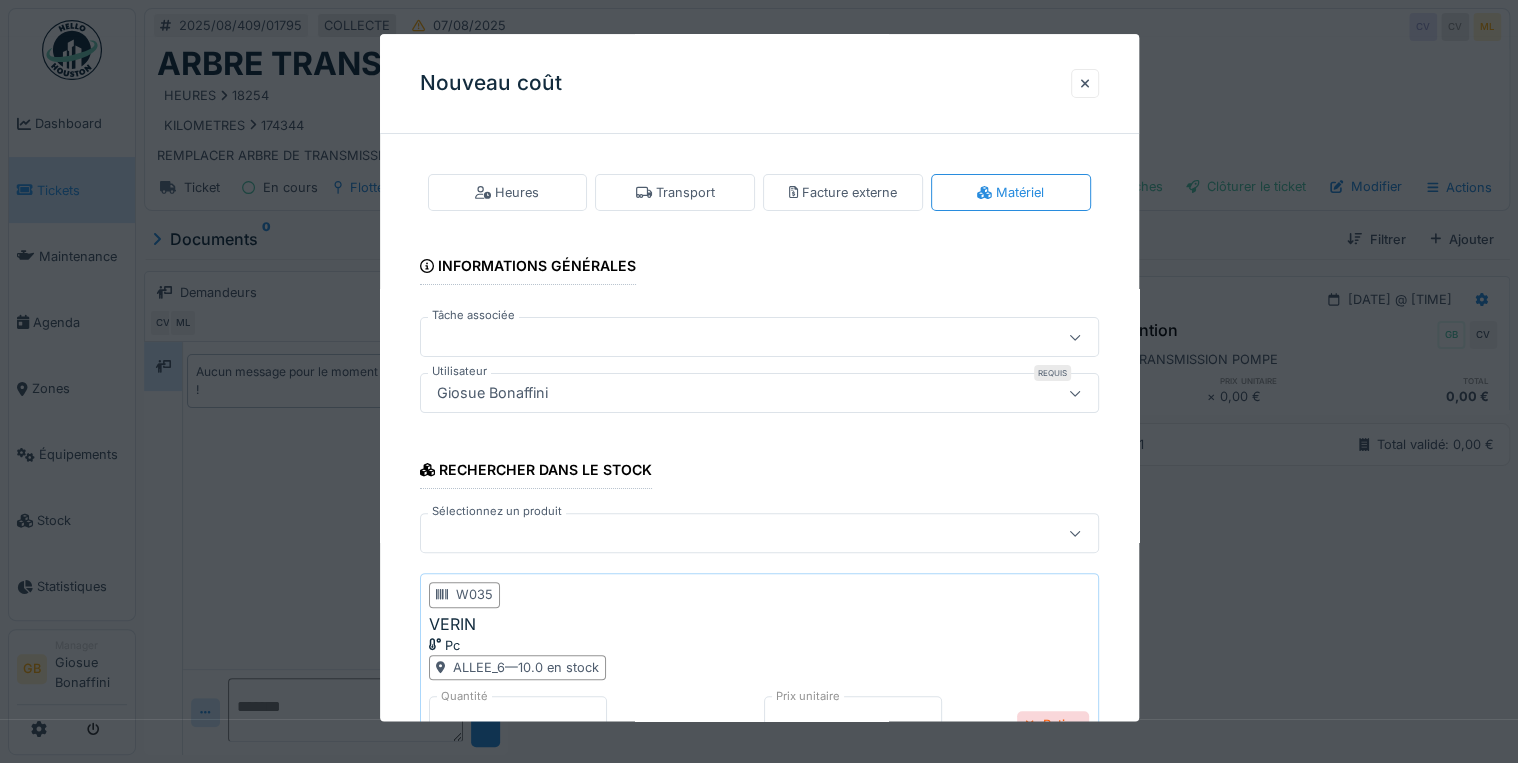 type on "*****" 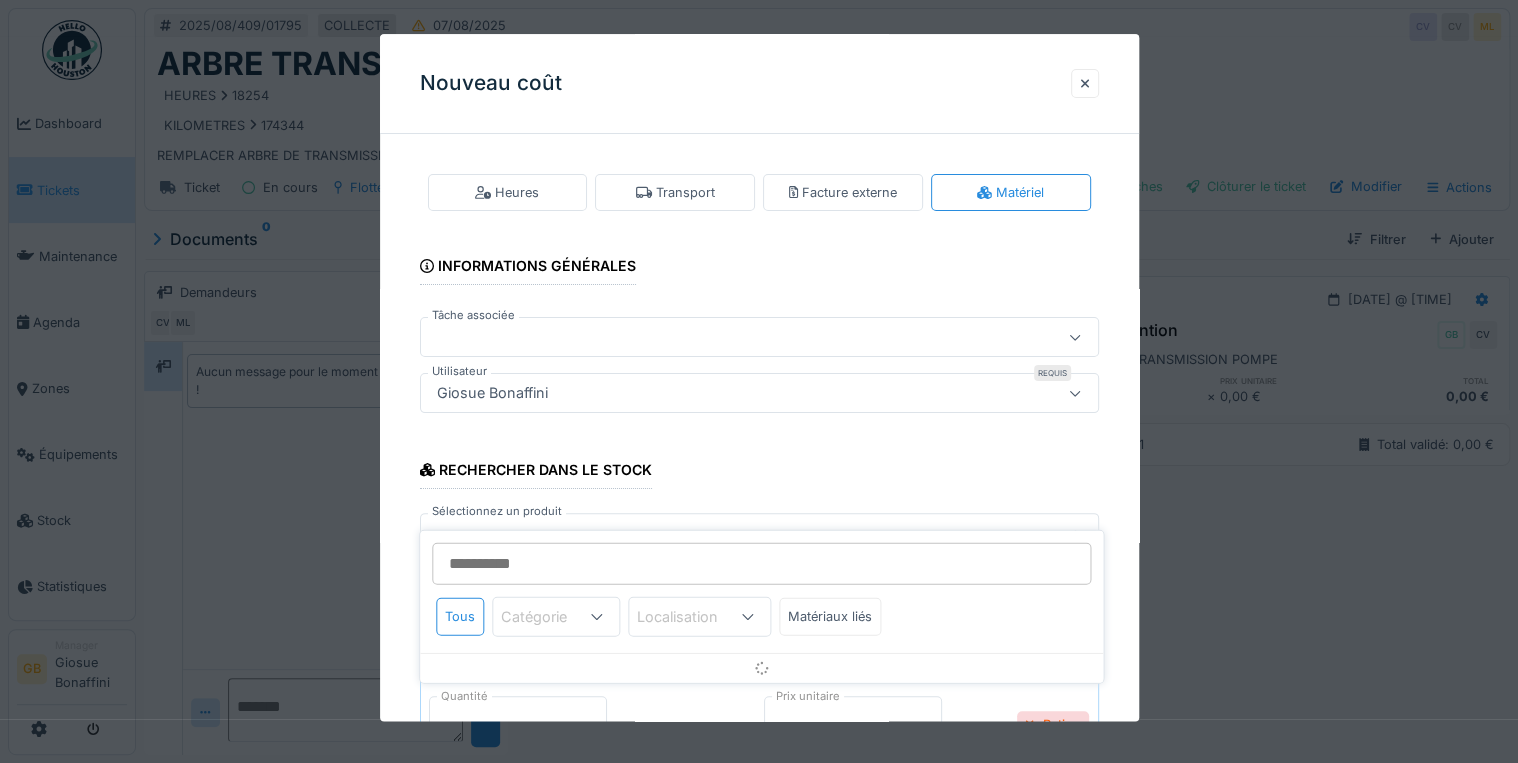 scroll, scrollTop: 155, scrollLeft: 0, axis: vertical 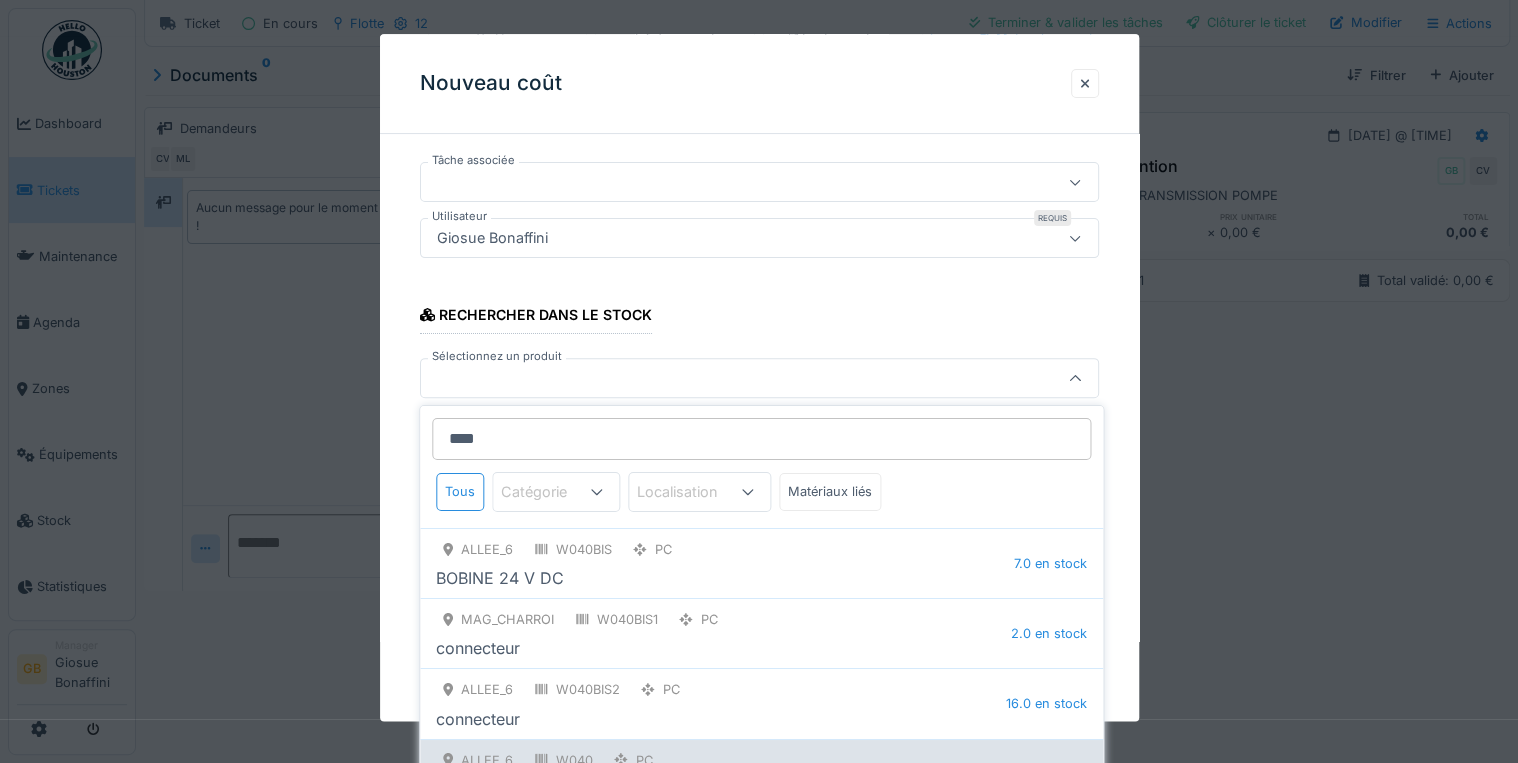 type on "****" 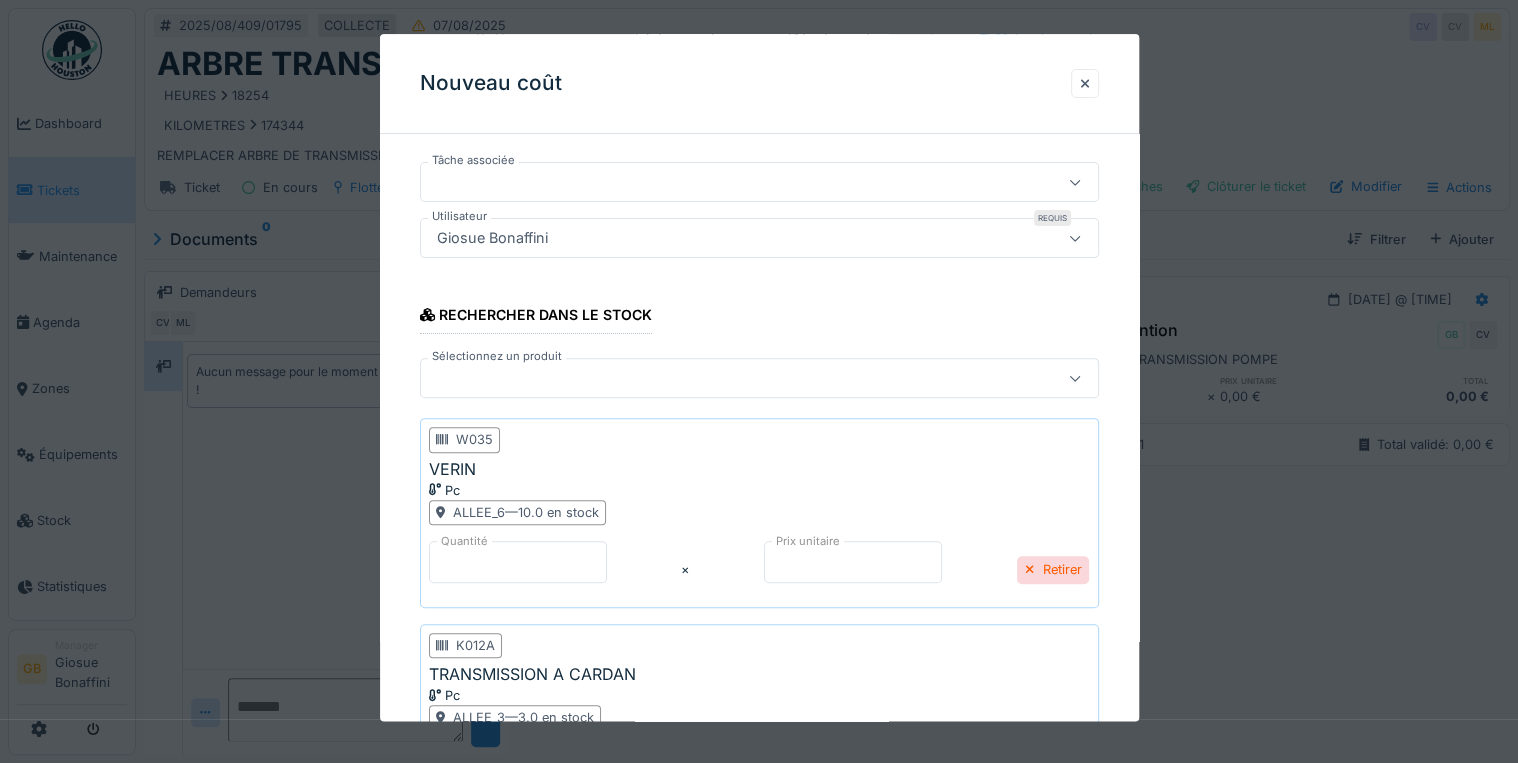 scroll, scrollTop: 12, scrollLeft: 0, axis: vertical 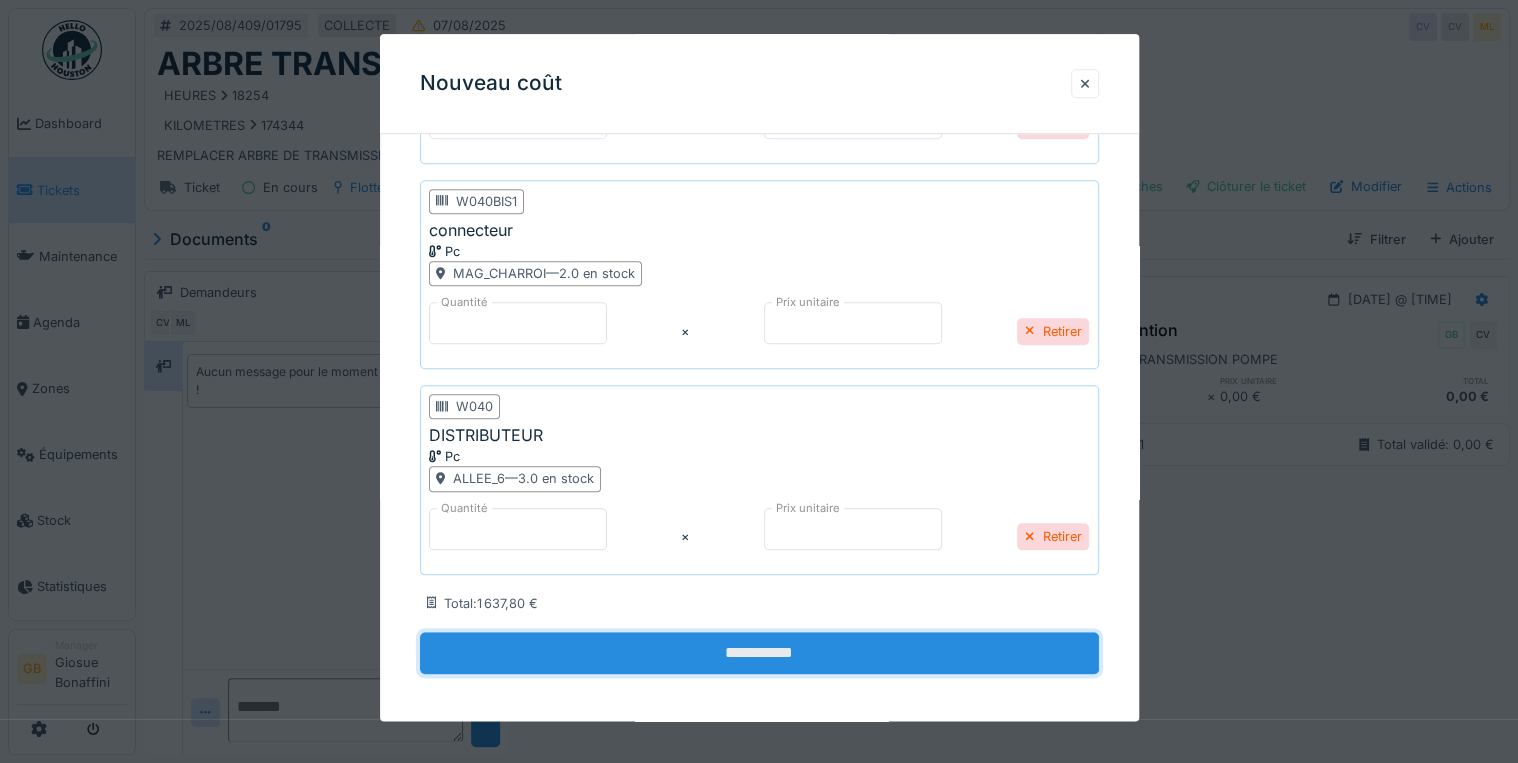 click on "**********" at bounding box center [759, 653] 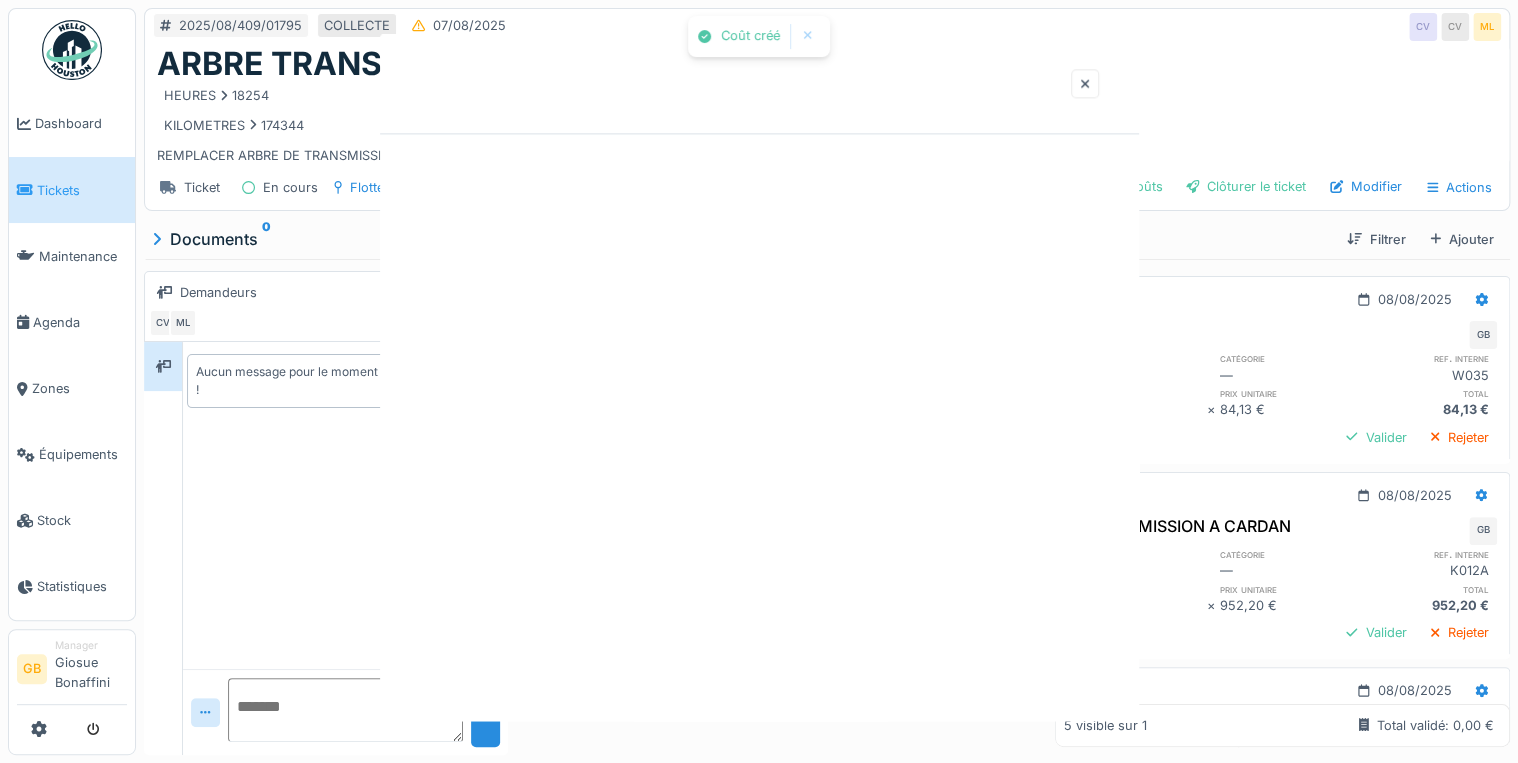 scroll, scrollTop: 0, scrollLeft: 0, axis: both 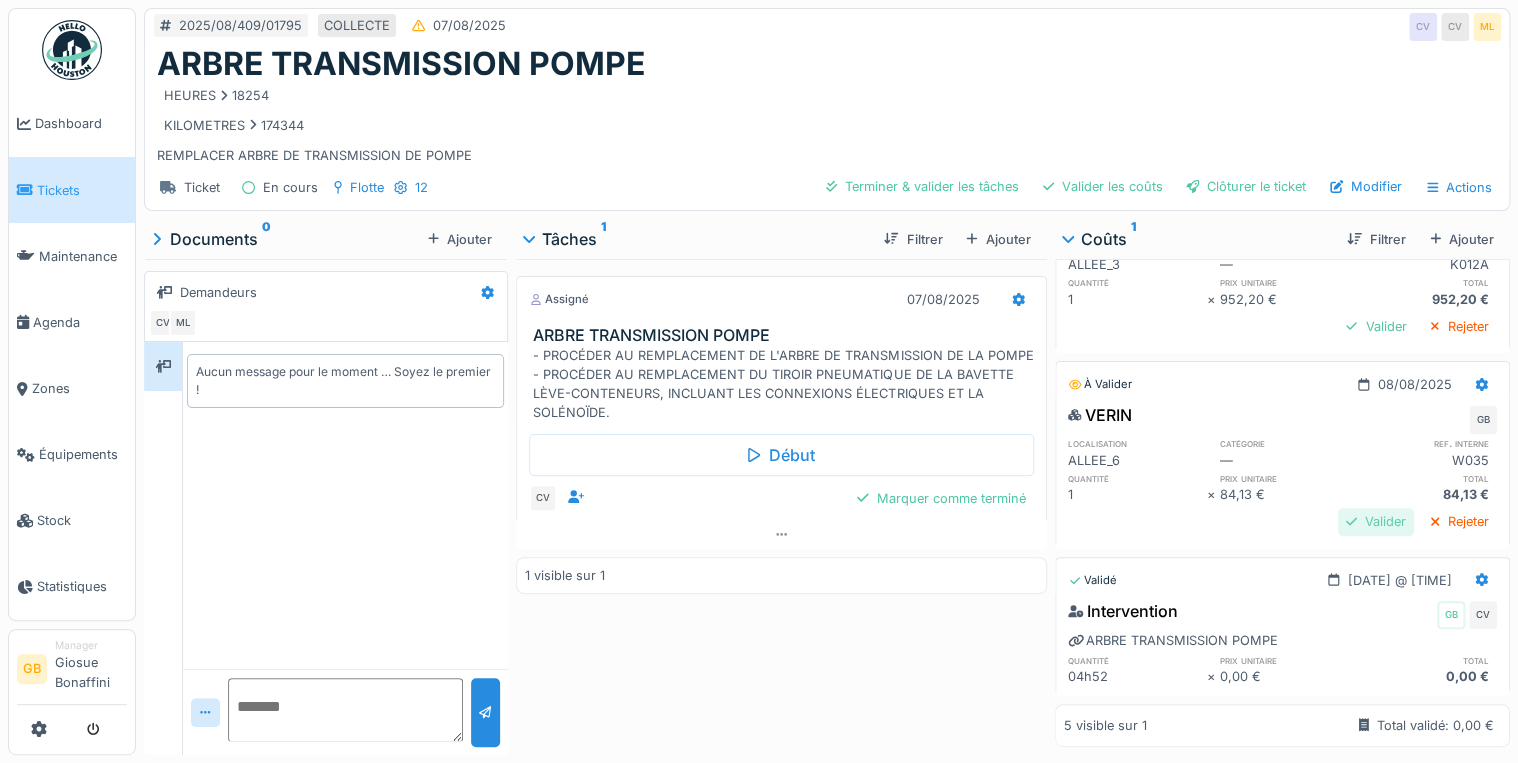 click on "Valider" at bounding box center (1376, 521) 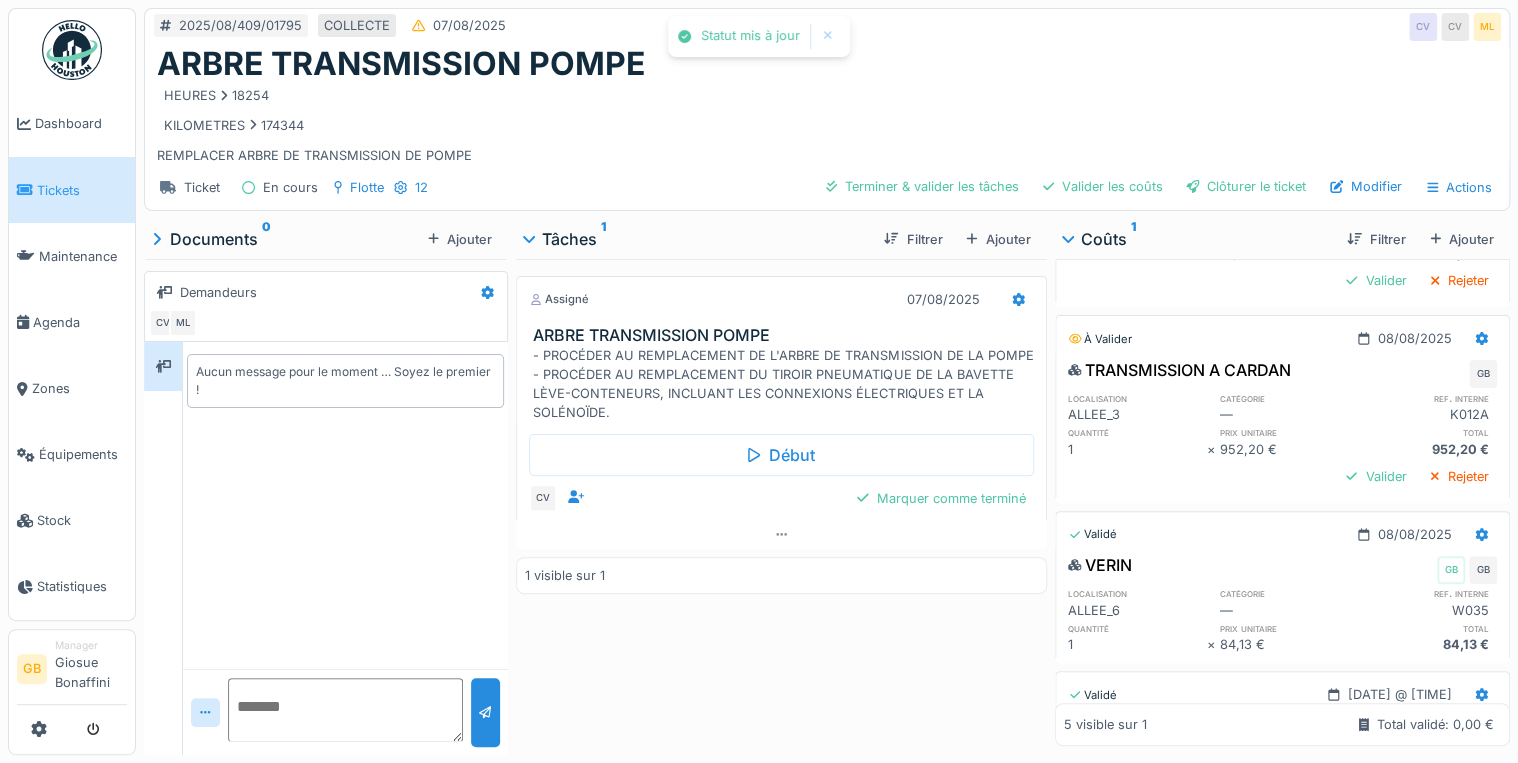 scroll, scrollTop: 164, scrollLeft: 0, axis: vertical 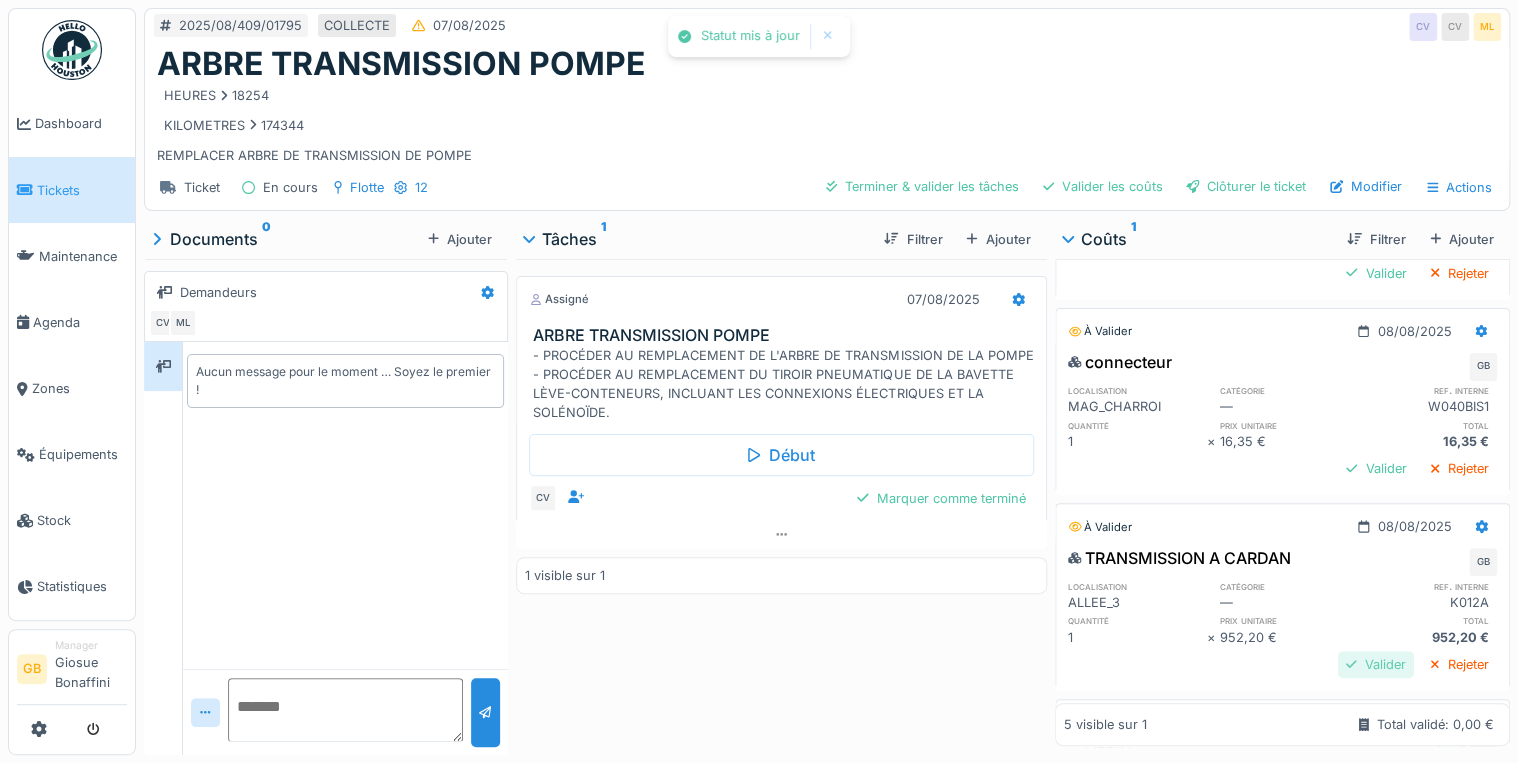 click on "Valider" at bounding box center [1376, 664] 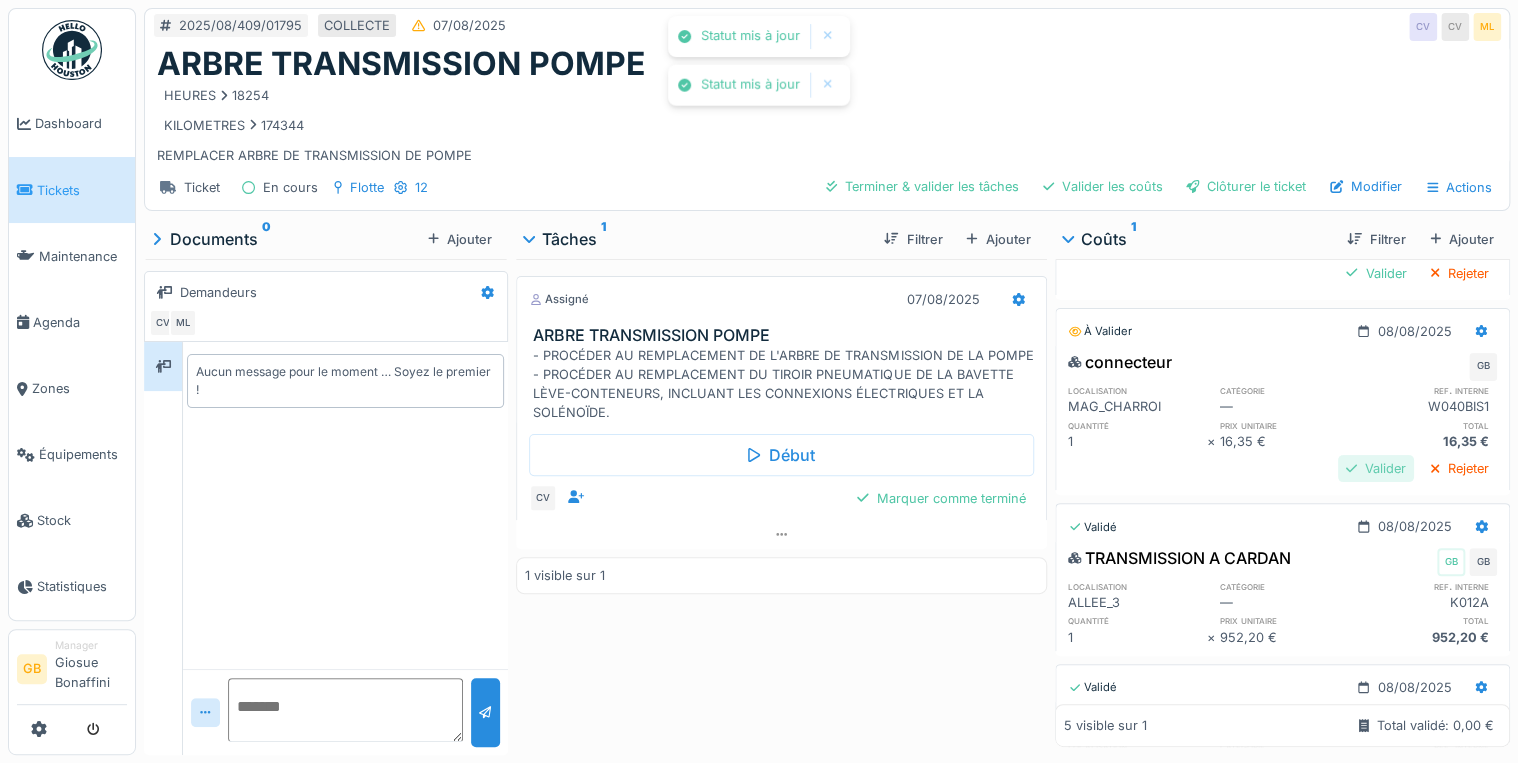 click on "Valider" at bounding box center [1376, 468] 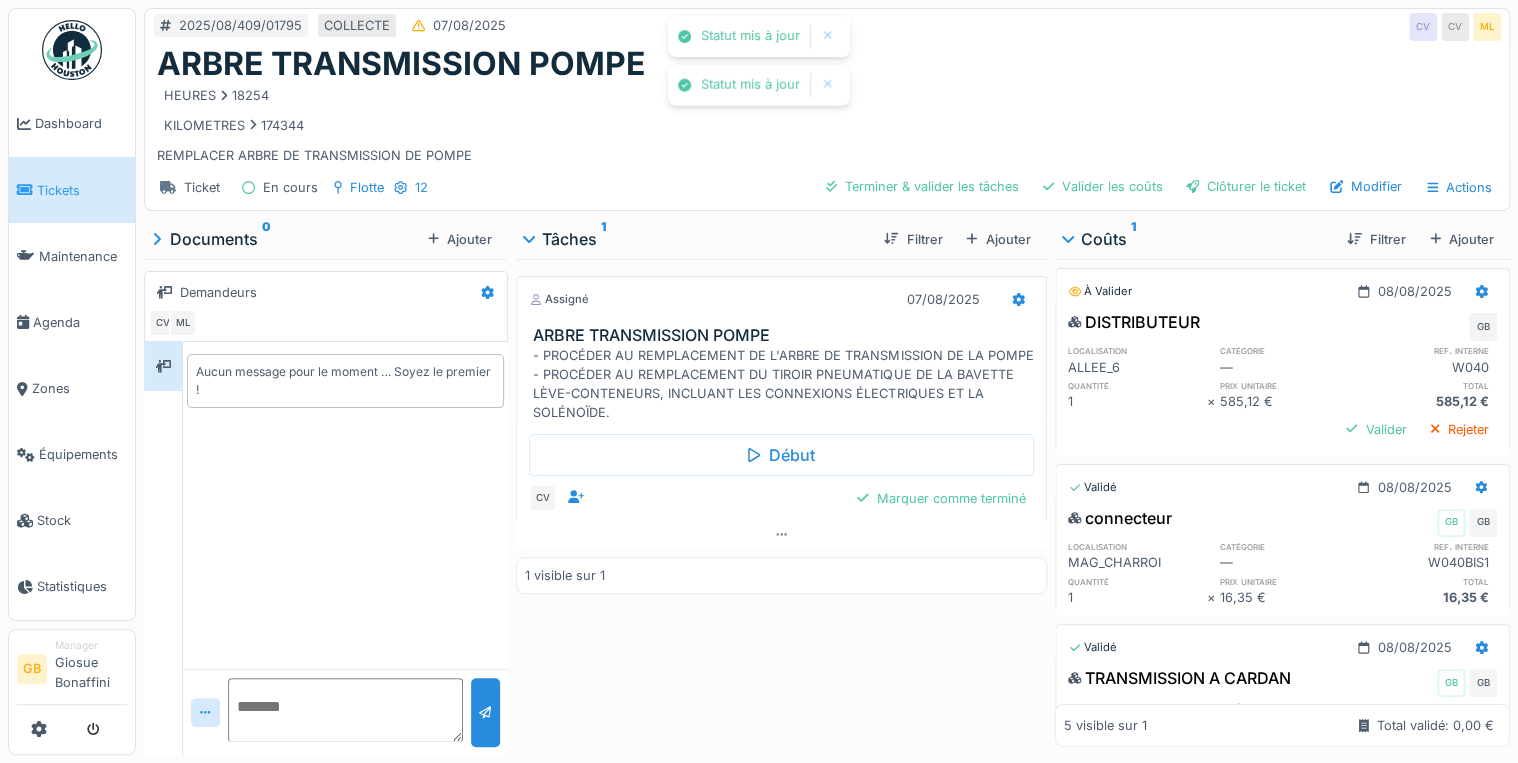 scroll, scrollTop: 0, scrollLeft: 0, axis: both 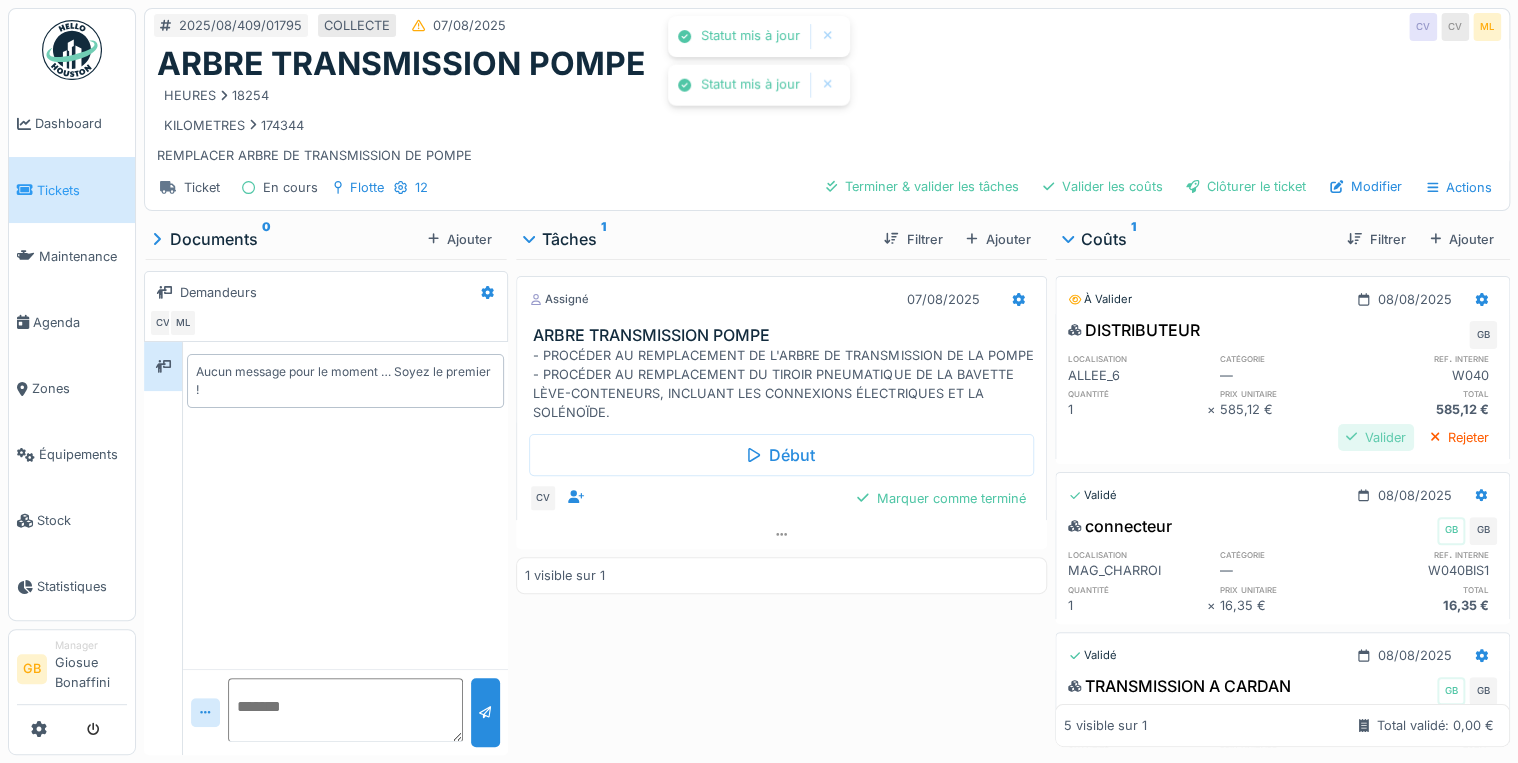 click on "Valider" at bounding box center (1376, 437) 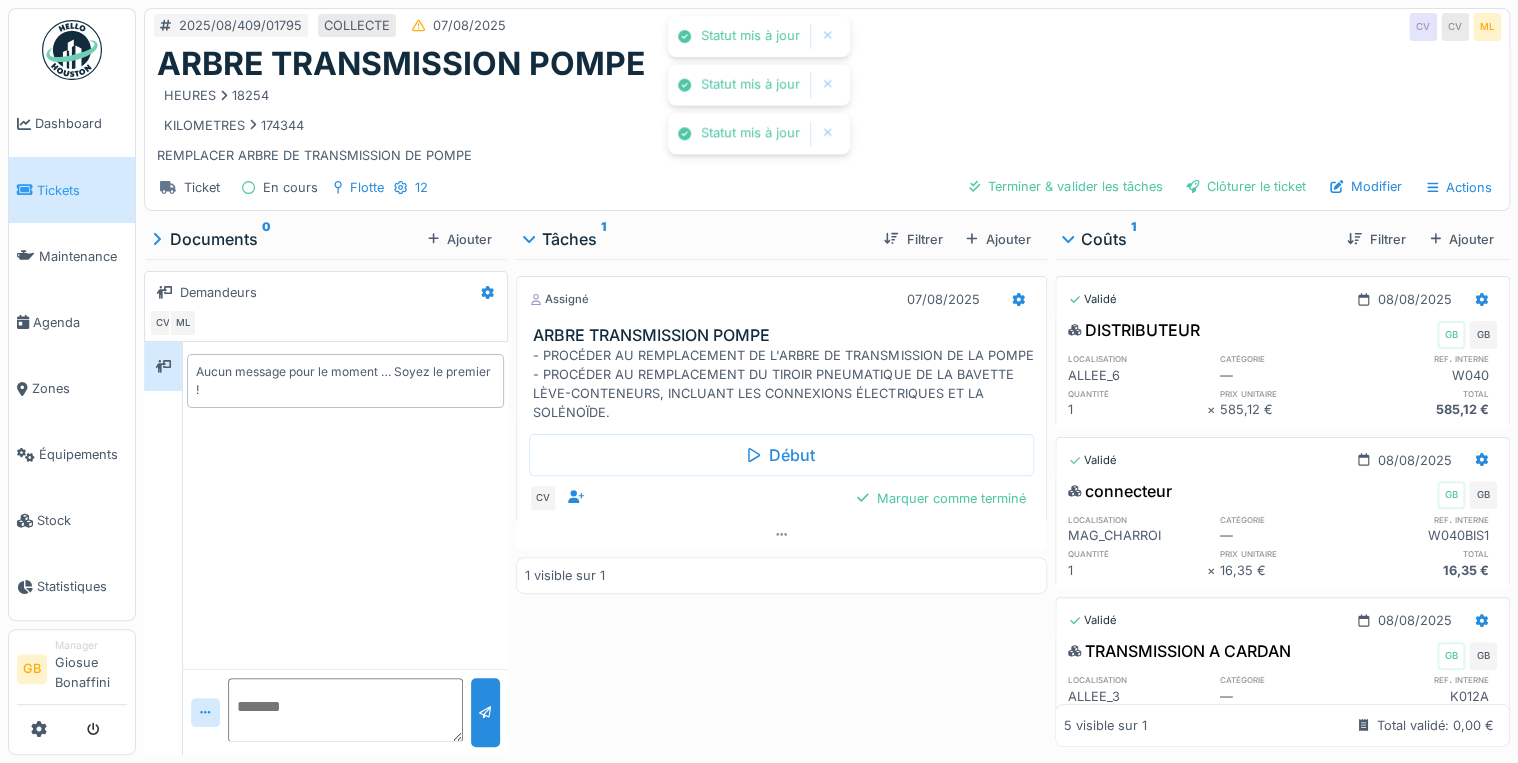 scroll, scrollTop: 0, scrollLeft: 0, axis: both 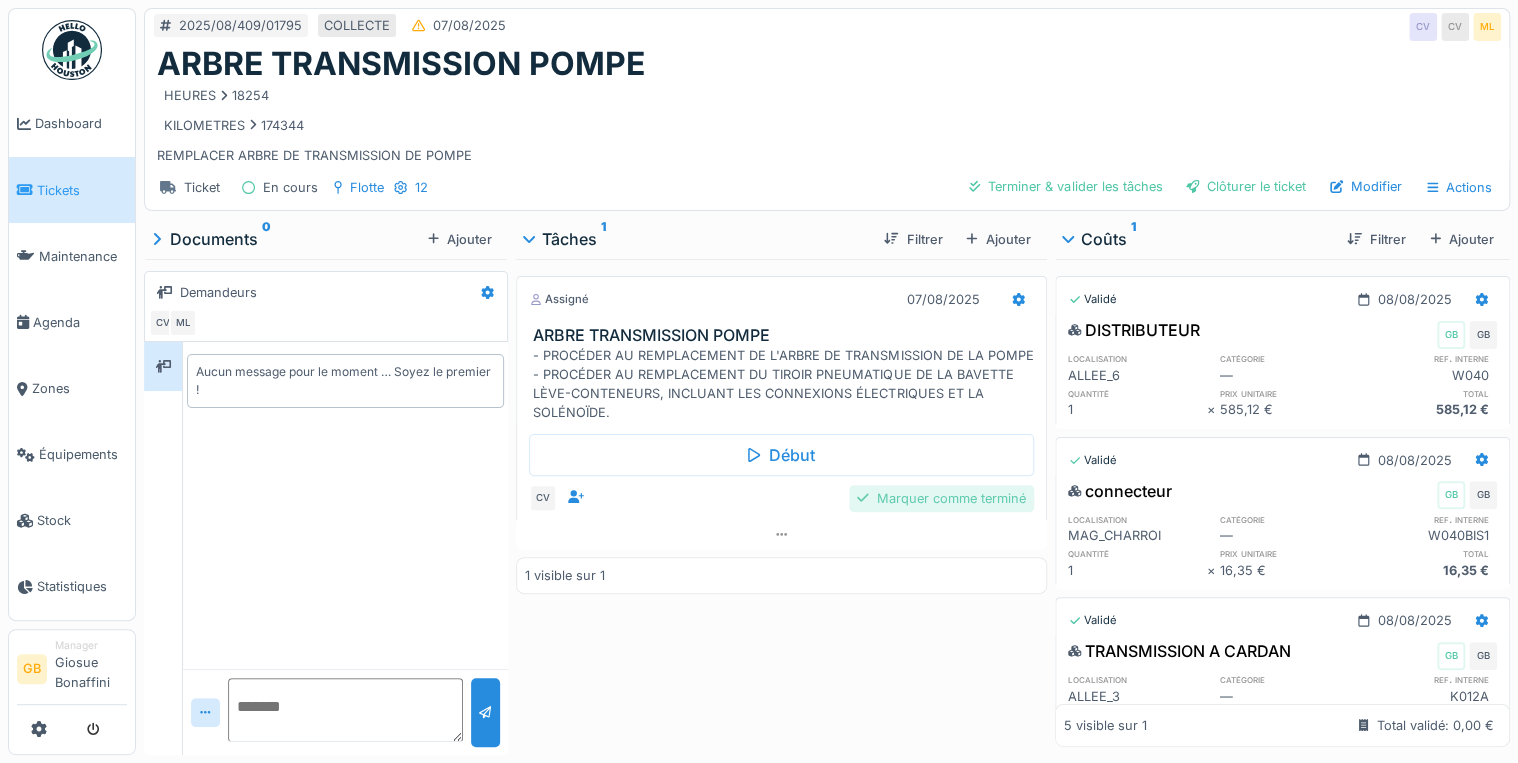 click on "Marquer comme terminé" at bounding box center [941, 498] 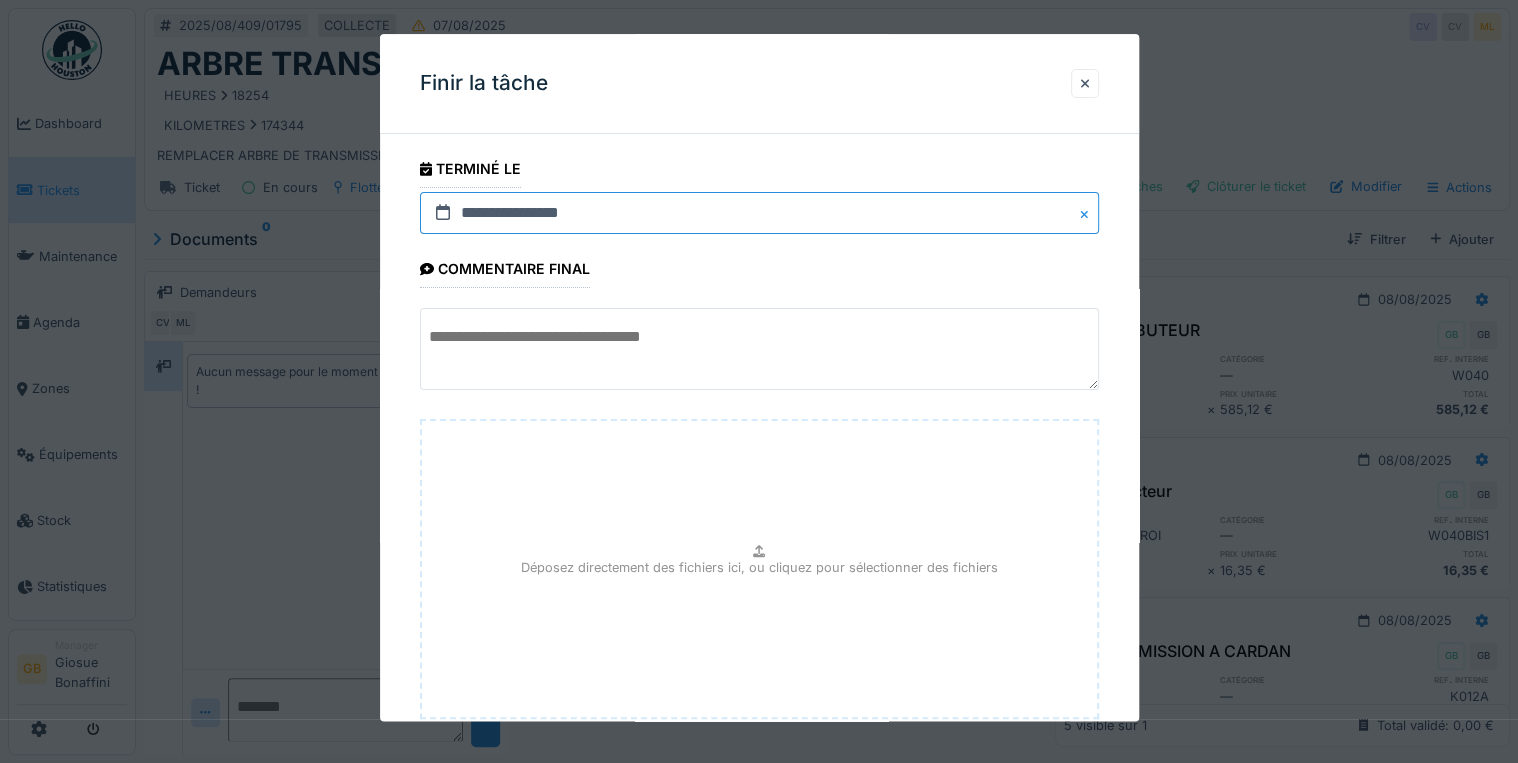click on "**********" at bounding box center (759, 213) 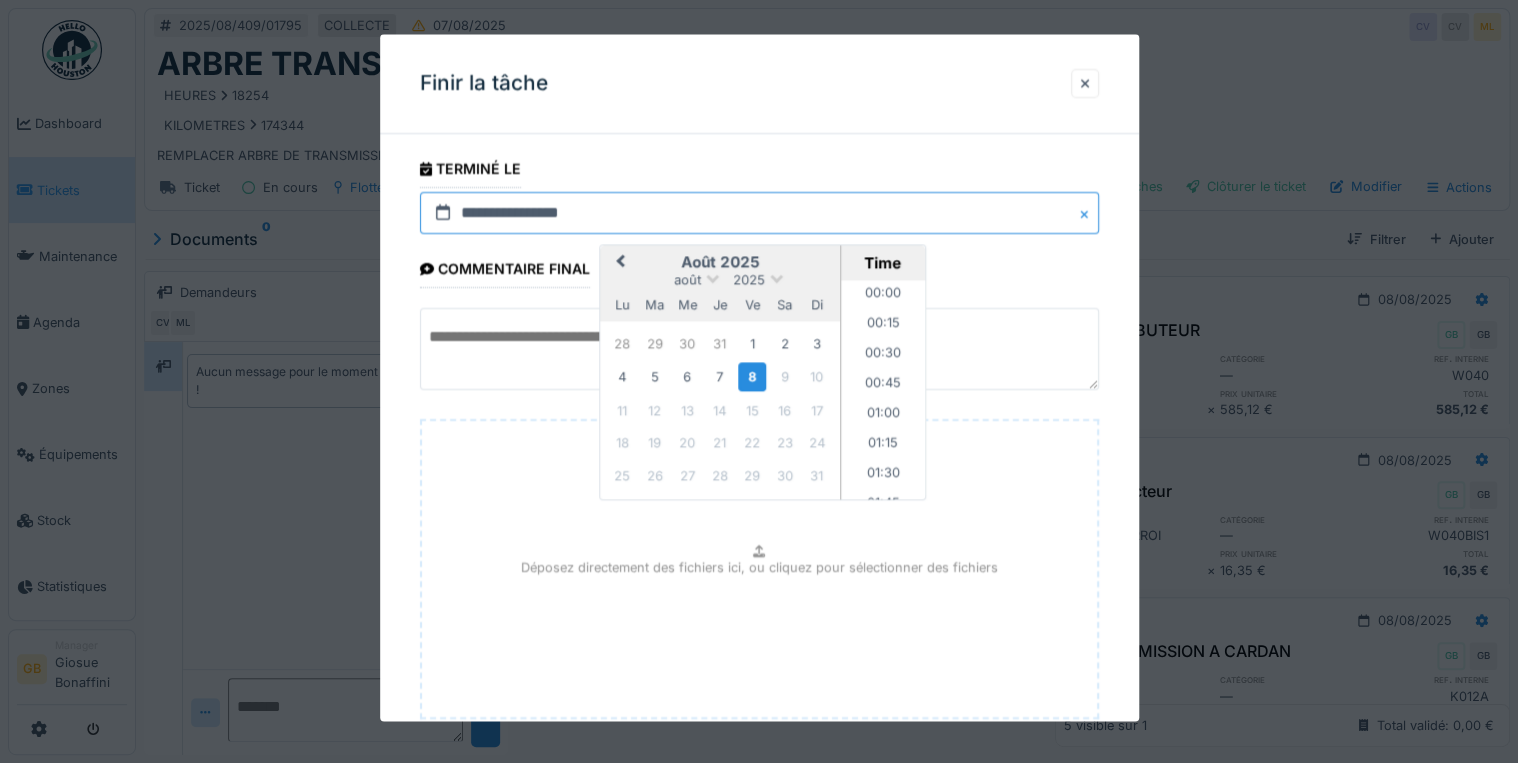 scroll, scrollTop: 1285, scrollLeft: 0, axis: vertical 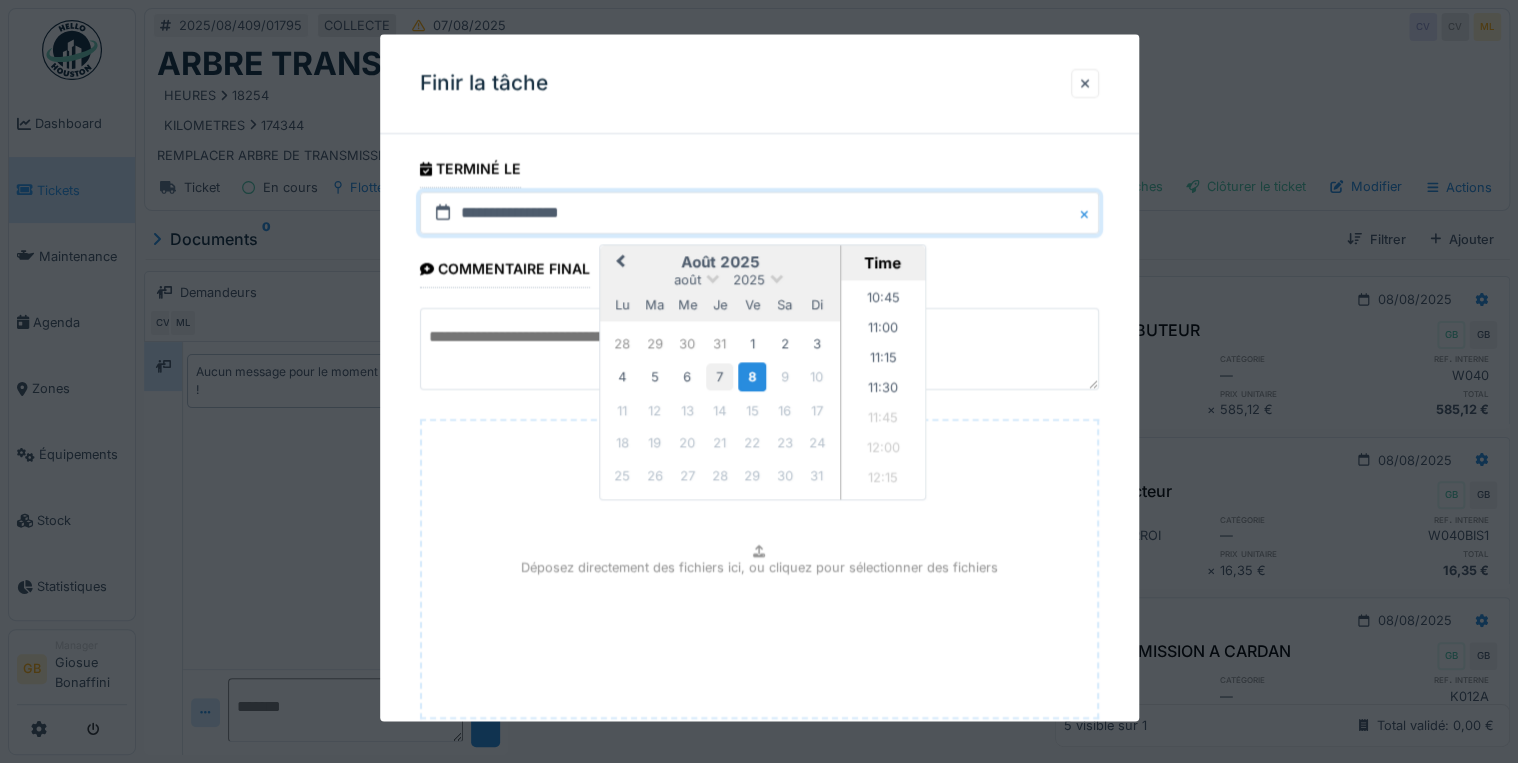 click on "7" at bounding box center (719, 377) 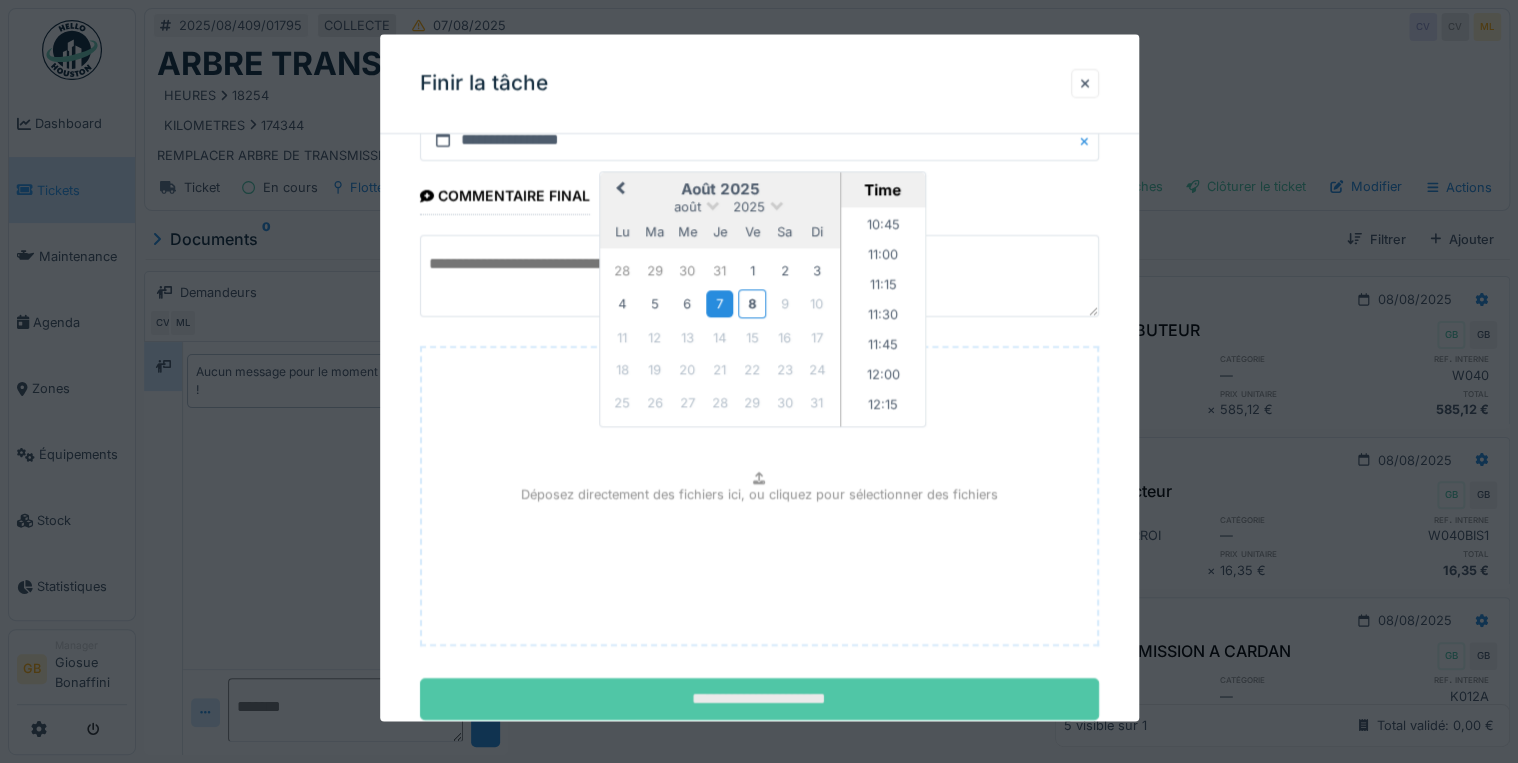 scroll, scrollTop: 126, scrollLeft: 0, axis: vertical 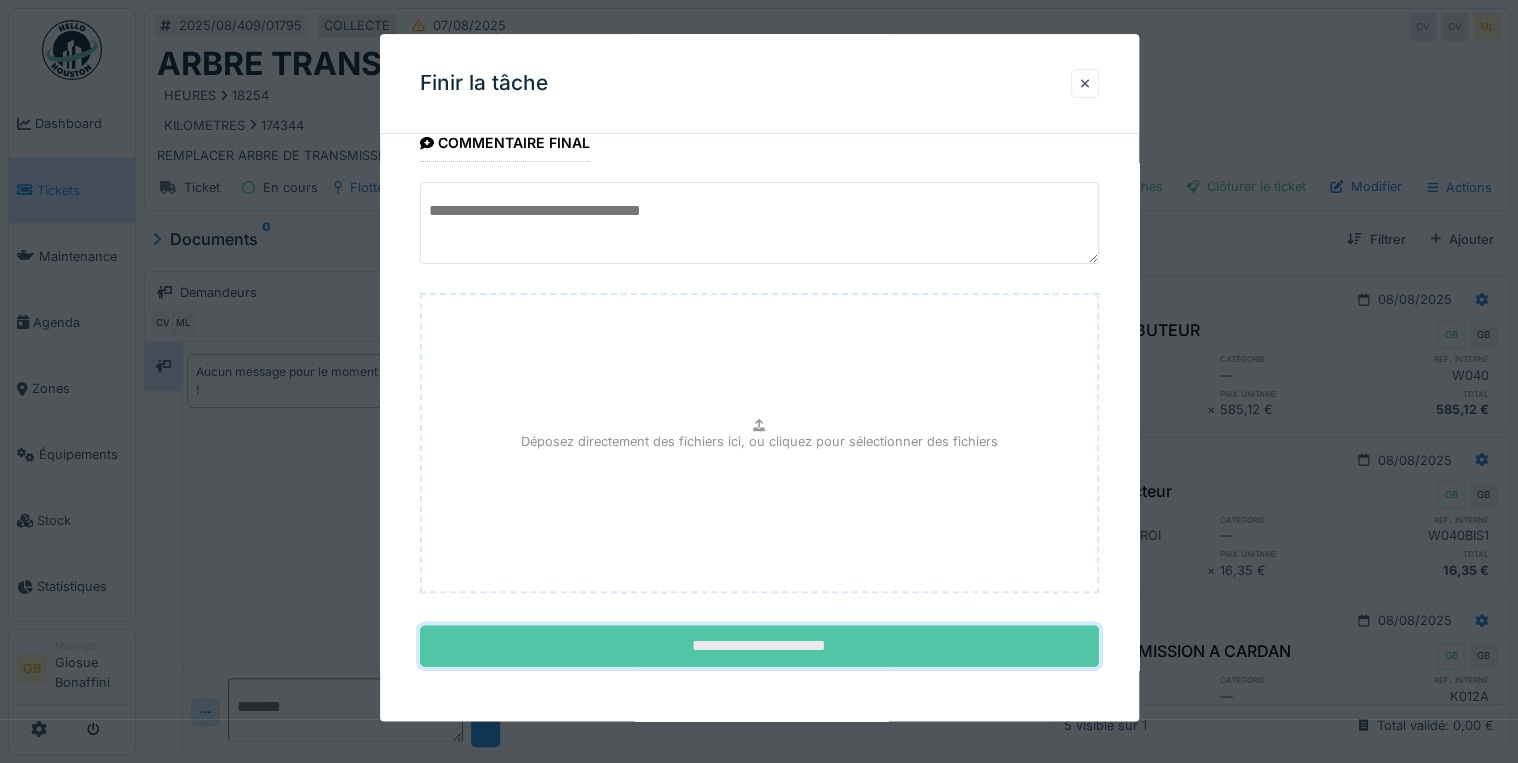 click on "**********" at bounding box center [759, 647] 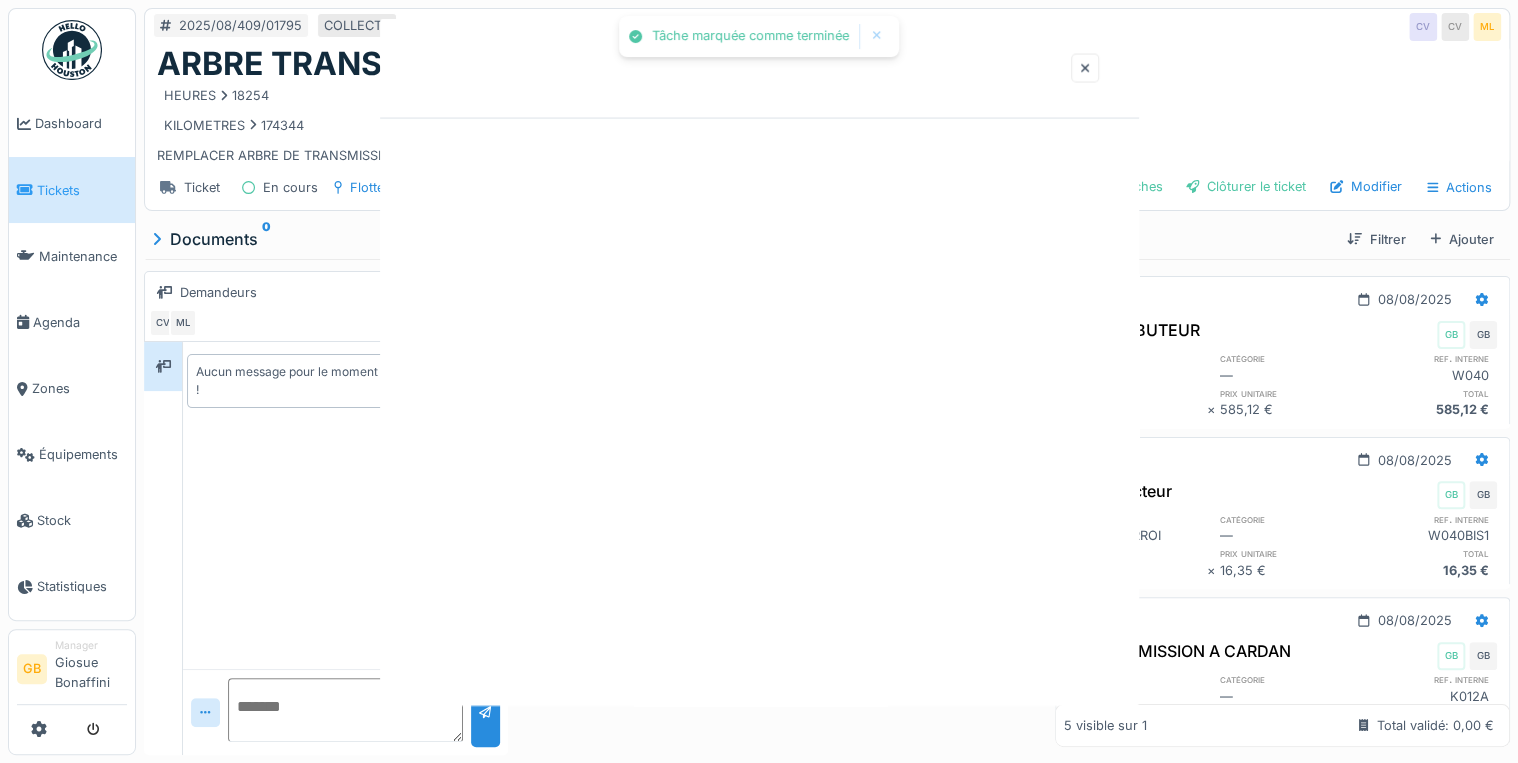 scroll, scrollTop: 0, scrollLeft: 0, axis: both 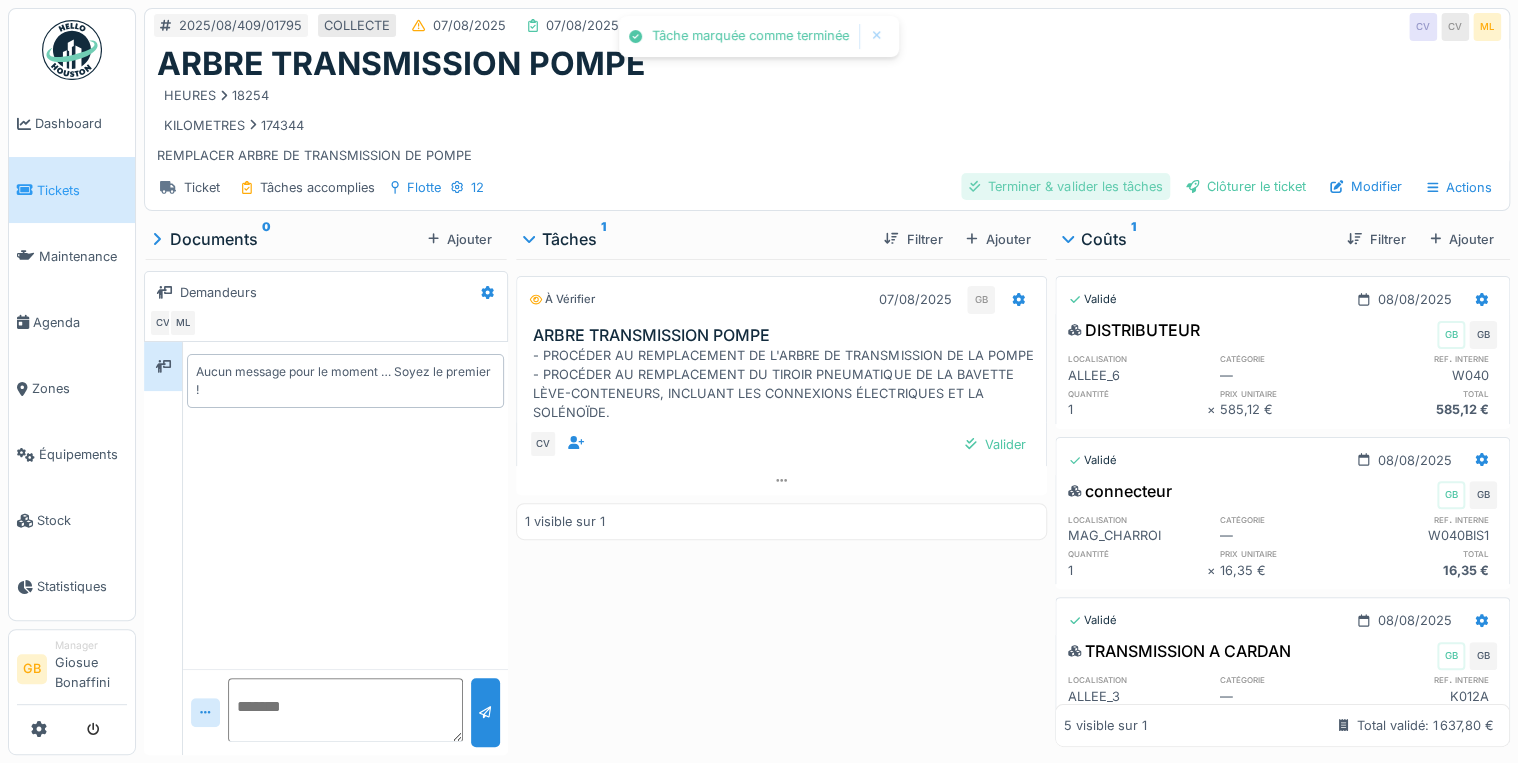 click on "Terminer & valider les tâches" at bounding box center (1065, 186) 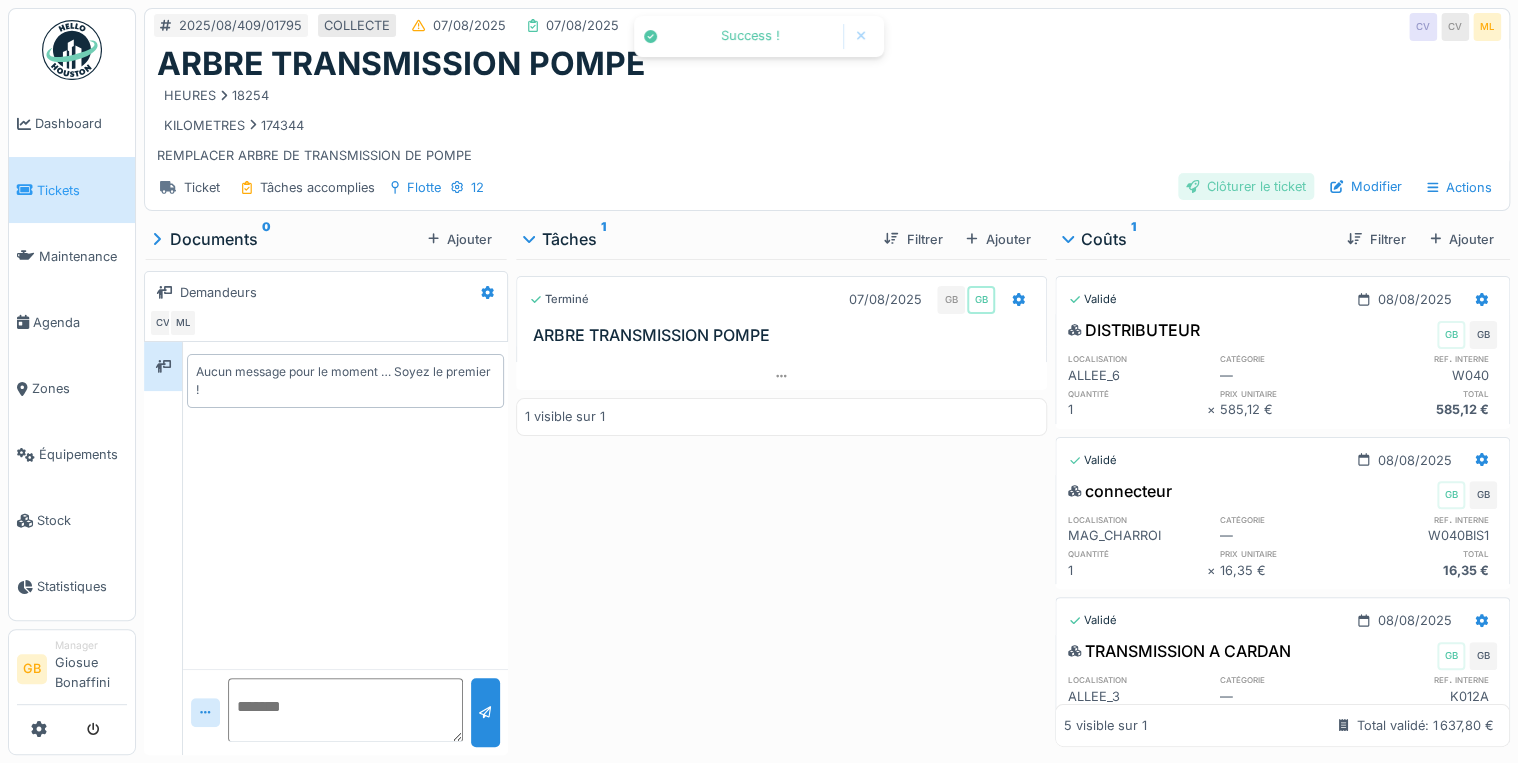 click on "Clôturer le ticket" at bounding box center [1246, 186] 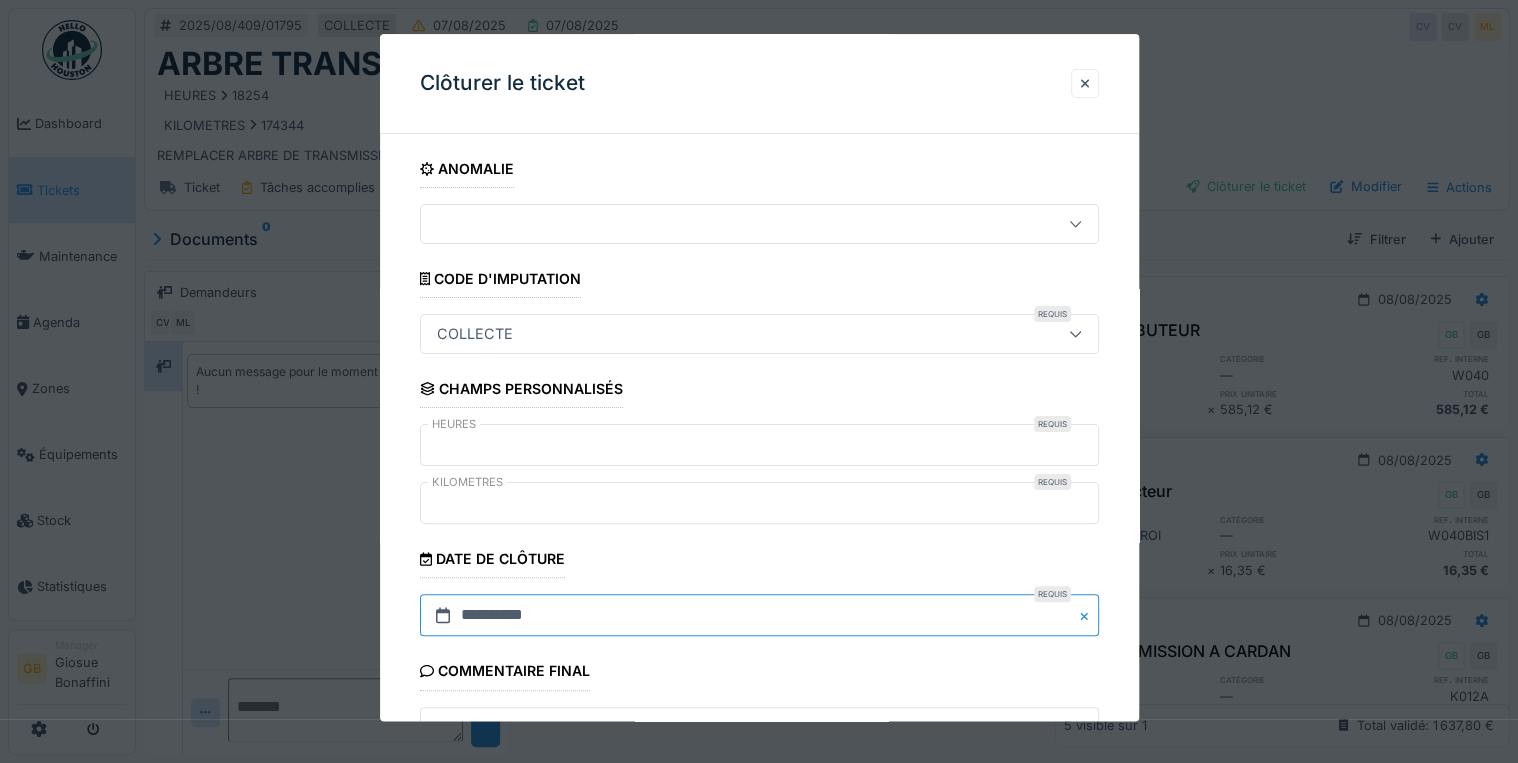 click on "**********" at bounding box center (759, 616) 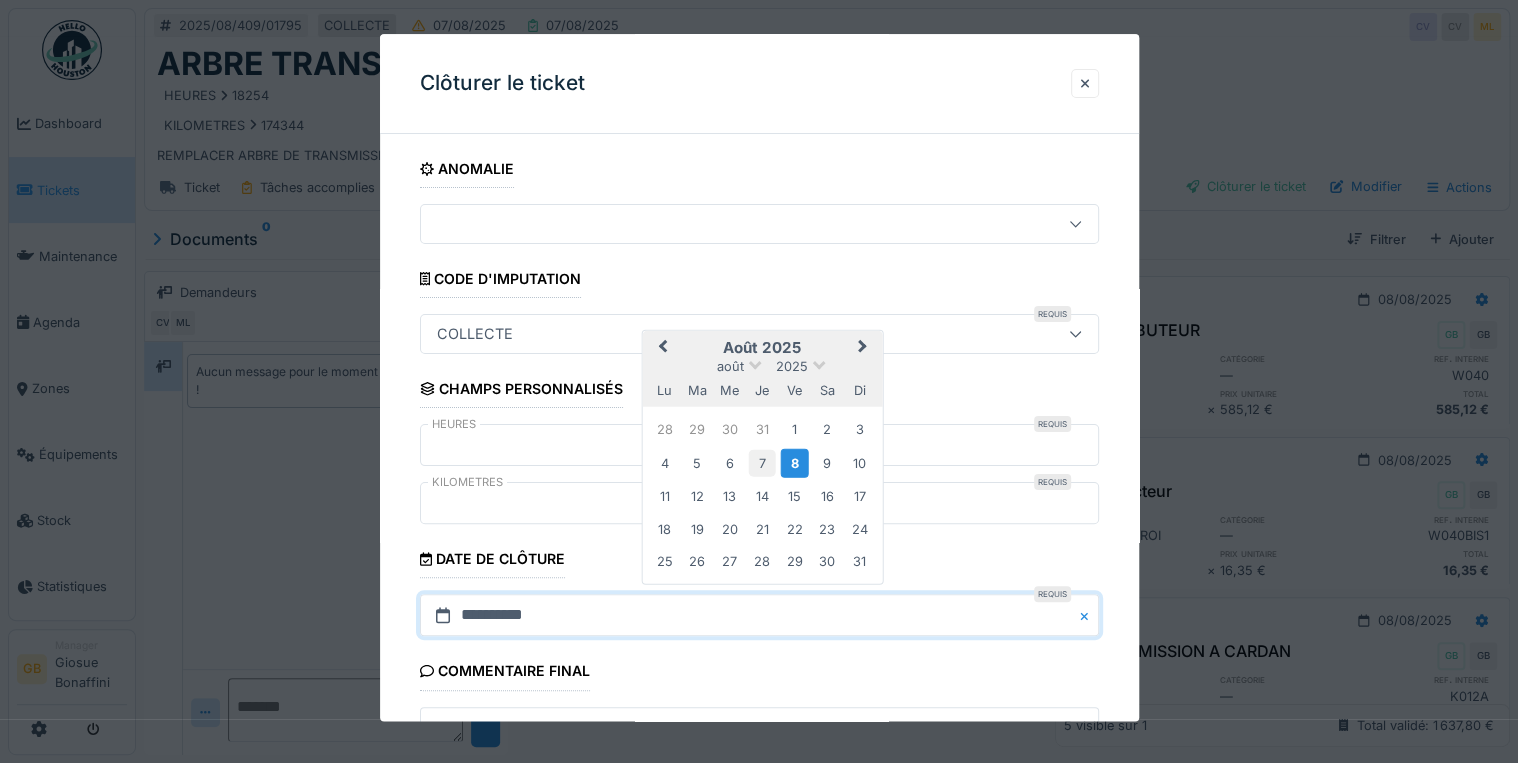 click on "7" at bounding box center (762, 462) 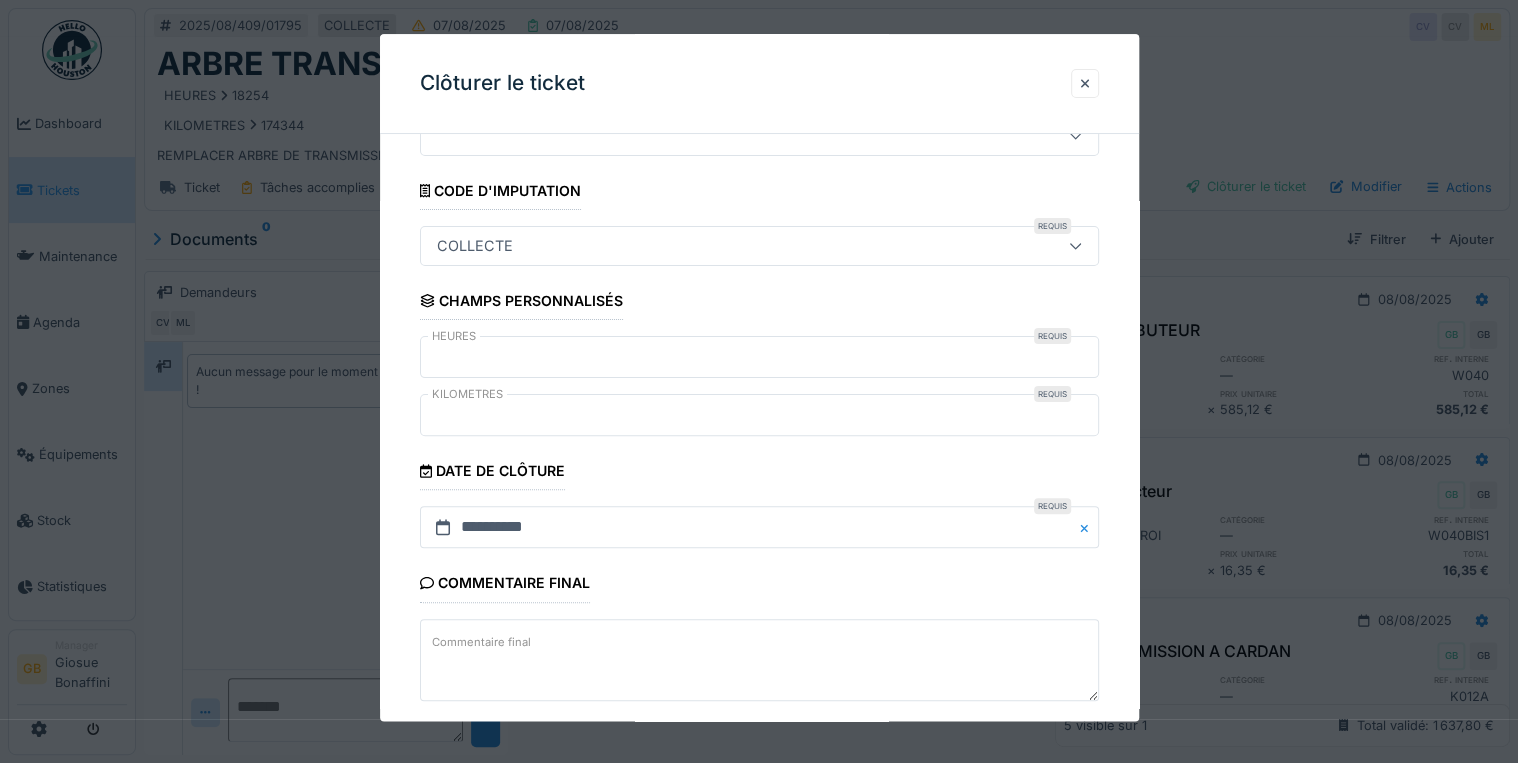 scroll, scrollTop: 183, scrollLeft: 0, axis: vertical 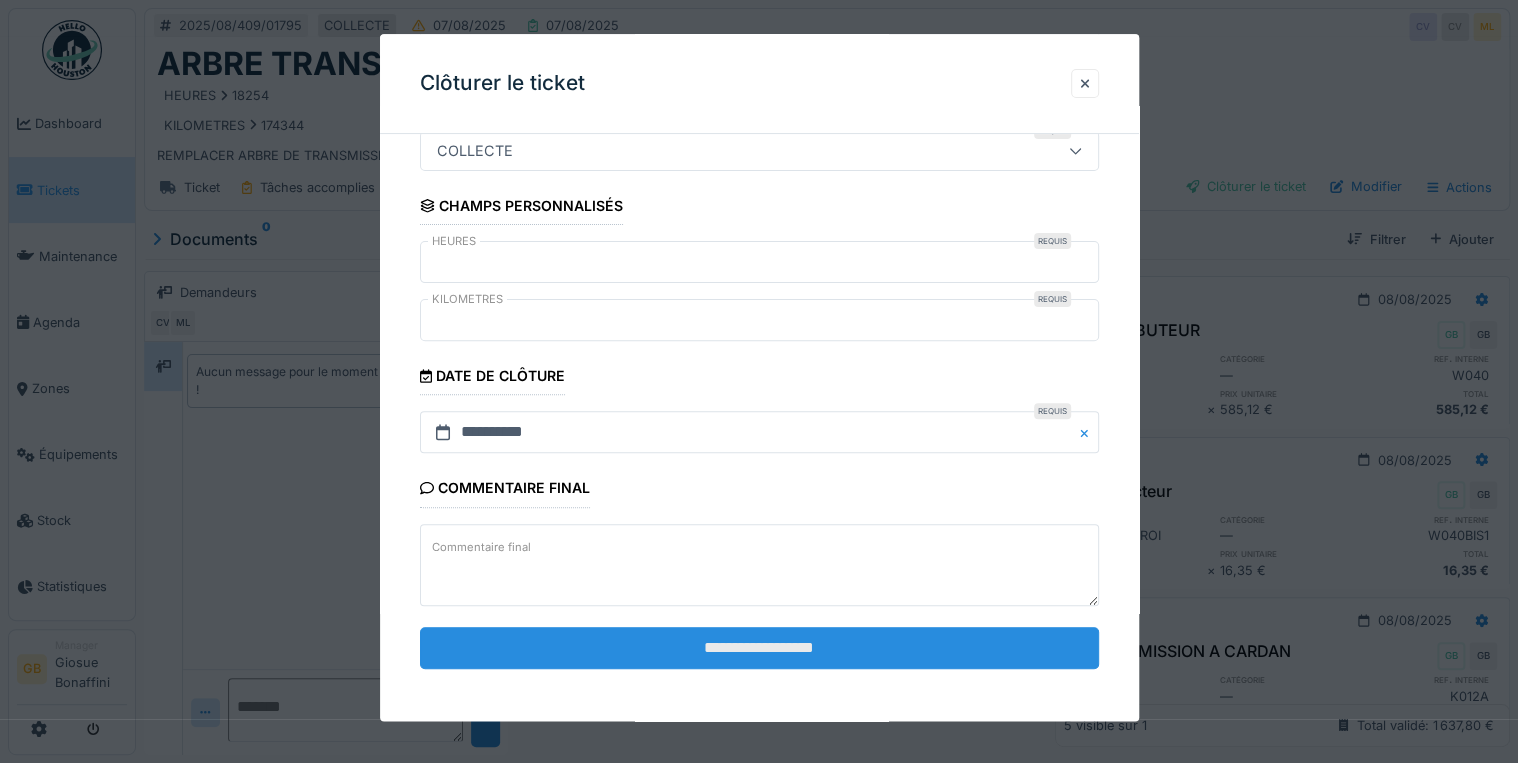 click on "**********" at bounding box center [759, 648] 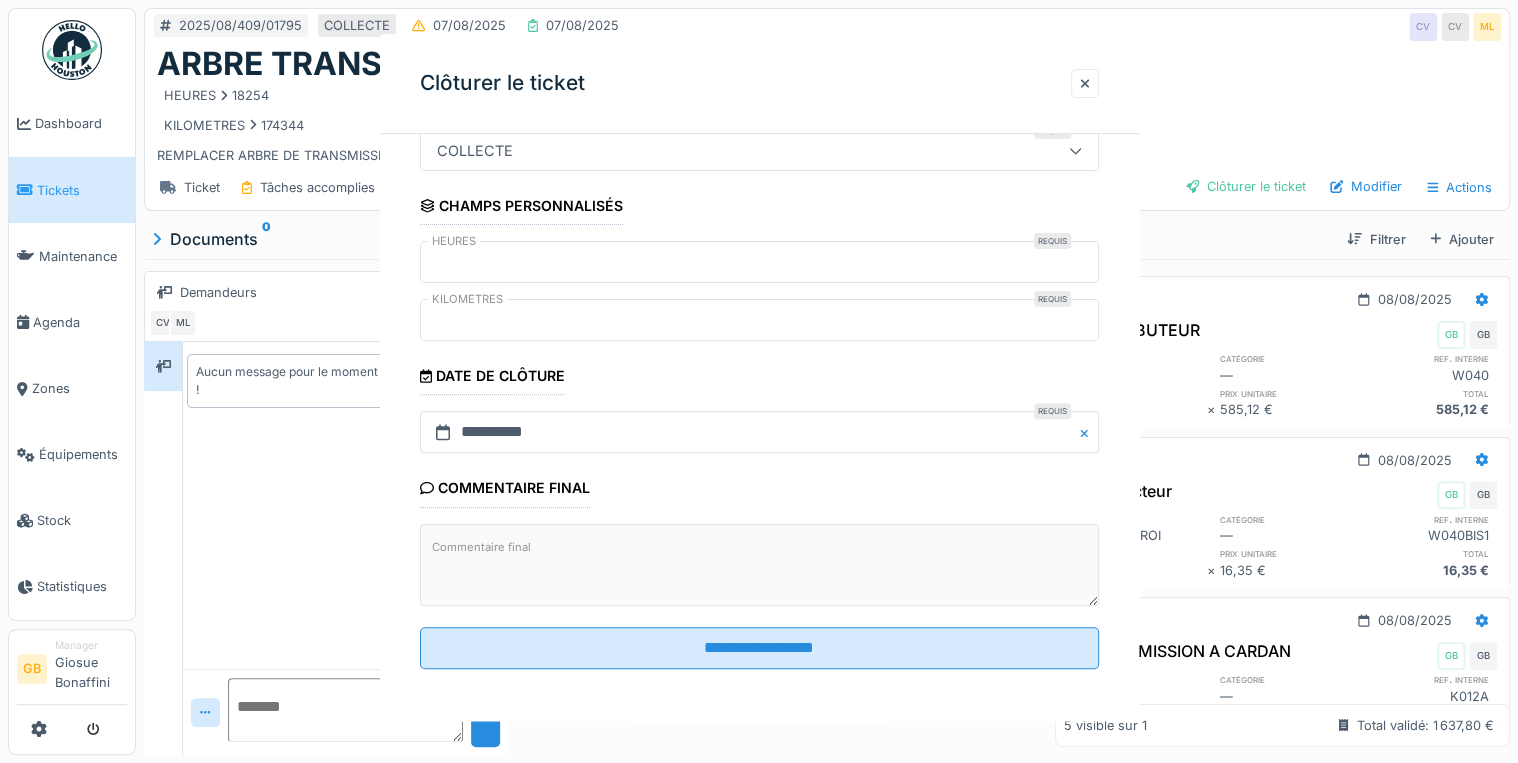 scroll, scrollTop: 0, scrollLeft: 0, axis: both 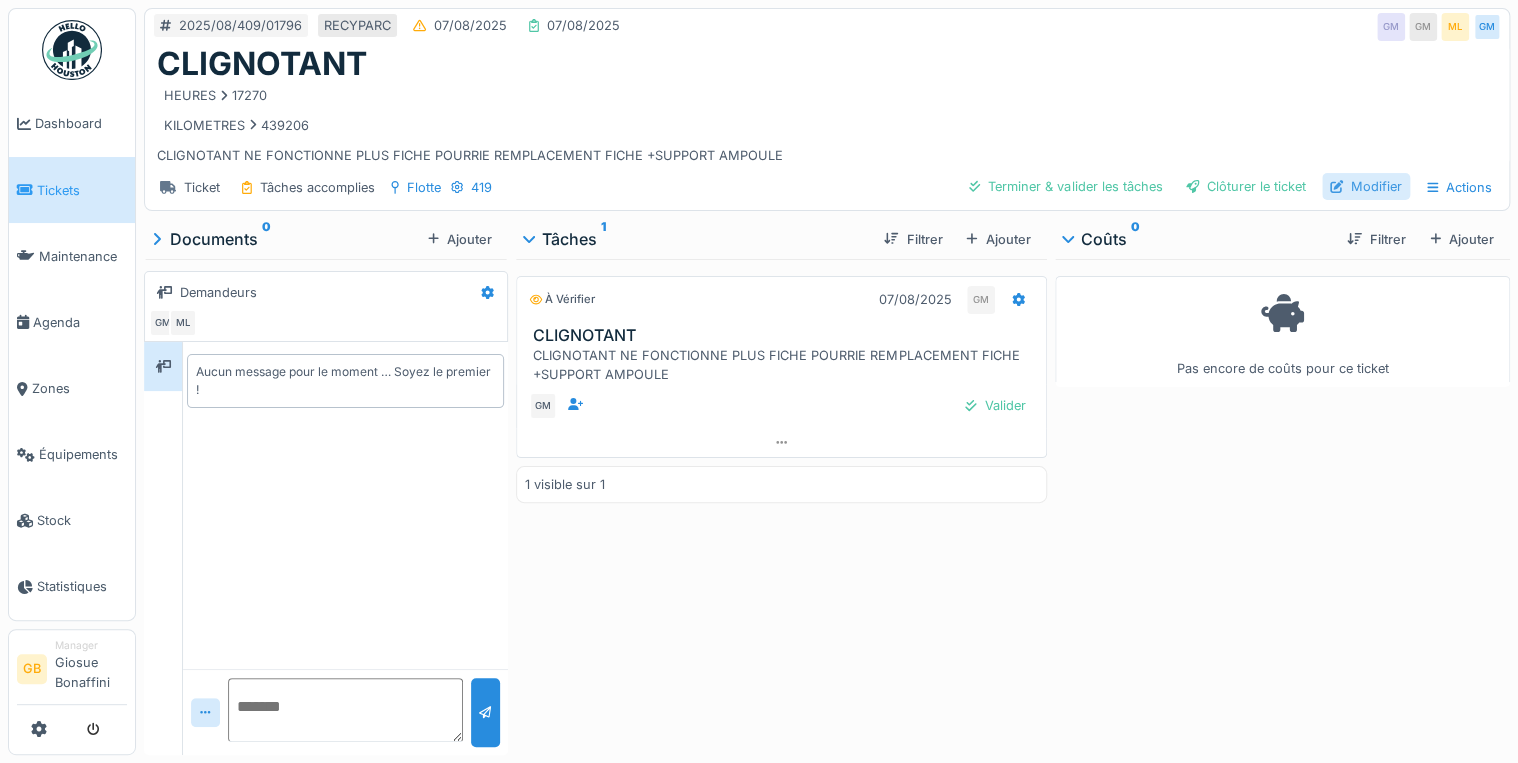 click on "Modifier" at bounding box center (1366, 186) 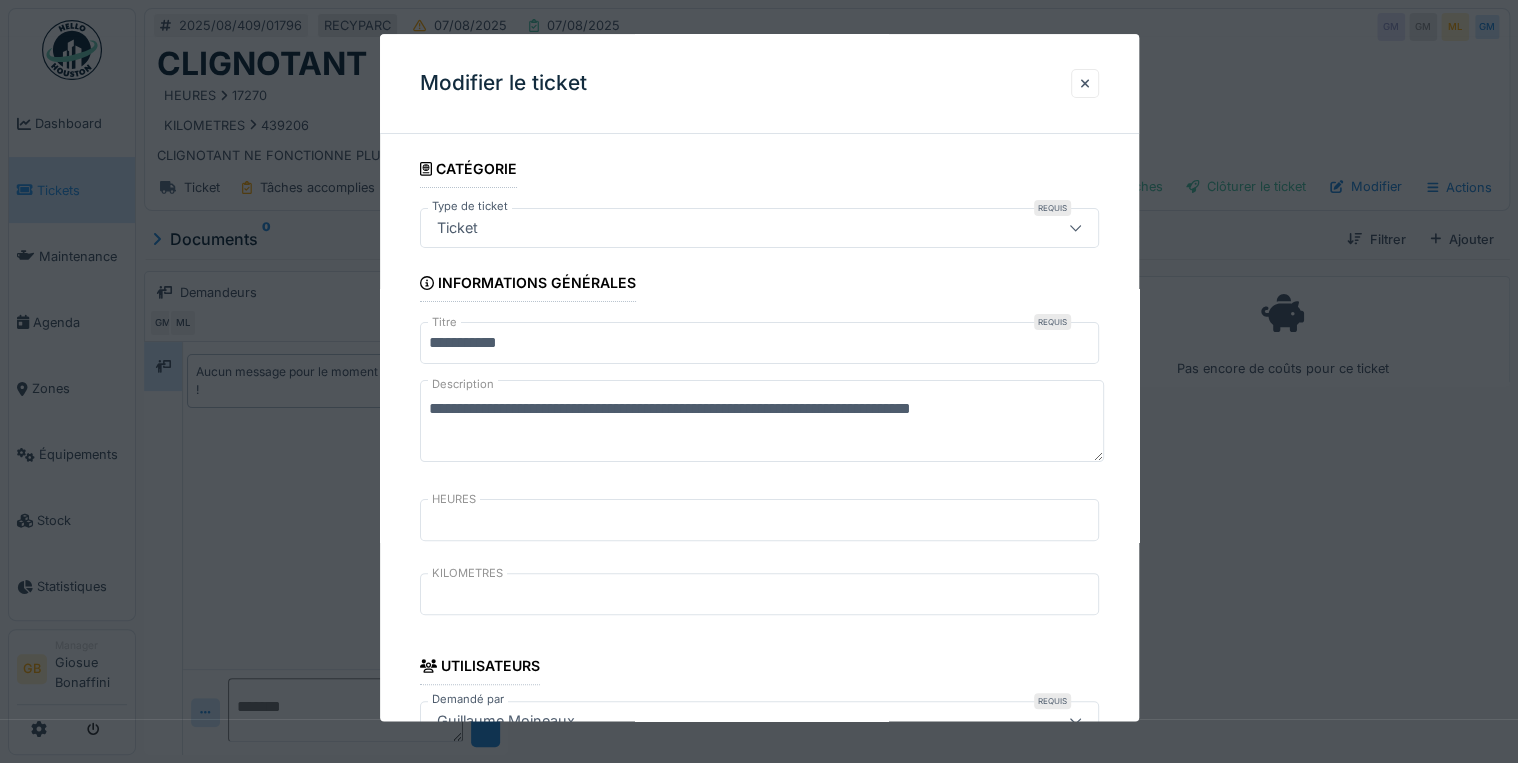 click on "**********" at bounding box center [762, 422] 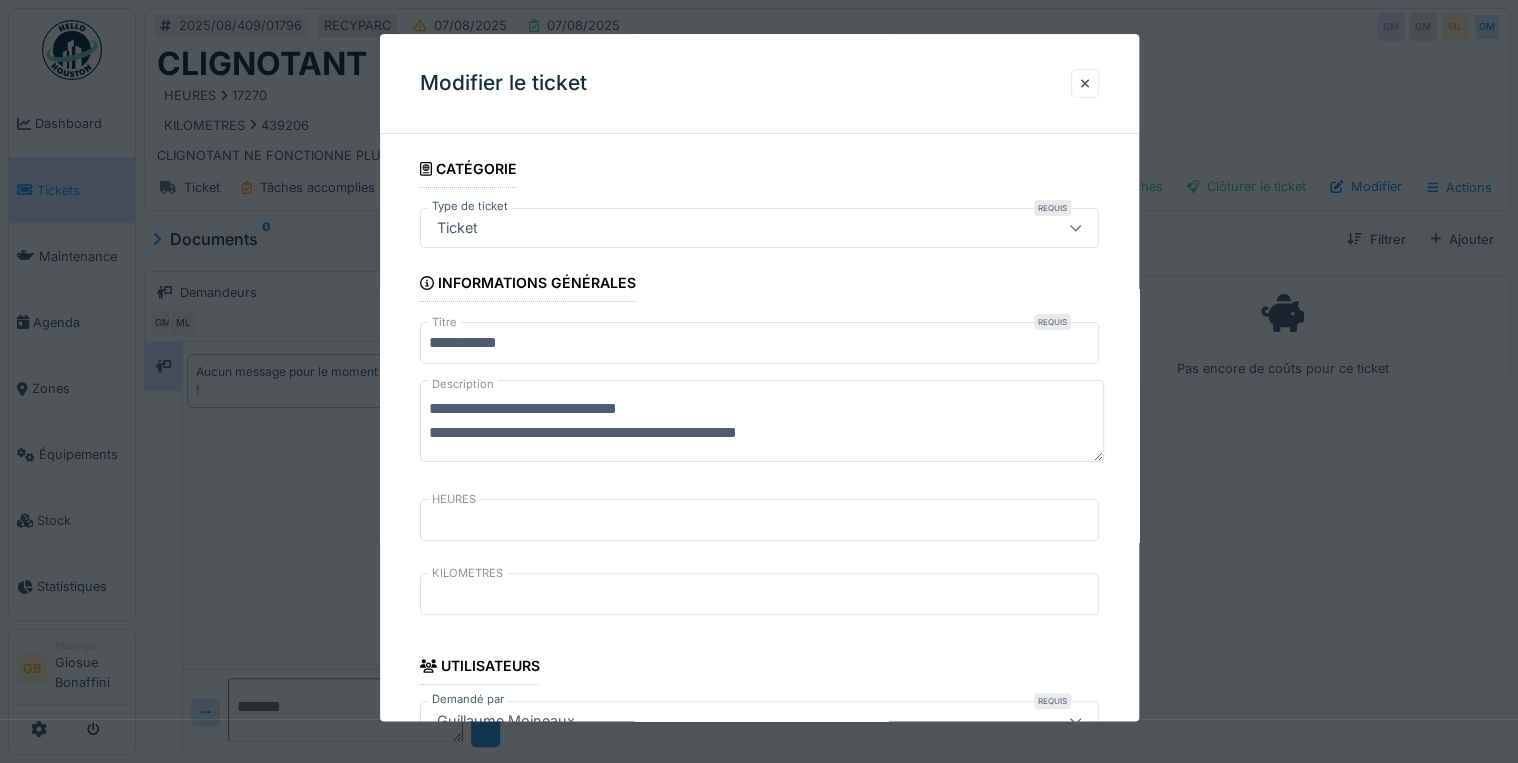 drag, startPoint x: 559, startPoint y: 430, endPoint x: 440, endPoint y: 435, distance: 119.104996 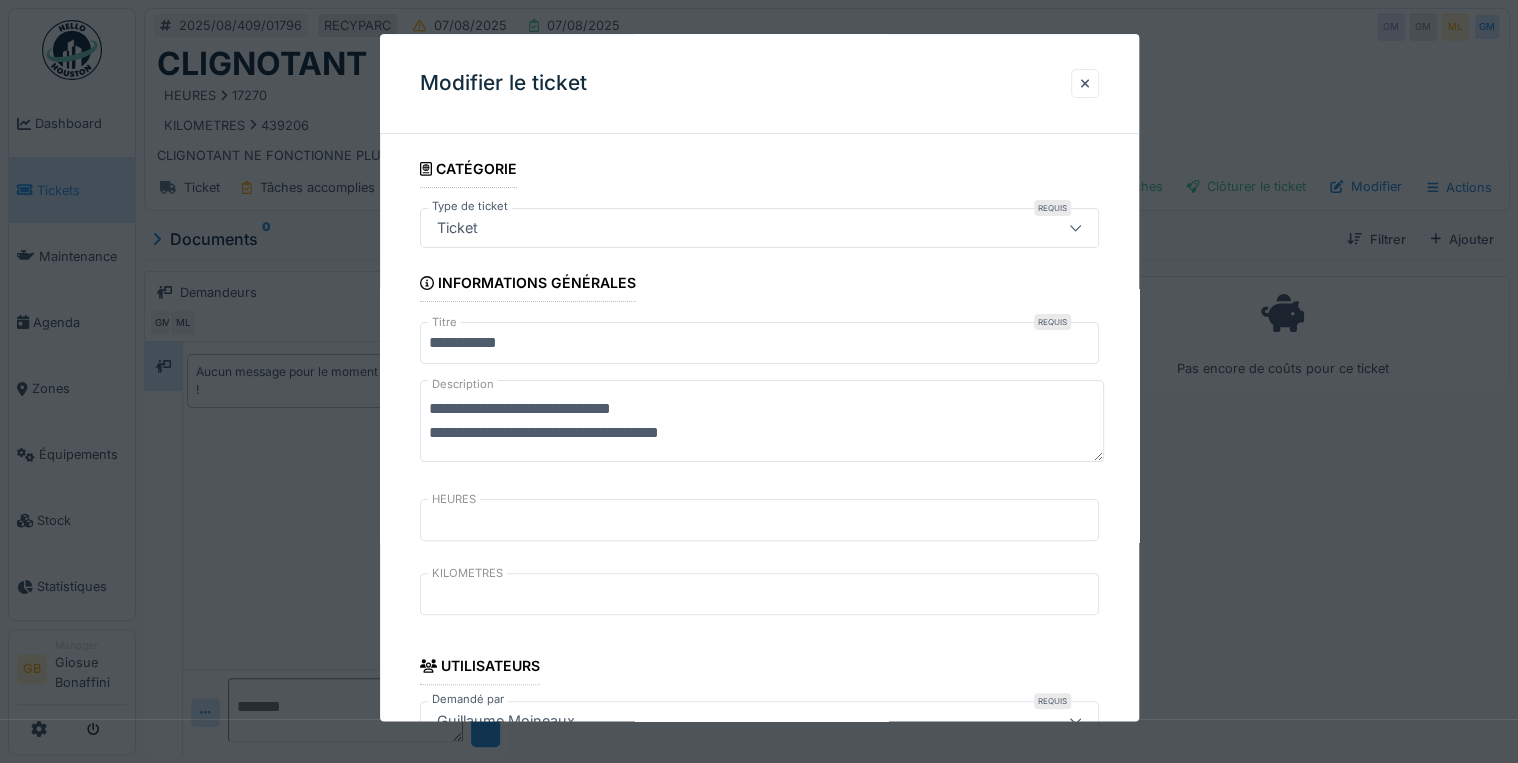 click on "**********" at bounding box center [762, 422] 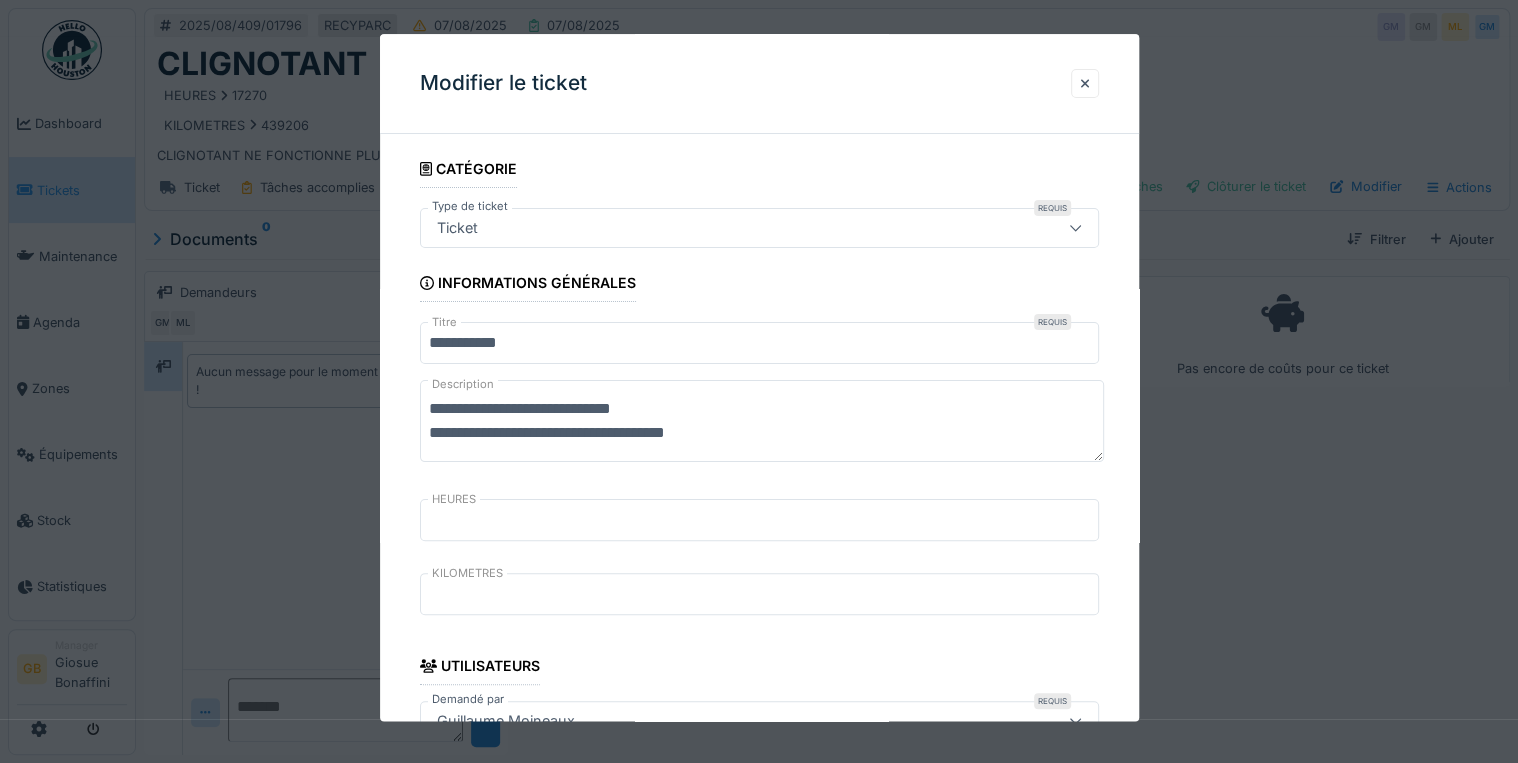 click on "**********" at bounding box center [762, 422] 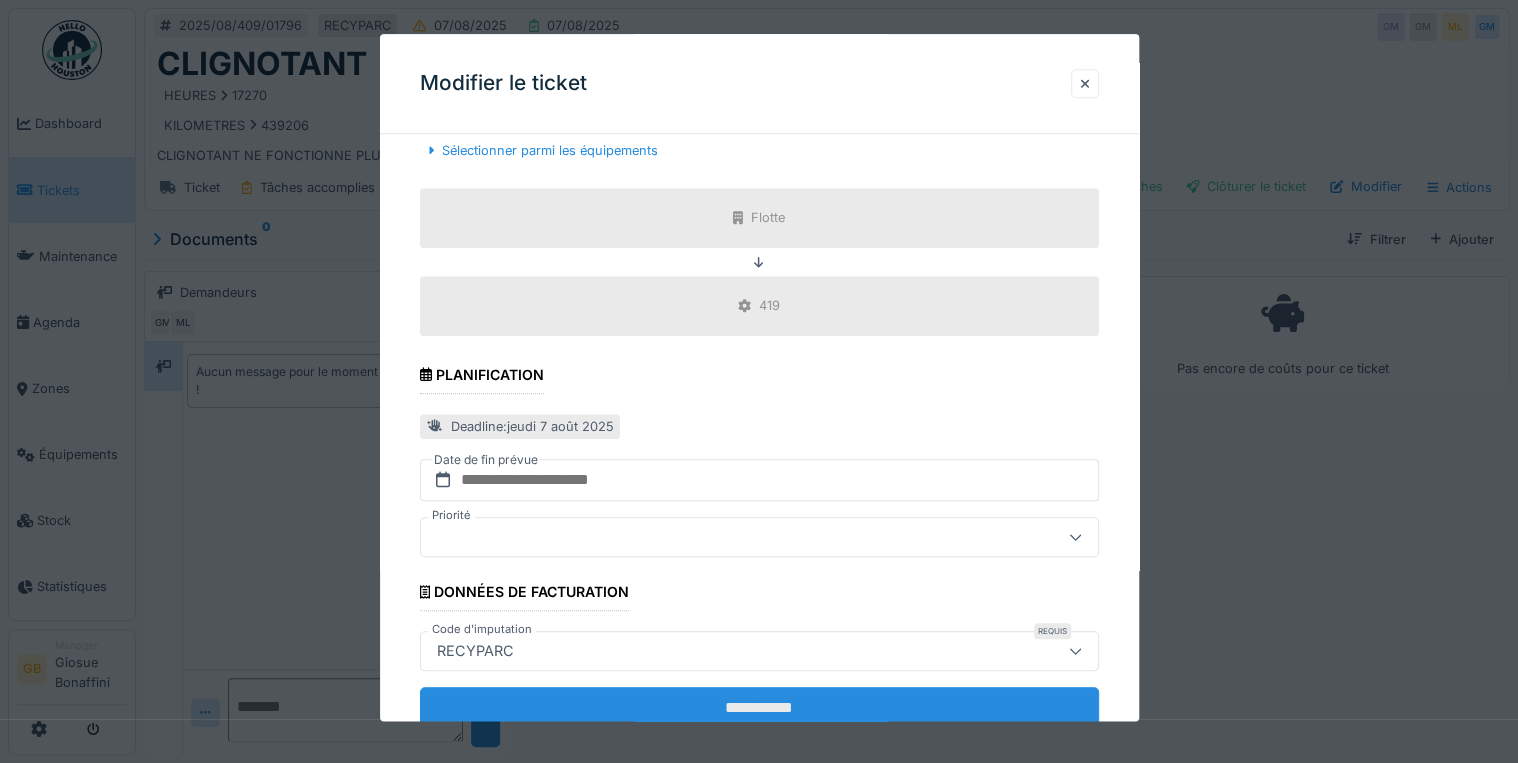 scroll, scrollTop: 792, scrollLeft: 0, axis: vertical 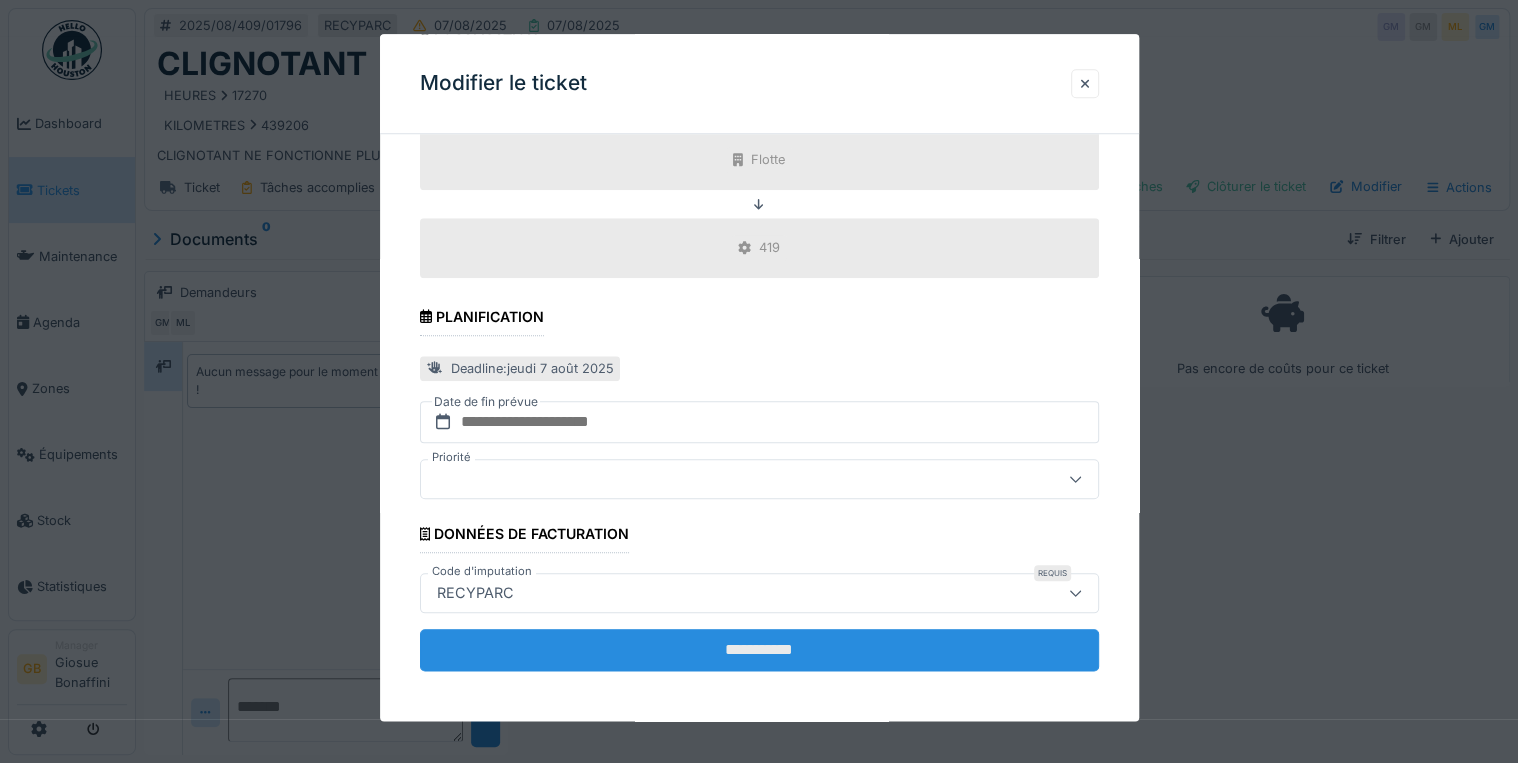type on "**********" 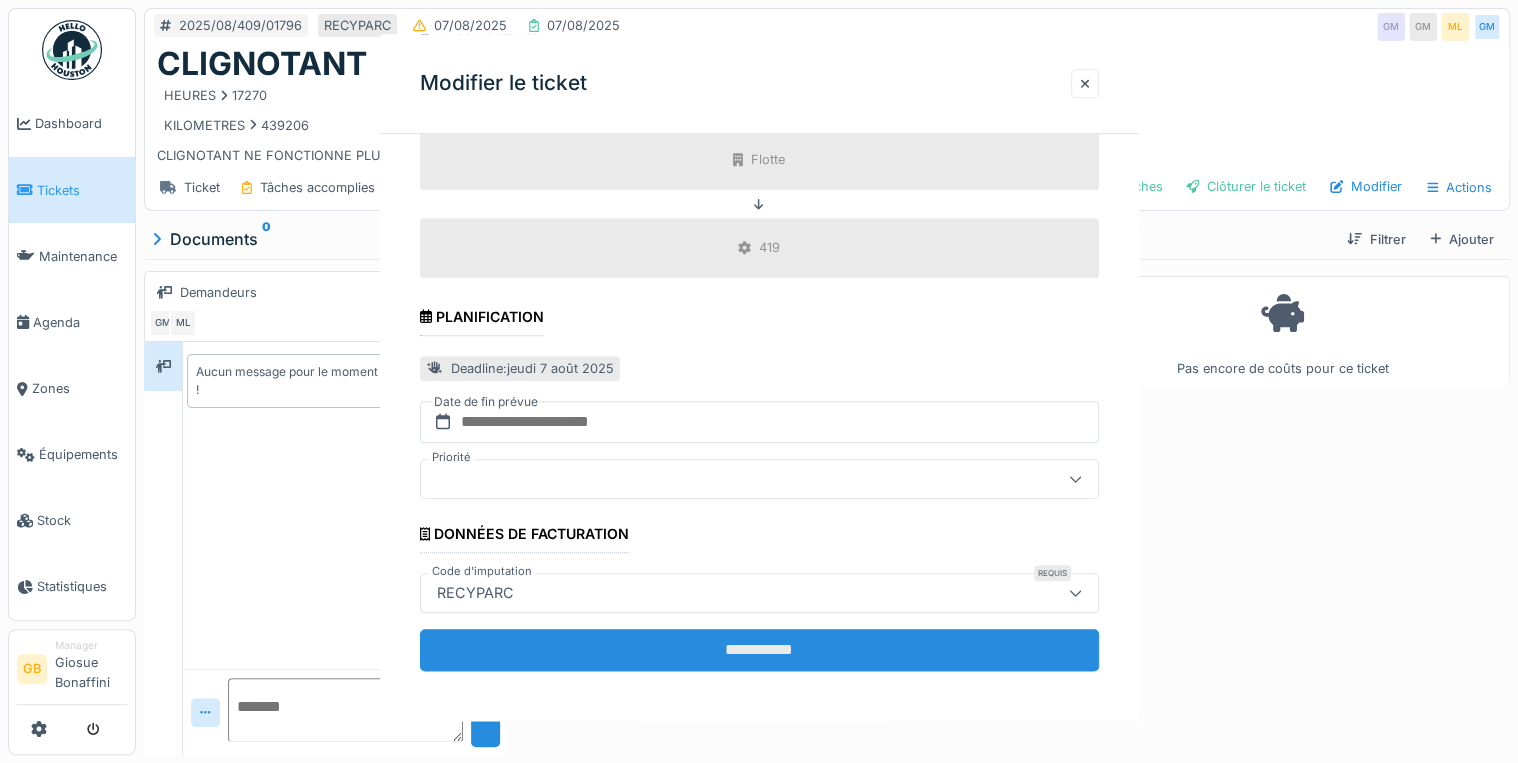 scroll, scrollTop: 0, scrollLeft: 0, axis: both 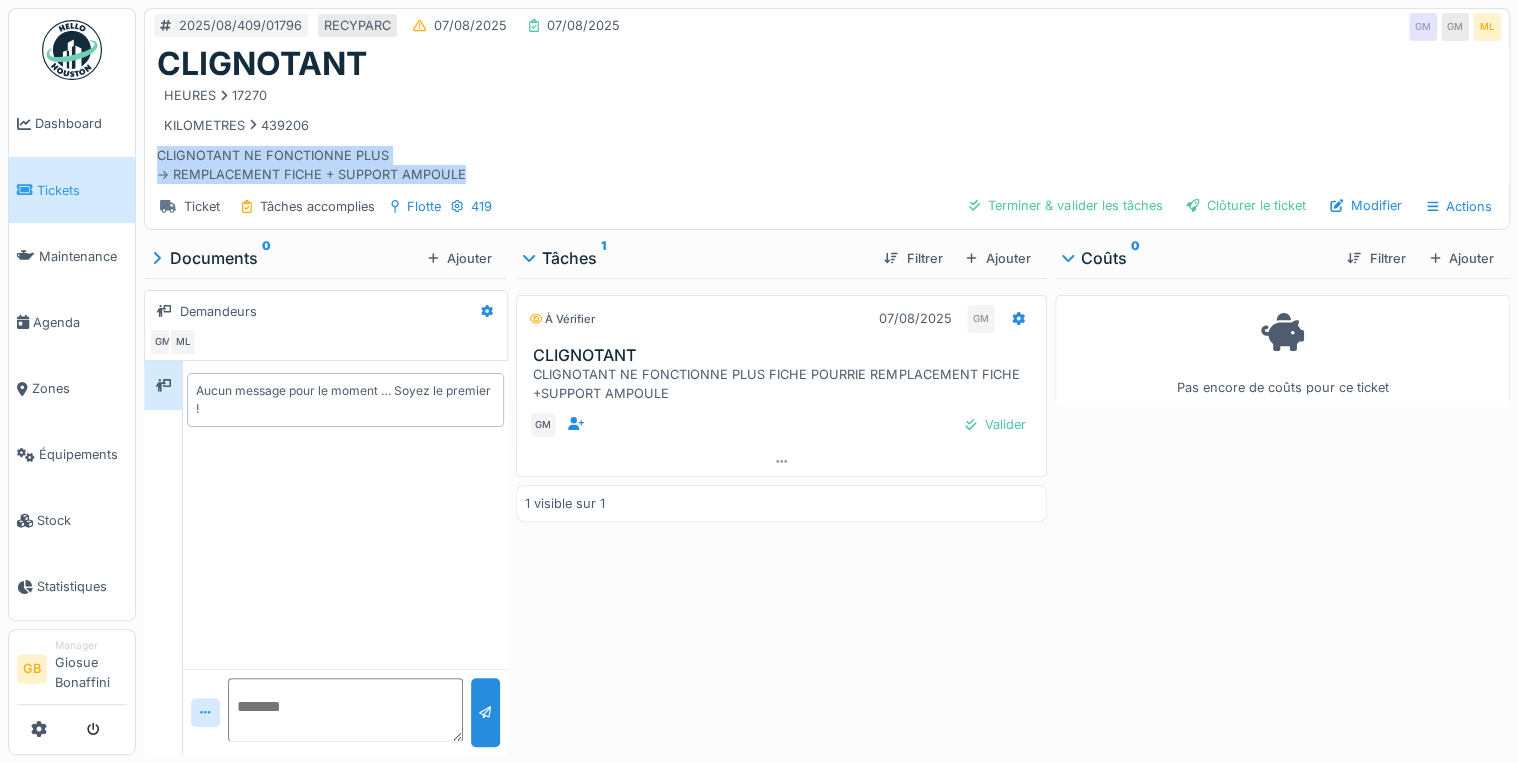drag, startPoint x: 464, startPoint y: 176, endPoint x: 156, endPoint y: 153, distance: 308.85757 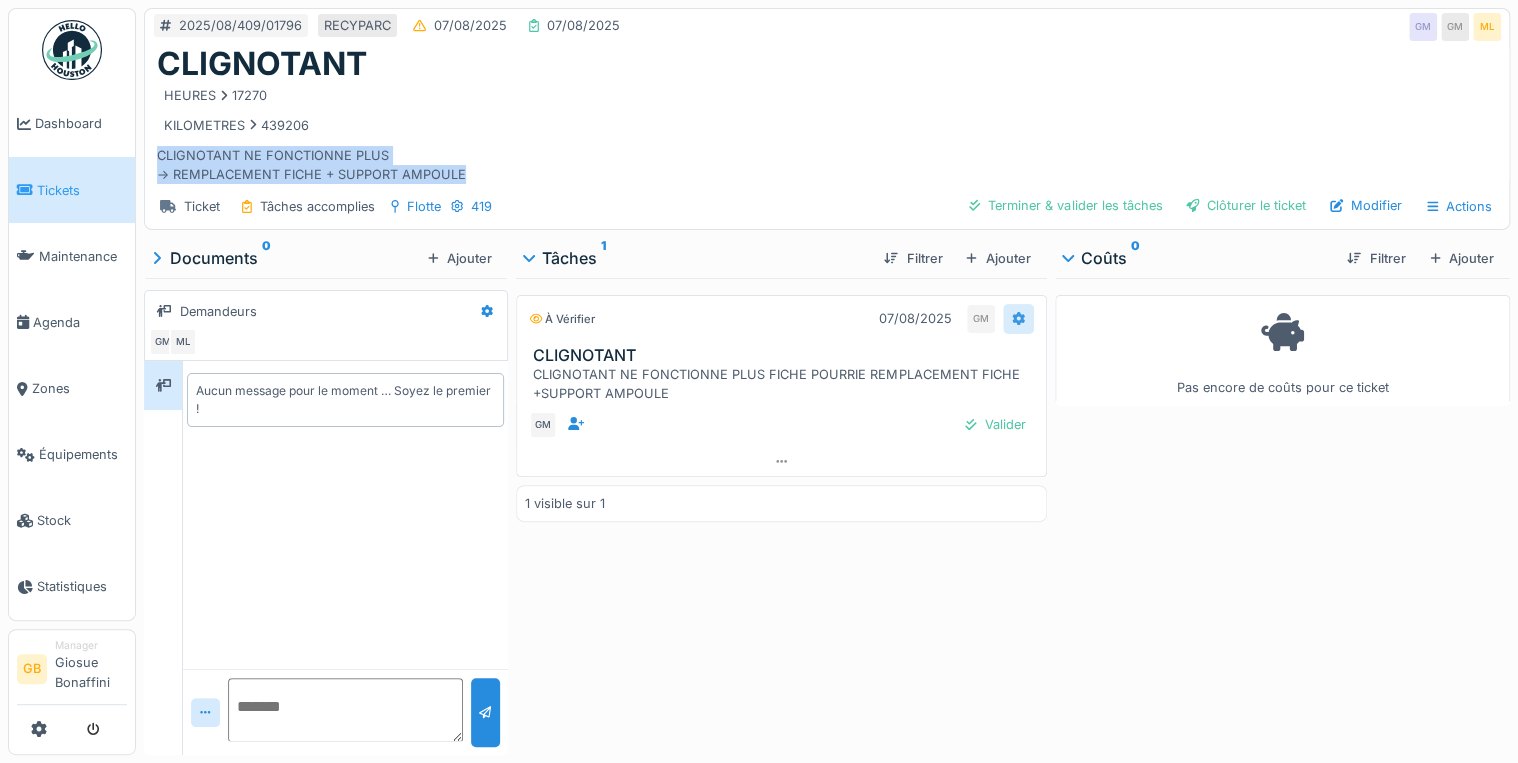 click at bounding box center (1018, 318) 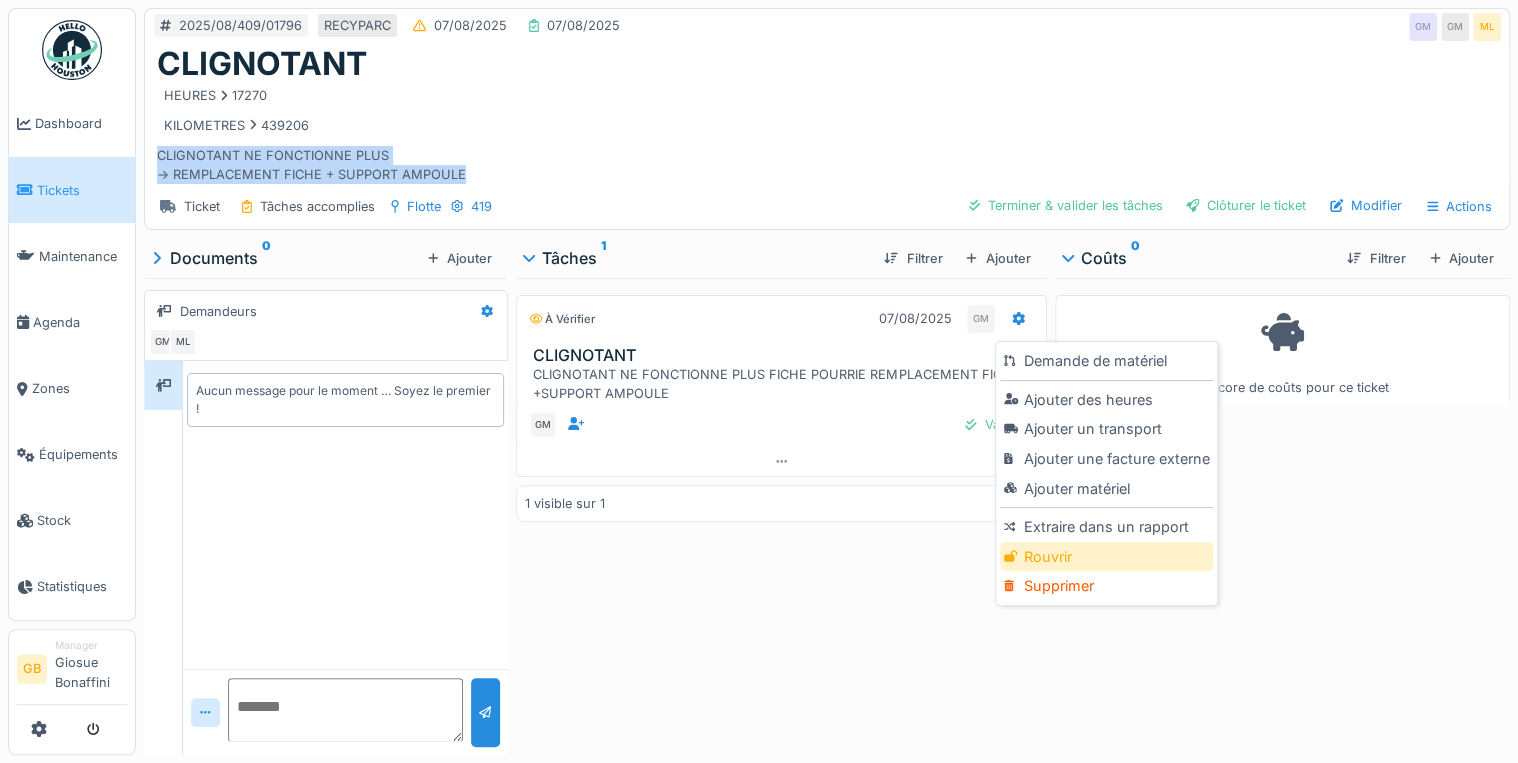 click on "Rouvrir" at bounding box center [1106, 557] 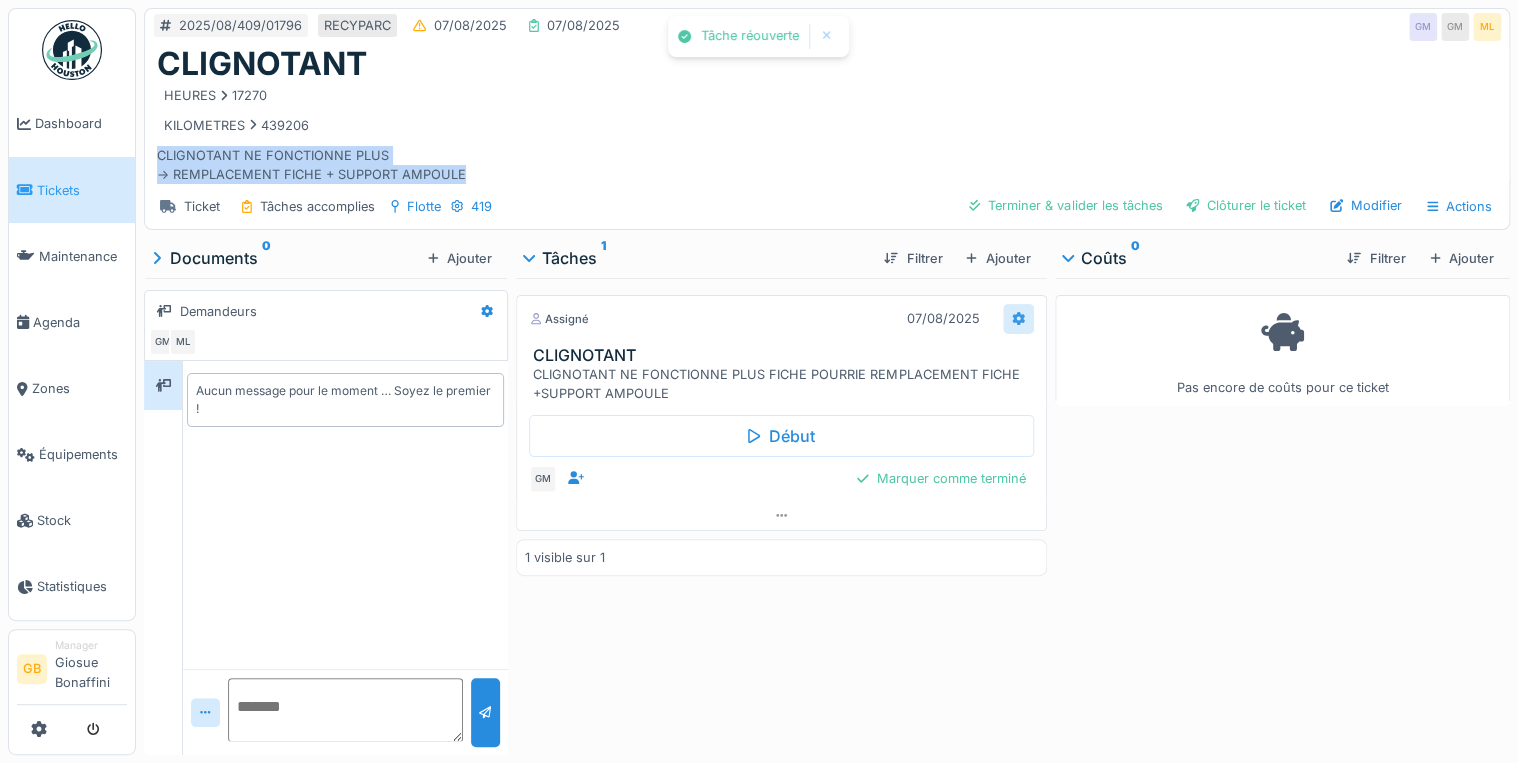click at bounding box center [1018, 318] 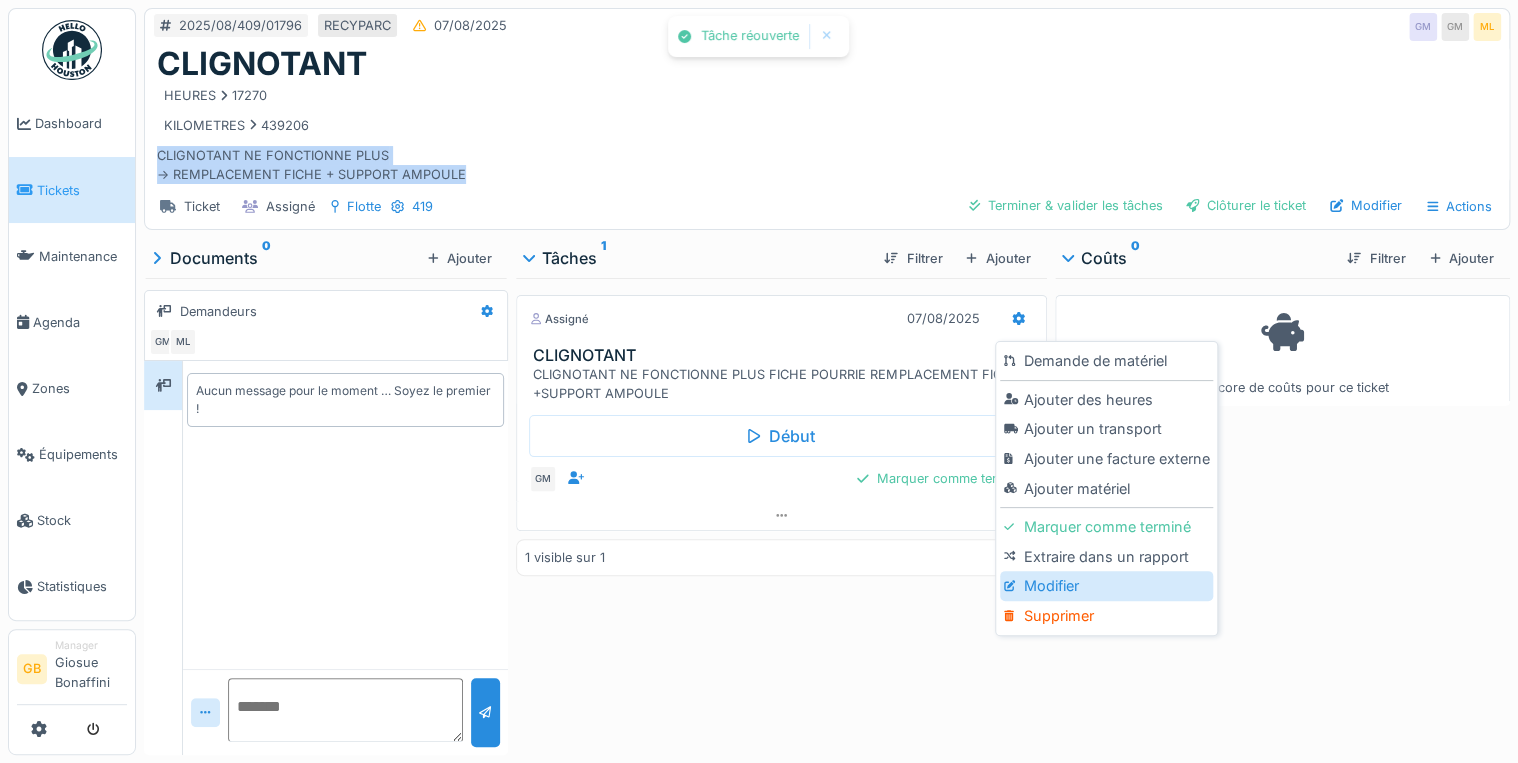 click on "Modifier" at bounding box center (1106, 586) 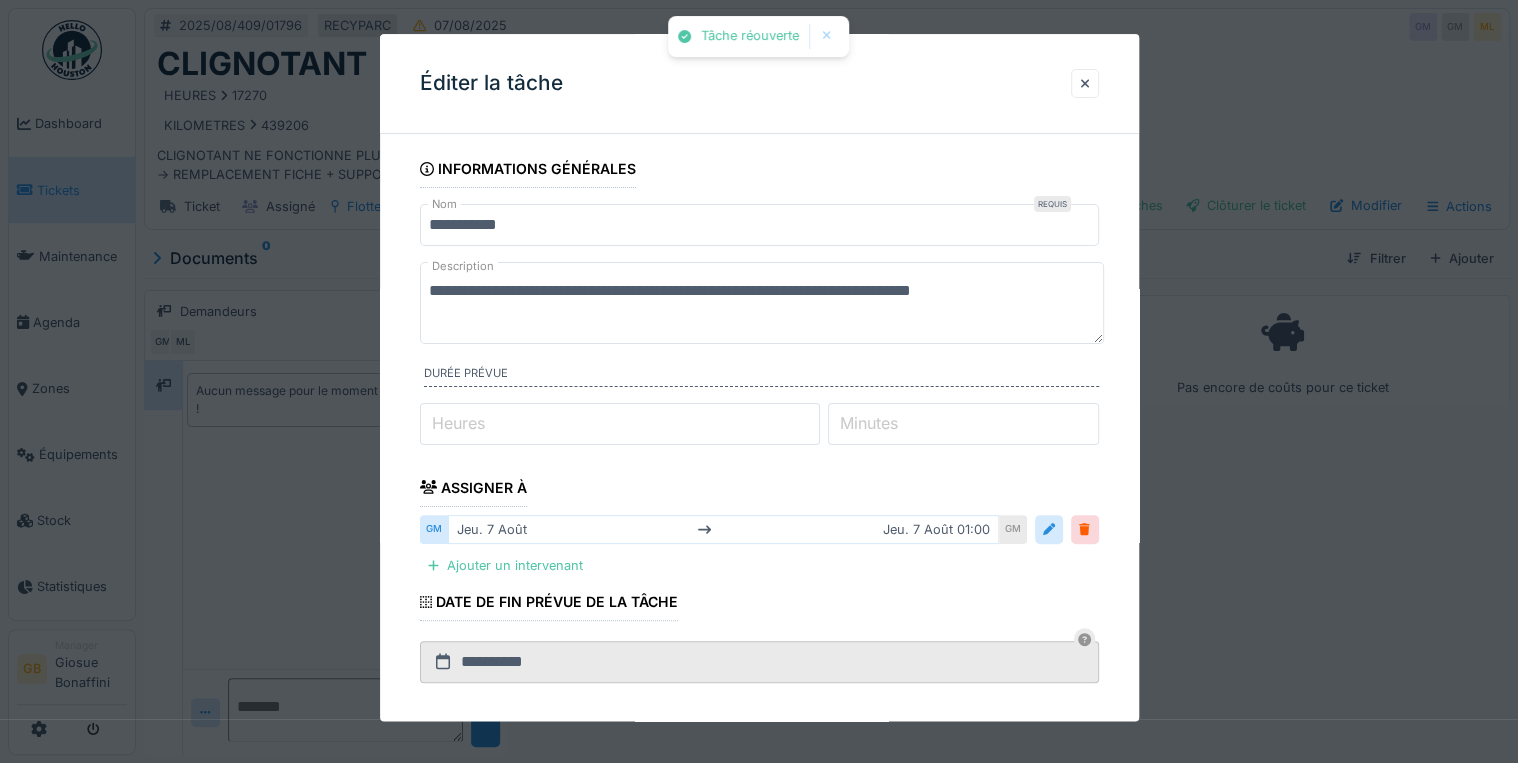 drag, startPoint x: 884, startPoint y: 336, endPoint x: 20, endPoint y: 236, distance: 869.76776 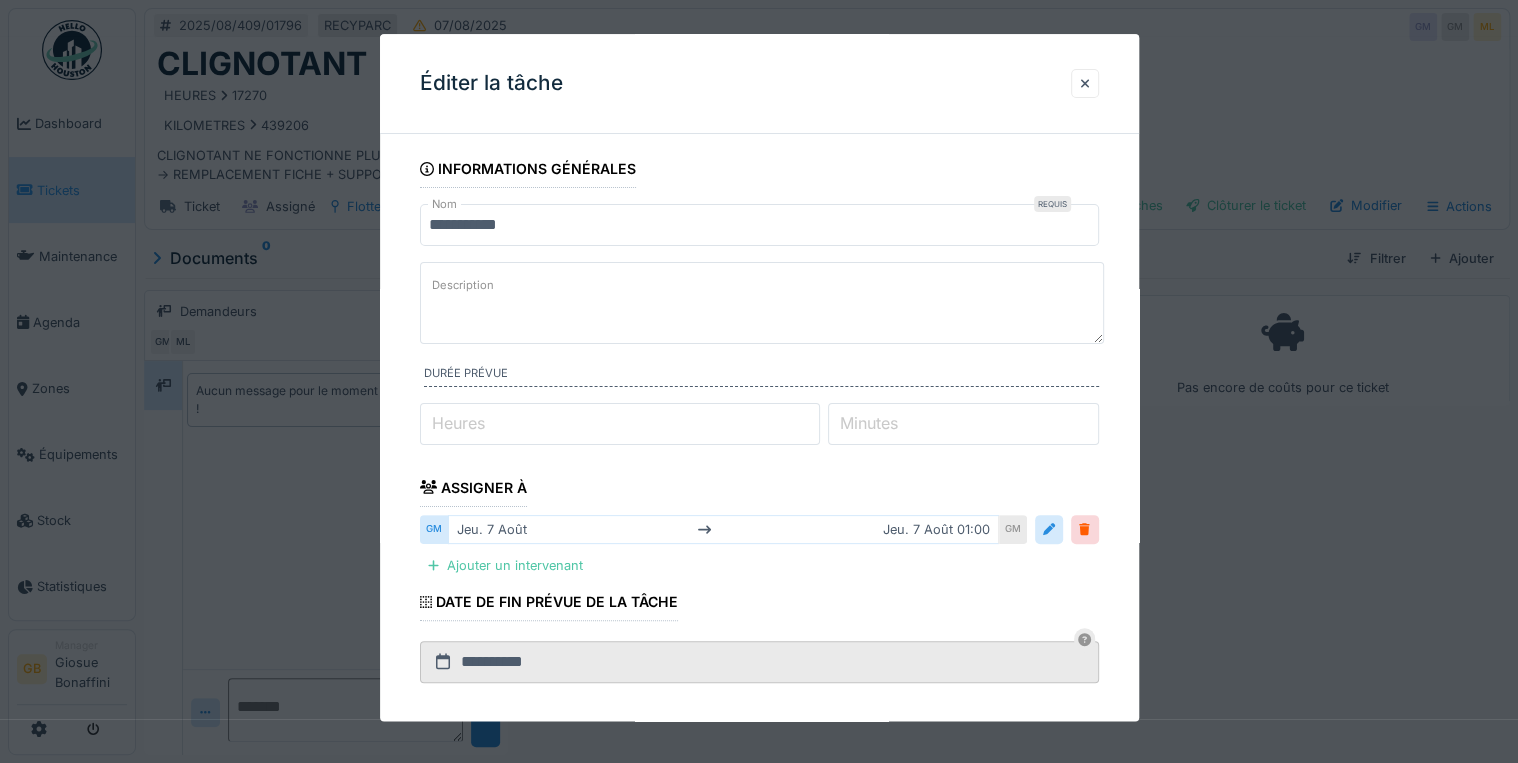 paste on "**********" 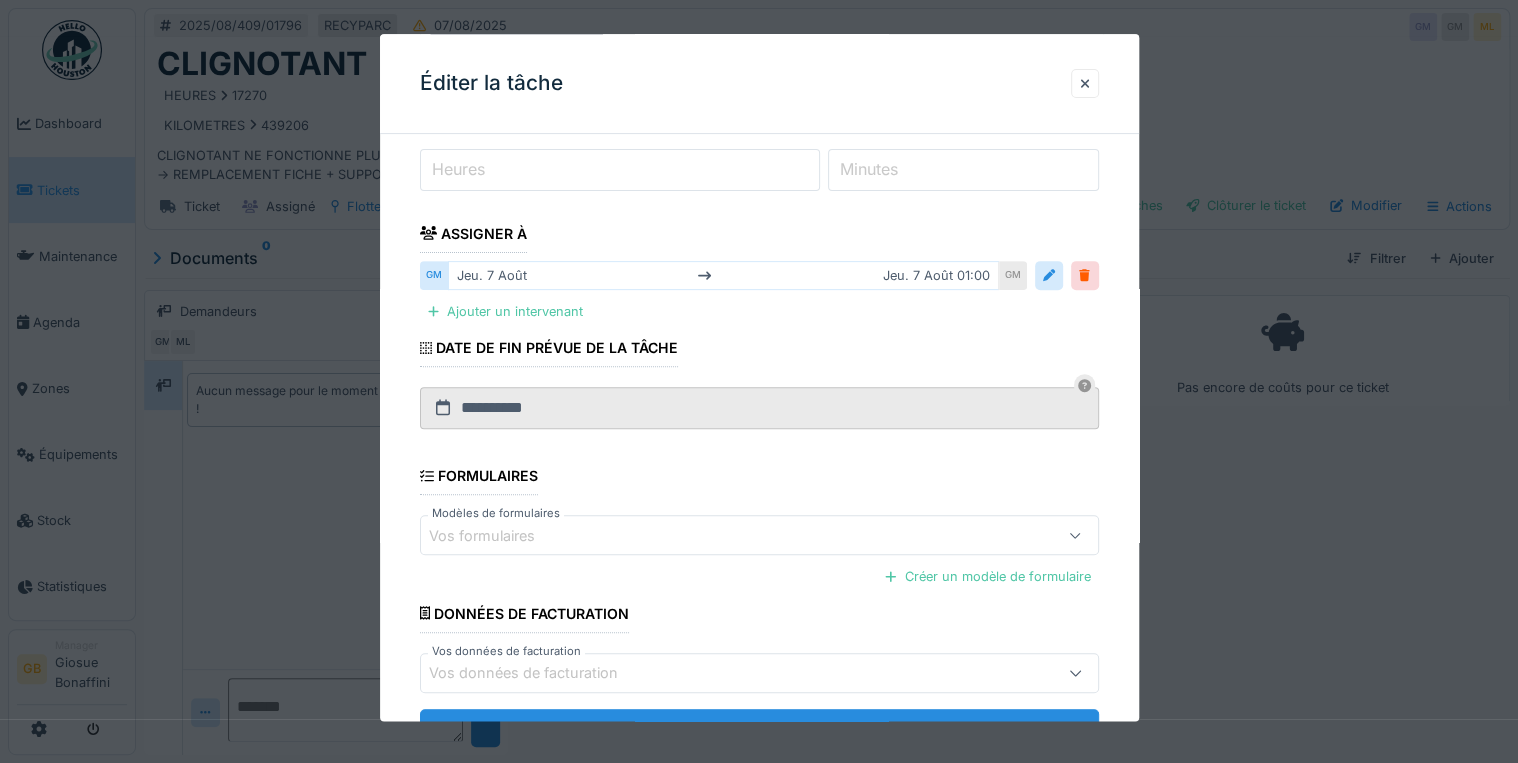scroll, scrollTop: 336, scrollLeft: 0, axis: vertical 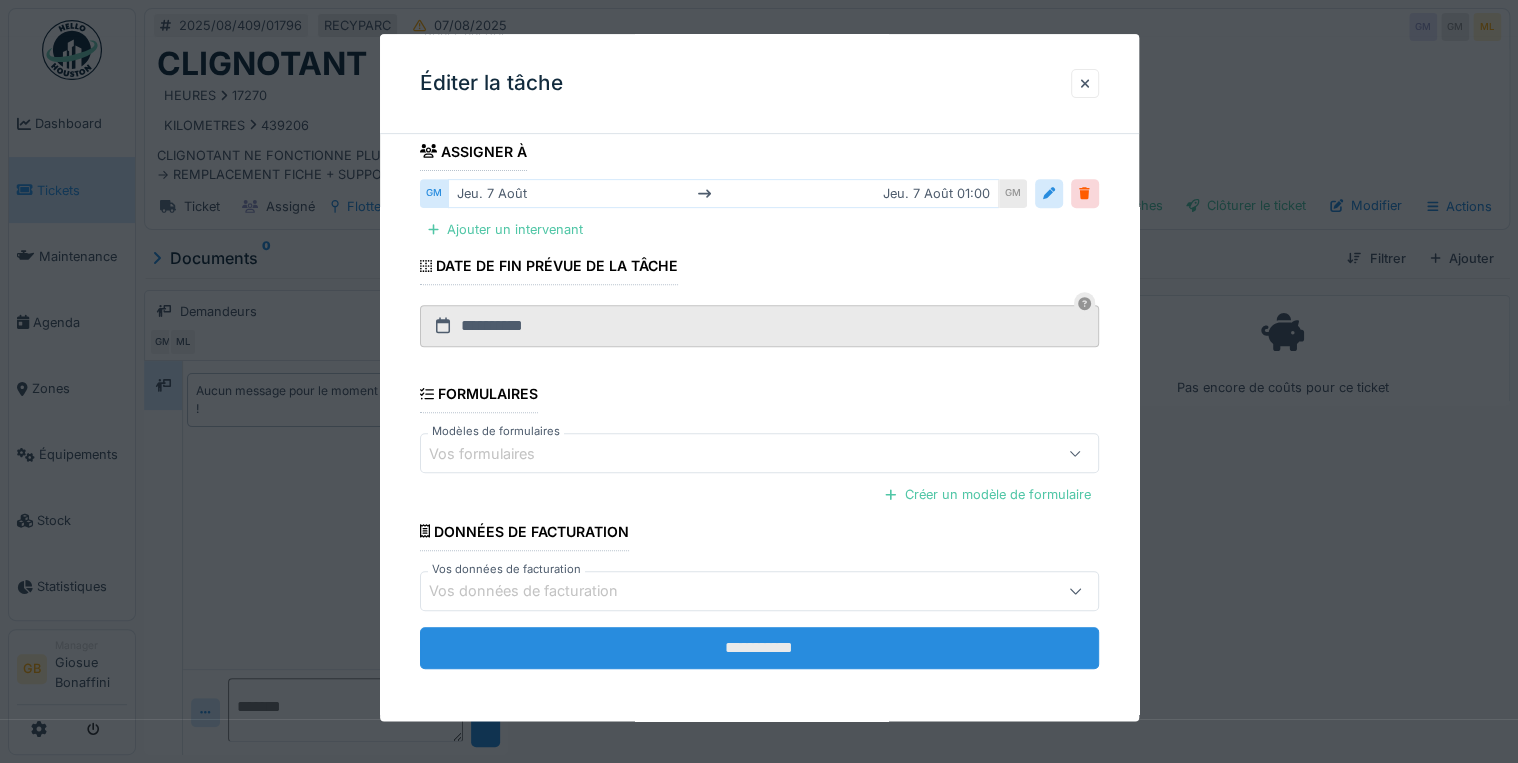 type on "**********" 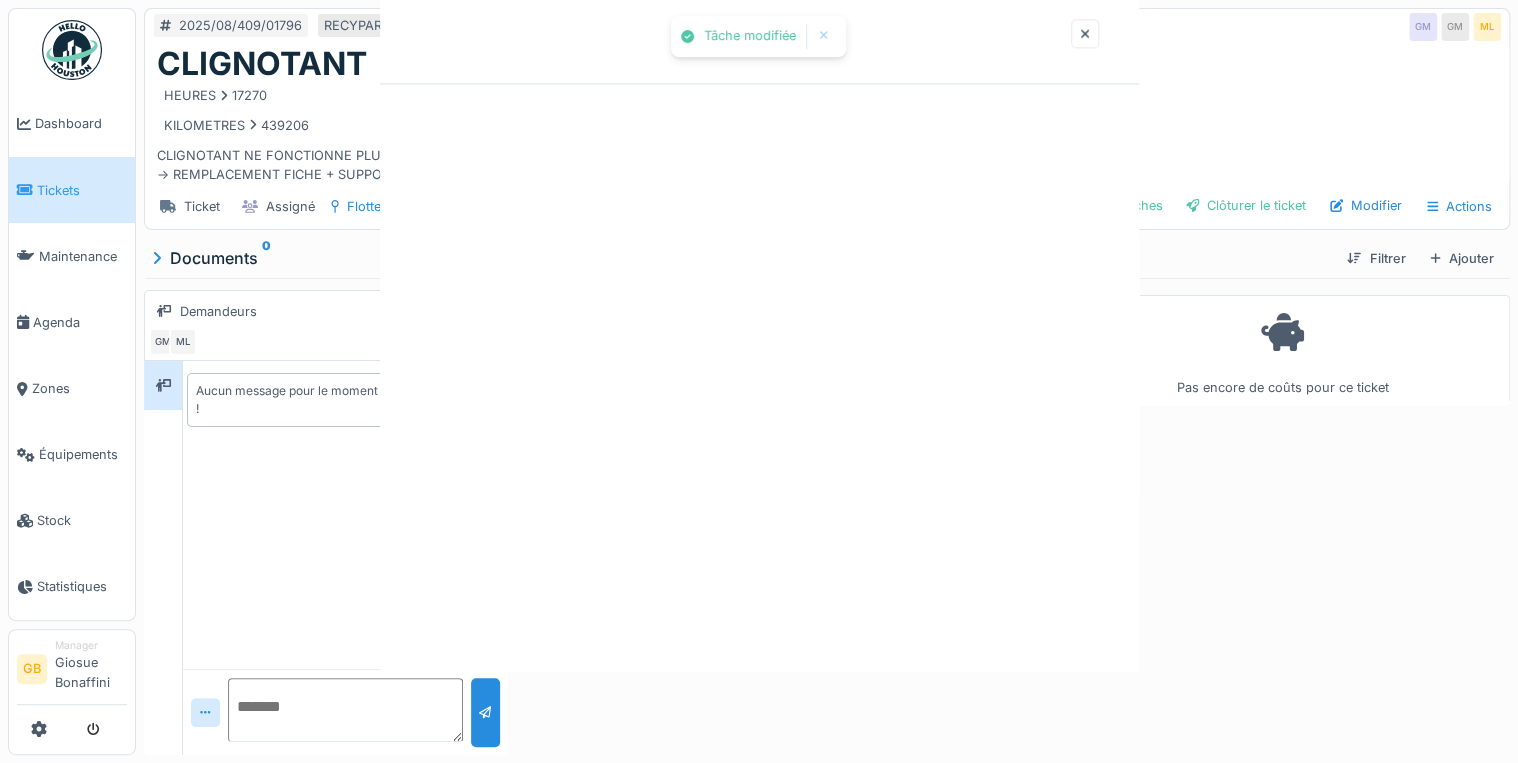scroll, scrollTop: 0, scrollLeft: 0, axis: both 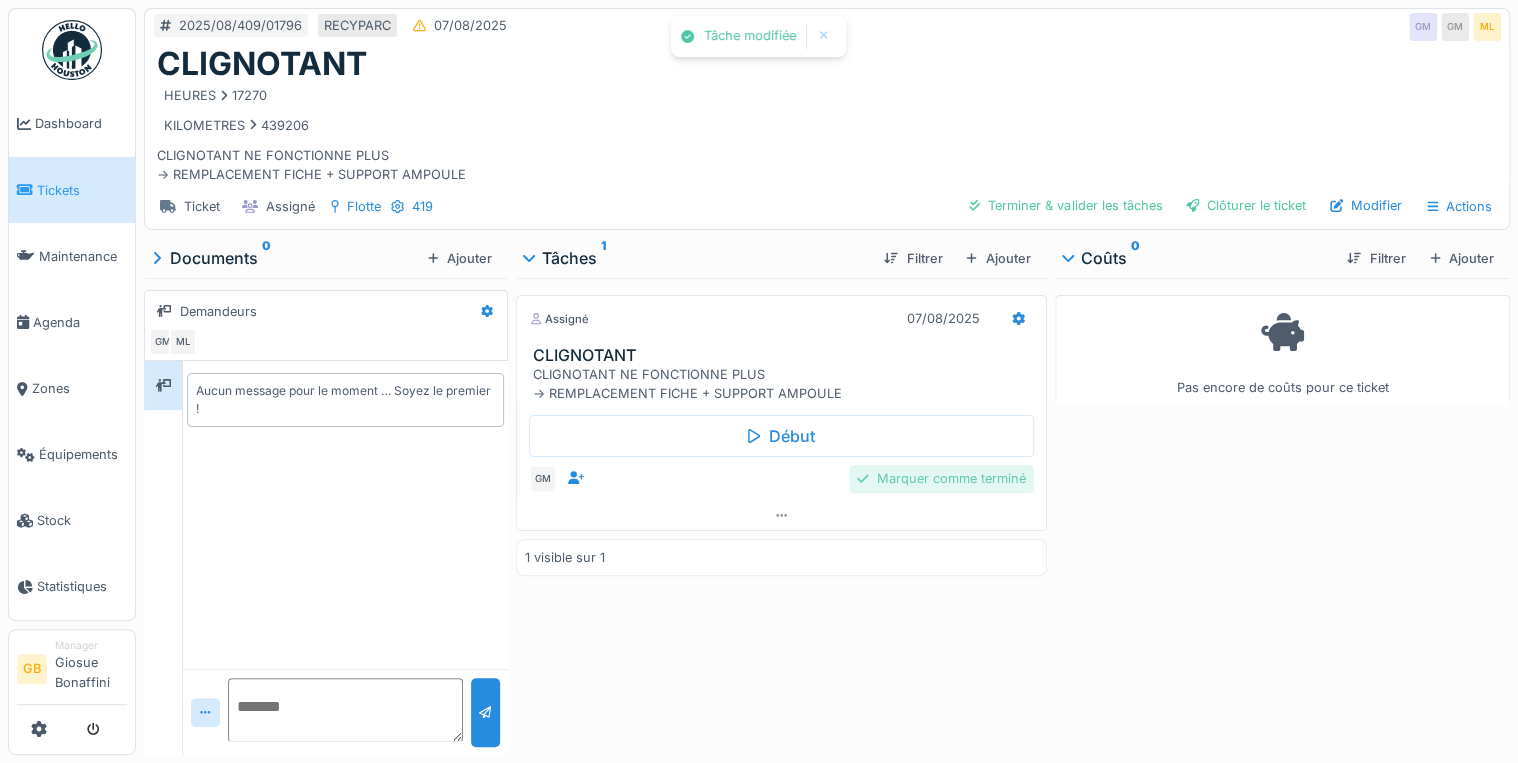 click on "Marquer comme terminé" at bounding box center [941, 478] 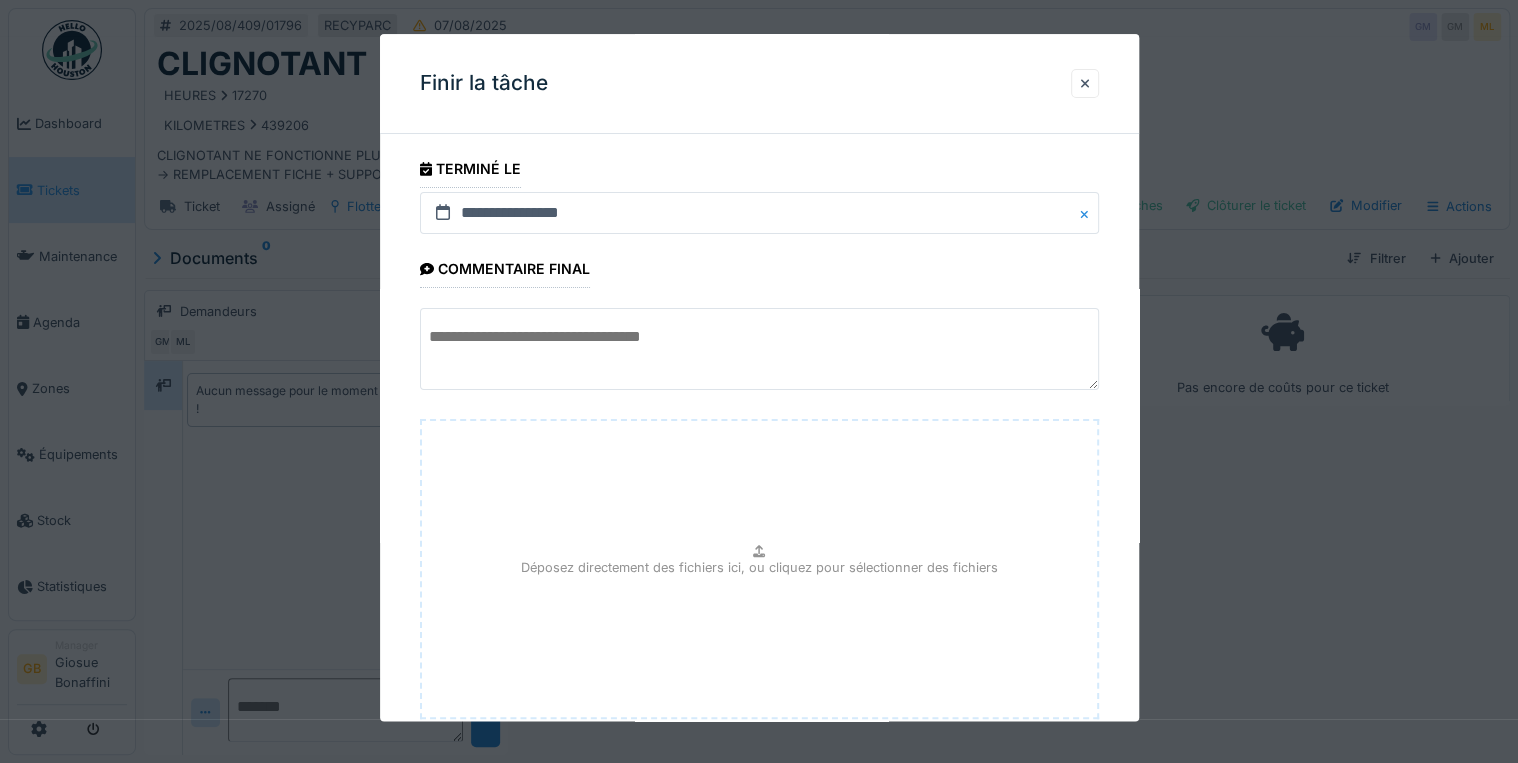 click 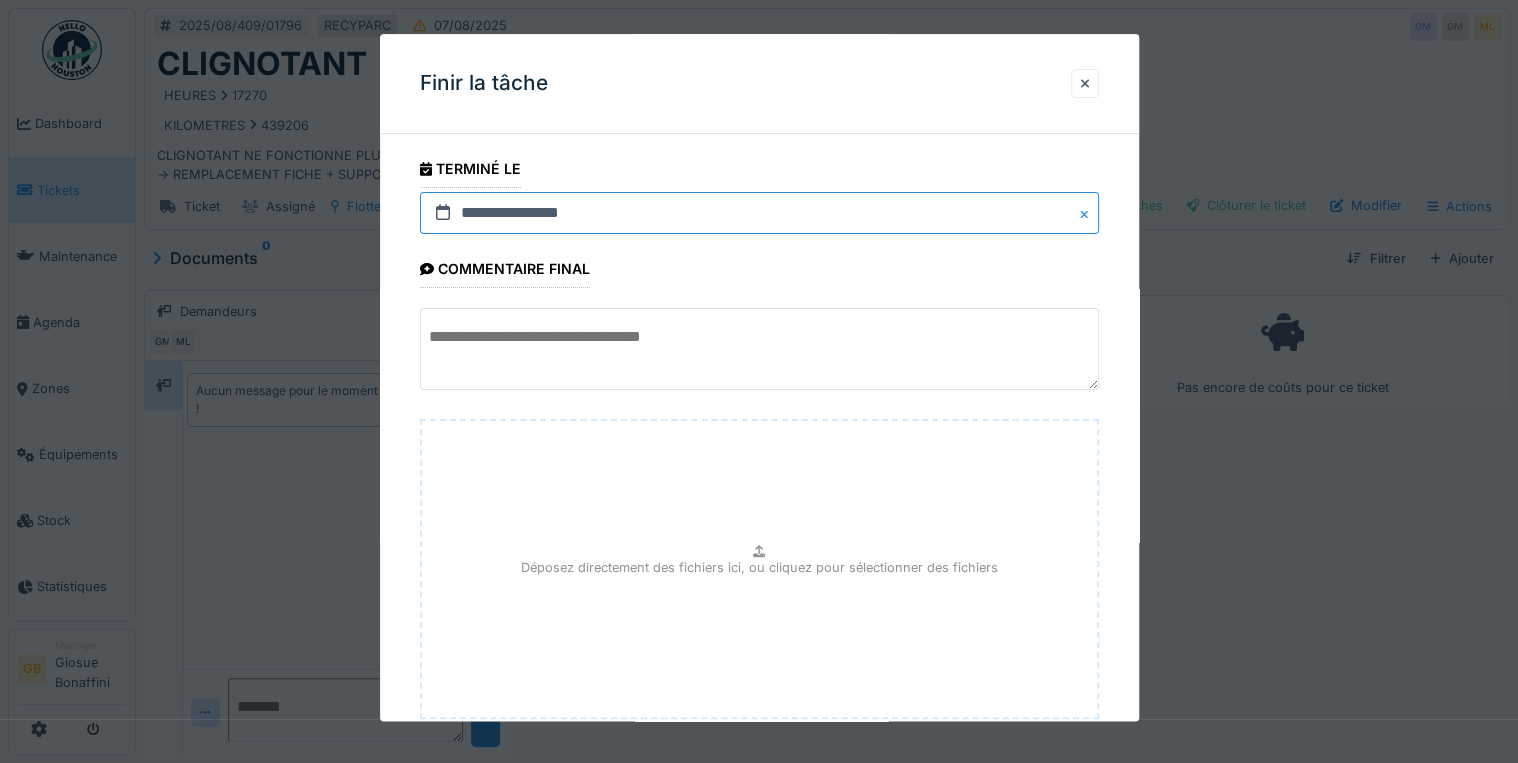 click on "**********" at bounding box center [759, 213] 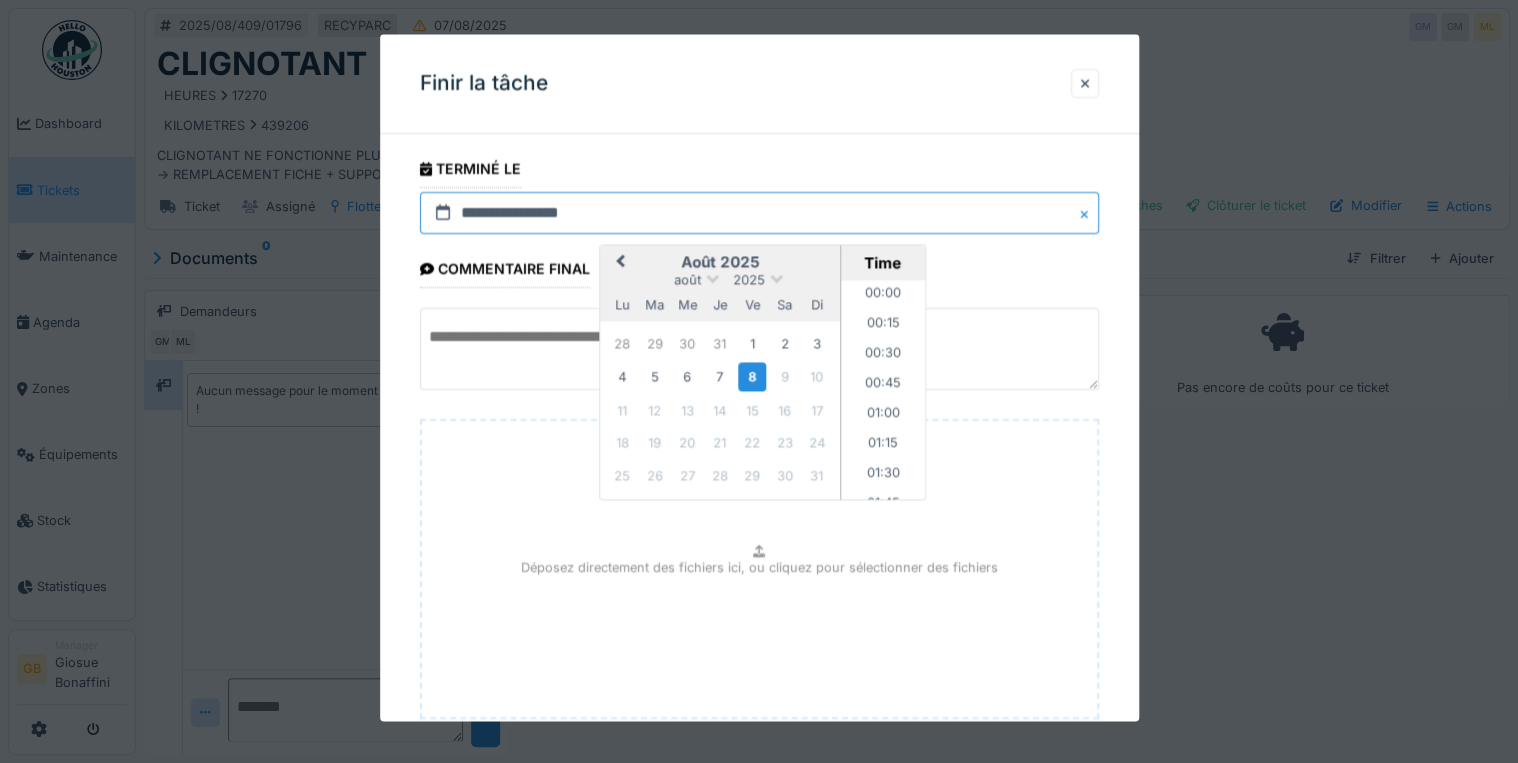 scroll, scrollTop: 1285, scrollLeft: 0, axis: vertical 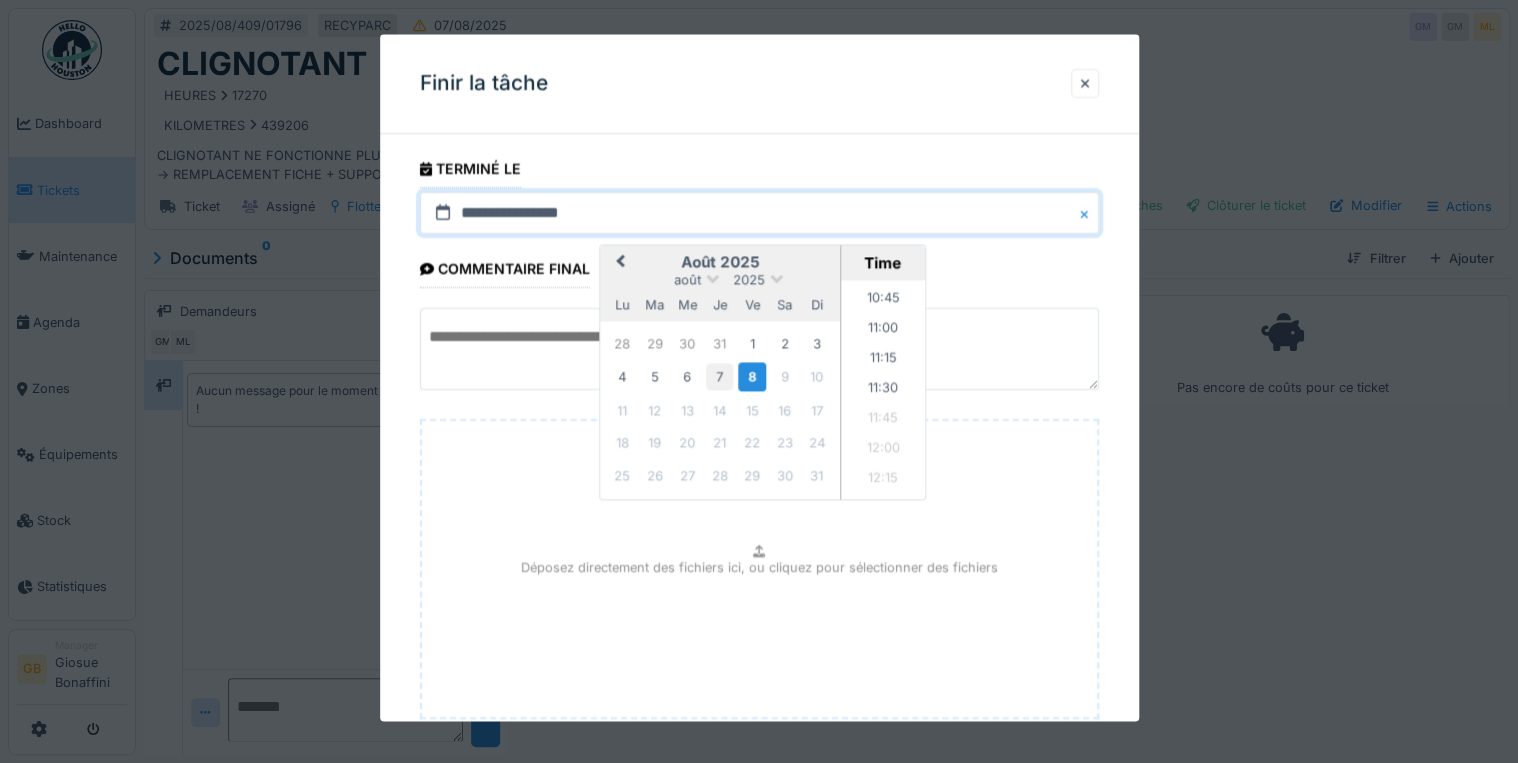 click on "7" at bounding box center [719, 377] 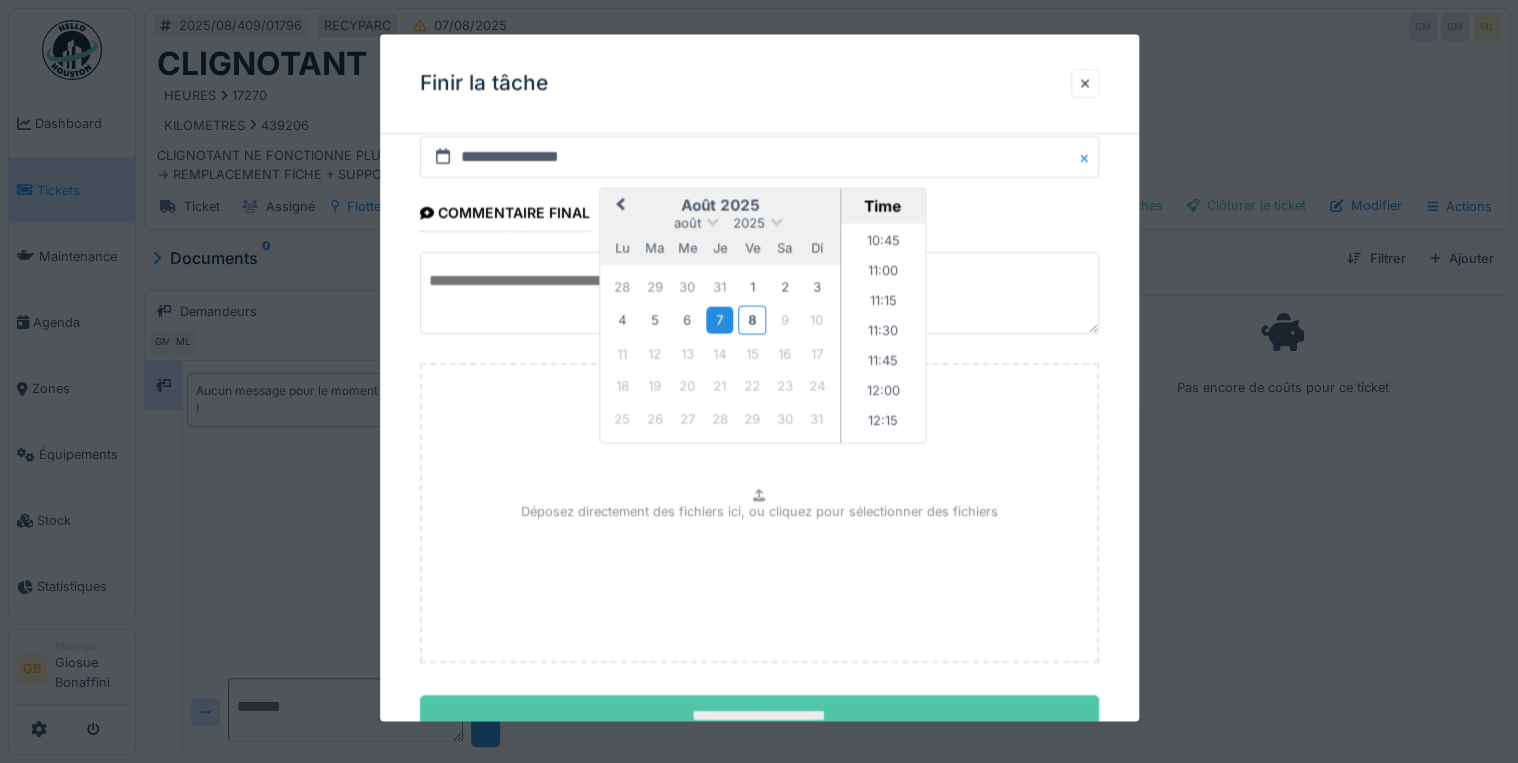 scroll, scrollTop: 126, scrollLeft: 0, axis: vertical 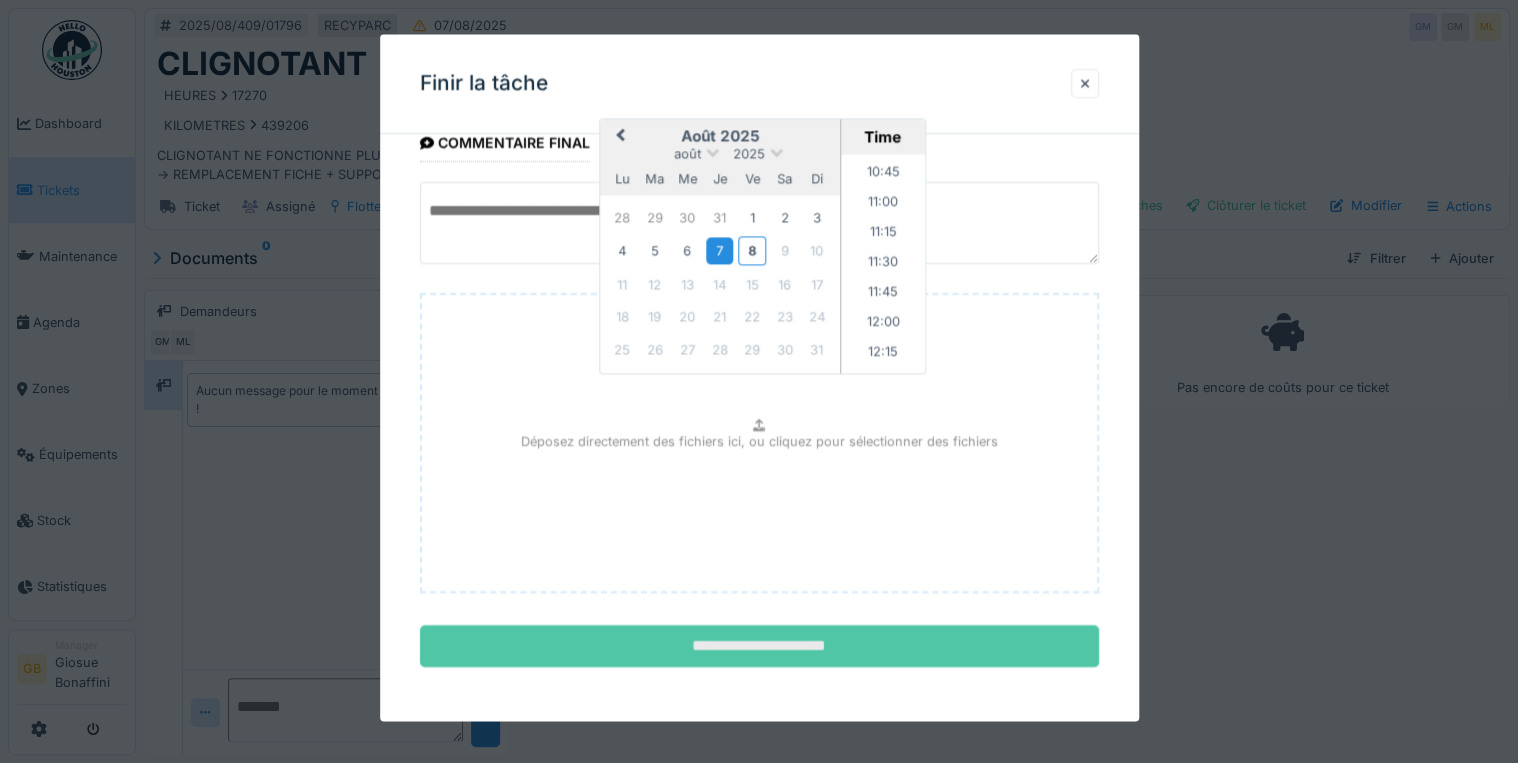 click on "**********" at bounding box center (759, 647) 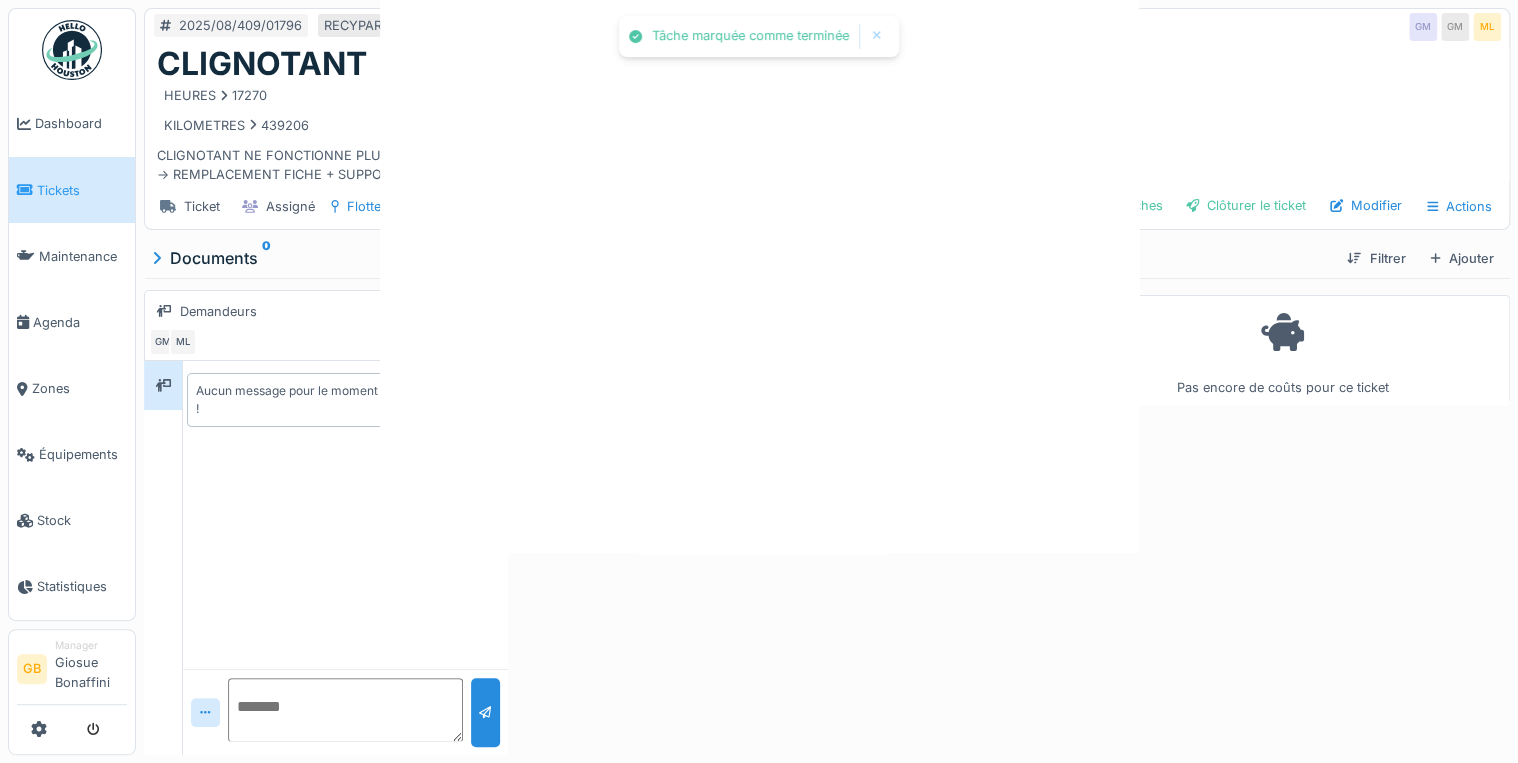 scroll, scrollTop: 0, scrollLeft: 0, axis: both 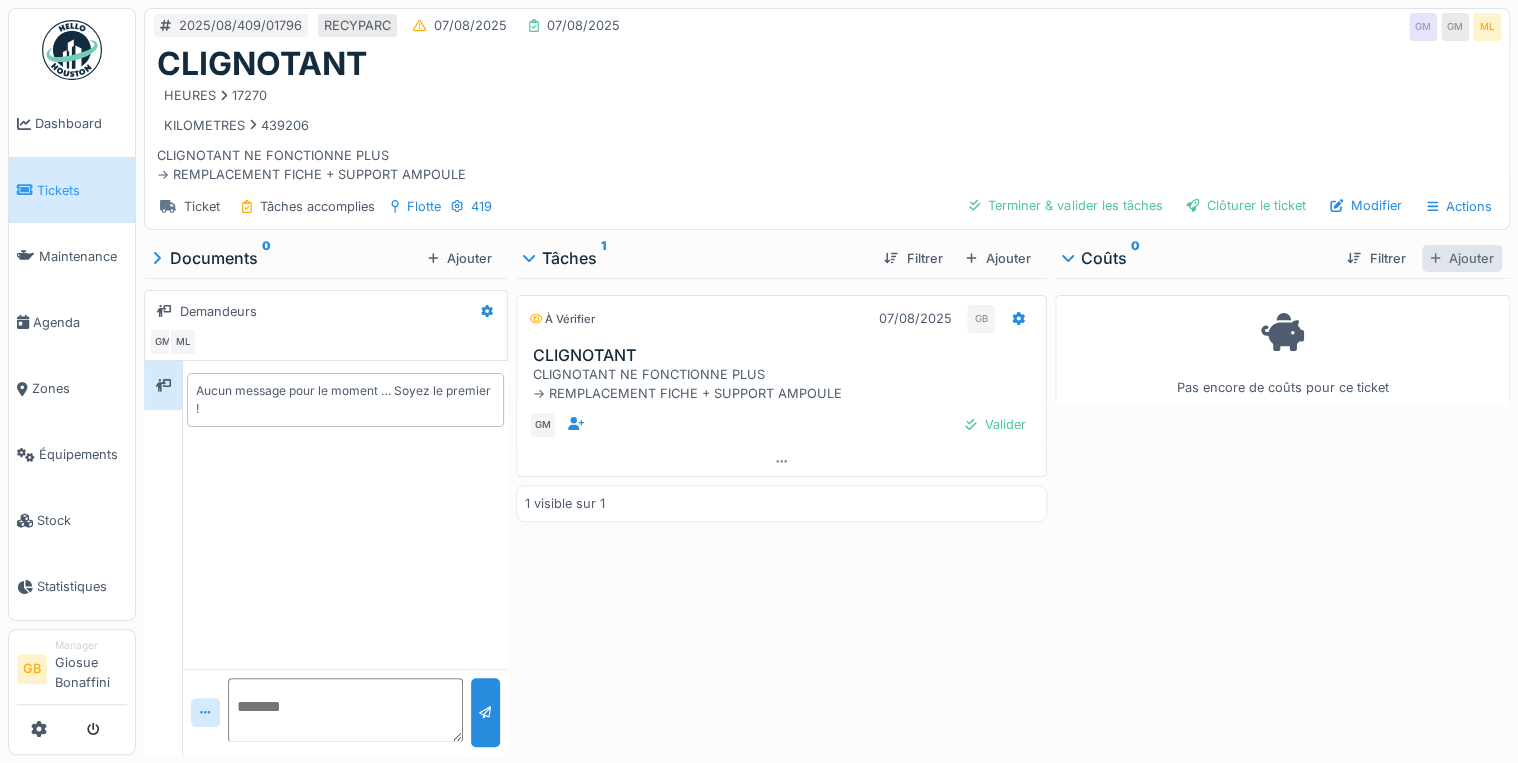 click on "Ajouter" at bounding box center [1462, 258] 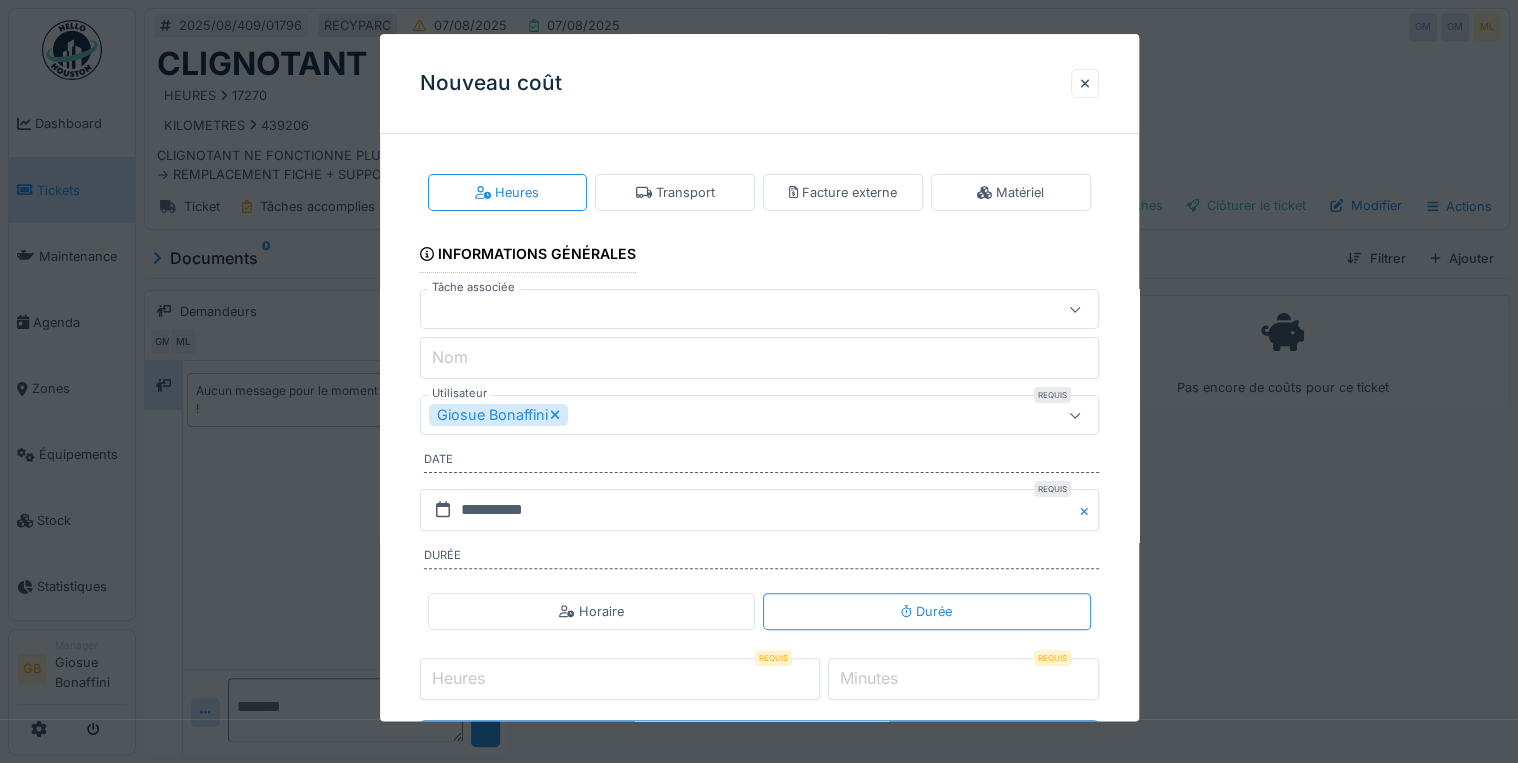 drag, startPoint x: 980, startPoint y: 178, endPoint x: 1008, endPoint y: 281, distance: 106.738 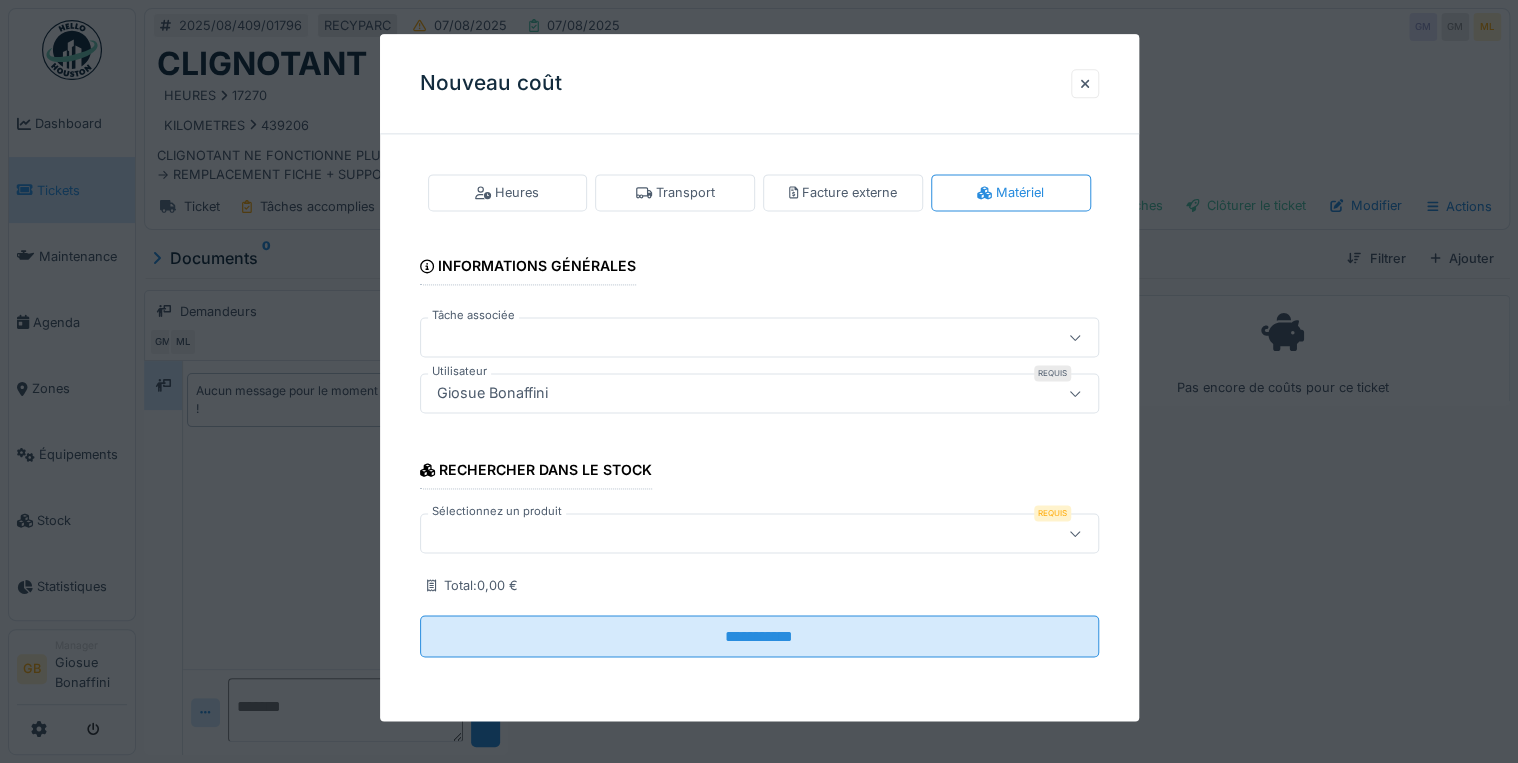 click at bounding box center (759, 534) 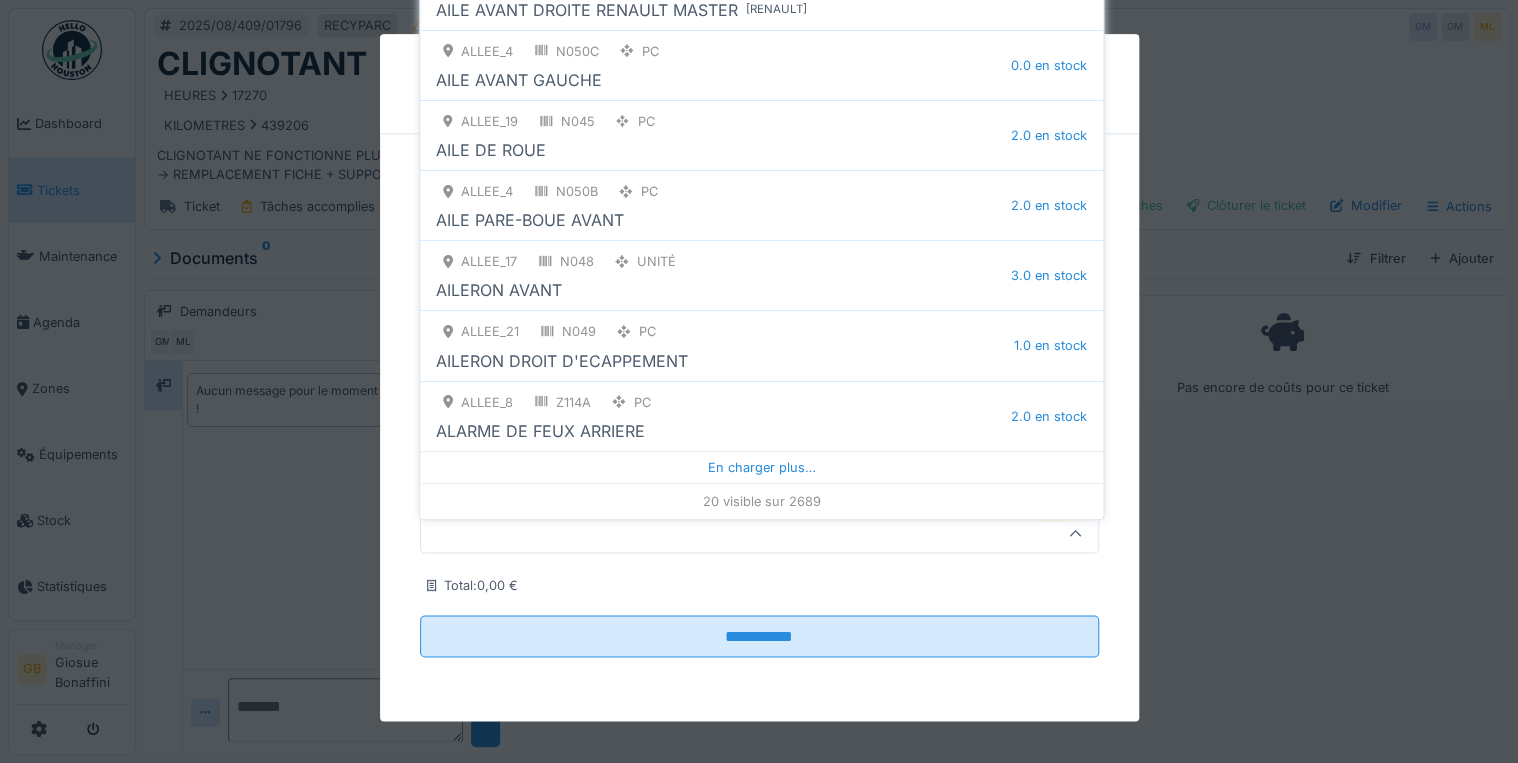 type on "*" 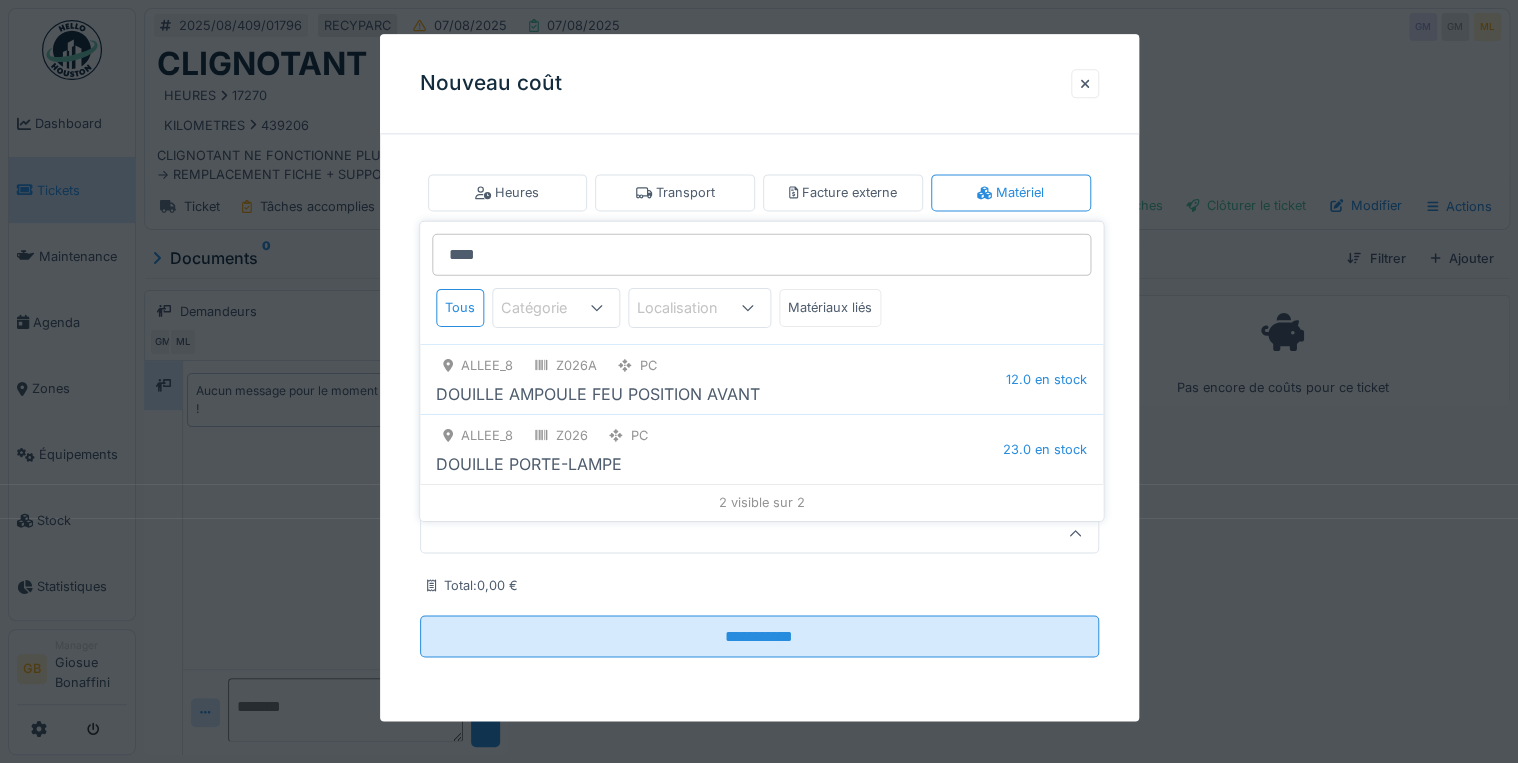 scroll, scrollTop: 12, scrollLeft: 0, axis: vertical 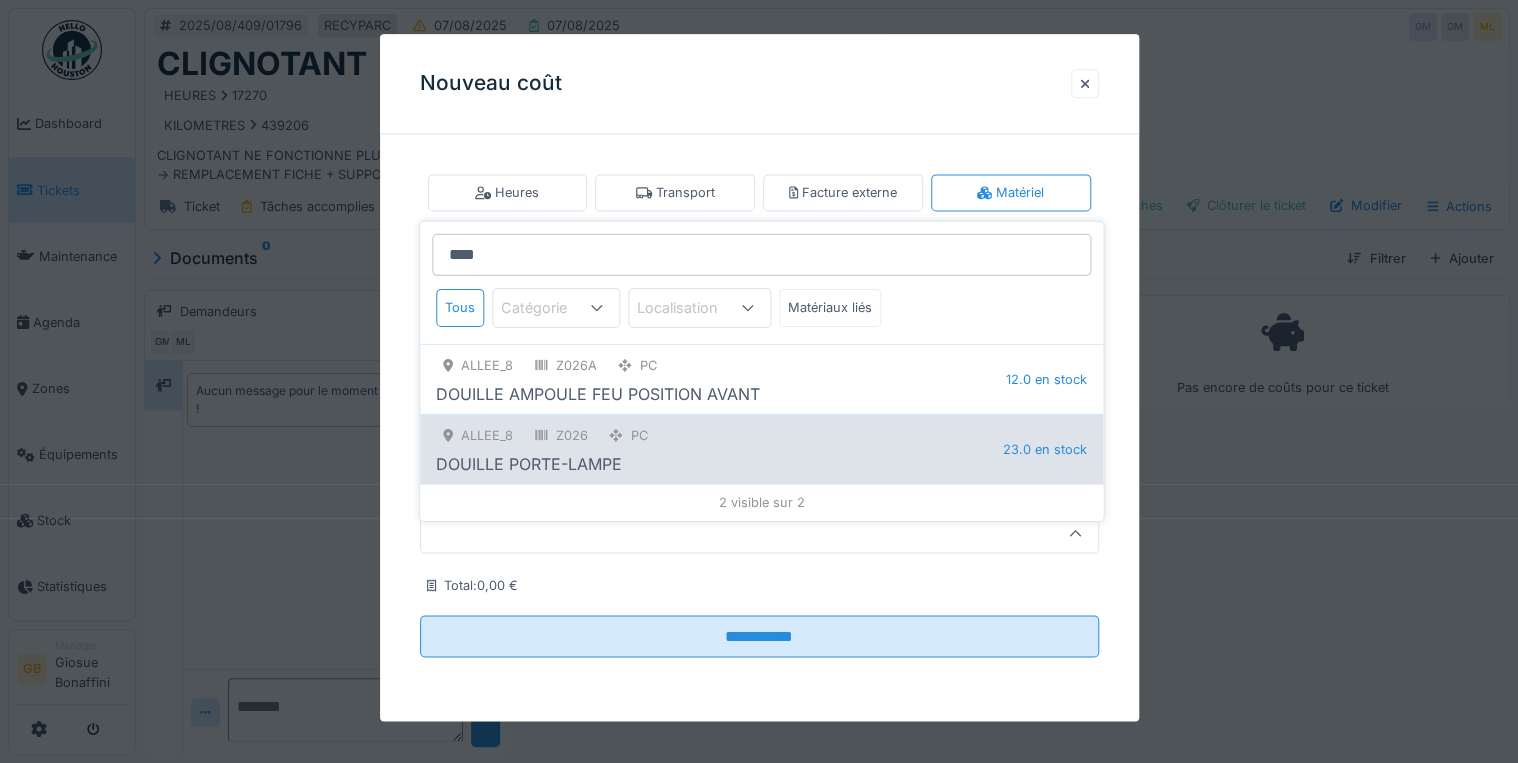 type on "****" 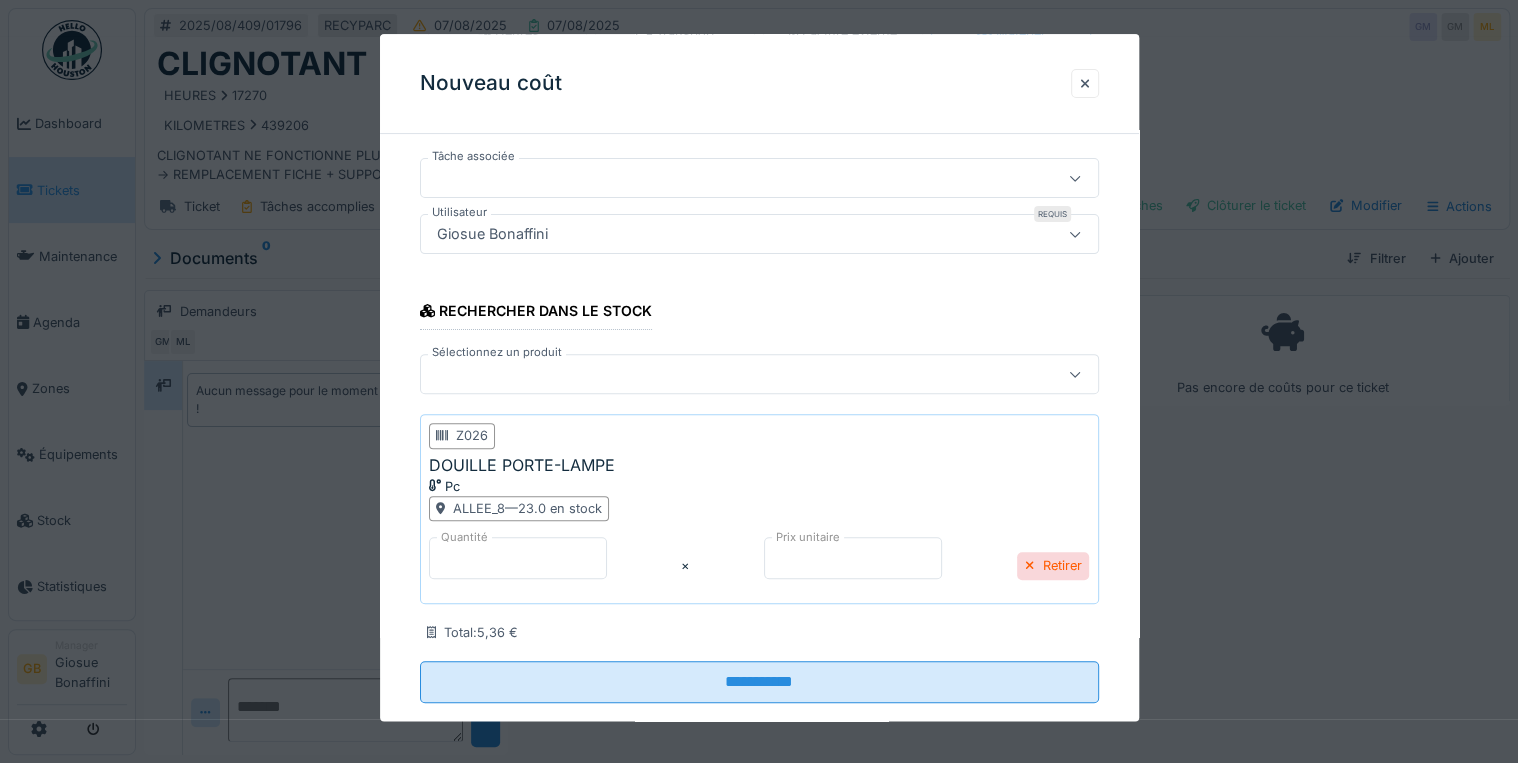 scroll, scrollTop: 160, scrollLeft: 0, axis: vertical 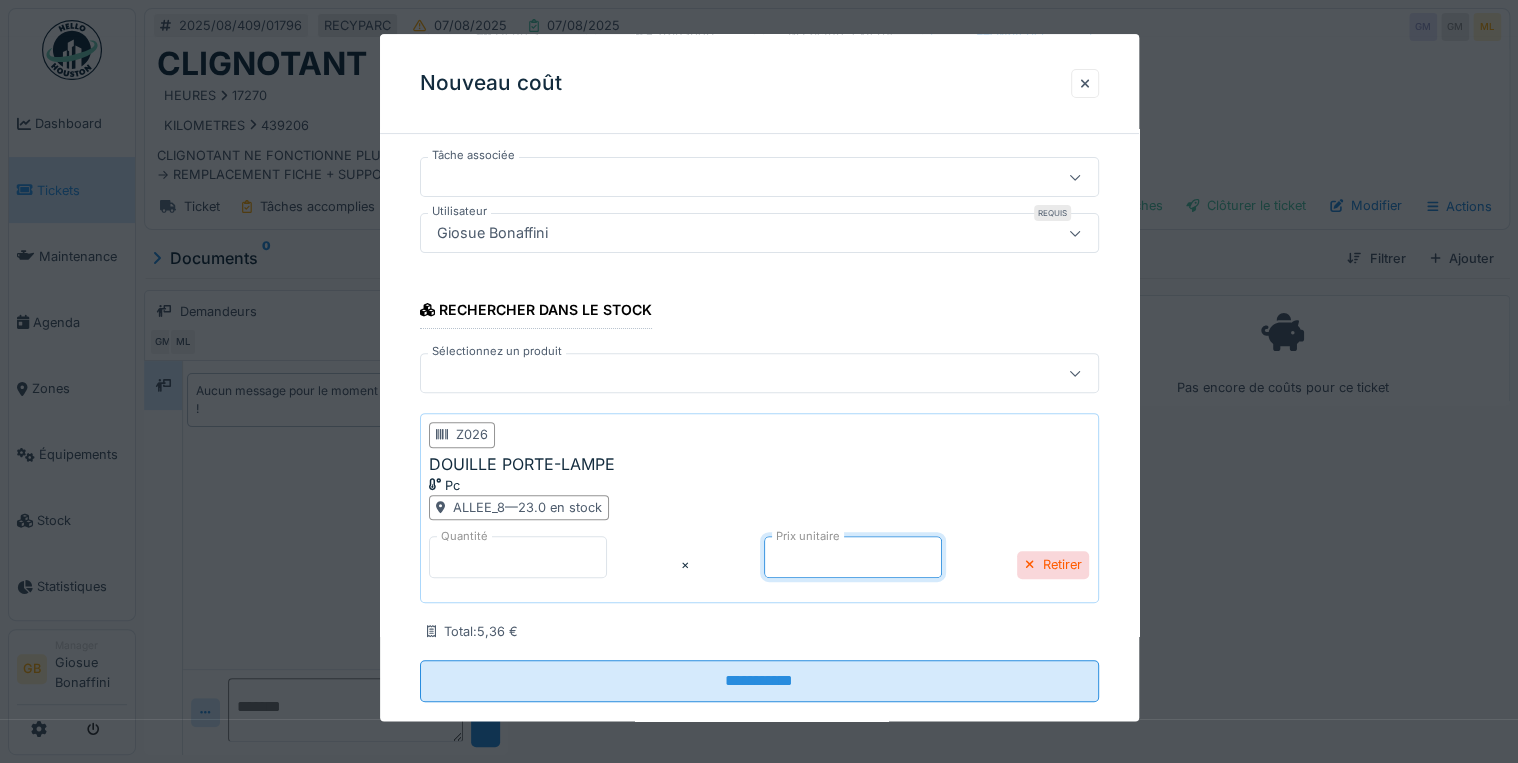 click on "****" at bounding box center [853, 557] 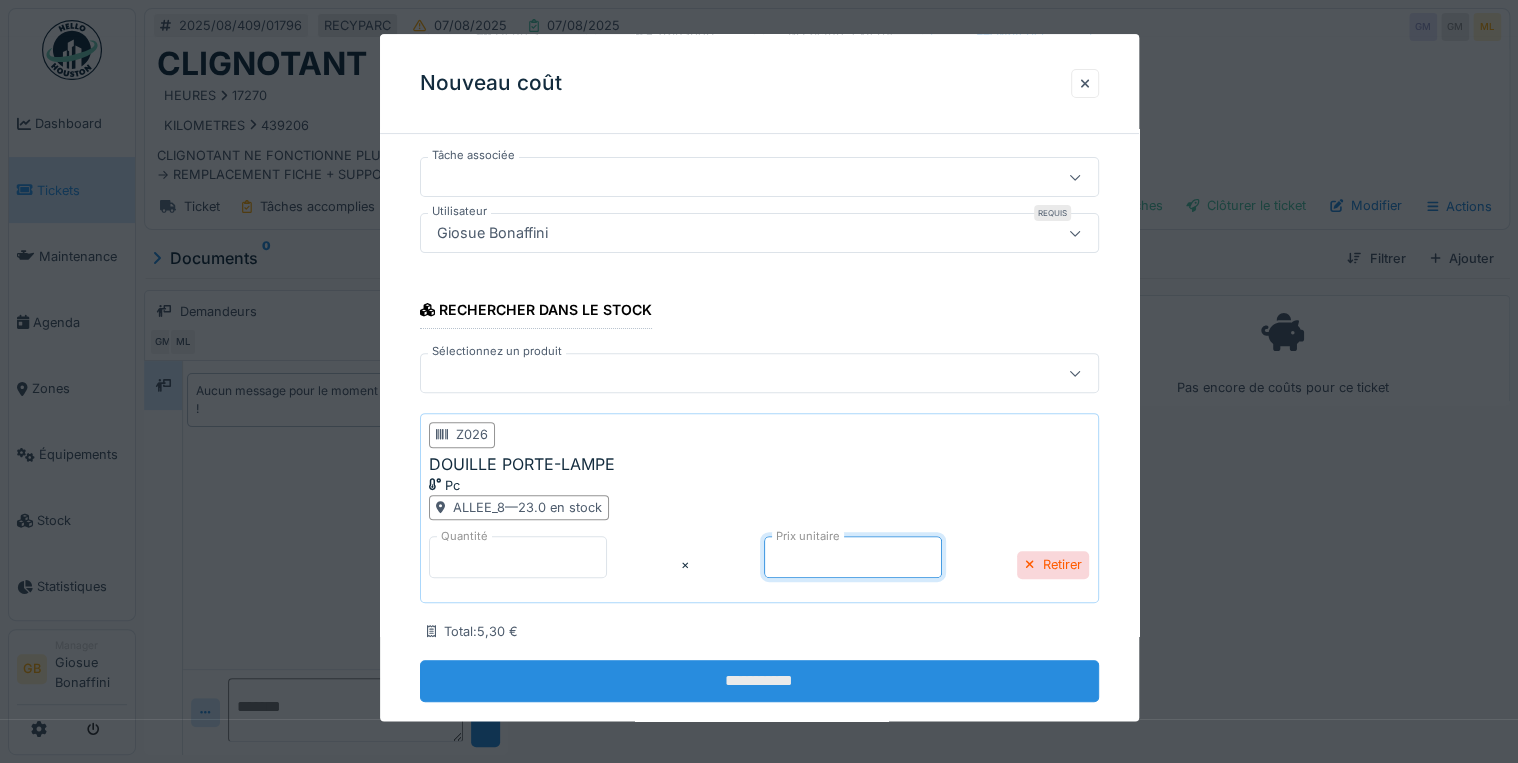 type on "***" 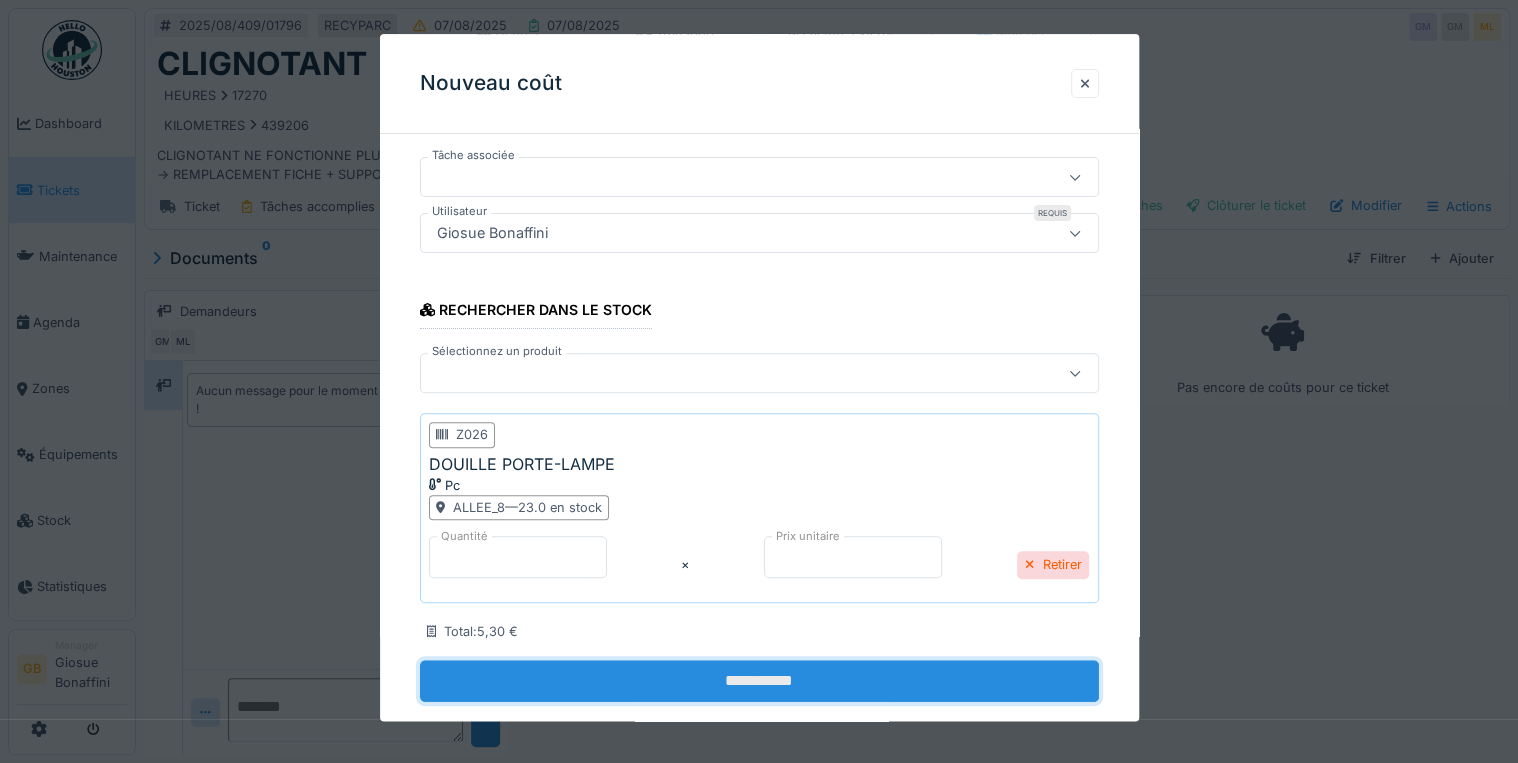 click on "**********" at bounding box center [759, 681] 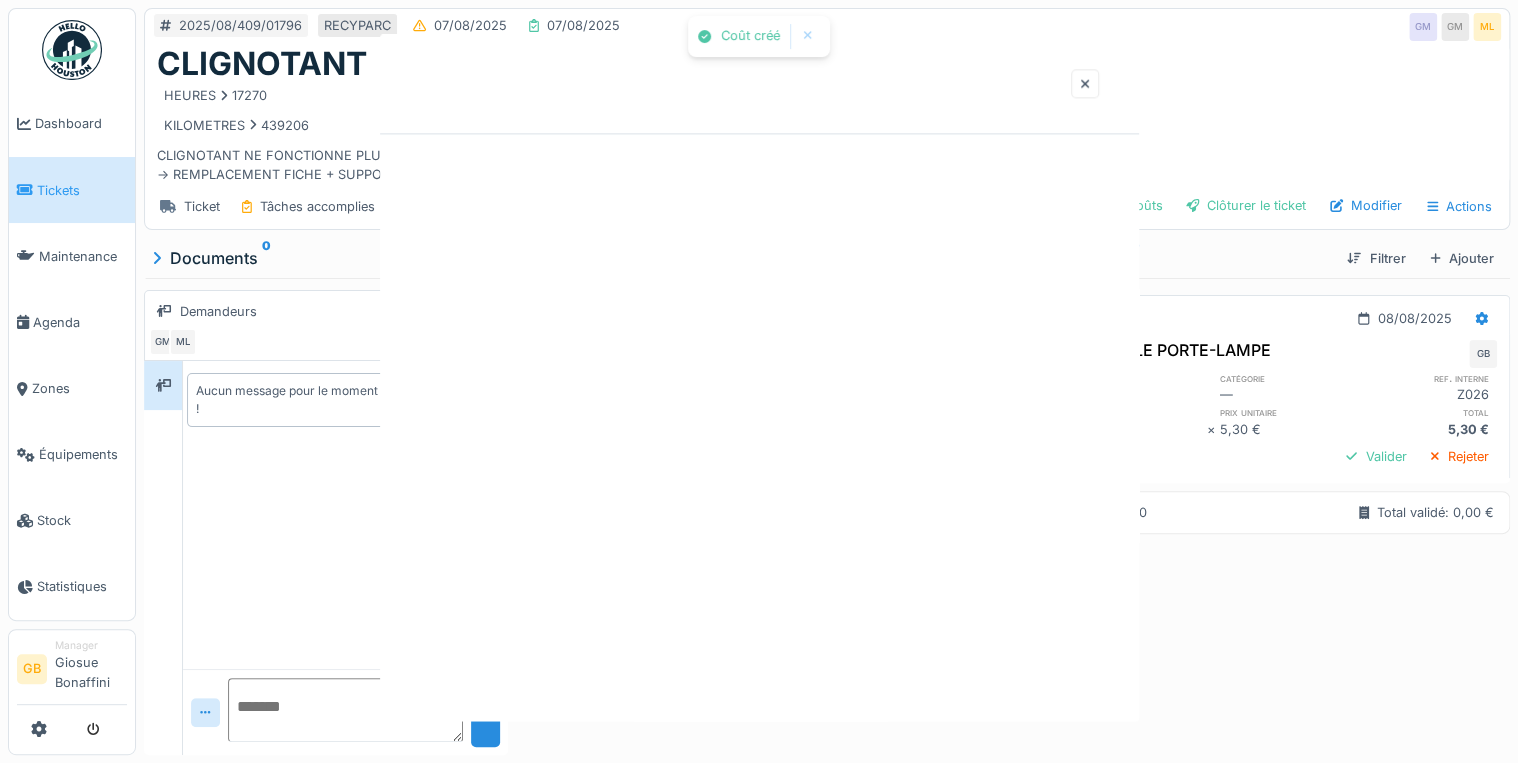 scroll, scrollTop: 0, scrollLeft: 0, axis: both 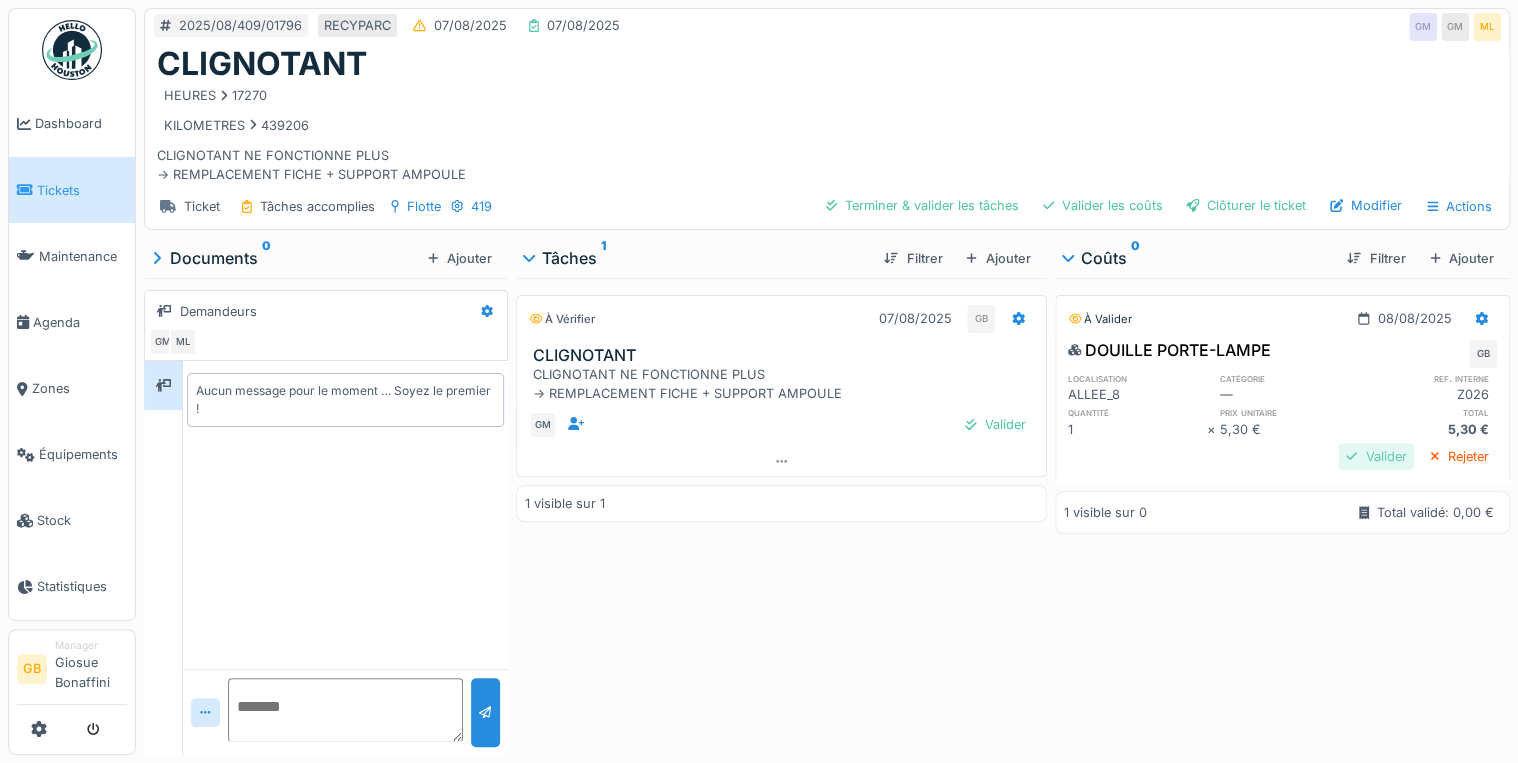 click on "Valider" at bounding box center [1376, 456] 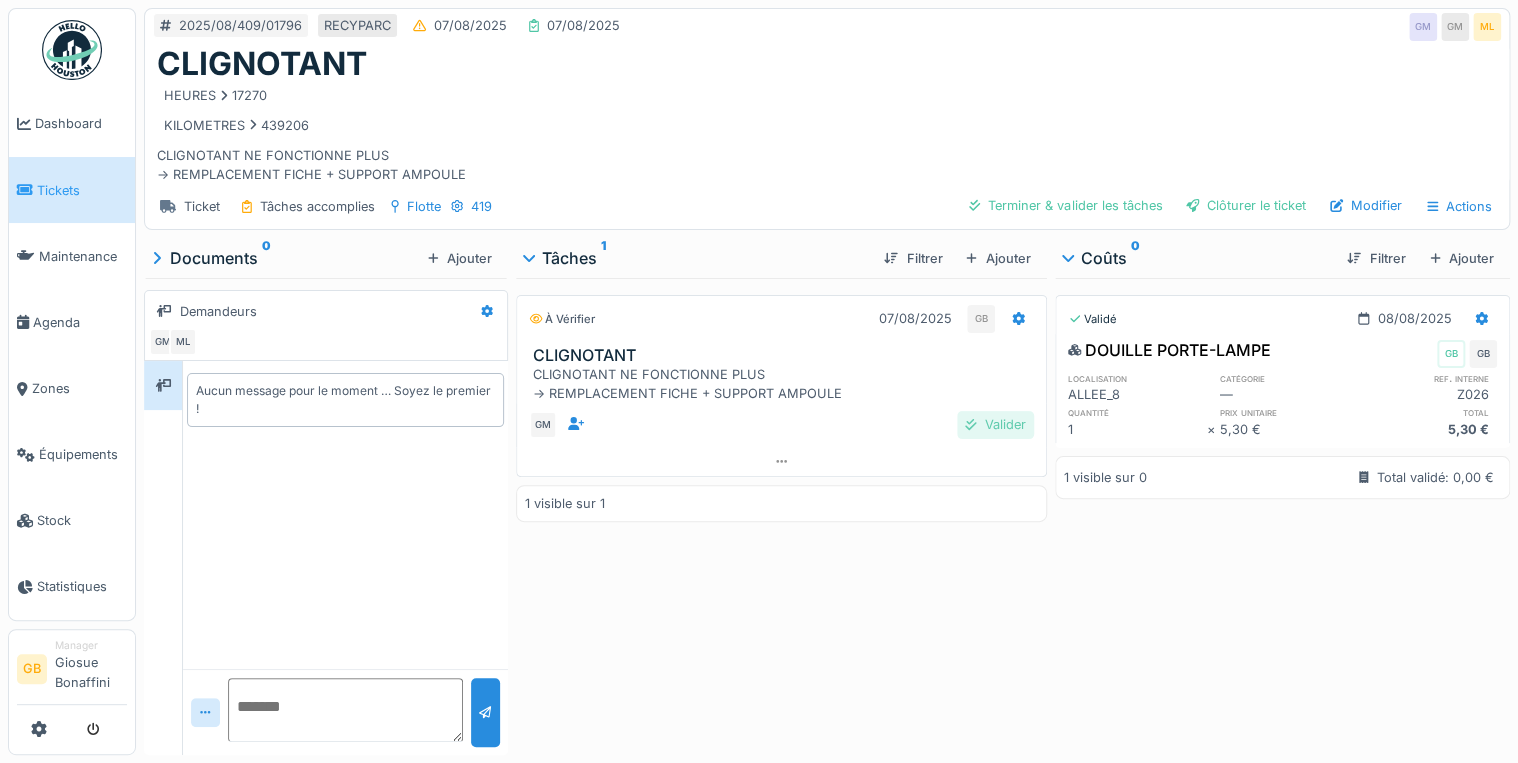 click on "Valider" at bounding box center [995, 424] 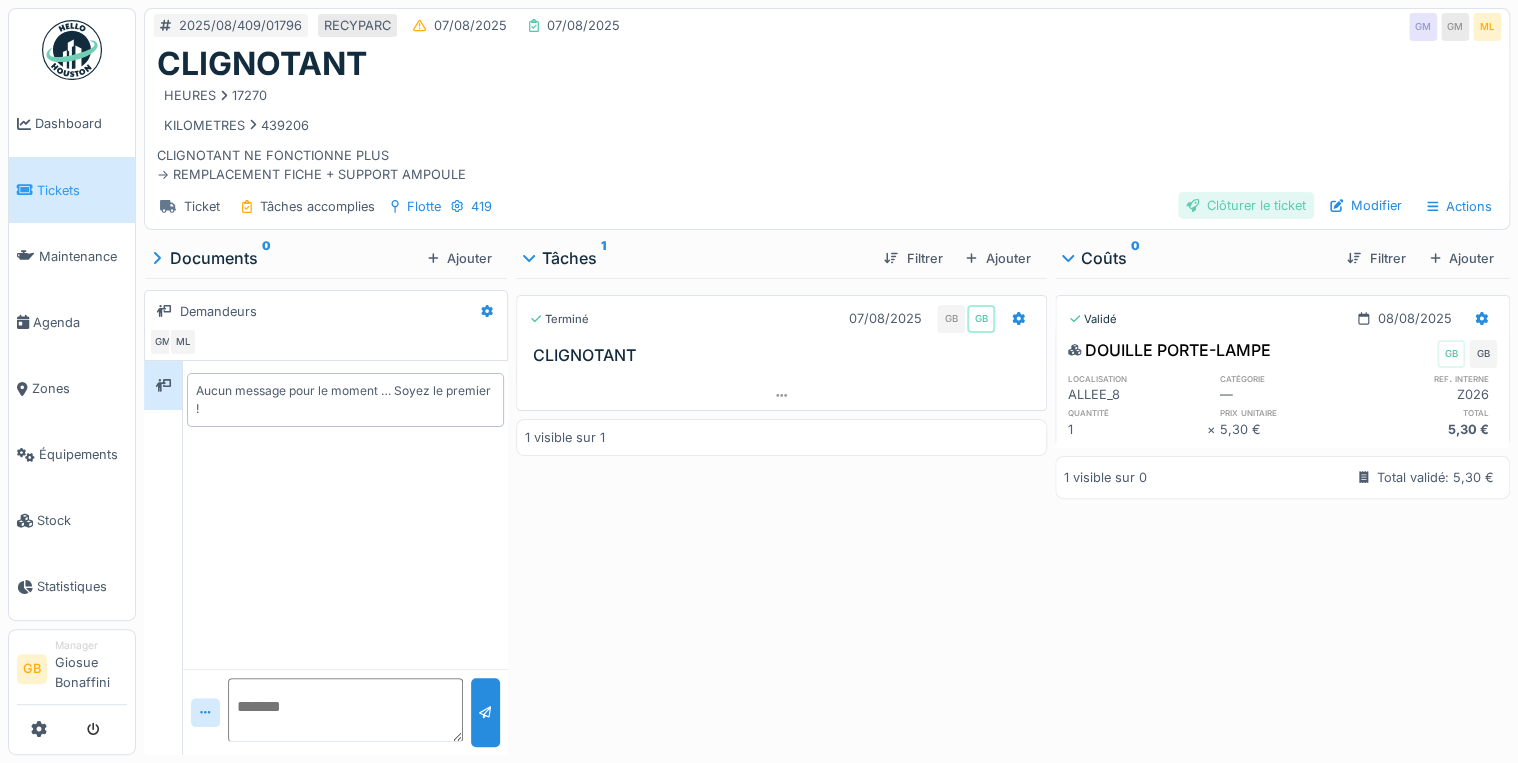 click on "Clôturer le ticket" at bounding box center [1246, 205] 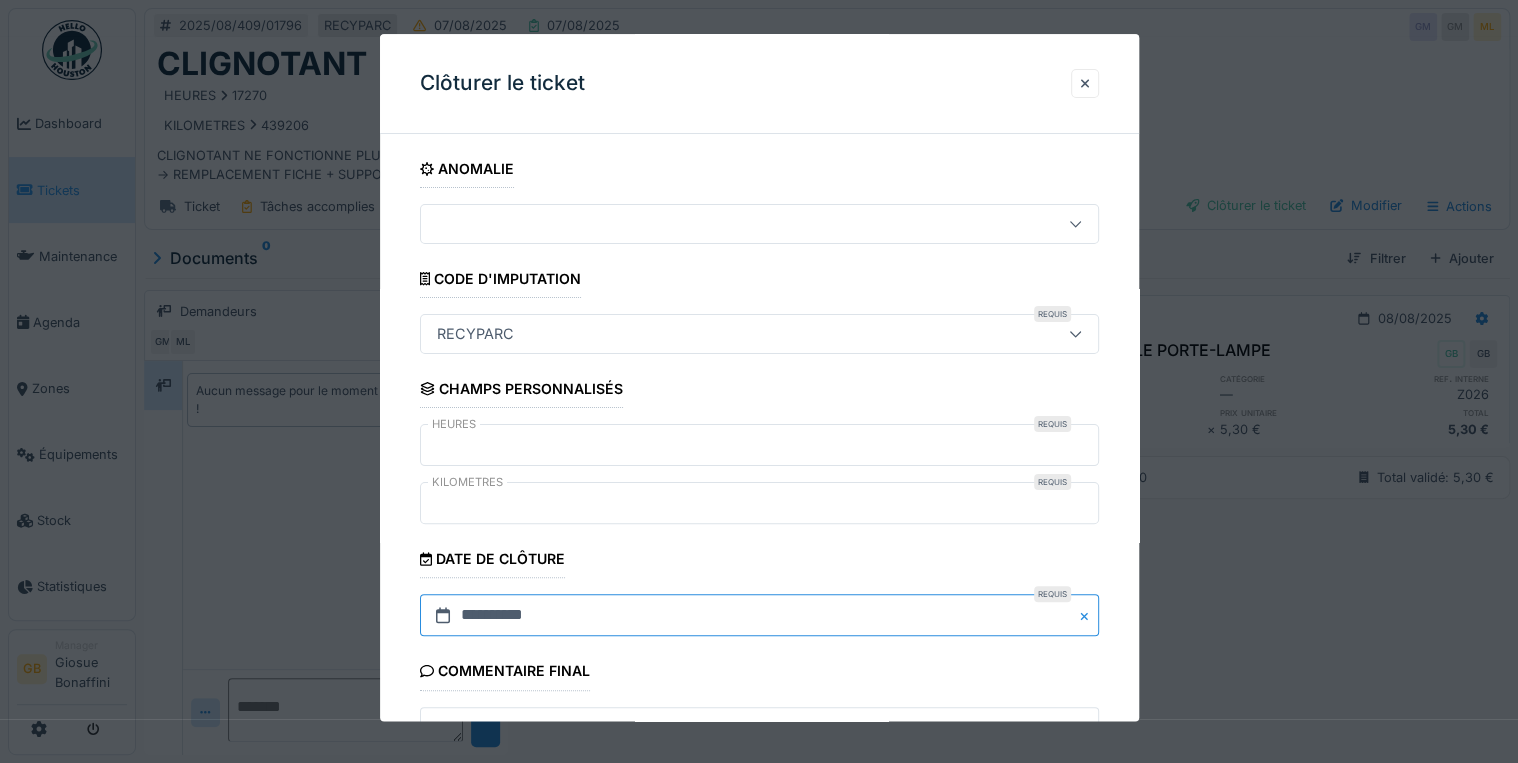 click on "**********" at bounding box center [759, 616] 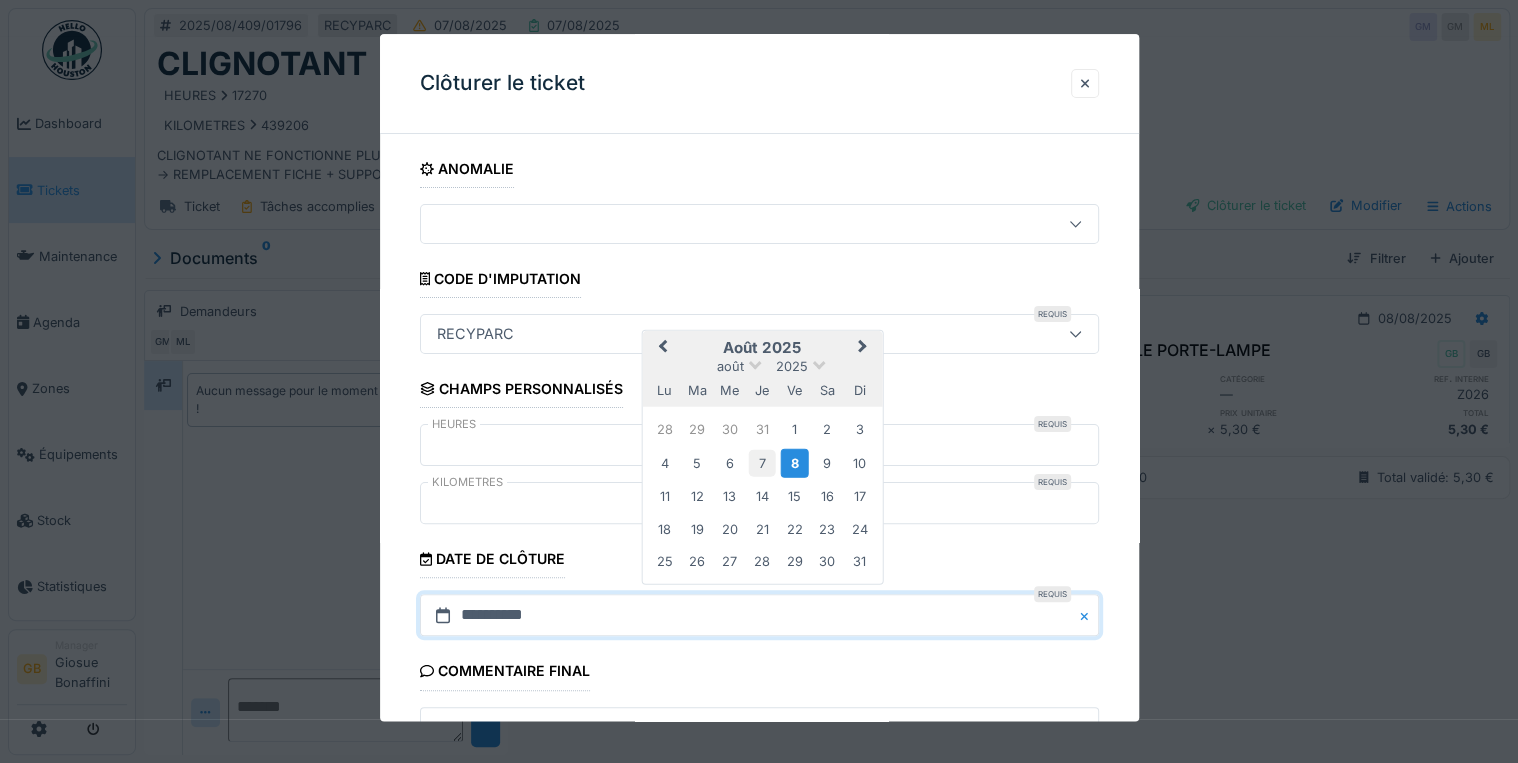 click on "7" at bounding box center [762, 462] 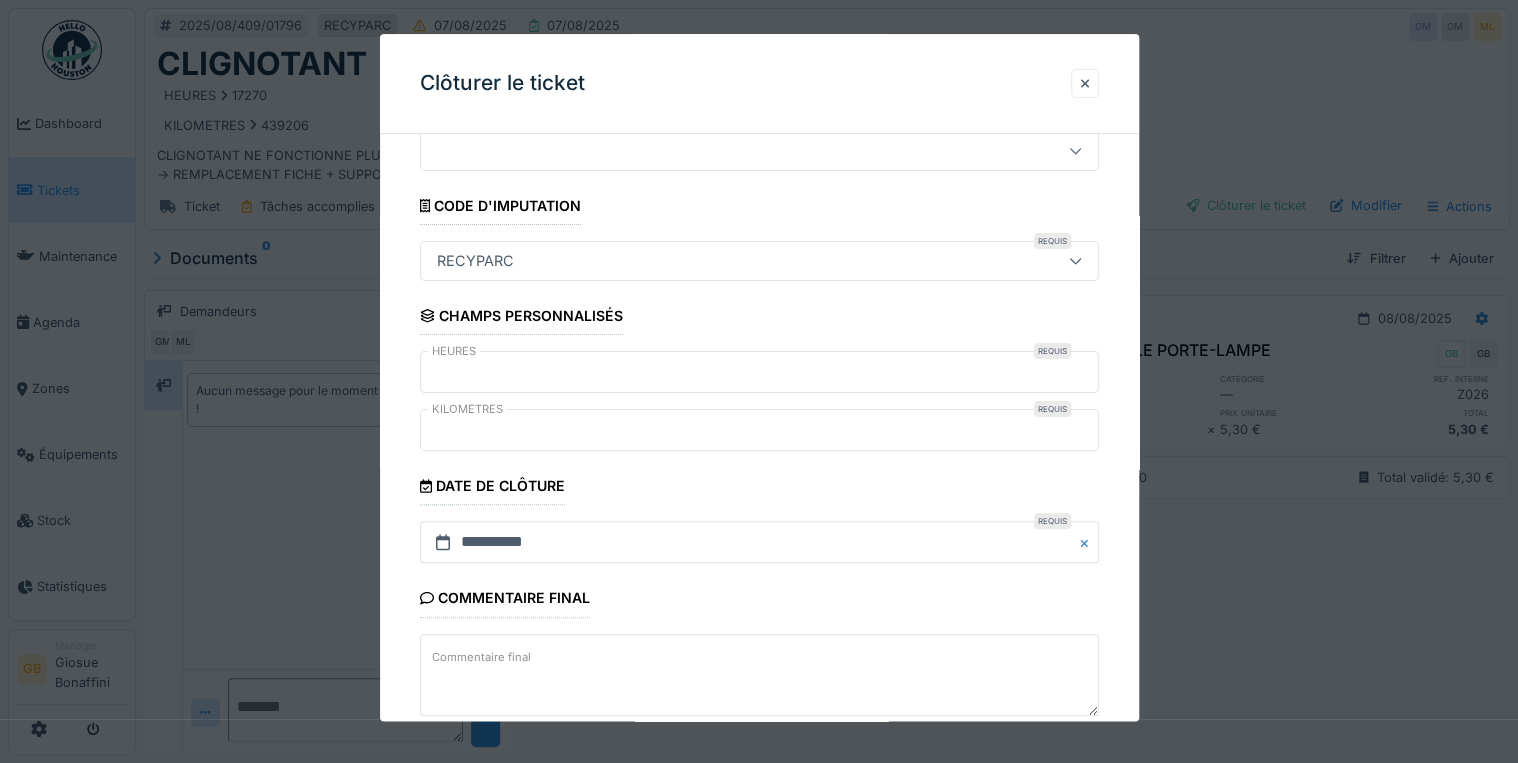 scroll, scrollTop: 183, scrollLeft: 0, axis: vertical 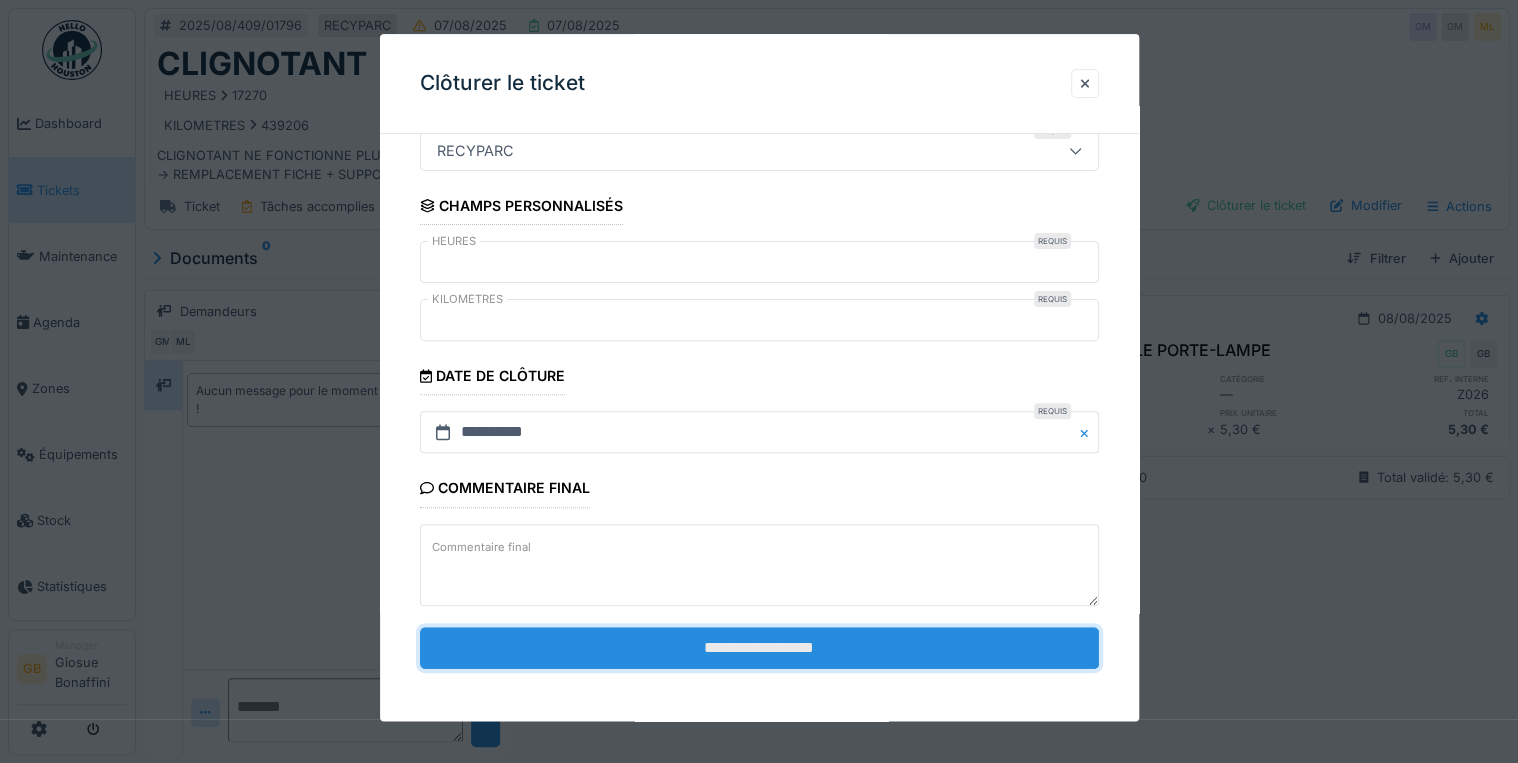 click on "**********" at bounding box center (759, 648) 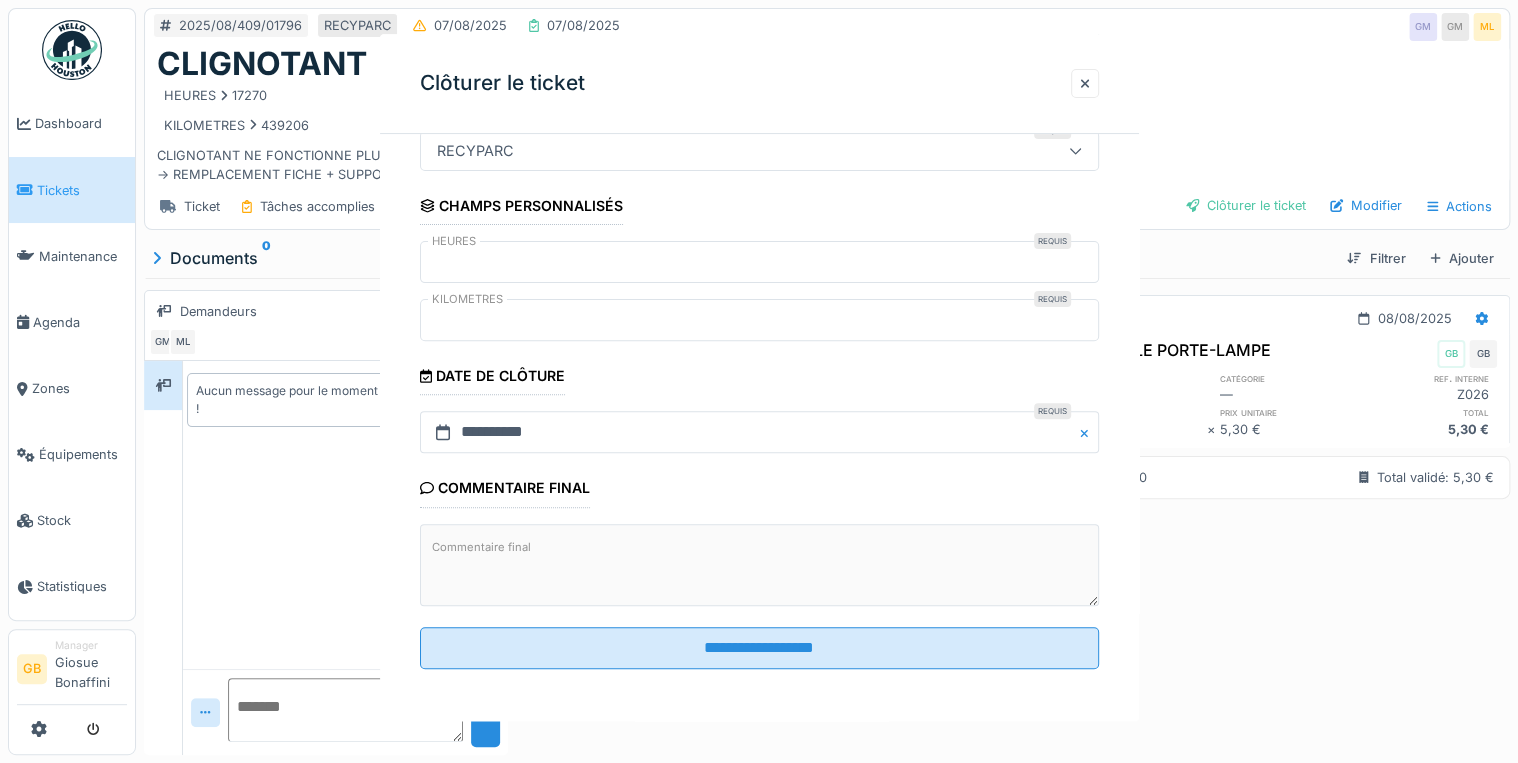 scroll, scrollTop: 0, scrollLeft: 0, axis: both 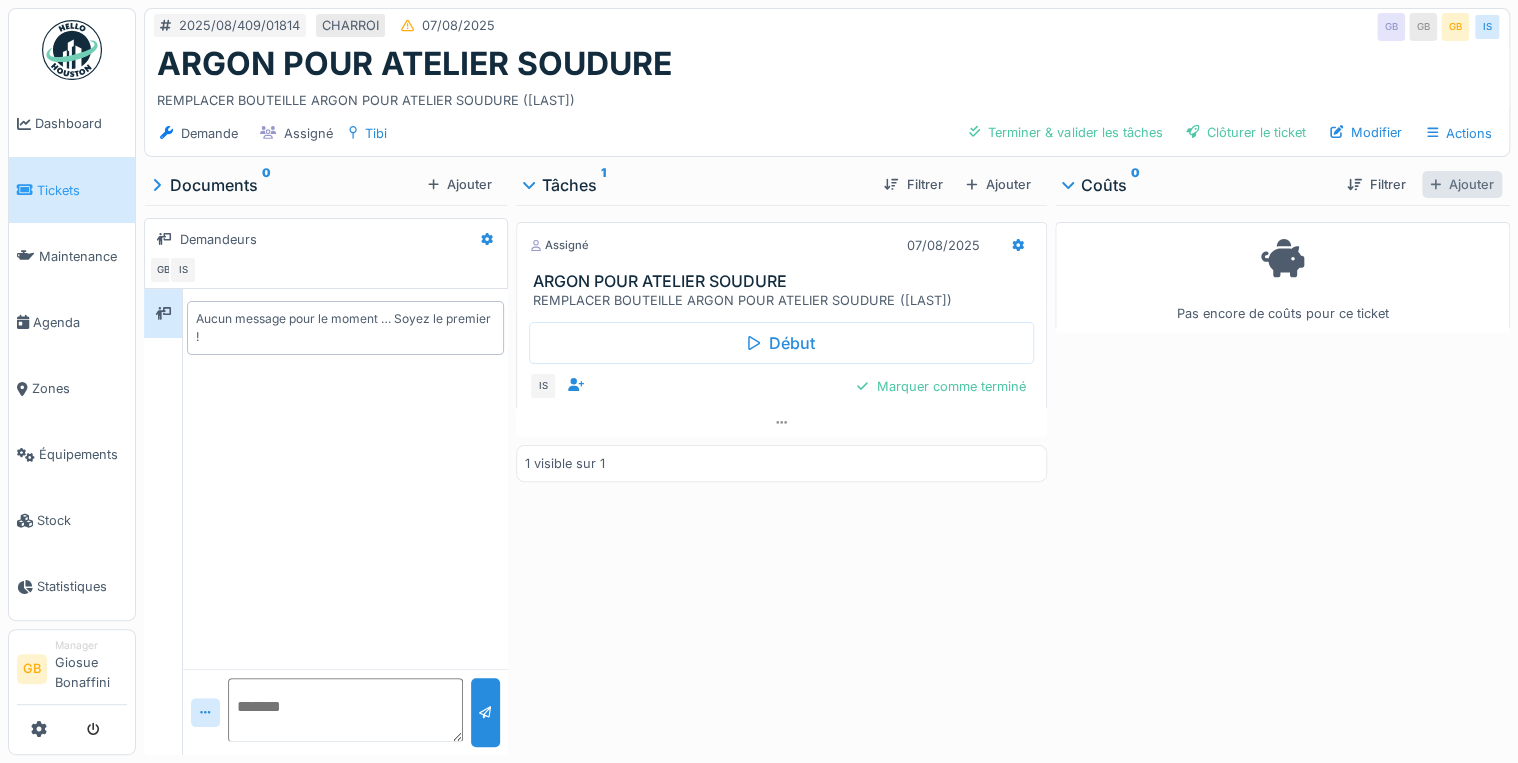 click on "Ajouter" at bounding box center [1462, 184] 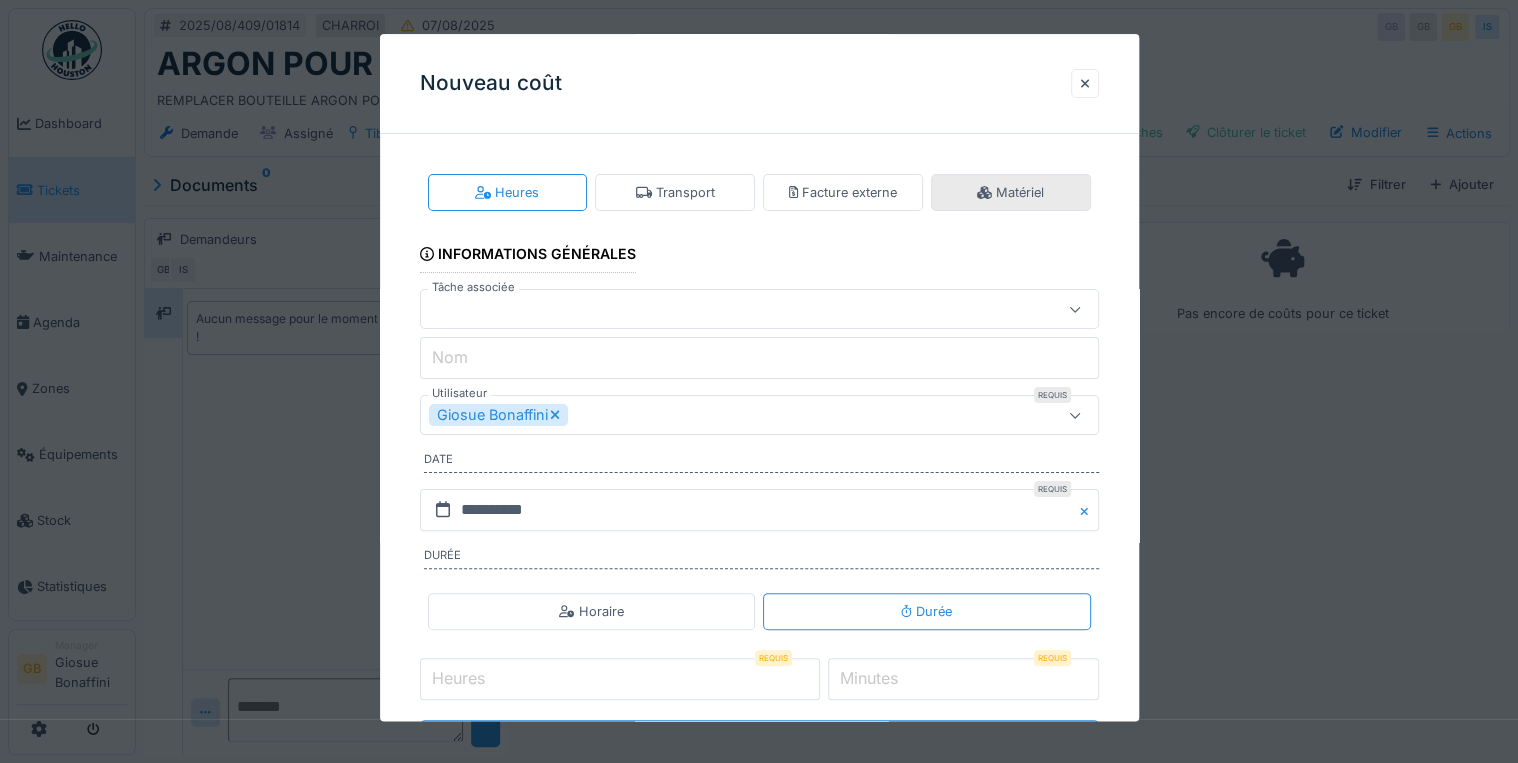click on "Matériel" at bounding box center (1010, 192) 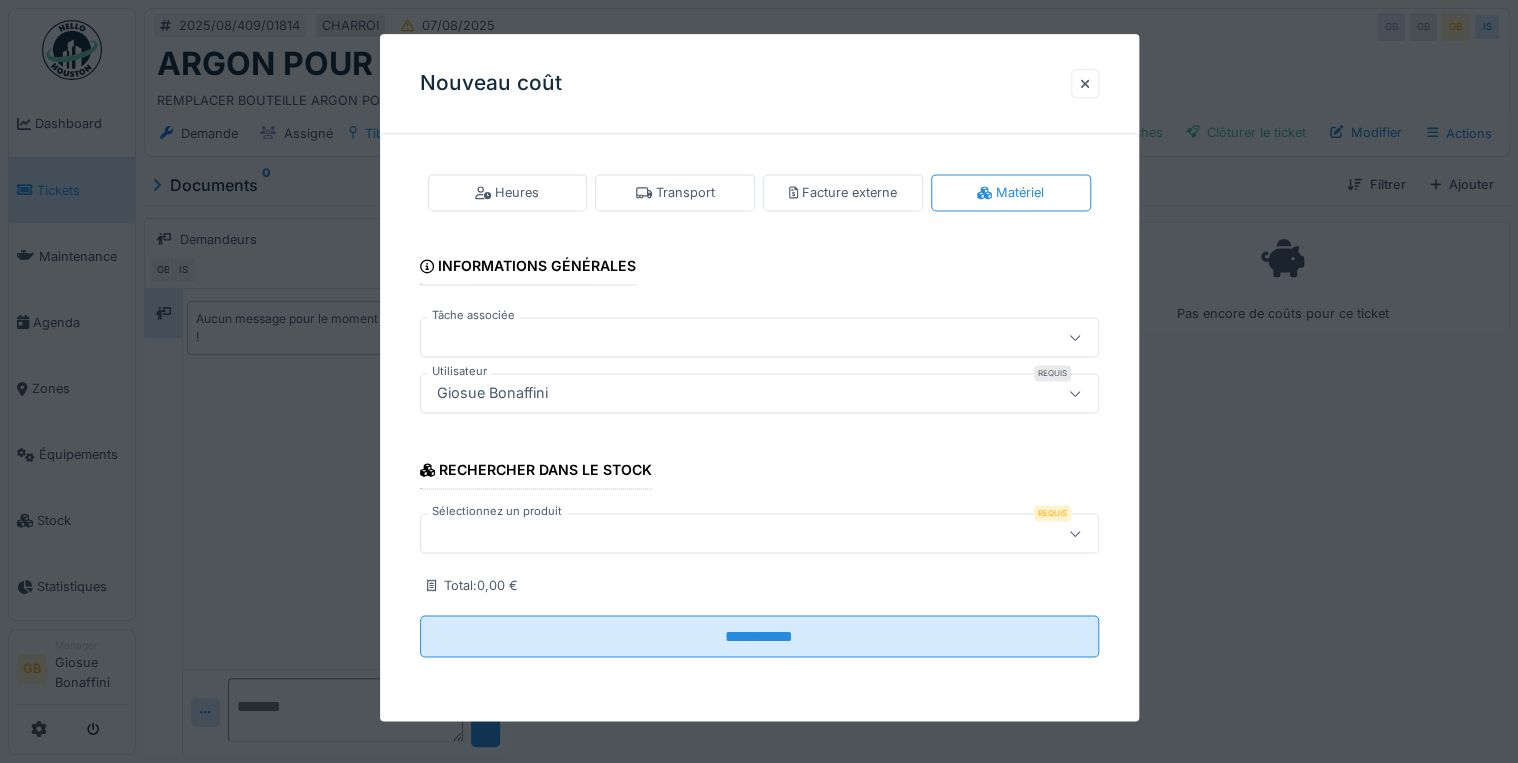 click at bounding box center (718, 534) 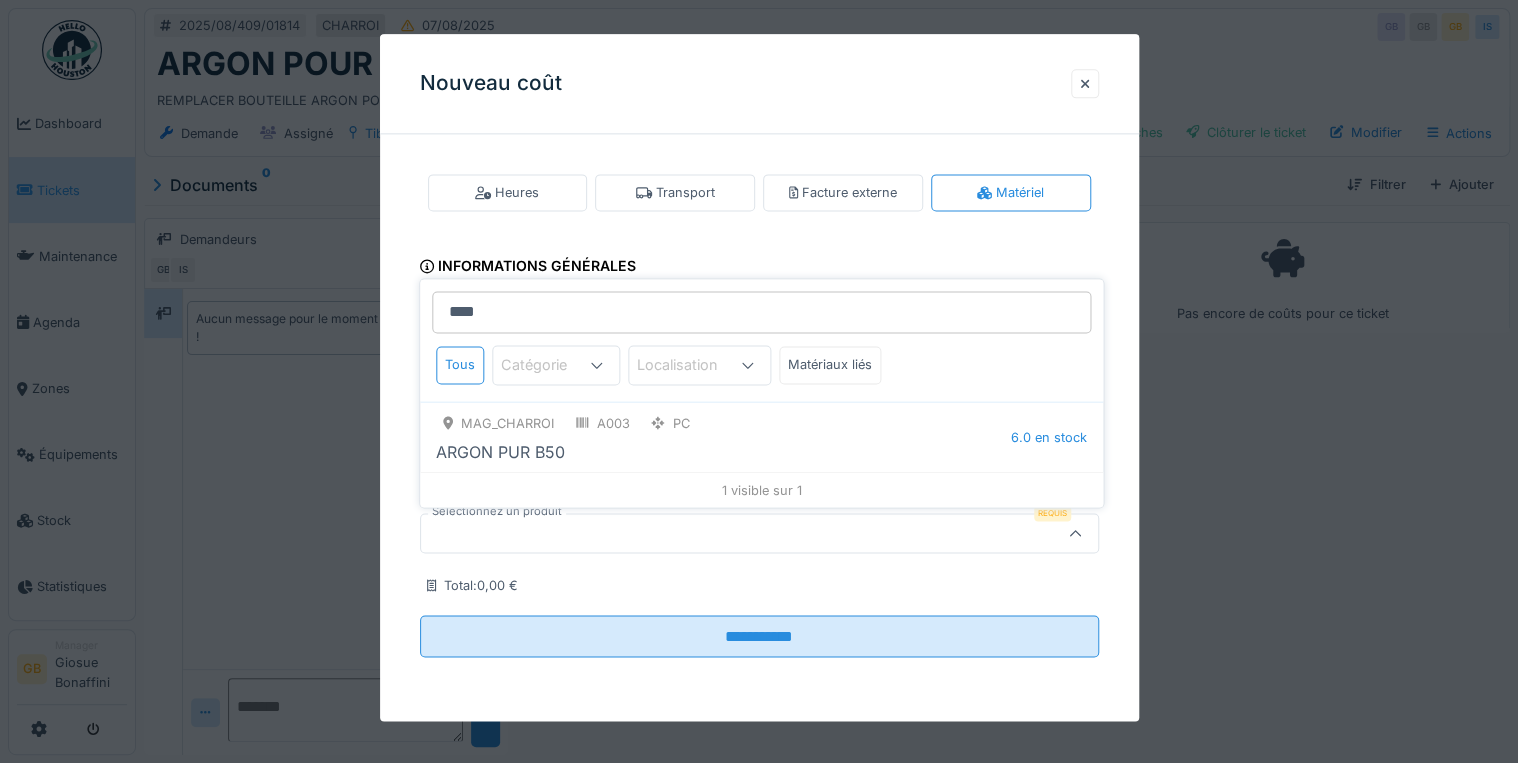 type on "****" 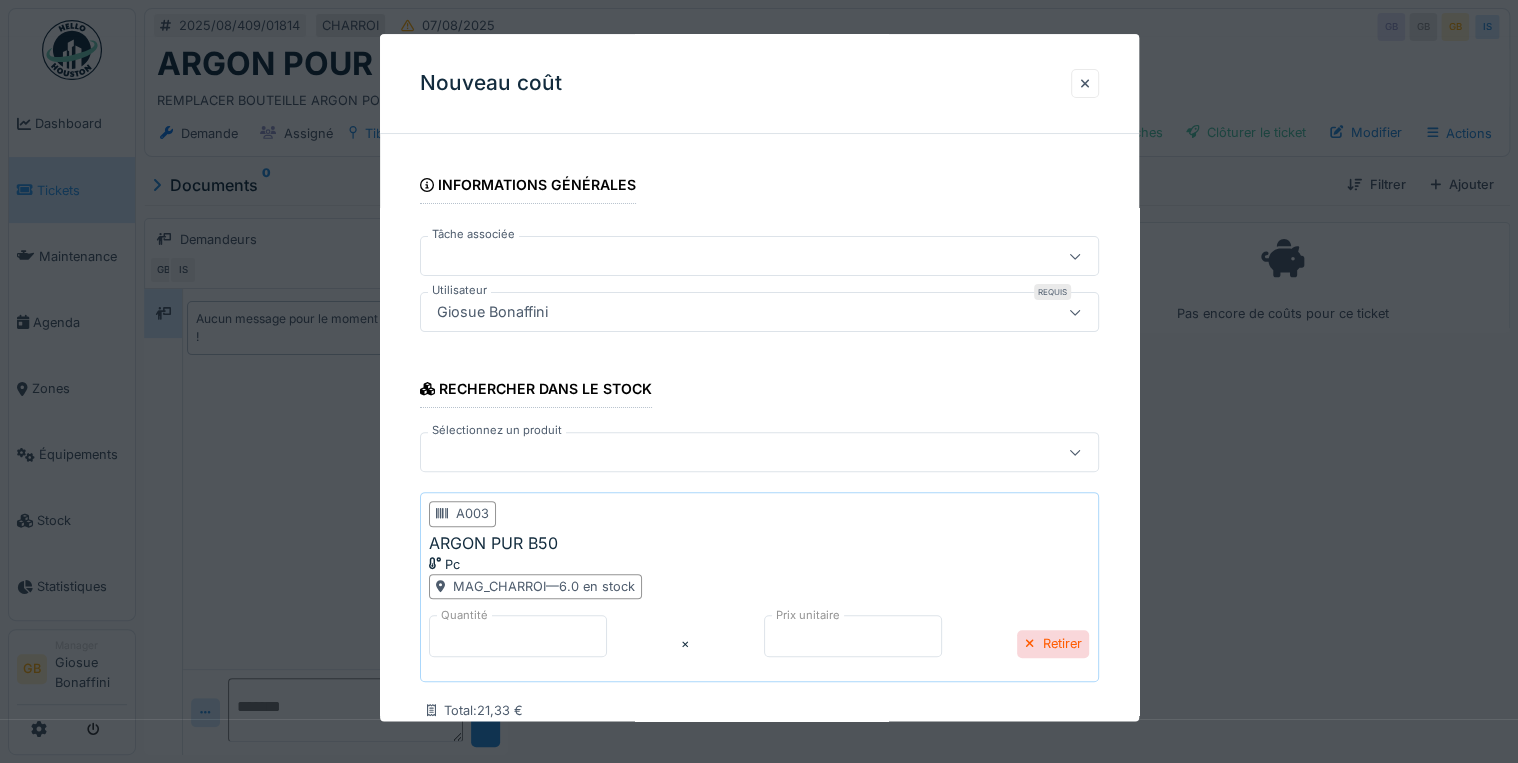 scroll, scrollTop: 193, scrollLeft: 0, axis: vertical 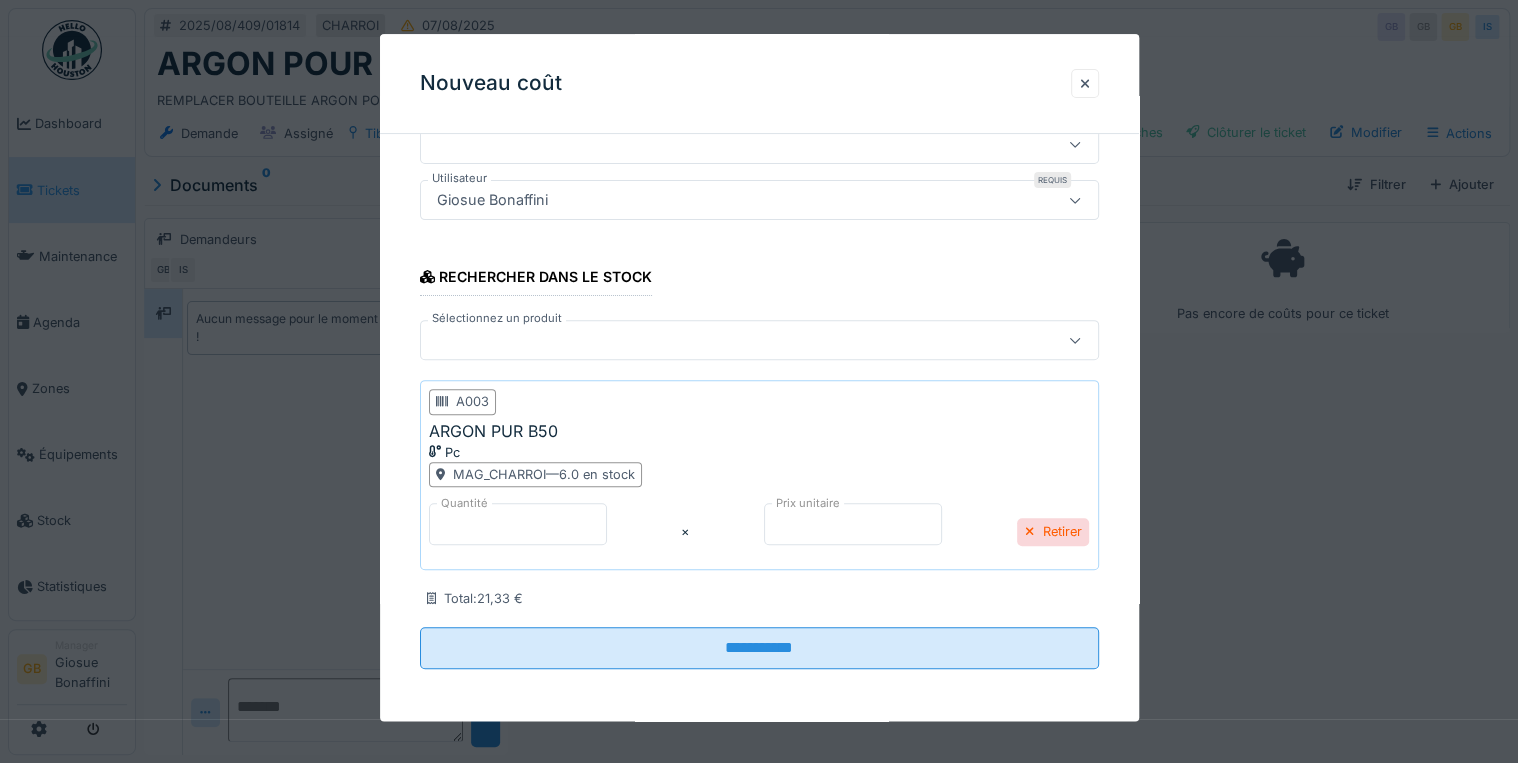 click on "*****" at bounding box center [853, 524] 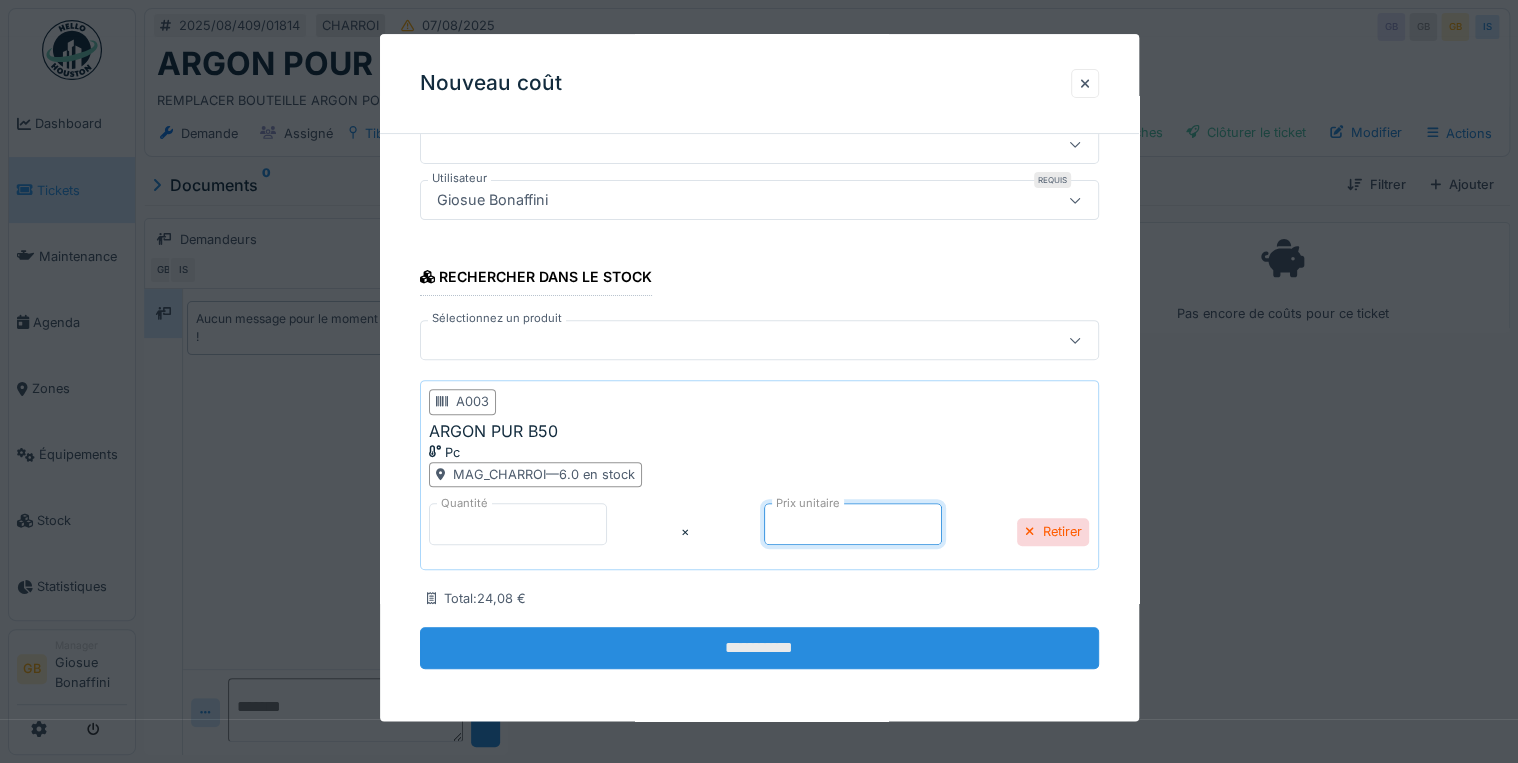 type on "*****" 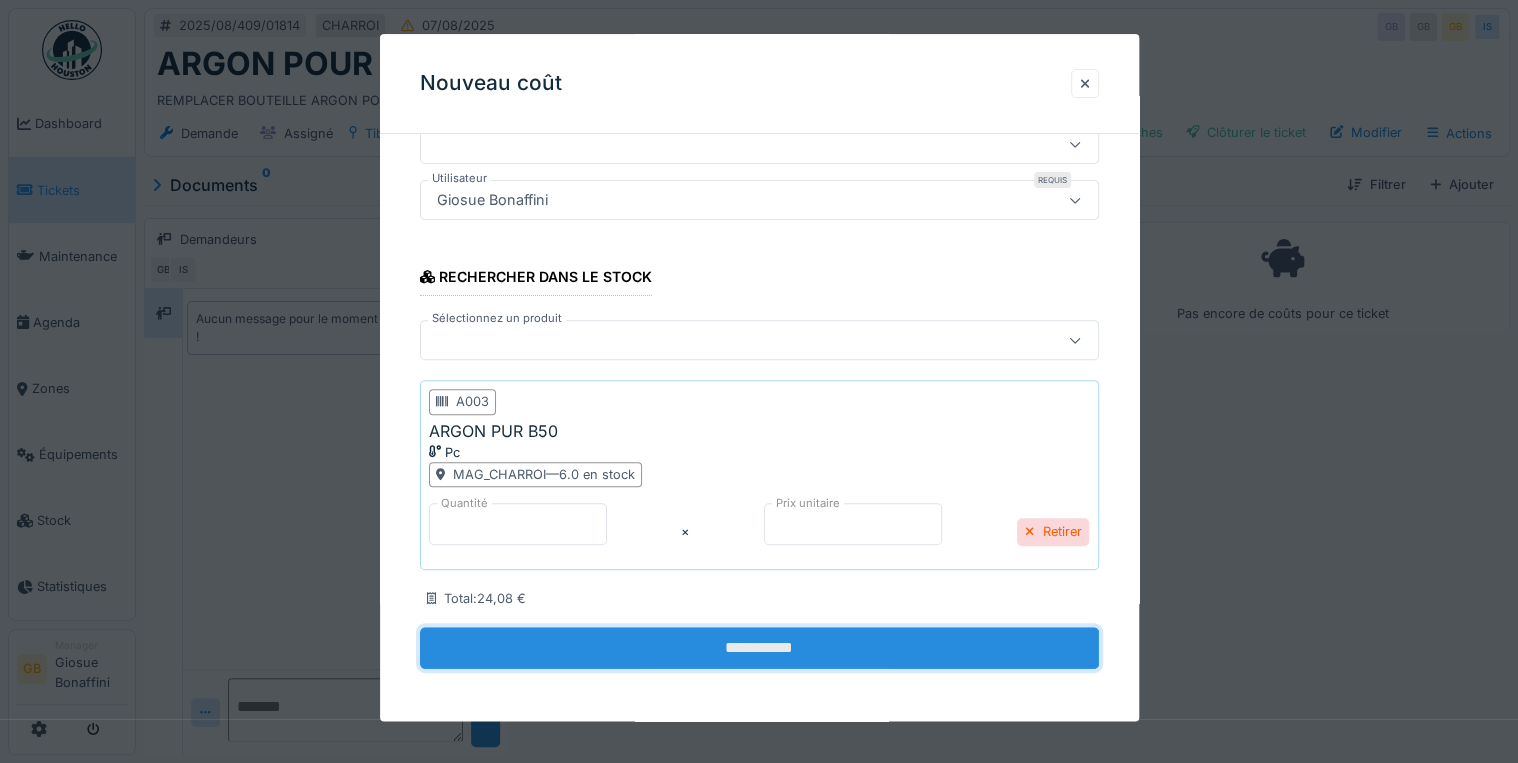 click on "**********" at bounding box center [759, 648] 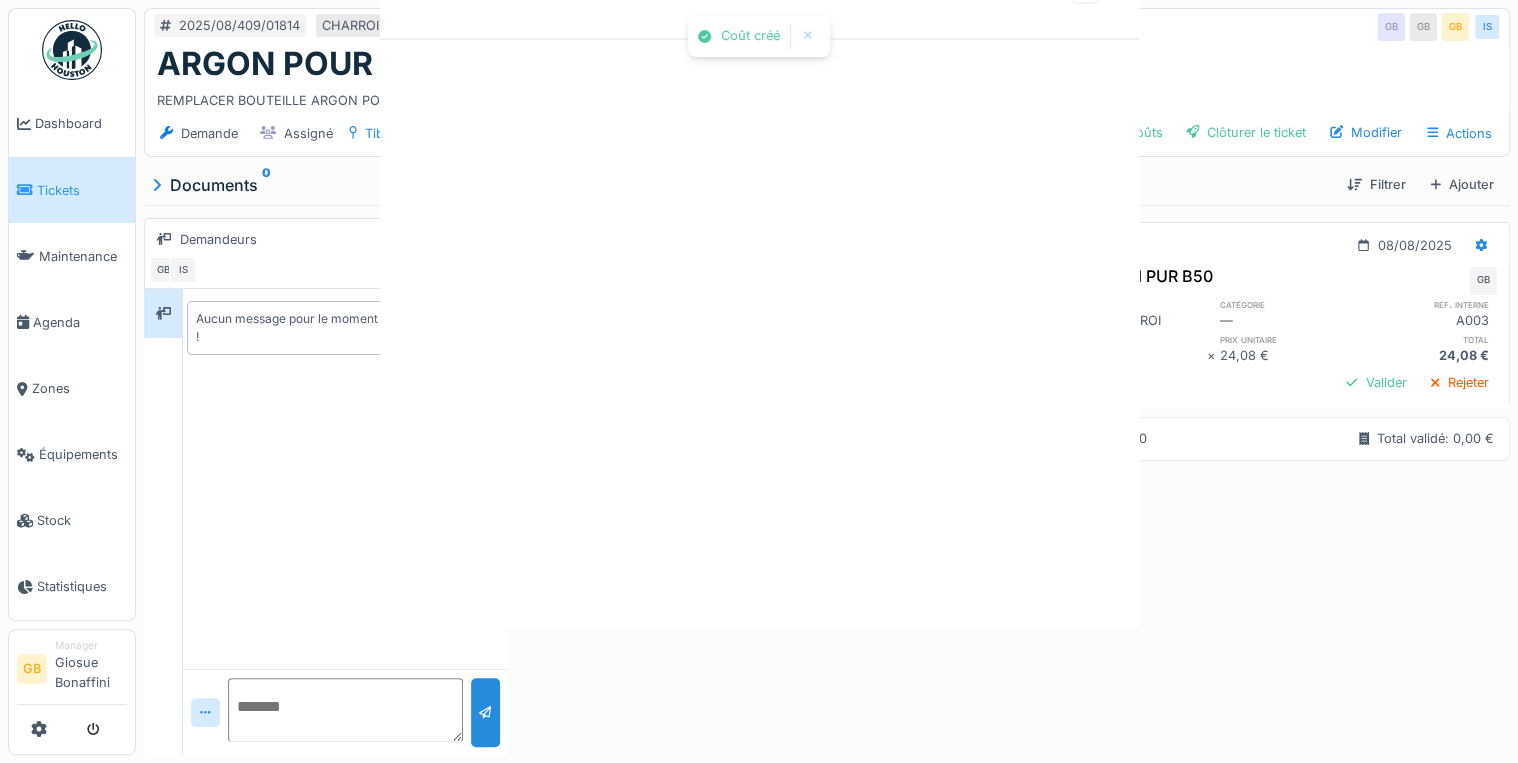 scroll, scrollTop: 0, scrollLeft: 0, axis: both 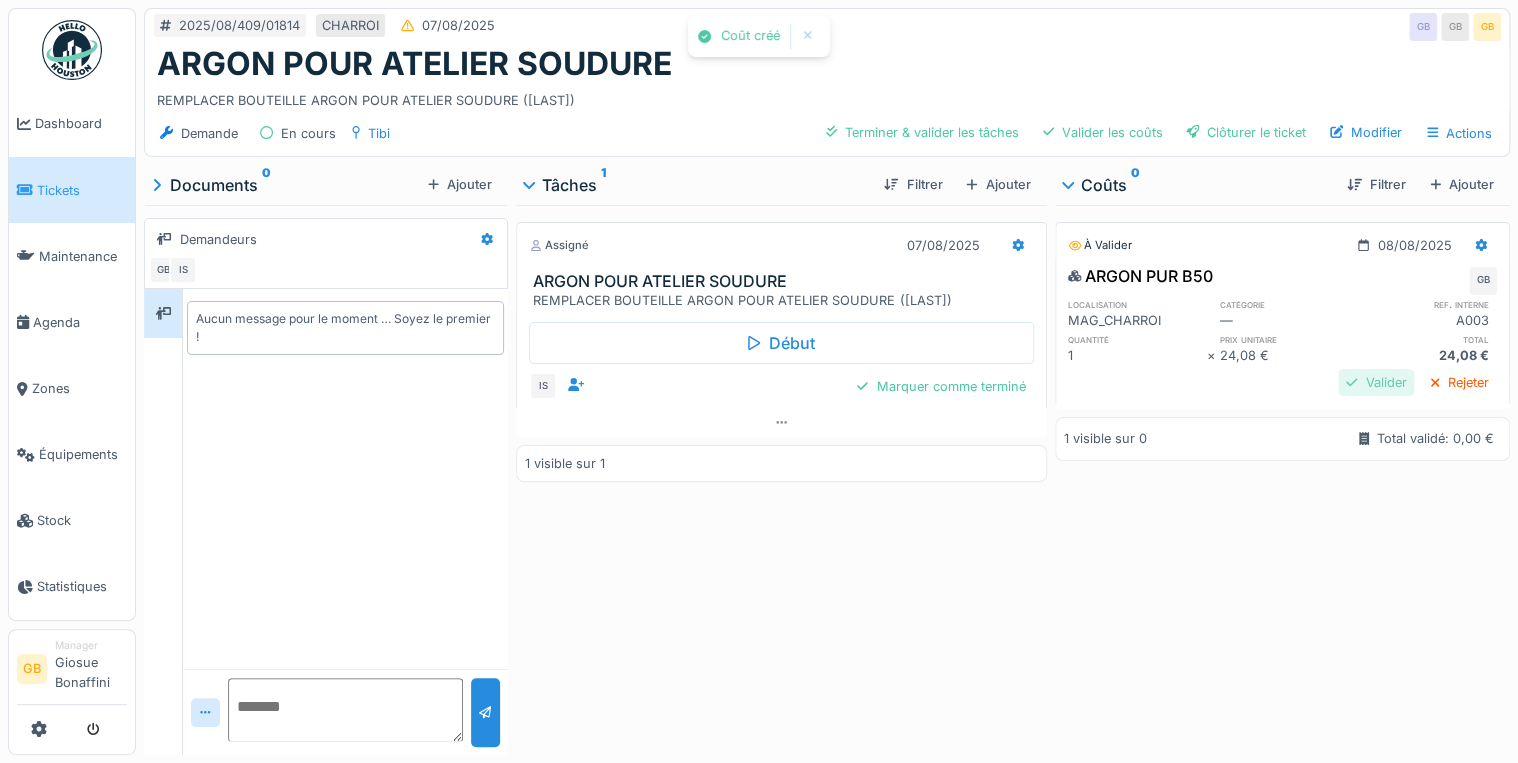 click on "Valider" at bounding box center [1376, 382] 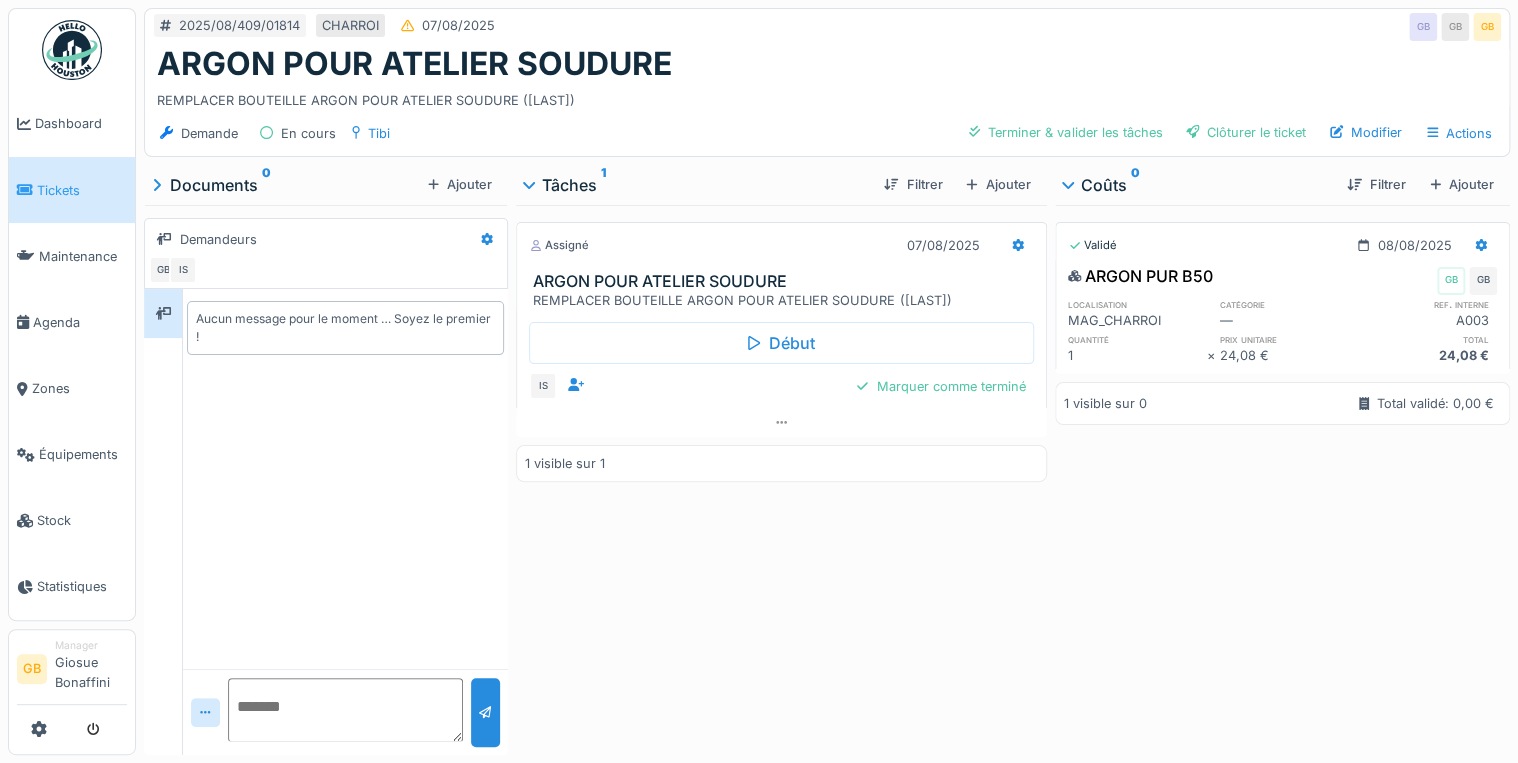 click on "Début IS Marquer comme terminé" at bounding box center [781, 359] 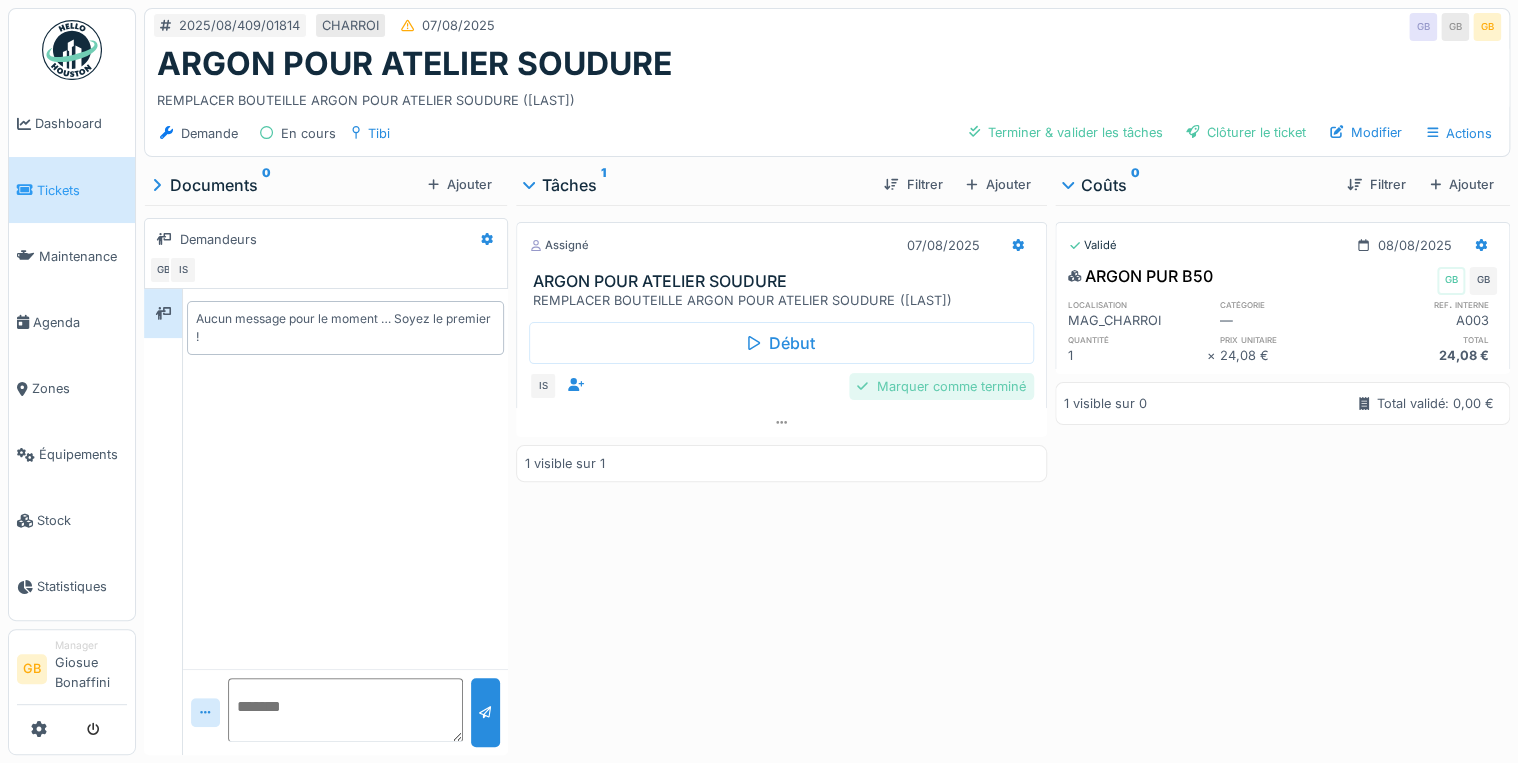 click on "Marquer comme terminé" at bounding box center [941, 386] 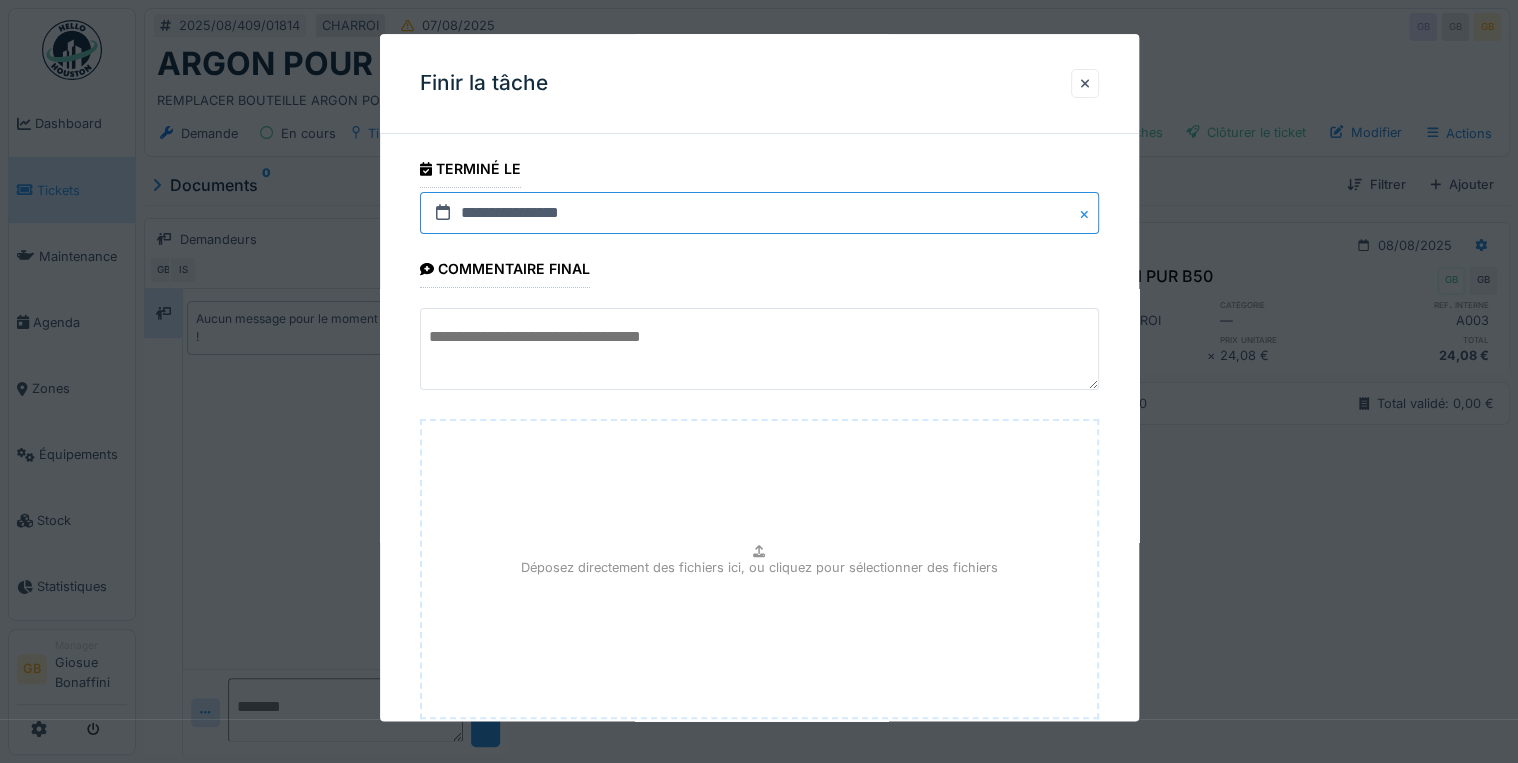 click on "**********" at bounding box center (759, 213) 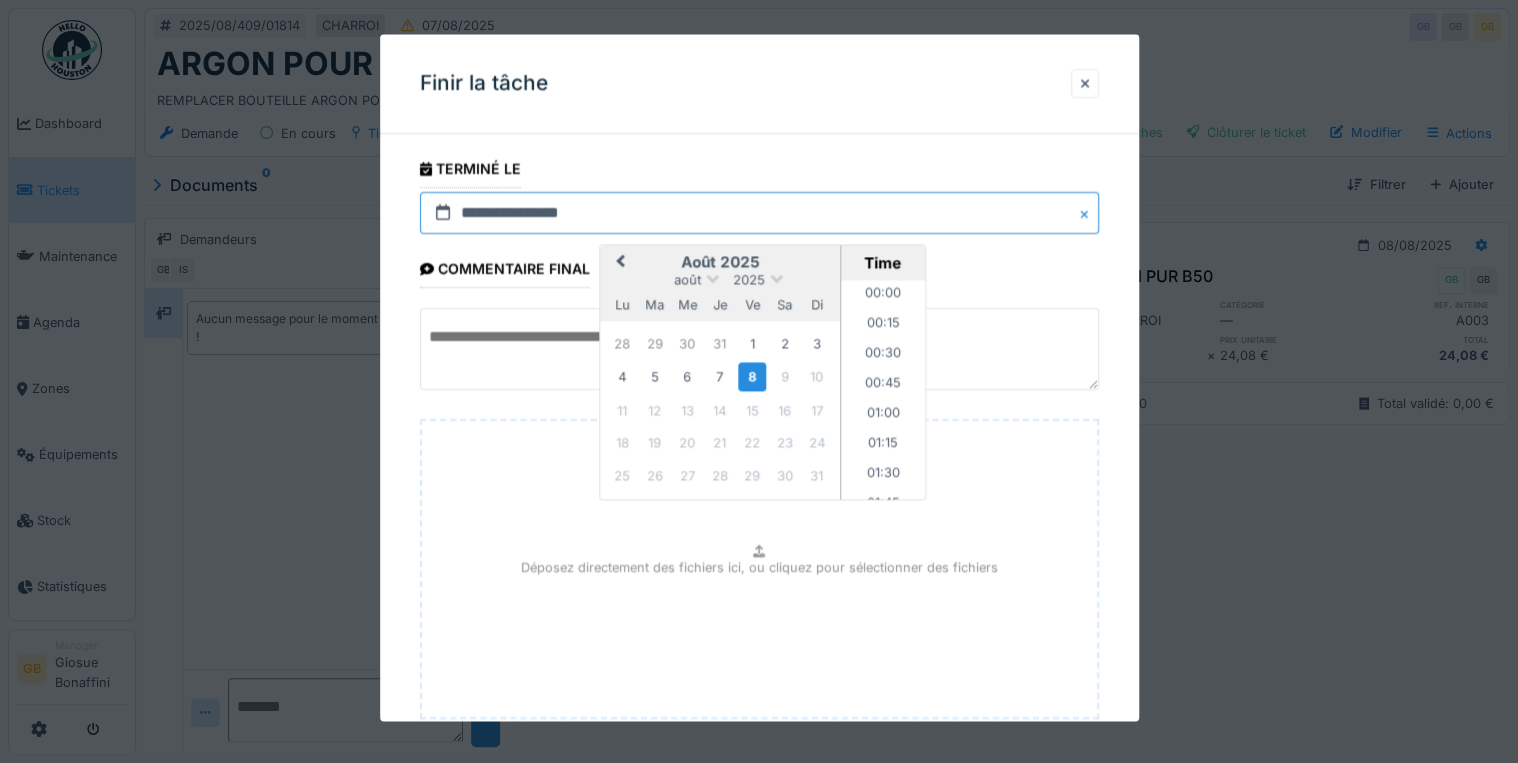 scroll, scrollTop: 1315, scrollLeft: 0, axis: vertical 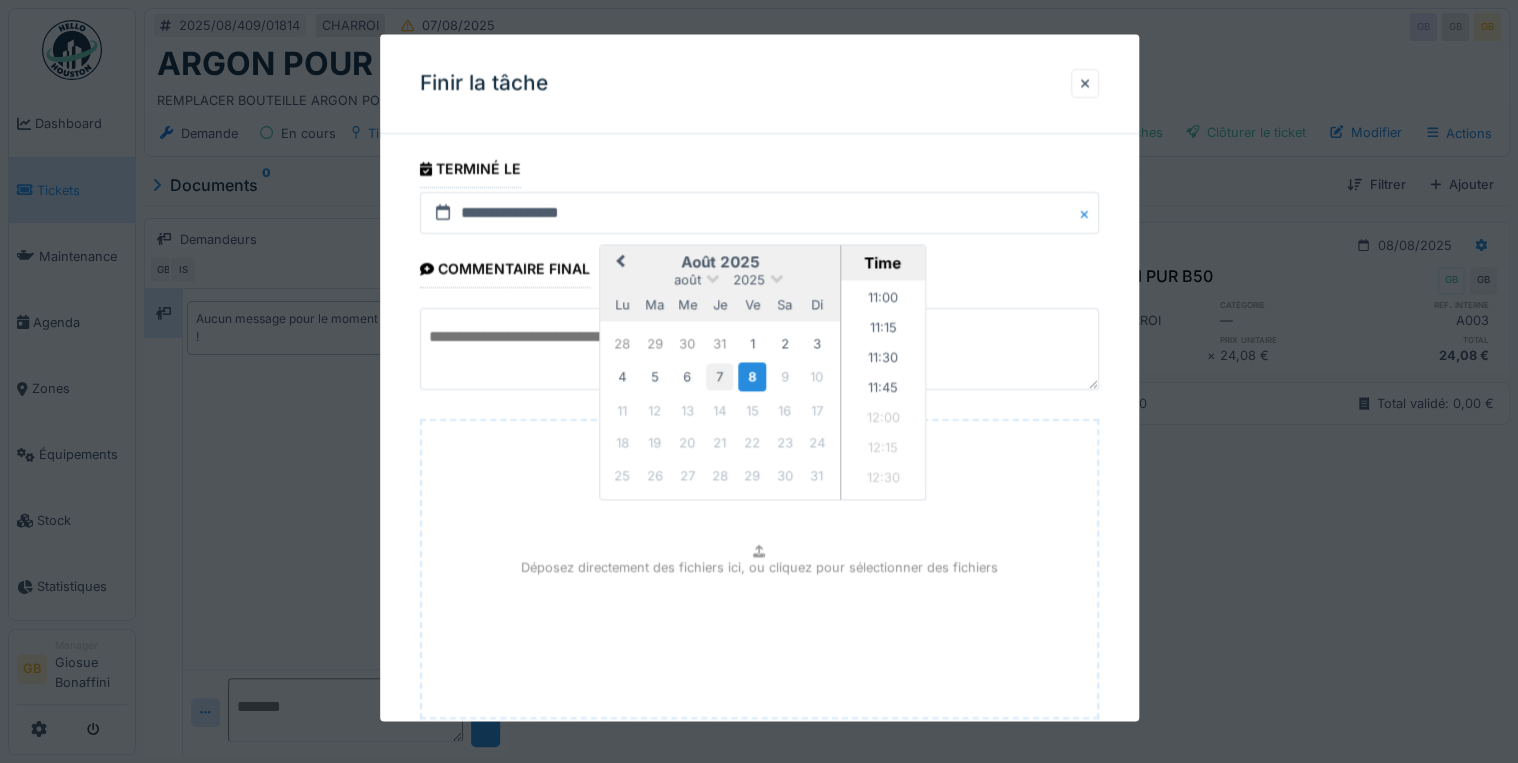 click on "7" at bounding box center [719, 377] 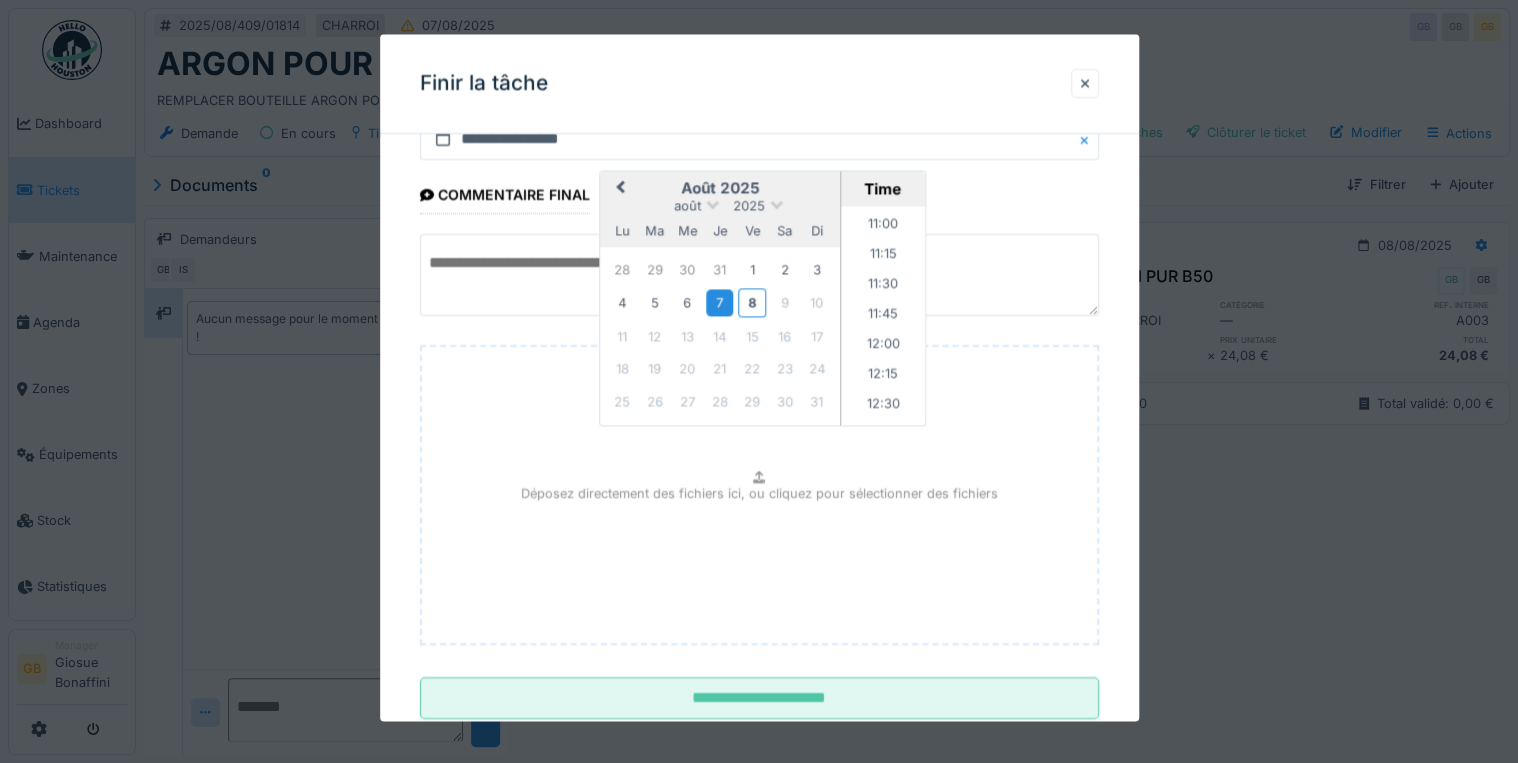scroll, scrollTop: 126, scrollLeft: 0, axis: vertical 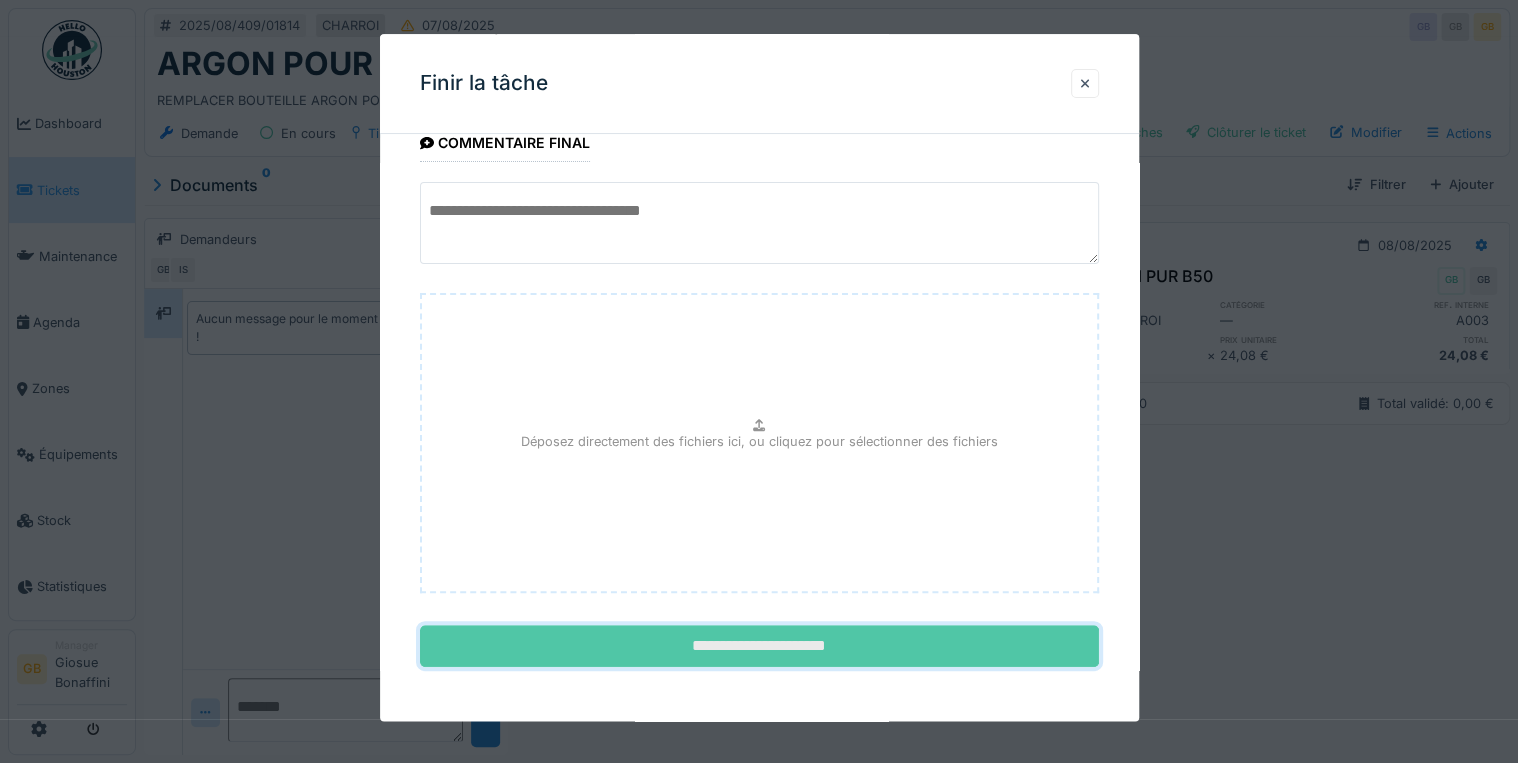 click on "**********" at bounding box center (759, 647) 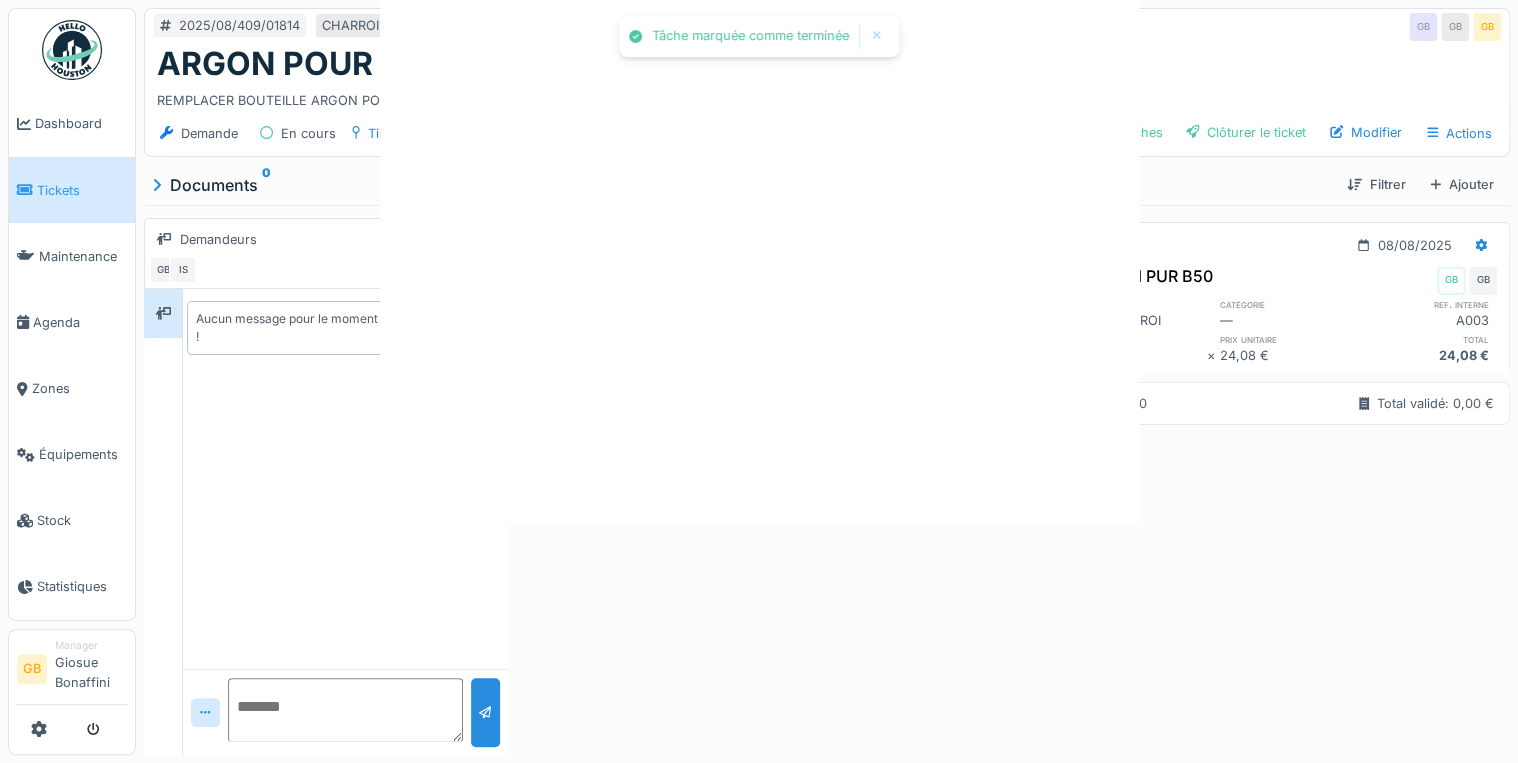 scroll, scrollTop: 0, scrollLeft: 0, axis: both 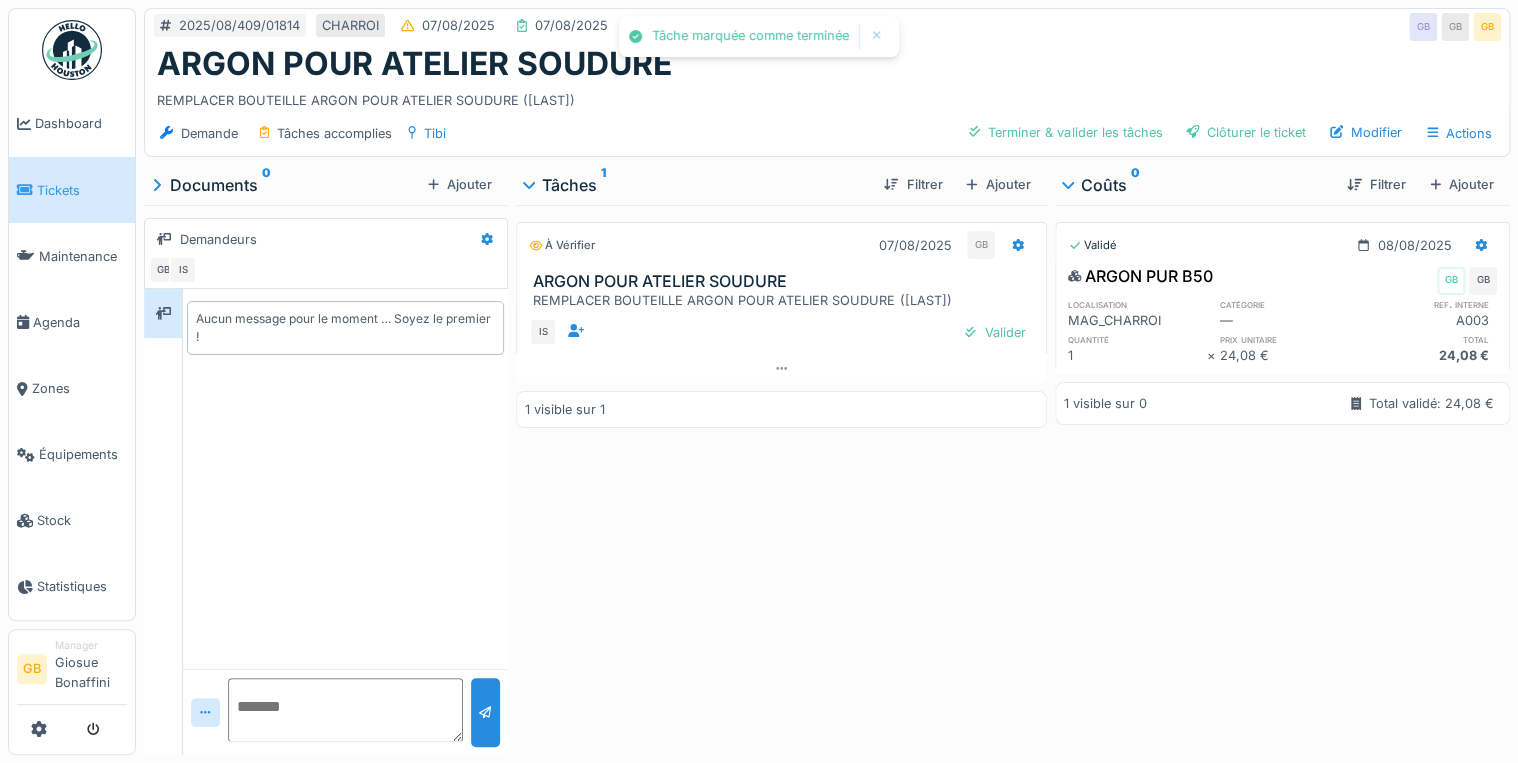click on "Demande Tâches accomplies Tibi Terminer & valider les tâches Clôturer le ticket Modifier Actions" at bounding box center (827, 133) 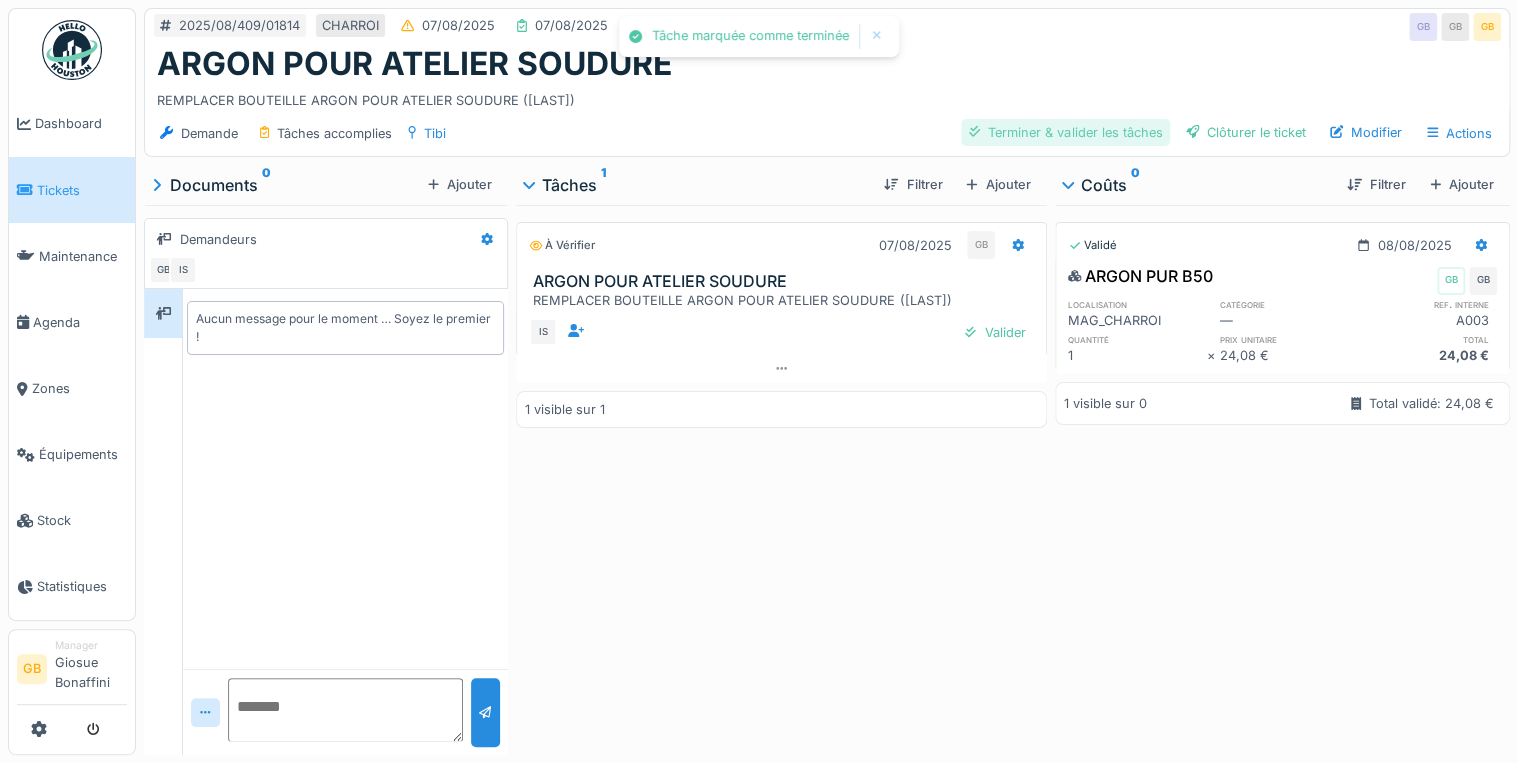 click on "Terminer & valider les tâches" at bounding box center (1065, 132) 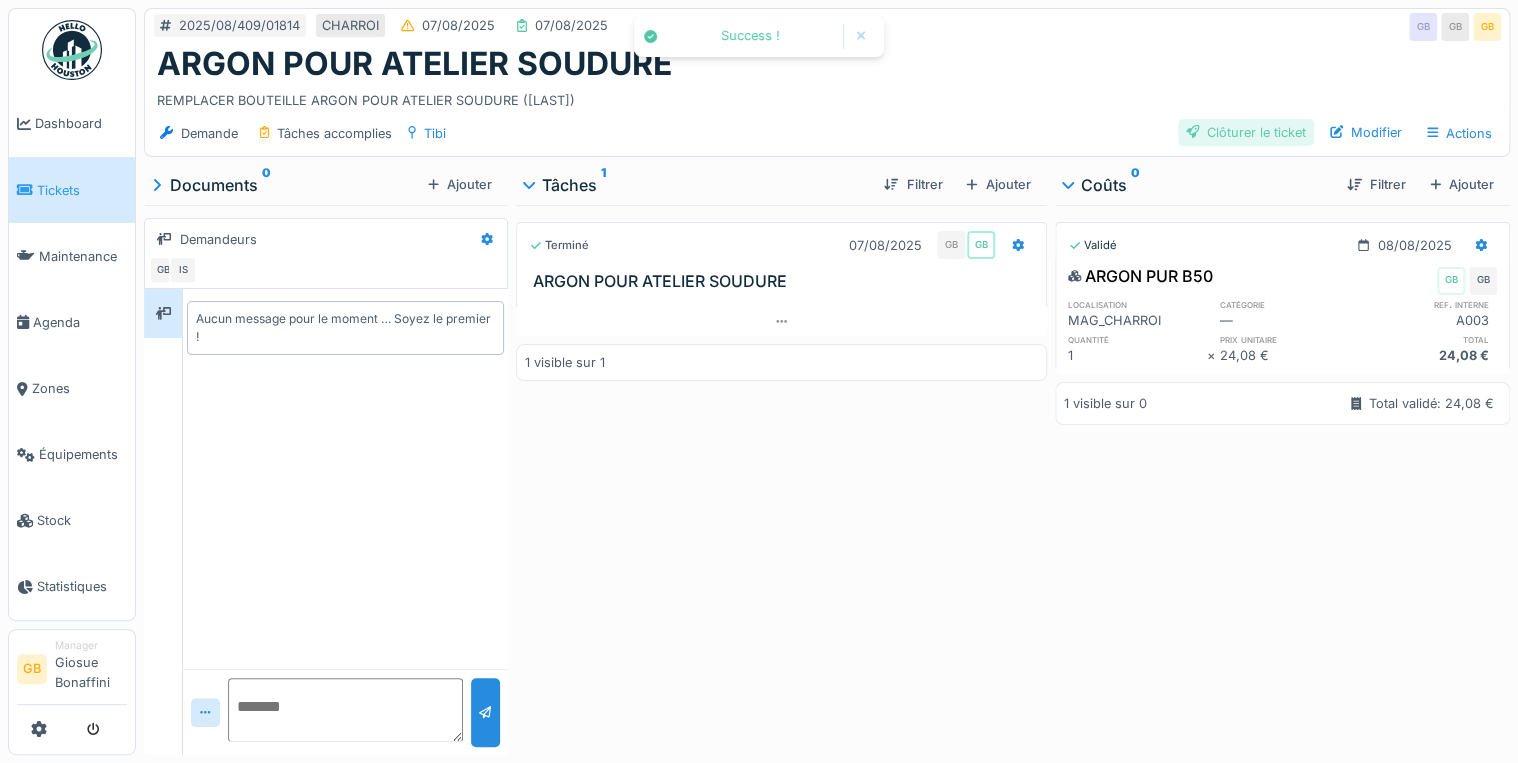 click on "Clôturer le ticket" at bounding box center [1246, 132] 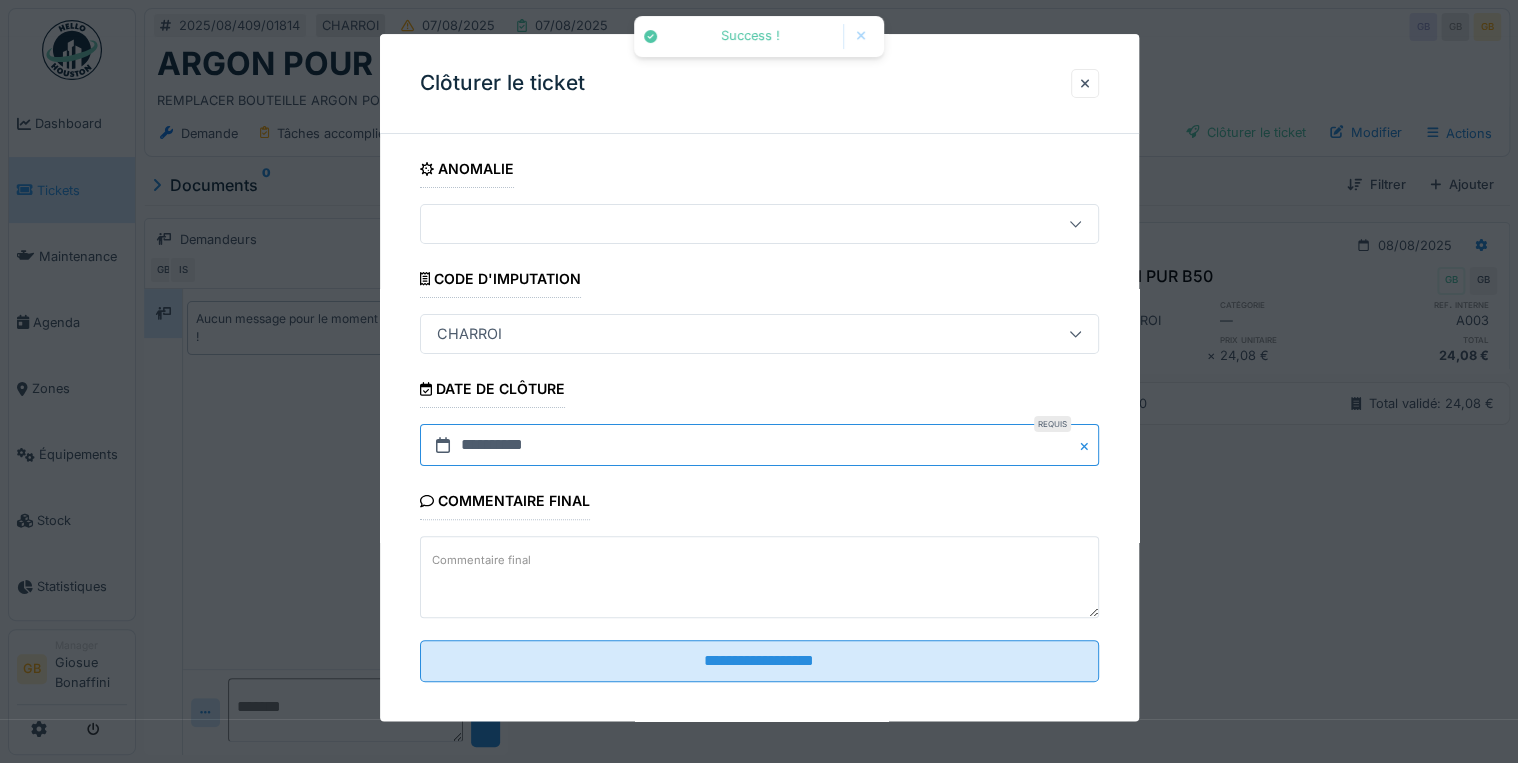 click on "**********" at bounding box center (759, 446) 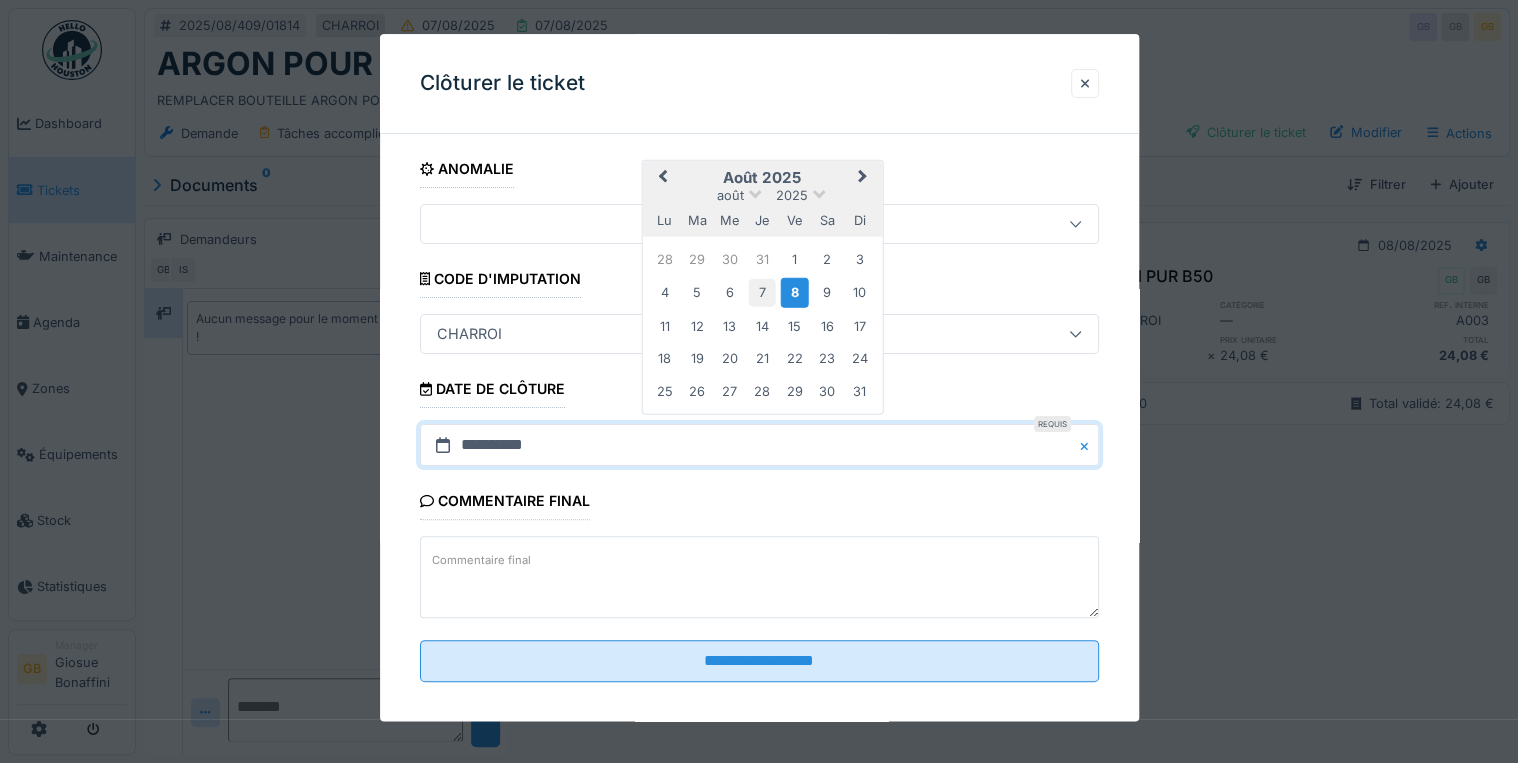 click on "7" at bounding box center [762, 292] 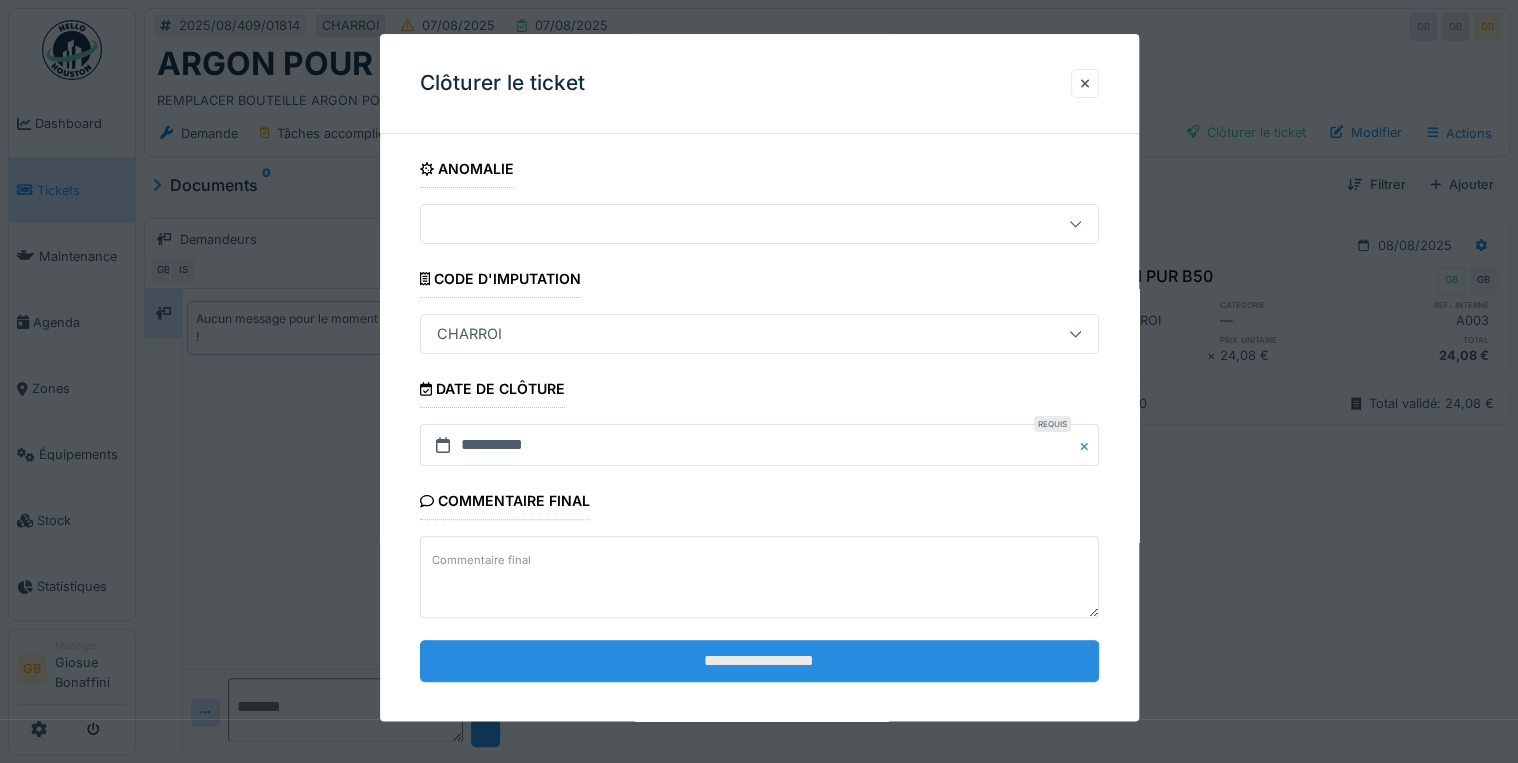 click on "**********" at bounding box center (759, 661) 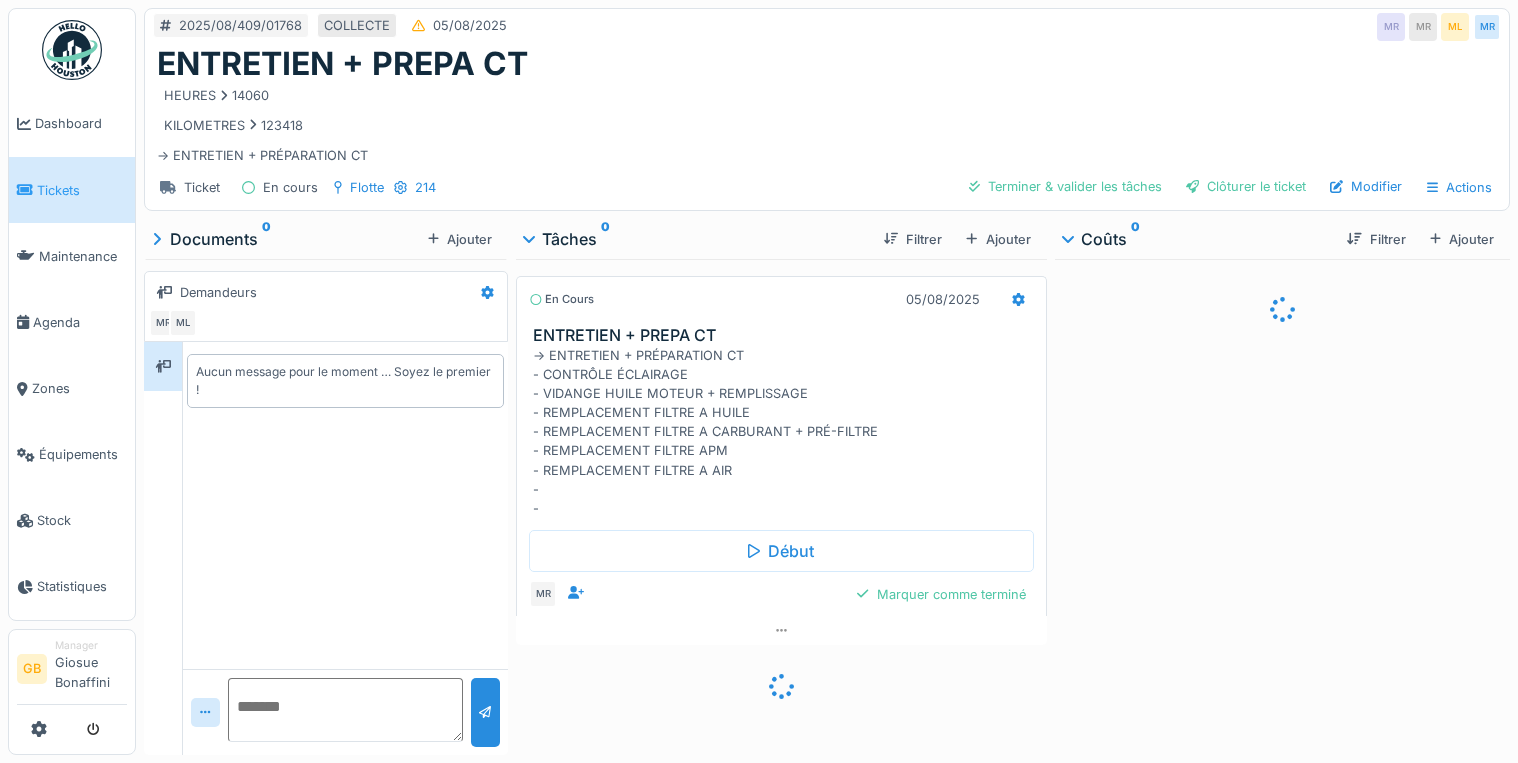 scroll, scrollTop: 0, scrollLeft: 0, axis: both 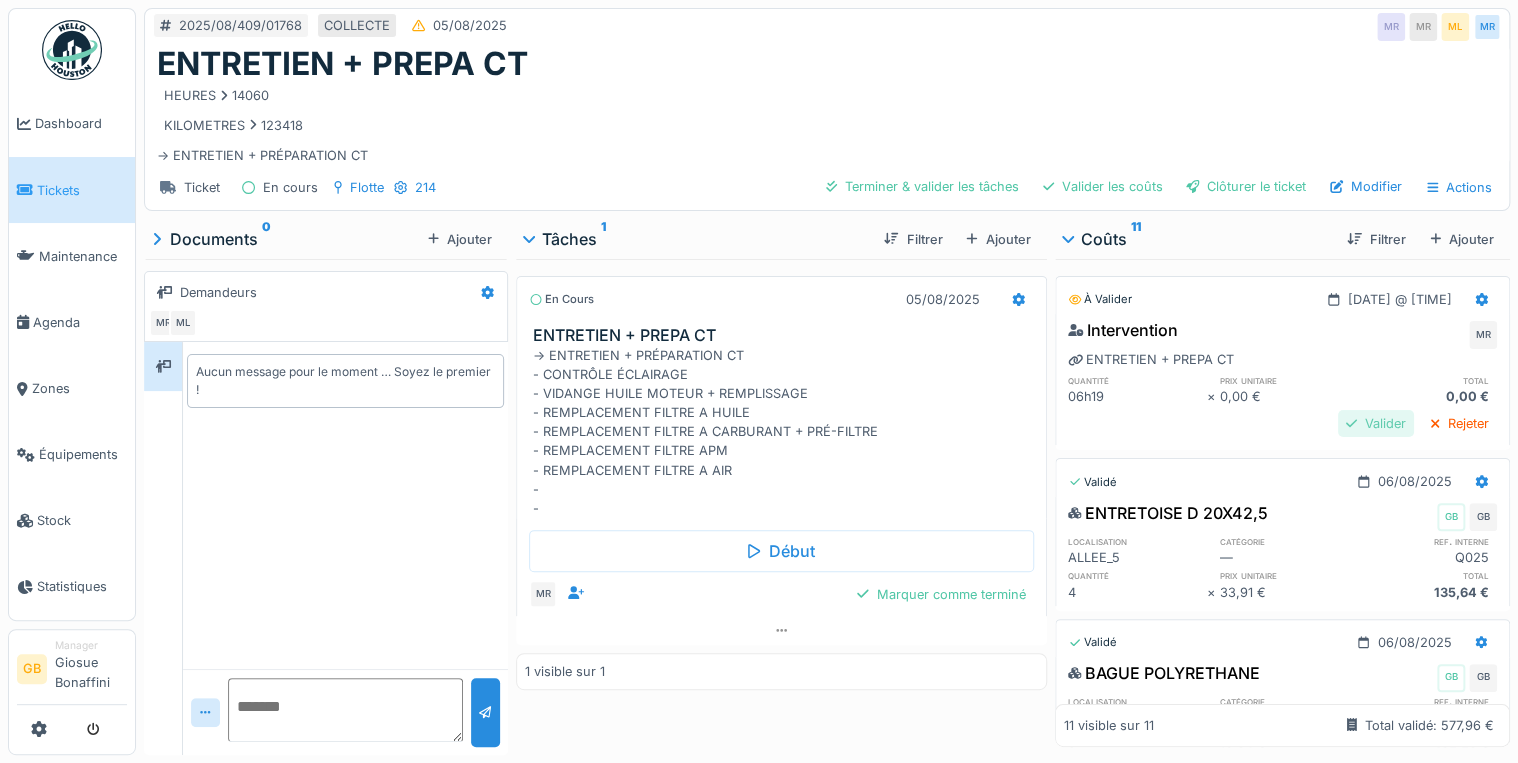 click on "Valider" at bounding box center [1376, 423] 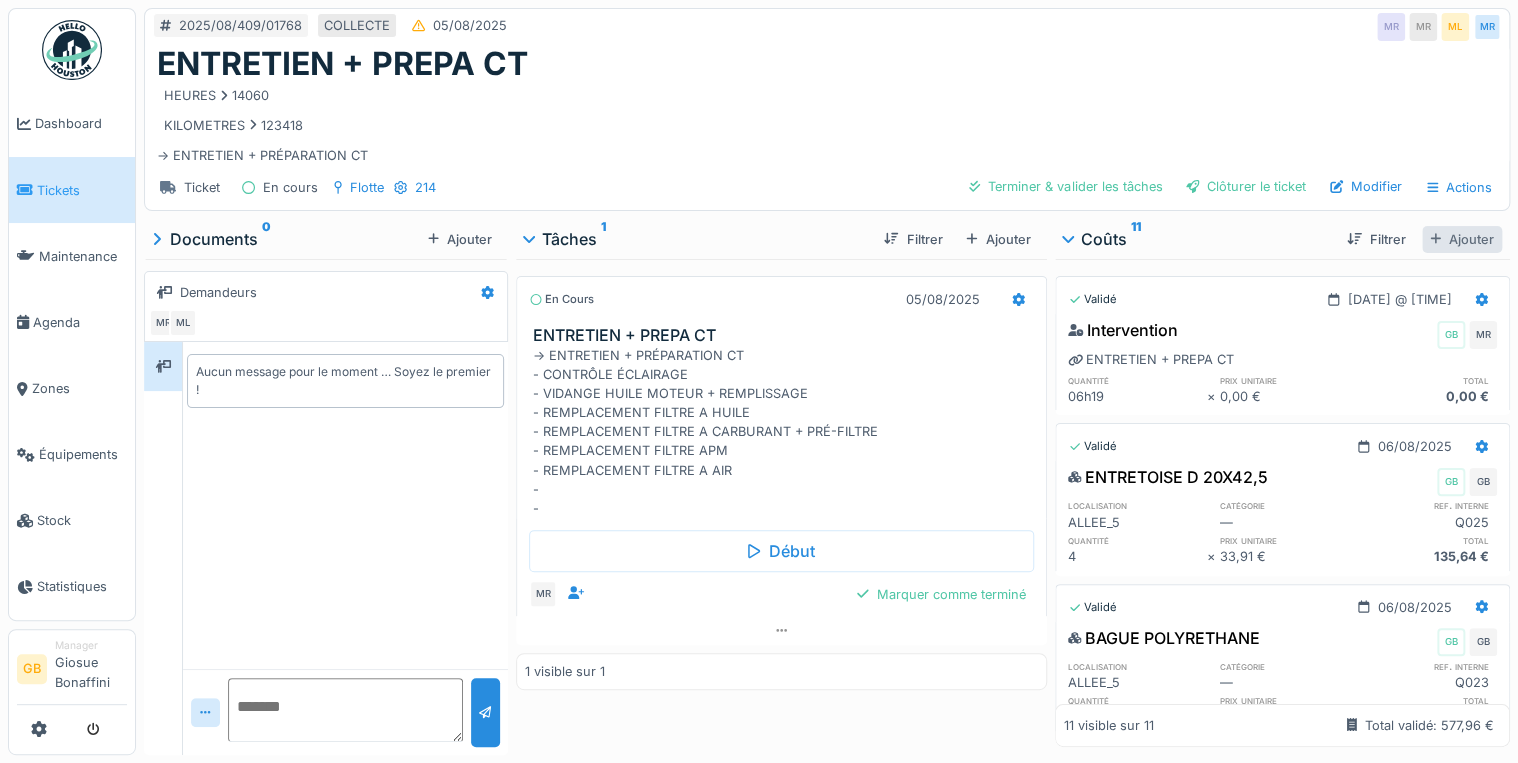 click on "Ajouter" at bounding box center [1462, 239] 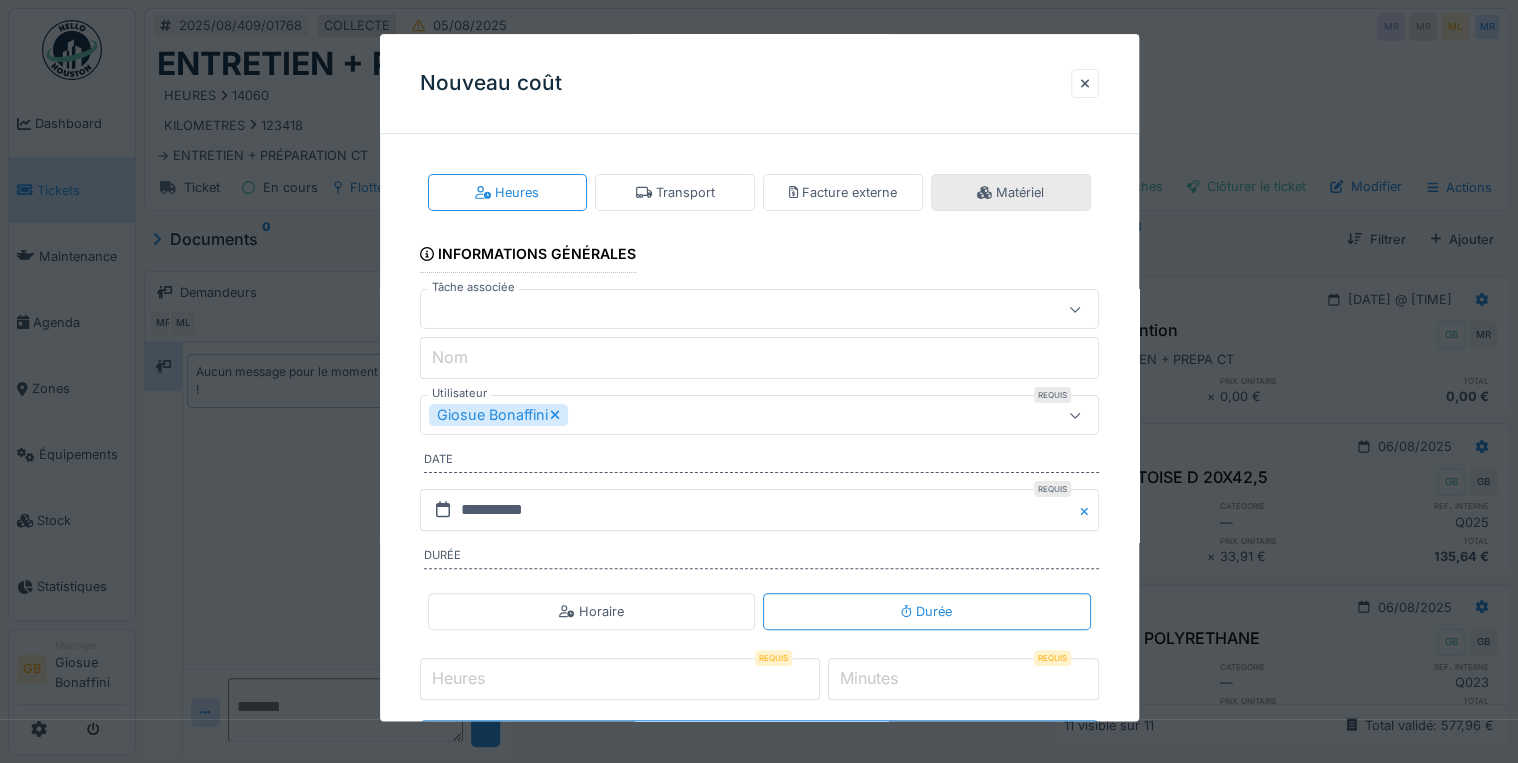 click on "Matériel" at bounding box center [1011, 192] 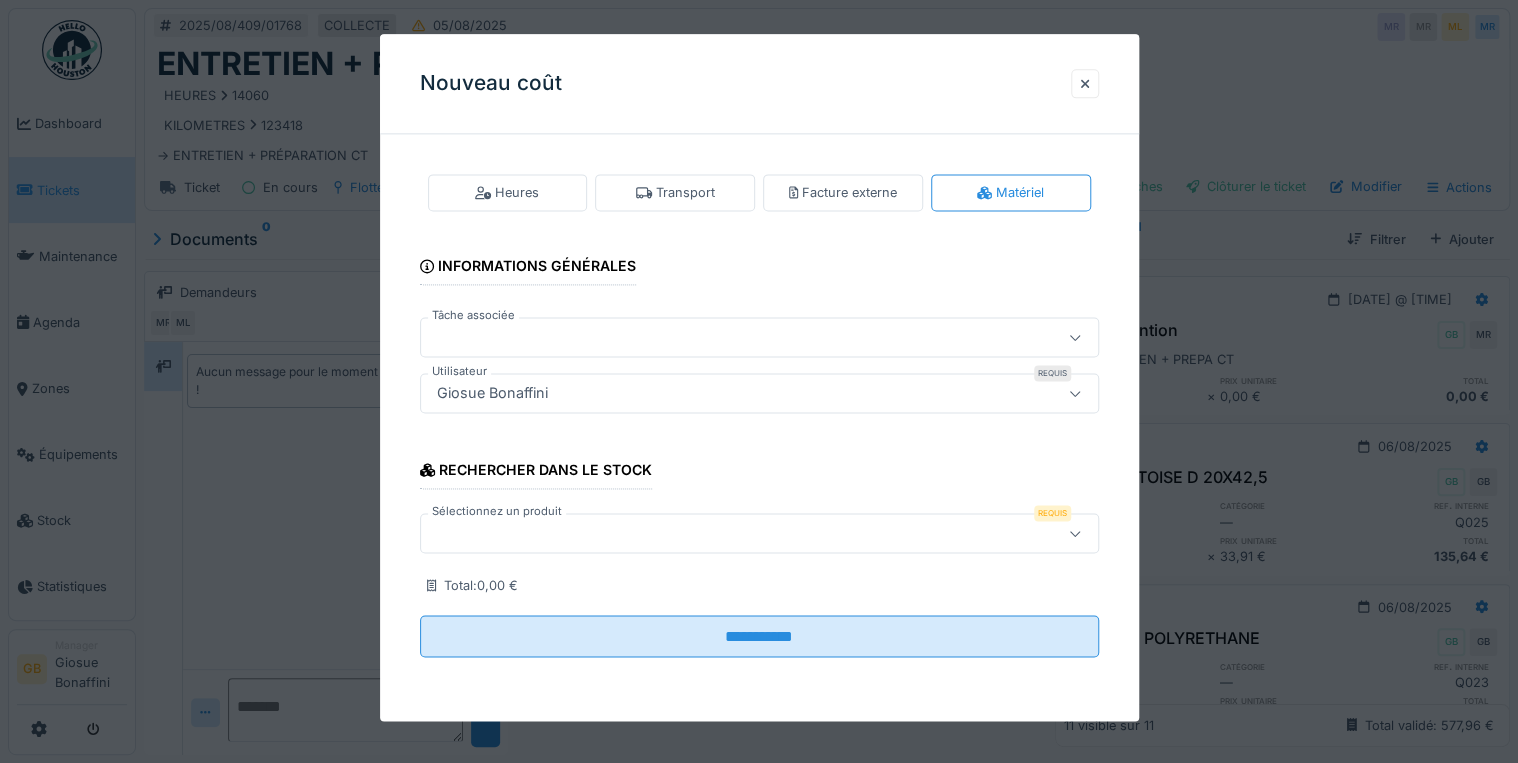 click at bounding box center (718, 534) 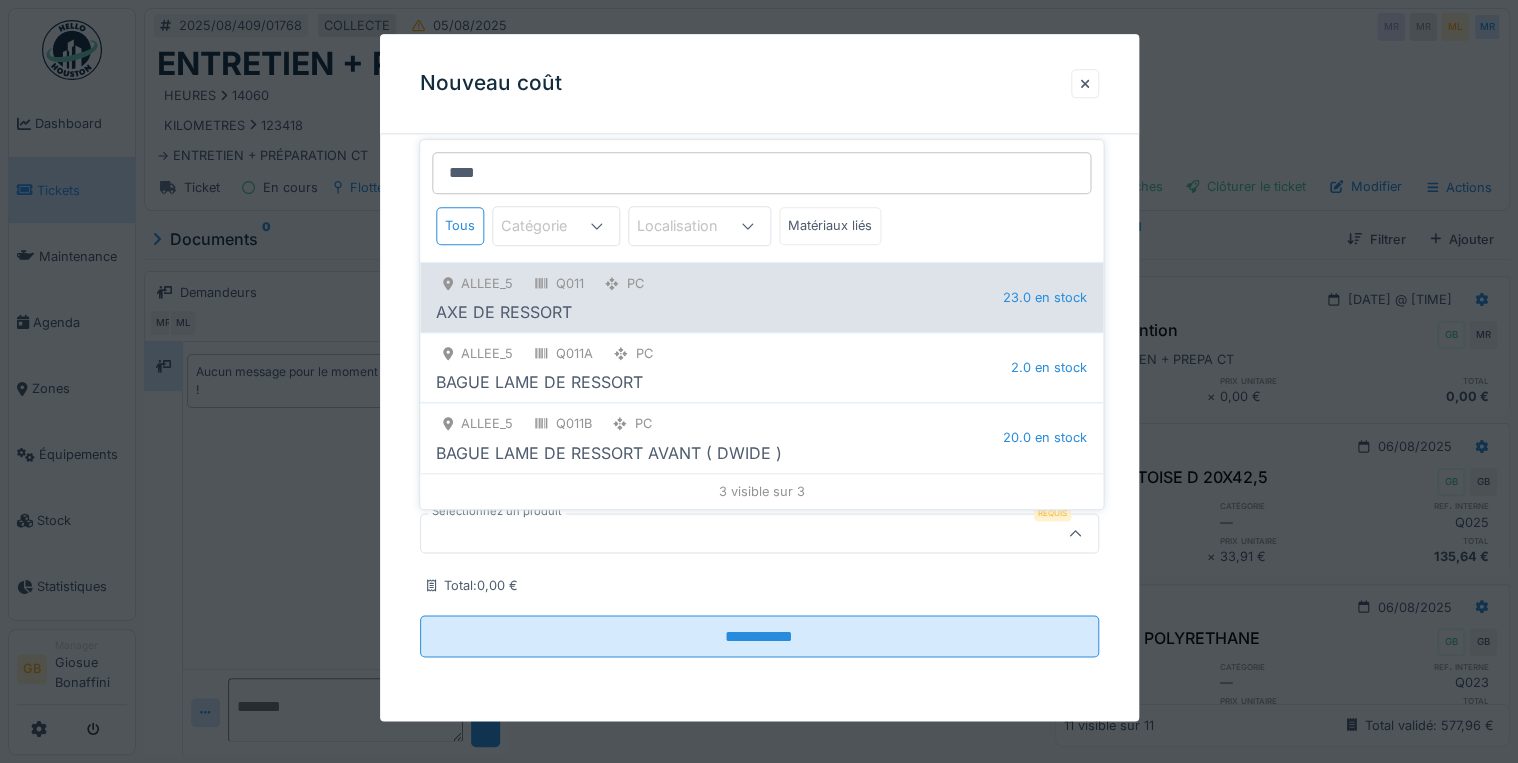 type on "****" 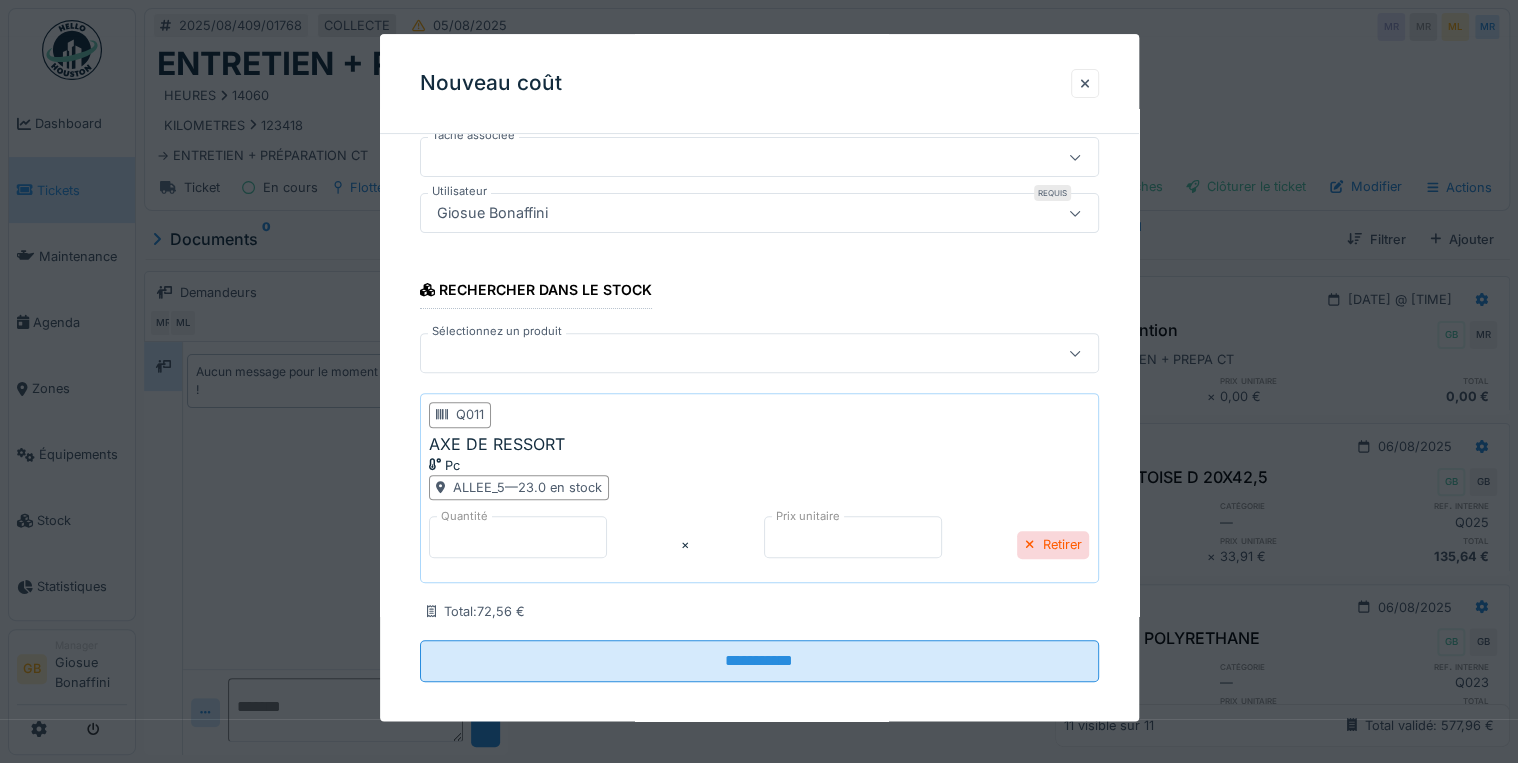 scroll, scrollTop: 193, scrollLeft: 0, axis: vertical 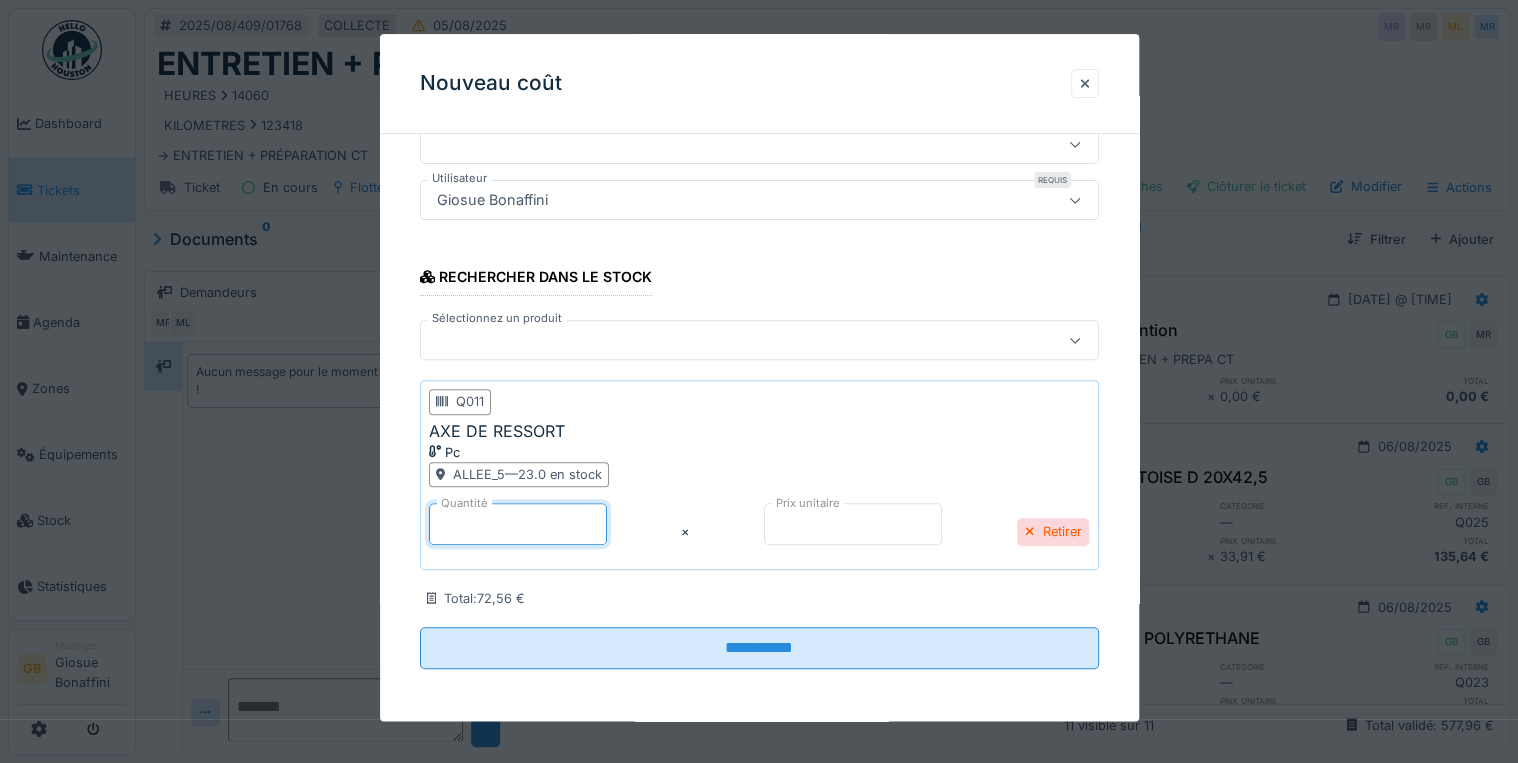 drag, startPoint x: 521, startPoint y: 521, endPoint x: 282, endPoint y: 524, distance: 239.01883 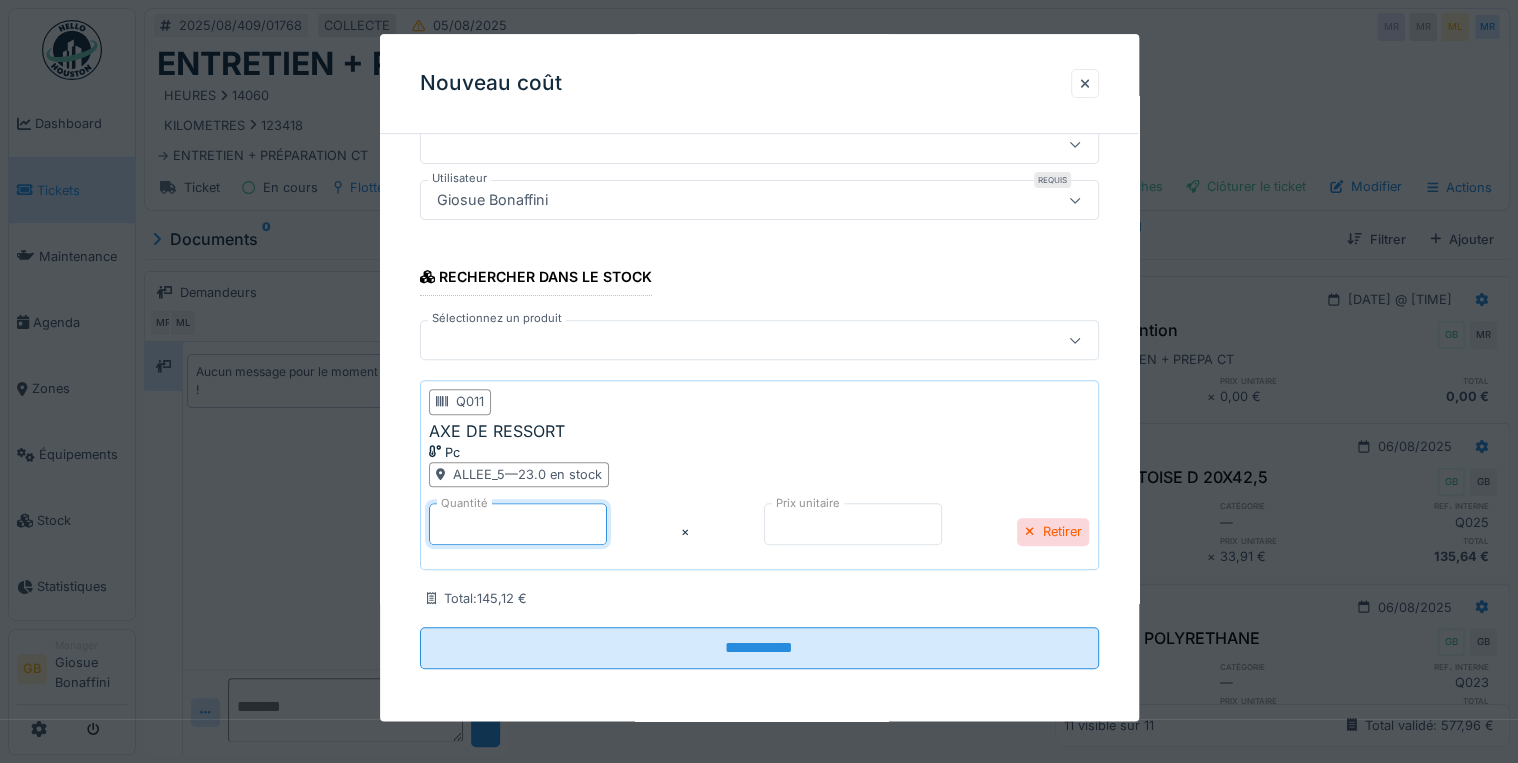 type on "*" 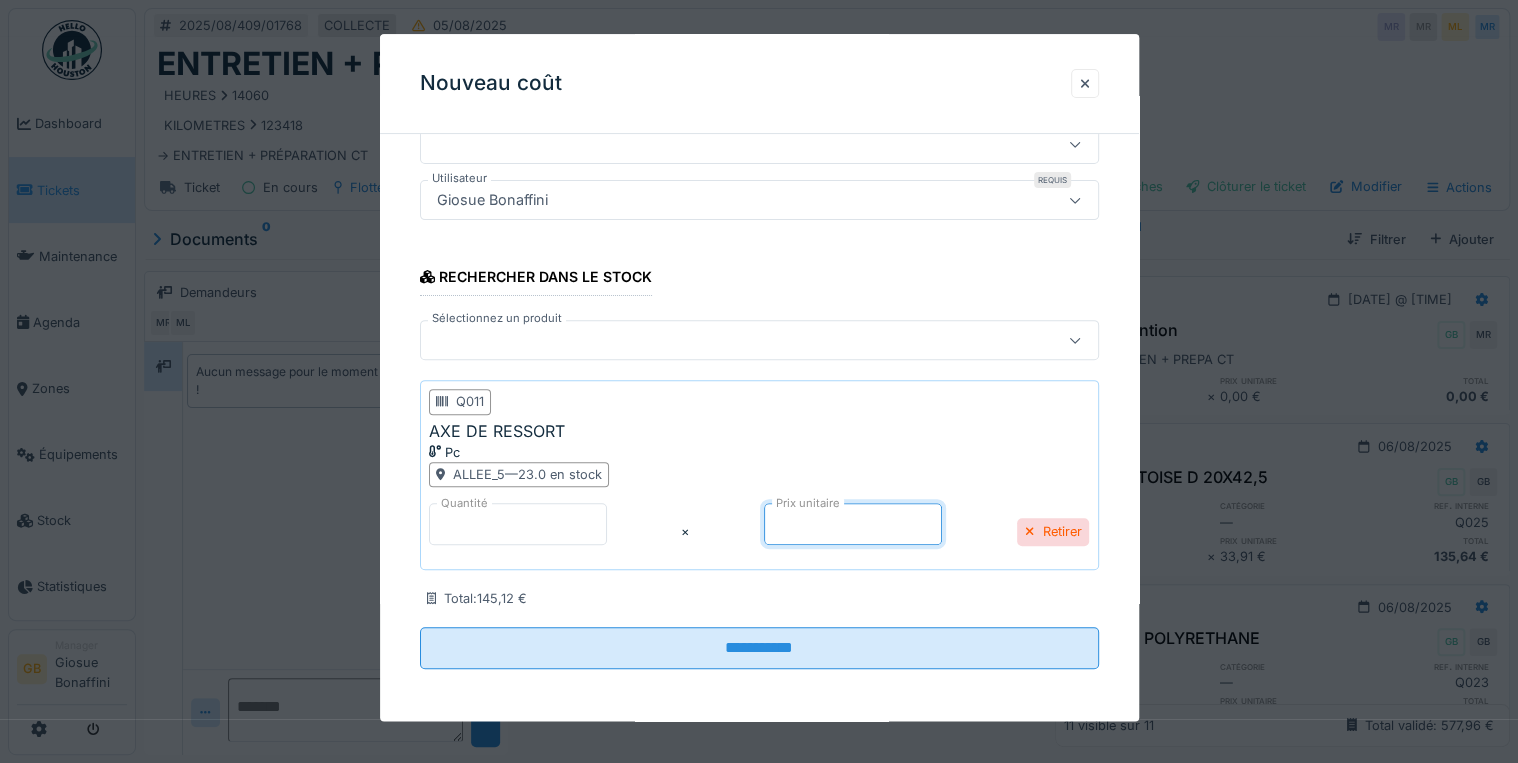 click on "*****" at bounding box center (853, 524) 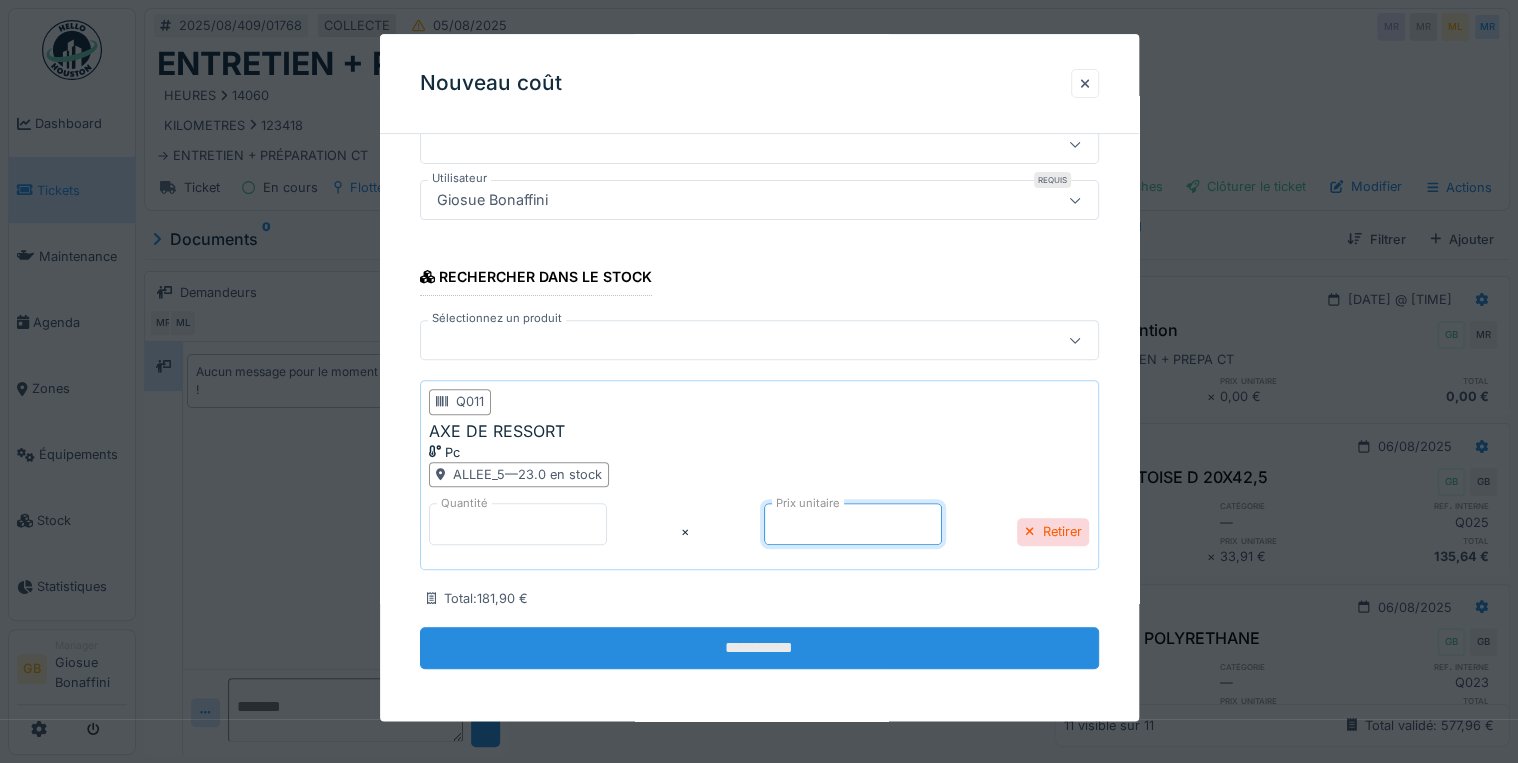 type on "*****" 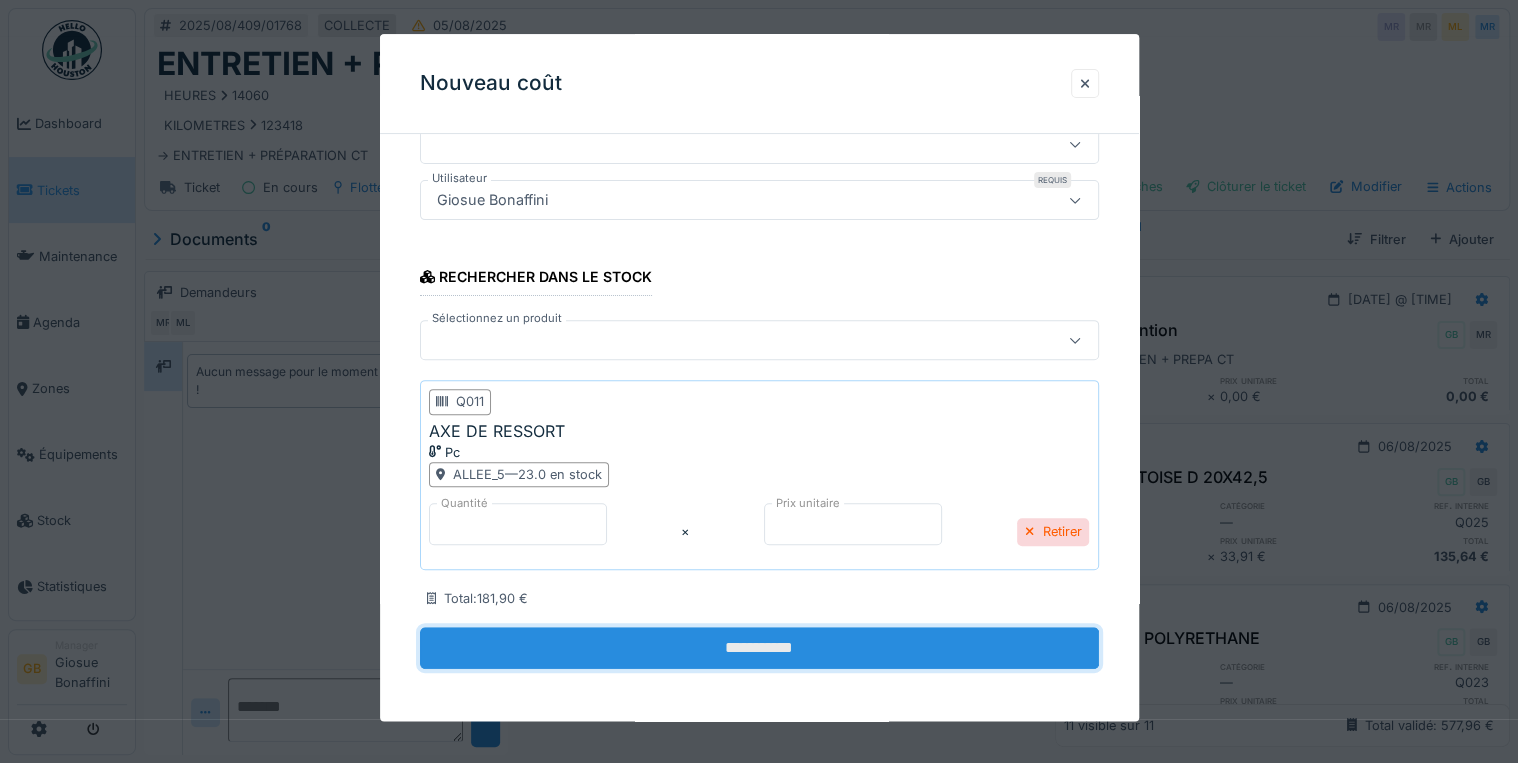 click on "**********" at bounding box center (759, 648) 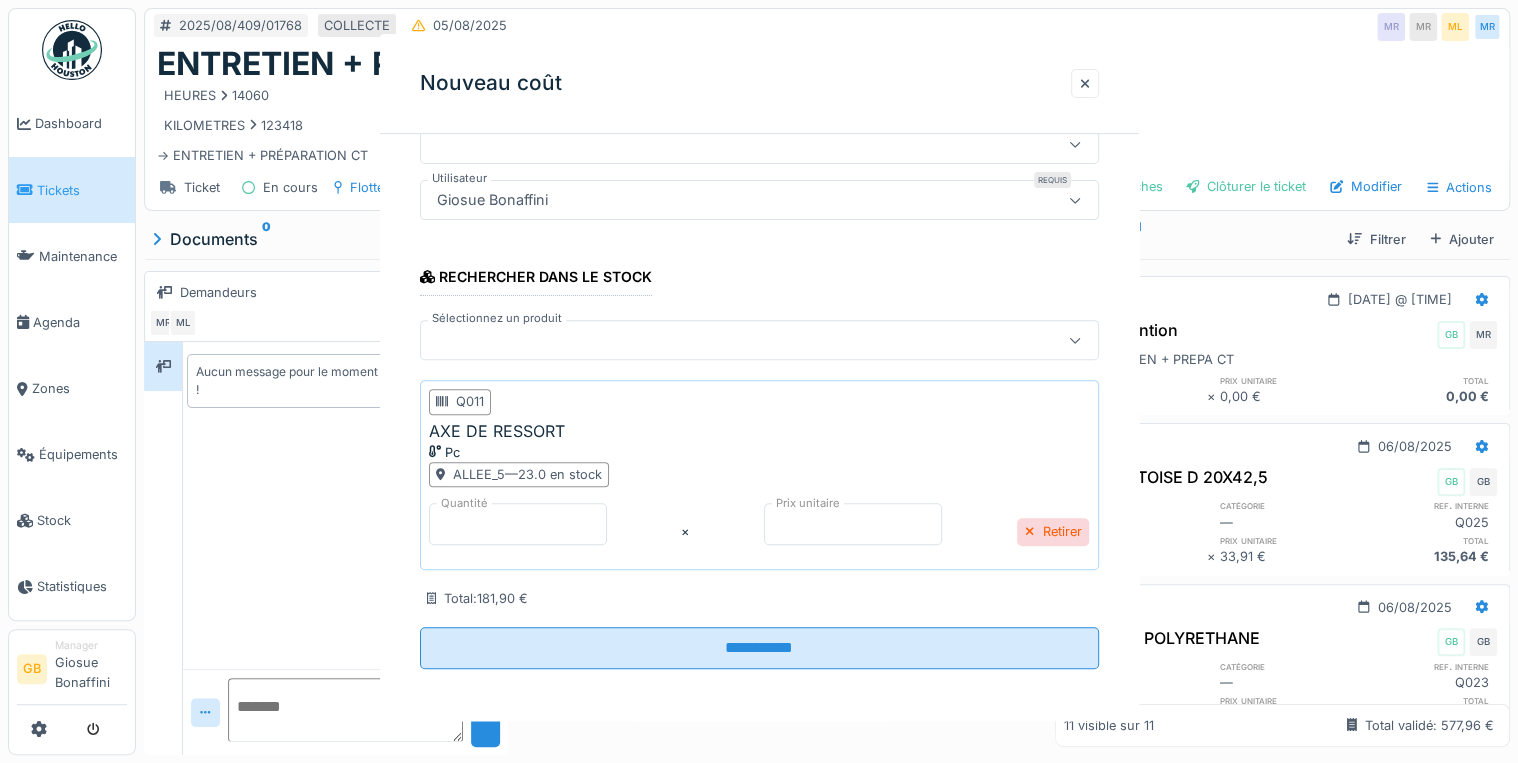 scroll, scrollTop: 0, scrollLeft: 0, axis: both 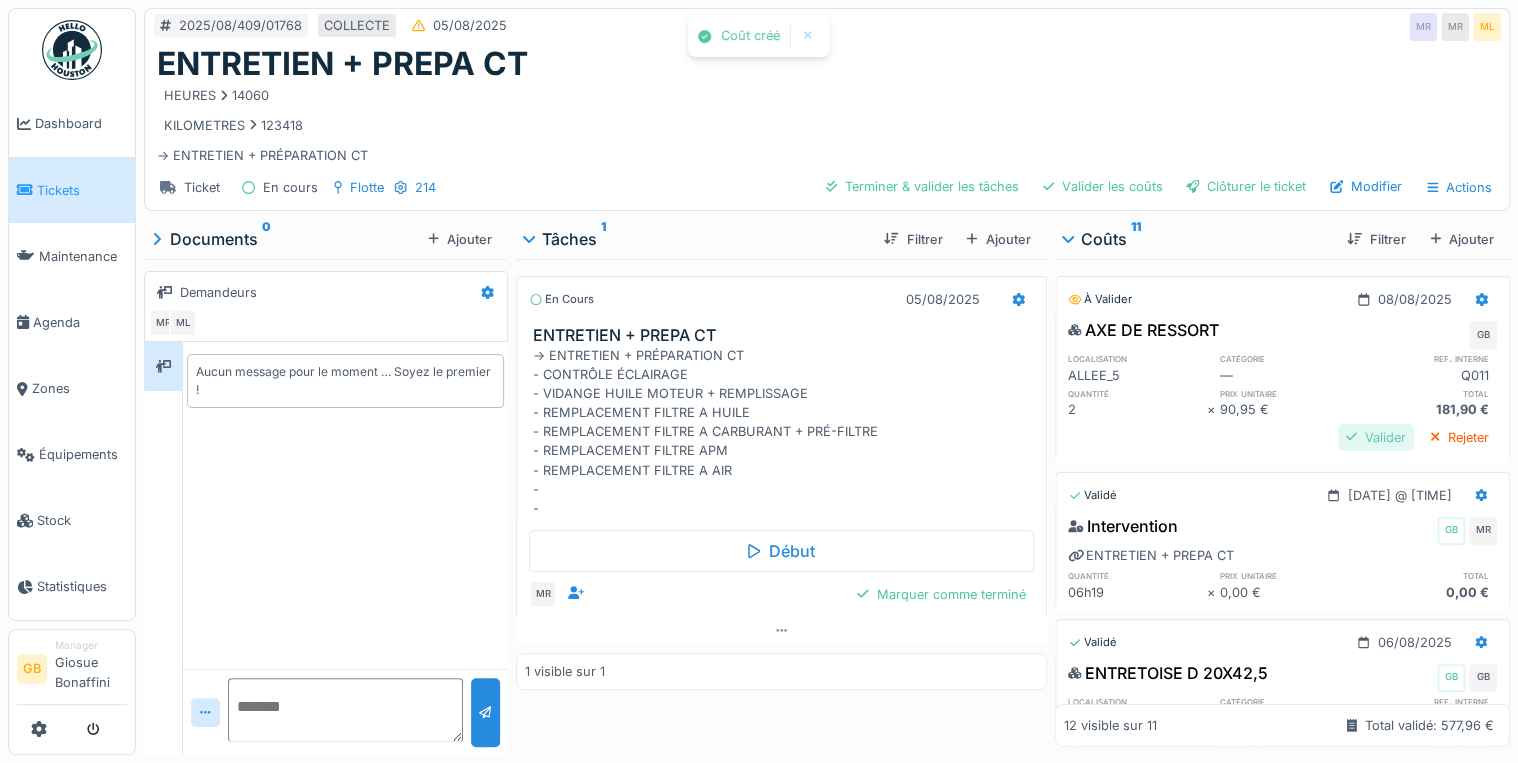 click on "Valider" at bounding box center [1376, 437] 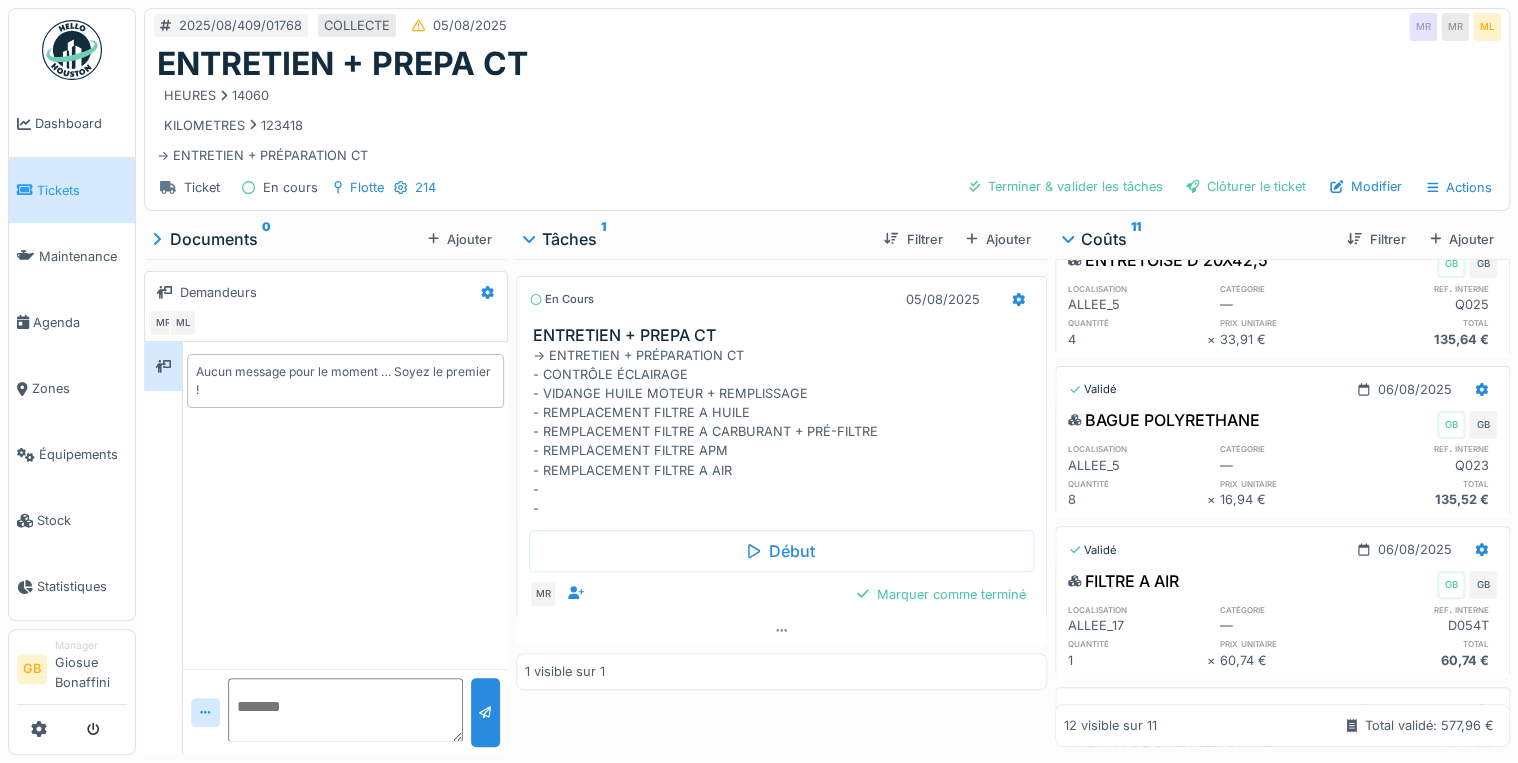 scroll, scrollTop: 0, scrollLeft: 0, axis: both 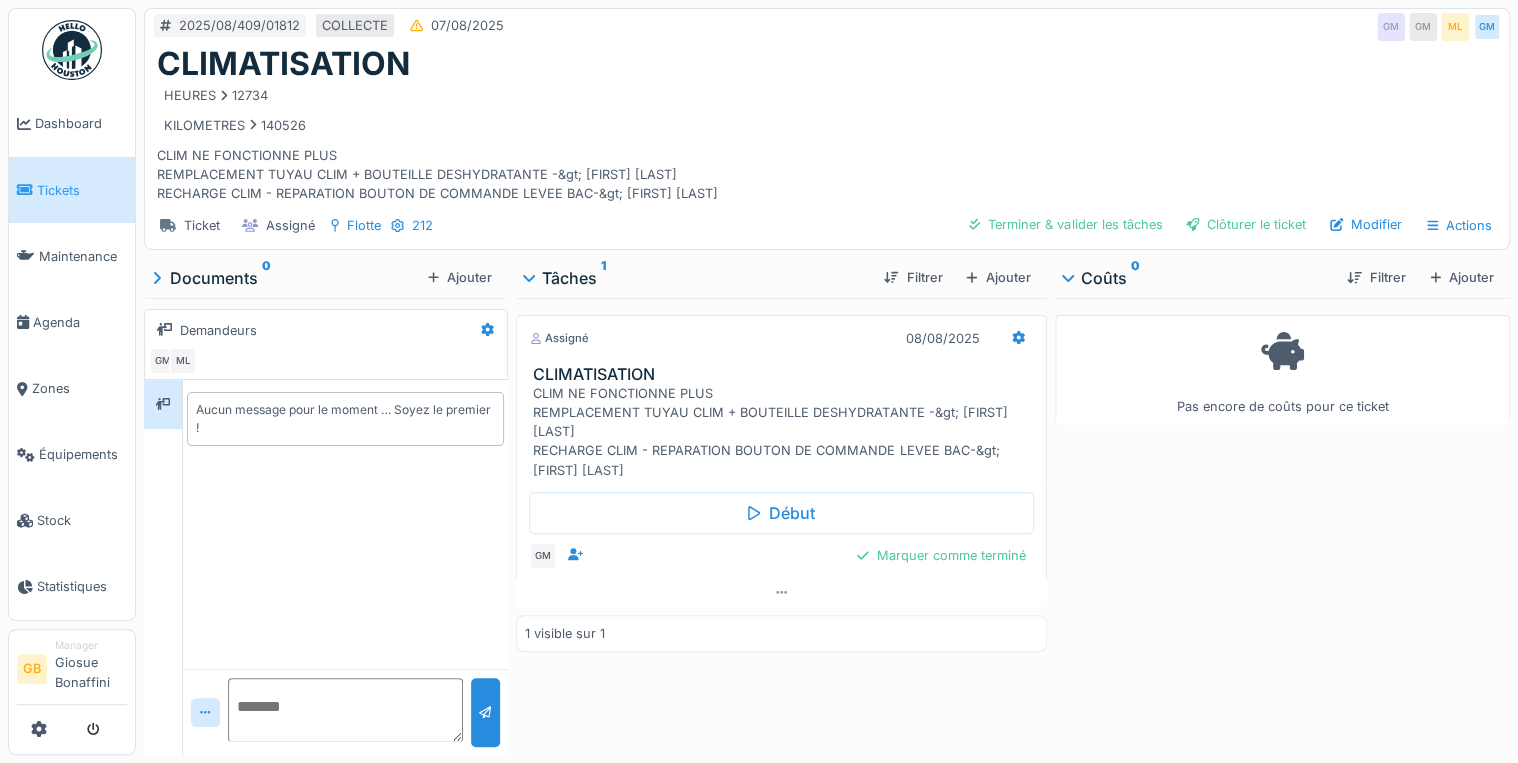 click at bounding box center [1336, 224] 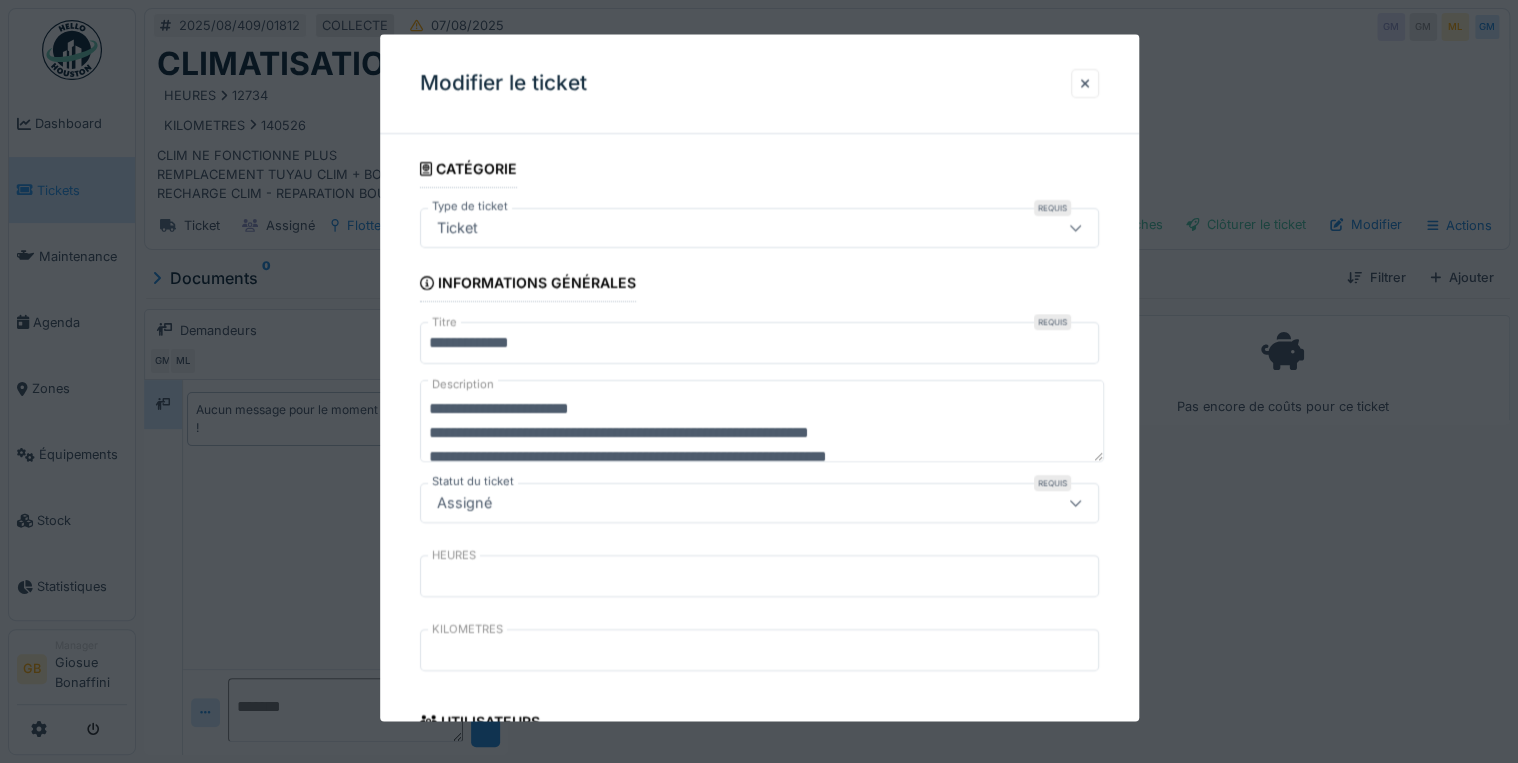 click on "**********" at bounding box center (762, 422) 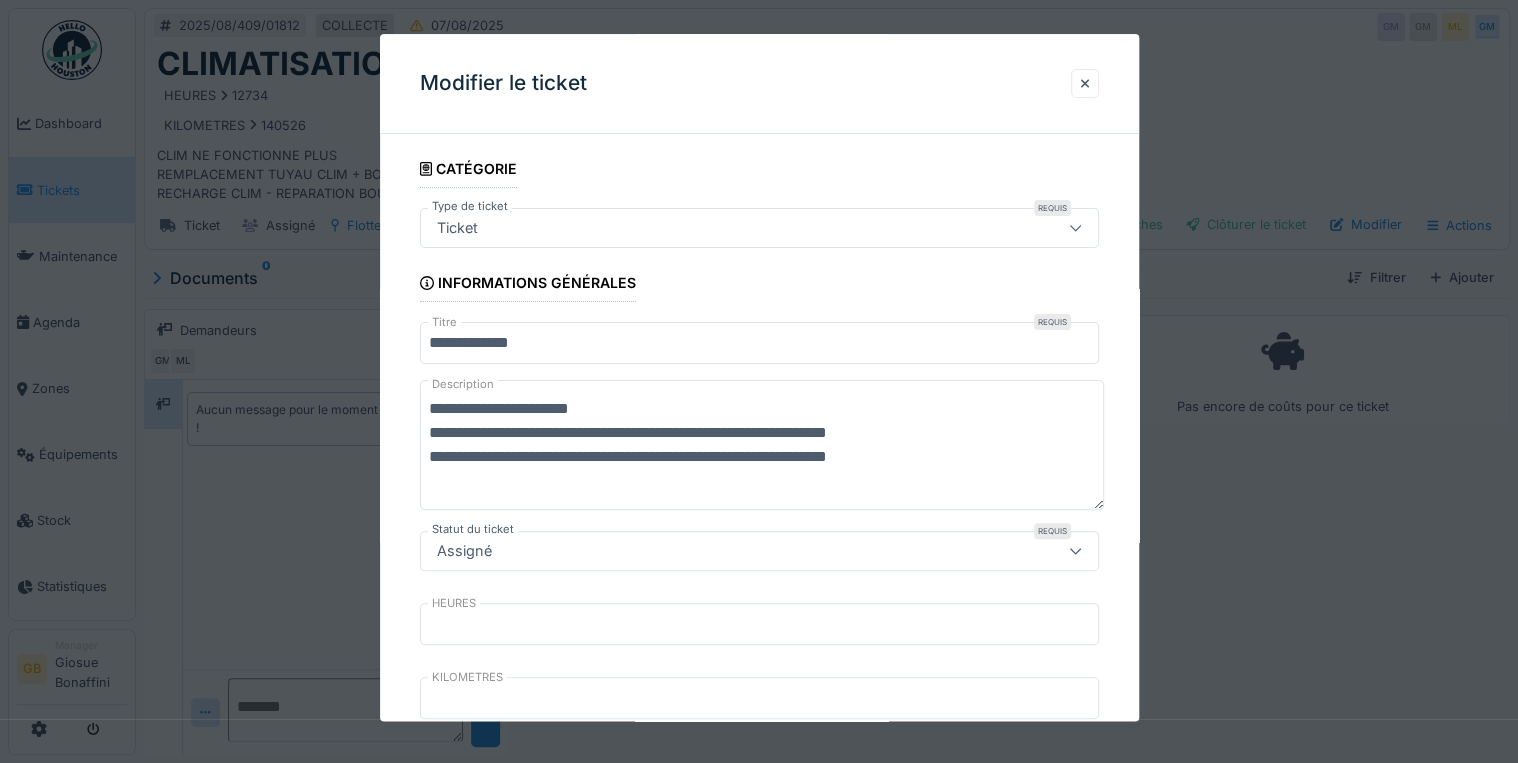 drag, startPoint x: 697, startPoint y: 426, endPoint x: 709, endPoint y: 436, distance: 15.6205 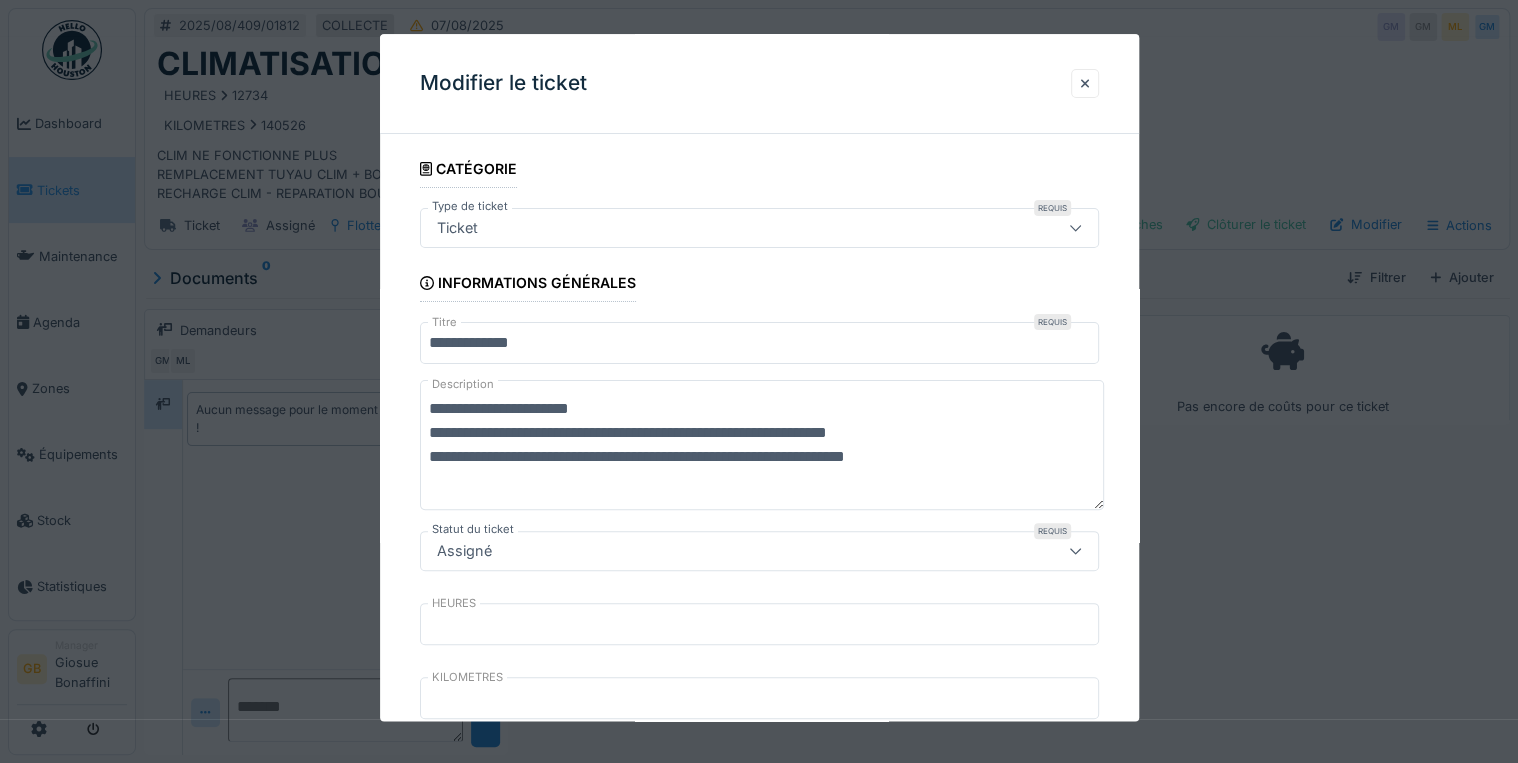 click on "**********" at bounding box center [762, 446] 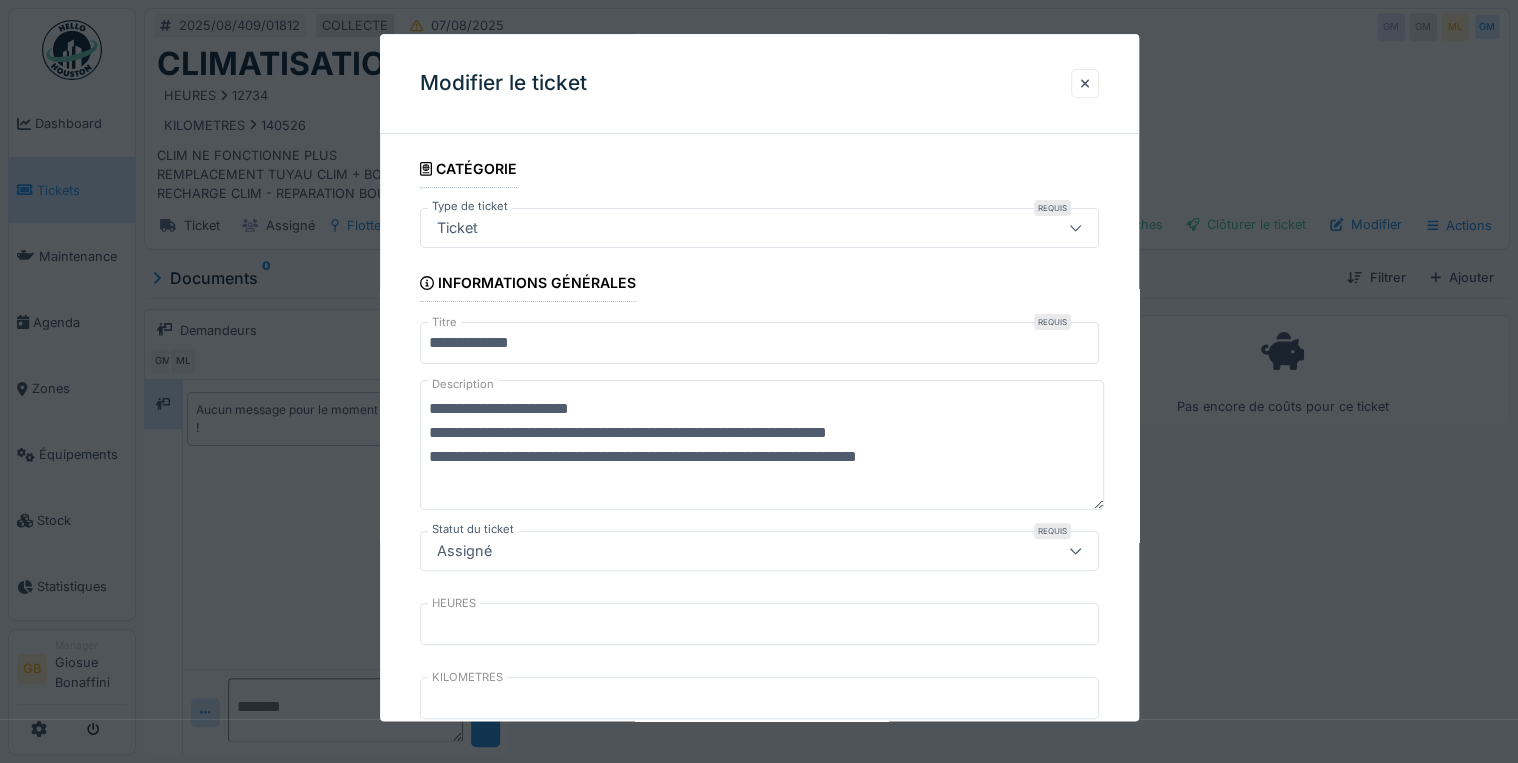 scroll, scrollTop: 24, scrollLeft: 0, axis: vertical 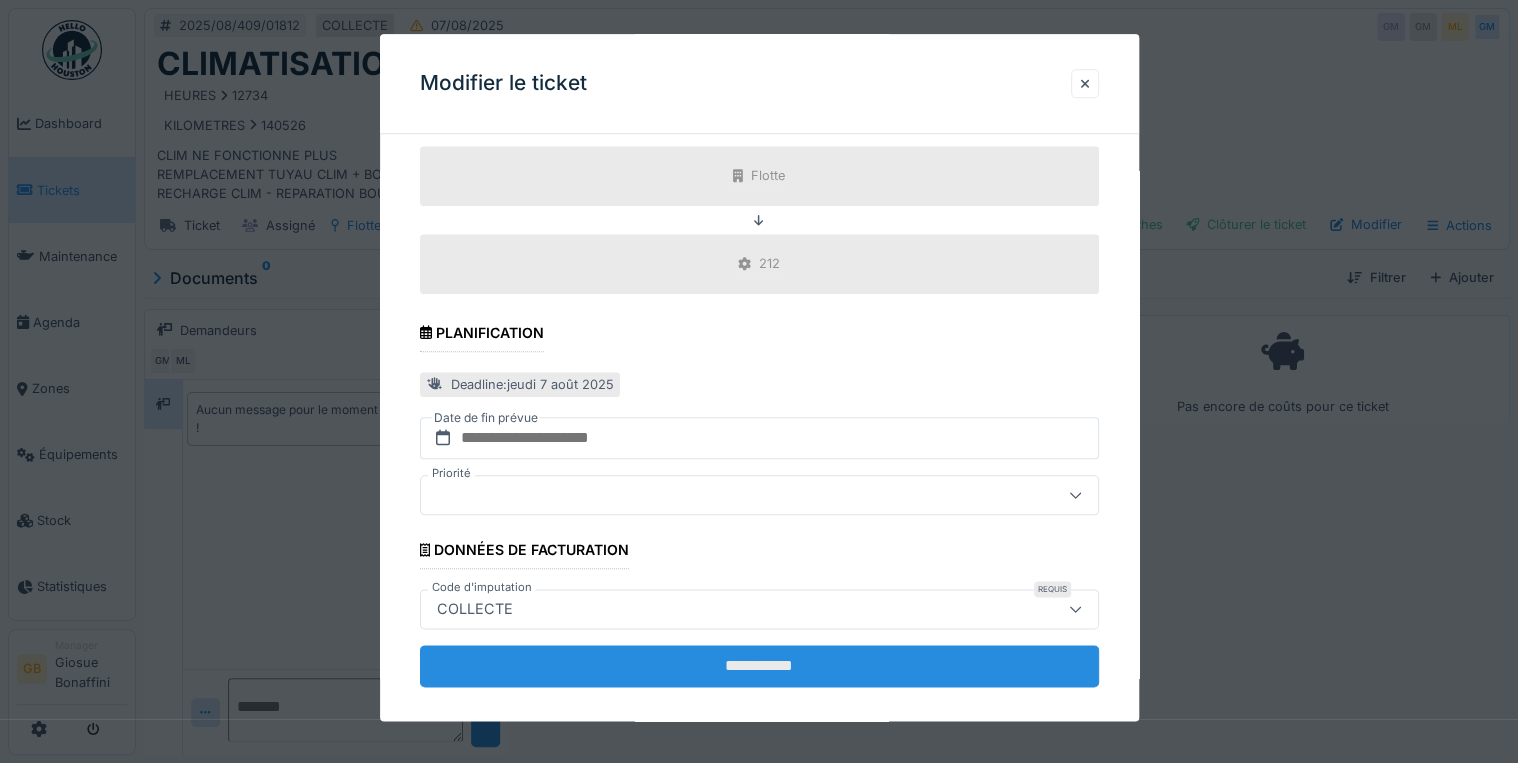 type on "**********" 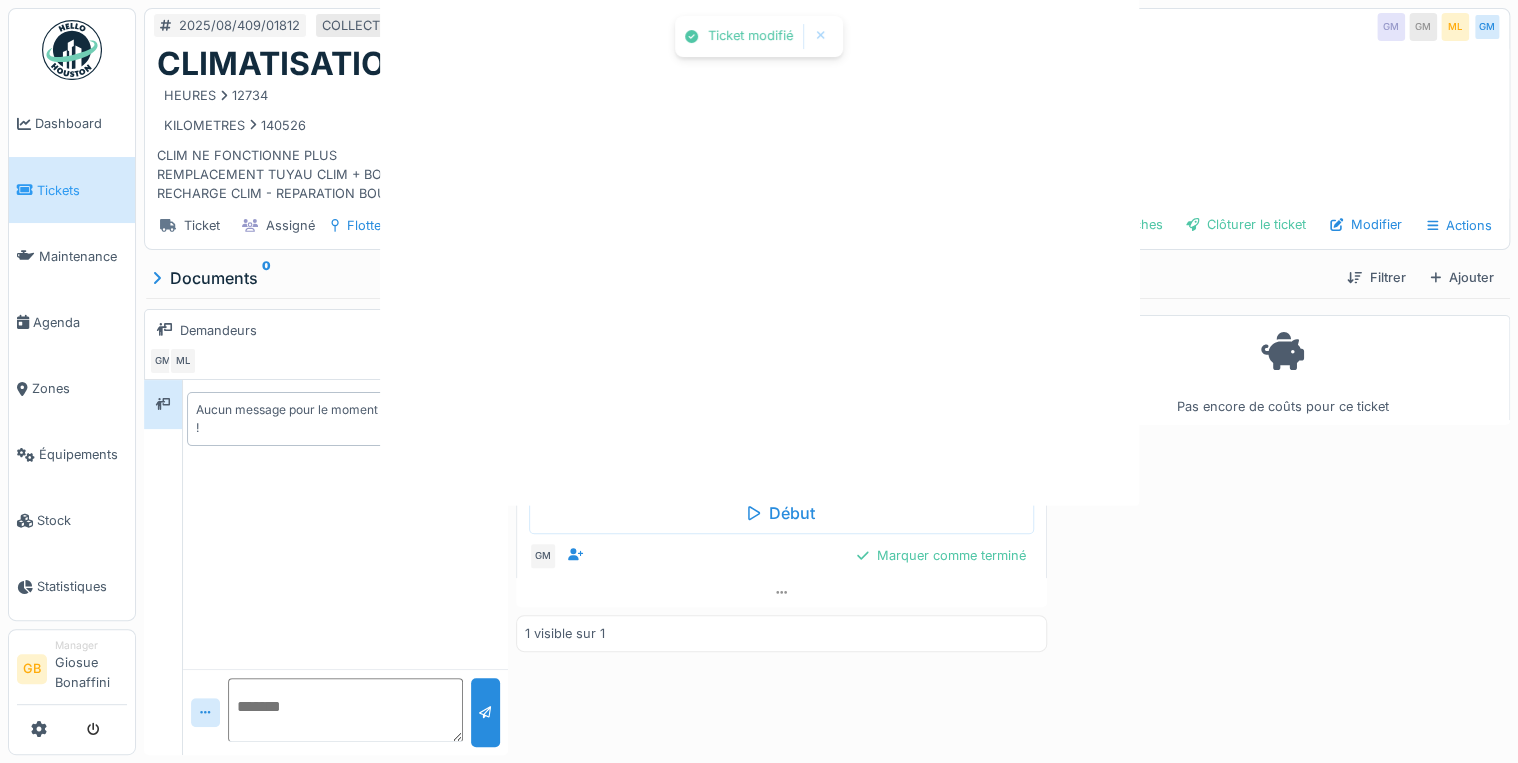 scroll, scrollTop: 0, scrollLeft: 0, axis: both 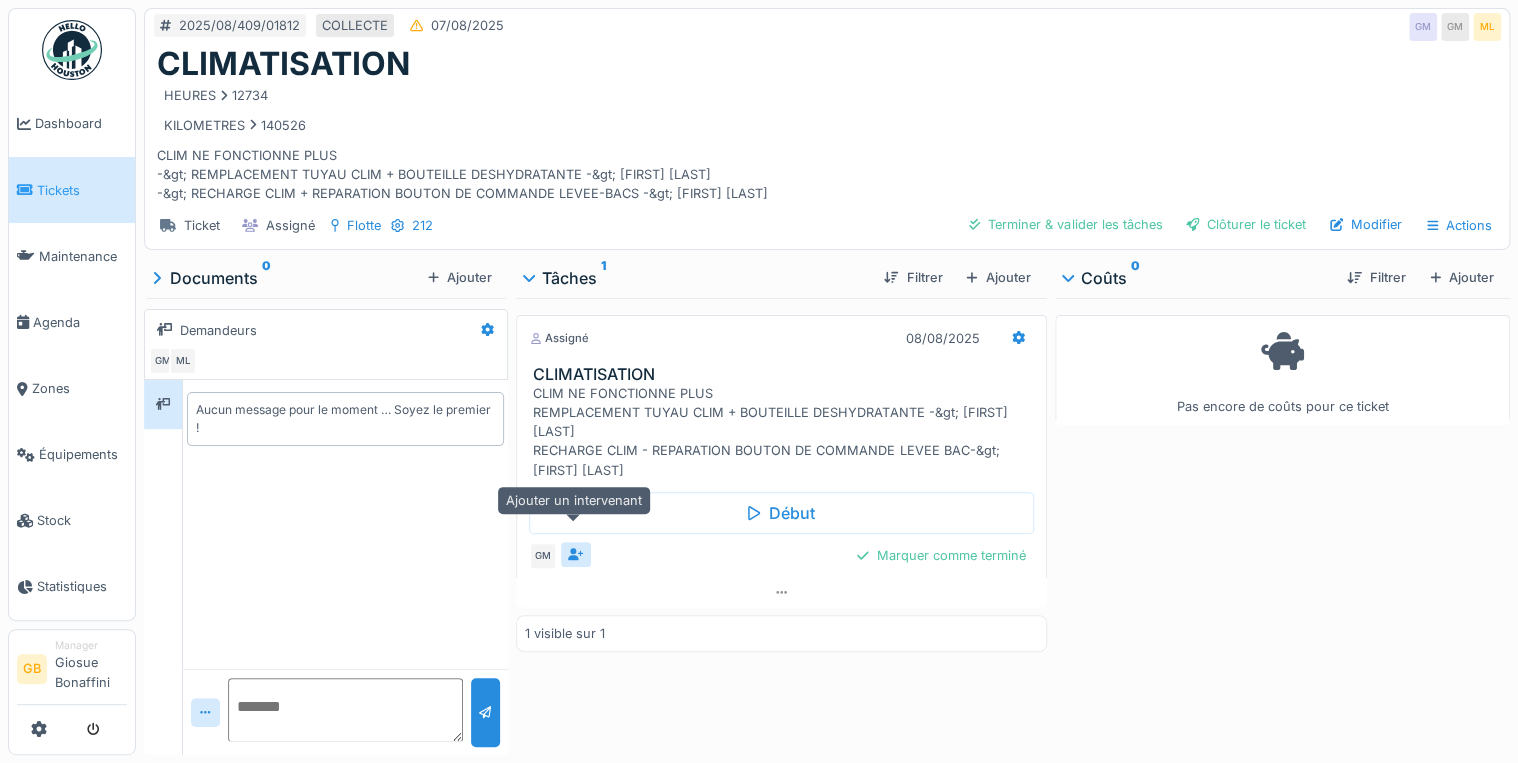 click at bounding box center (576, 554) 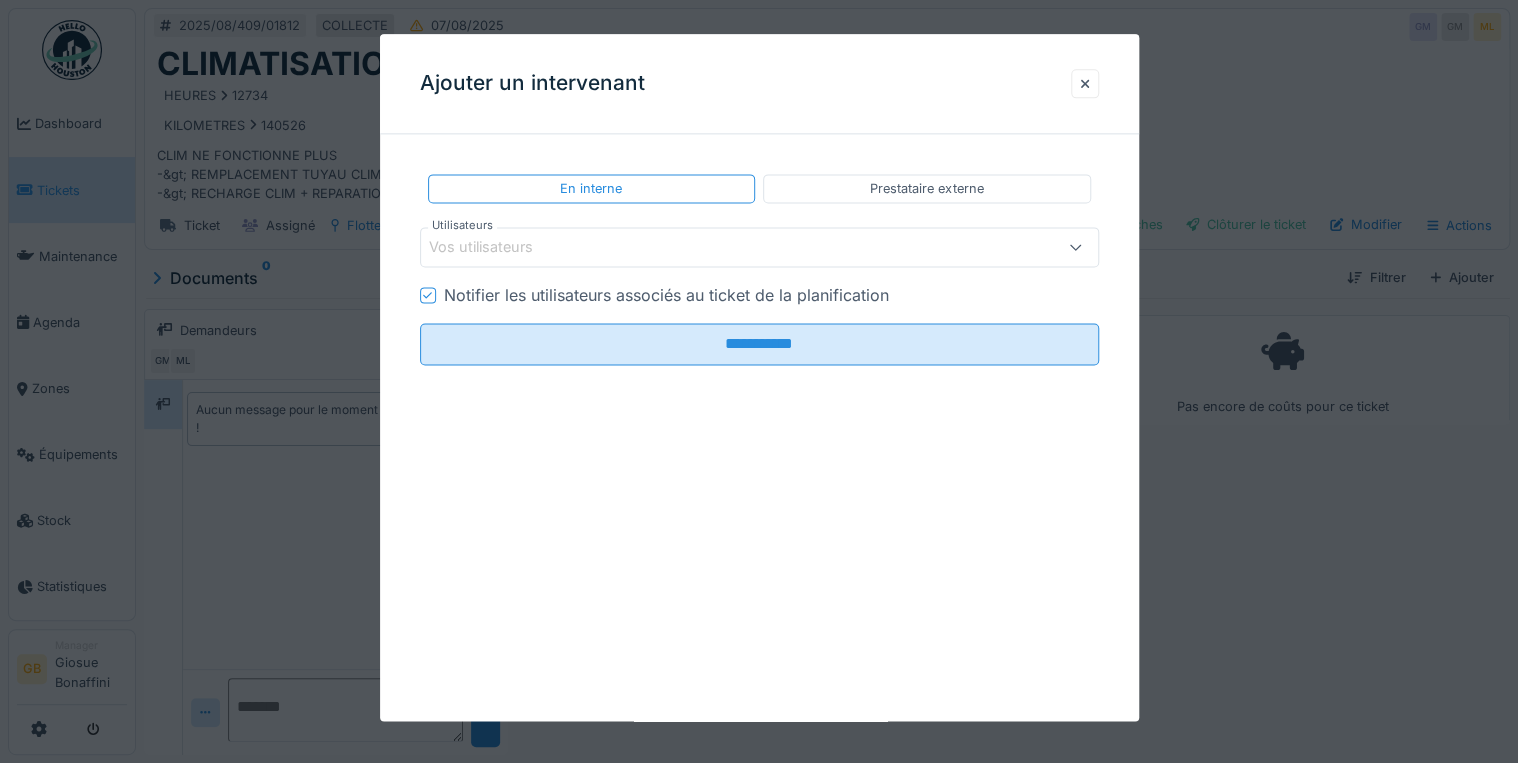 click on "Notifier les utilisateurs associés au ticket de la planification" at bounding box center (666, 296) 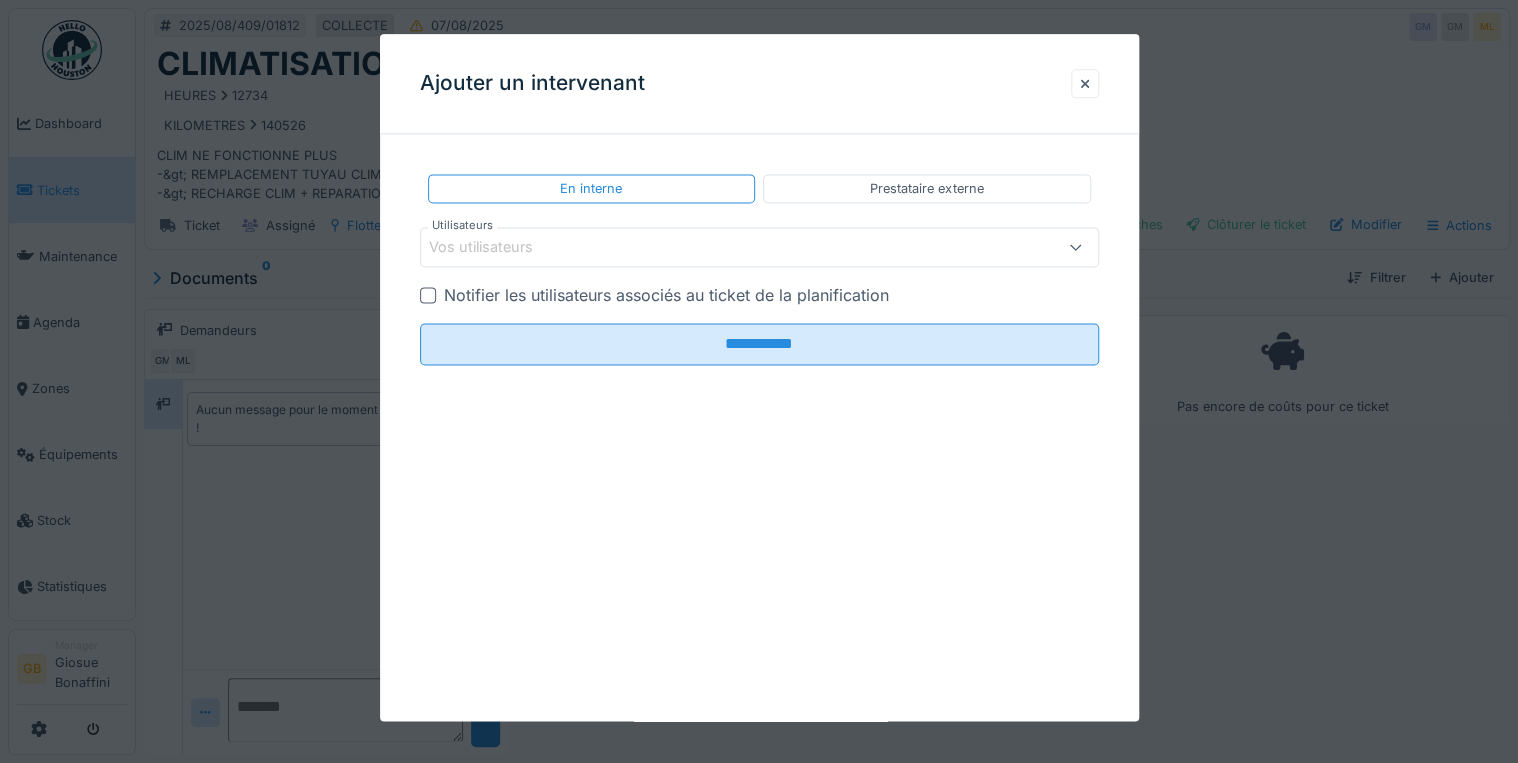 click on "Vos utilisateurs" at bounding box center (495, 248) 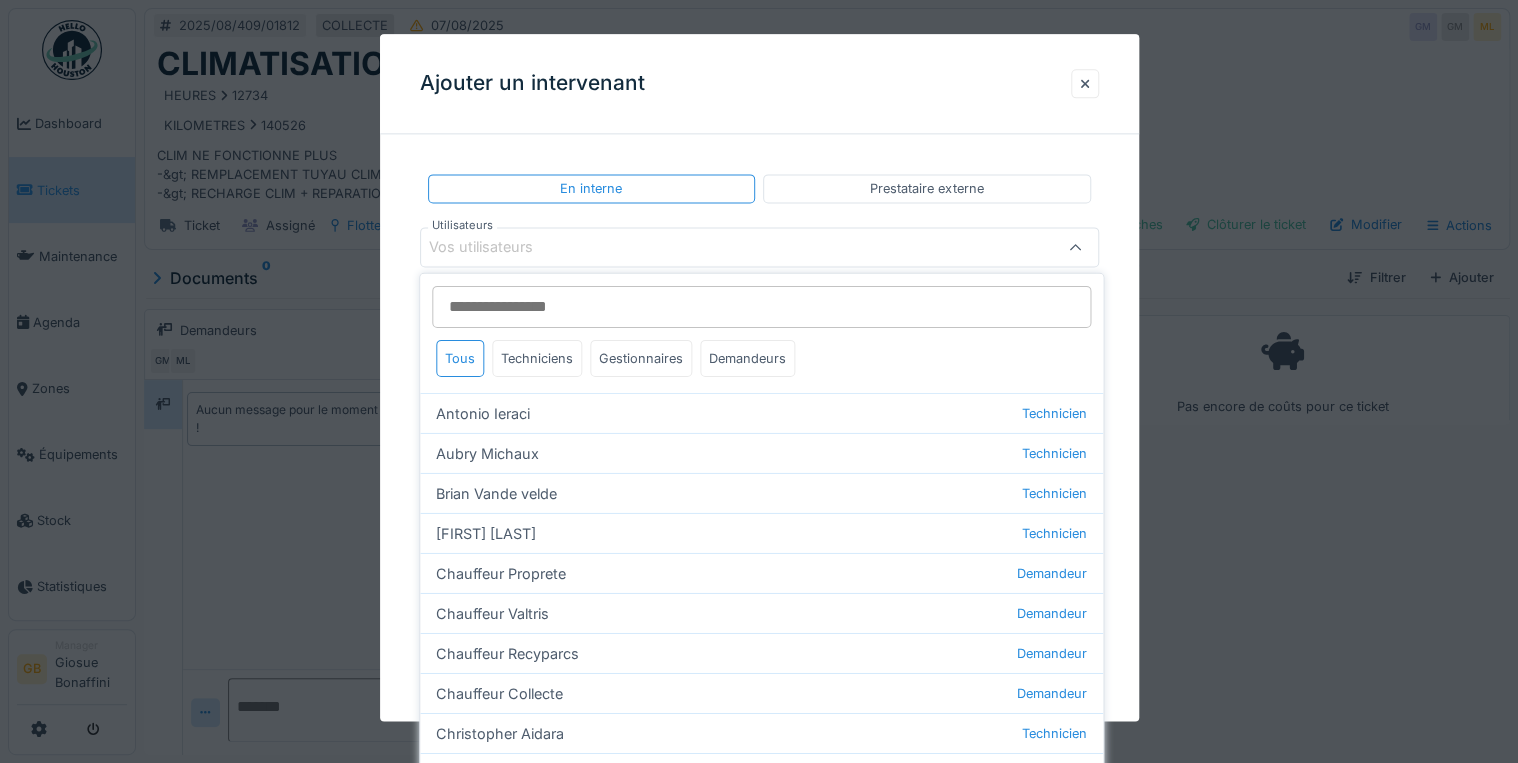 drag, startPoint x: 540, startPoint y: 407, endPoint x: 728, endPoint y: 303, distance: 214.84879 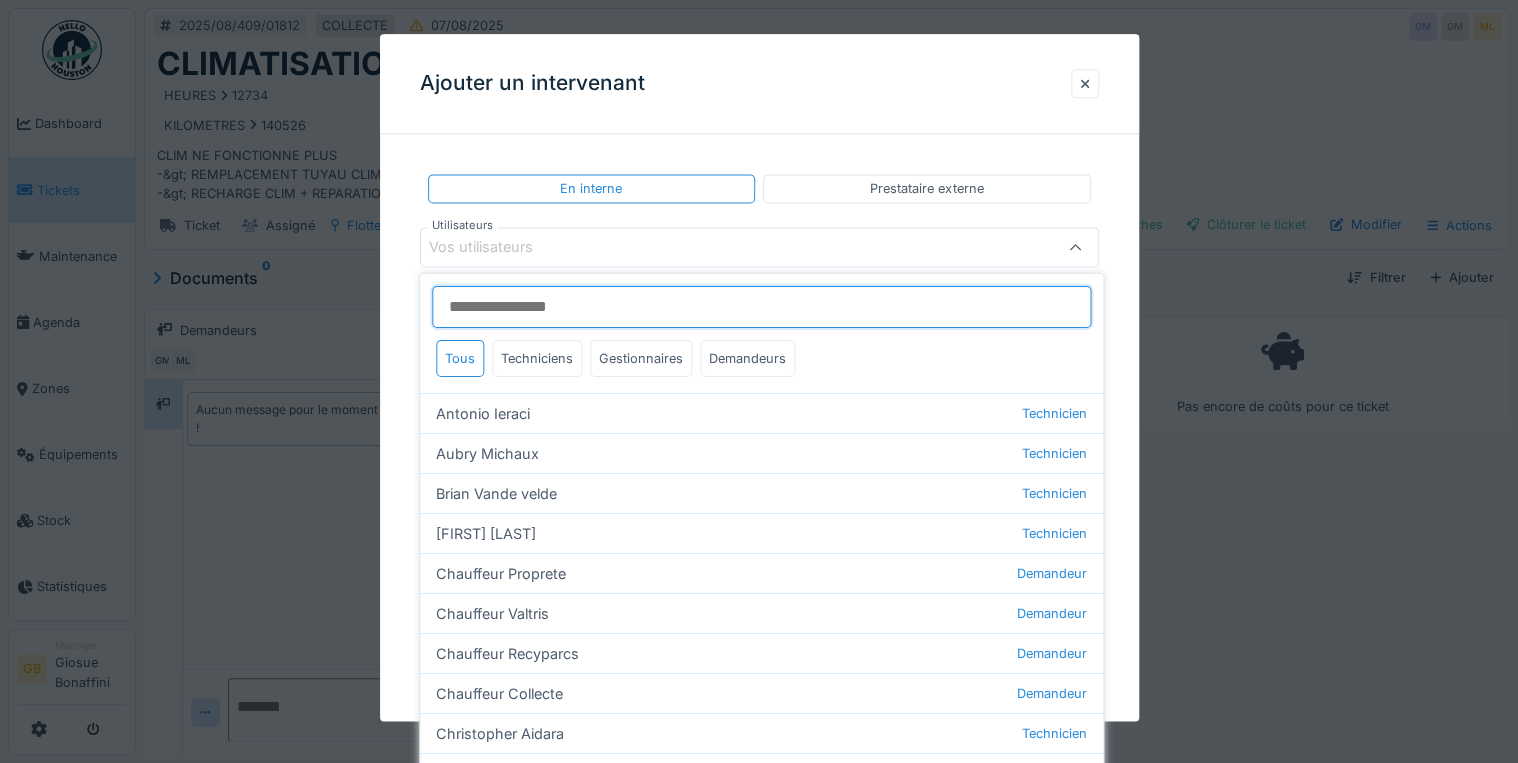 type on "*****" 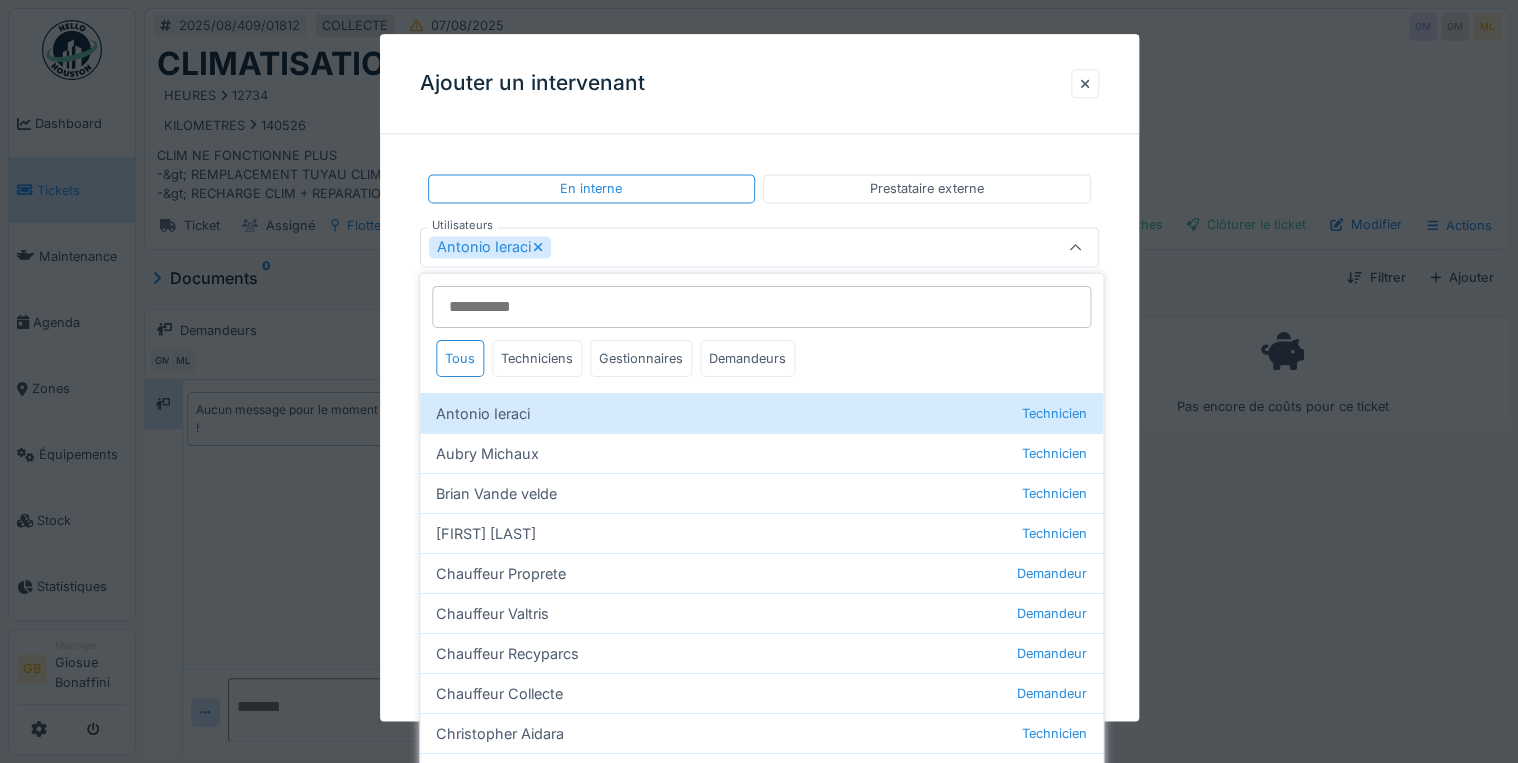 click on "Antonio Ieraci" at bounding box center (718, 248) 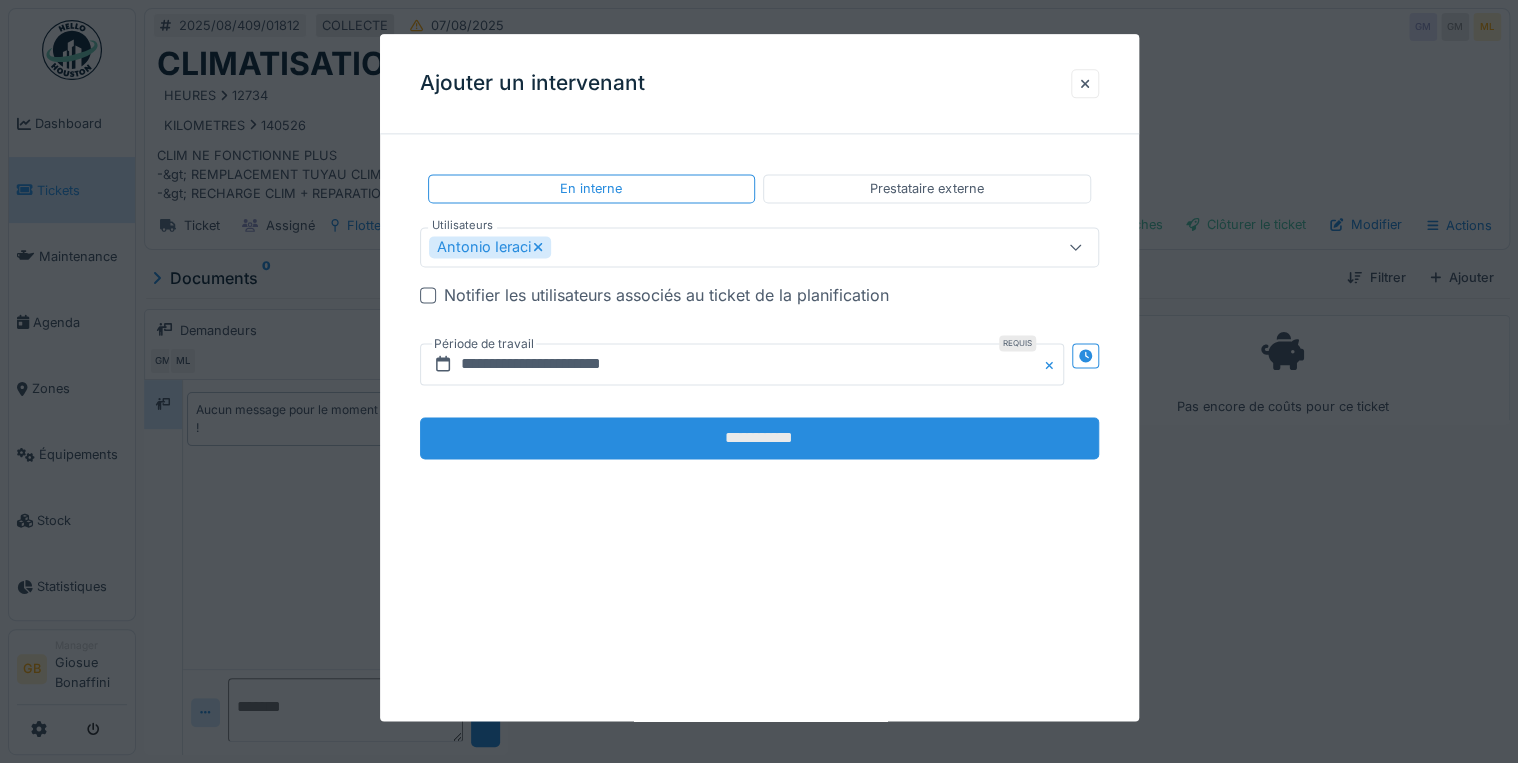 click on "**********" at bounding box center [759, 439] 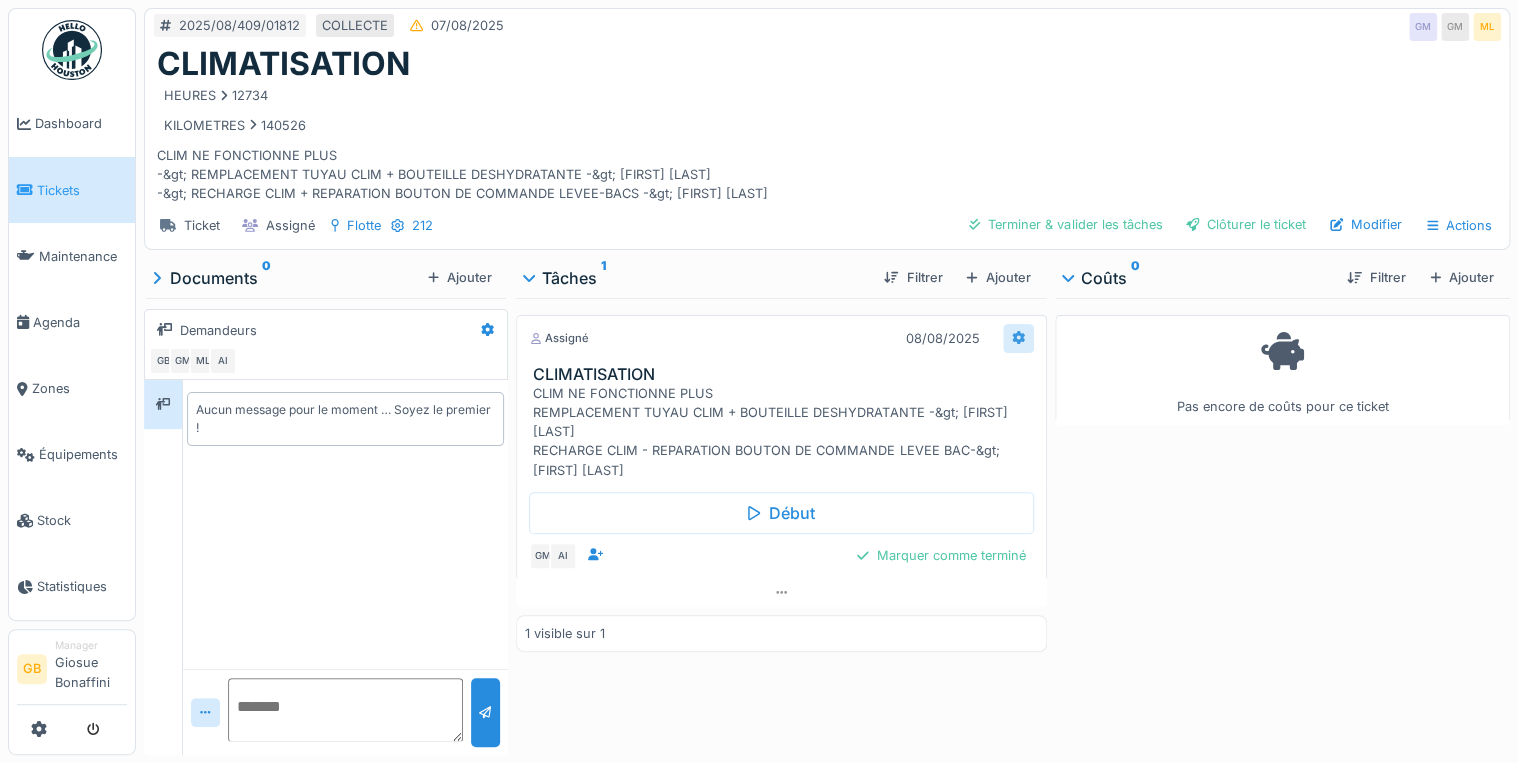 click 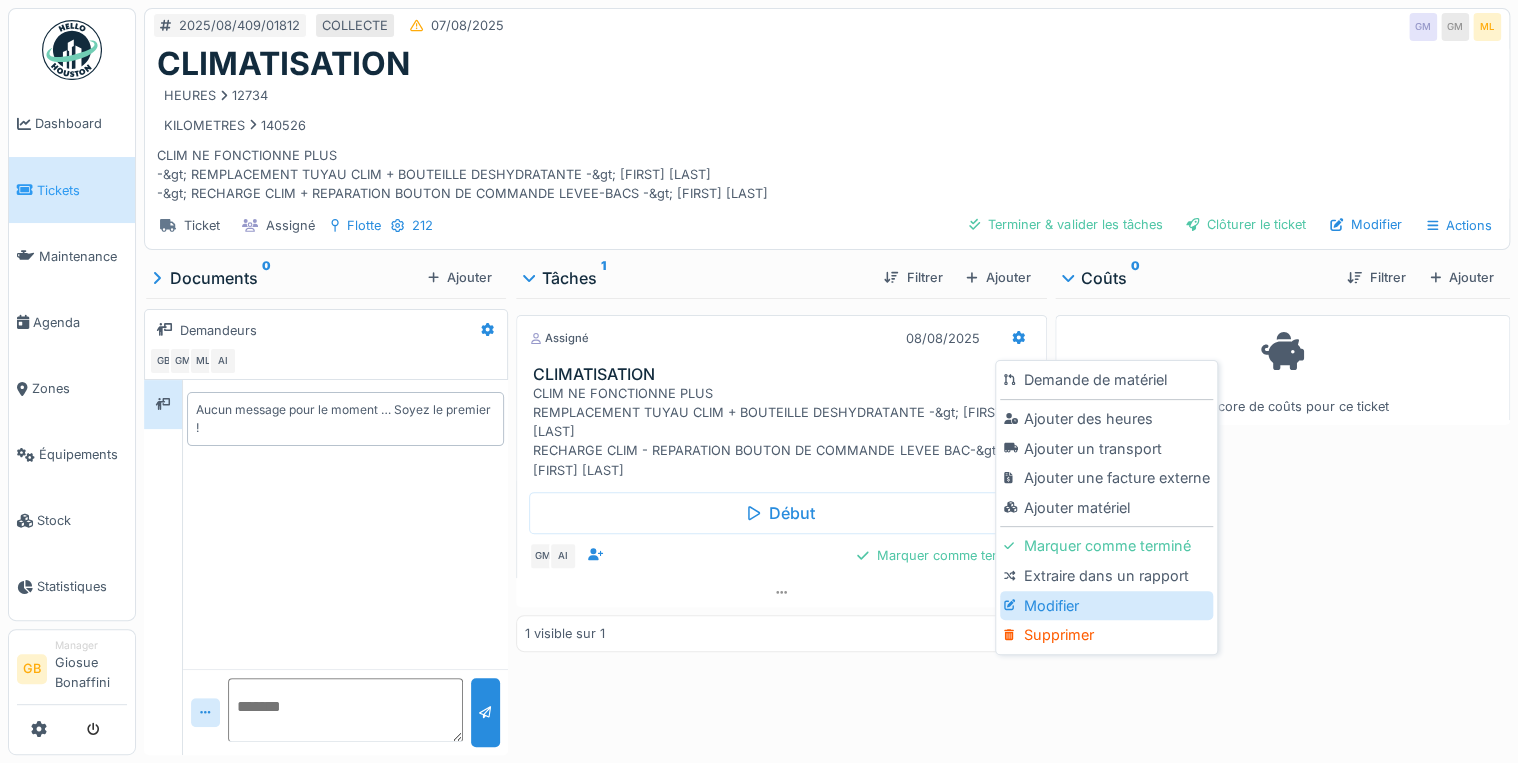 click on "Modifier" at bounding box center [1106, 606] 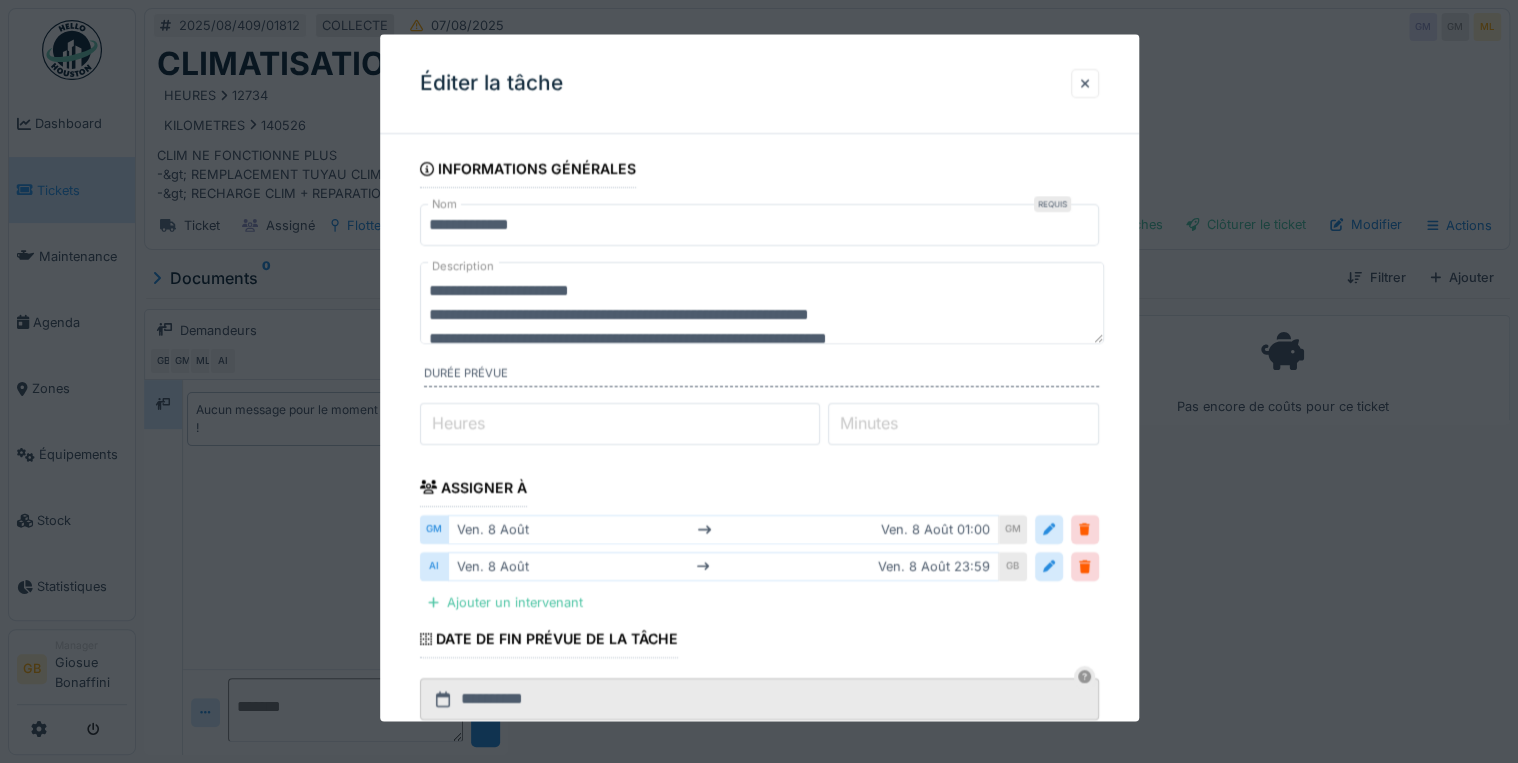 click on "**********" at bounding box center (762, 303) 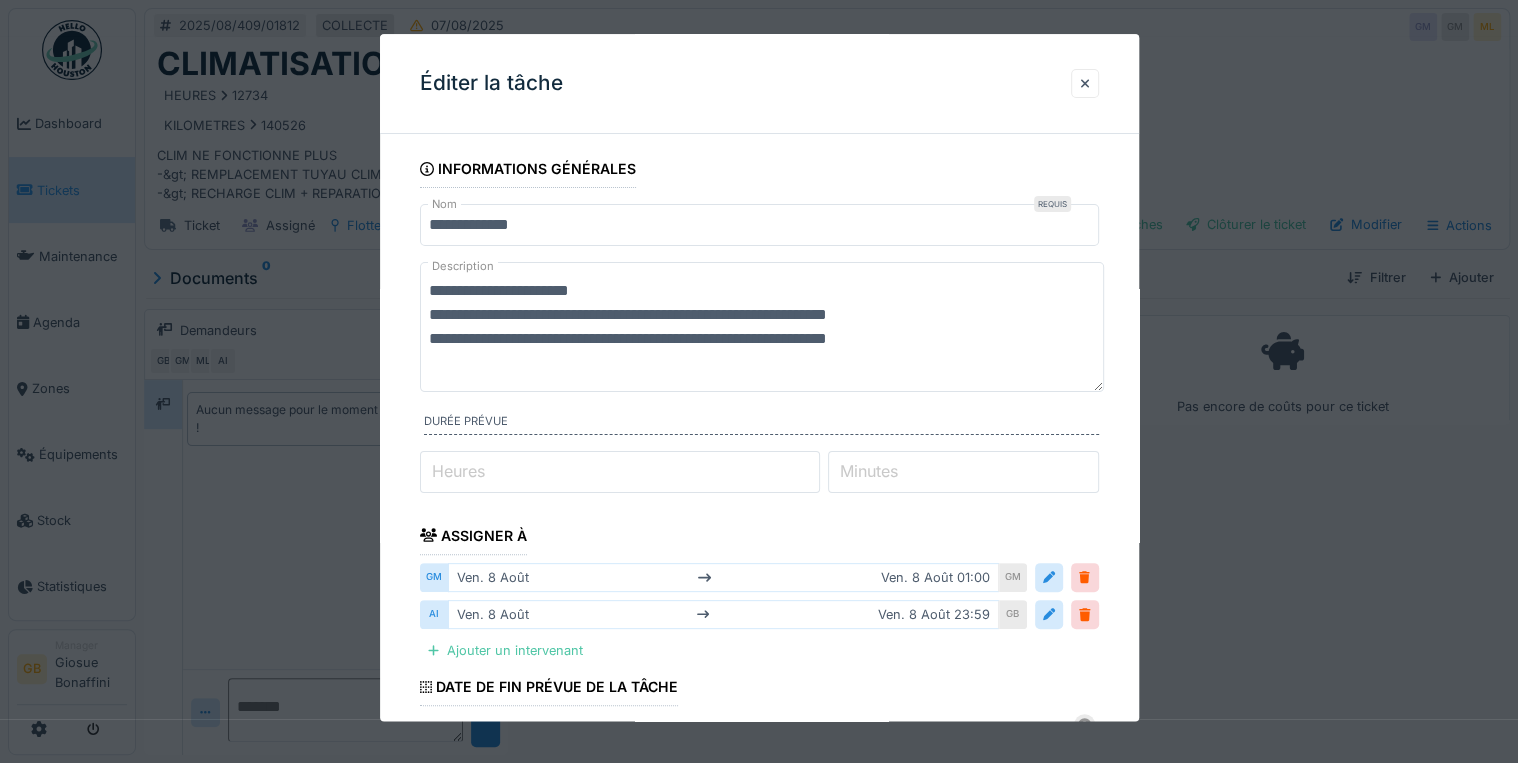 click on "**********" at bounding box center [762, 327] 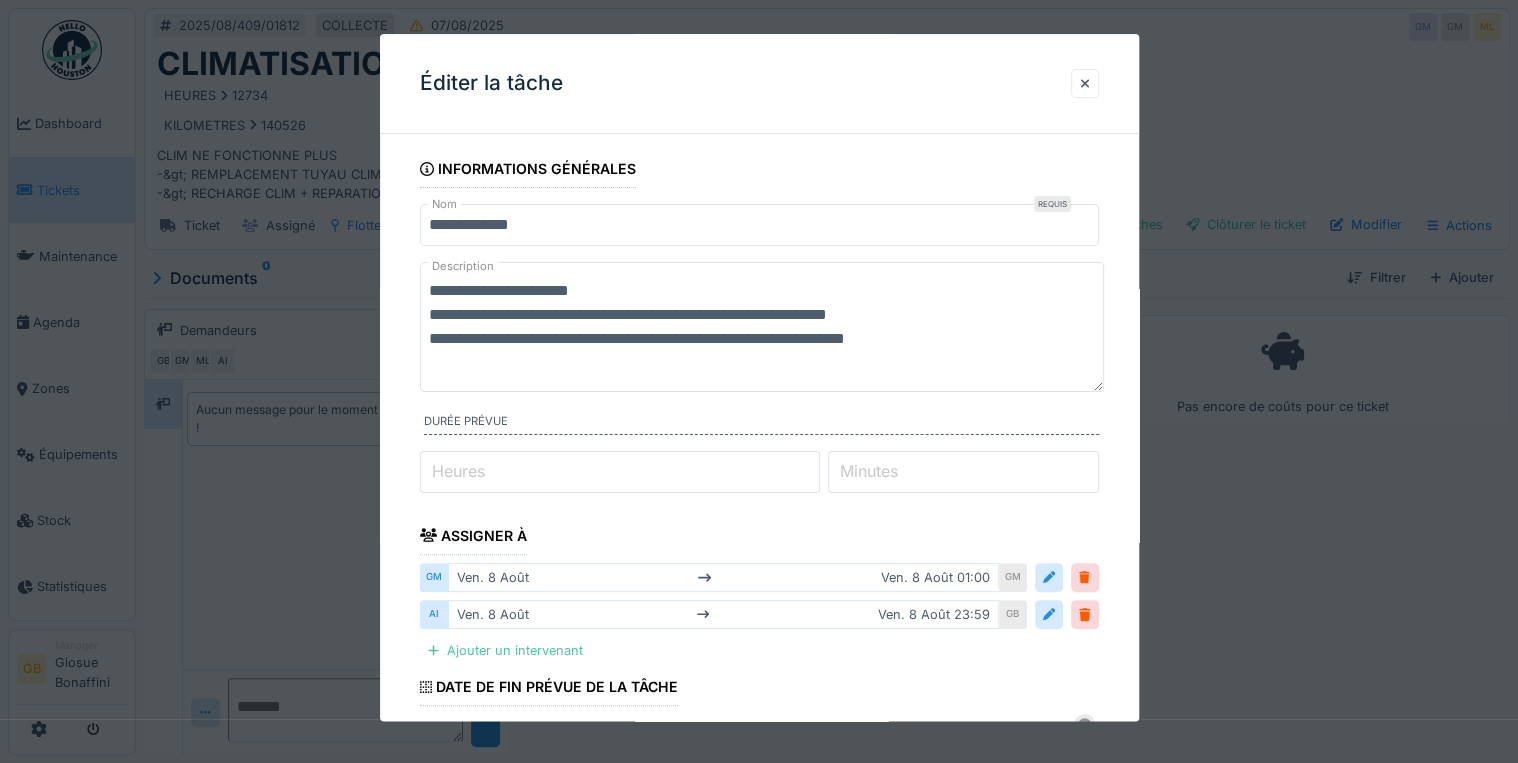click on "**********" at bounding box center [762, 327] 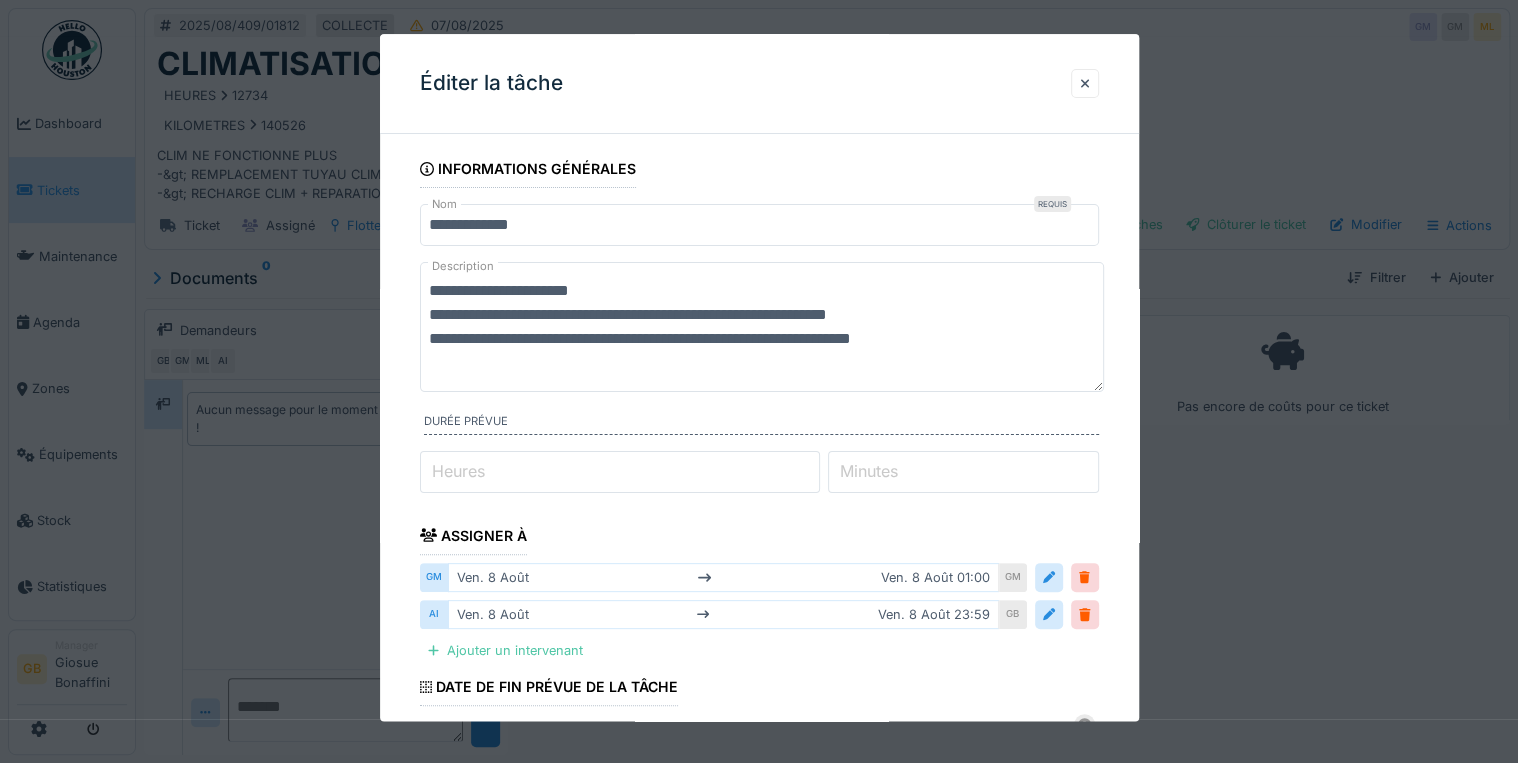 click on "**********" at bounding box center [762, 327] 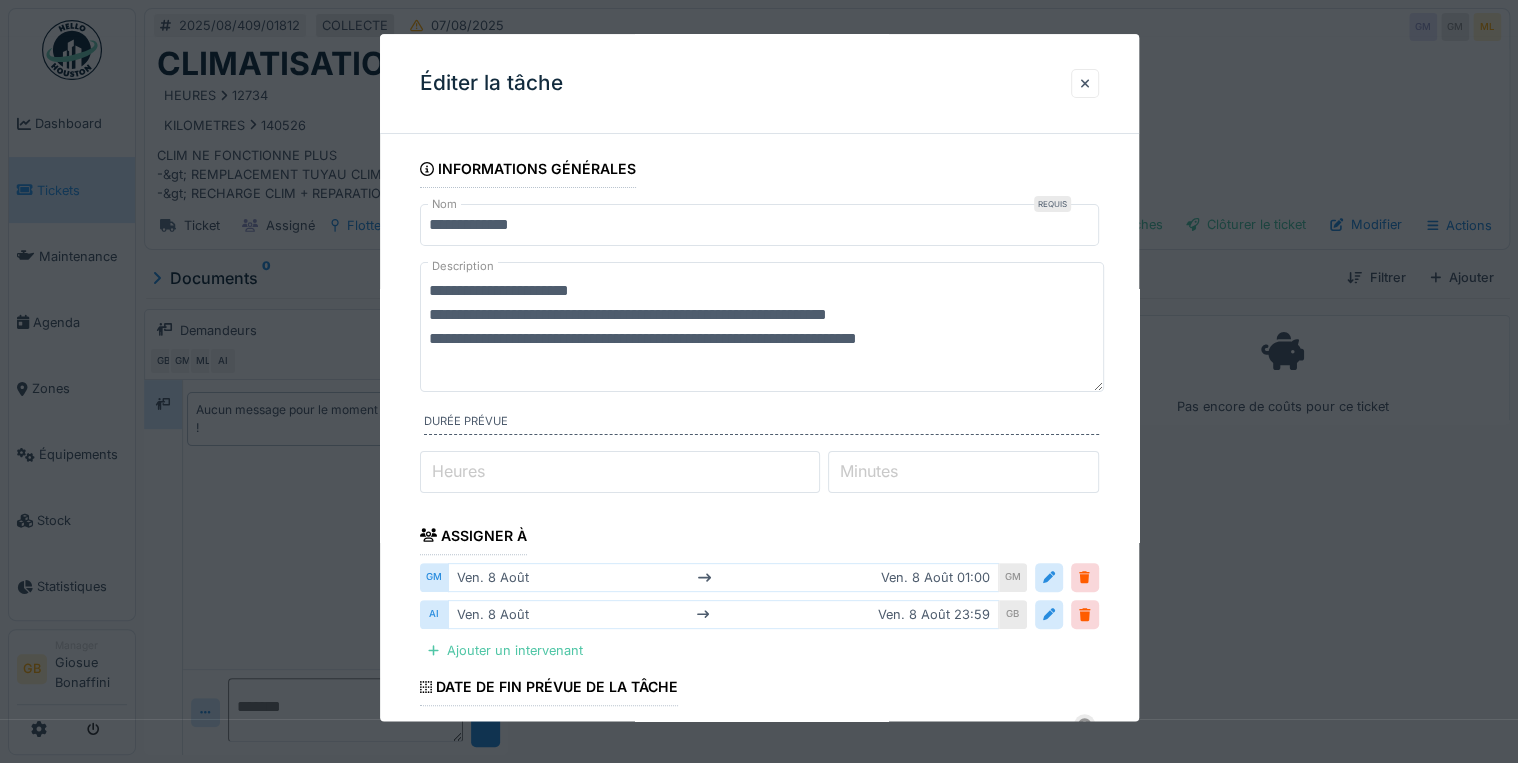 click on "**********" at bounding box center (762, 327) 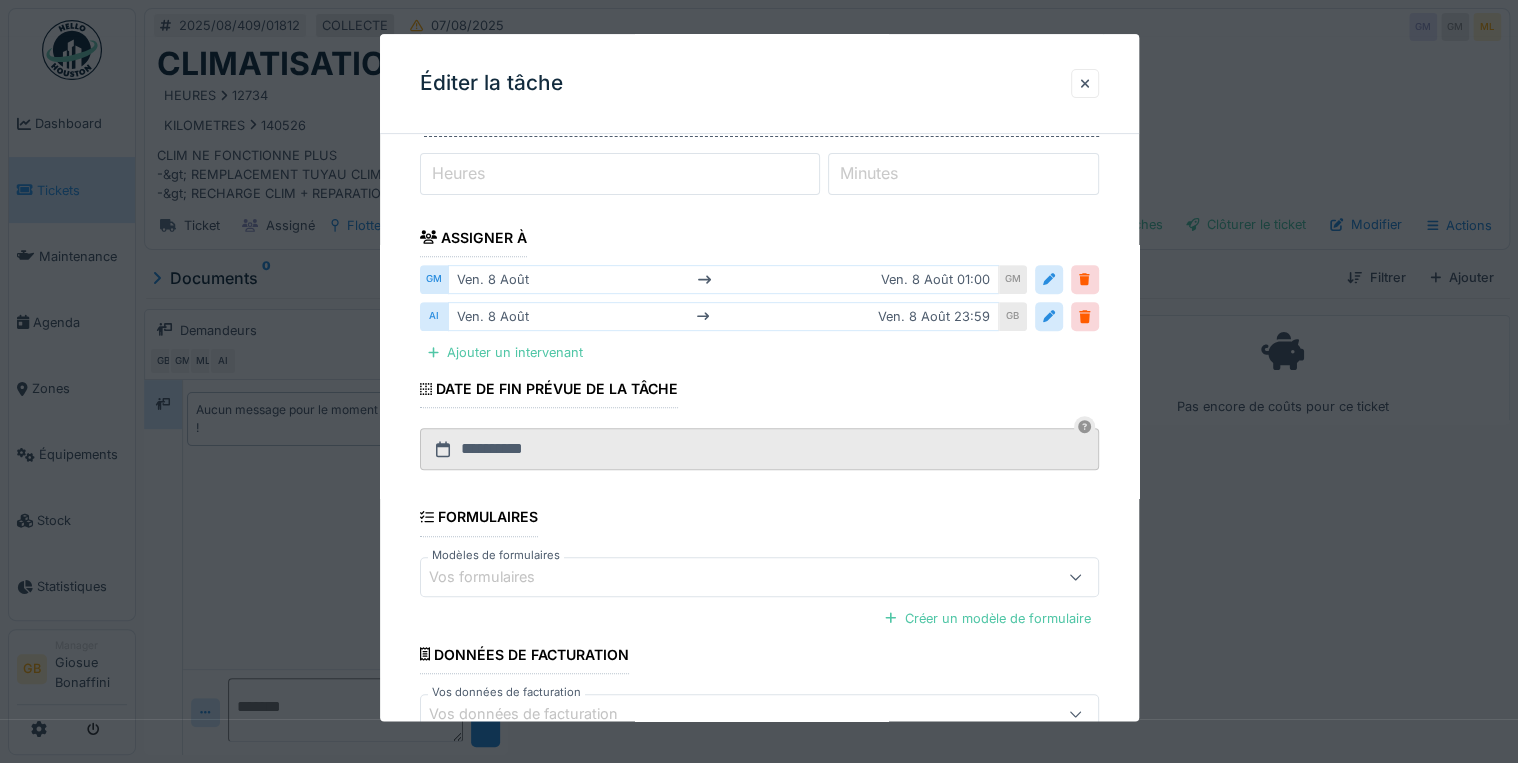 scroll, scrollTop: 420, scrollLeft: 0, axis: vertical 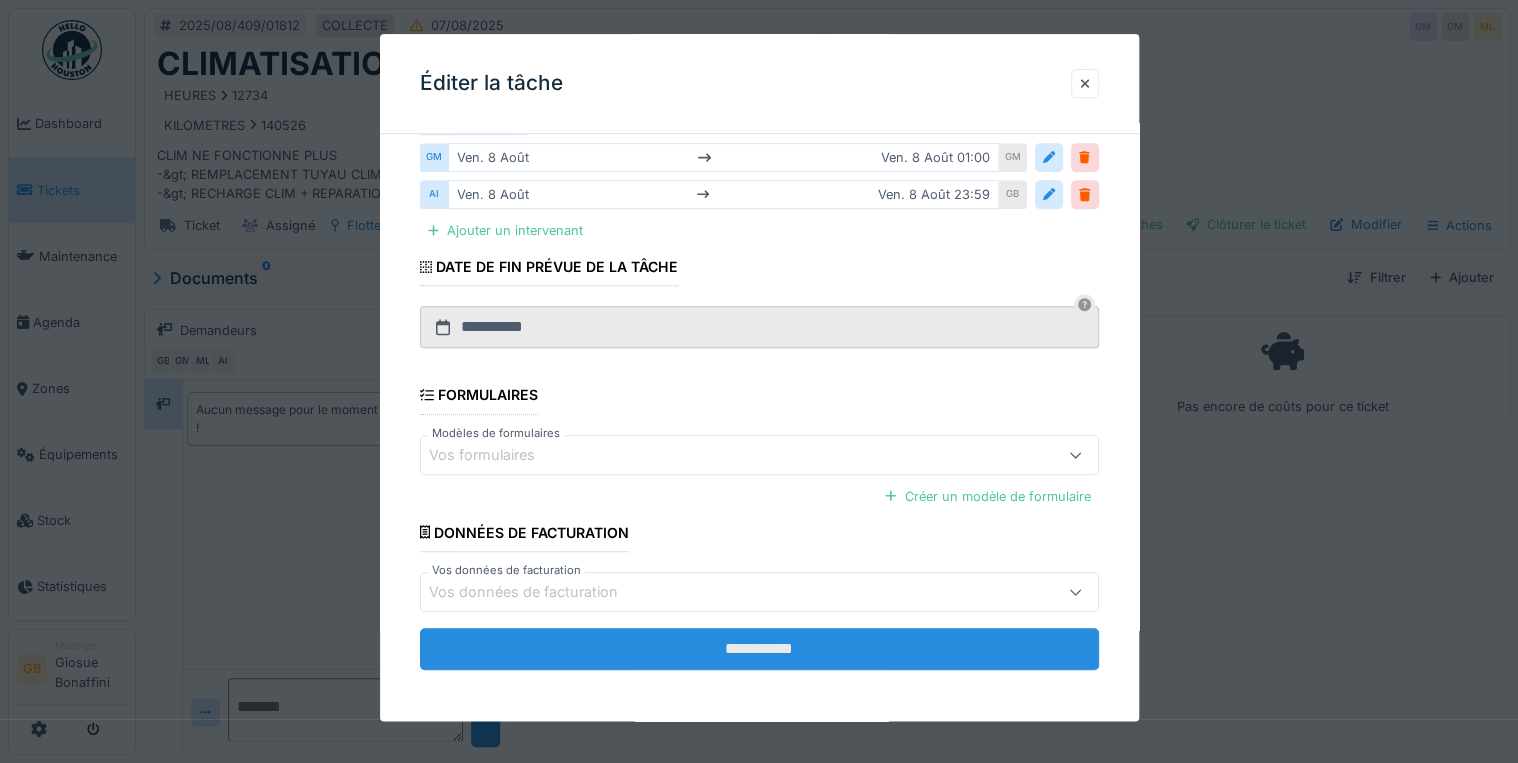 type on "**********" 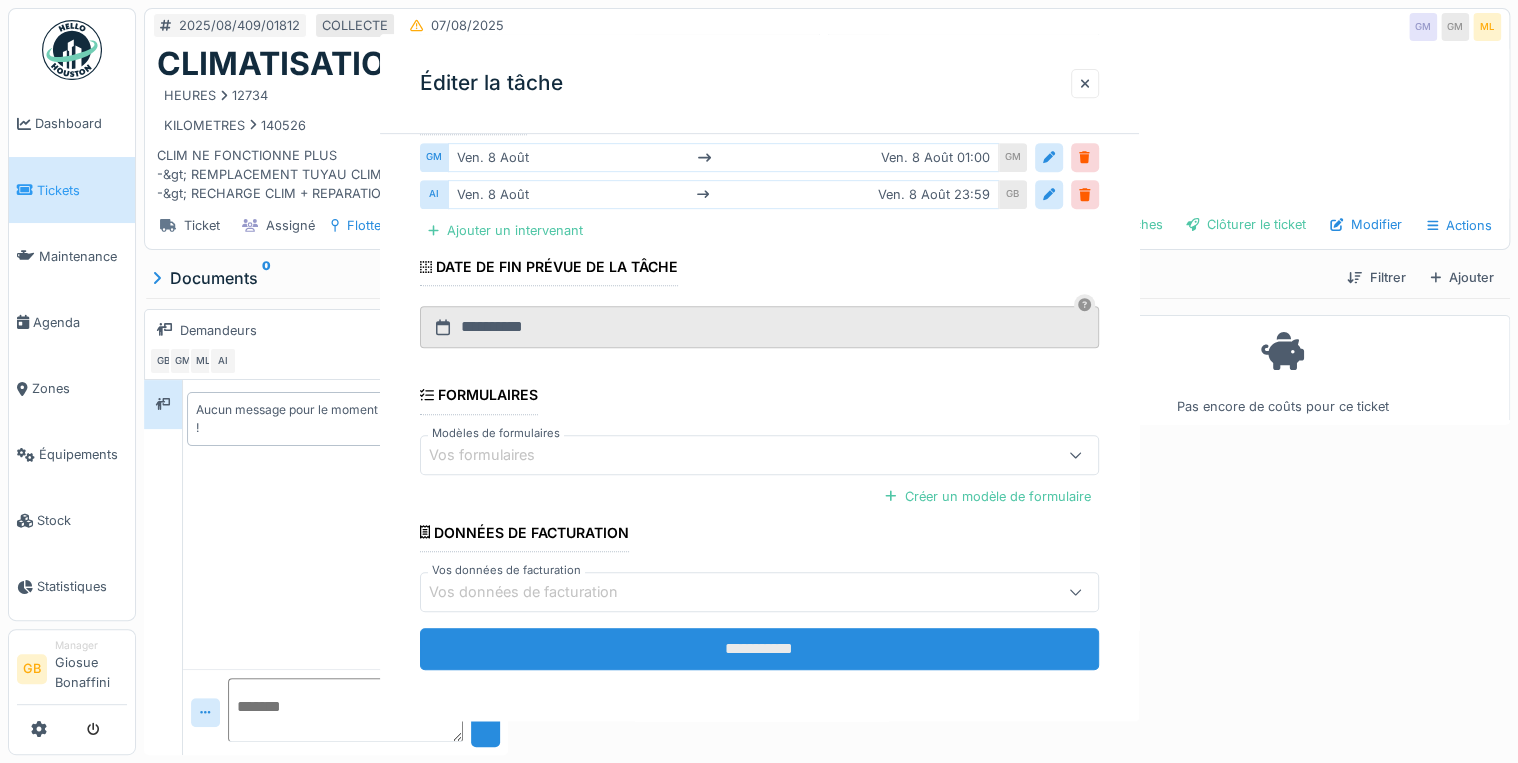 scroll, scrollTop: 0, scrollLeft: 0, axis: both 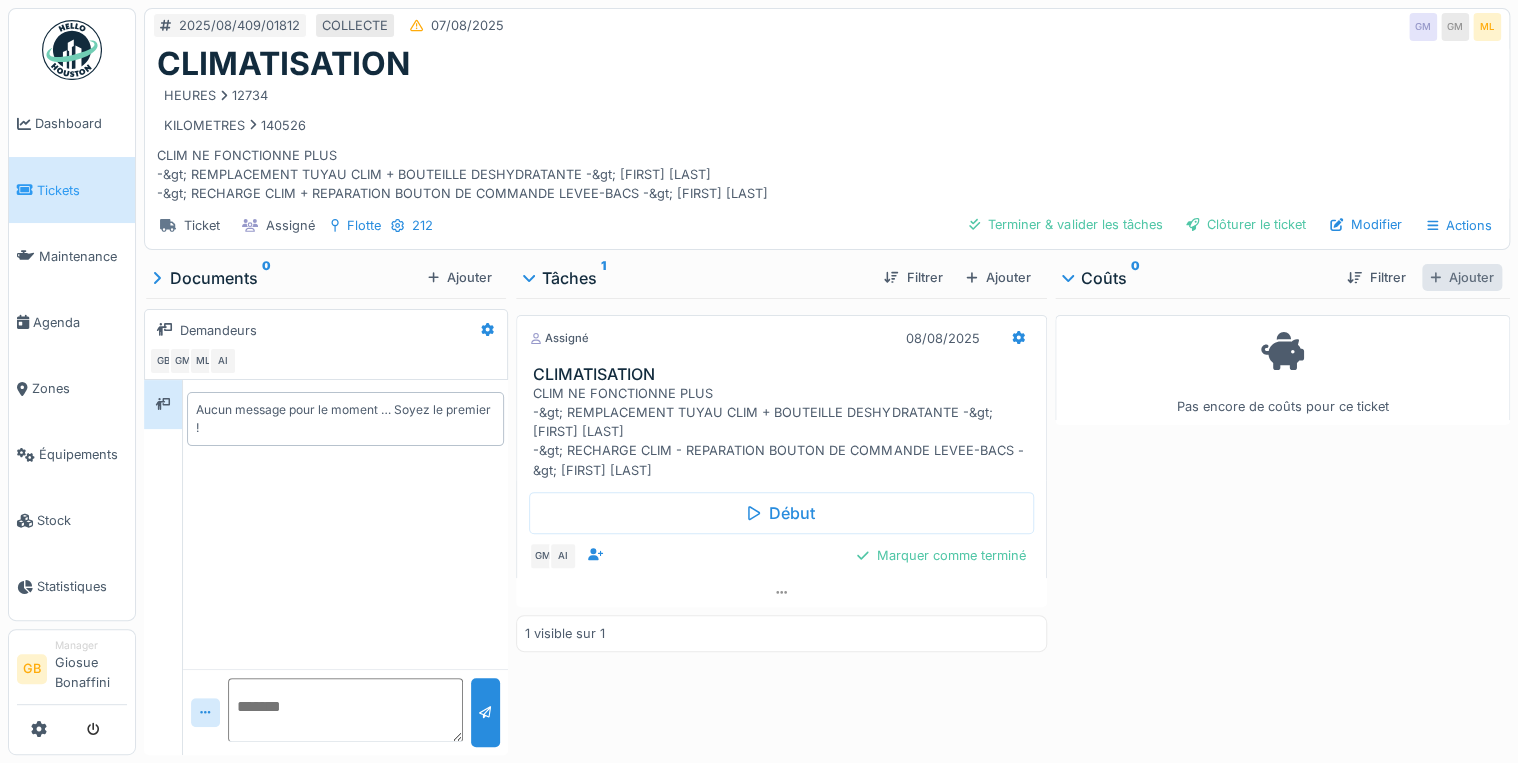 click on "Ajouter" at bounding box center (1462, 277) 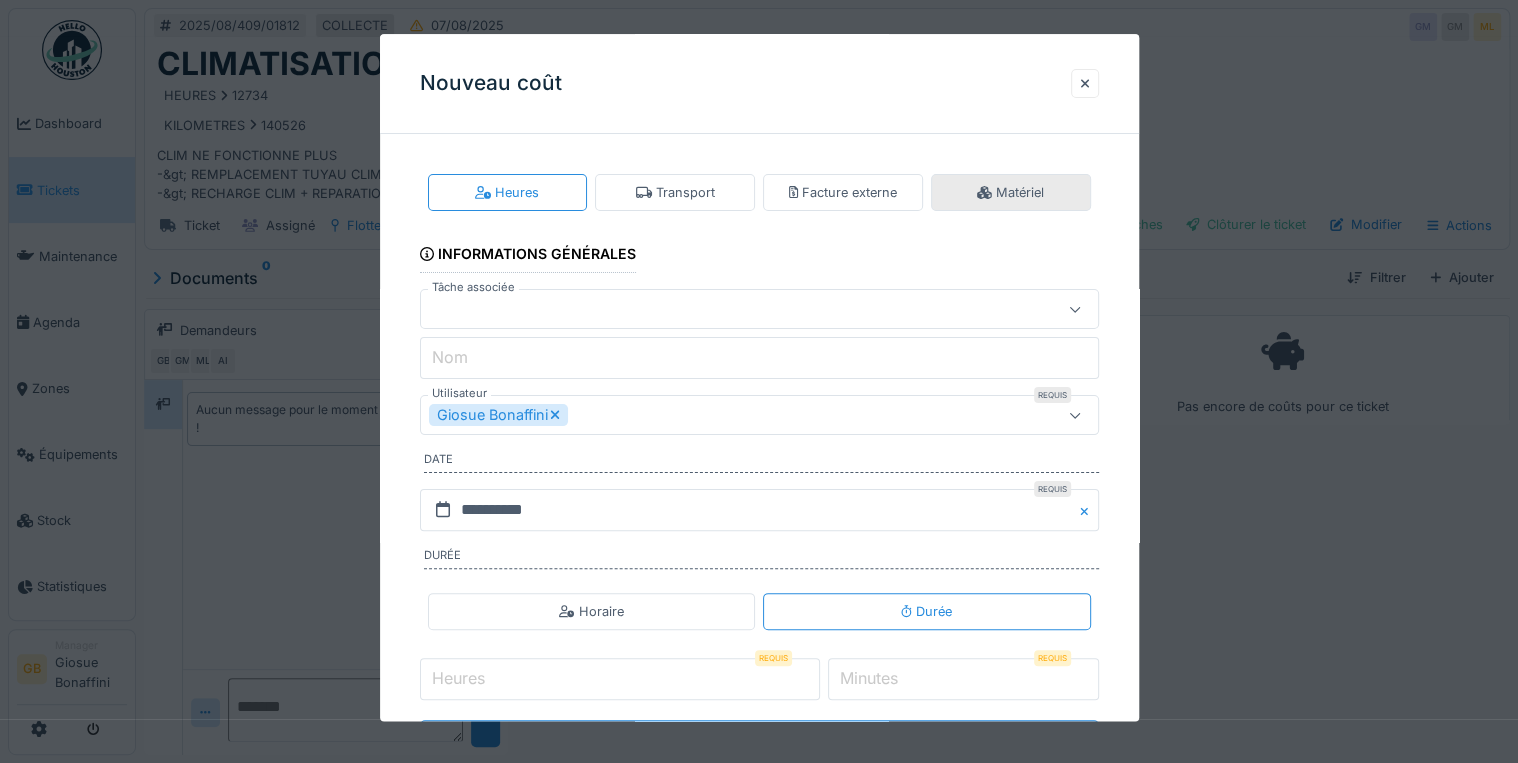 click on "Matériel" at bounding box center (1010, 192) 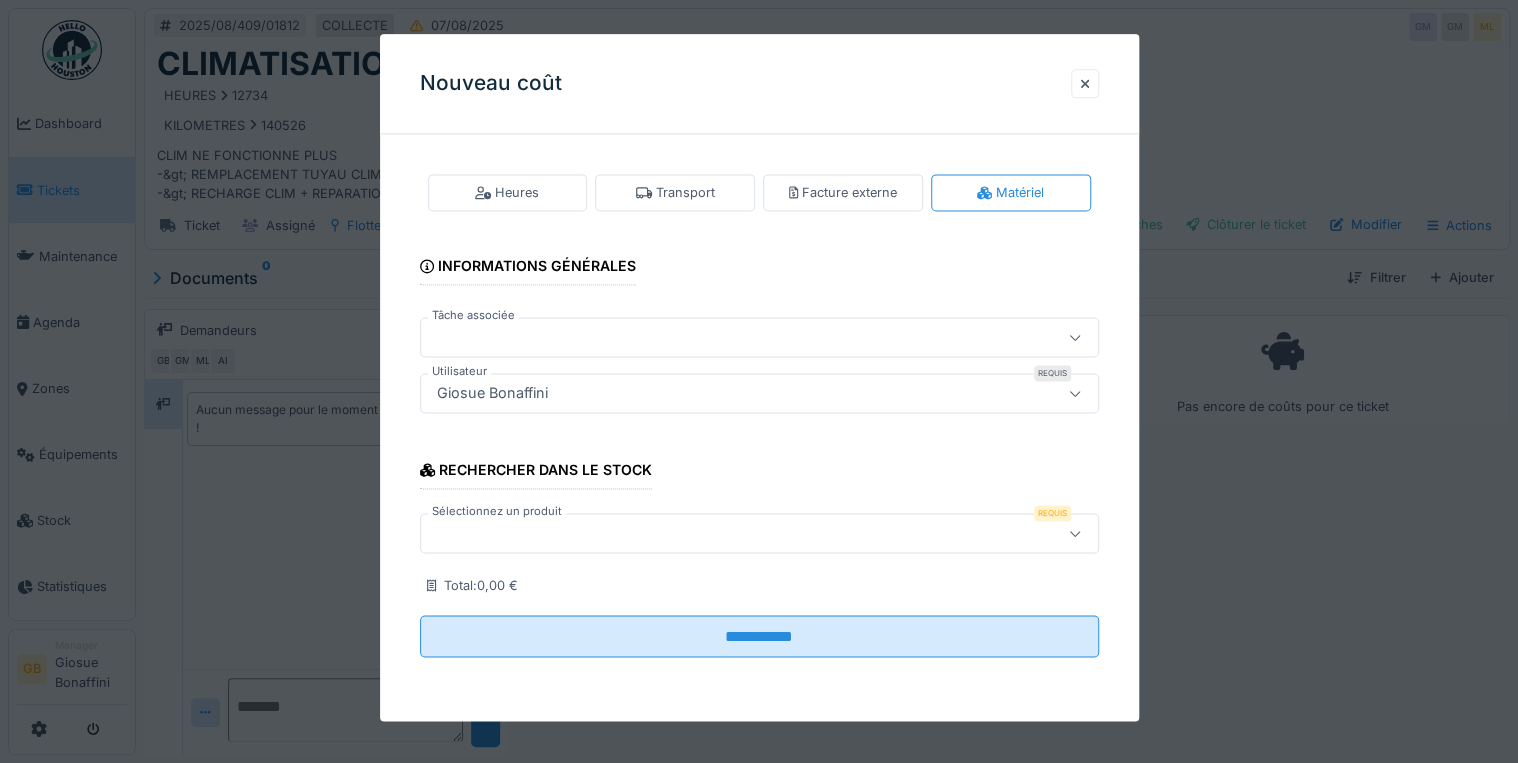 click at bounding box center (718, 534) 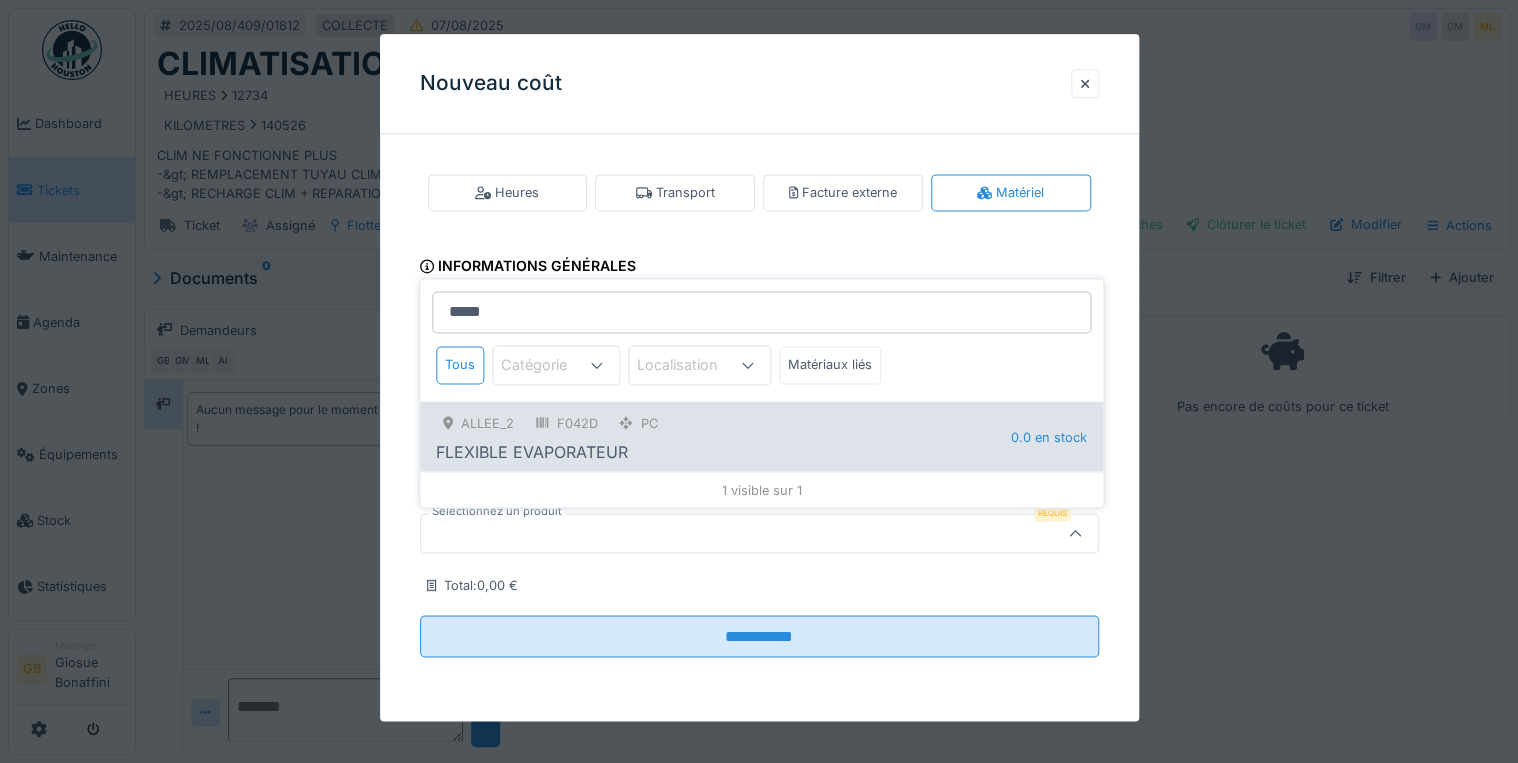 type on "*****" 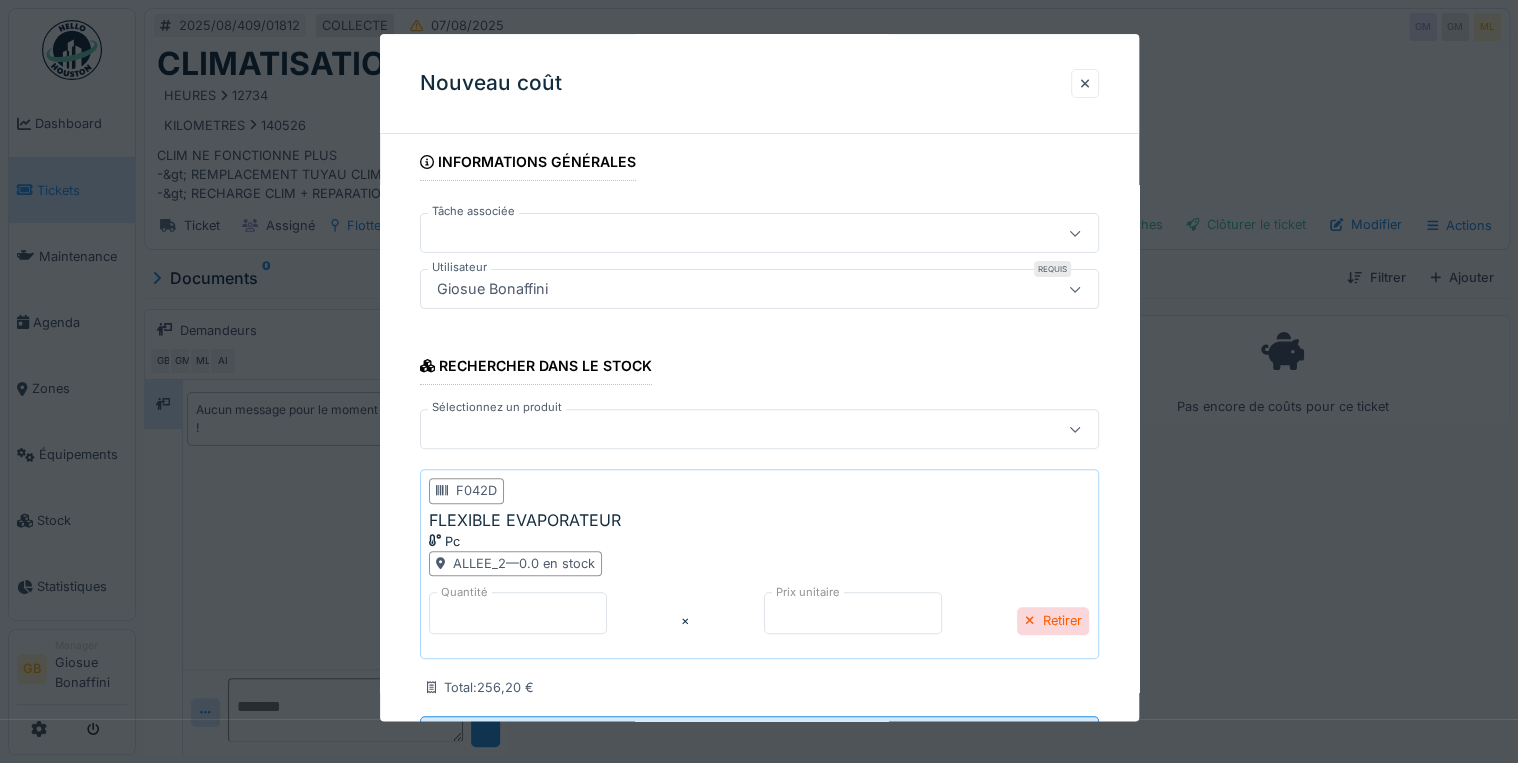 scroll, scrollTop: 193, scrollLeft: 0, axis: vertical 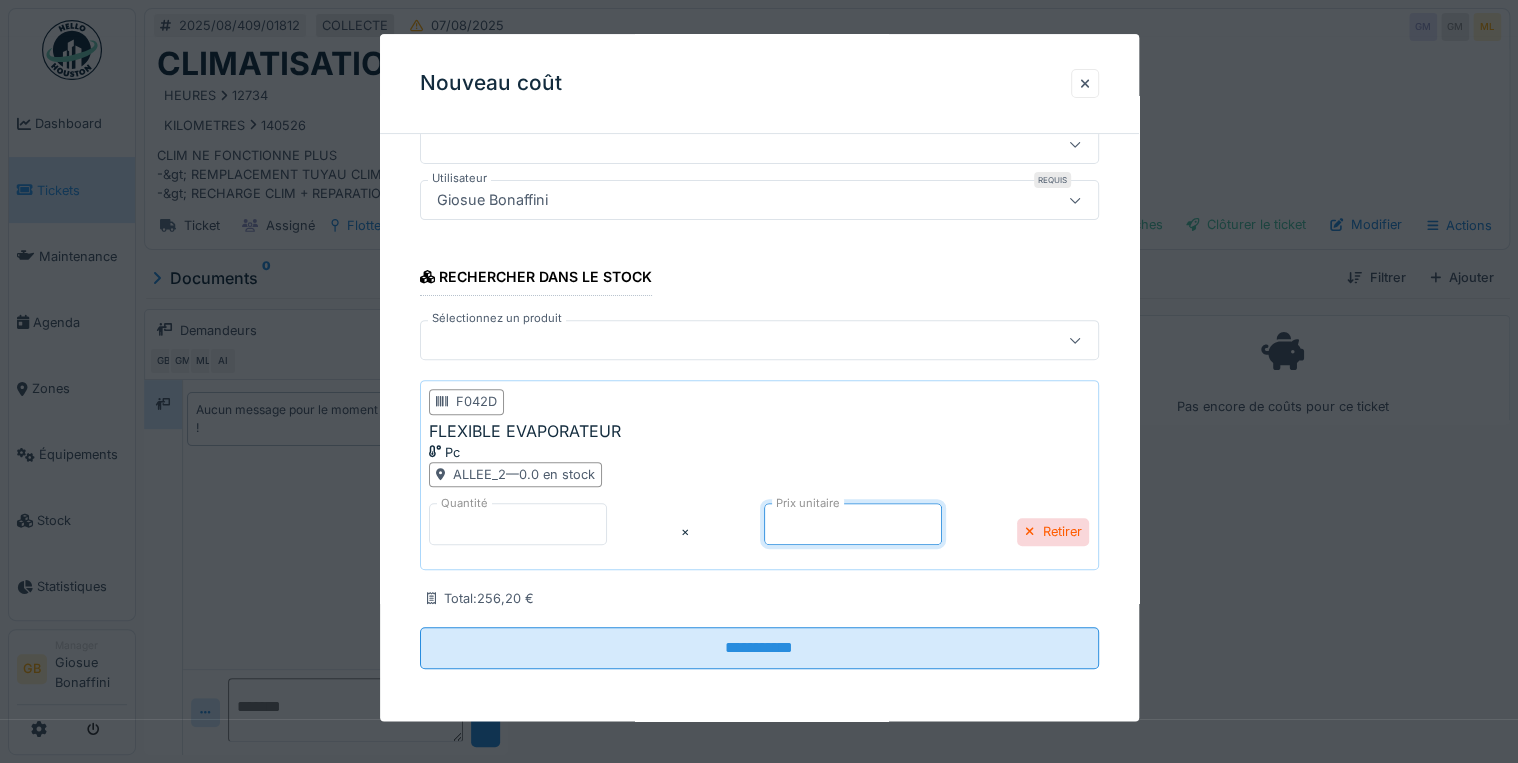 drag, startPoint x: 787, startPoint y: 525, endPoint x: 565, endPoint y: 497, distance: 223.7588 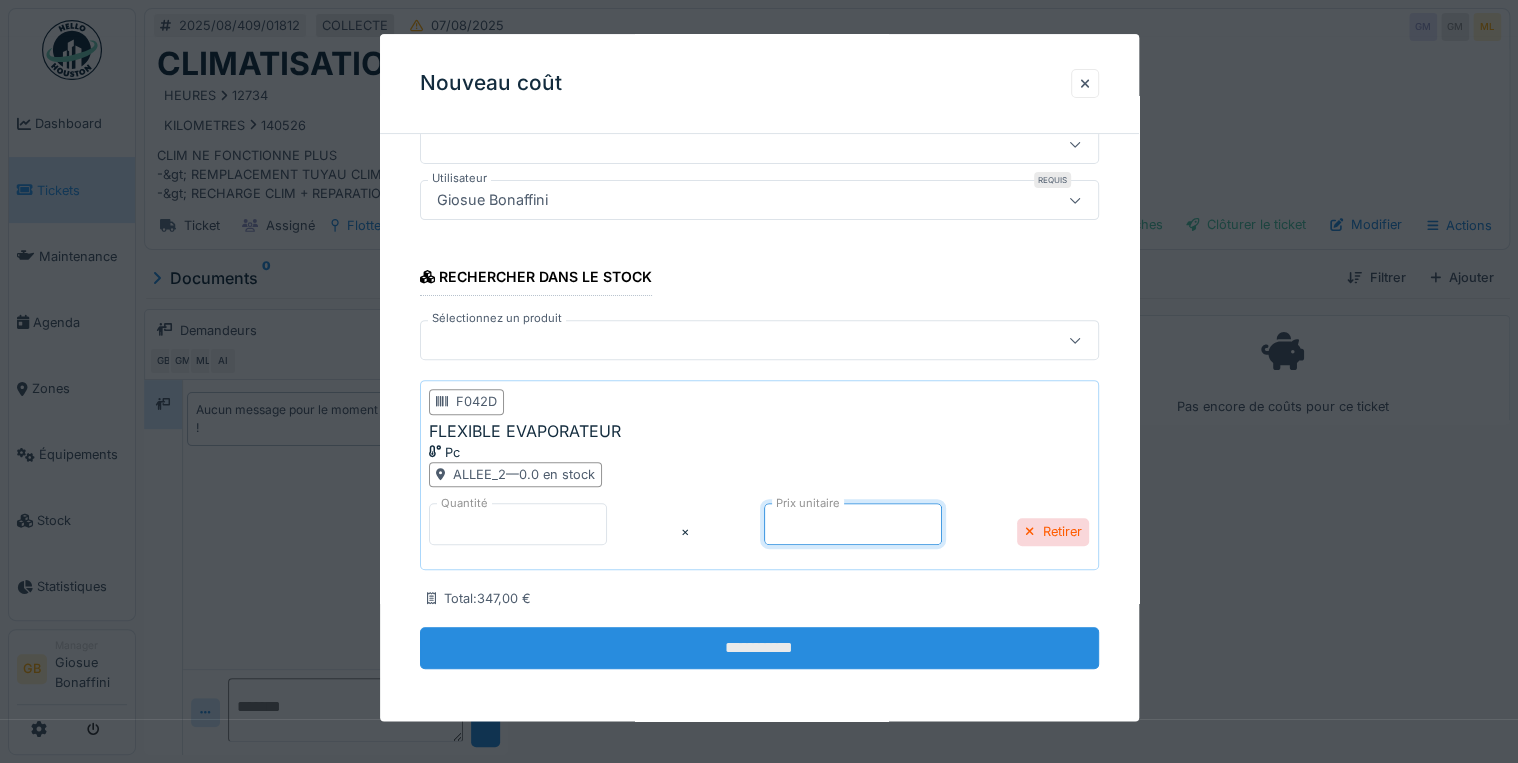type on "******" 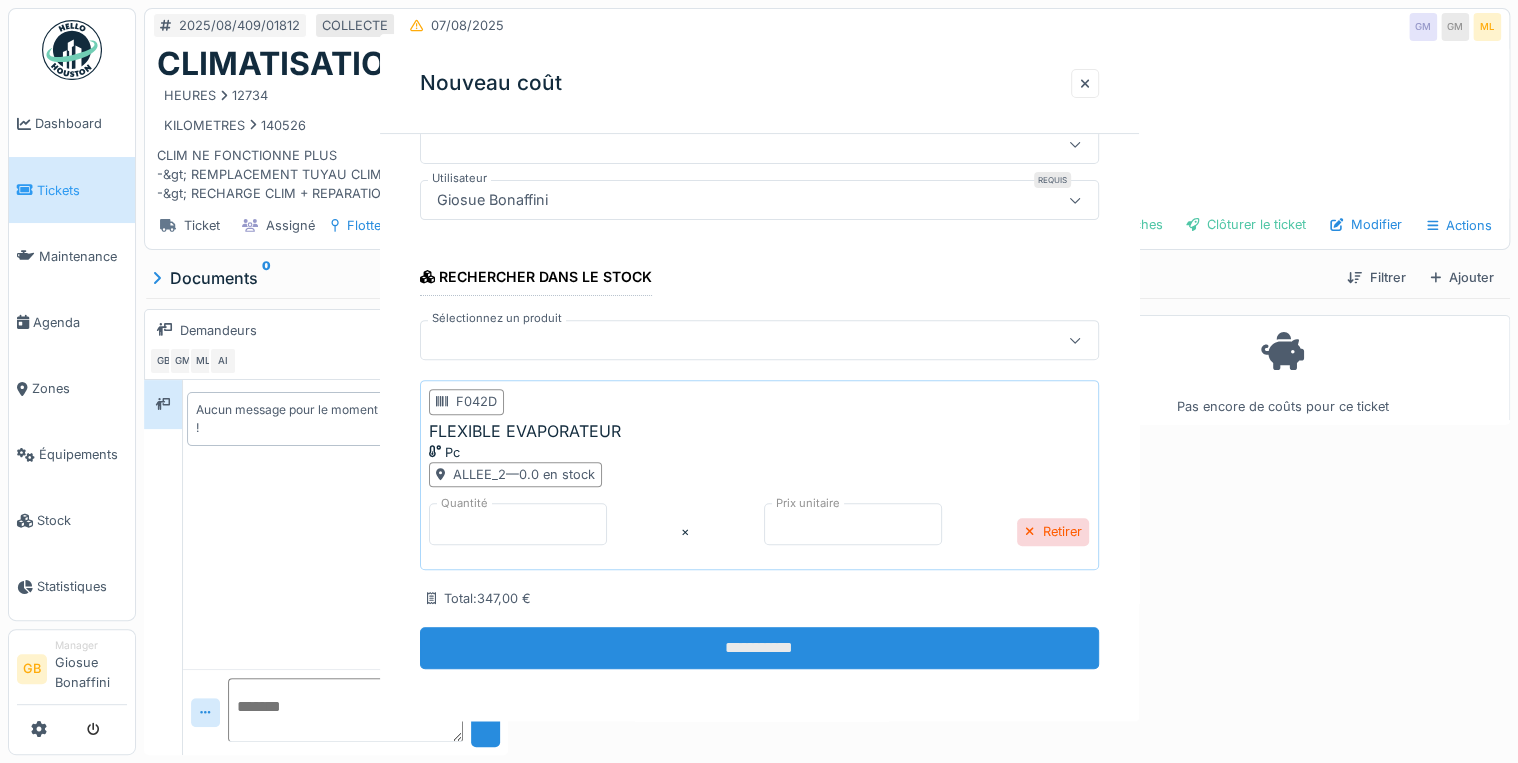 scroll, scrollTop: 0, scrollLeft: 0, axis: both 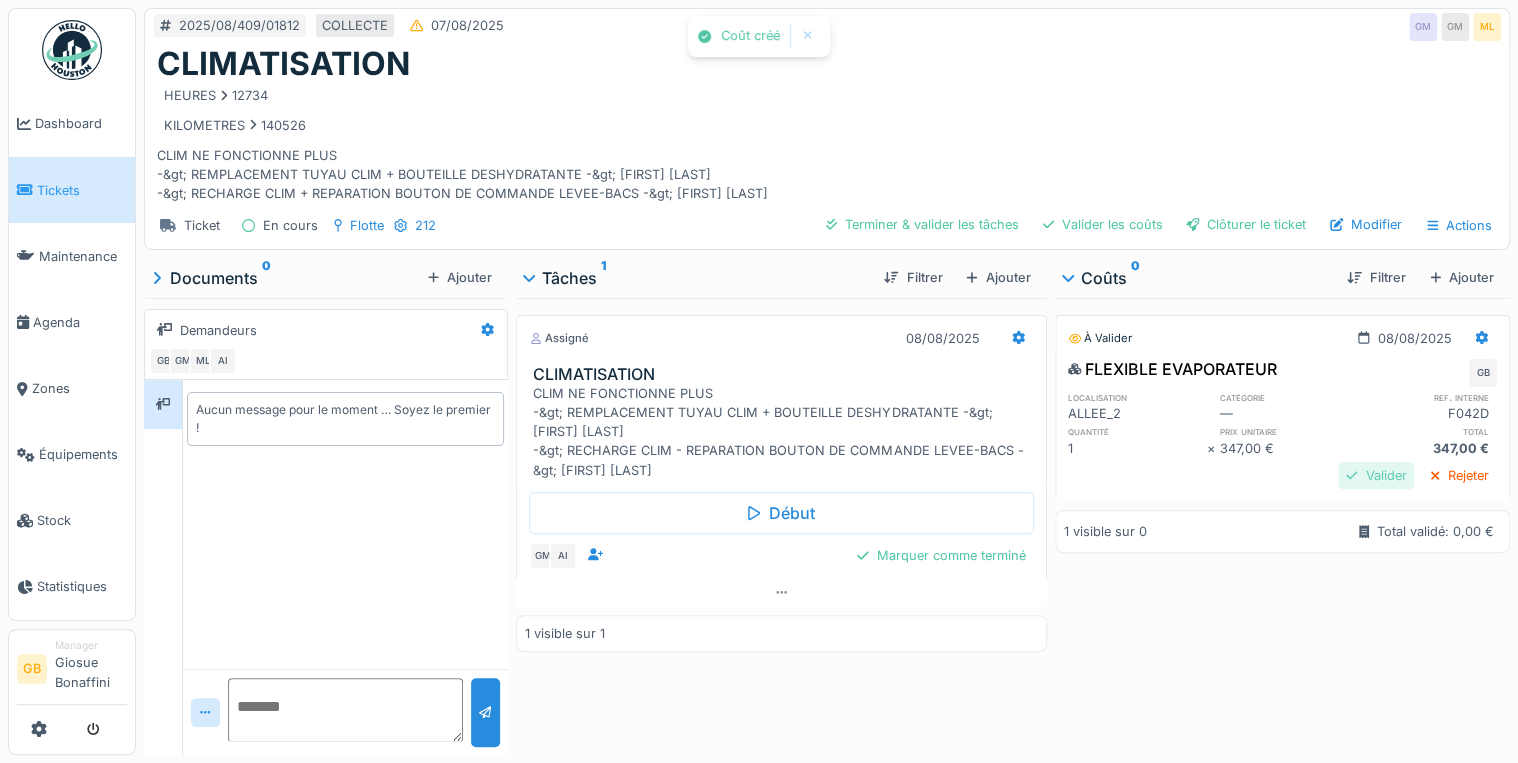 click on "Valider" at bounding box center [1376, 475] 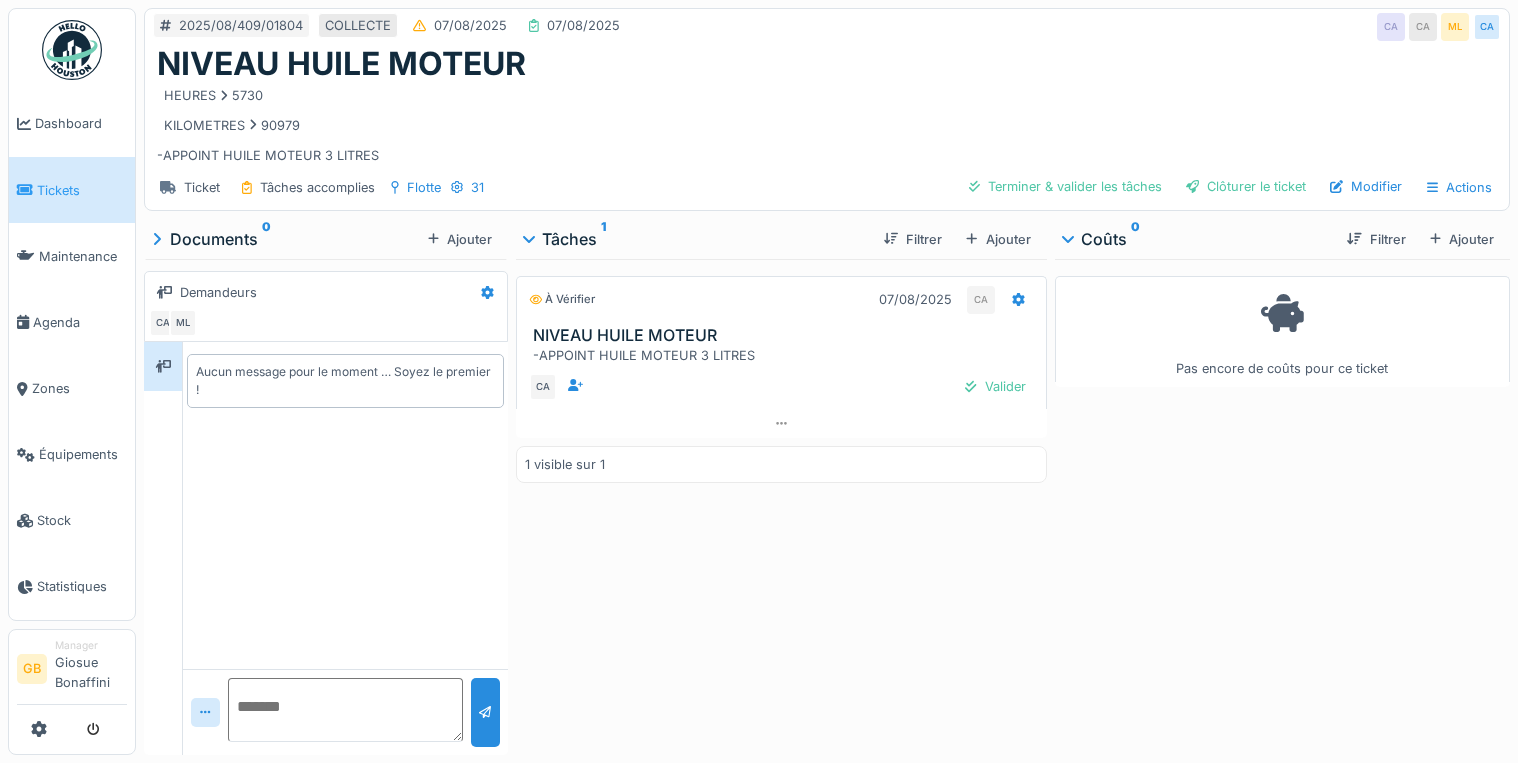 scroll, scrollTop: 0, scrollLeft: 0, axis: both 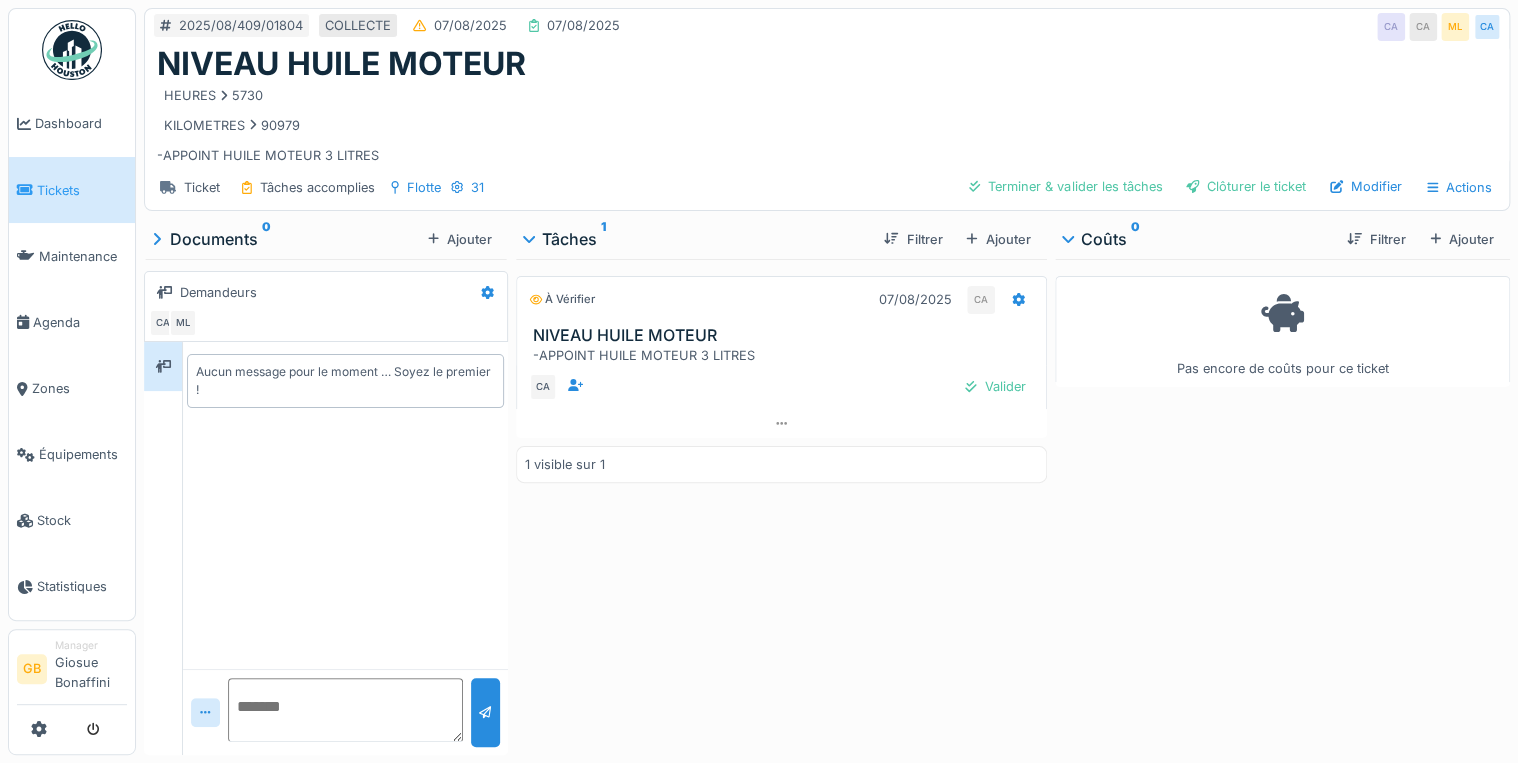 click on "Modifier" at bounding box center (1366, 186) 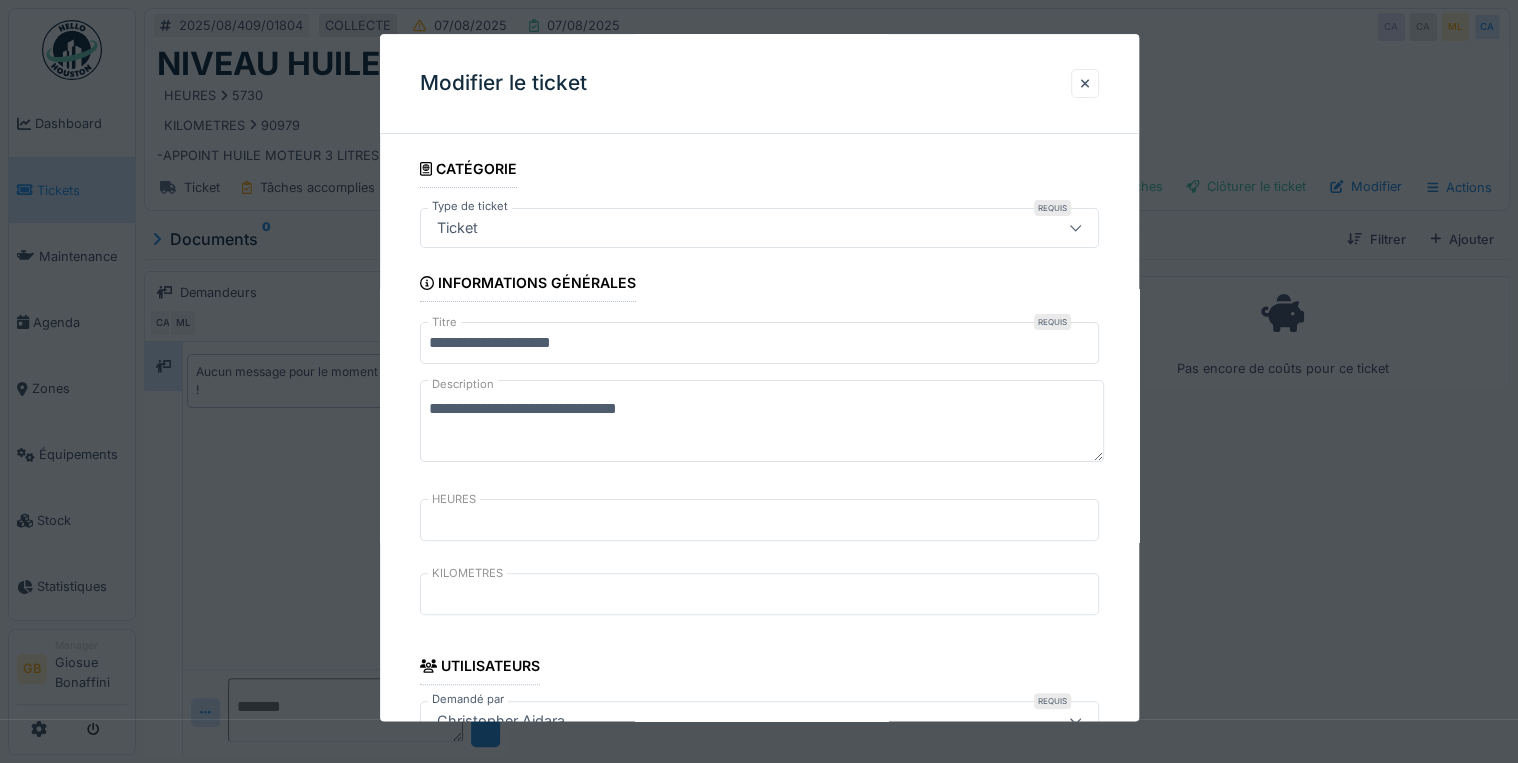 click on "**********" at bounding box center [762, 422] 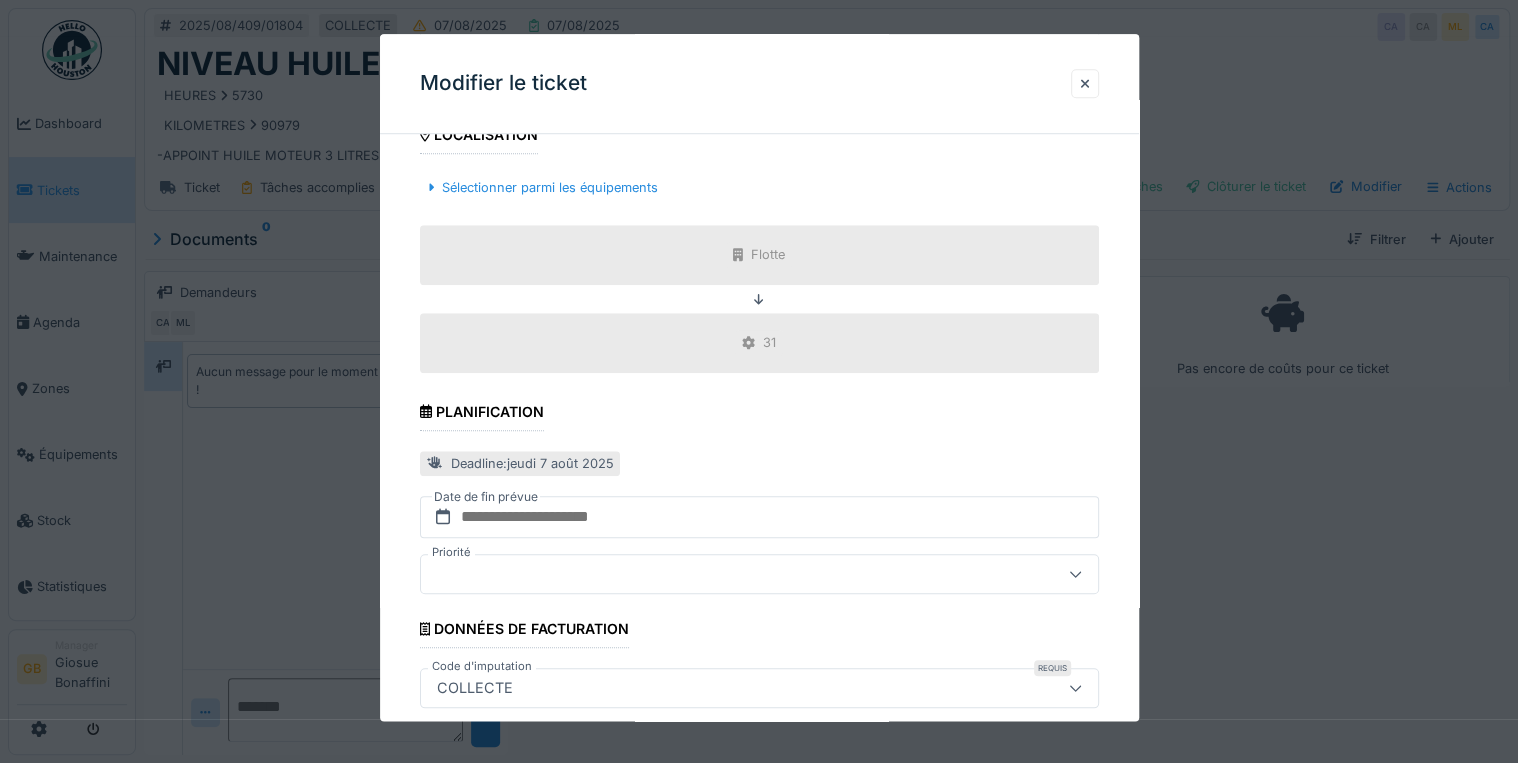scroll, scrollTop: 792, scrollLeft: 0, axis: vertical 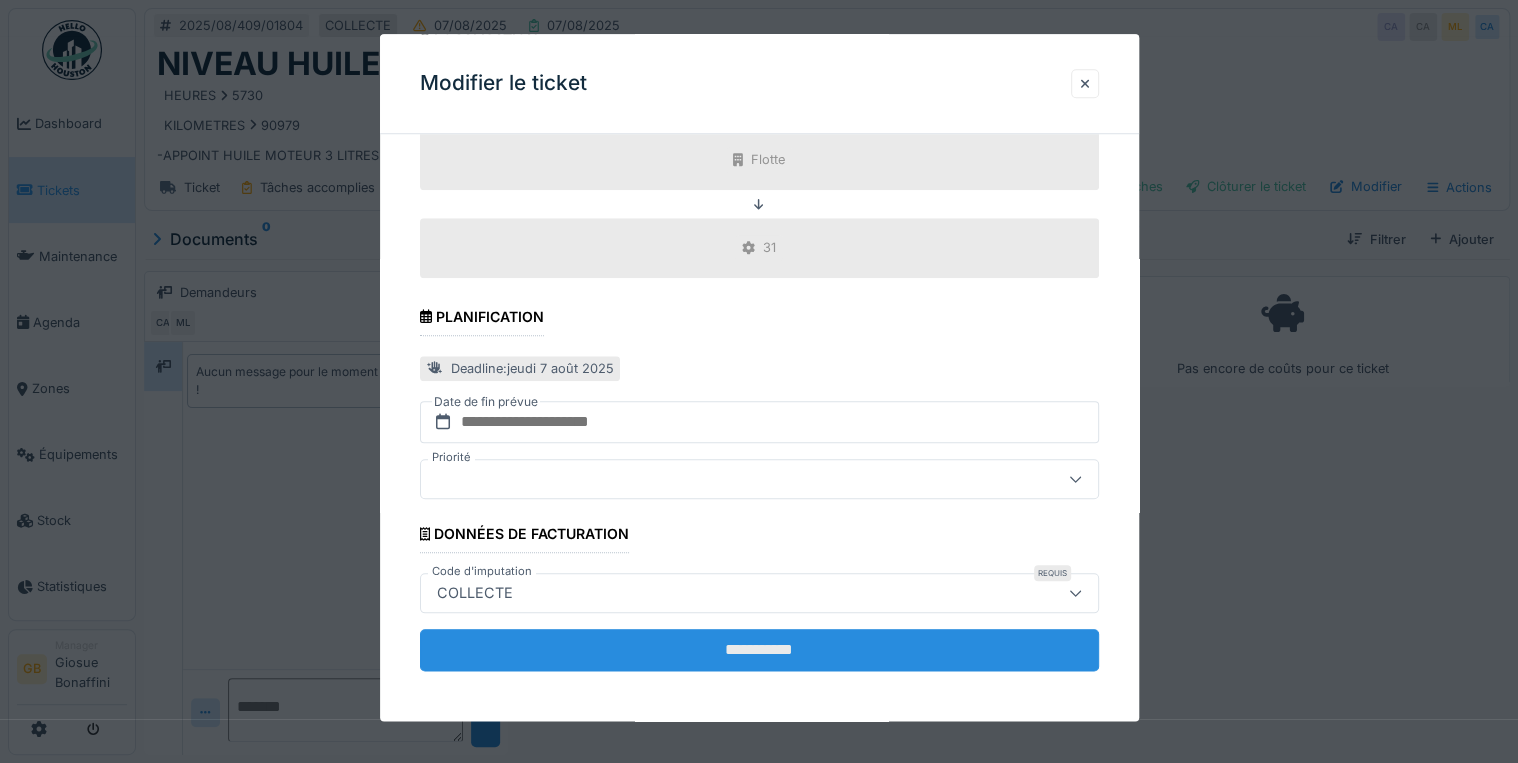 type on "**********" 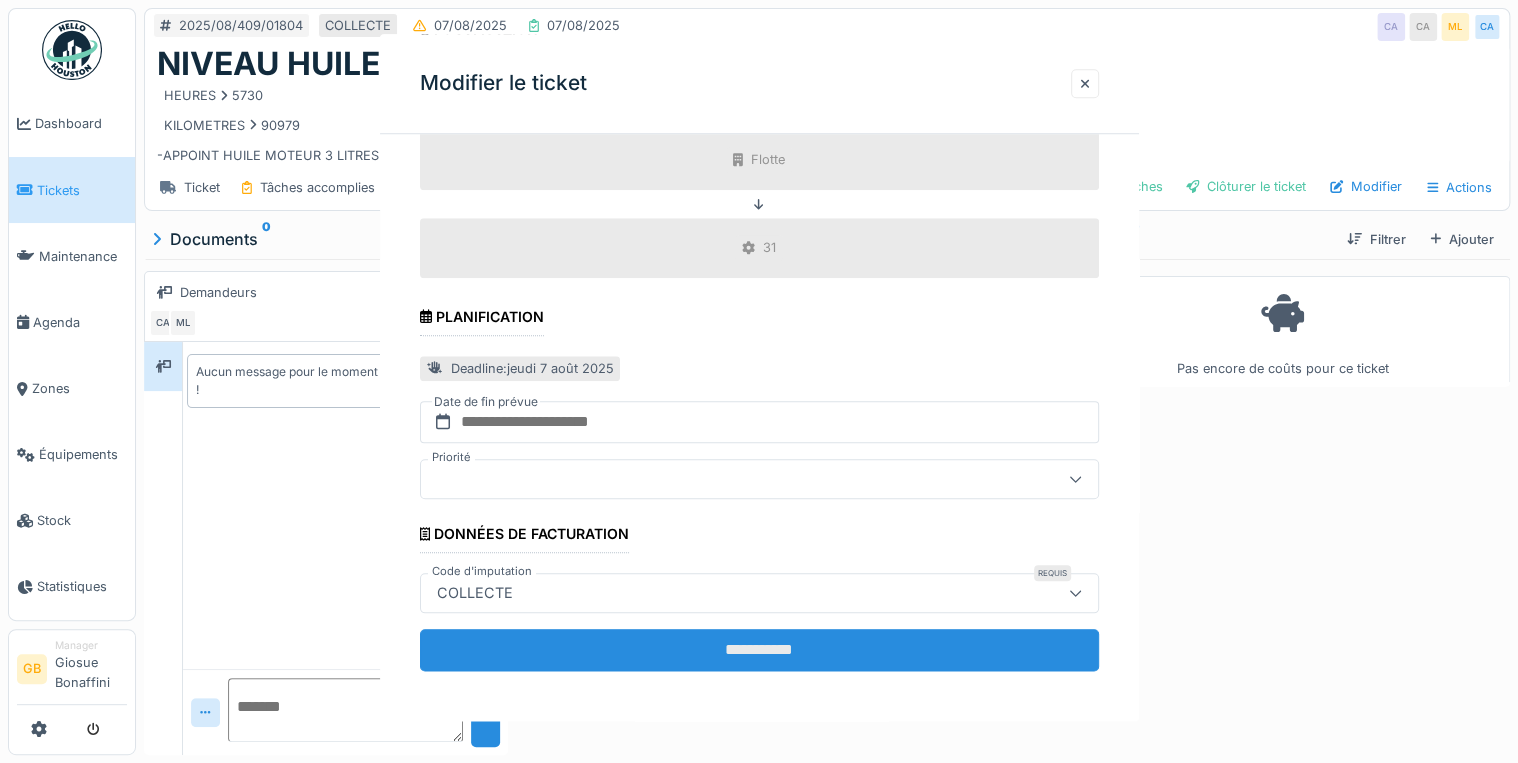 scroll, scrollTop: 0, scrollLeft: 0, axis: both 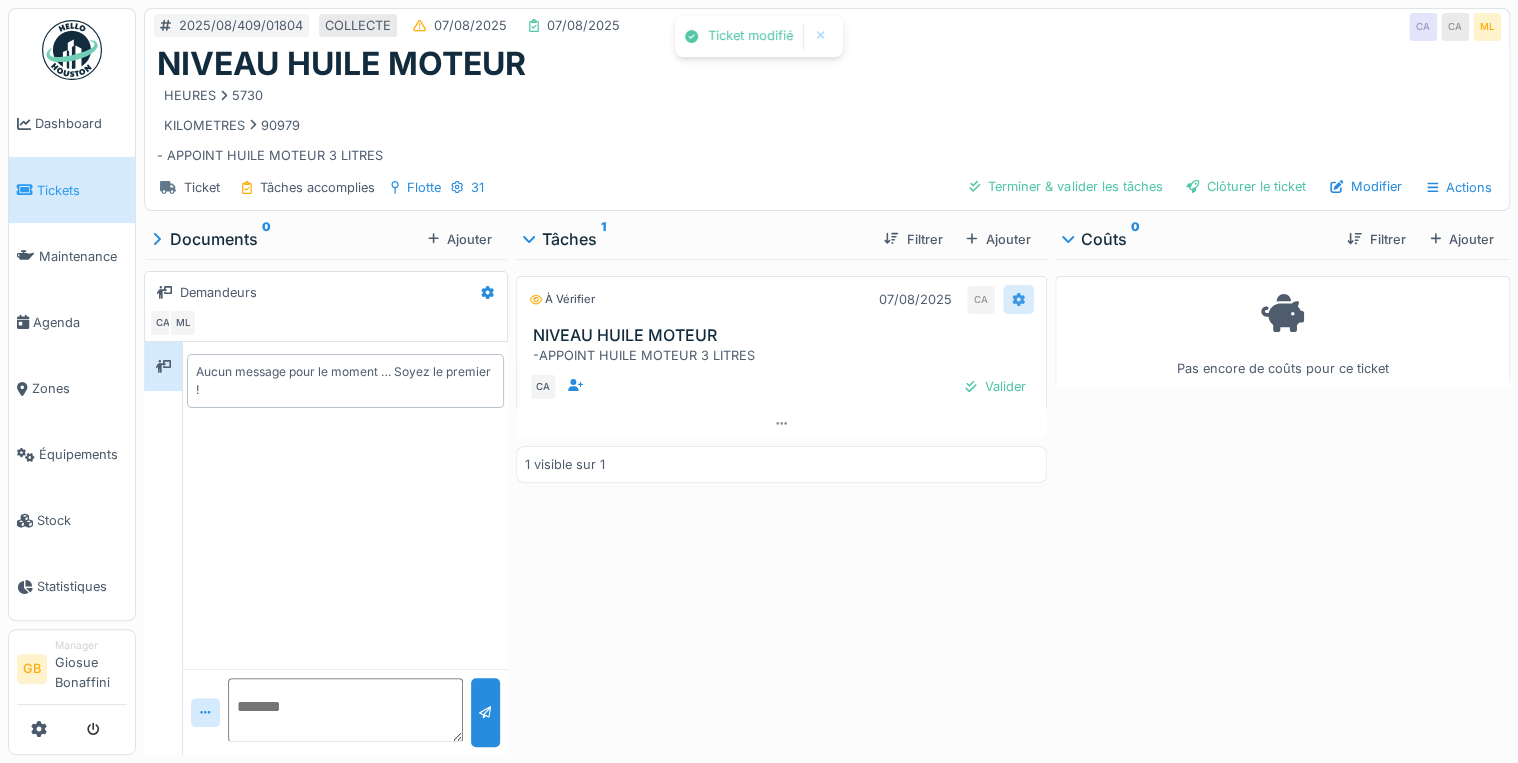 click at bounding box center [1018, 299] 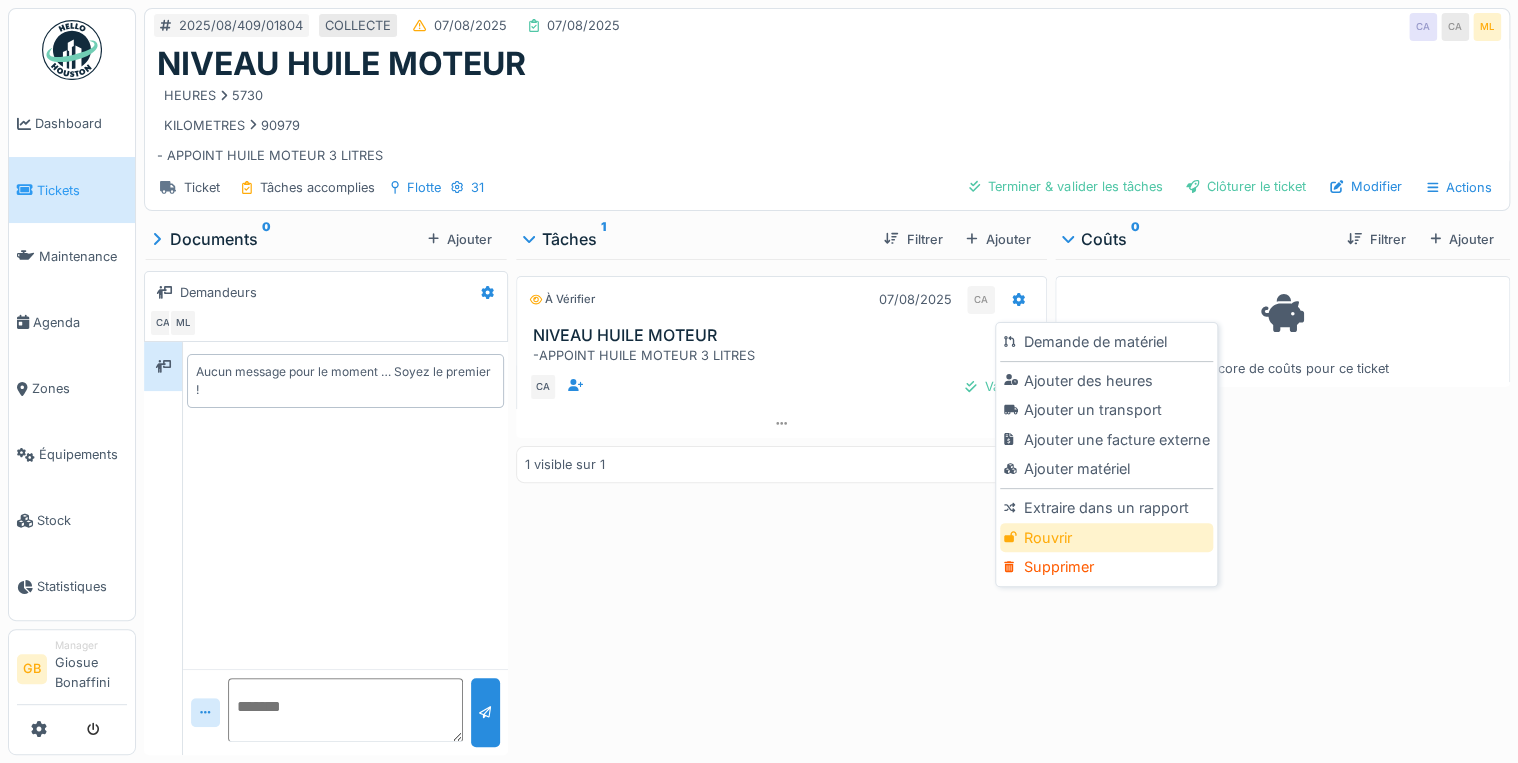 click on "Rouvrir" at bounding box center (1106, 538) 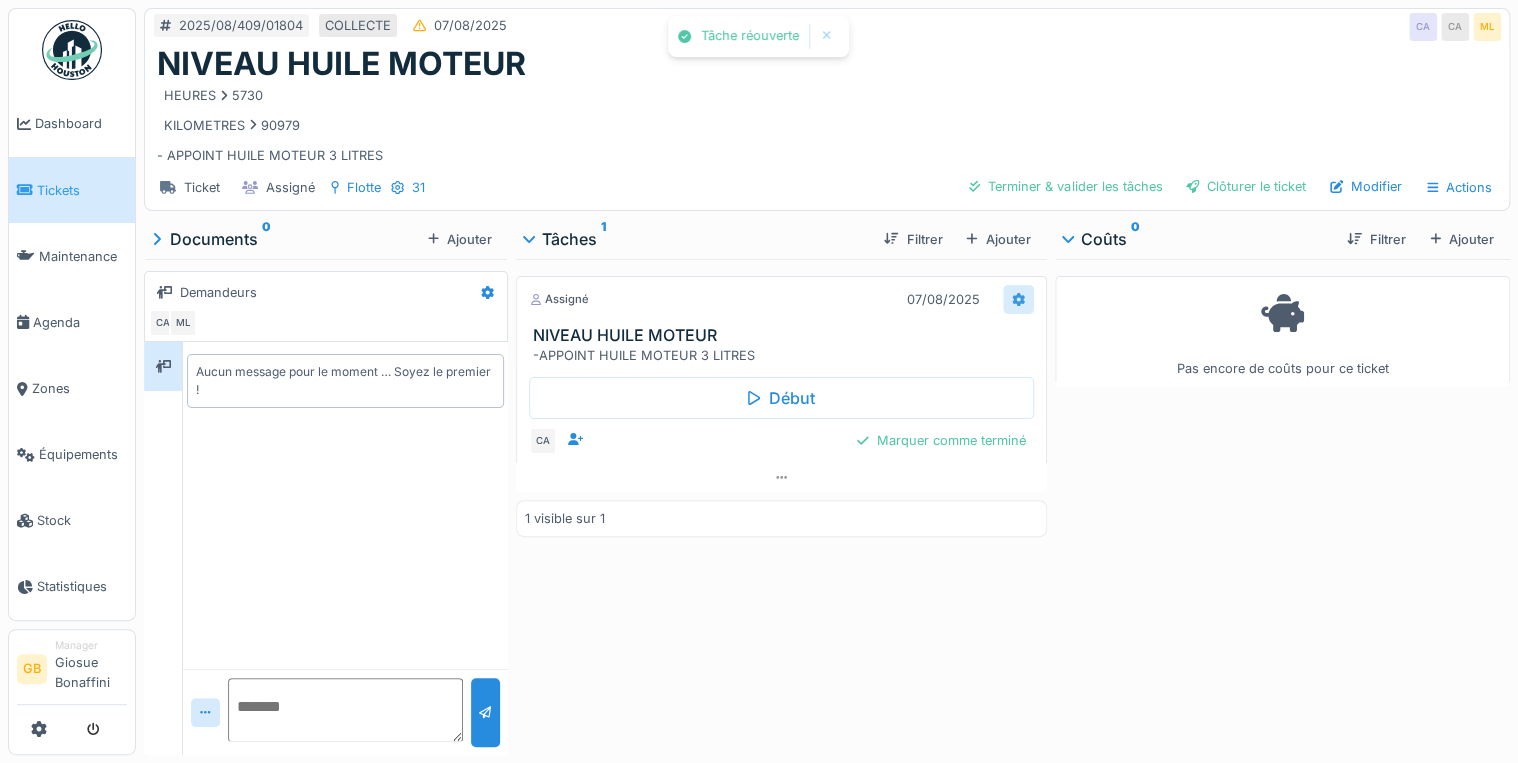 click at bounding box center [1018, 299] 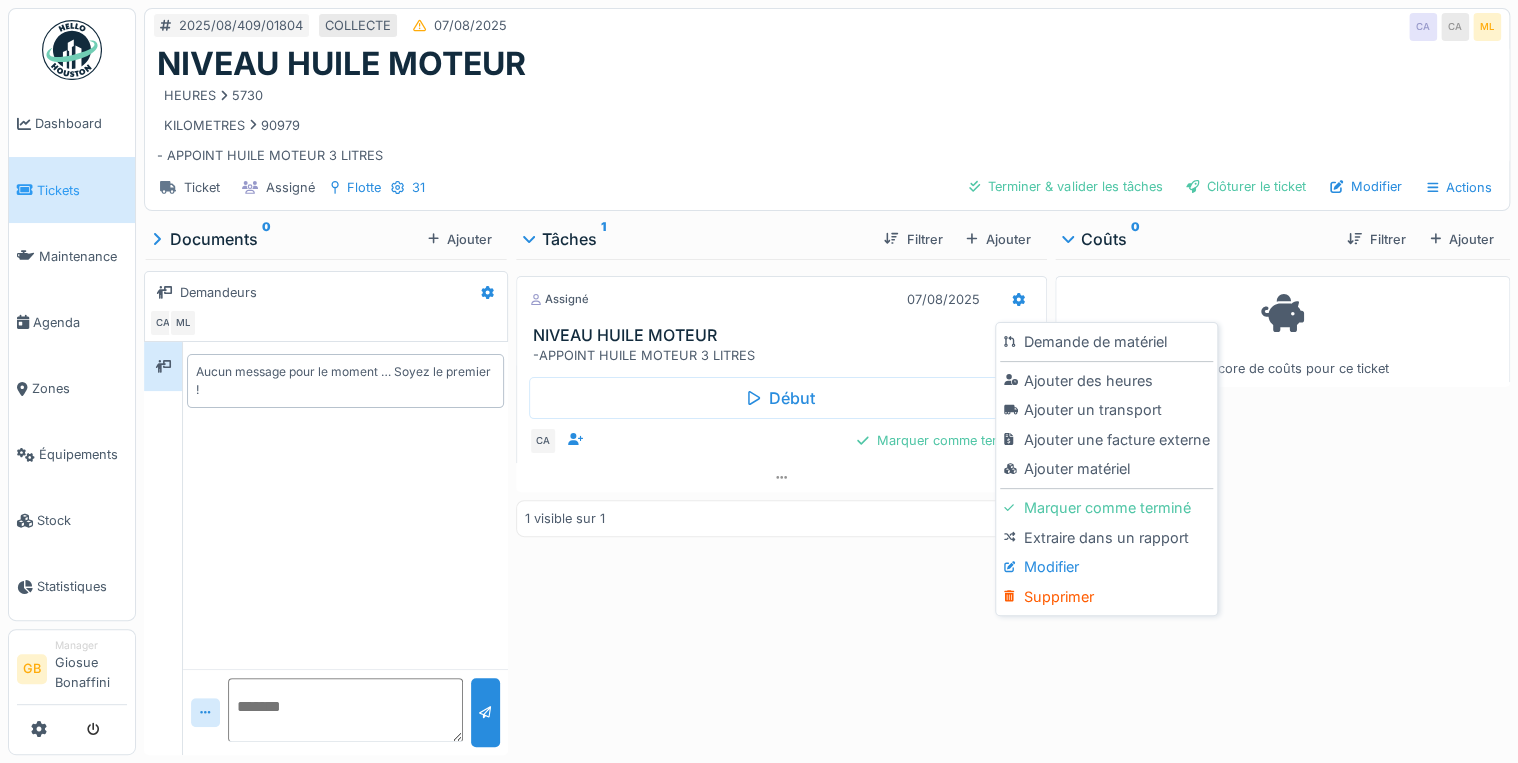 click on "Modifier" at bounding box center [1106, 567] 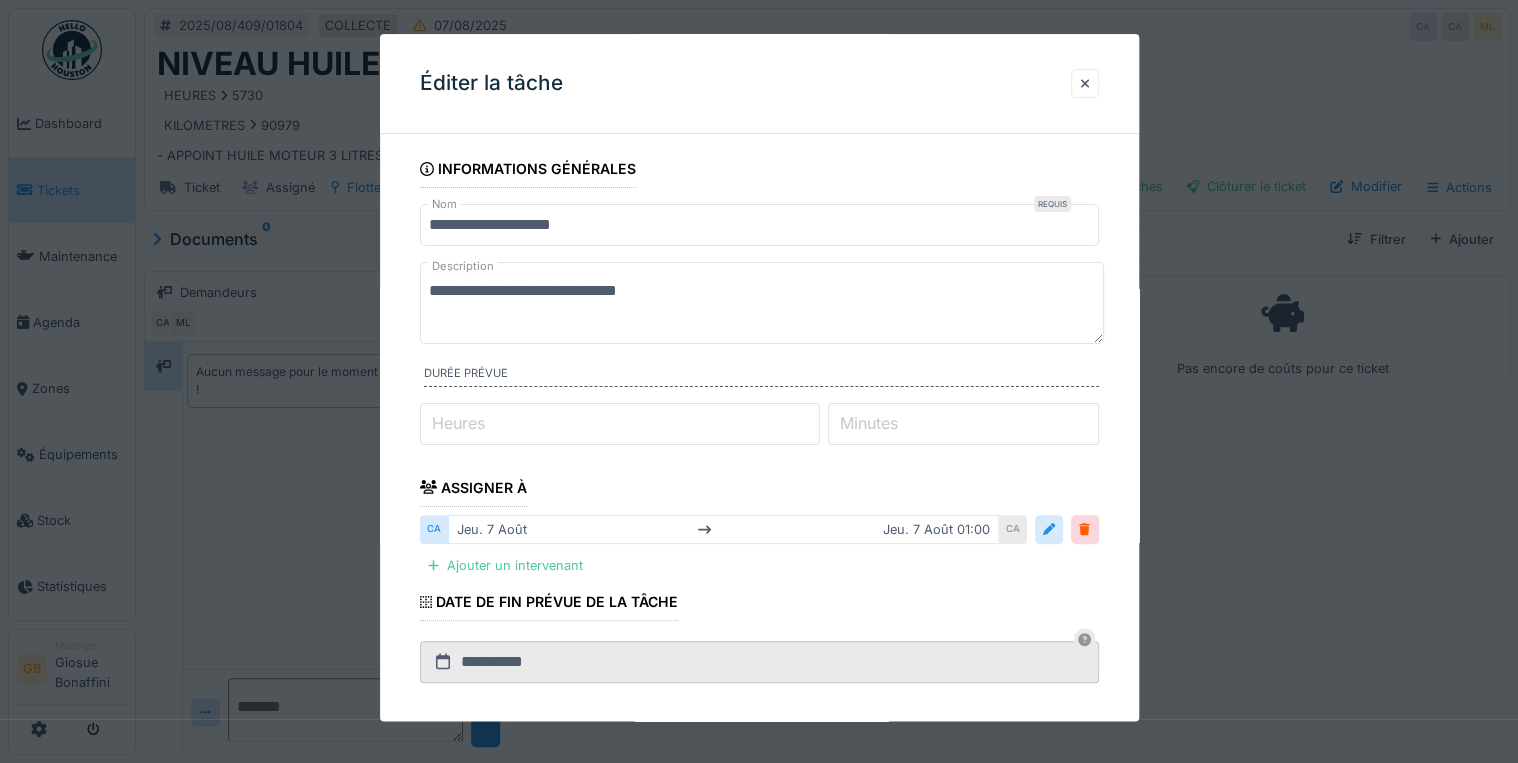 drag, startPoint x: 437, startPoint y: 292, endPoint x: 474, endPoint y: 309, distance: 40.718548 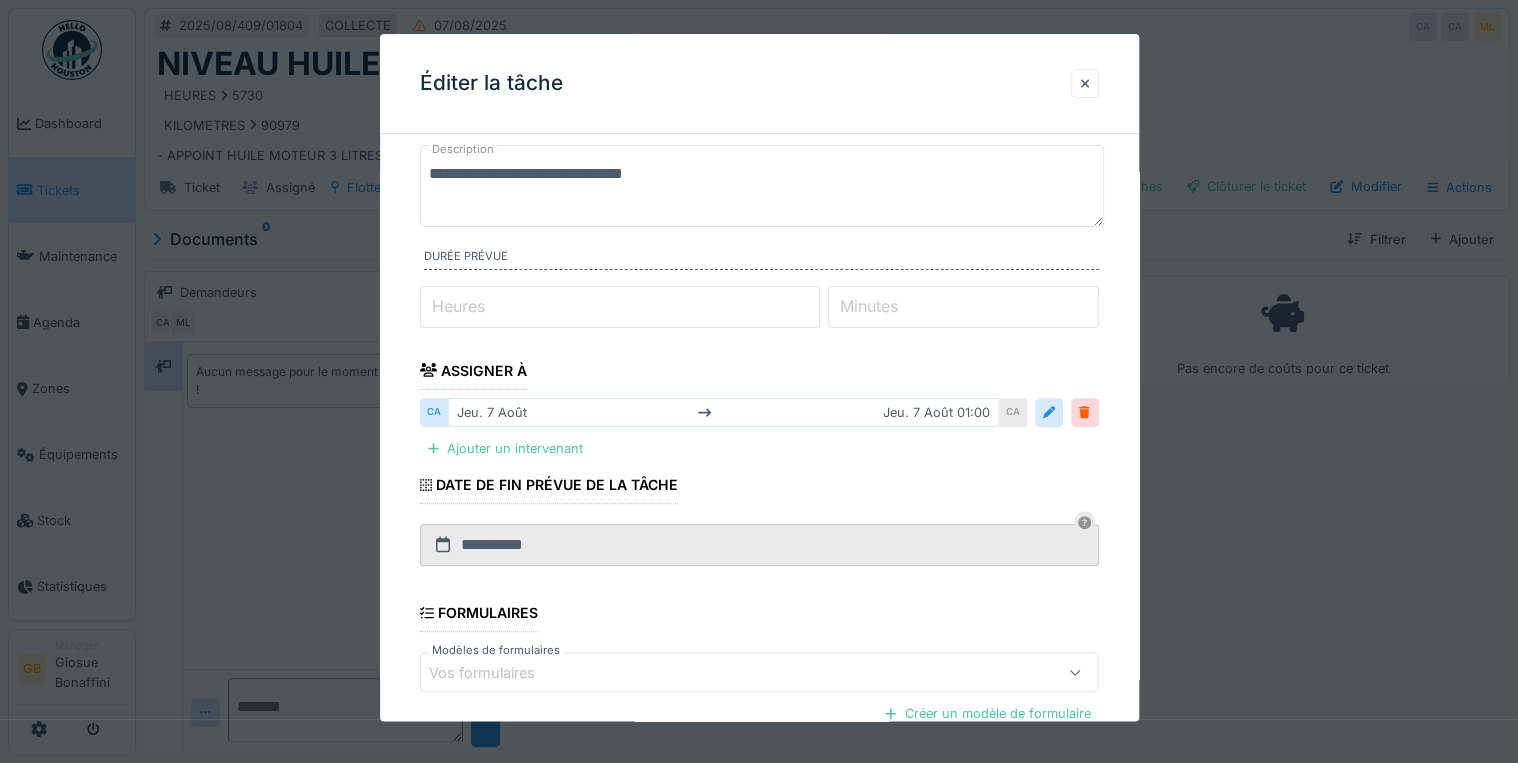 scroll, scrollTop: 336, scrollLeft: 0, axis: vertical 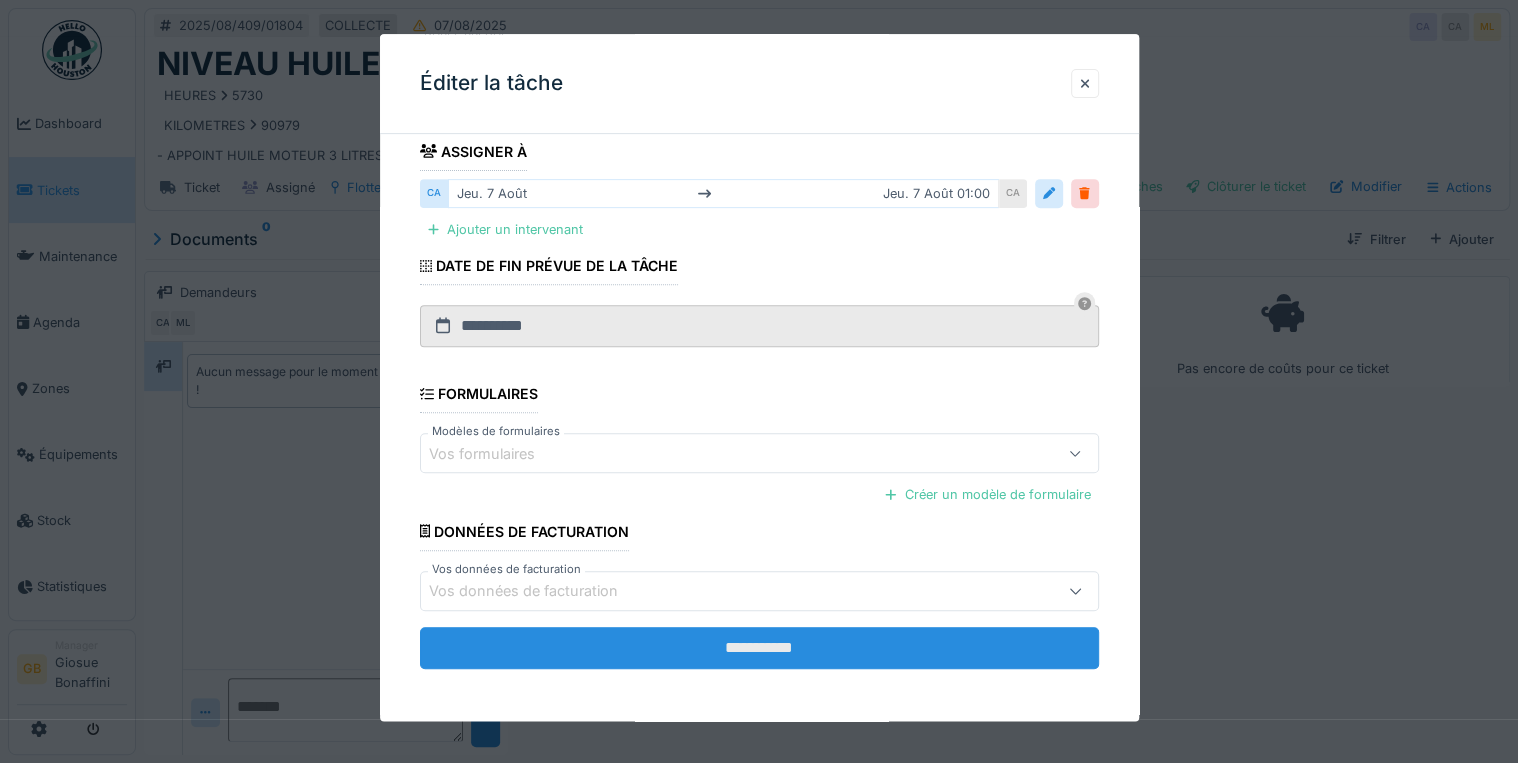 type on "**********" 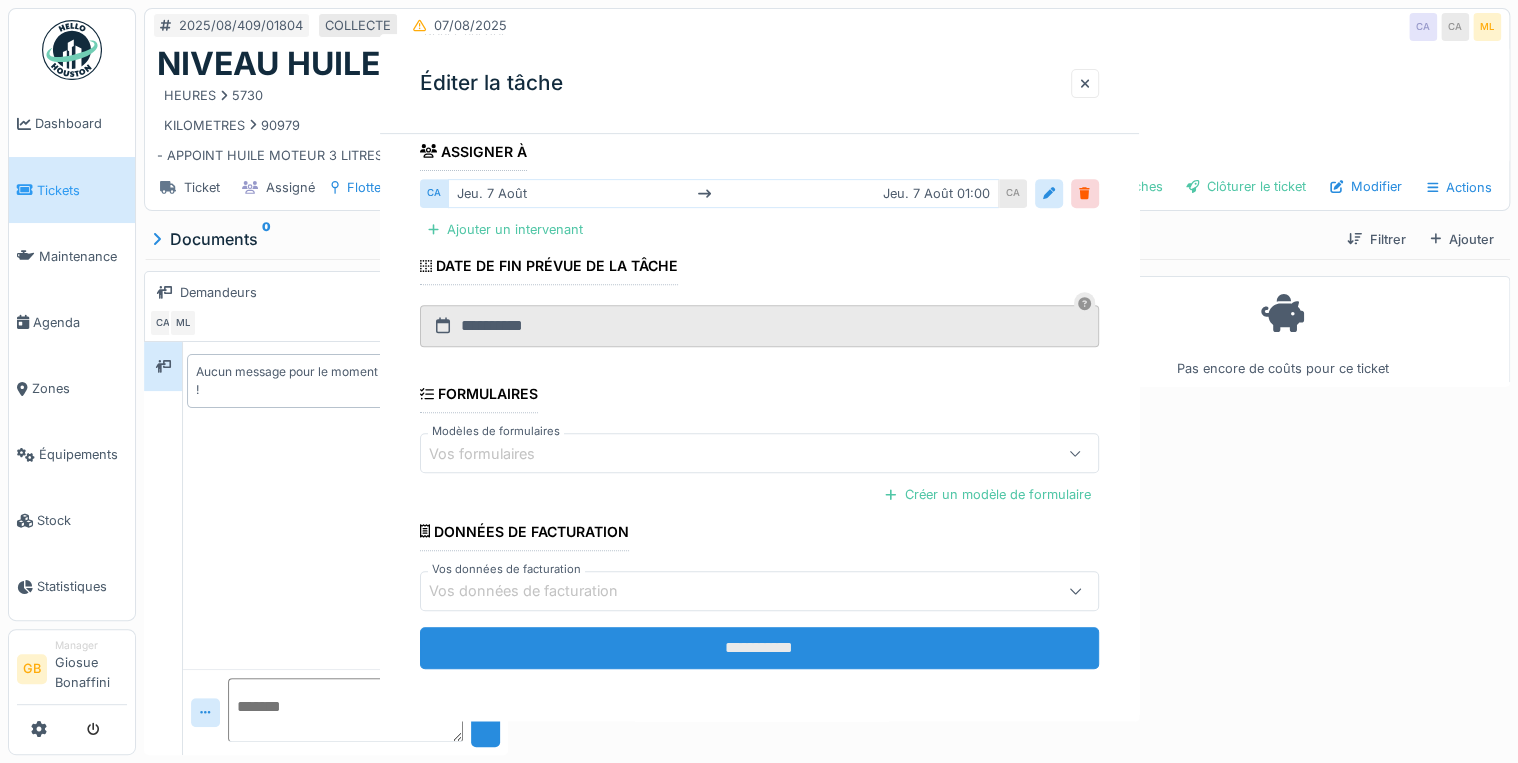 scroll, scrollTop: 0, scrollLeft: 0, axis: both 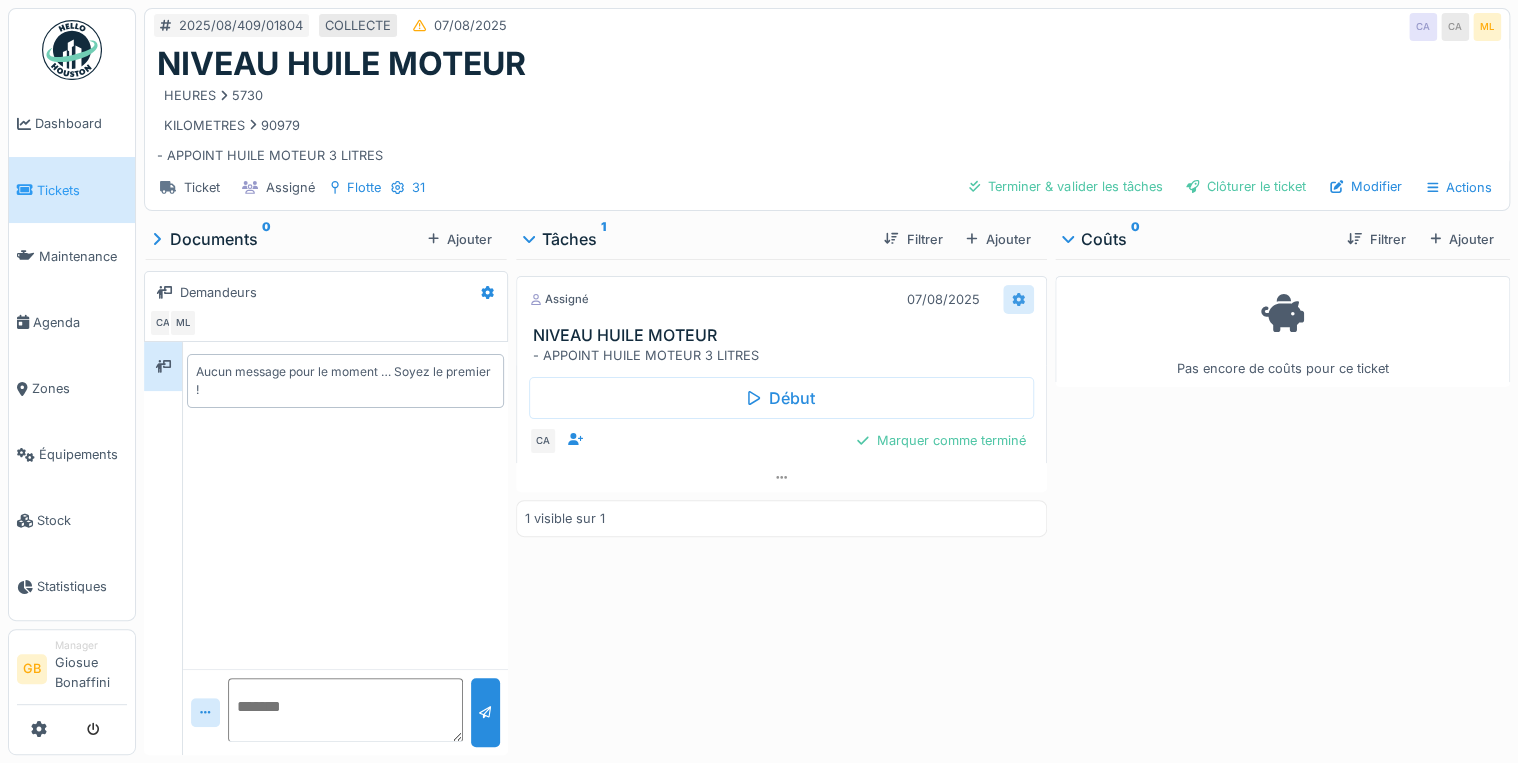 click at bounding box center [1018, 299] 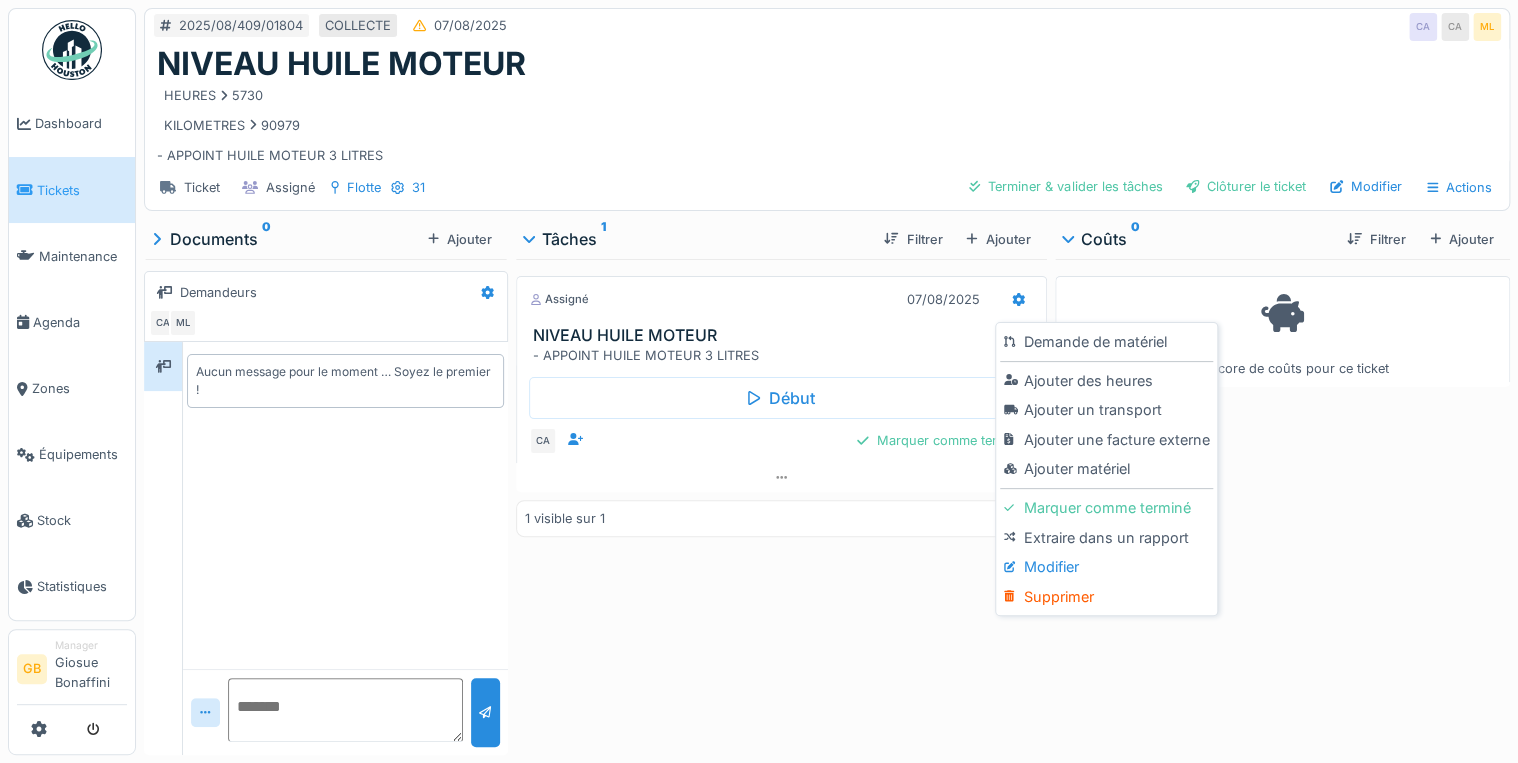 click on "Pas encore de coûts pour ce ticket" at bounding box center (1282, 503) 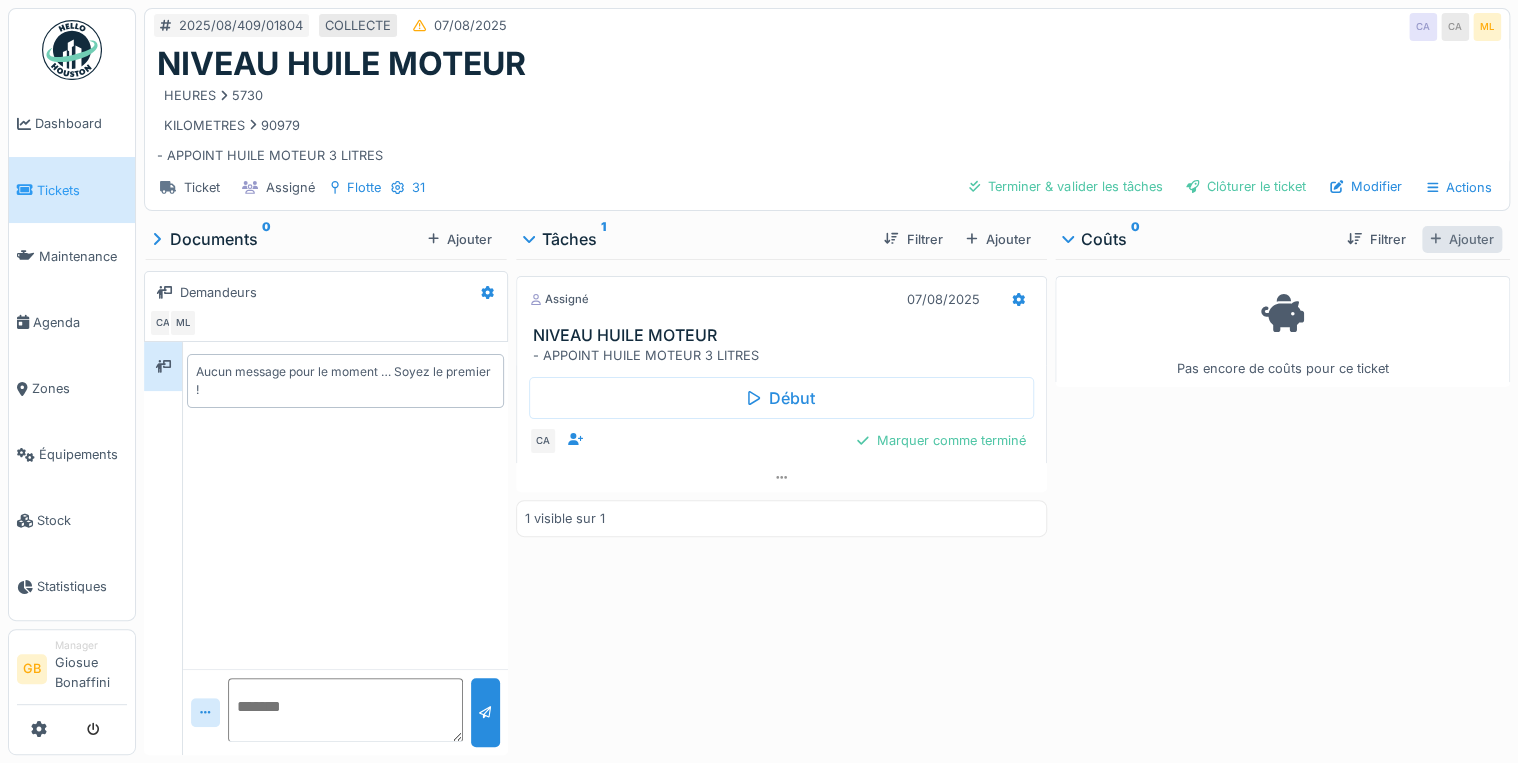 click on "Ajouter" at bounding box center [1462, 239] 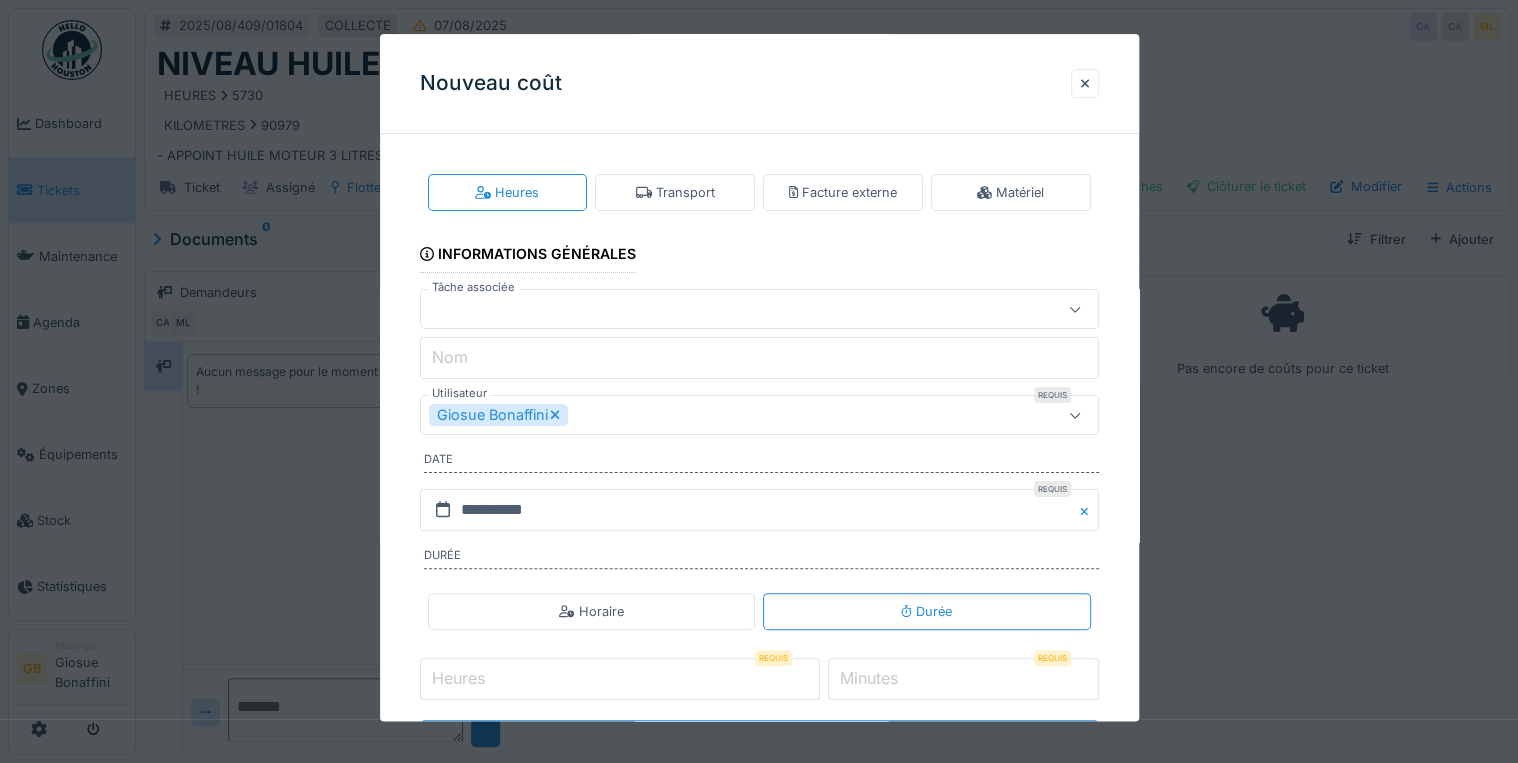drag, startPoint x: 965, startPoint y: 210, endPoint x: 966, endPoint y: 220, distance: 10.049875 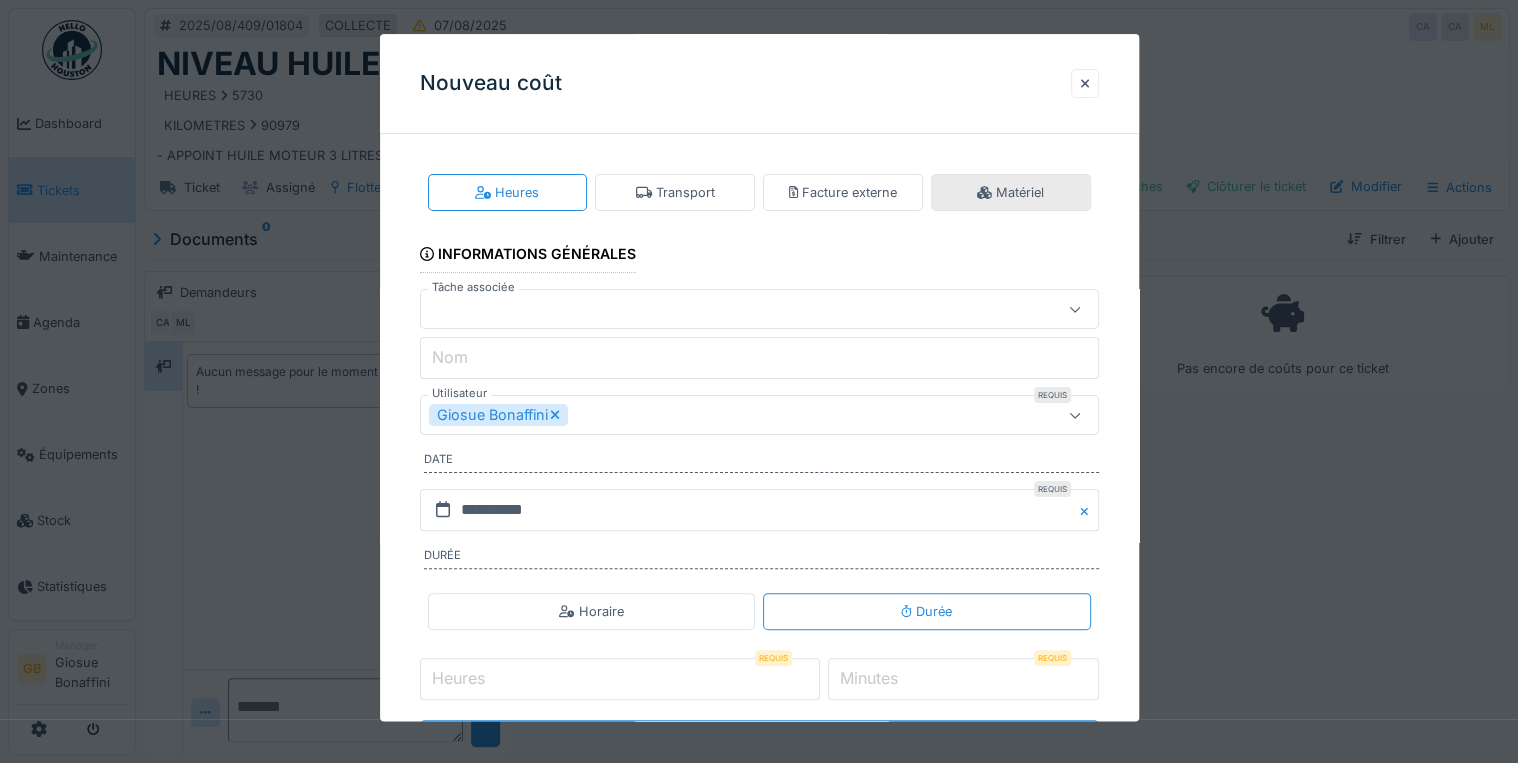 click on "Matériel" at bounding box center [1010, 192] 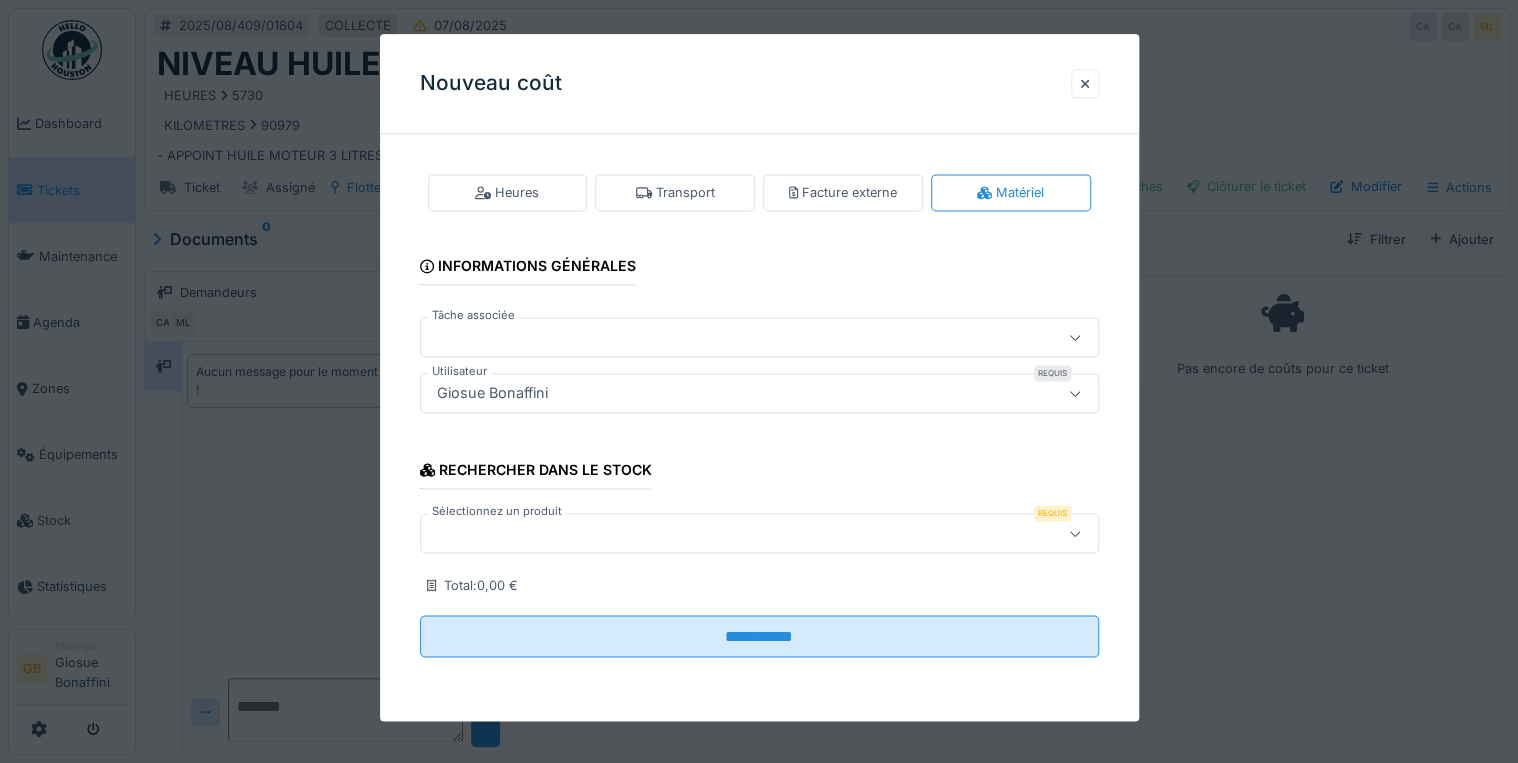 click at bounding box center [718, 534] 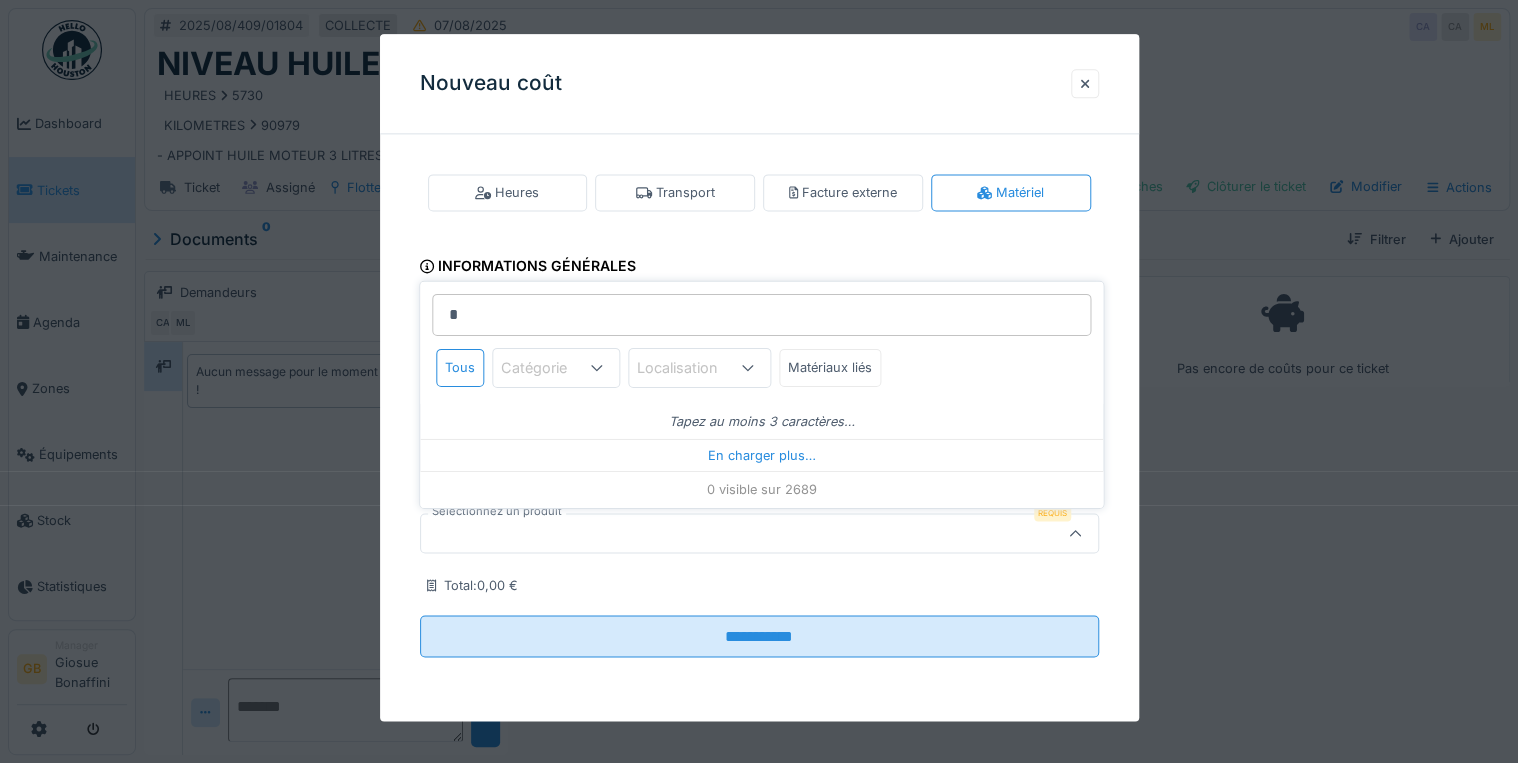 scroll, scrollTop: 0, scrollLeft: 0, axis: both 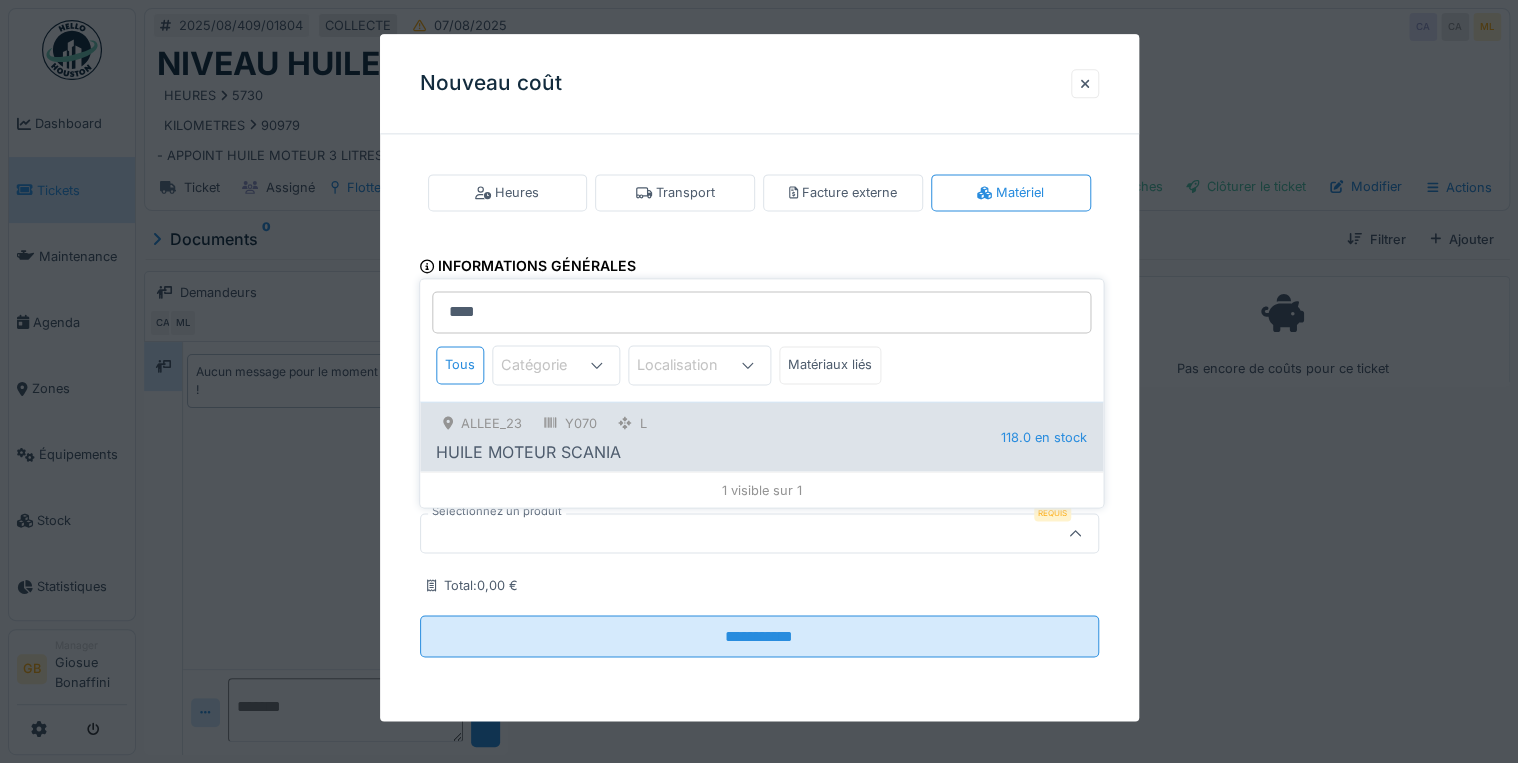 type on "****" 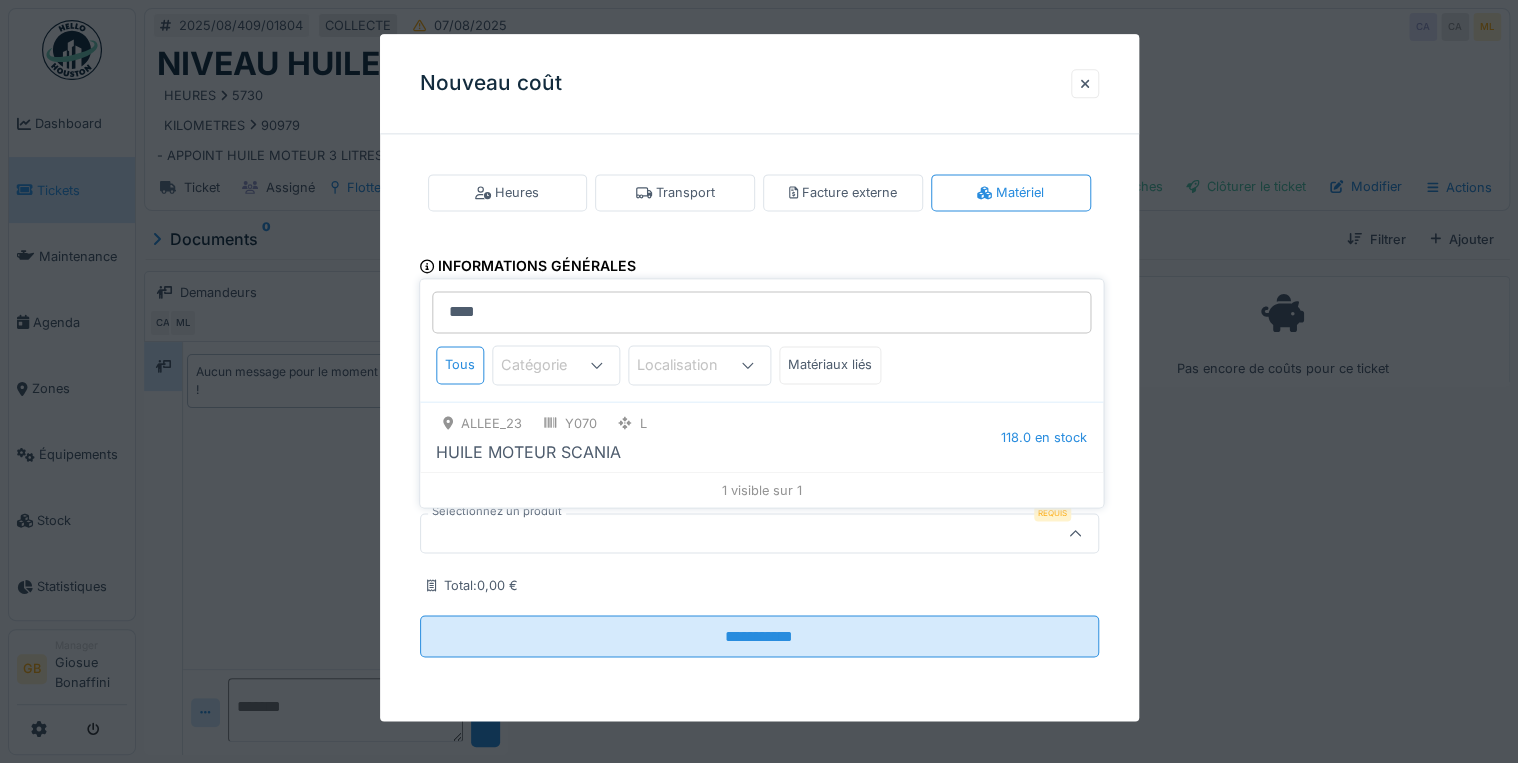 click on "HUILE MOTEUR SCANIA" at bounding box center [718, 452] 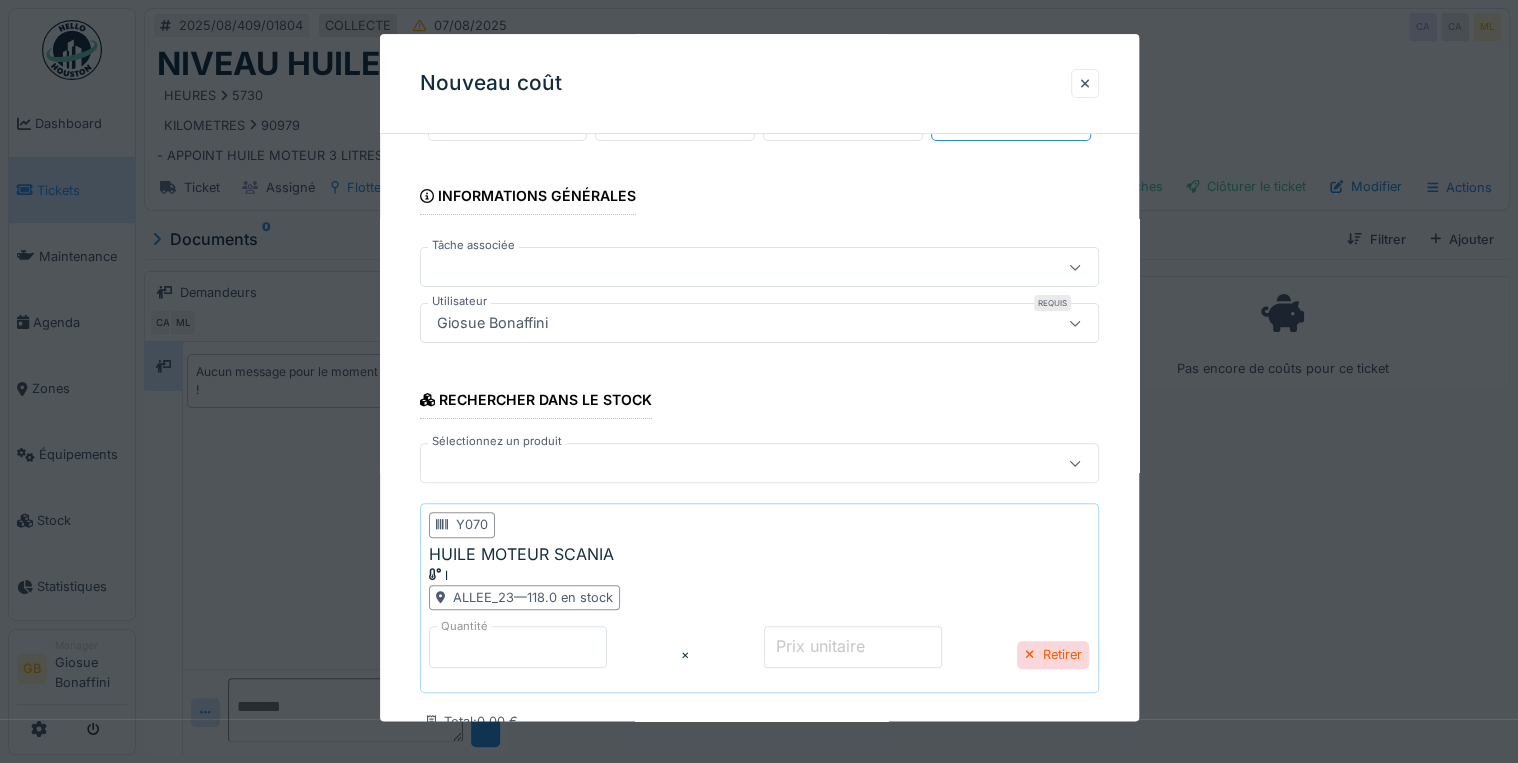 scroll, scrollTop: 193, scrollLeft: 0, axis: vertical 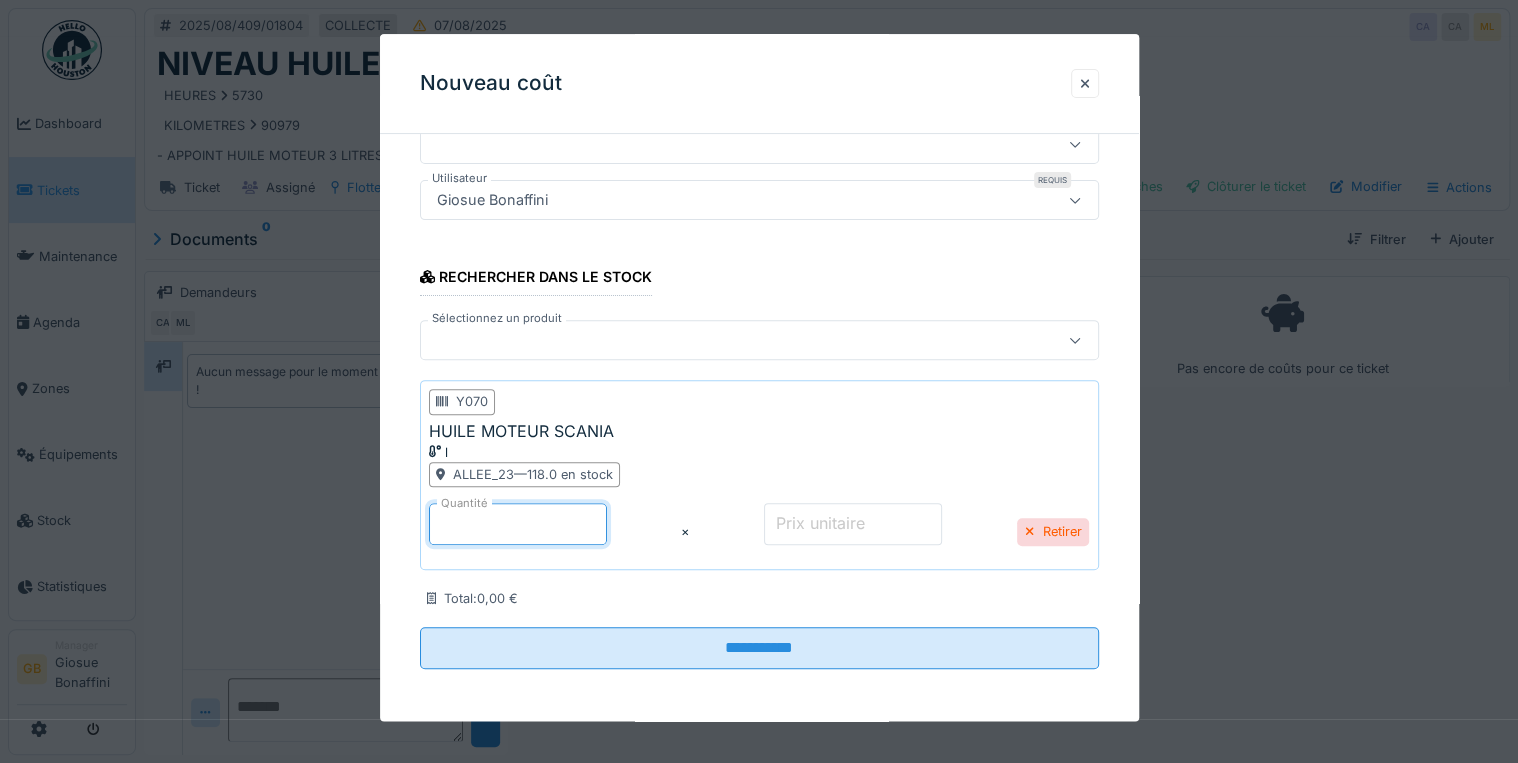 click on "*" at bounding box center (518, 524) 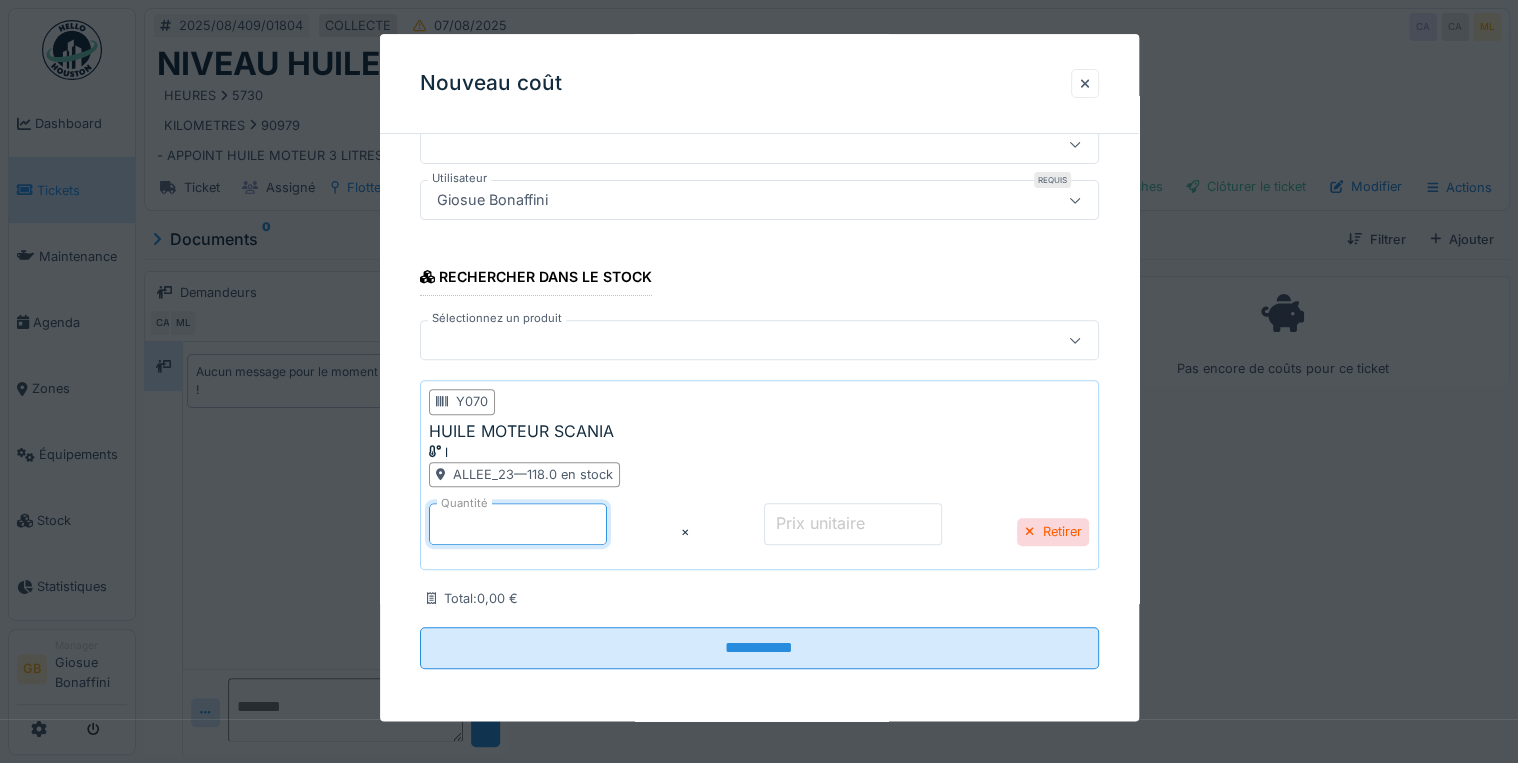 type on "*" 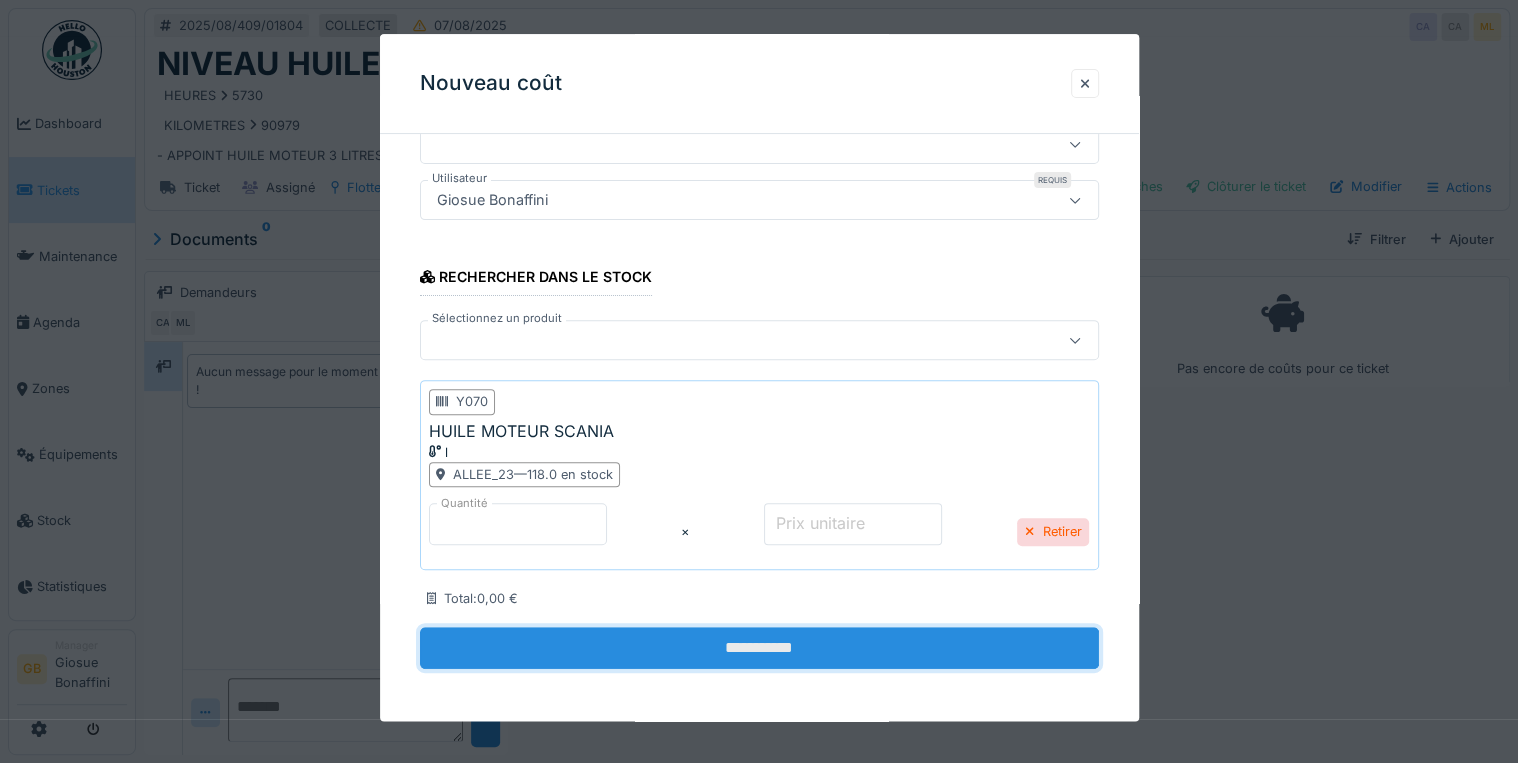 click on "**********" at bounding box center [759, 648] 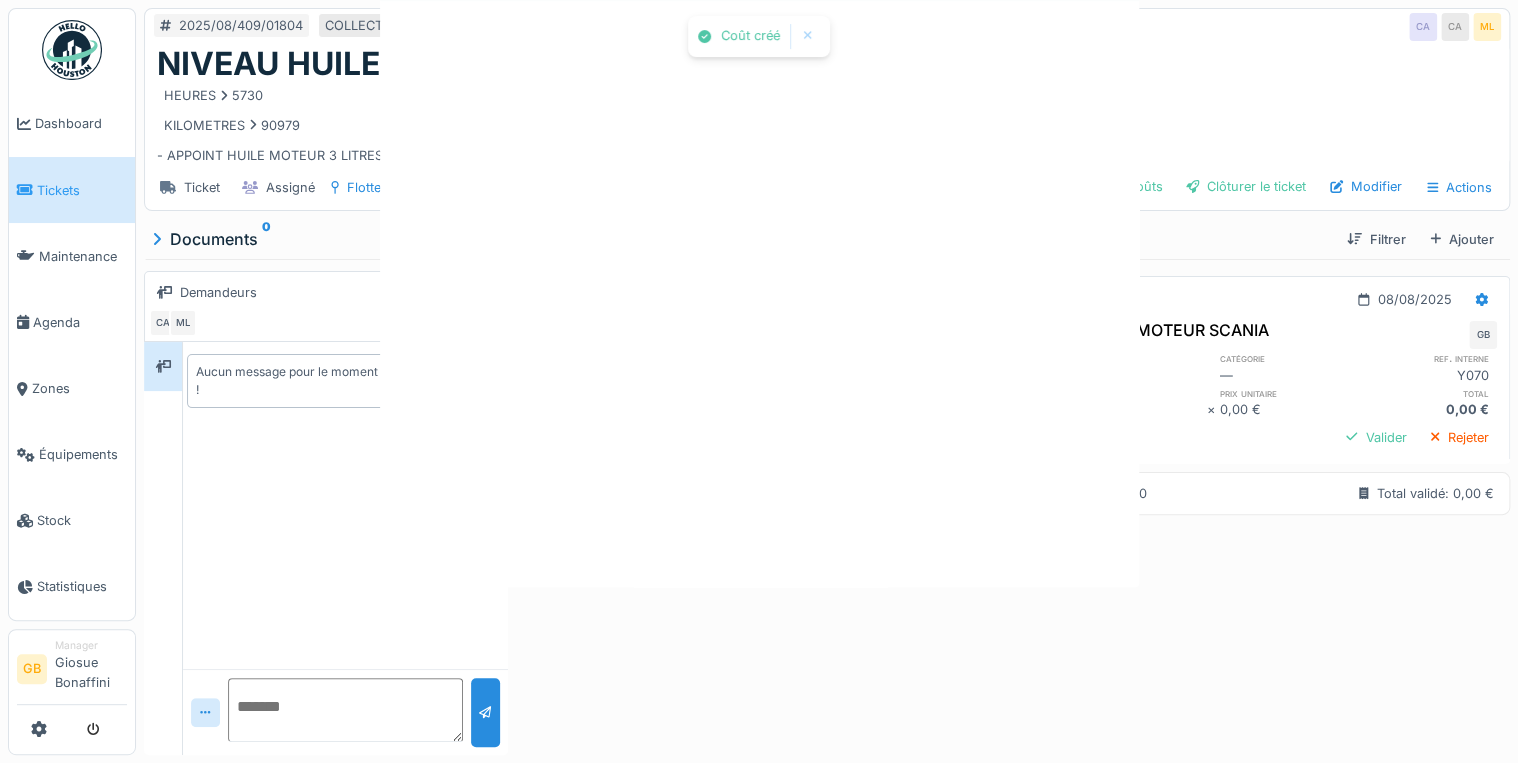 scroll, scrollTop: 0, scrollLeft: 0, axis: both 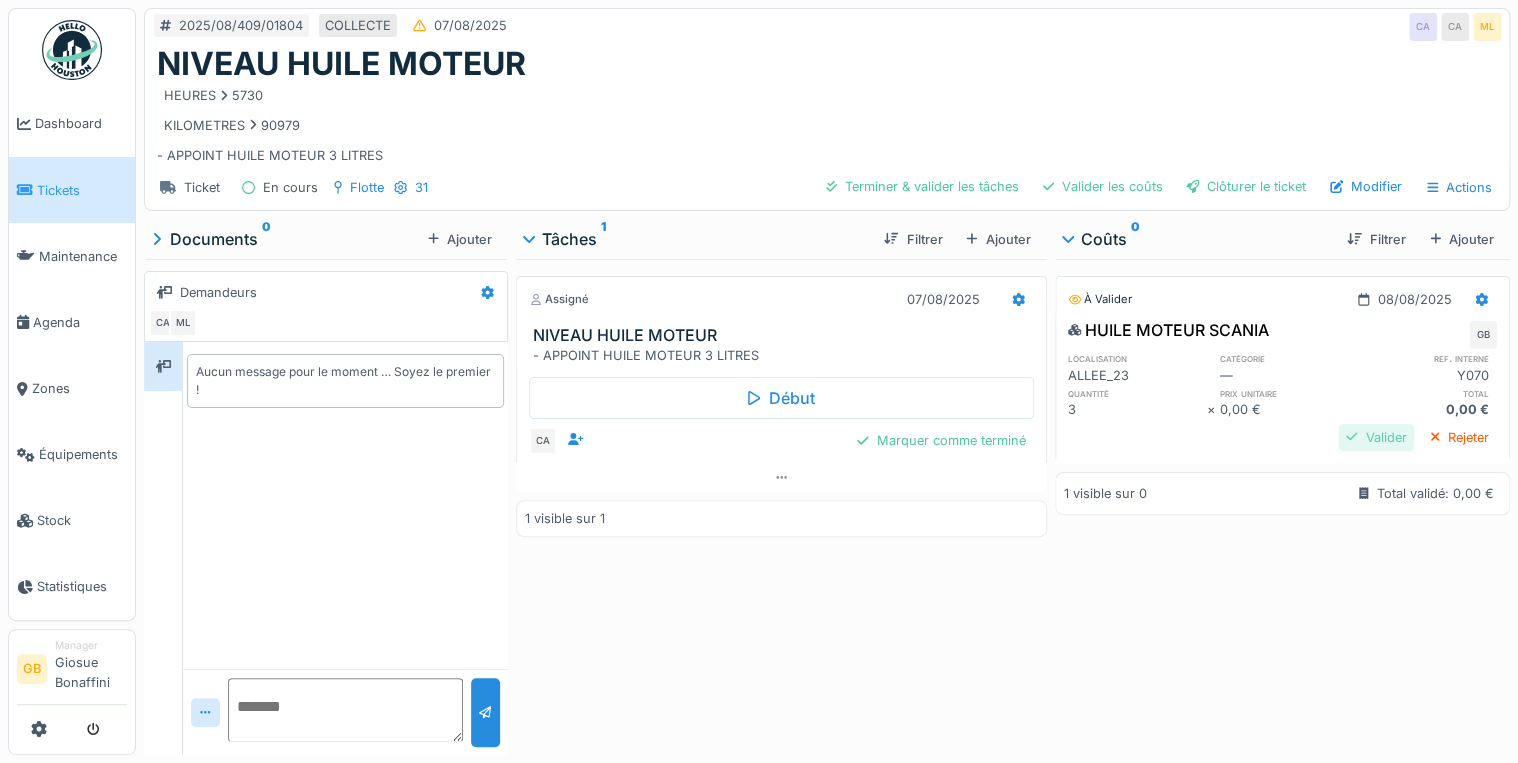 click on "Valider" at bounding box center [1376, 437] 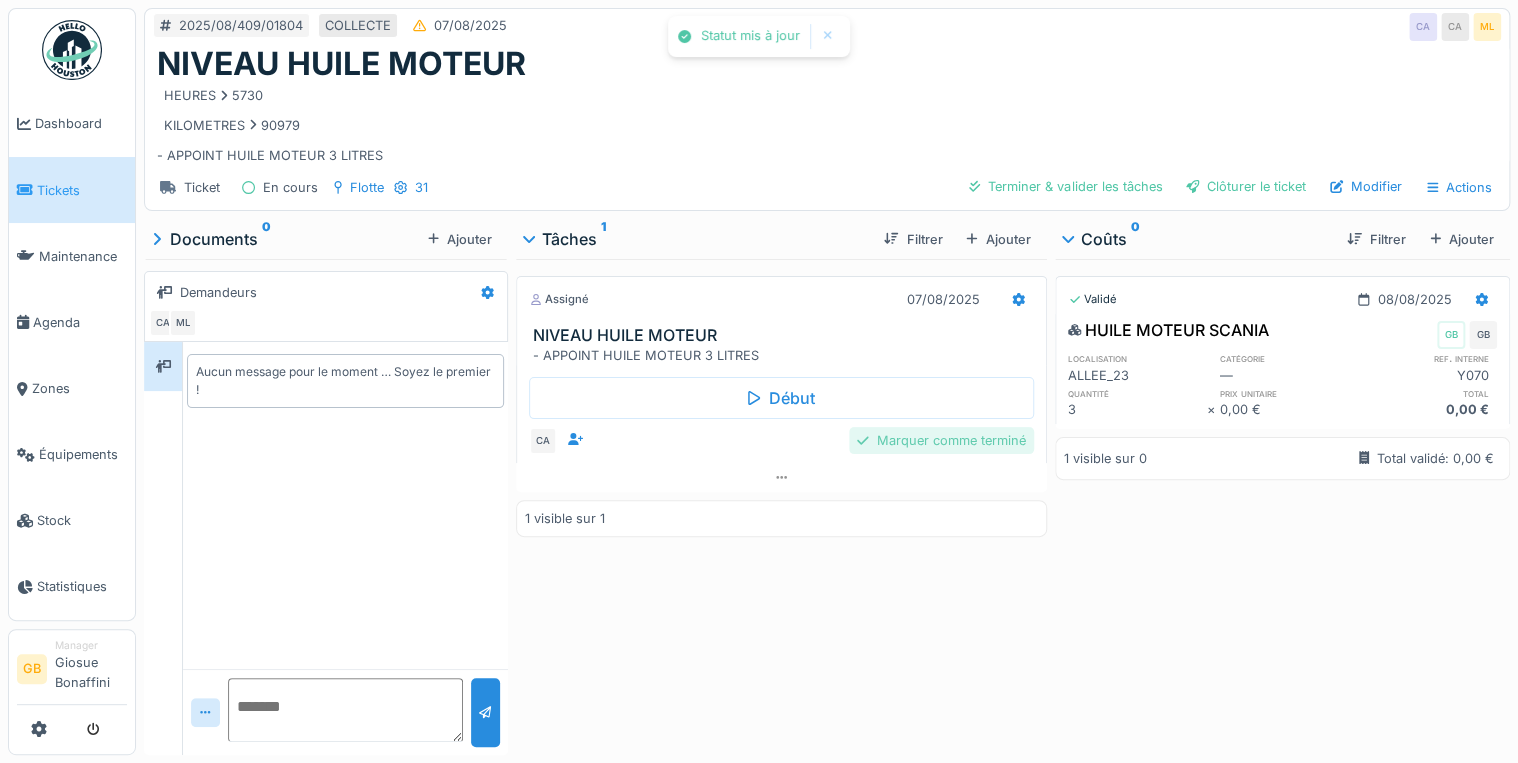 click on "Marquer comme terminé" at bounding box center (941, 440) 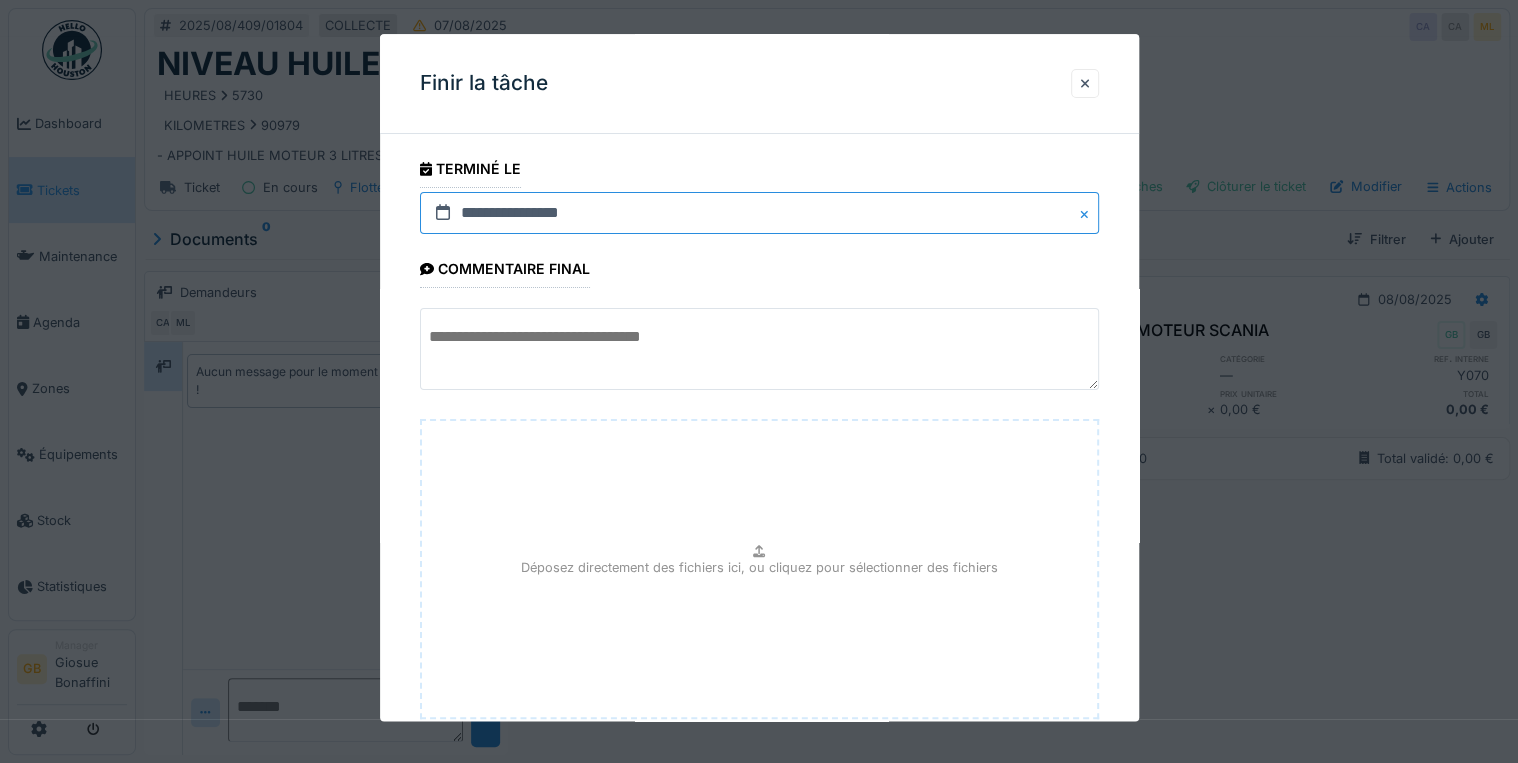 drag, startPoint x: 478, startPoint y: 207, endPoint x: 500, endPoint y: 235, distance: 35.608986 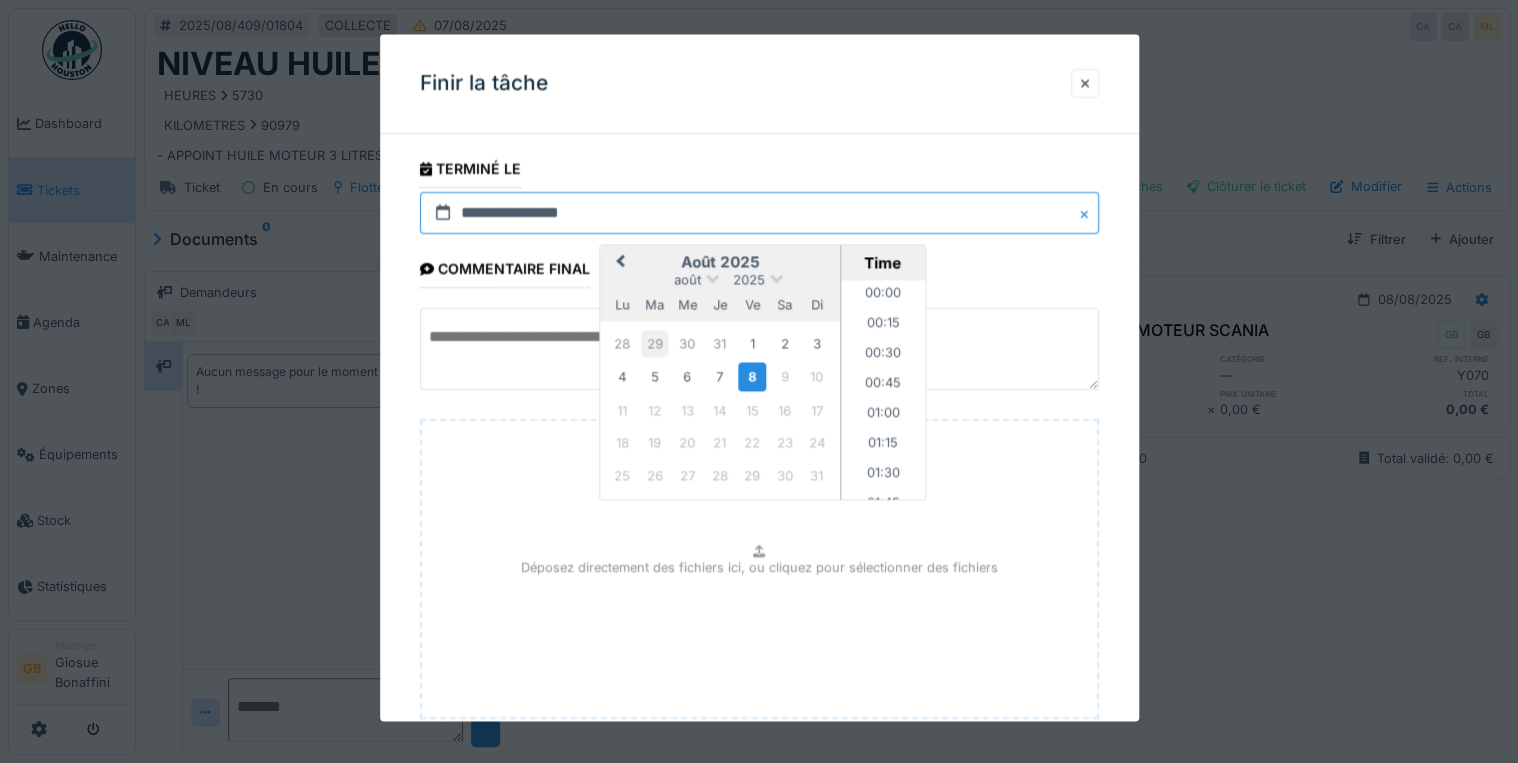 scroll, scrollTop: 1315, scrollLeft: 0, axis: vertical 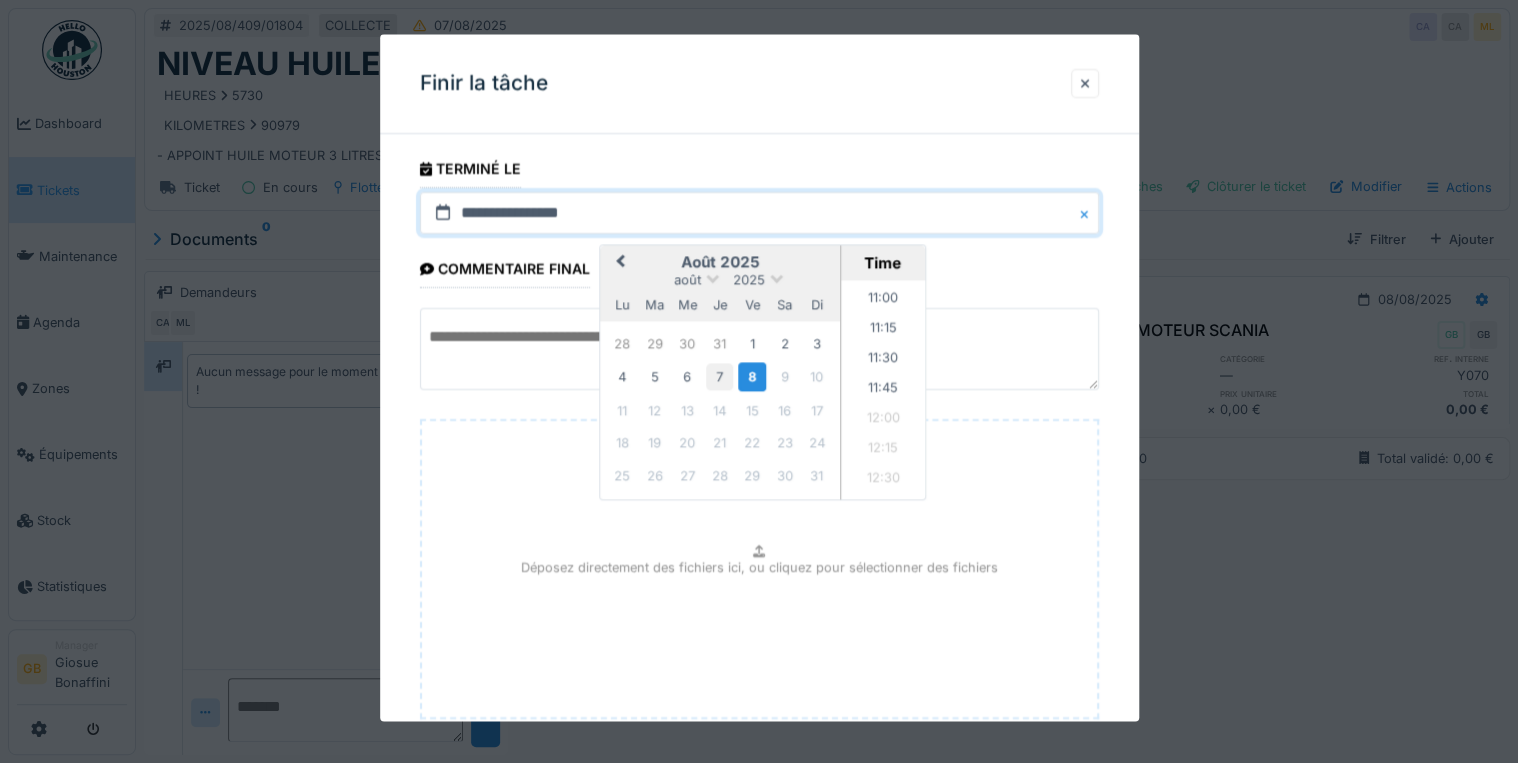 click on "7" at bounding box center [719, 377] 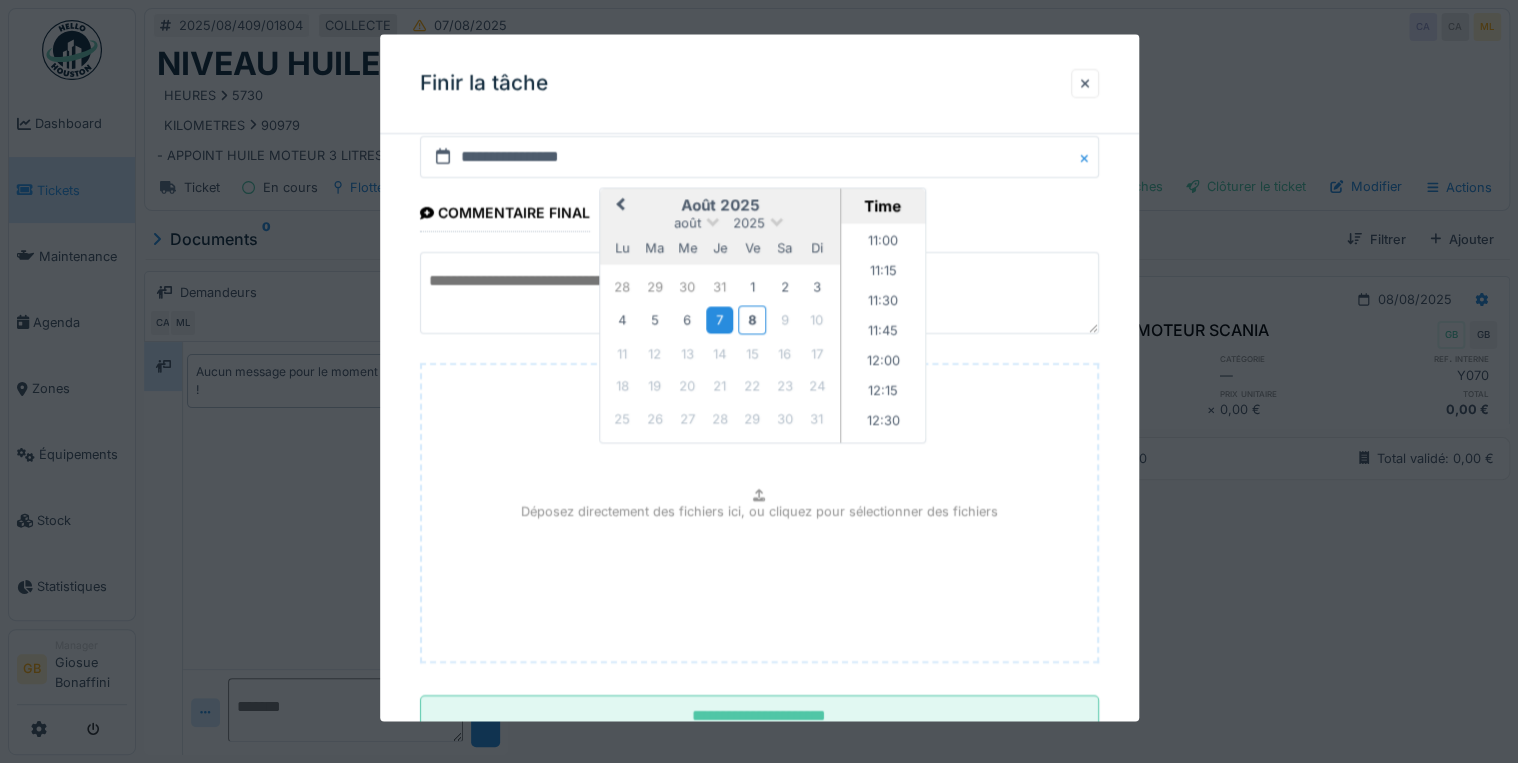 scroll, scrollTop: 126, scrollLeft: 0, axis: vertical 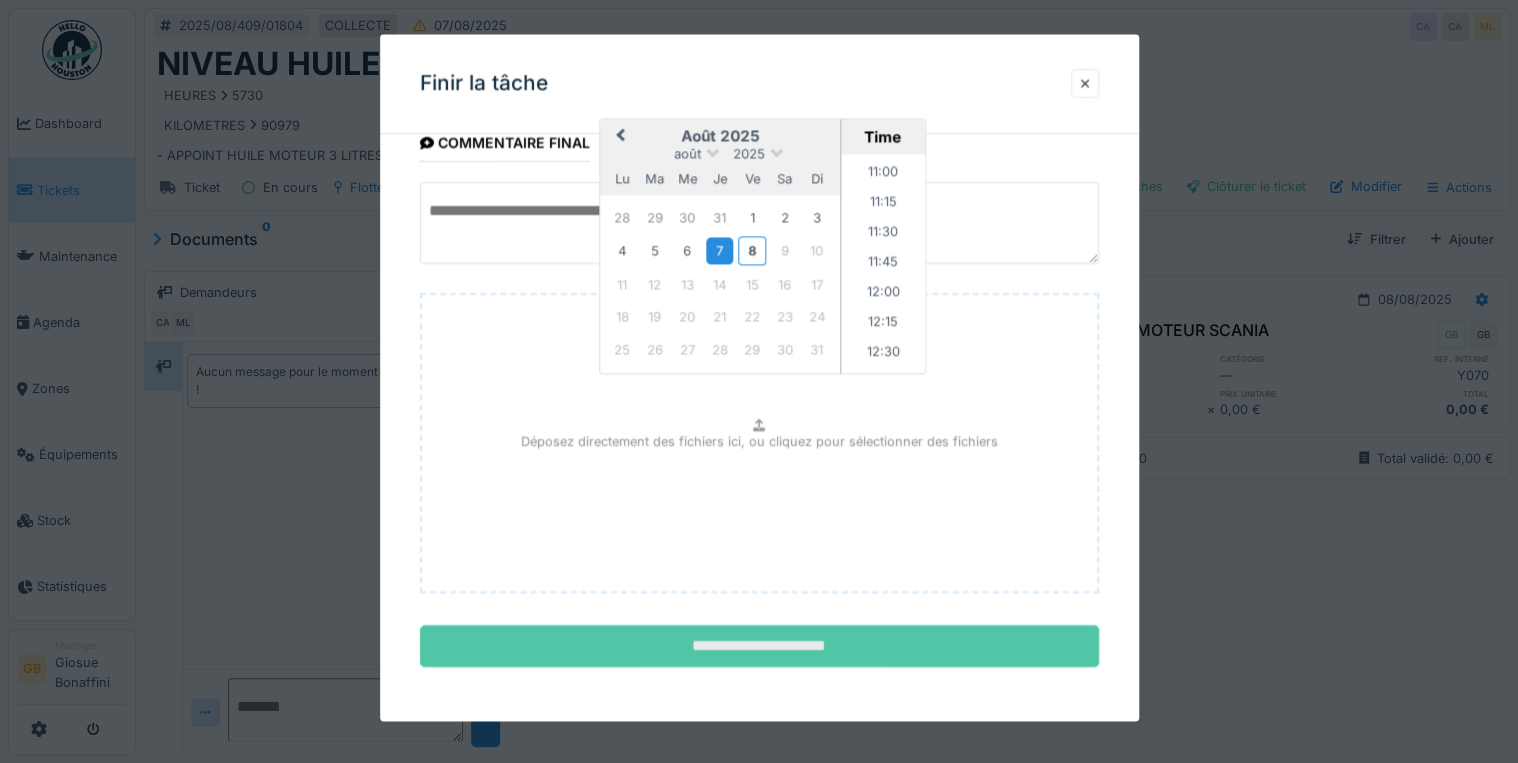 click on "**********" at bounding box center (759, 647) 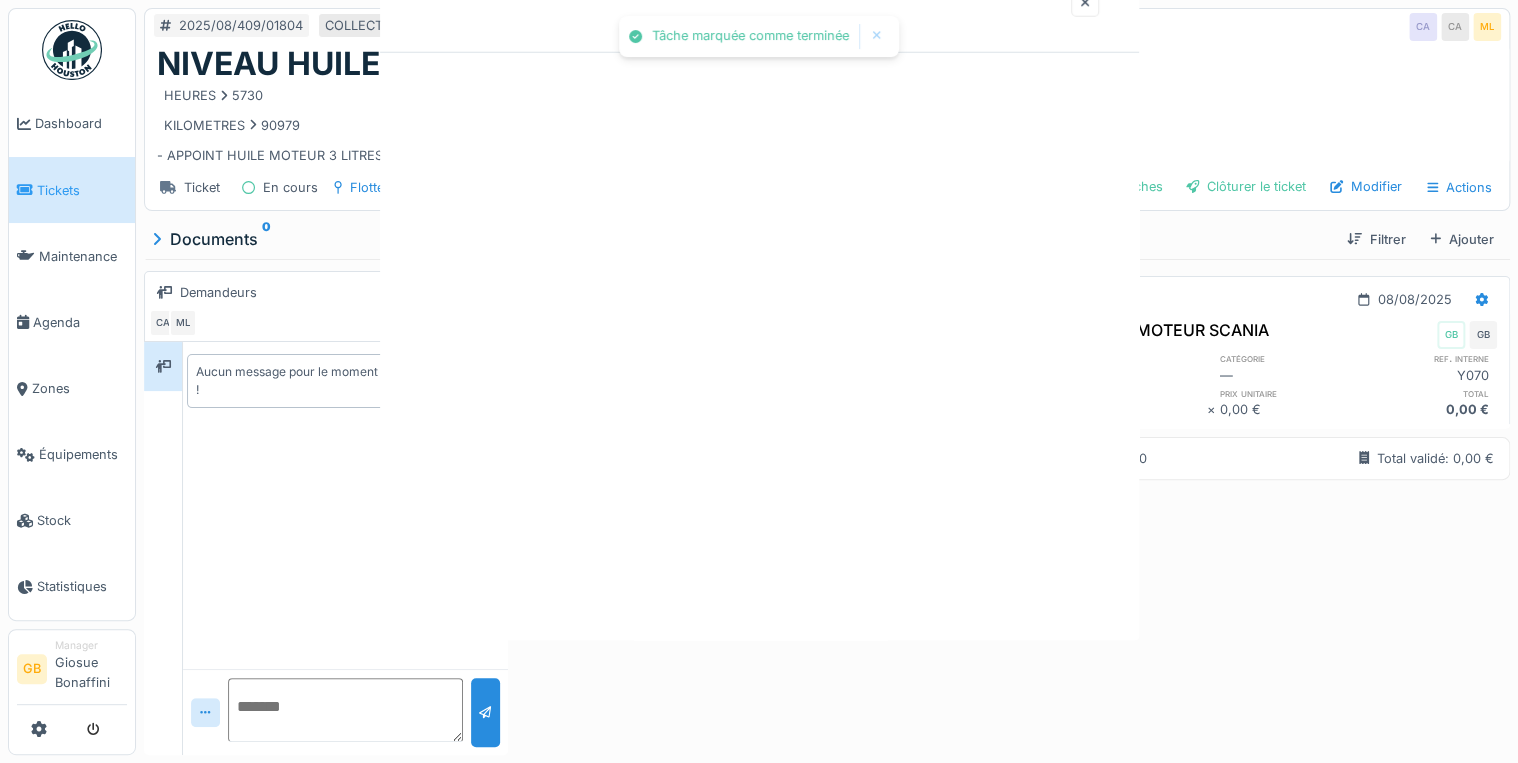 scroll, scrollTop: 0, scrollLeft: 0, axis: both 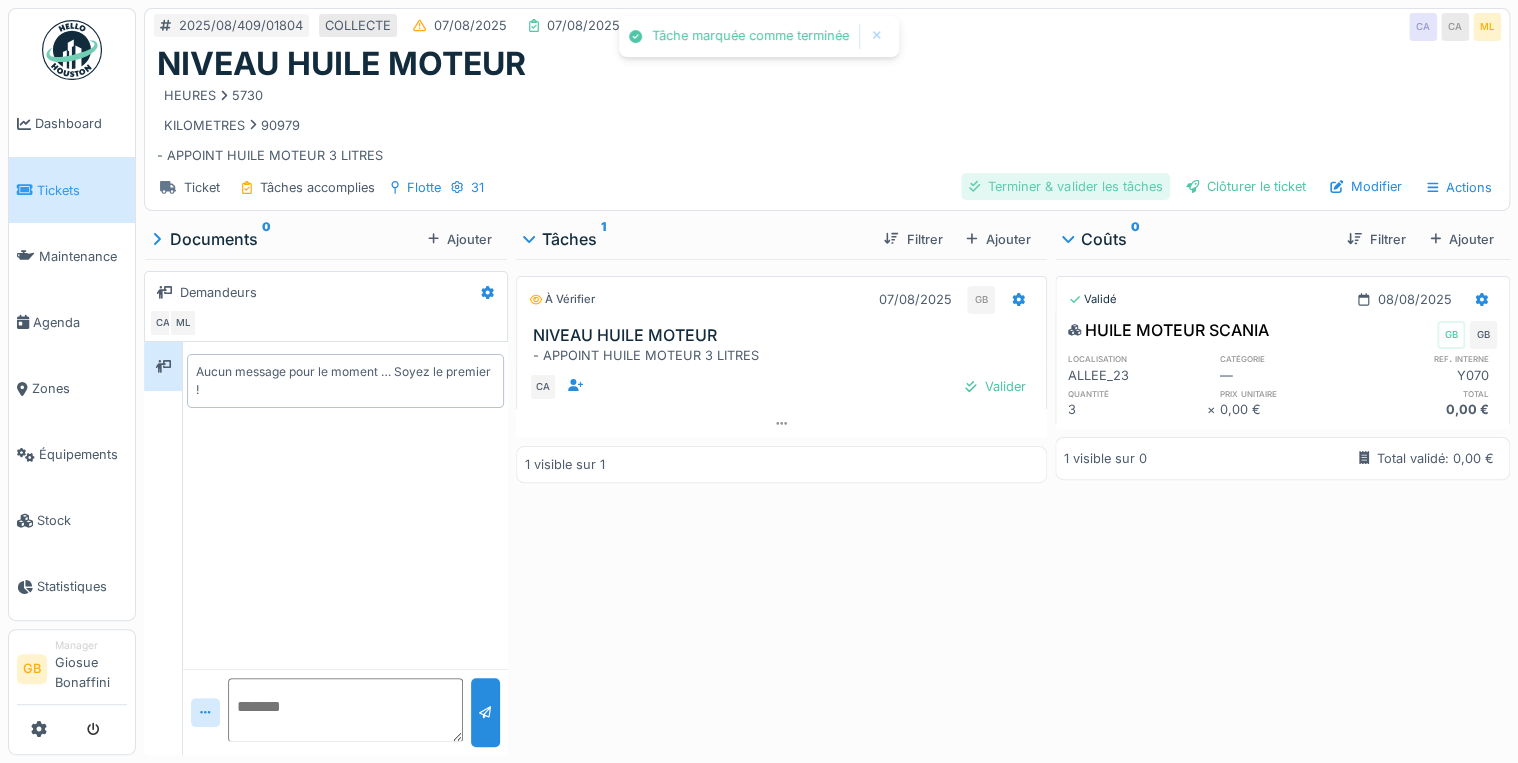 click on "Terminer & valider les tâches" at bounding box center [1065, 186] 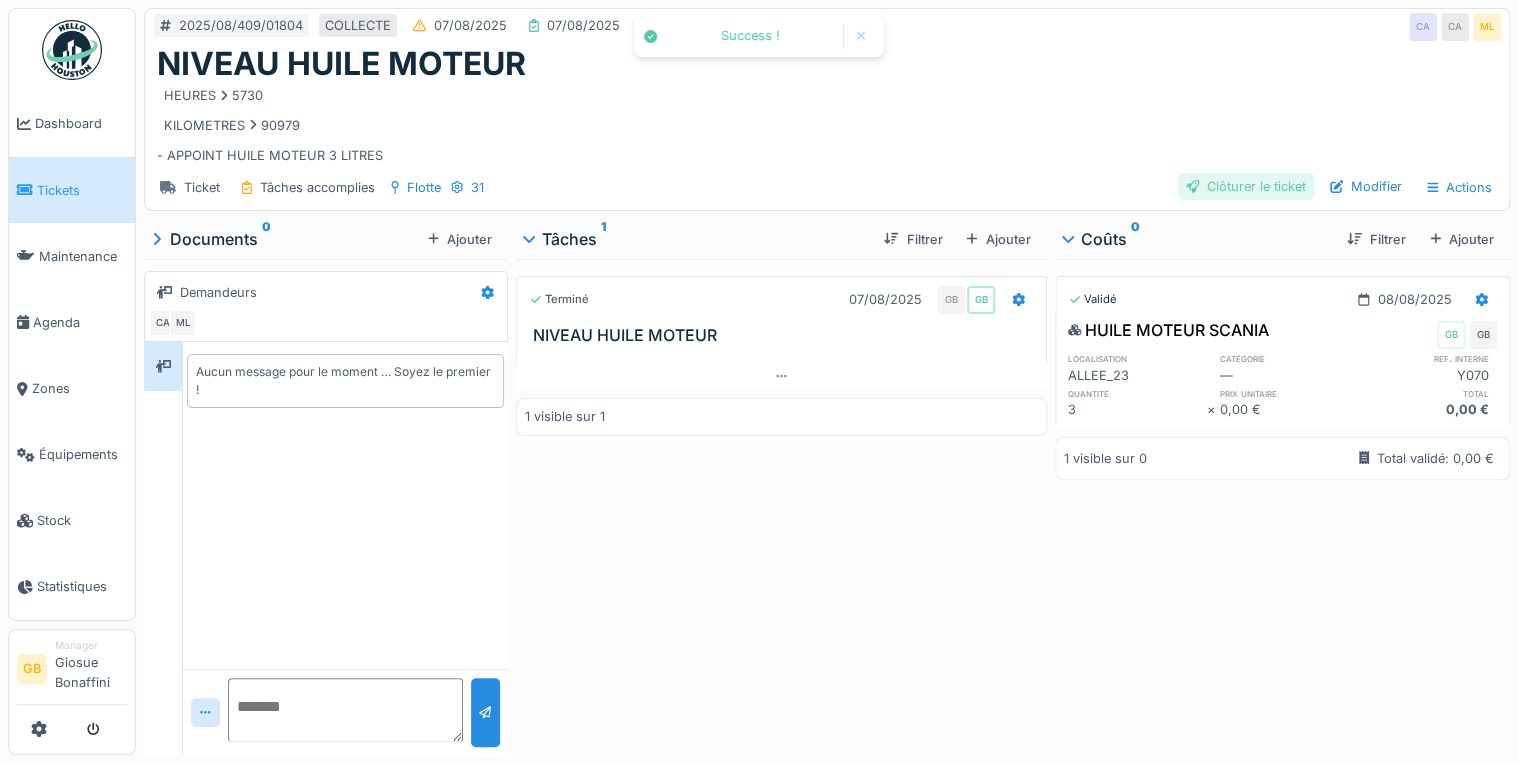 click on "Clôturer le ticket" at bounding box center (1246, 186) 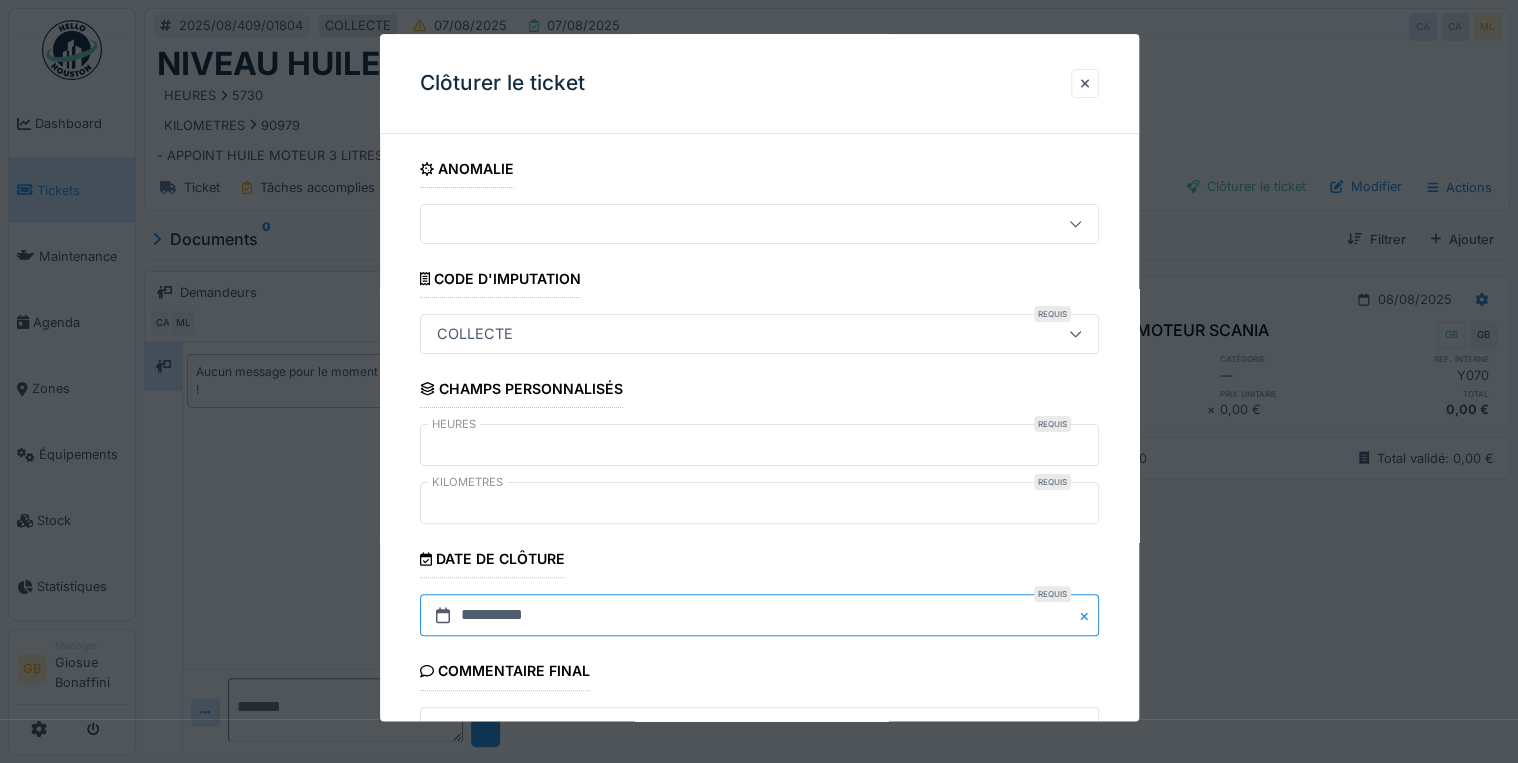 click on "**********" at bounding box center [759, 616] 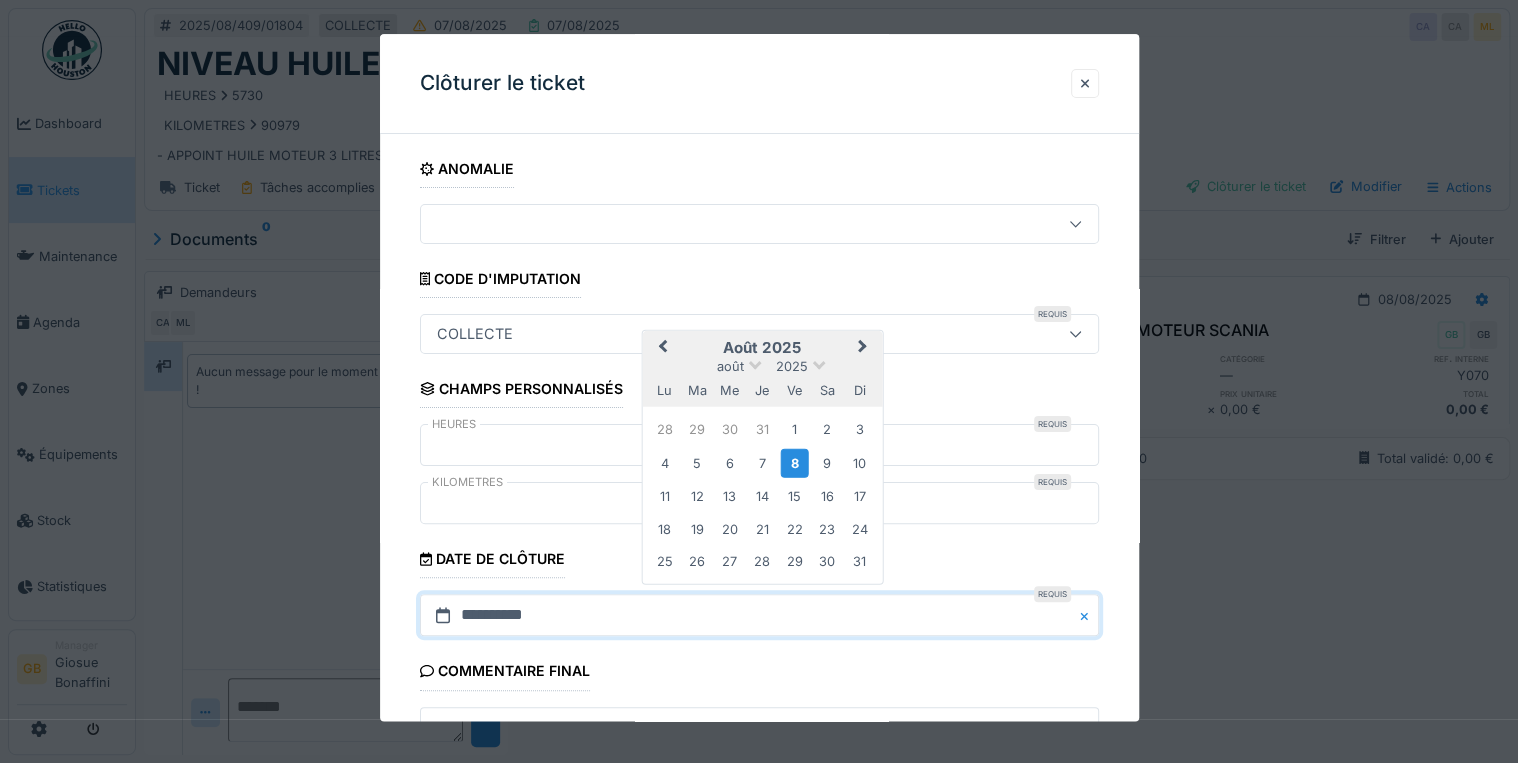 click on "4 5 6 7 8 9 10" at bounding box center [761, 463] 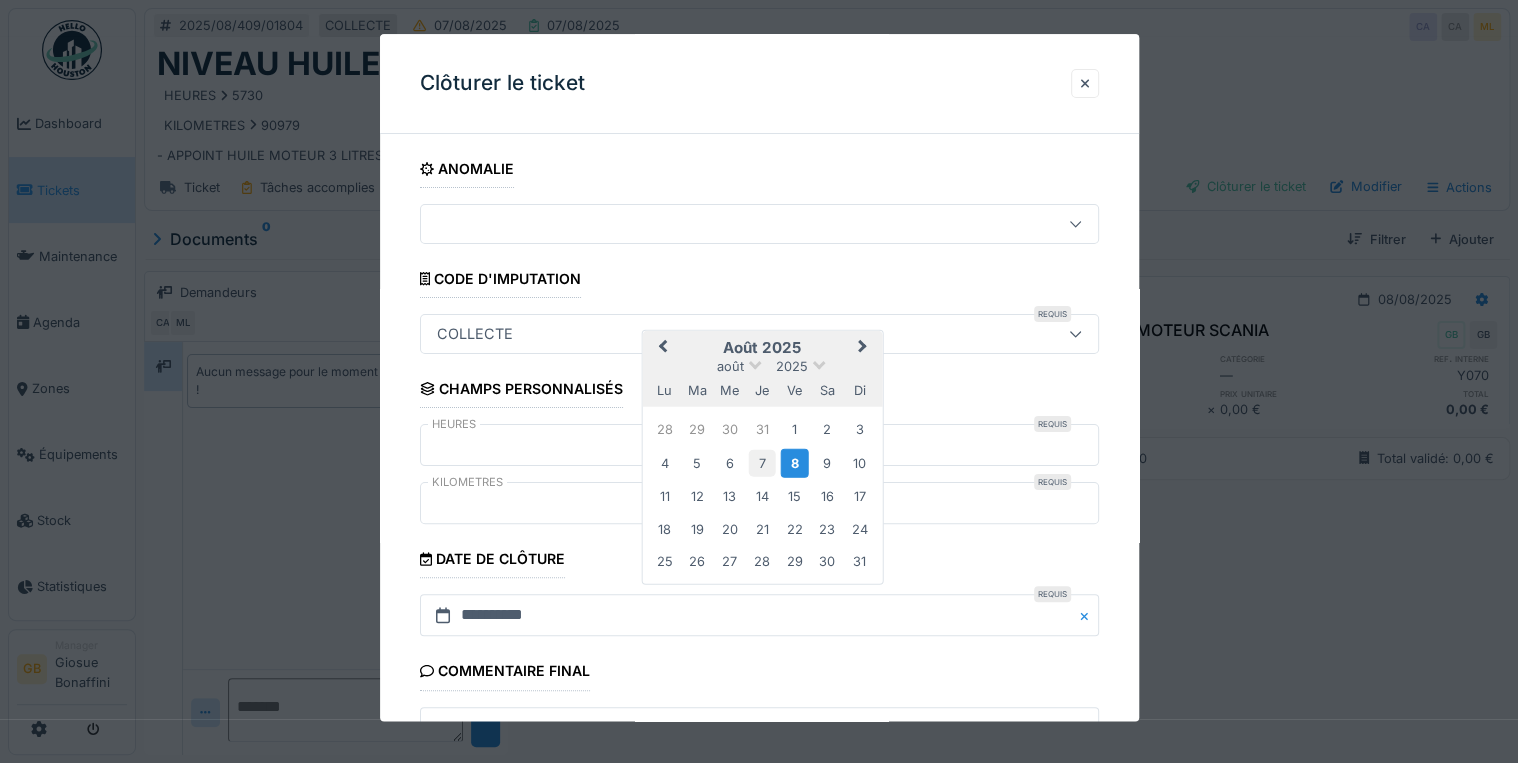 click on "7" at bounding box center (762, 462) 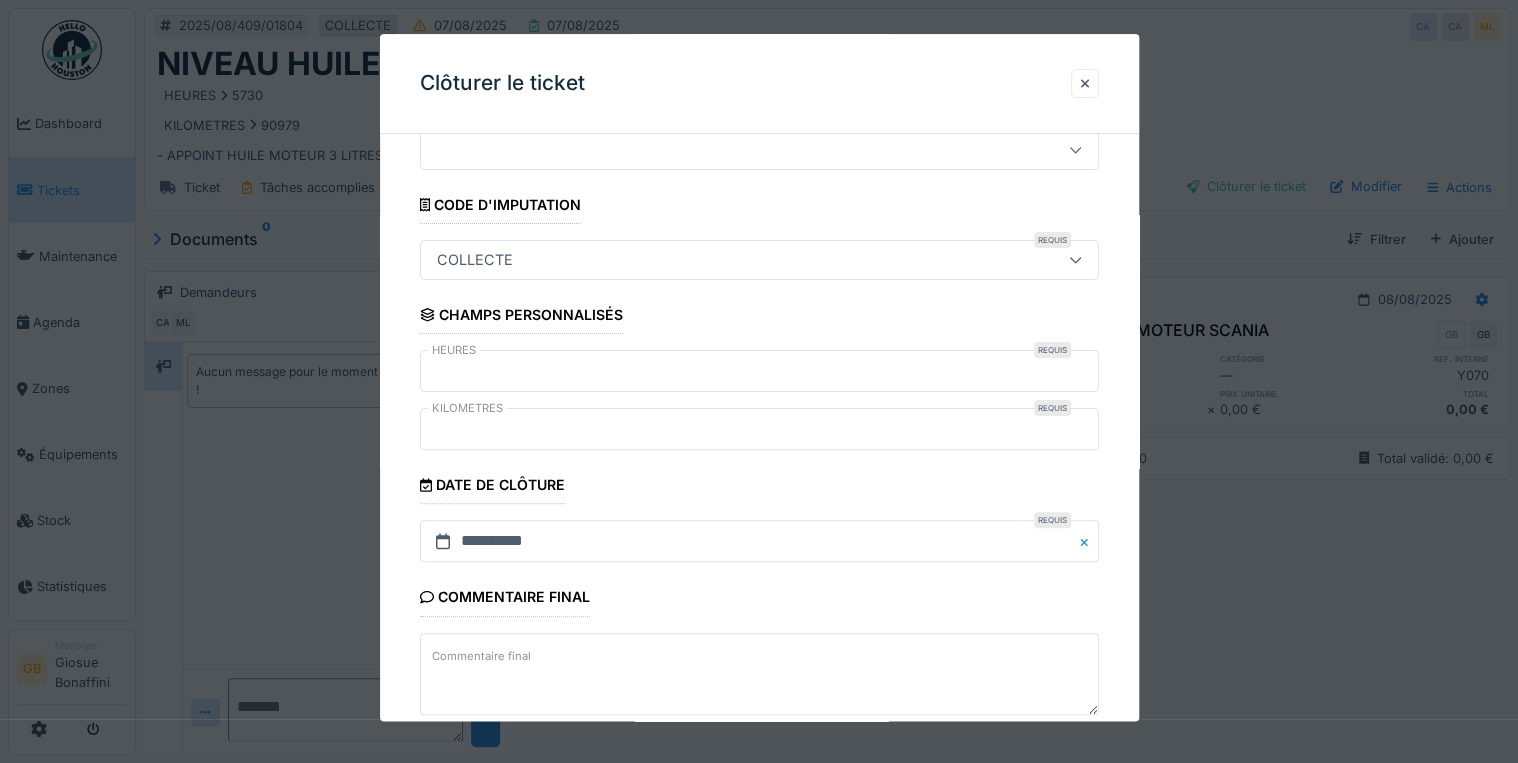 scroll, scrollTop: 183, scrollLeft: 0, axis: vertical 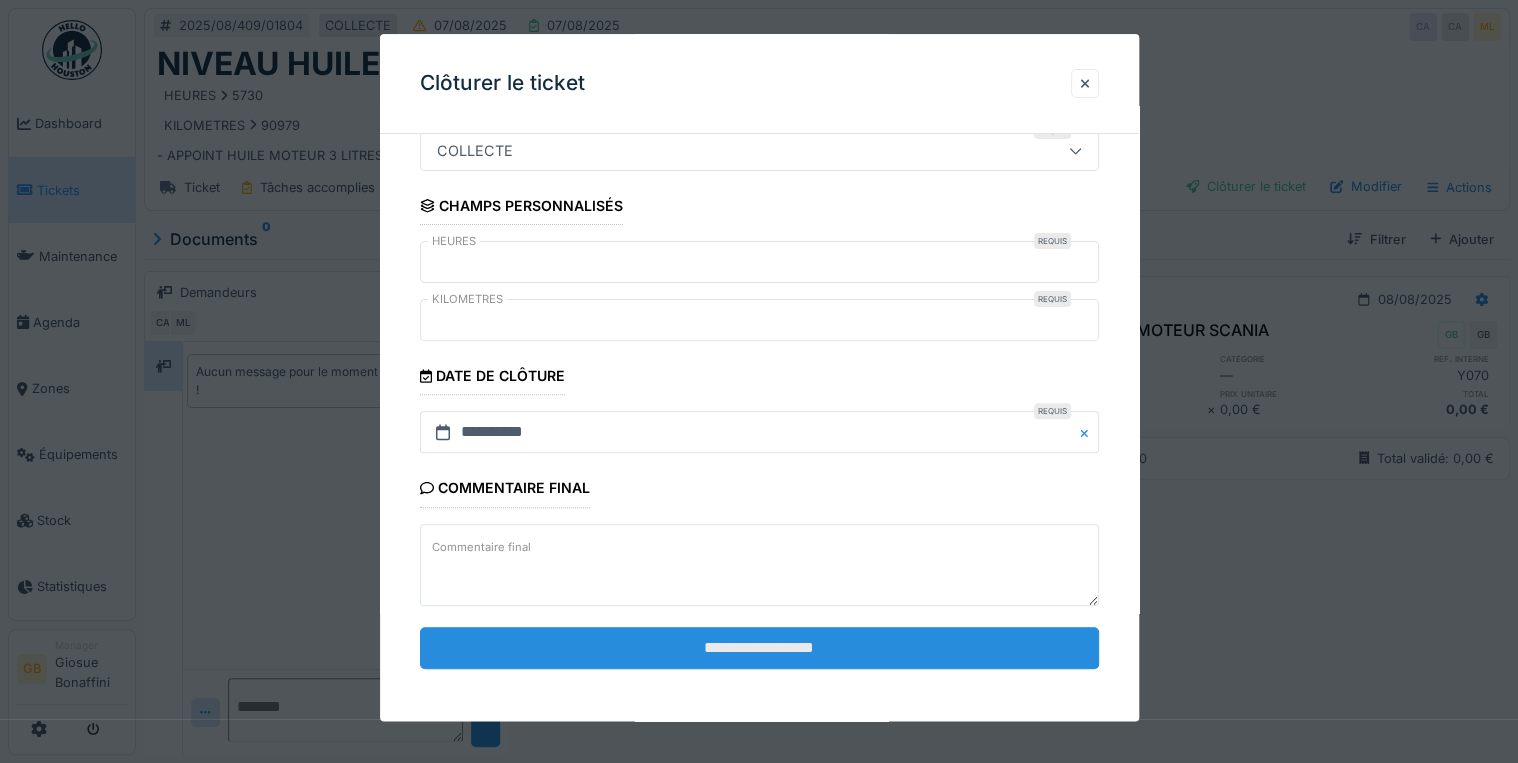 click on "**********" at bounding box center [759, 648] 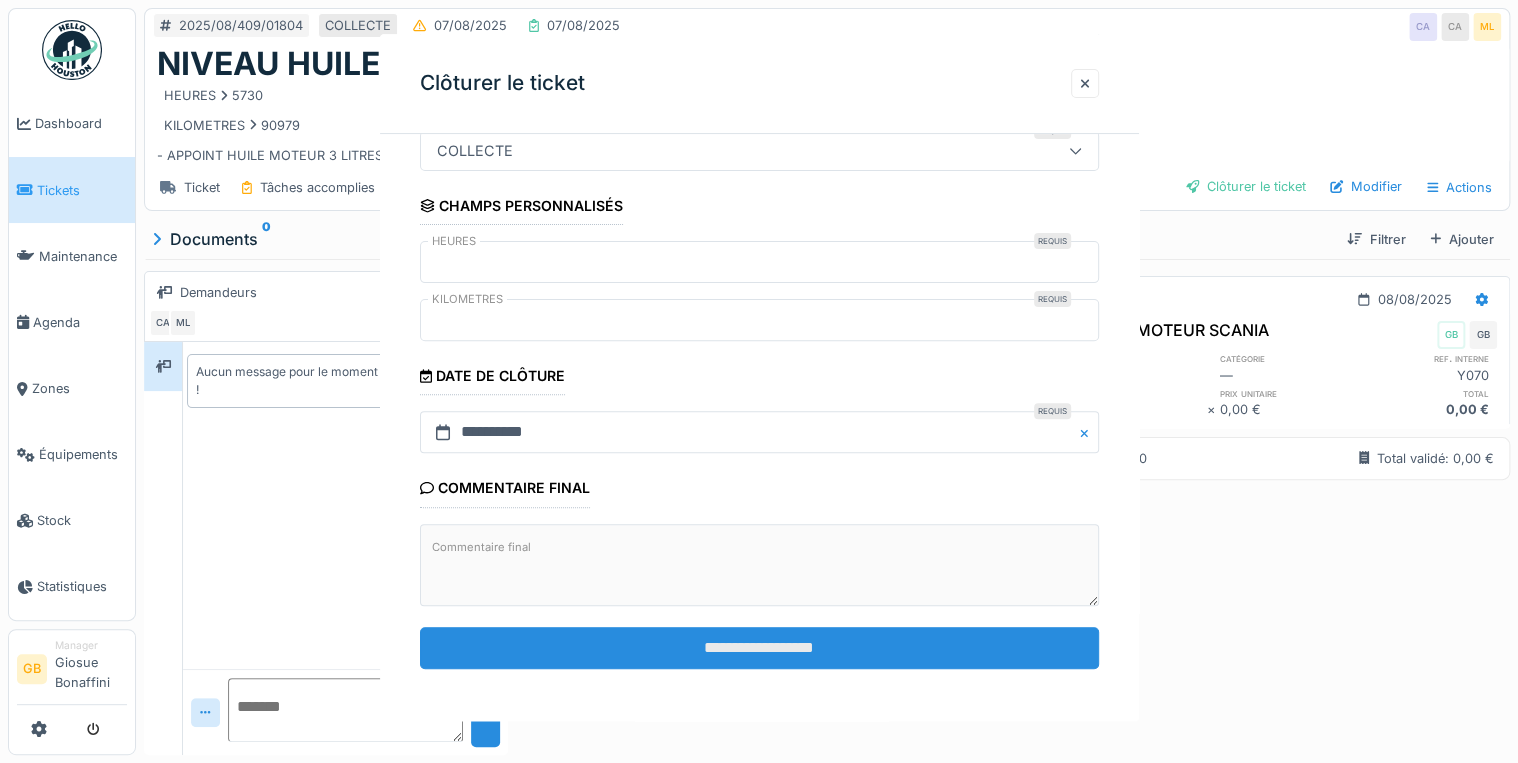 scroll, scrollTop: 0, scrollLeft: 0, axis: both 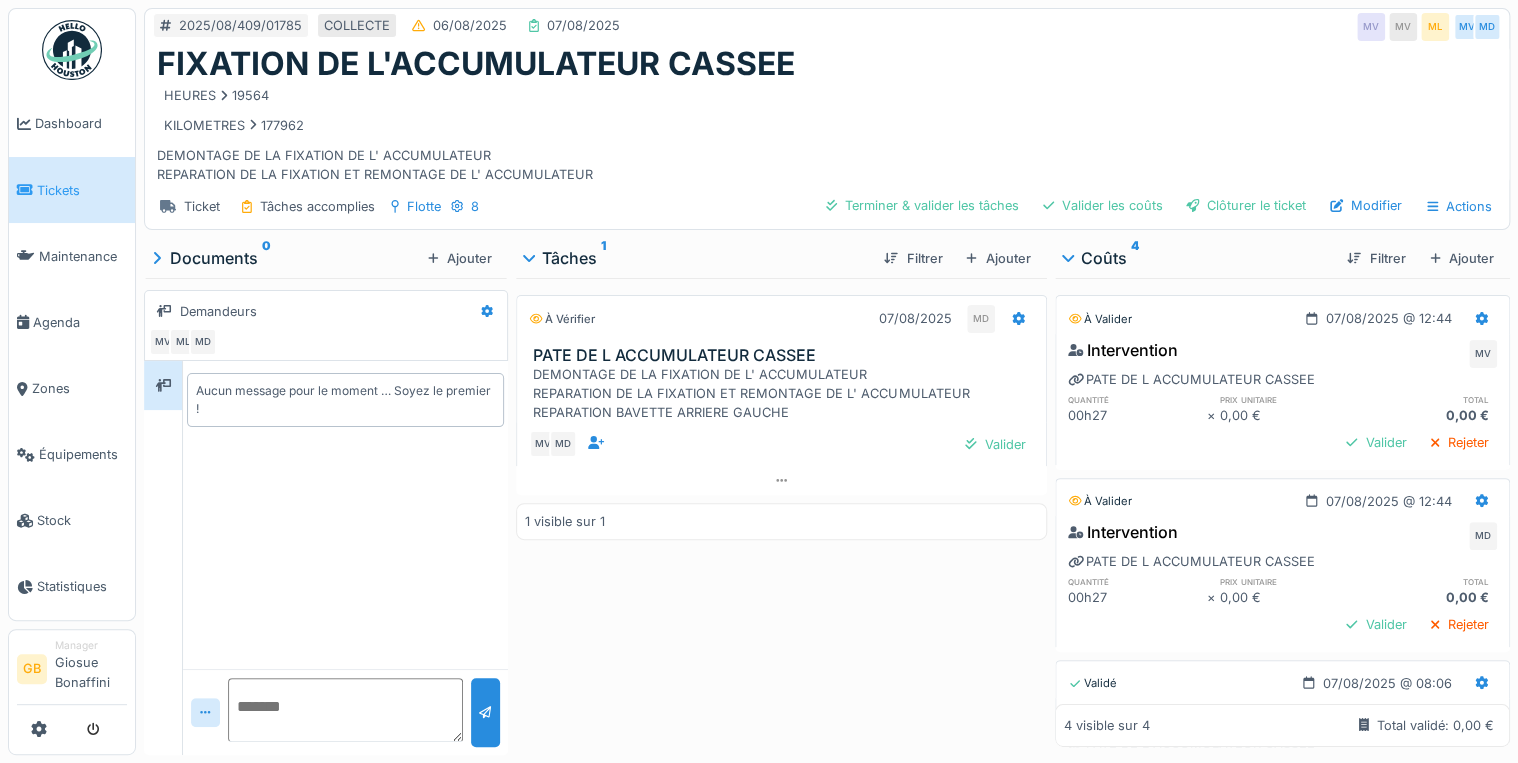 drag, startPoint x: 1384, startPoint y: 208, endPoint x: 1371, endPoint y: 213, distance: 13.928389 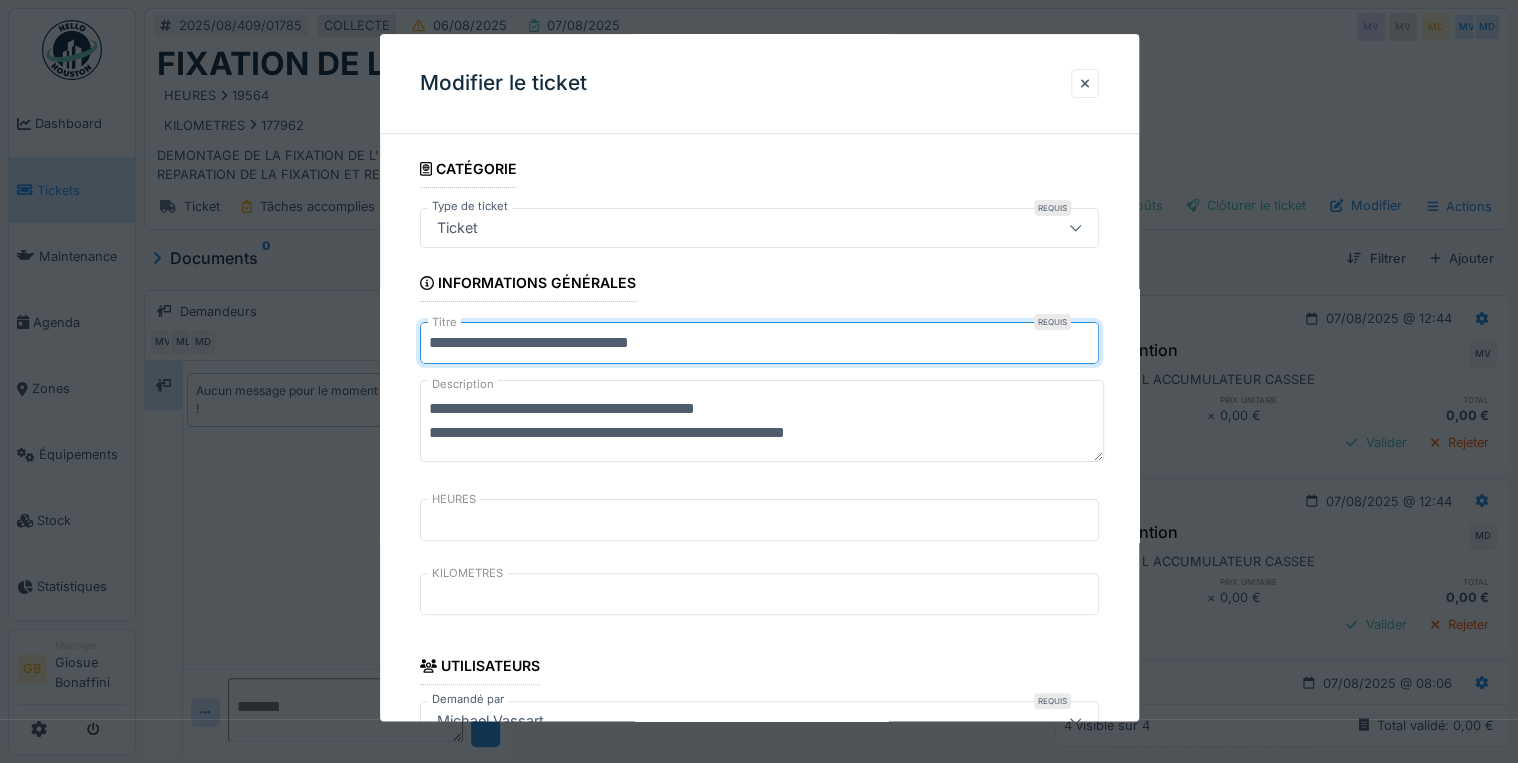 drag, startPoint x: 683, startPoint y: 345, endPoint x: 1475, endPoint y: 288, distance: 794.04846 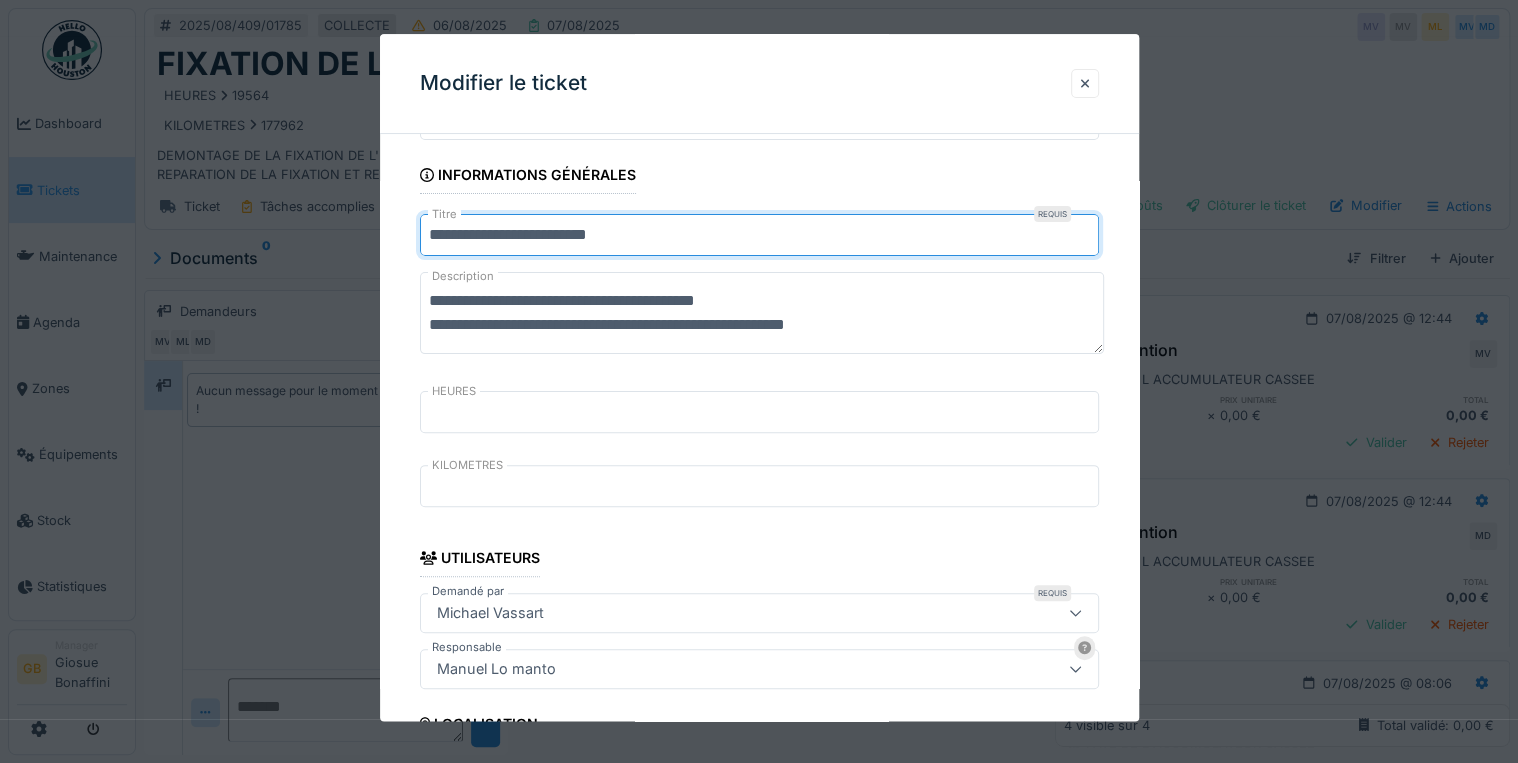 scroll, scrollTop: 0, scrollLeft: 0, axis: both 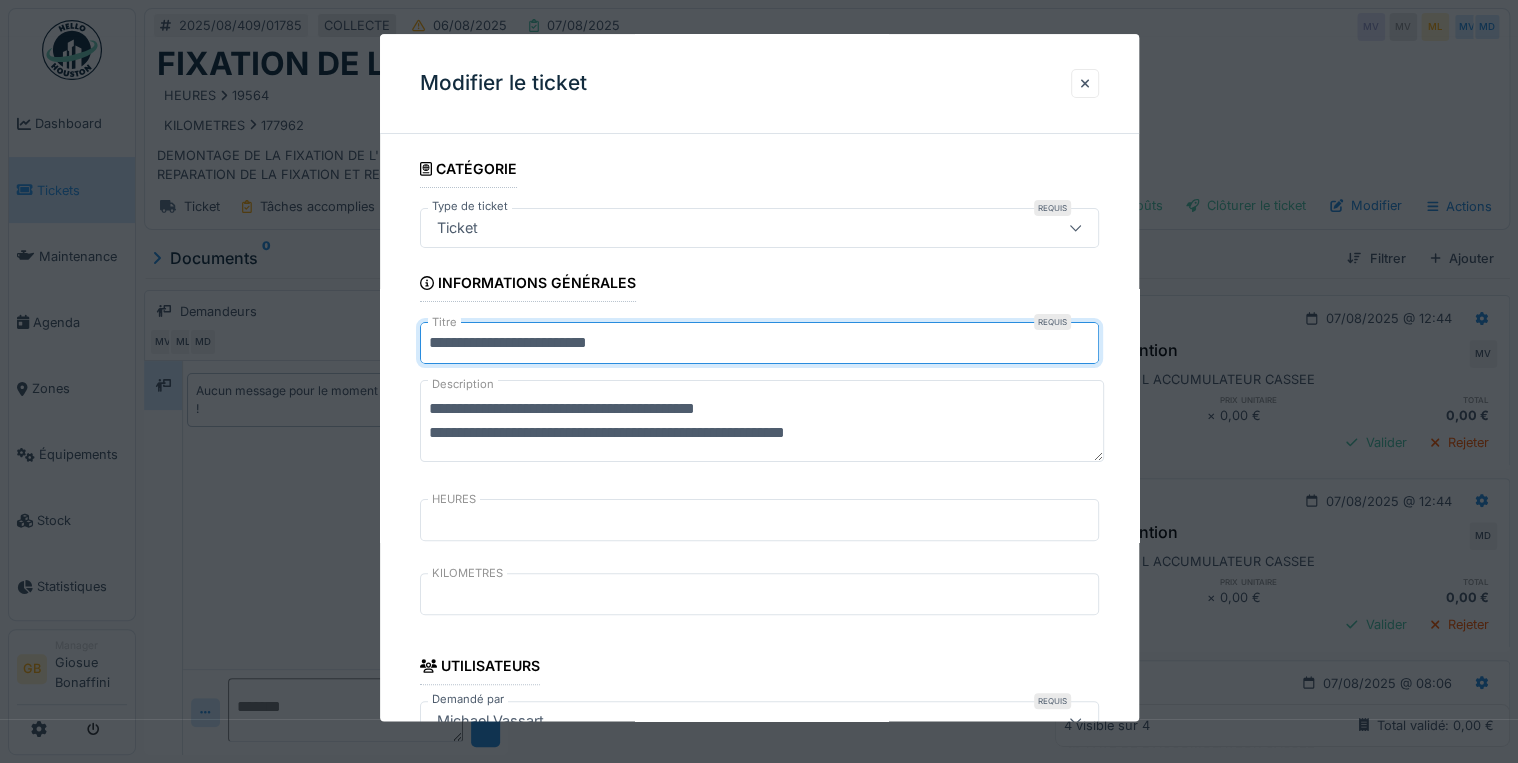type on "**********" 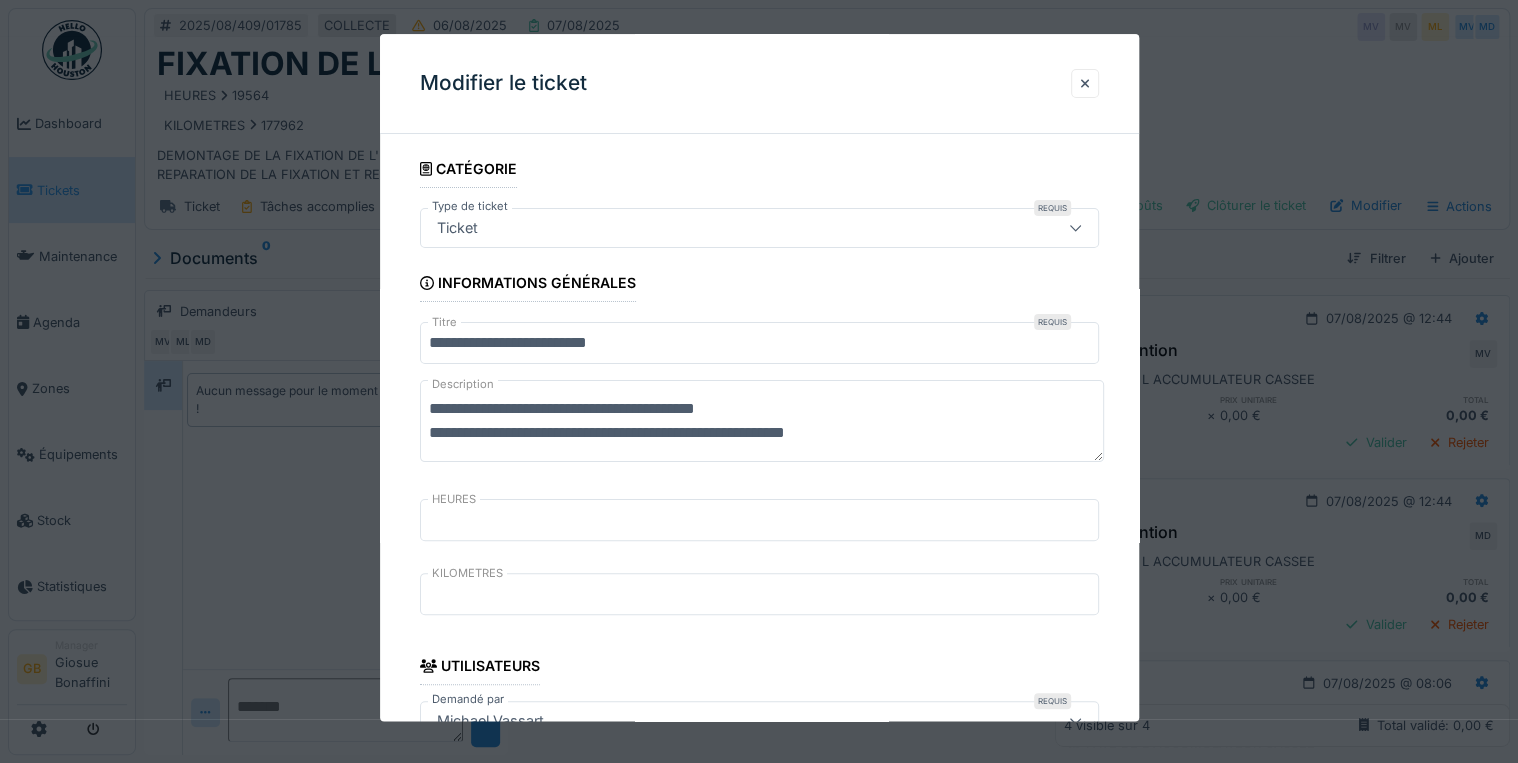drag, startPoint x: 887, startPoint y: 404, endPoint x: 438, endPoint y: 369, distance: 450.3621 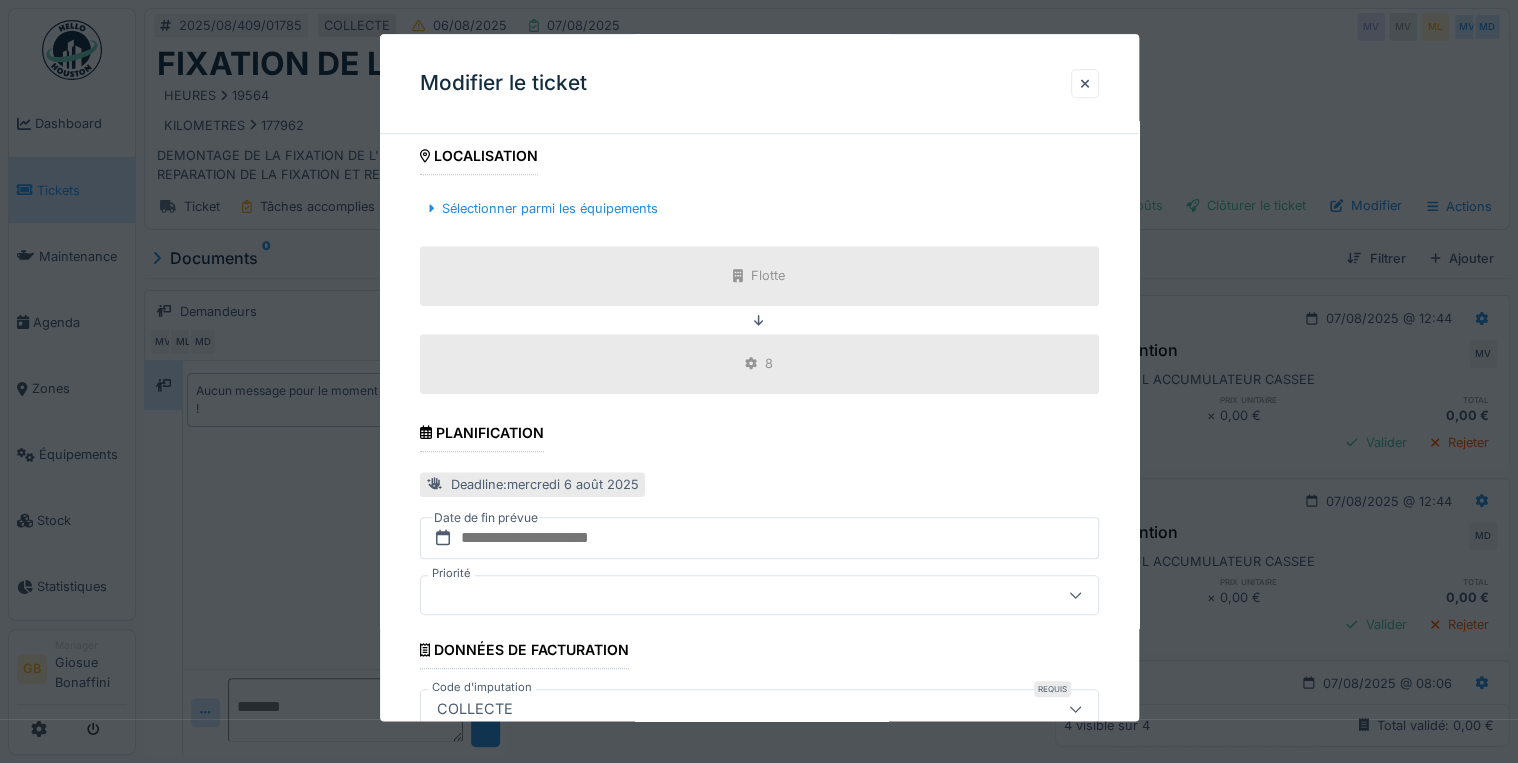 scroll, scrollTop: 792, scrollLeft: 0, axis: vertical 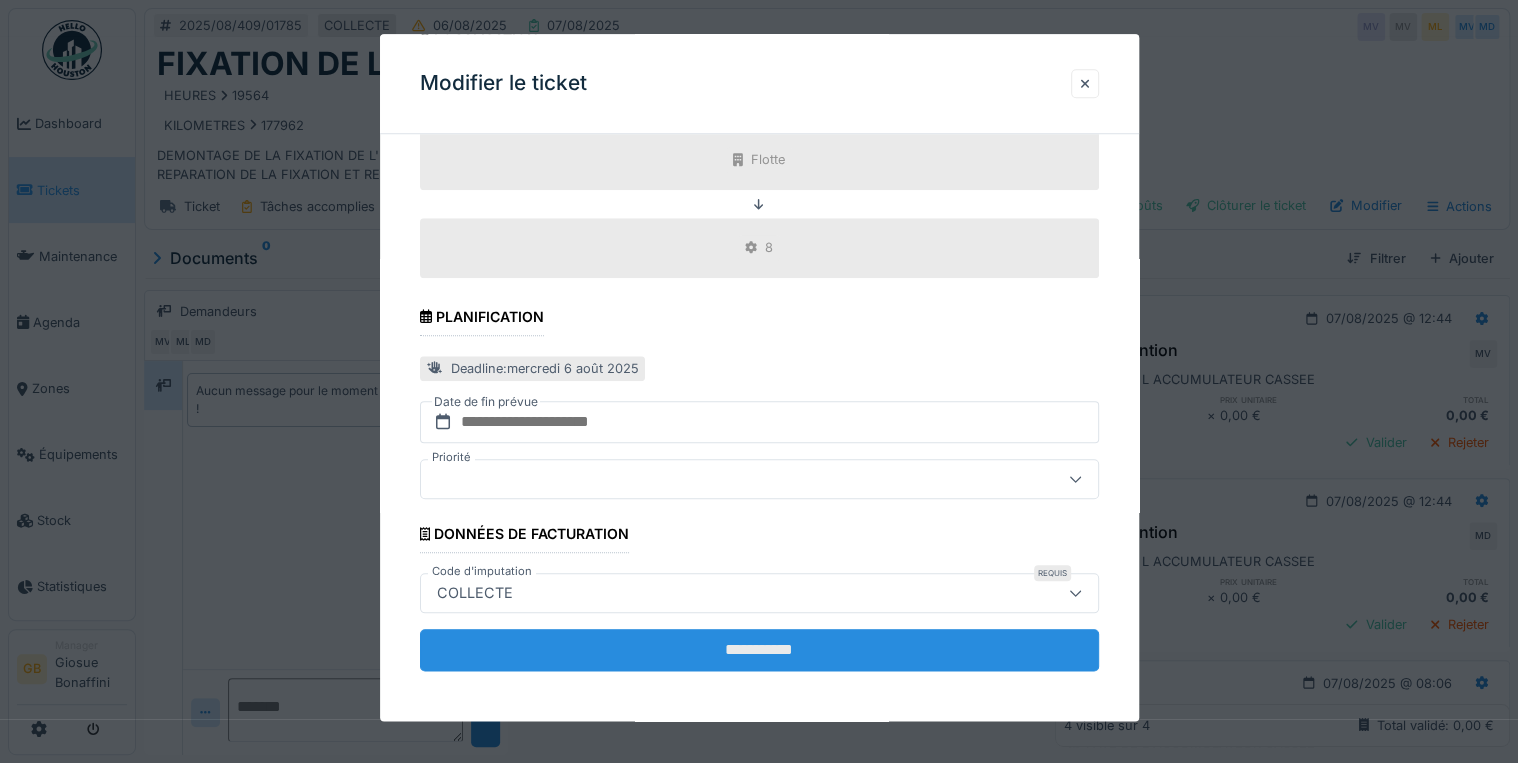 type on "**********" 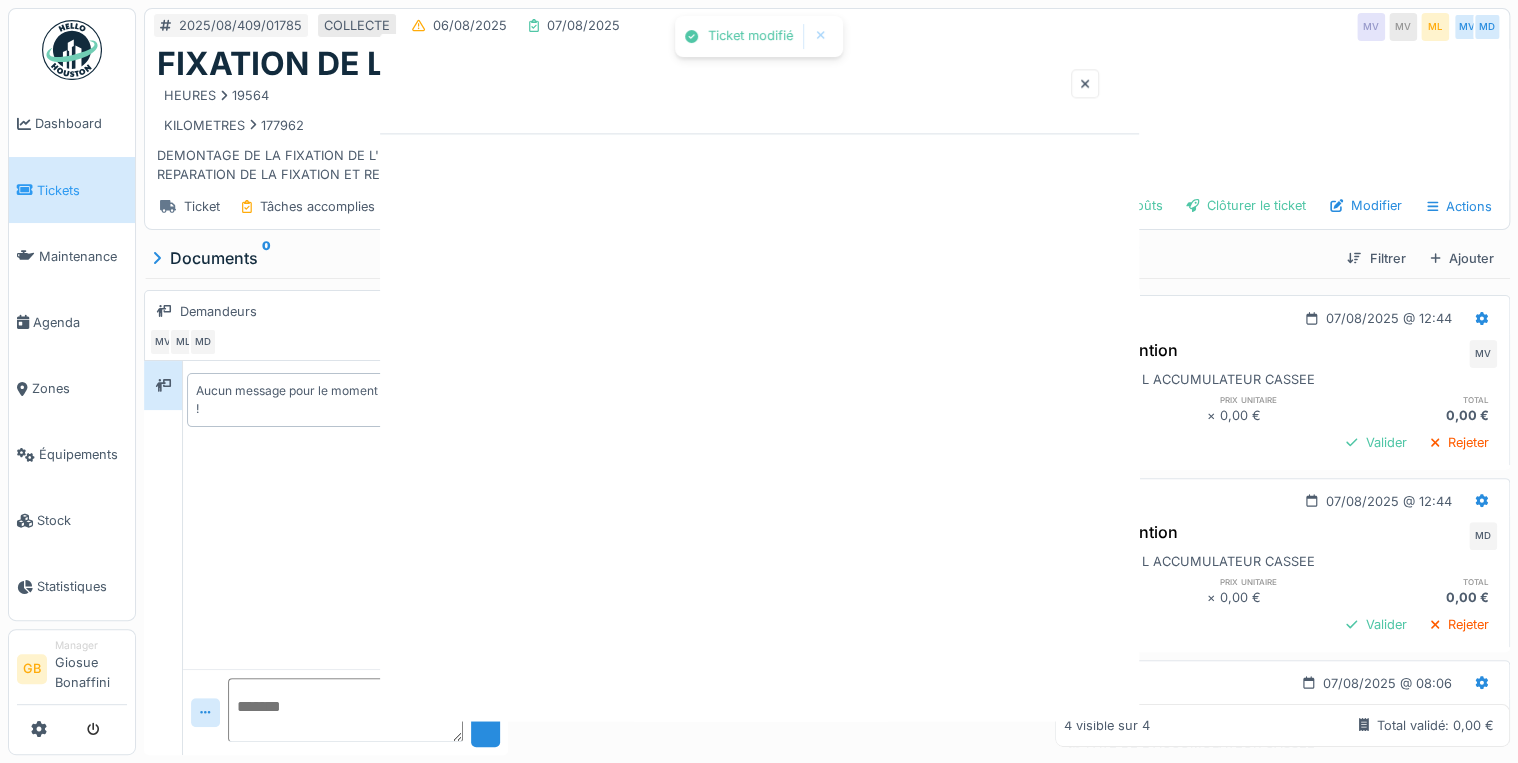 scroll, scrollTop: 0, scrollLeft: 0, axis: both 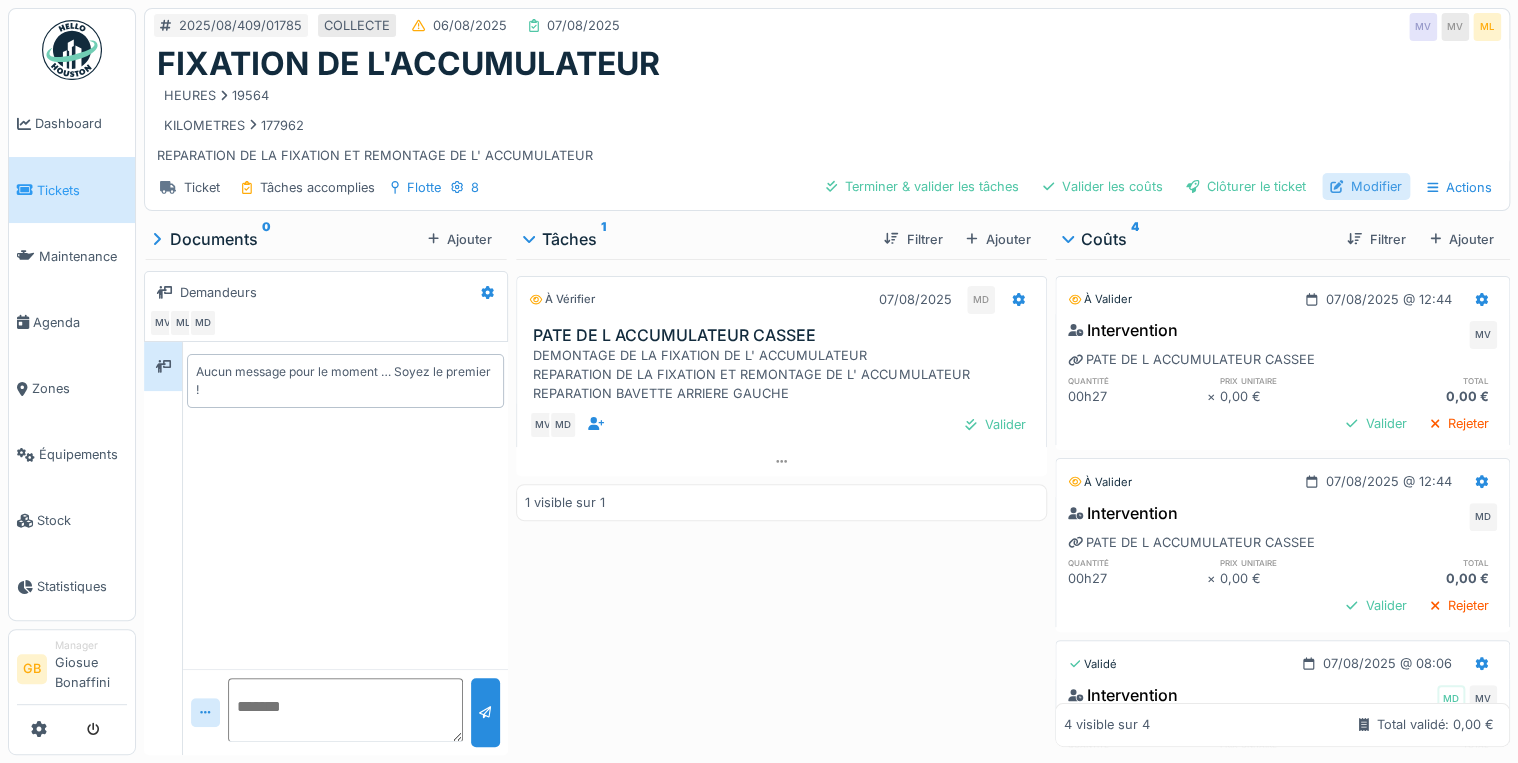 click on "Modifier" at bounding box center (1366, 186) 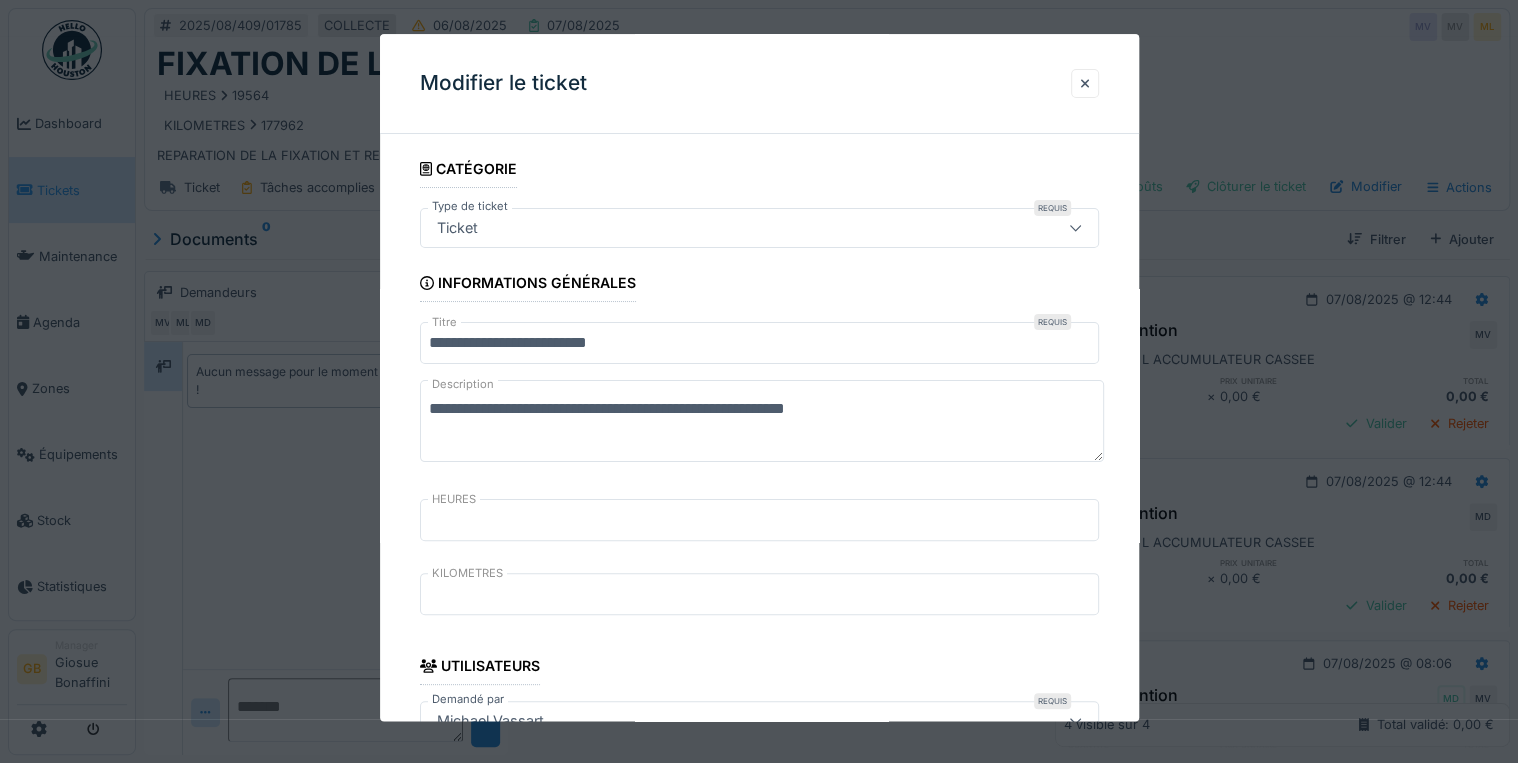 click on "**********" at bounding box center (759, 344) 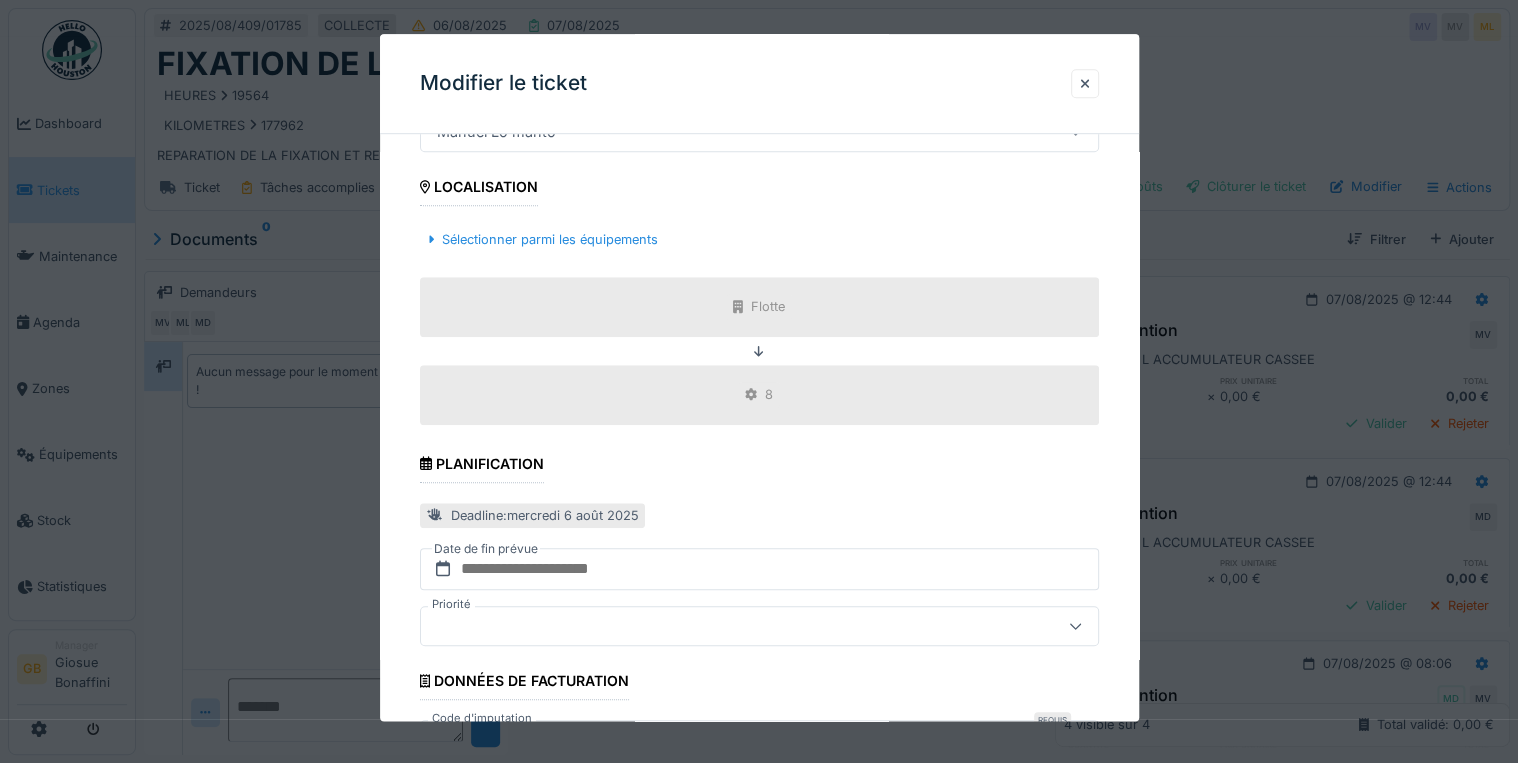 scroll, scrollTop: 792, scrollLeft: 0, axis: vertical 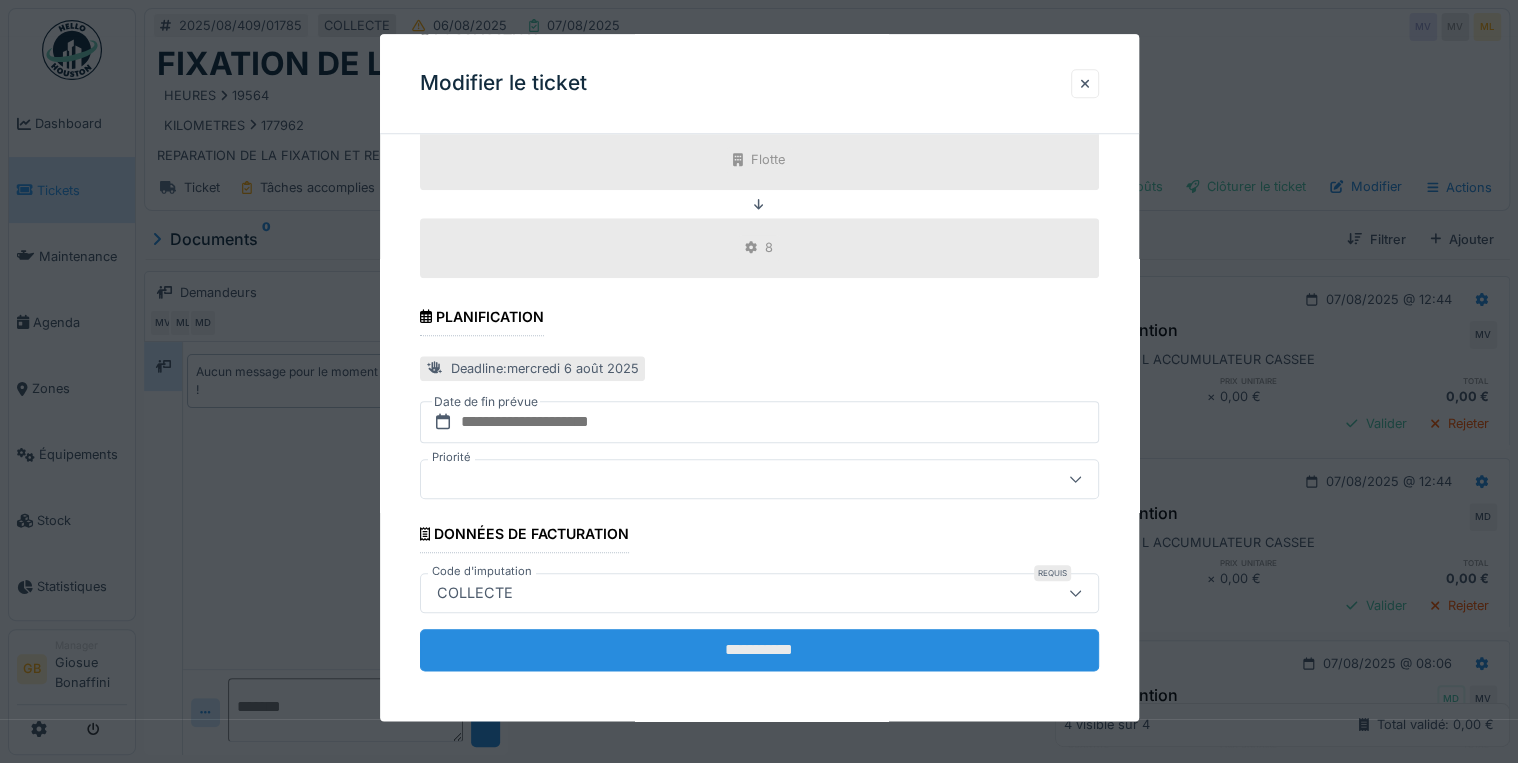 type on "**********" 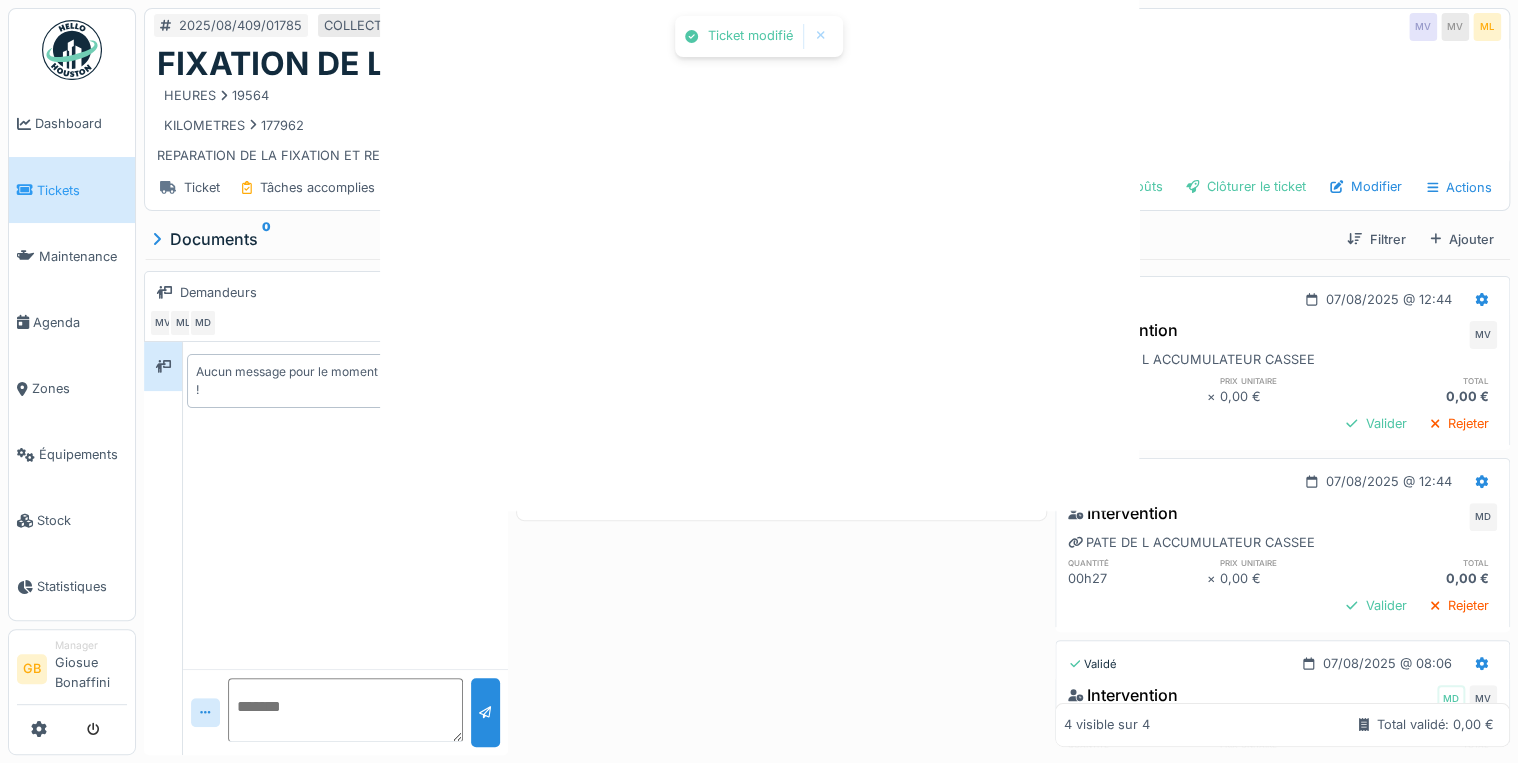 scroll, scrollTop: 0, scrollLeft: 0, axis: both 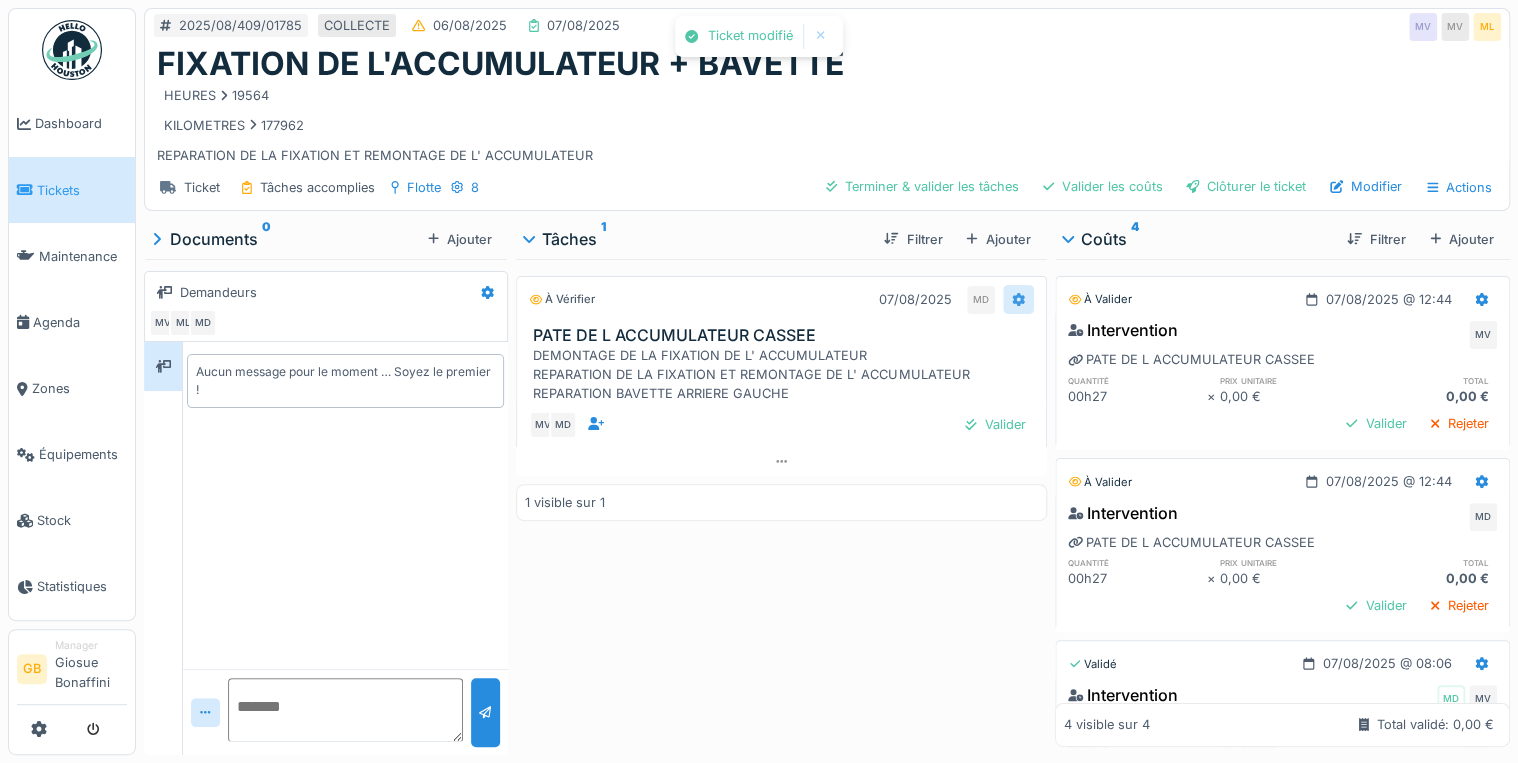 click at bounding box center (1018, 299) 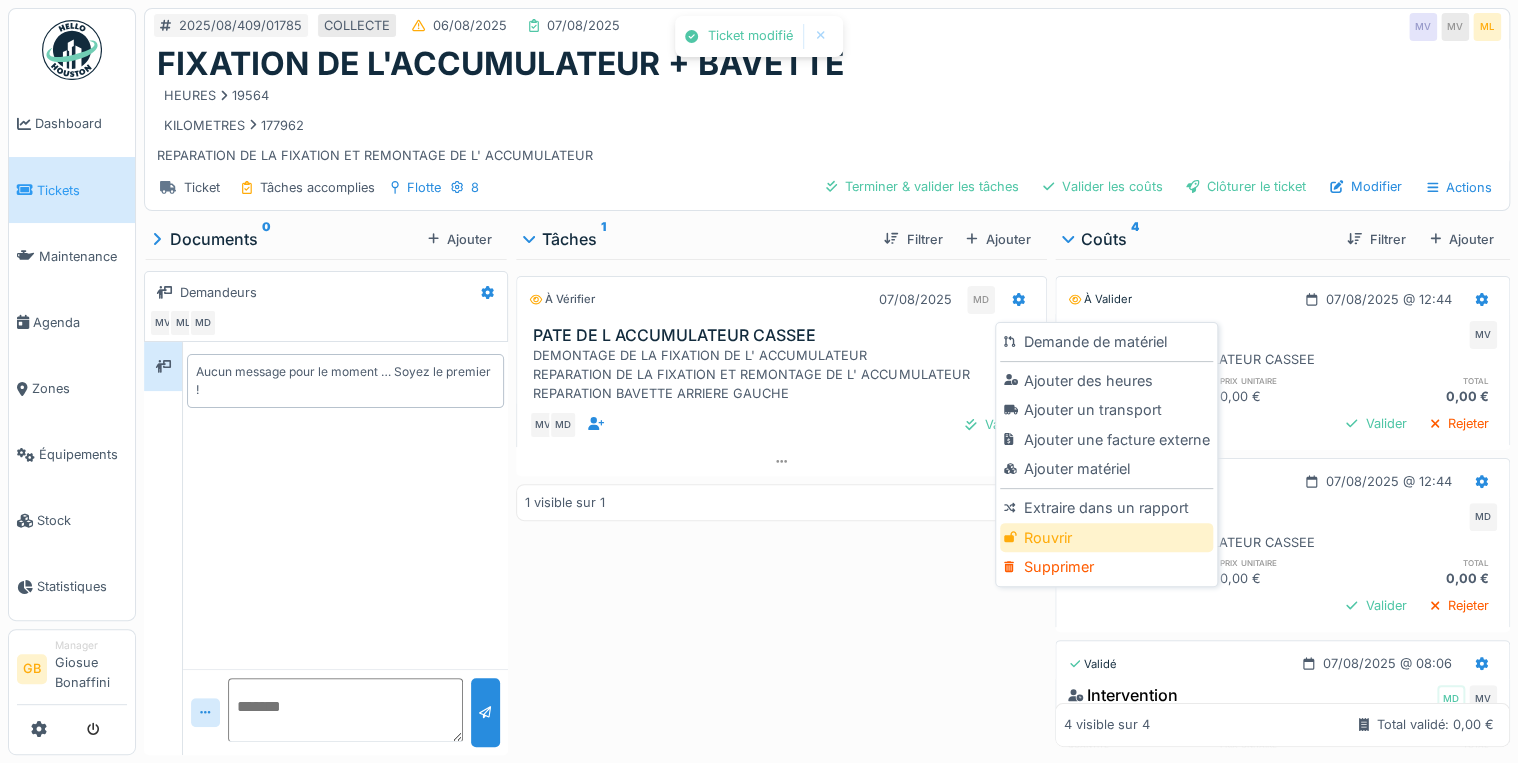 click on "Rouvrir" at bounding box center [1106, 538] 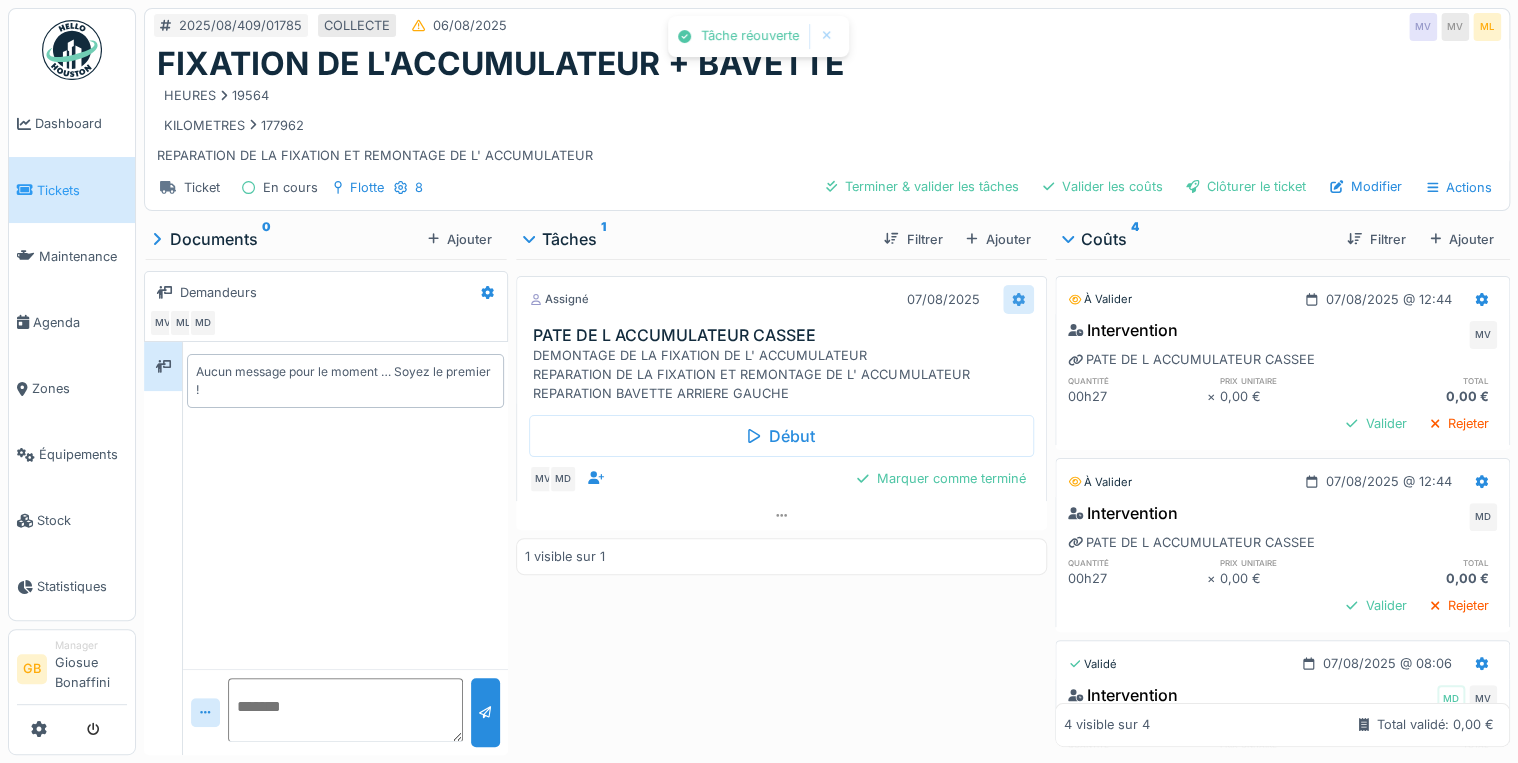 click at bounding box center [1018, 299] 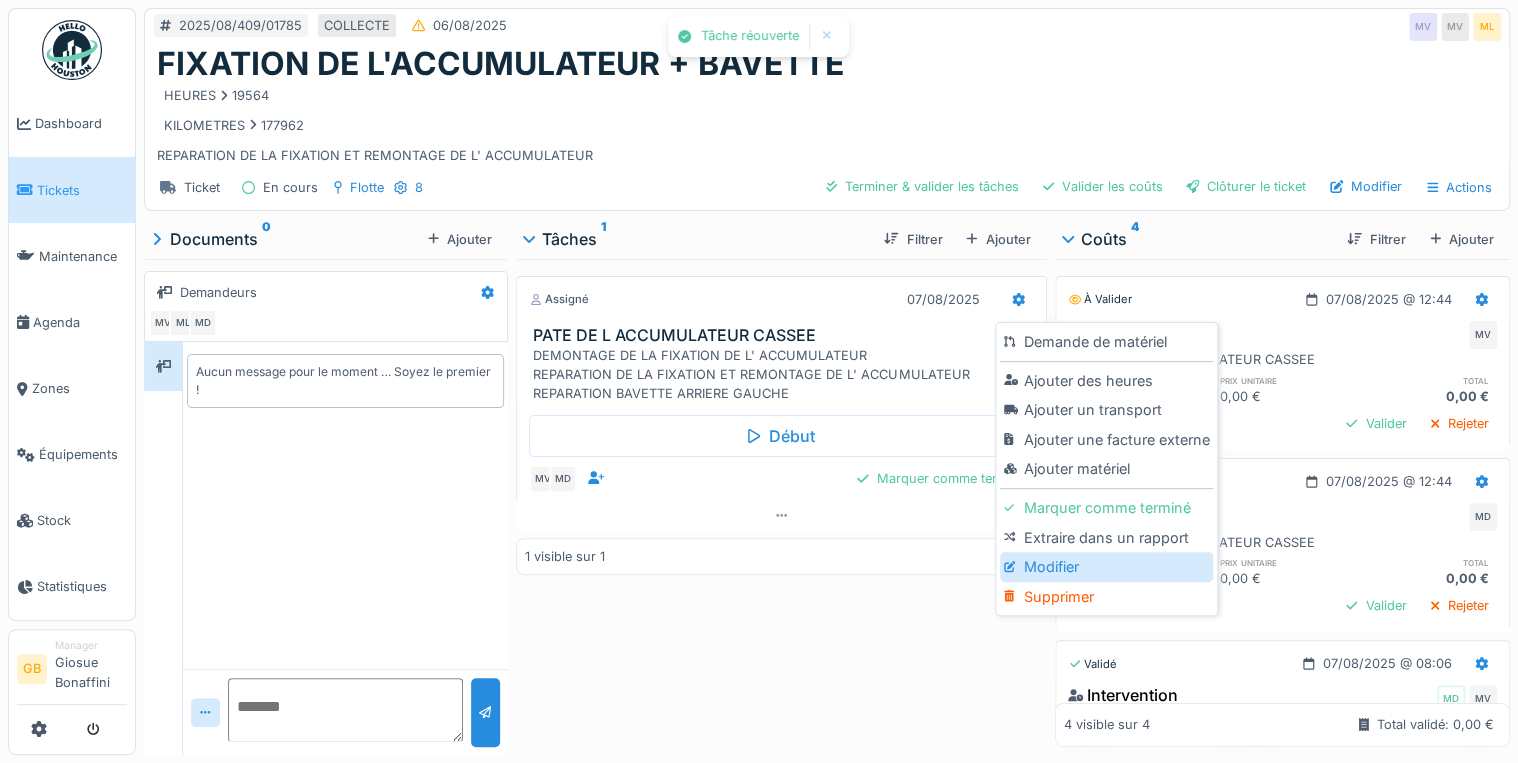 click on "Modifier" at bounding box center (1106, 567) 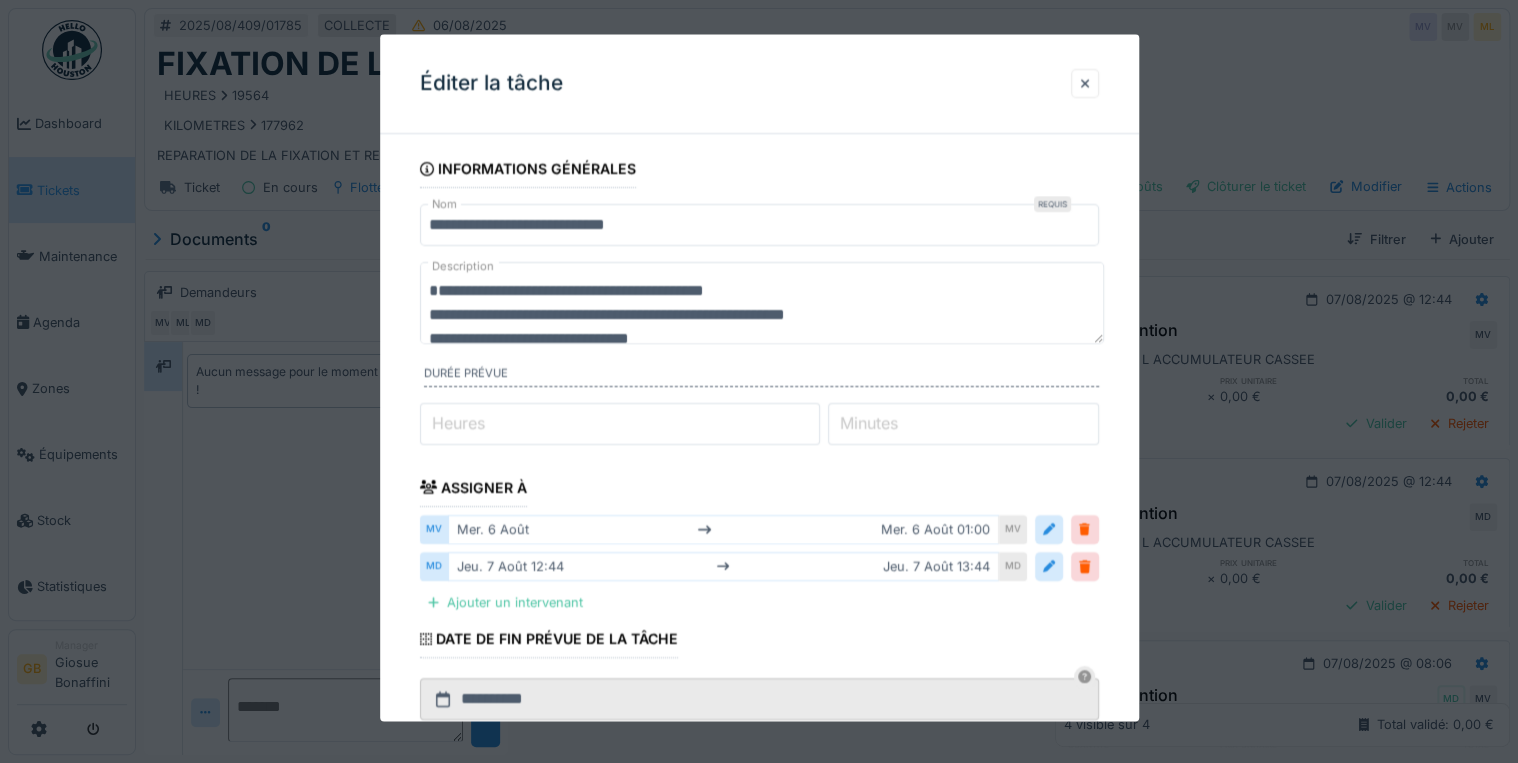 drag, startPoint x: 864, startPoint y: 290, endPoint x: 0, endPoint y: 261, distance: 864.4866 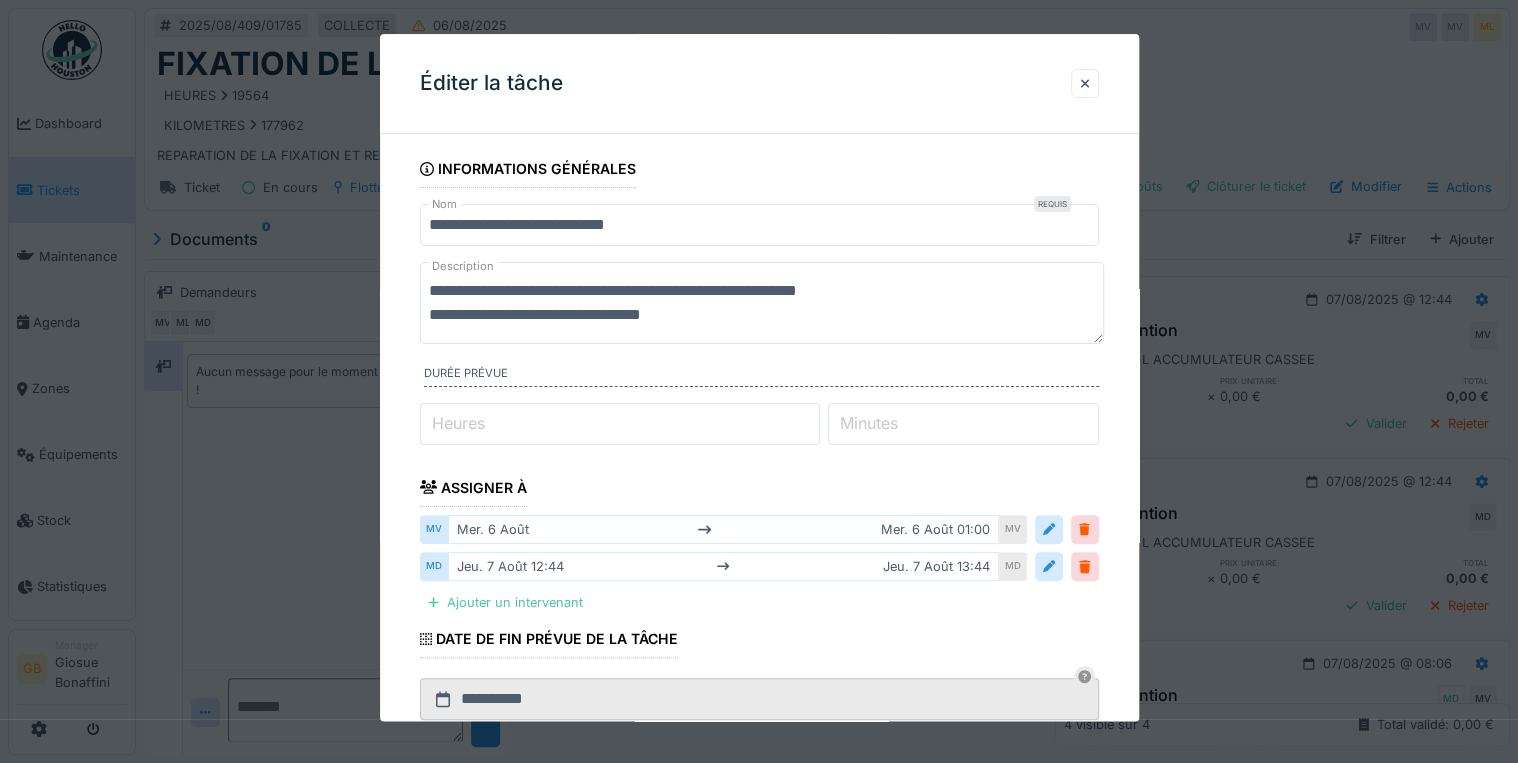type on "**********" 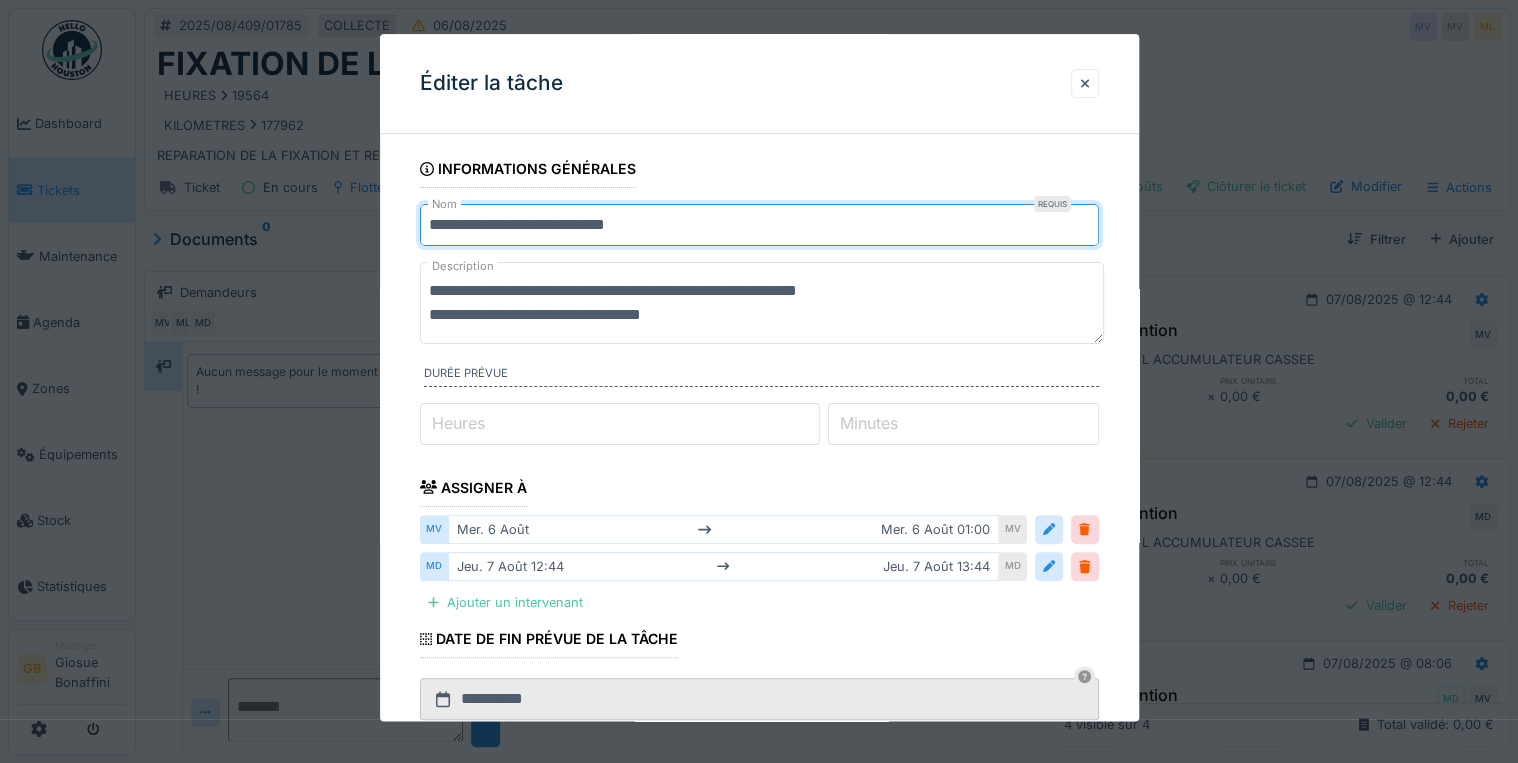 drag, startPoint x: 761, startPoint y: 221, endPoint x: -4, endPoint y: 226, distance: 765.01636 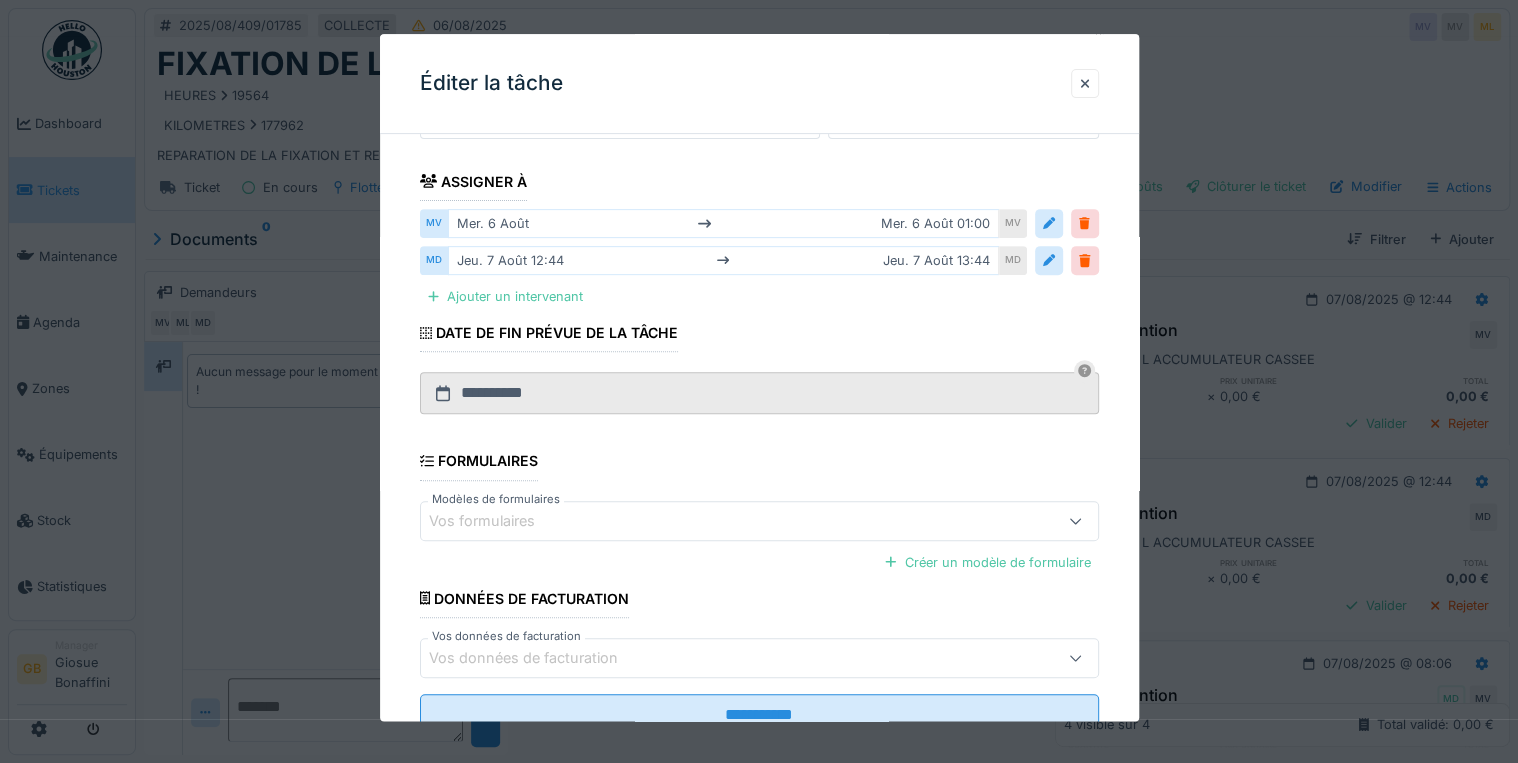 scroll, scrollTop: 372, scrollLeft: 0, axis: vertical 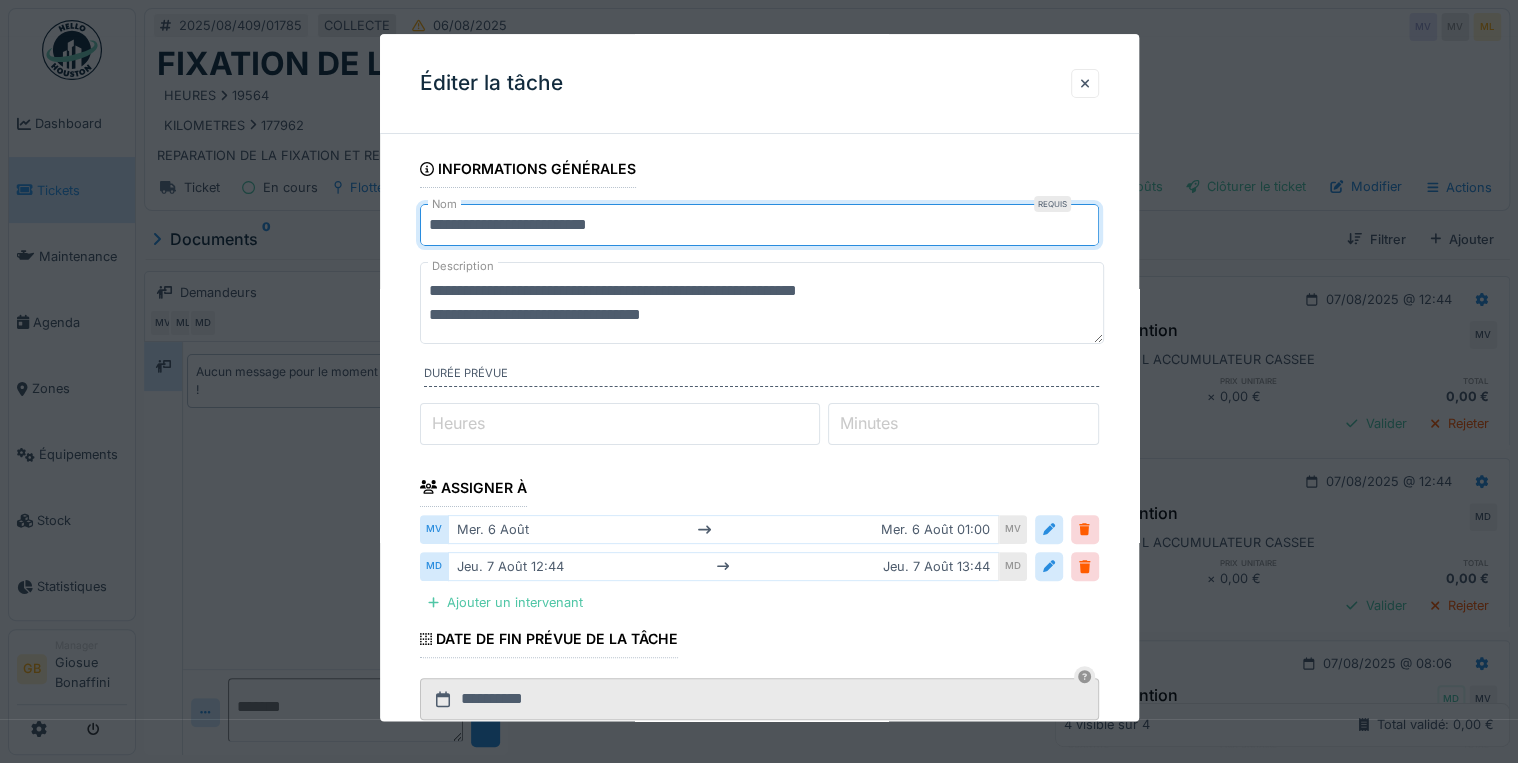 click on "**********" at bounding box center [759, 225] 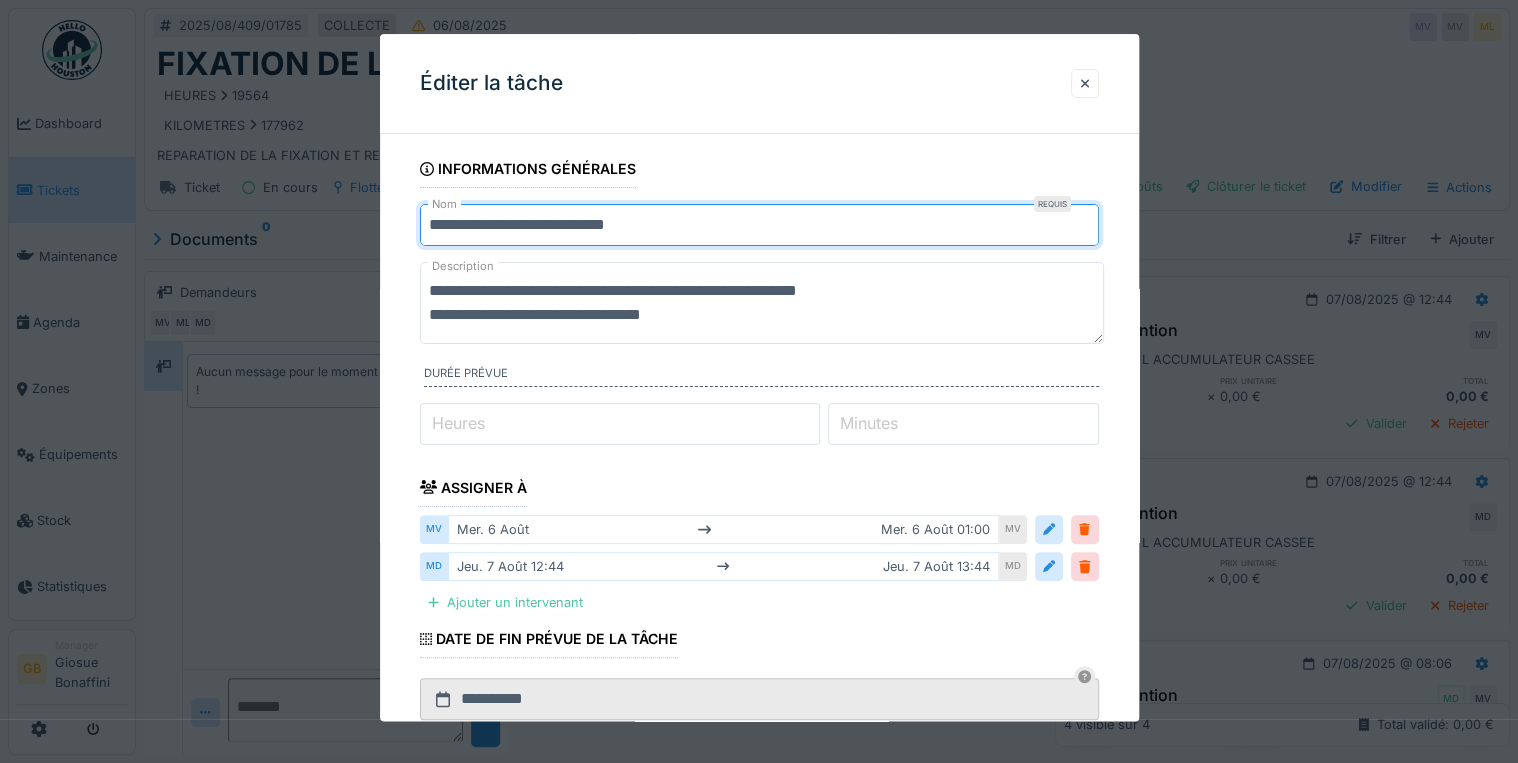 type on "**********" 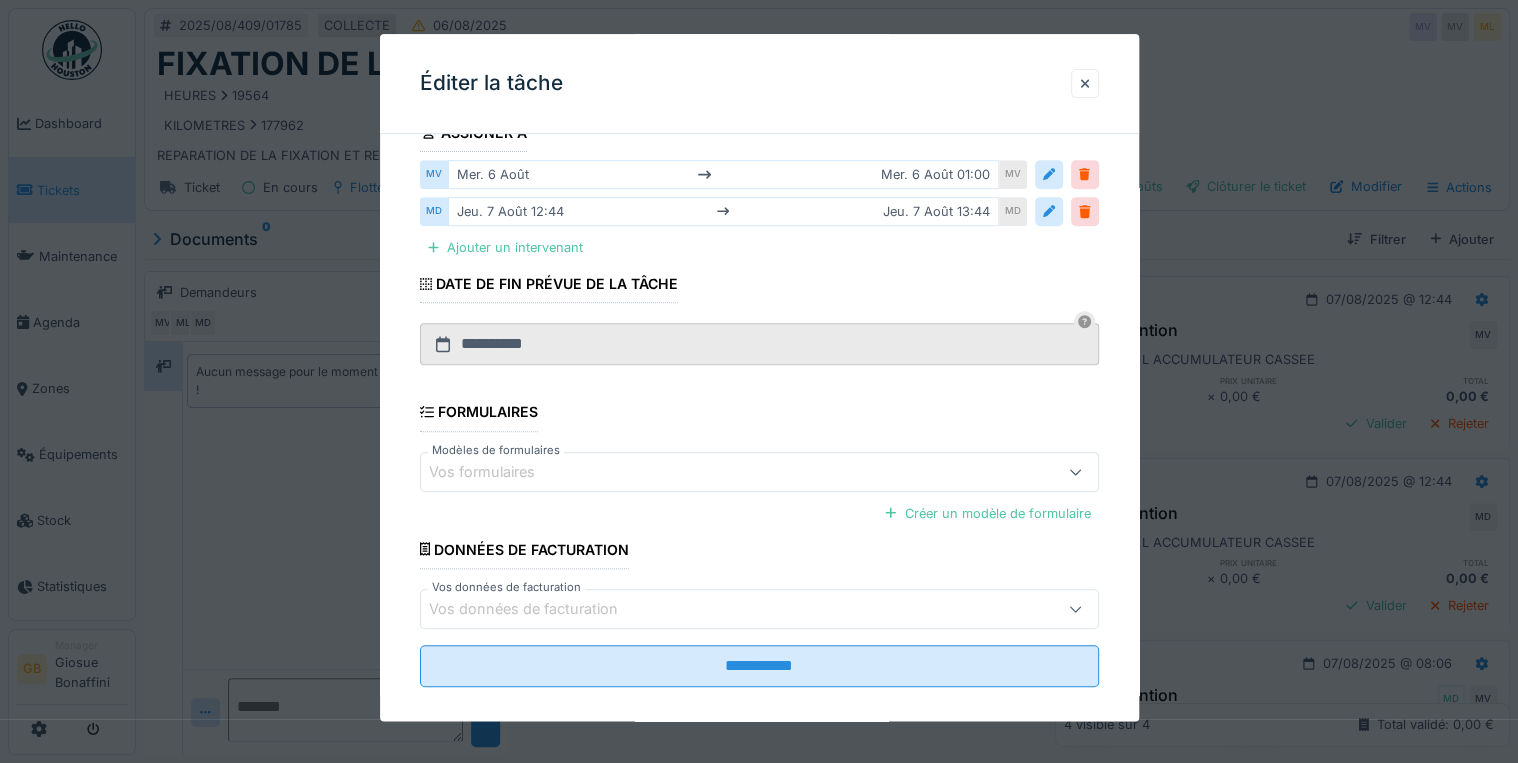 scroll, scrollTop: 372, scrollLeft: 0, axis: vertical 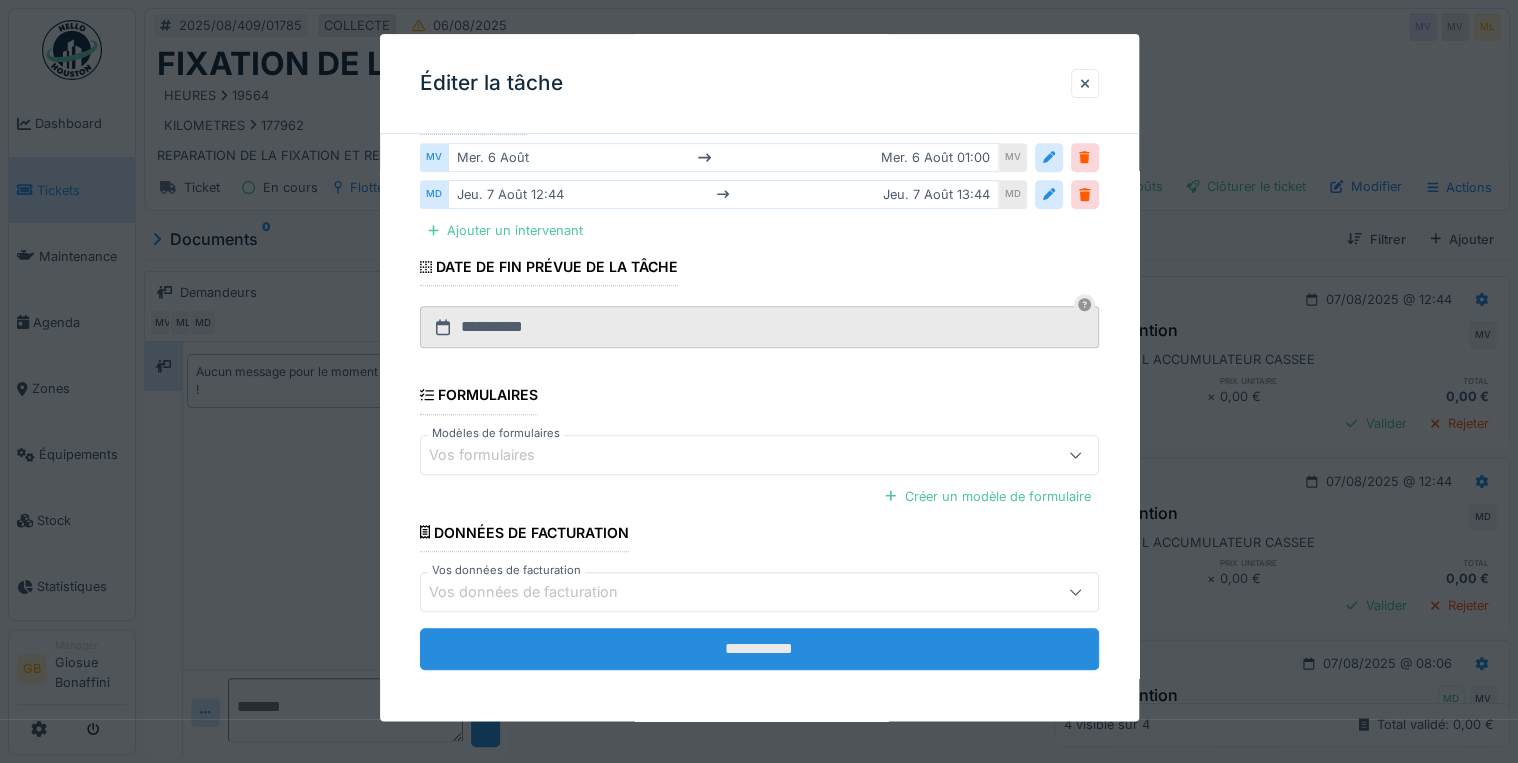 click on "**********" at bounding box center (759, 649) 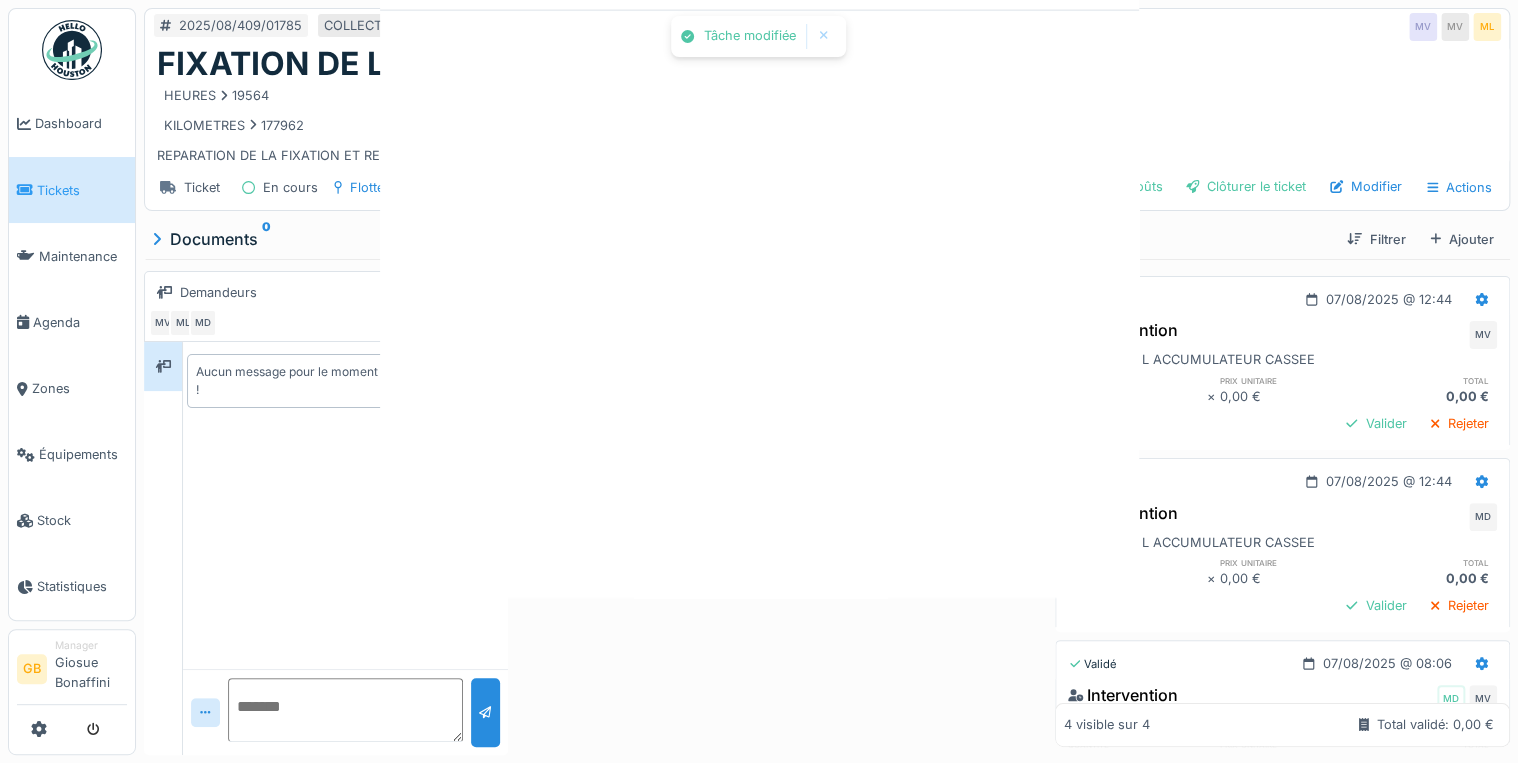 scroll, scrollTop: 0, scrollLeft: 0, axis: both 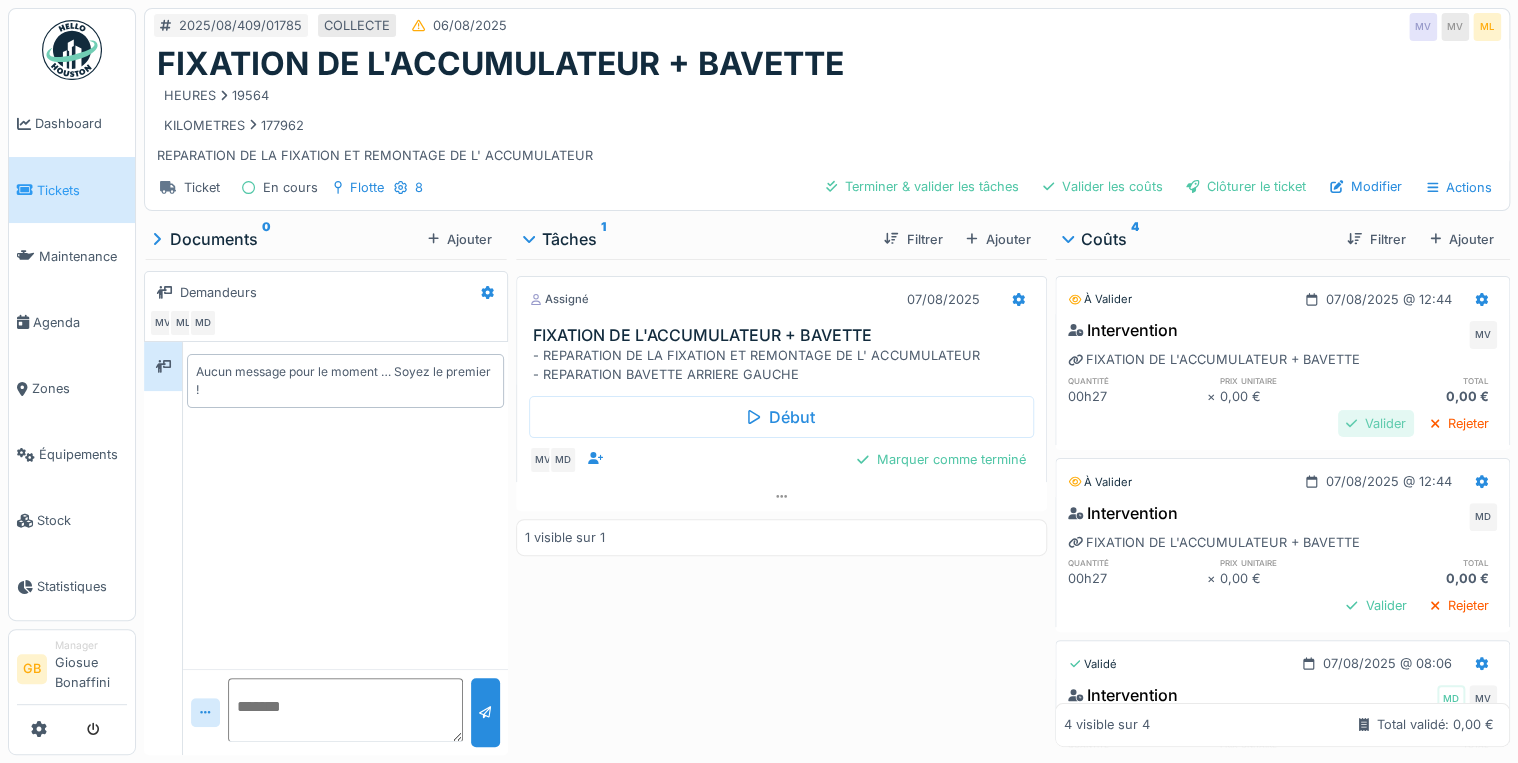 click on "Valider" at bounding box center (1376, 423) 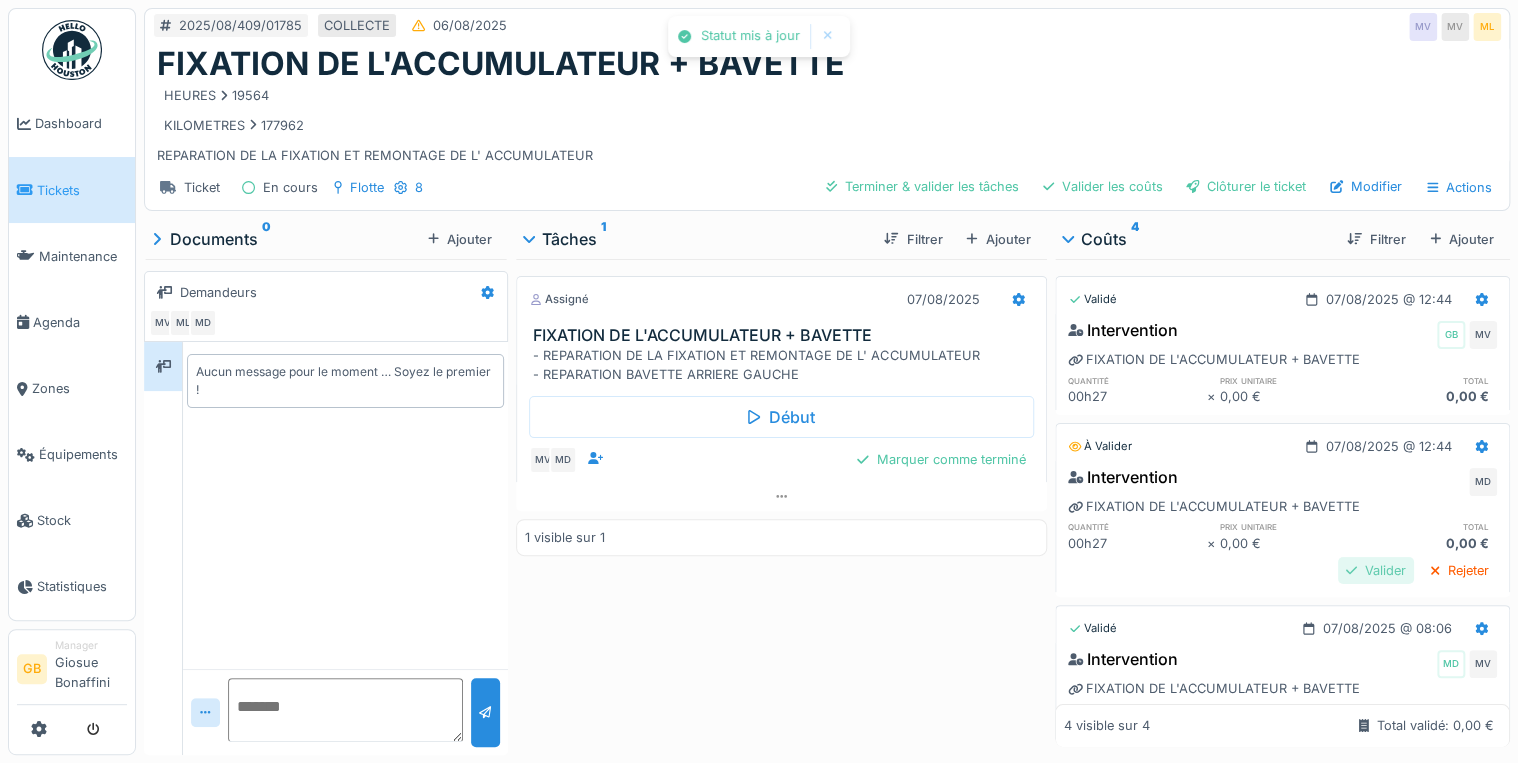 click on "Valider" at bounding box center (1376, 570) 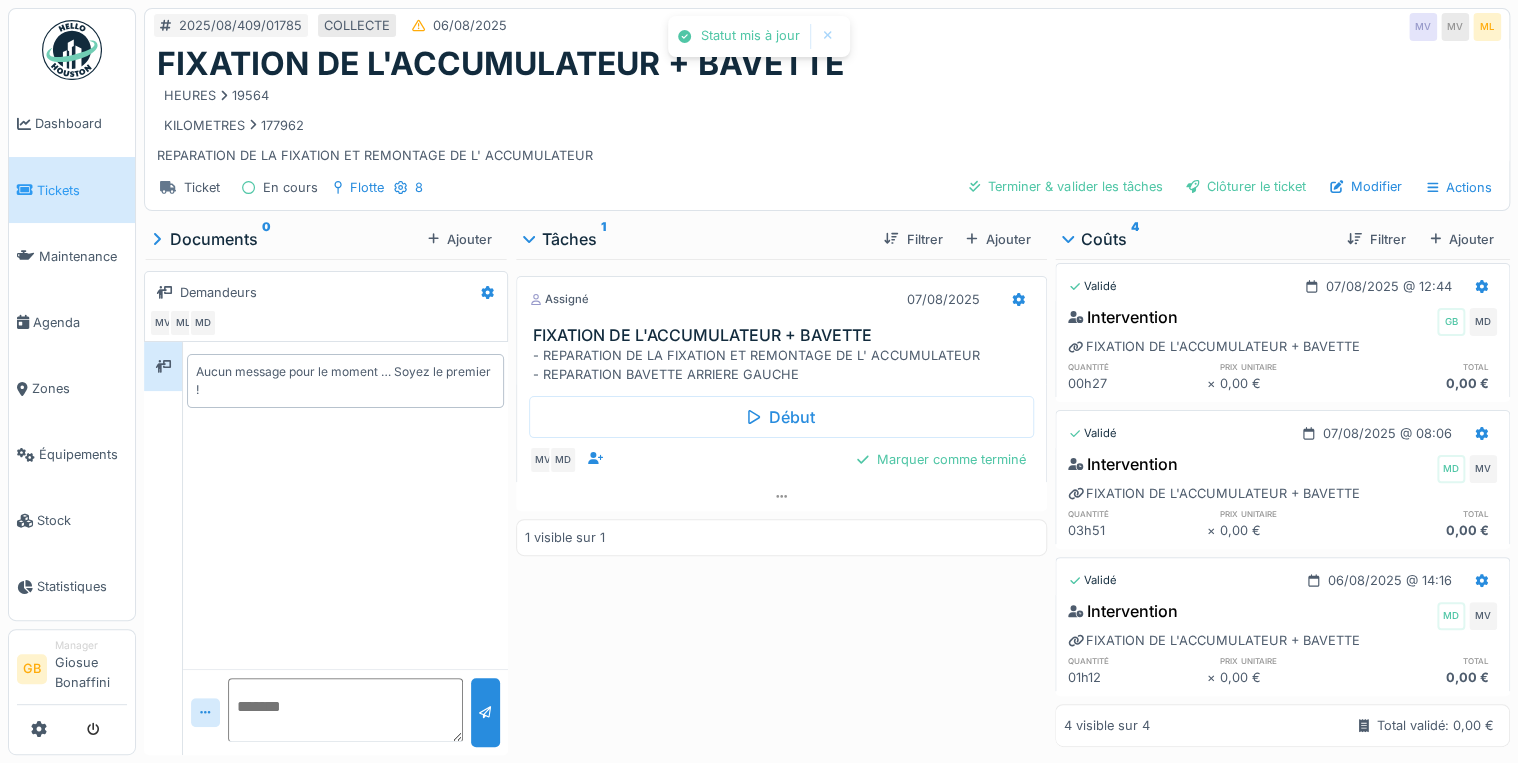 scroll, scrollTop: 0, scrollLeft: 0, axis: both 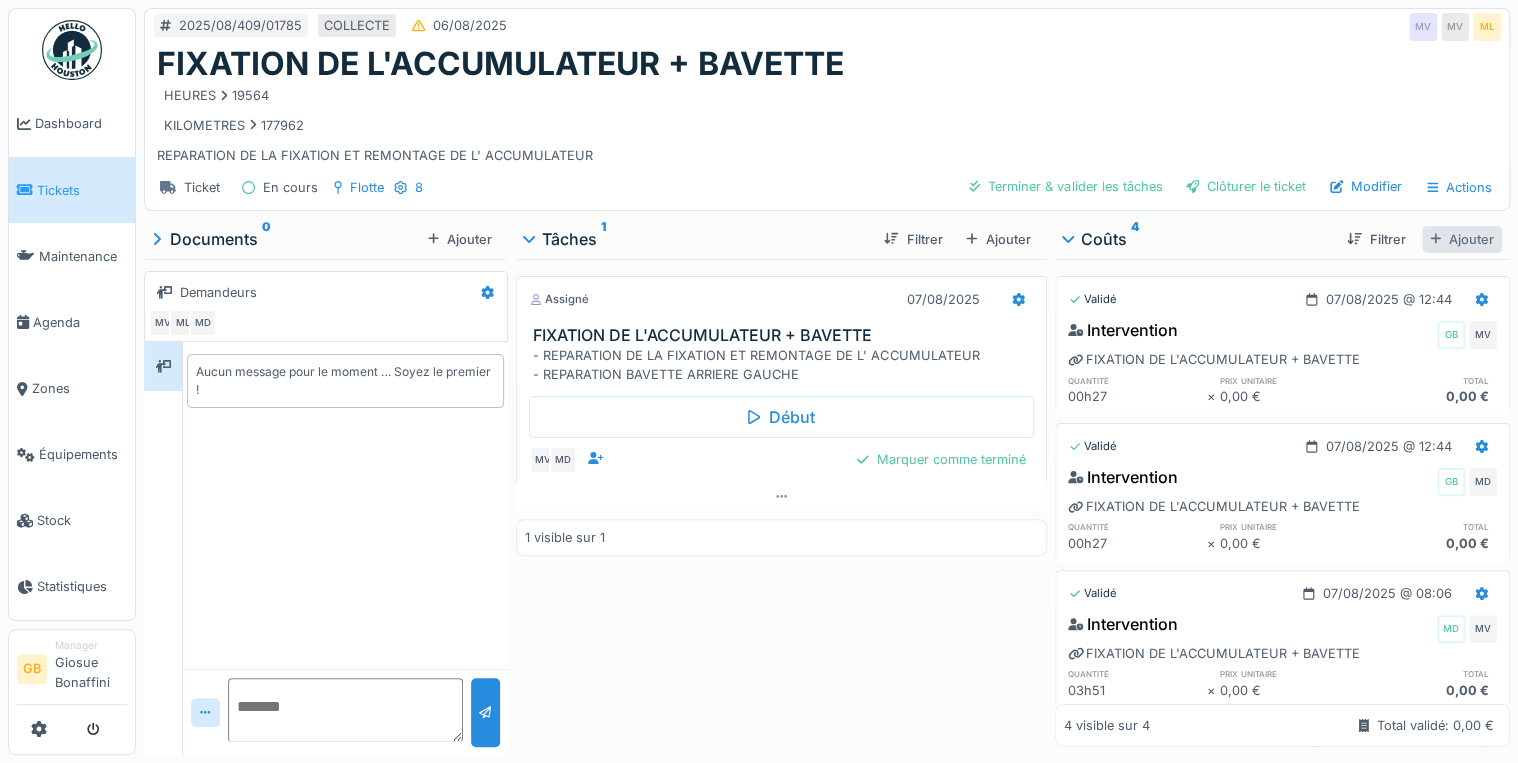 click on "Ajouter" at bounding box center [1462, 239] 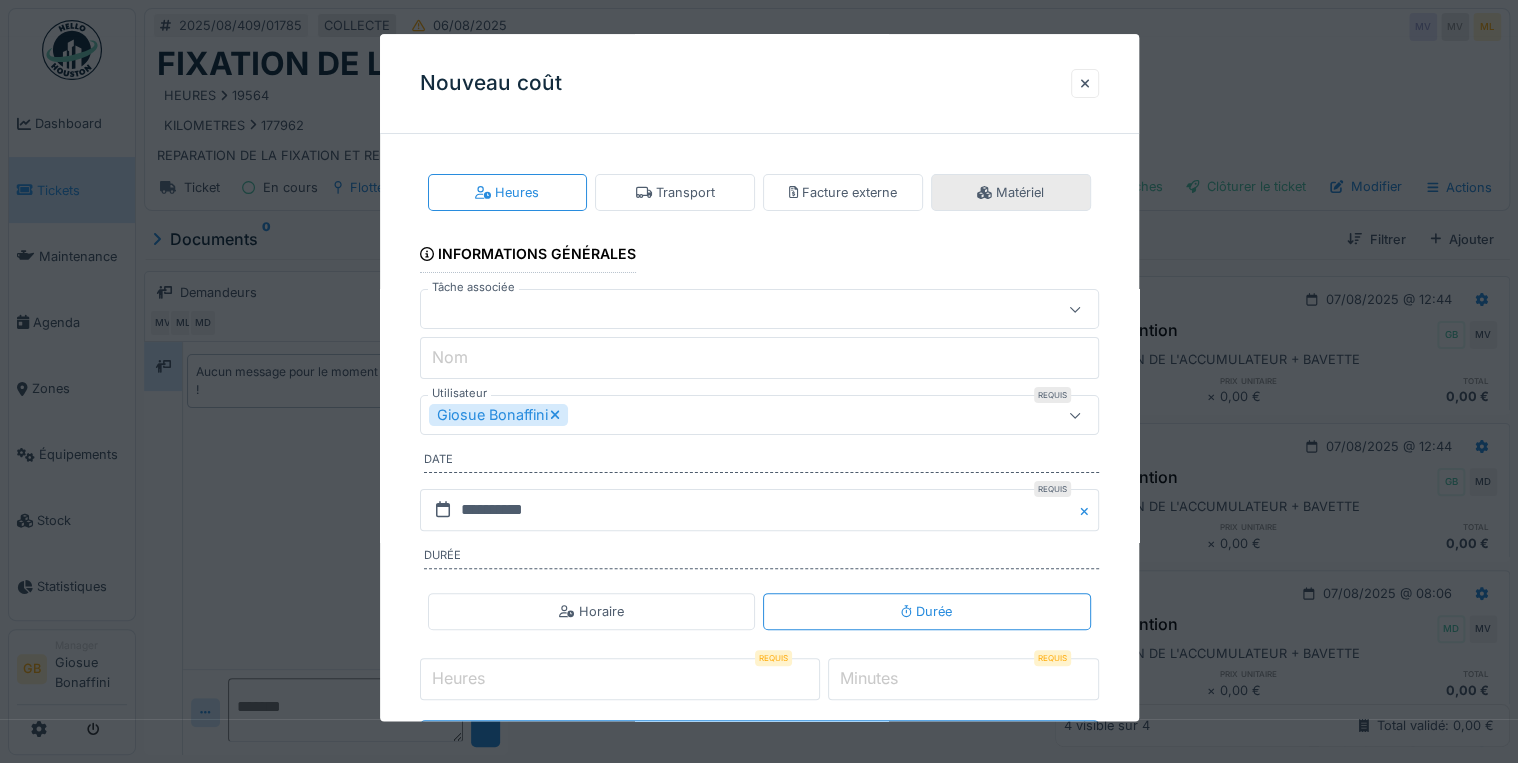drag, startPoint x: 1014, startPoint y: 189, endPoint x: 967, endPoint y: 301, distance: 121.46193 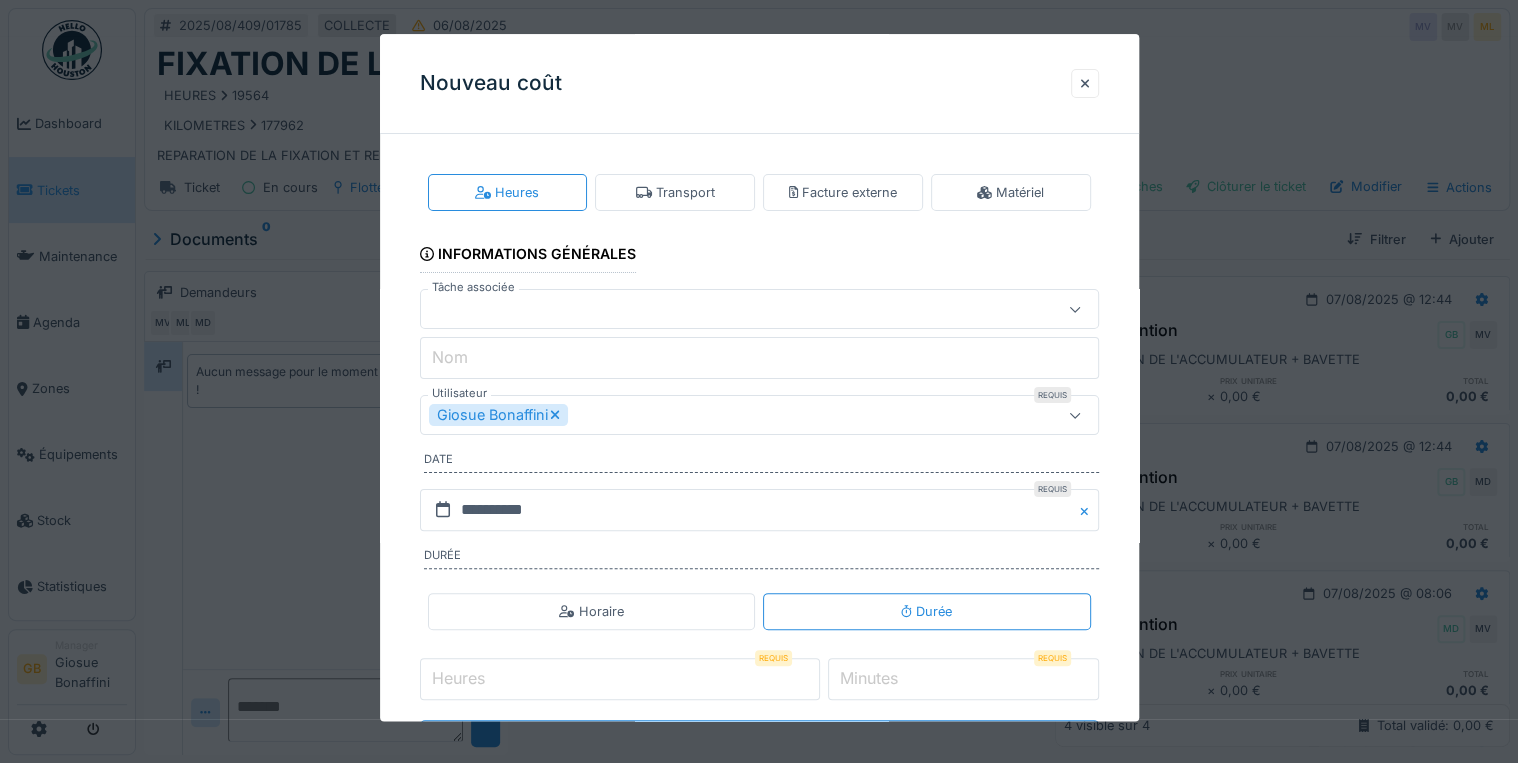 click on "Matériel" at bounding box center (1010, 192) 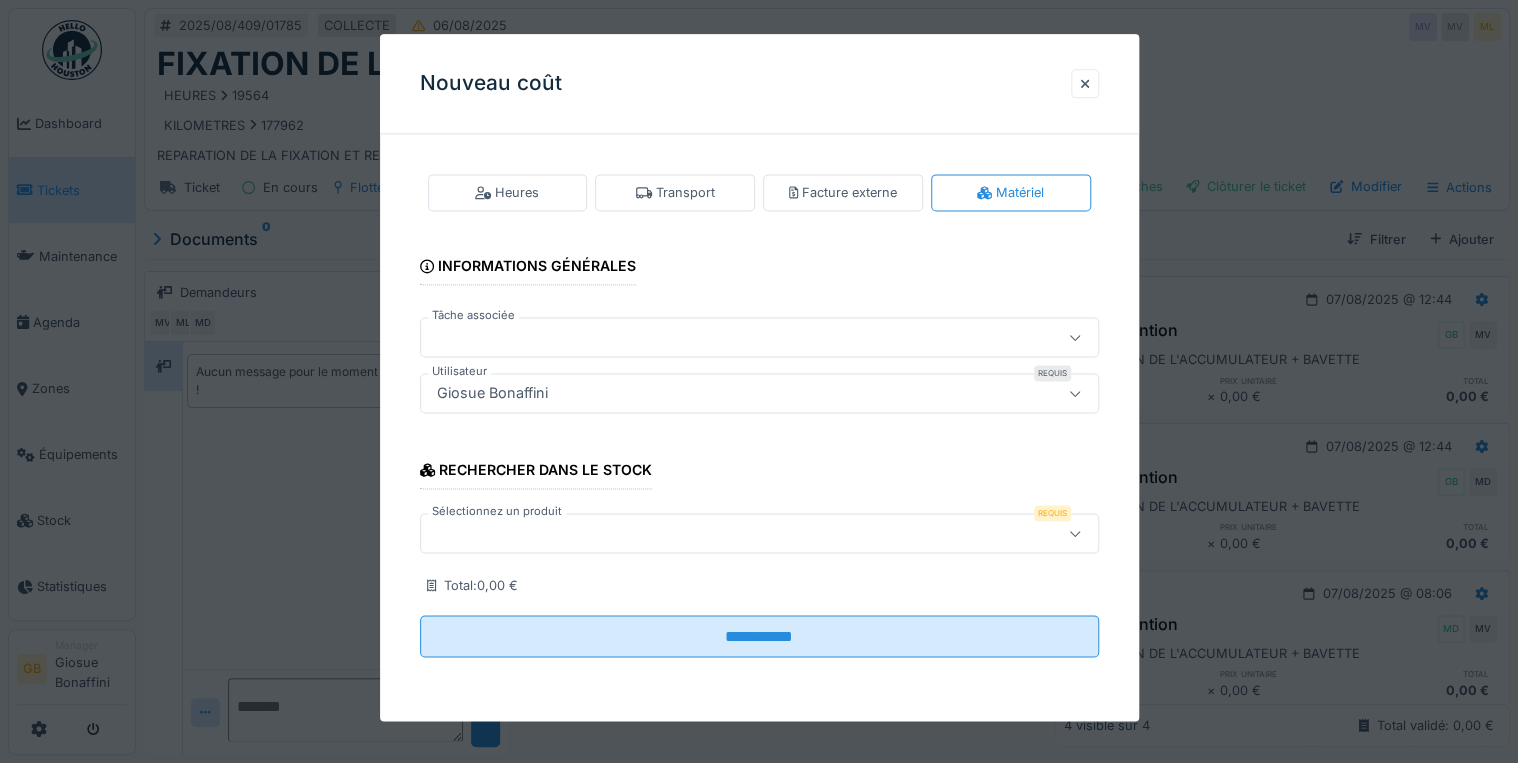 click at bounding box center (759, 534) 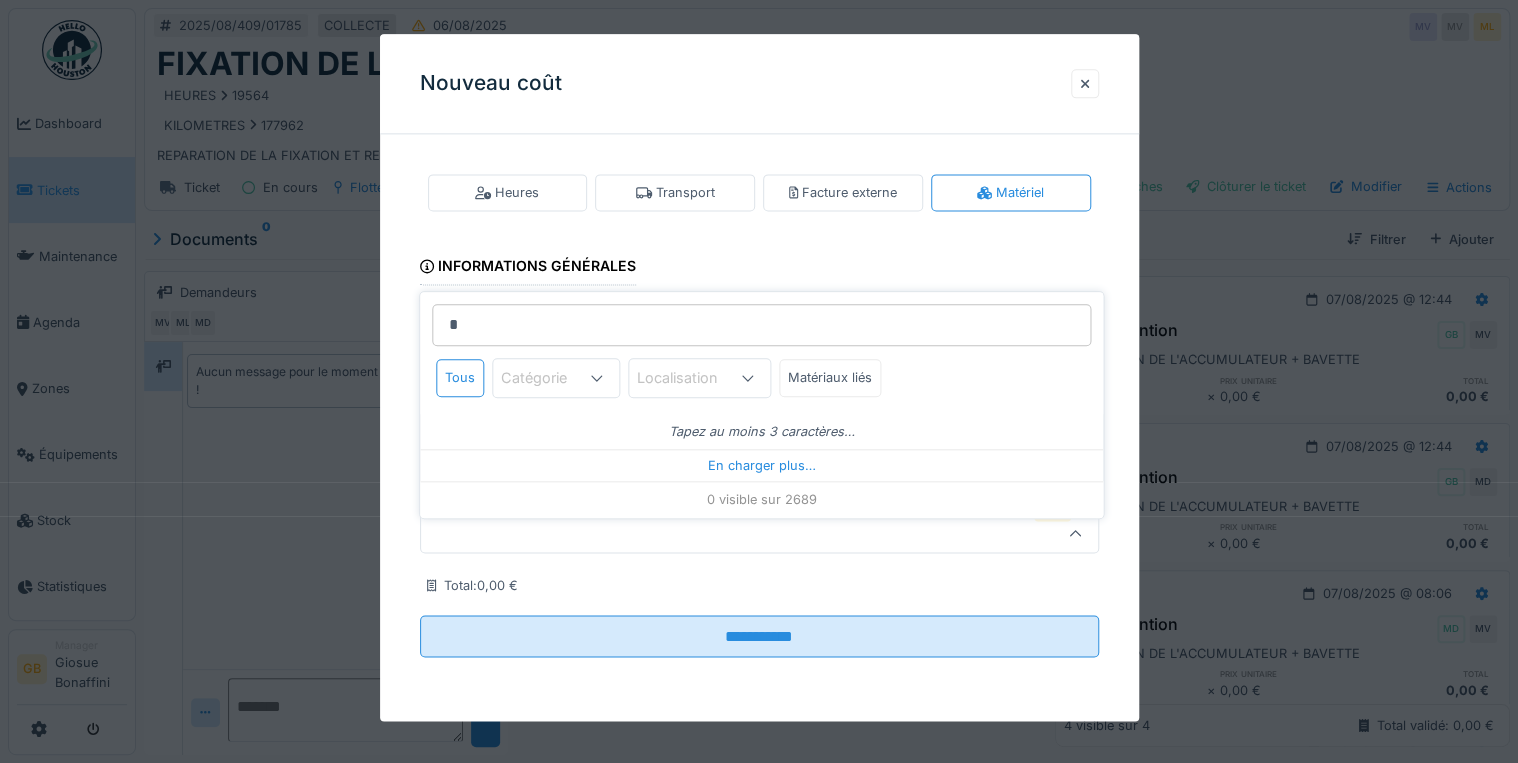 scroll, scrollTop: 0, scrollLeft: 0, axis: both 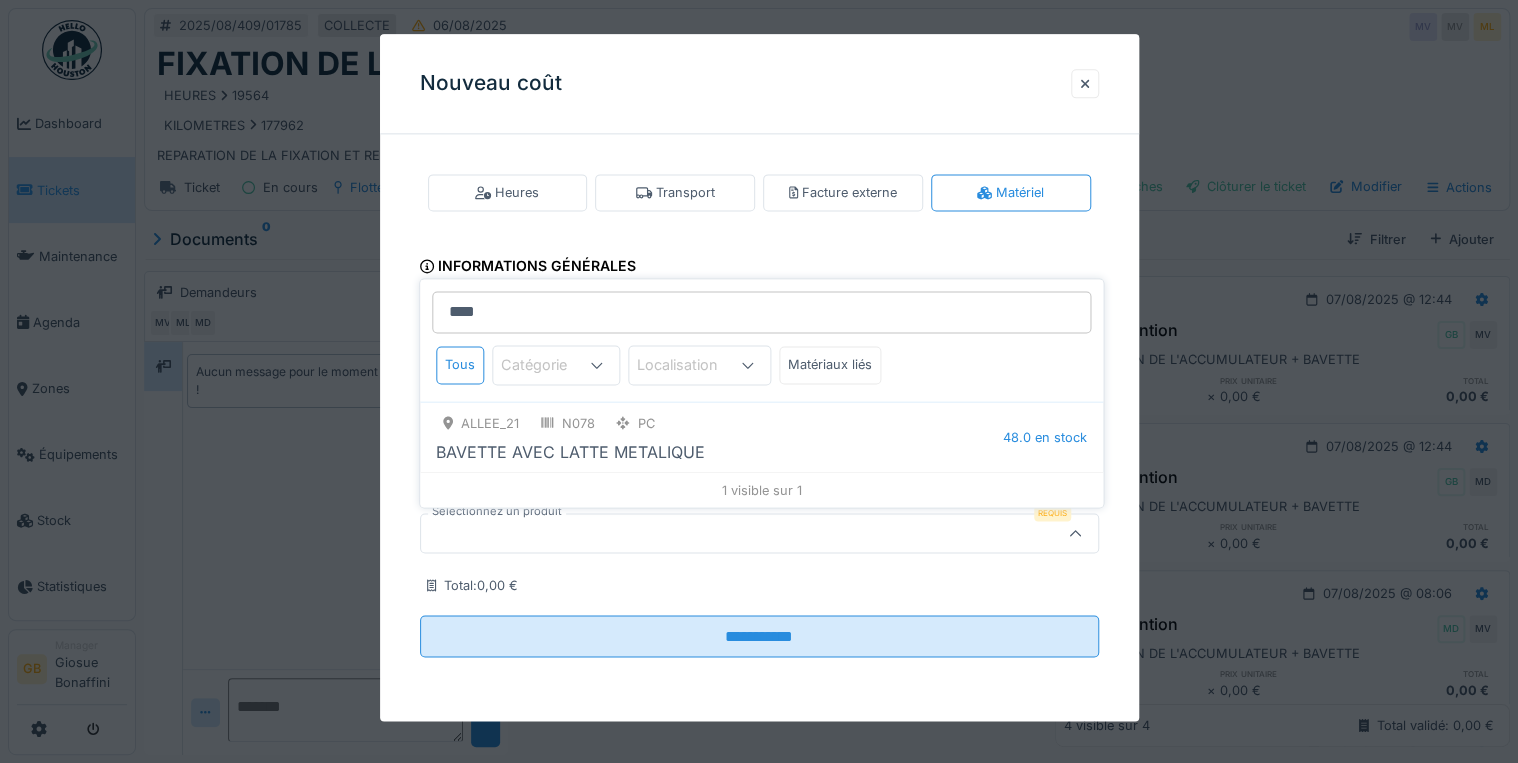 type on "****" 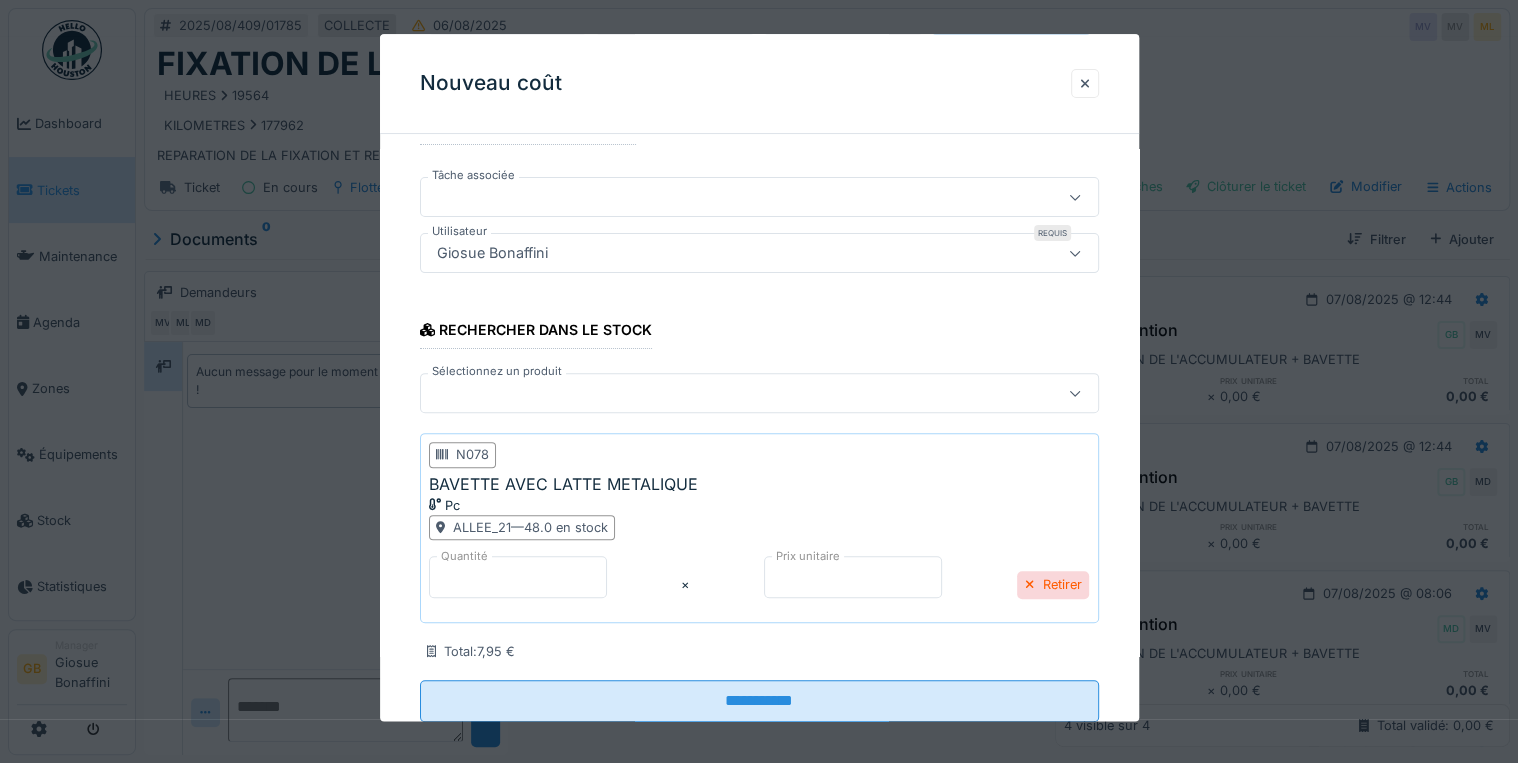 scroll, scrollTop: 193, scrollLeft: 0, axis: vertical 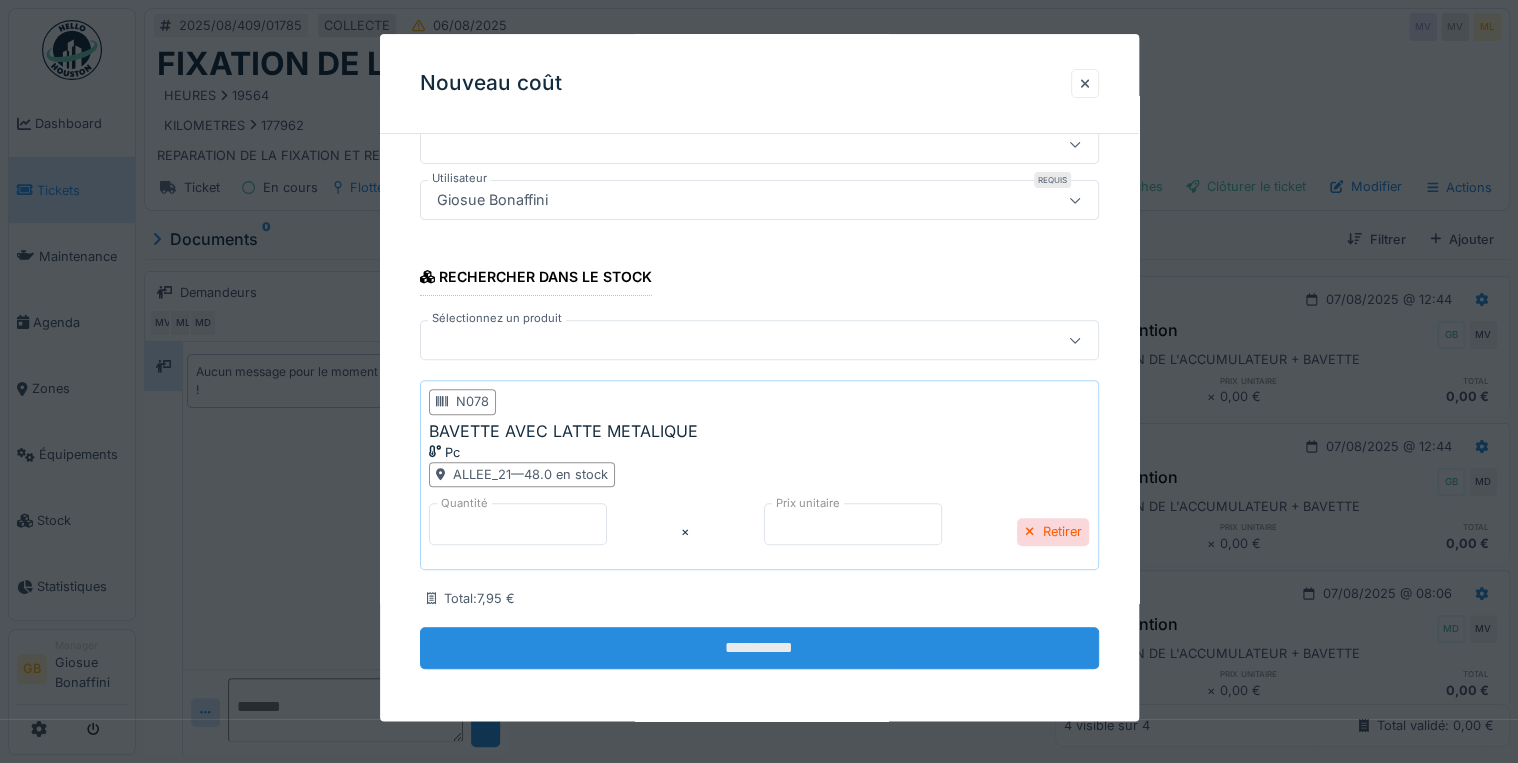 click on "**********" at bounding box center (759, 648) 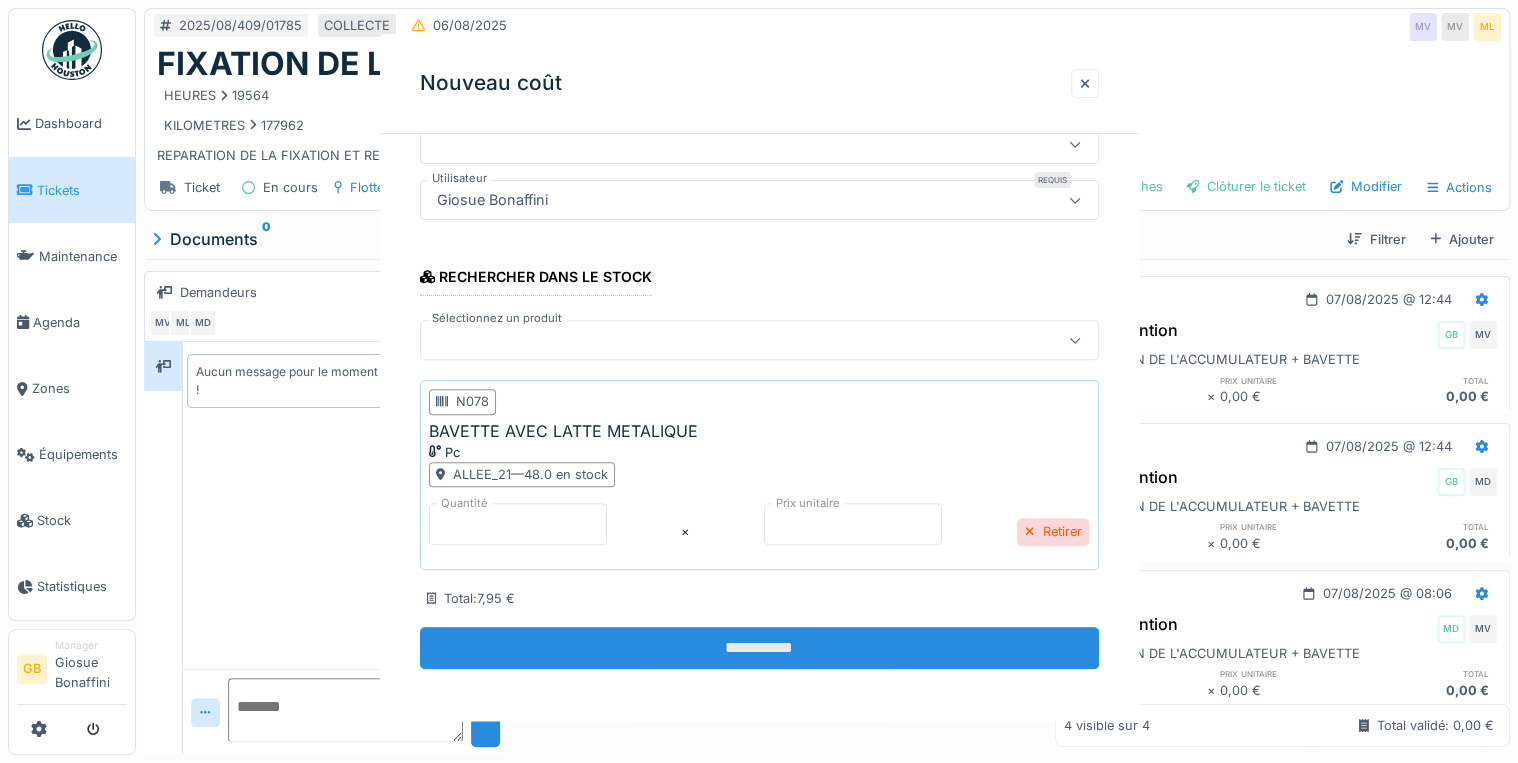 scroll, scrollTop: 0, scrollLeft: 0, axis: both 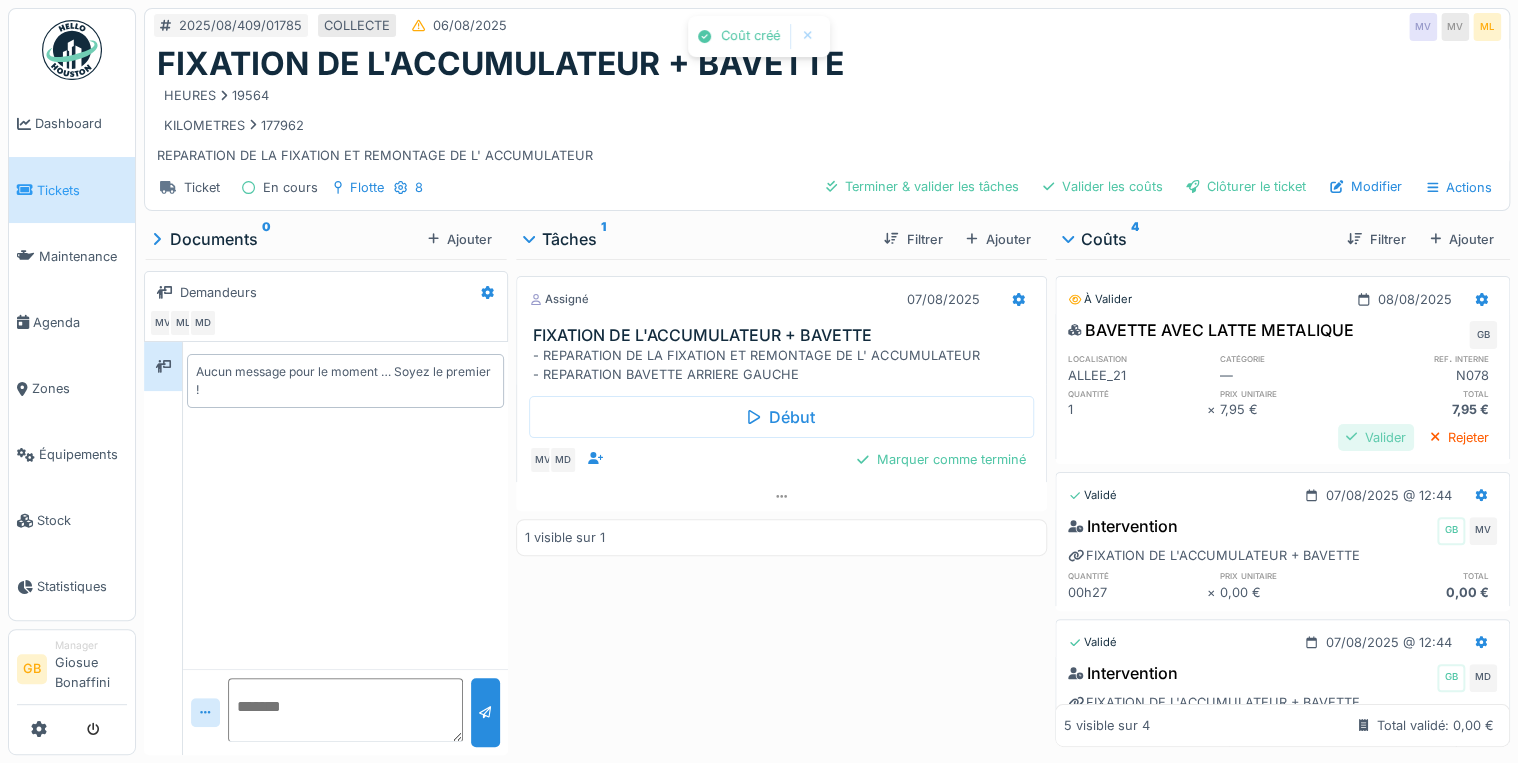 click on "Valider" at bounding box center (1376, 437) 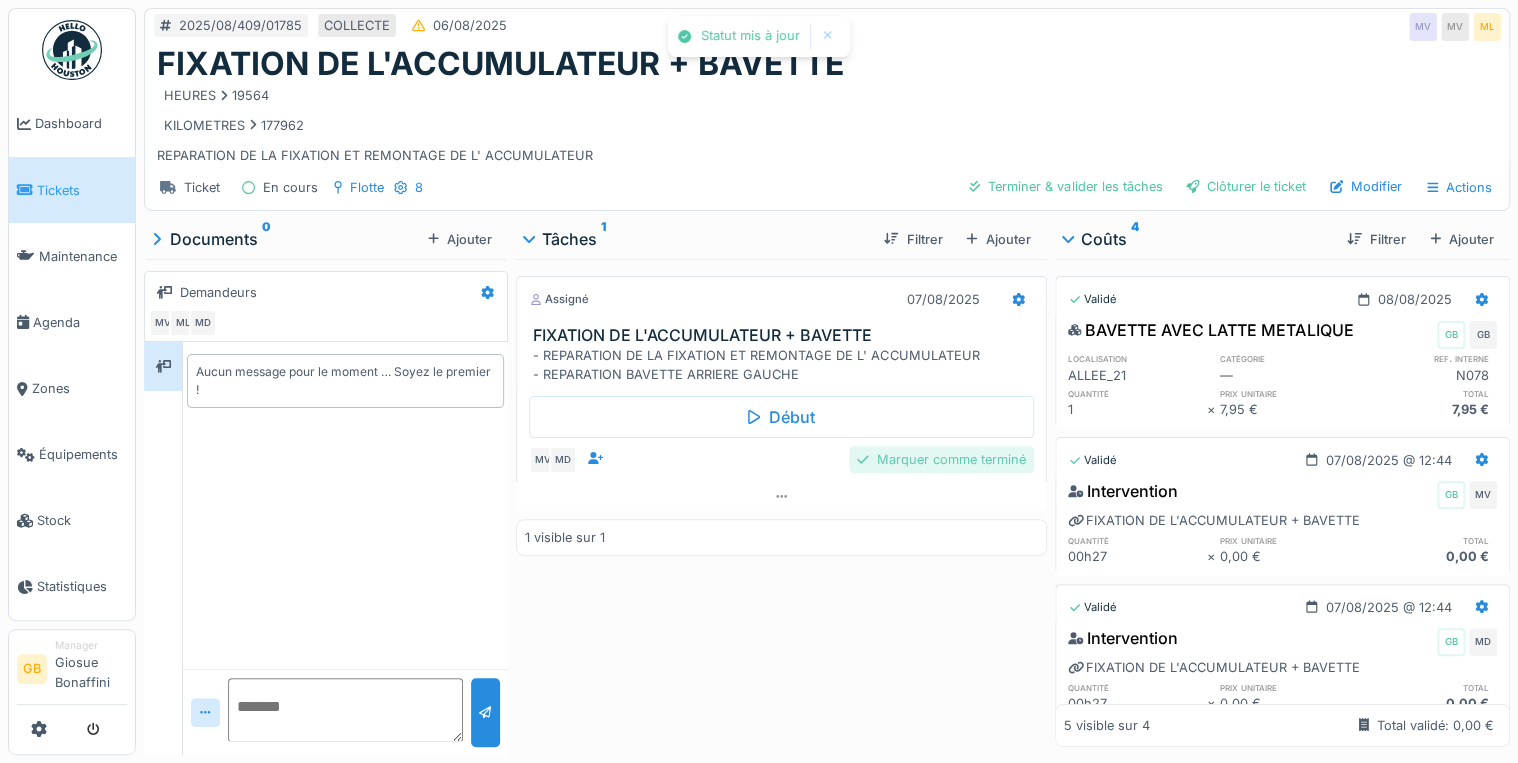 click on "Marquer comme terminé" at bounding box center [941, 459] 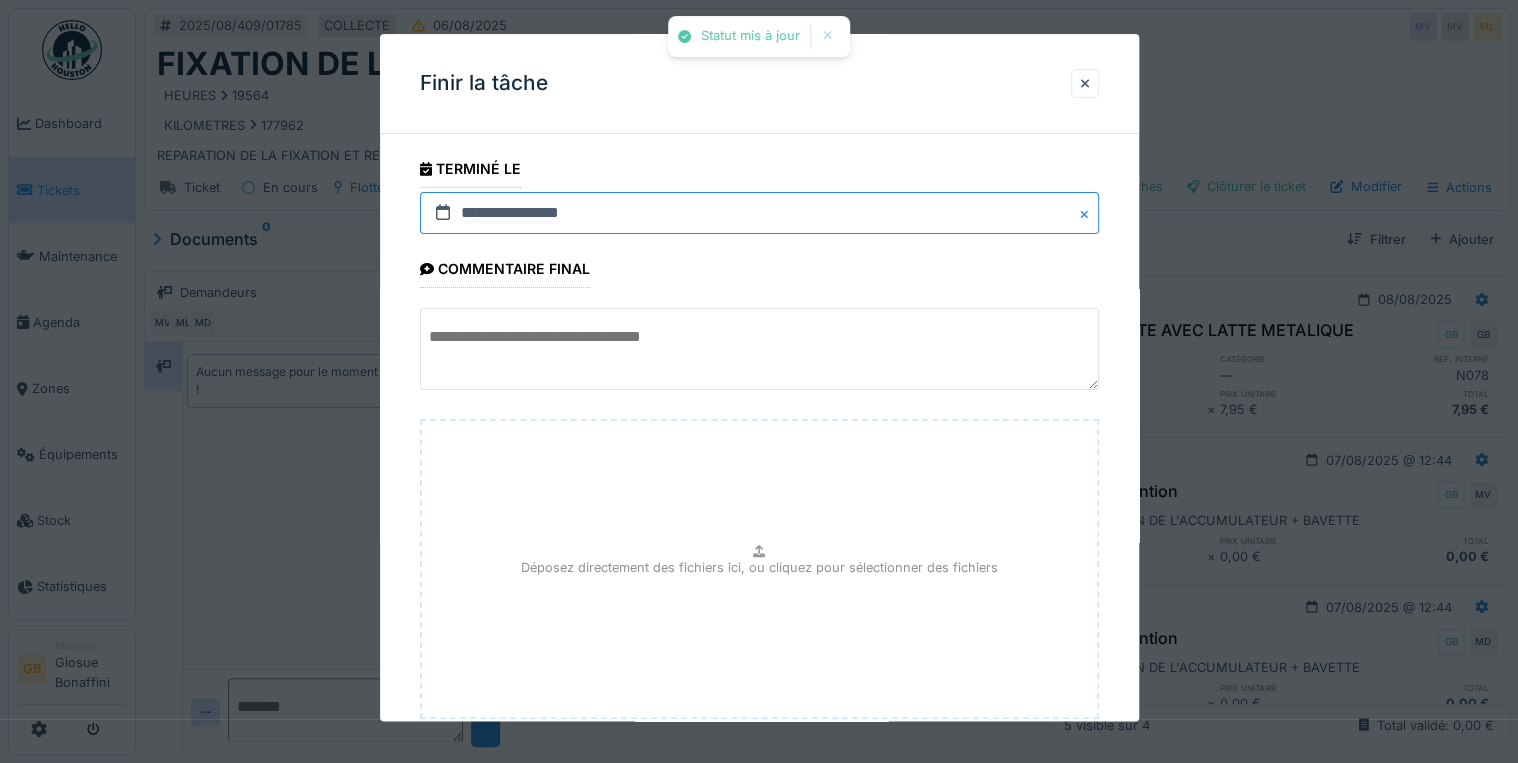 click on "**********" at bounding box center (759, 213) 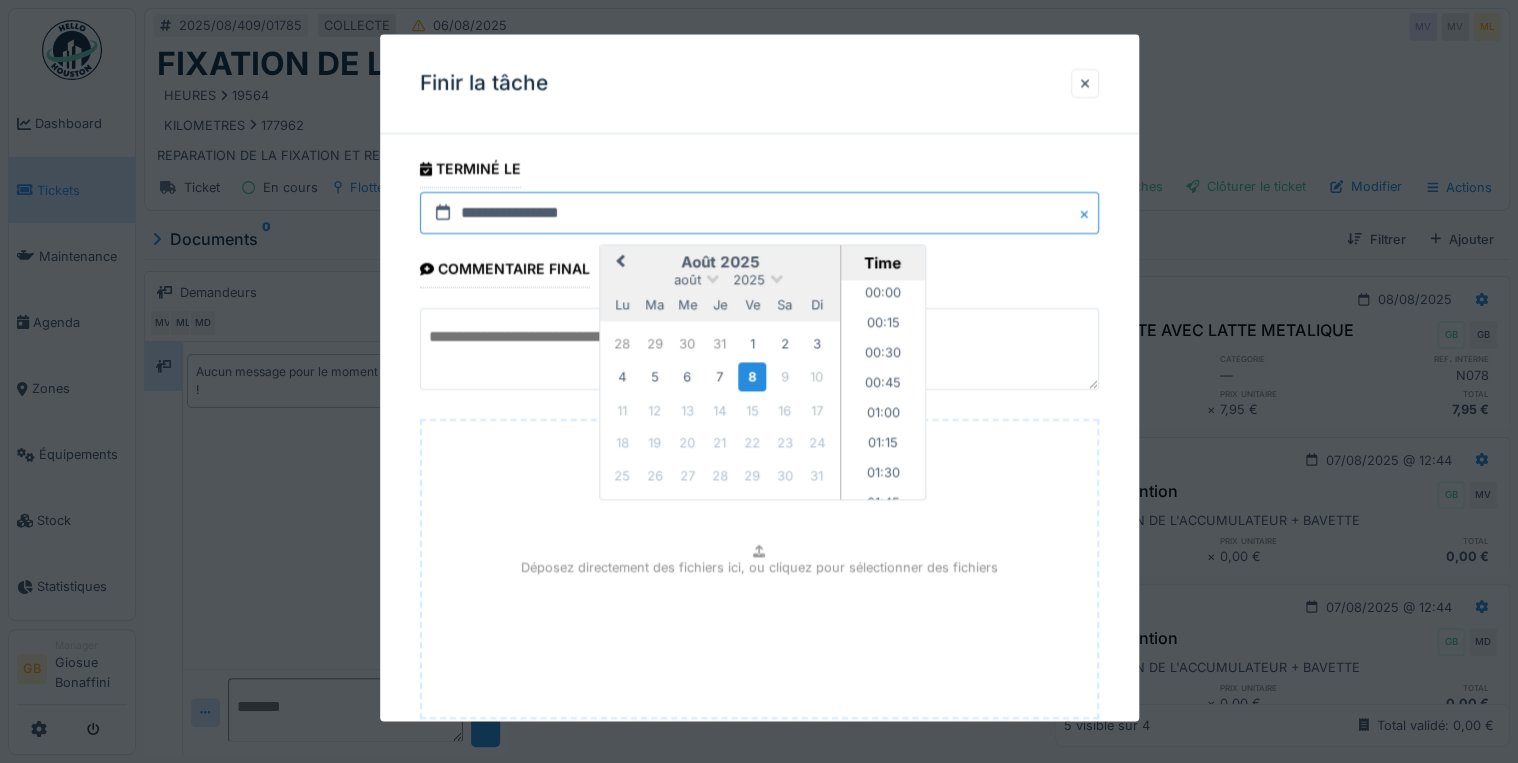 scroll, scrollTop: 1345, scrollLeft: 0, axis: vertical 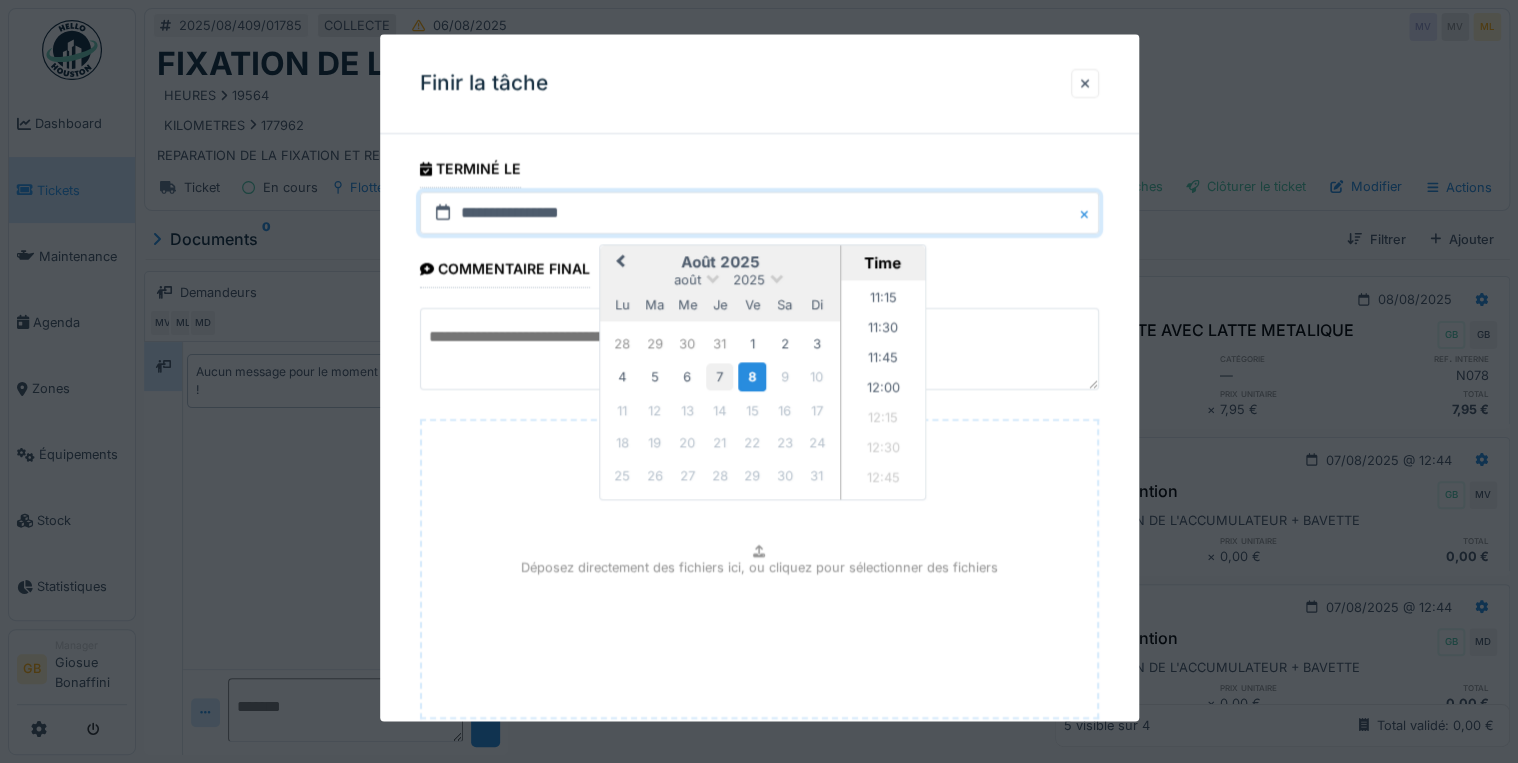 click on "7" at bounding box center [719, 377] 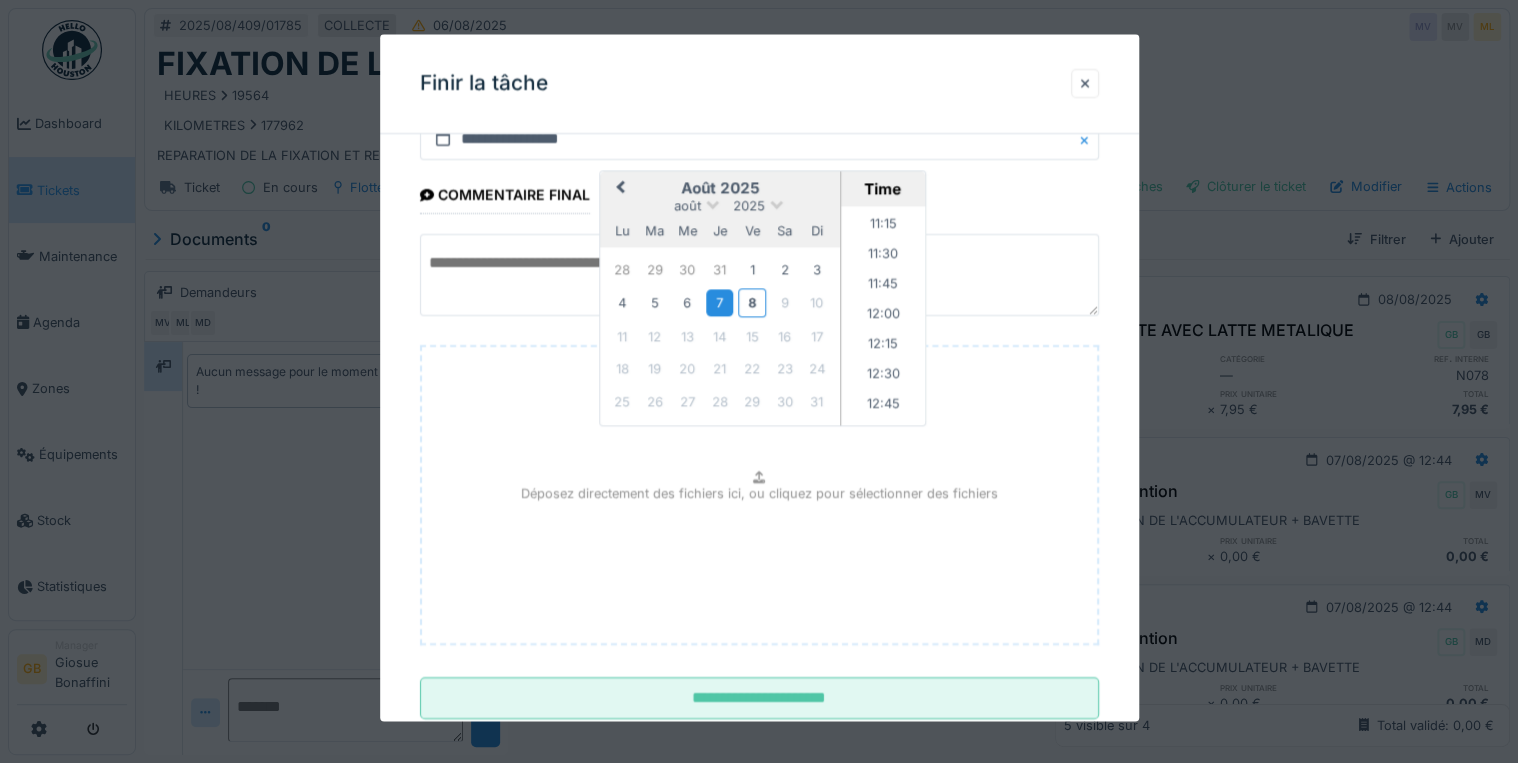 scroll, scrollTop: 126, scrollLeft: 0, axis: vertical 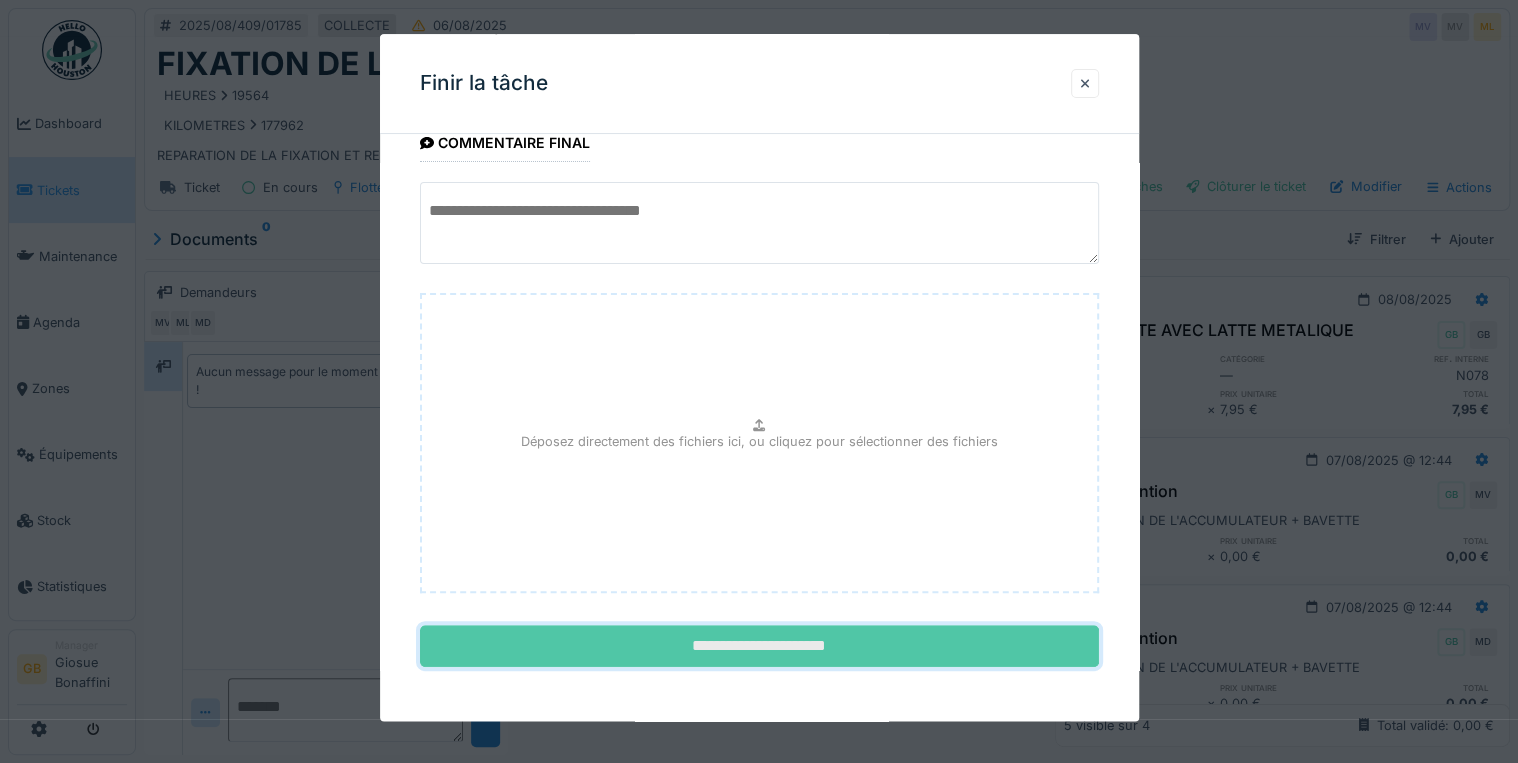 click on "**********" at bounding box center (759, 647) 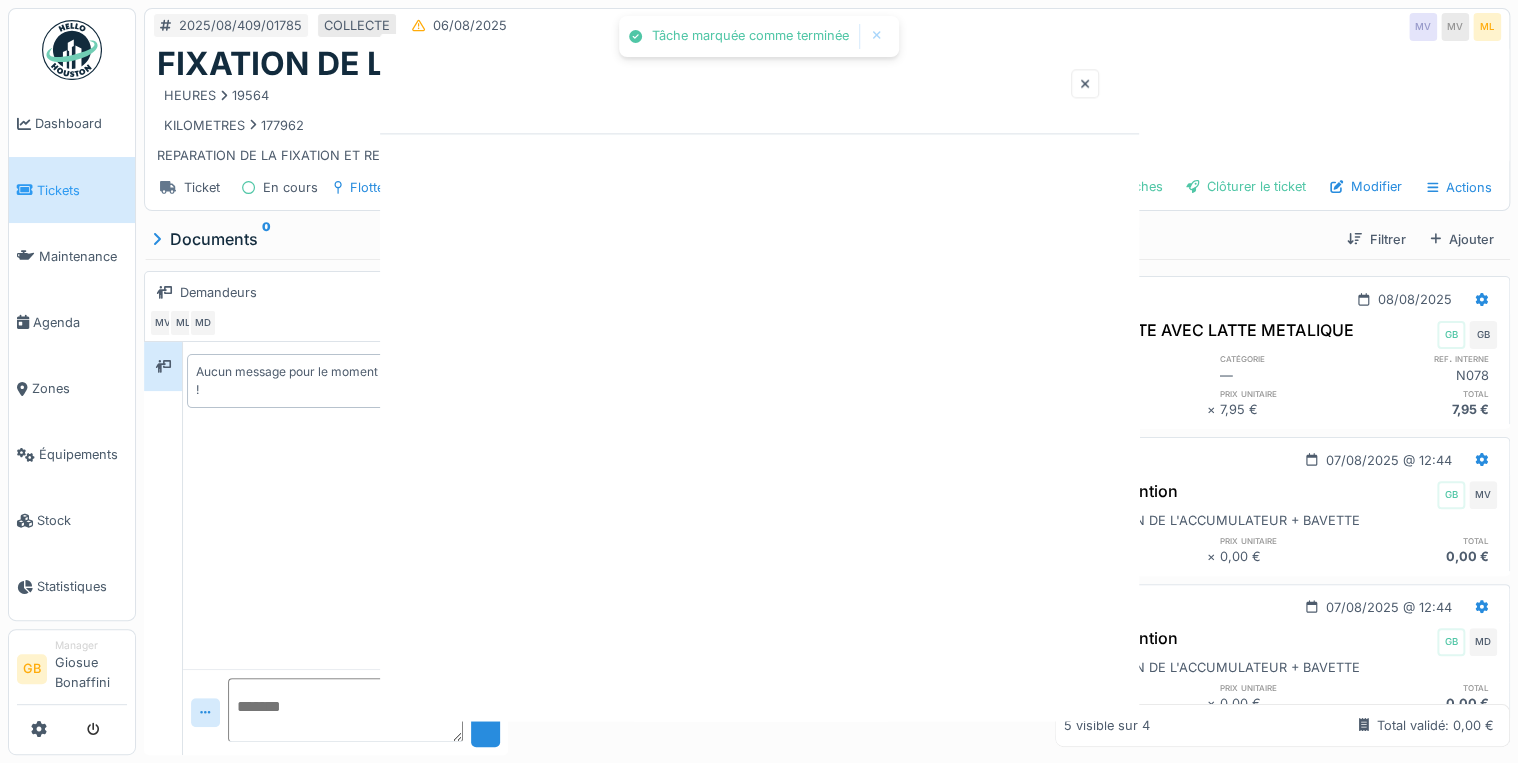 scroll, scrollTop: 0, scrollLeft: 0, axis: both 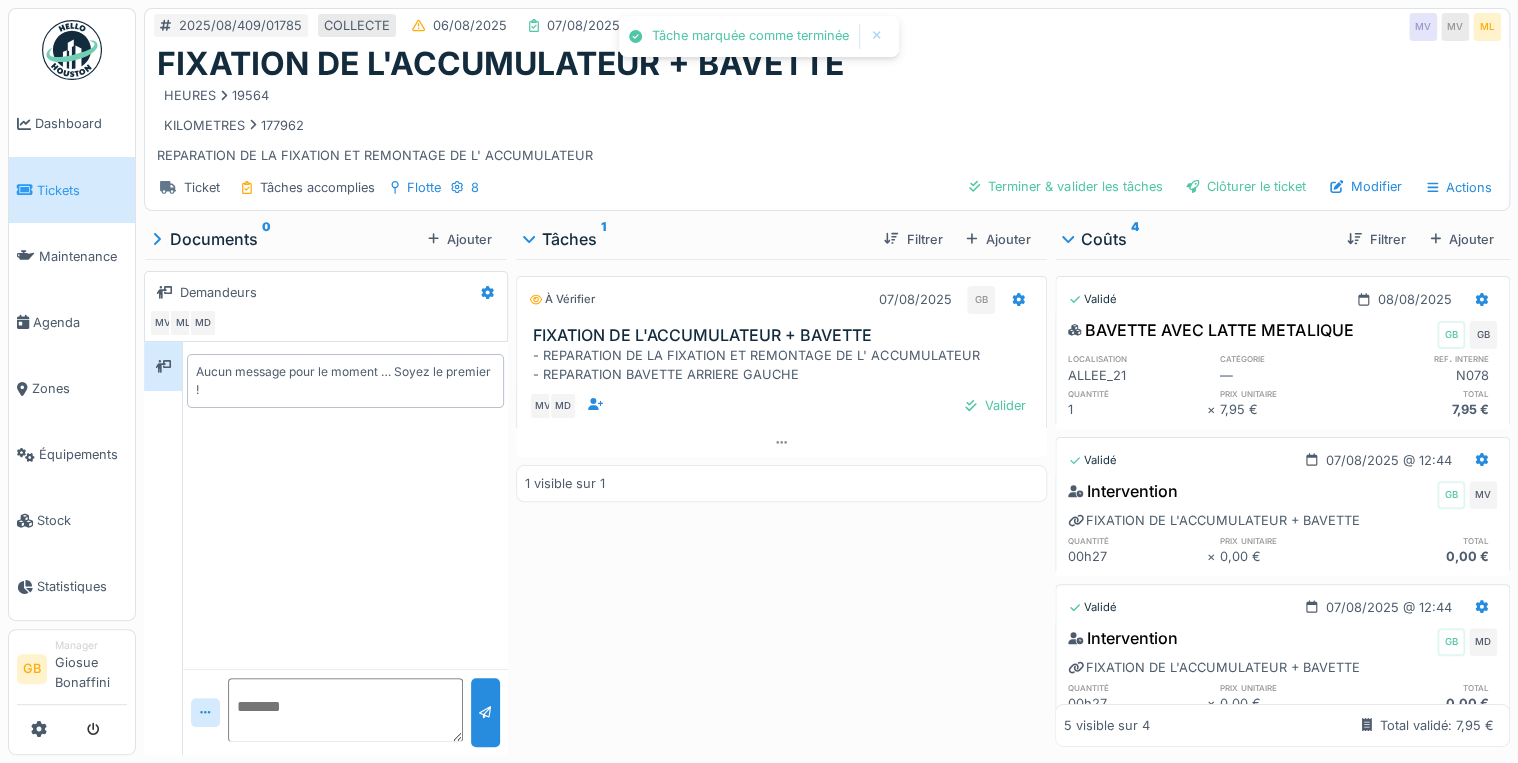 click on "HEURES     19564 KILOMETRES     177962 REPARATION DE LA FIXATION ET REMONTAGE DE L' ACCUMULATEUR" at bounding box center (827, 124) 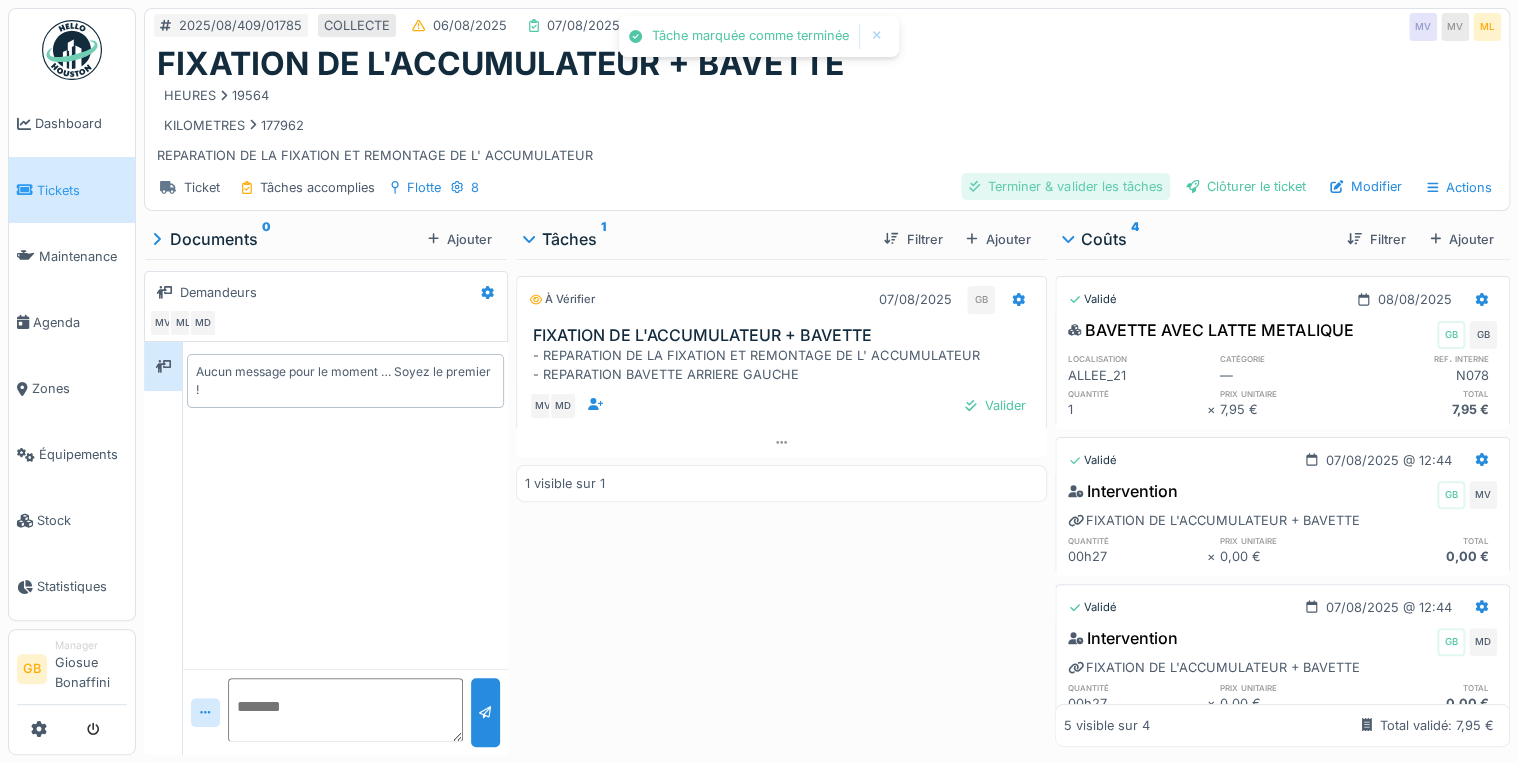 click on "Terminer & valider les tâches" at bounding box center (1065, 186) 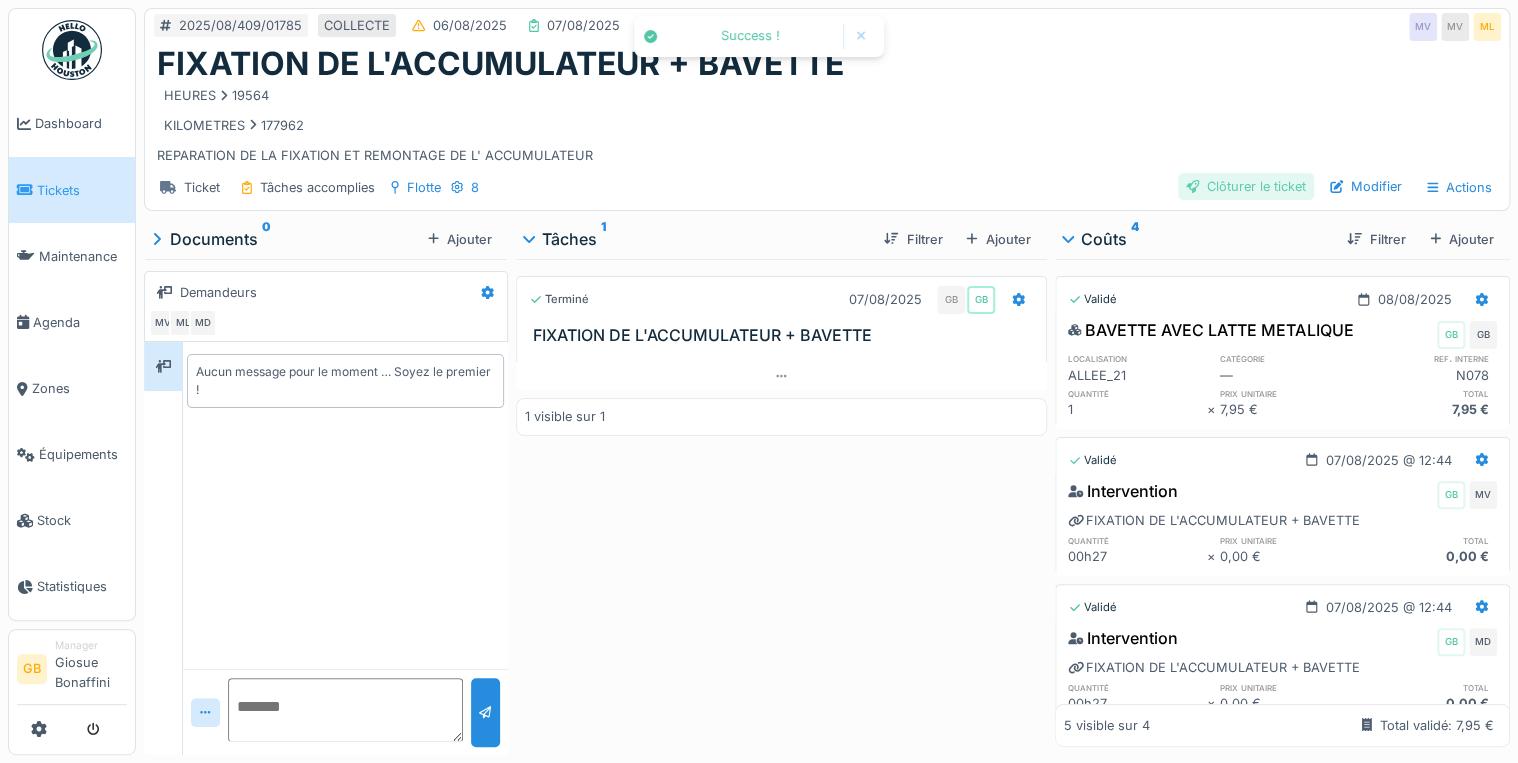 click on "Clôturer le ticket" at bounding box center [1246, 186] 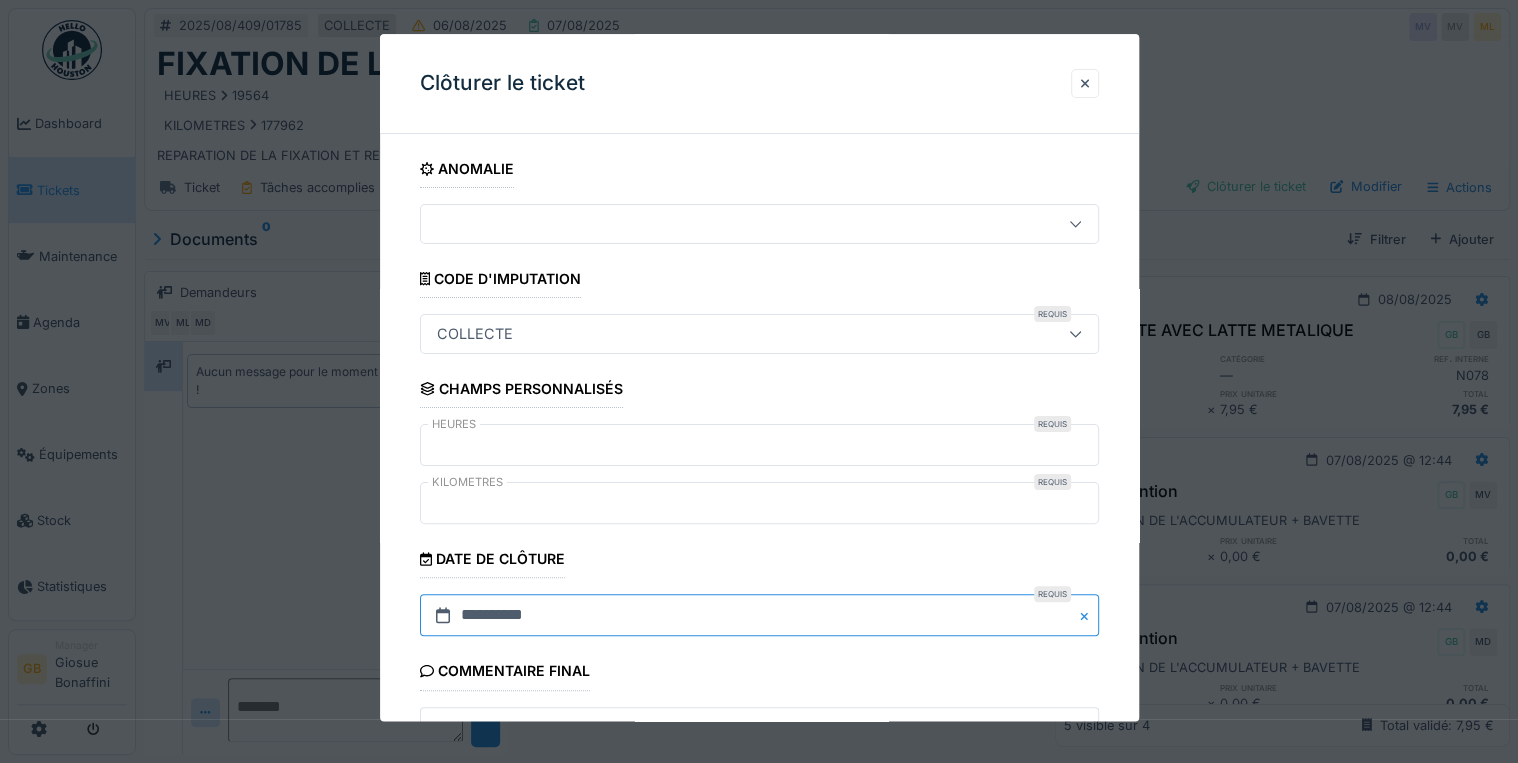 click on "**********" at bounding box center (759, 616) 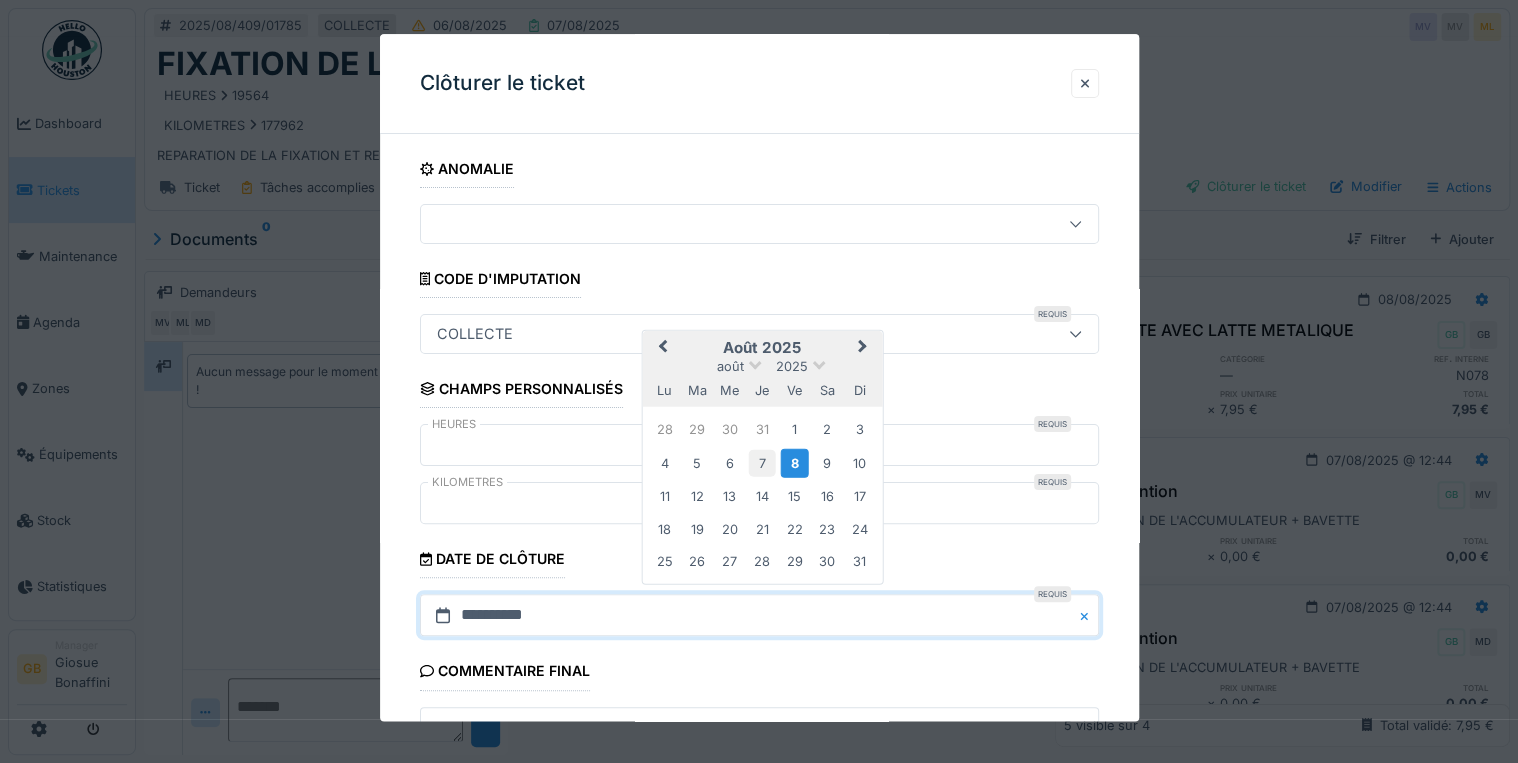 click on "7" at bounding box center [762, 462] 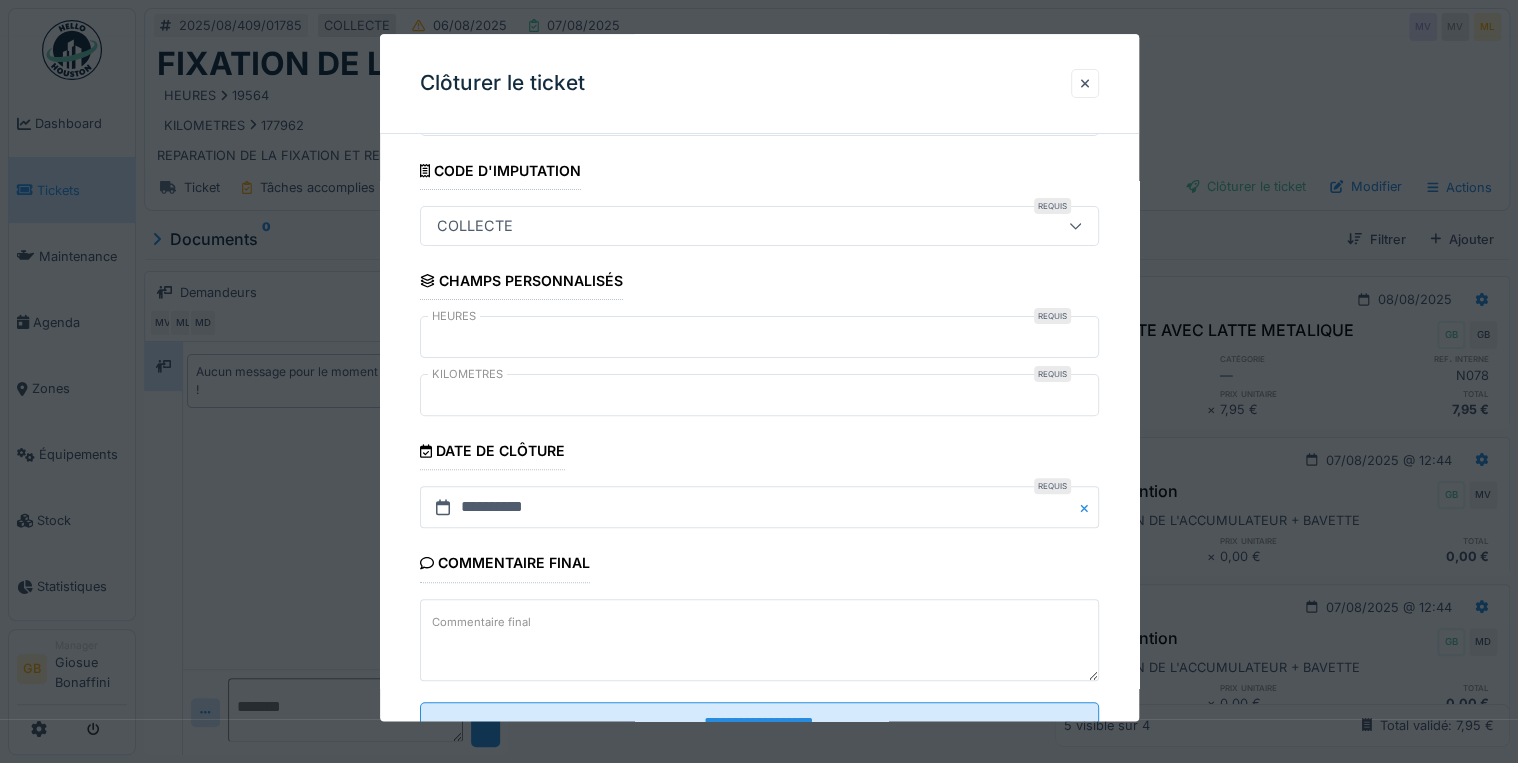 scroll, scrollTop: 183, scrollLeft: 0, axis: vertical 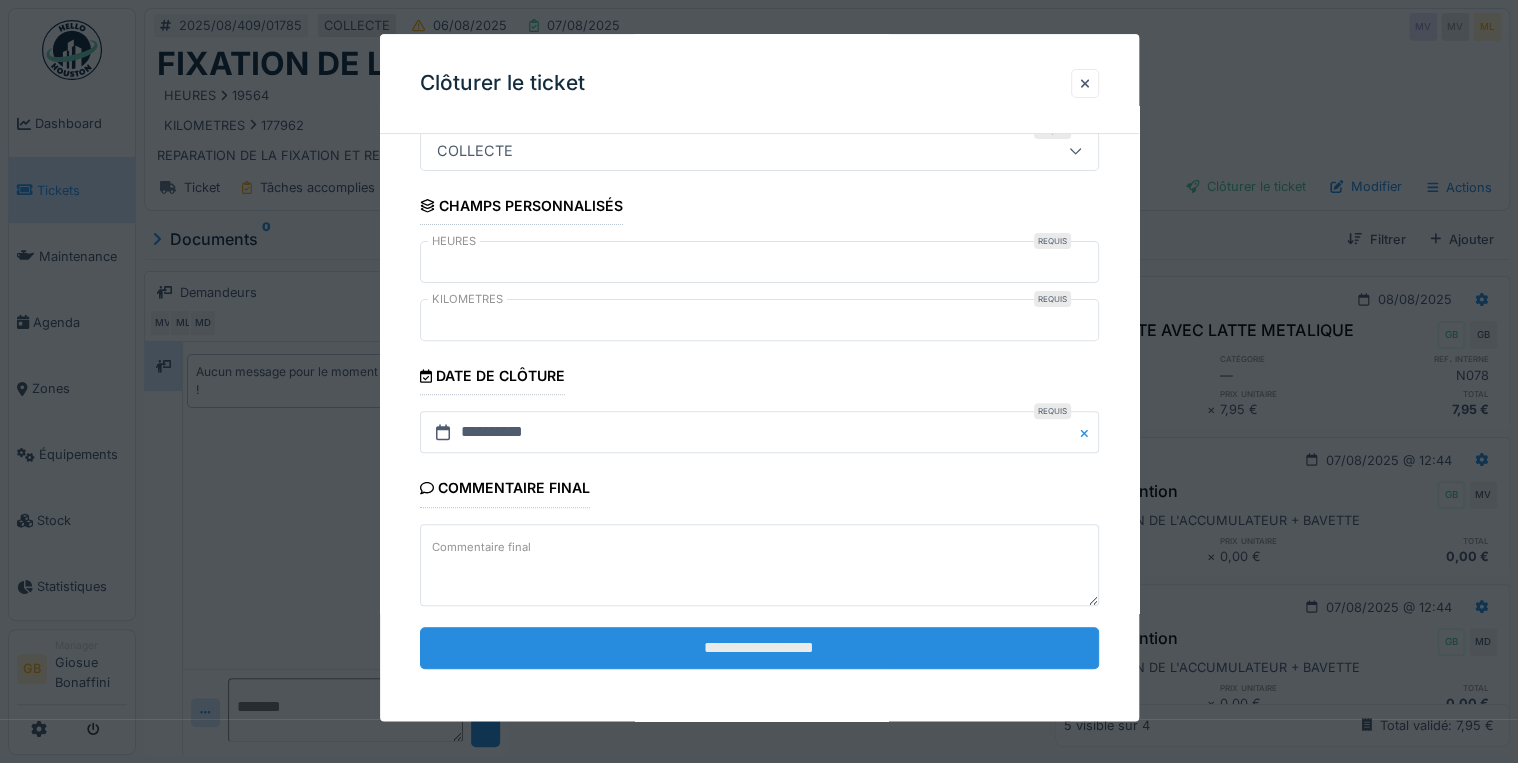 click on "**********" at bounding box center [759, 648] 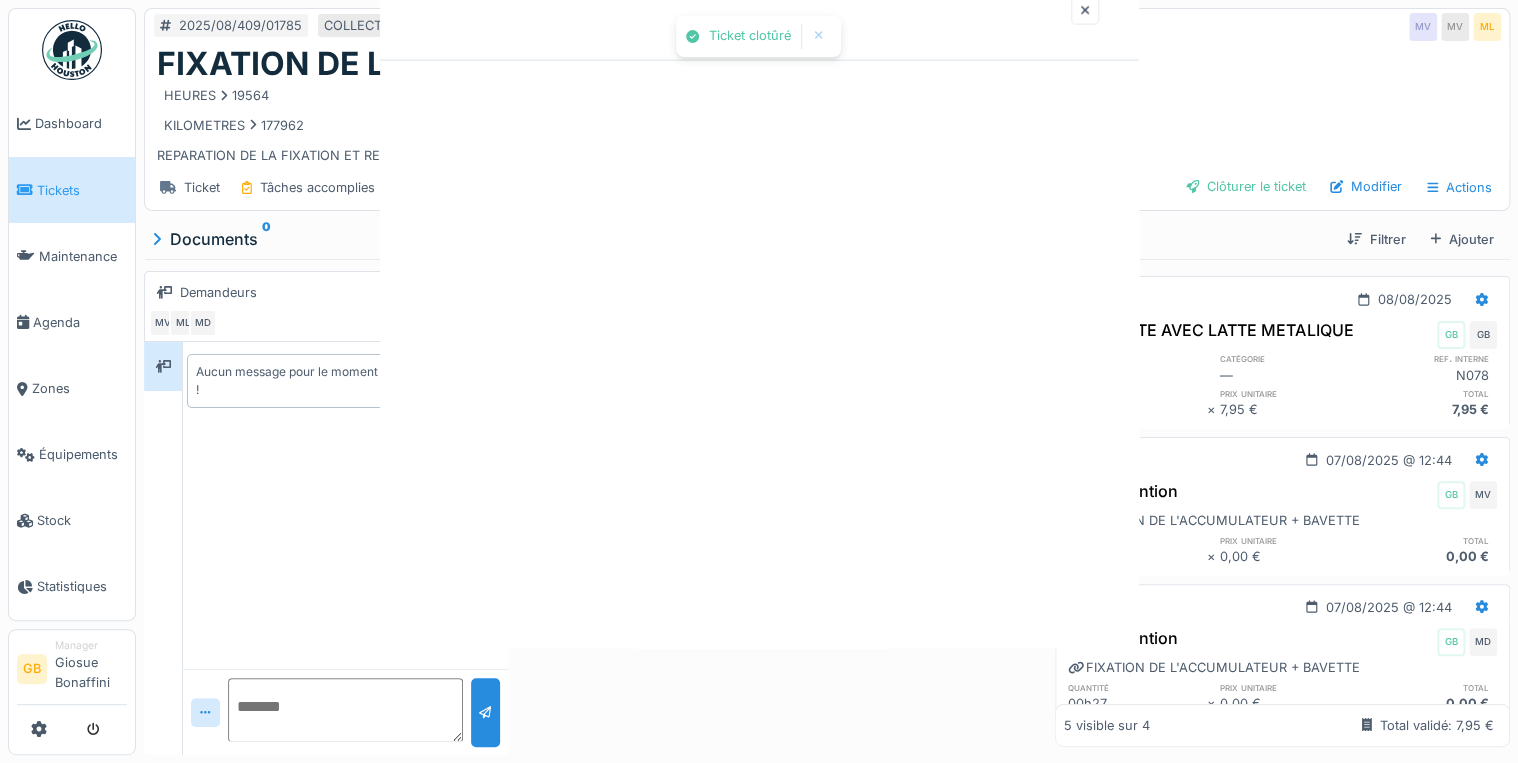 scroll, scrollTop: 0, scrollLeft: 0, axis: both 